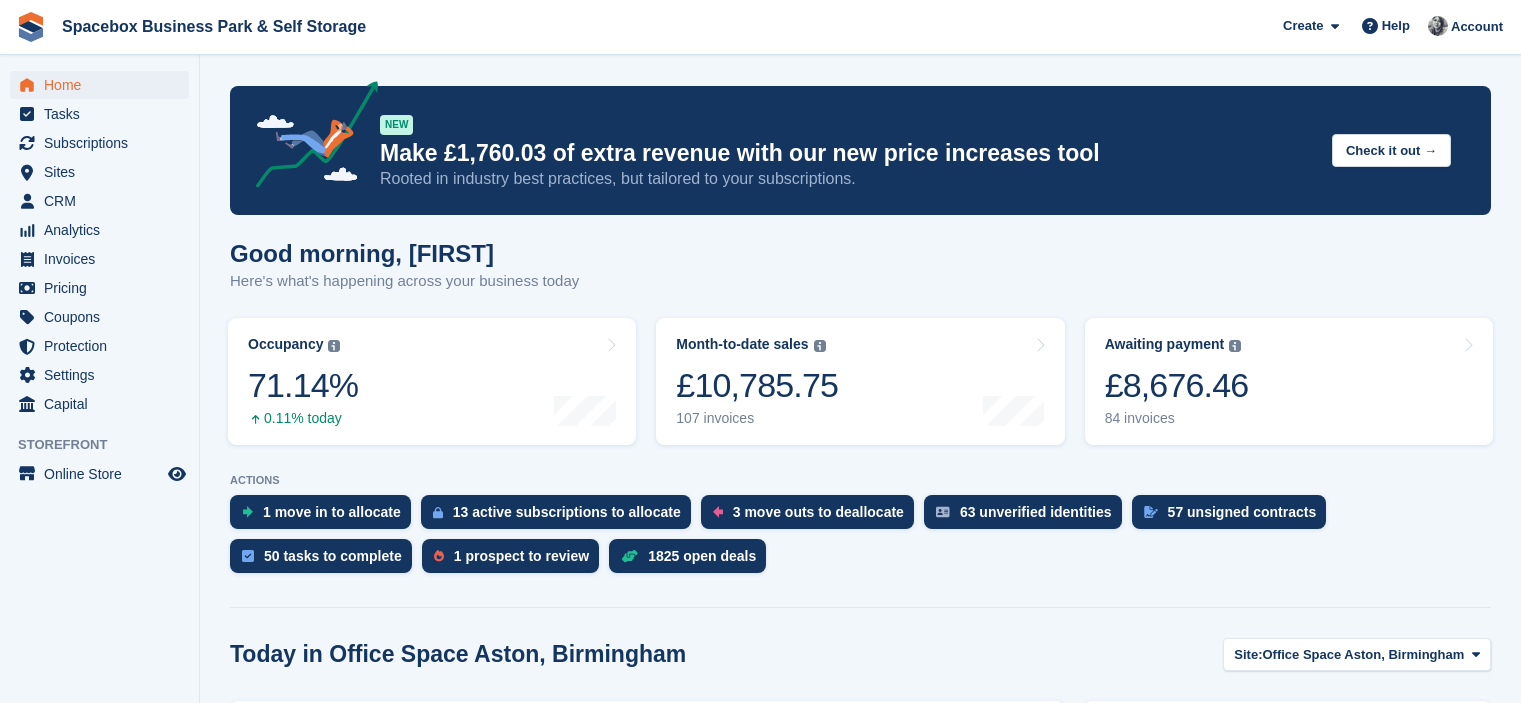 scroll, scrollTop: 0, scrollLeft: 0, axis: both 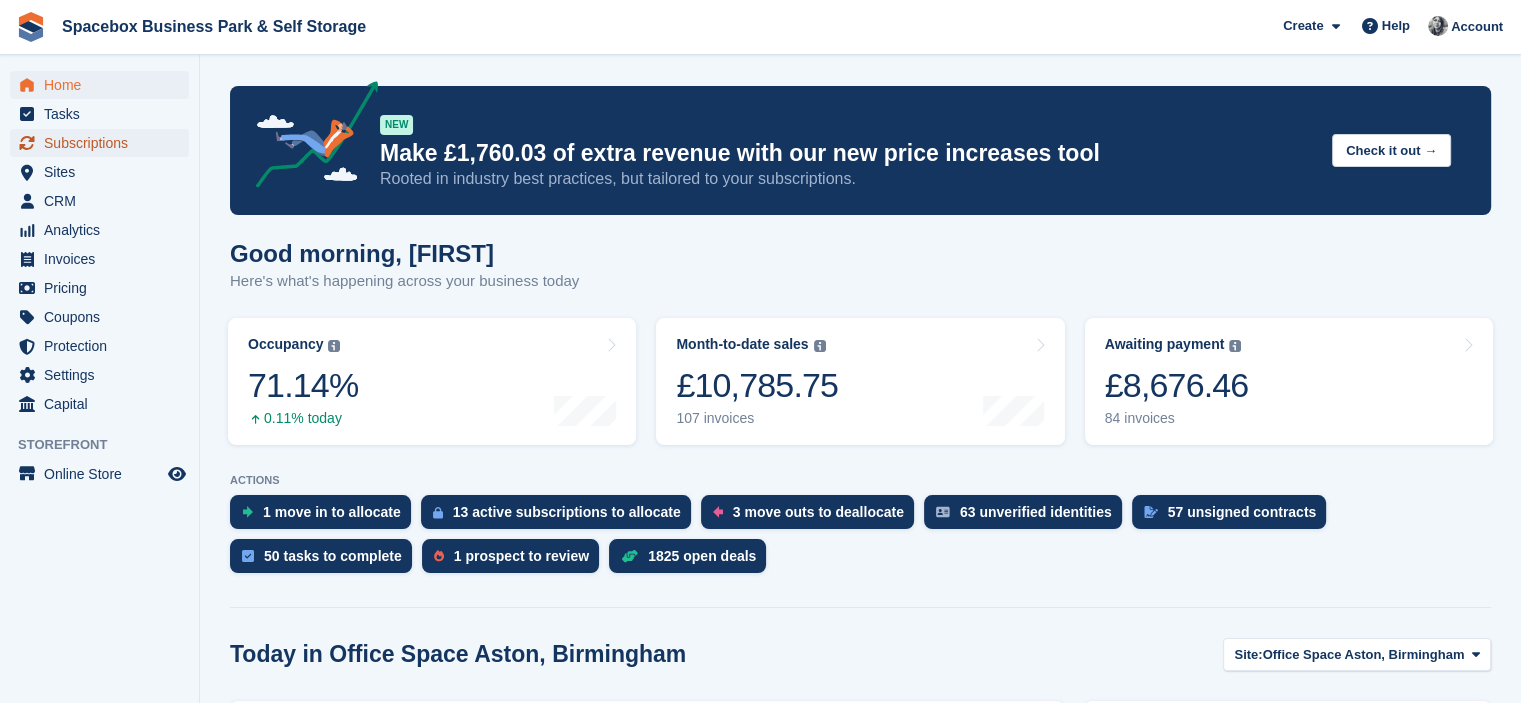 click on "Subscriptions" at bounding box center [104, 143] 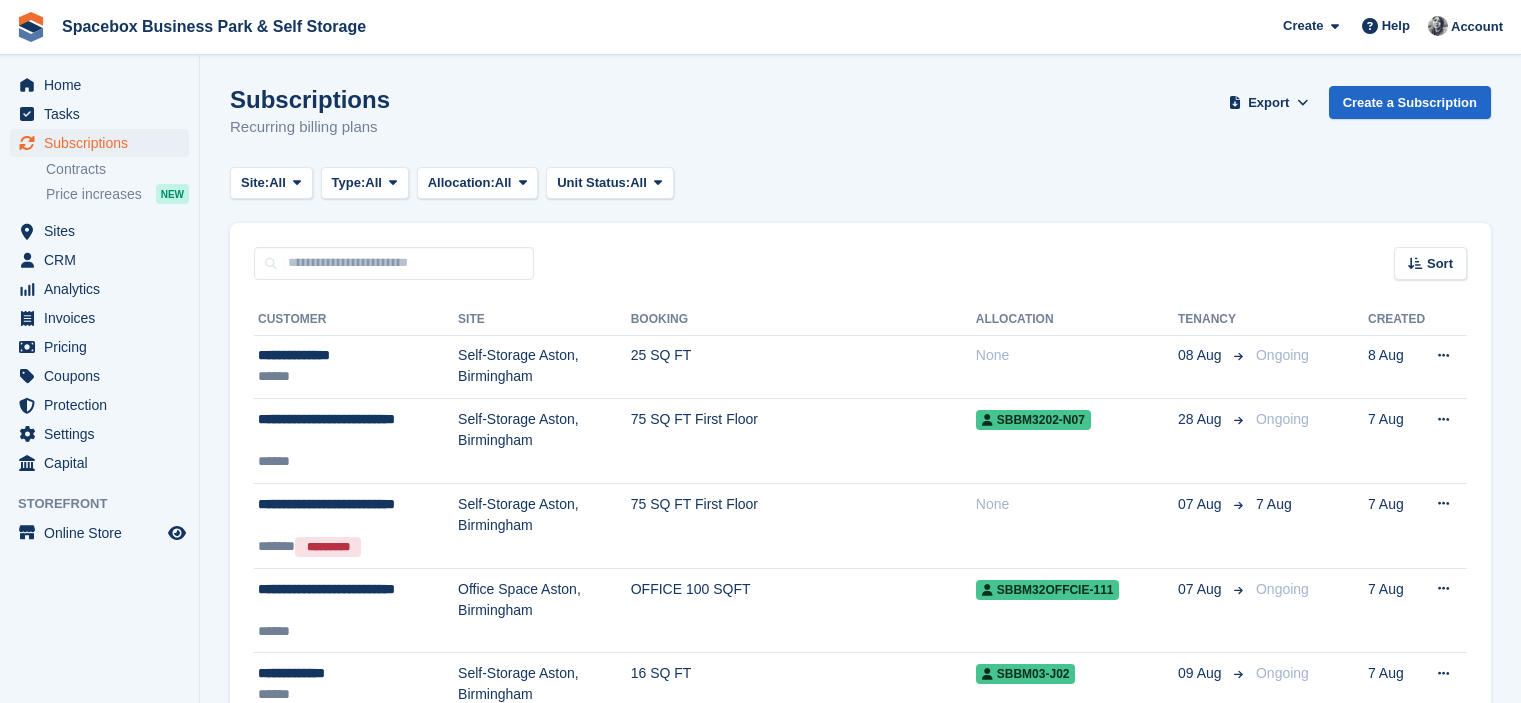 scroll, scrollTop: 0, scrollLeft: 0, axis: both 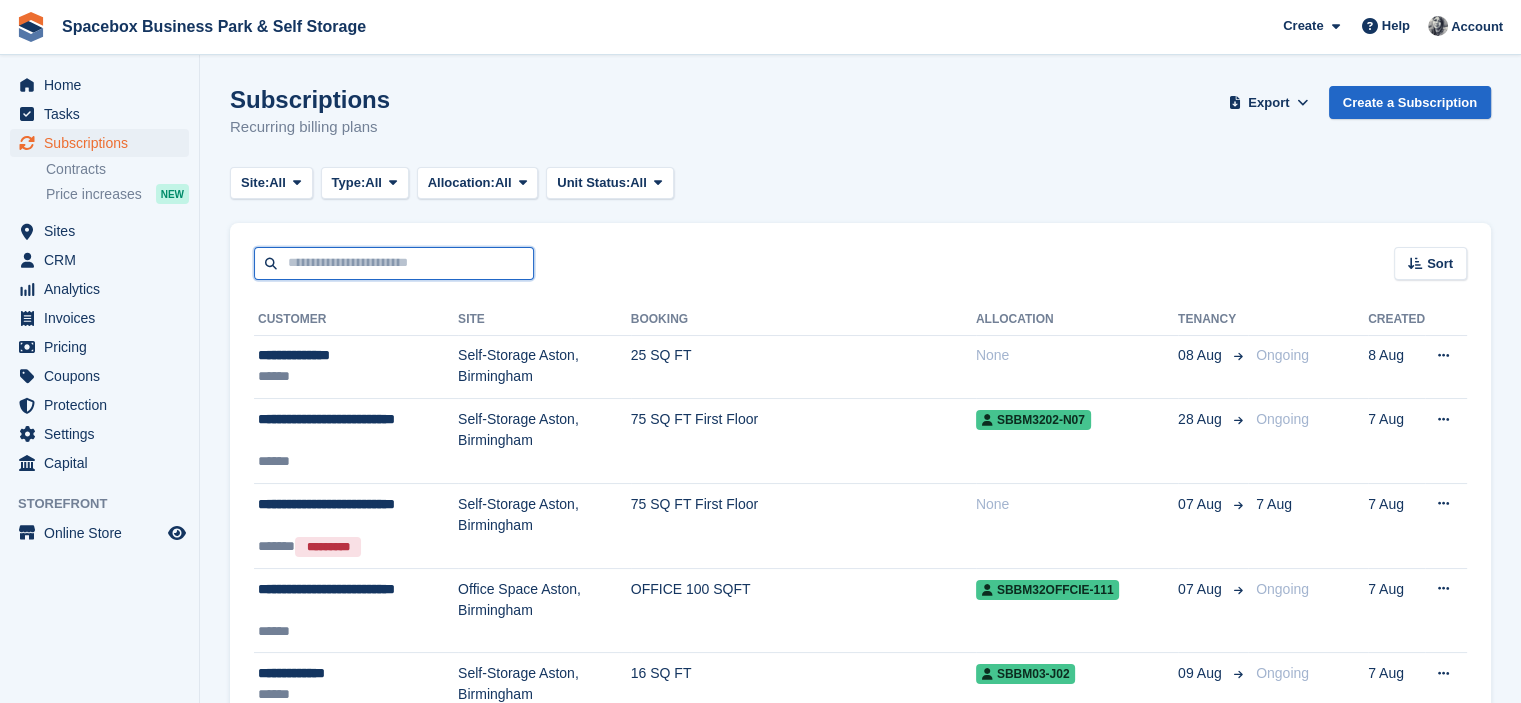 drag, startPoint x: 0, startPoint y: 0, endPoint x: 423, endPoint y: 262, distance: 497.56708 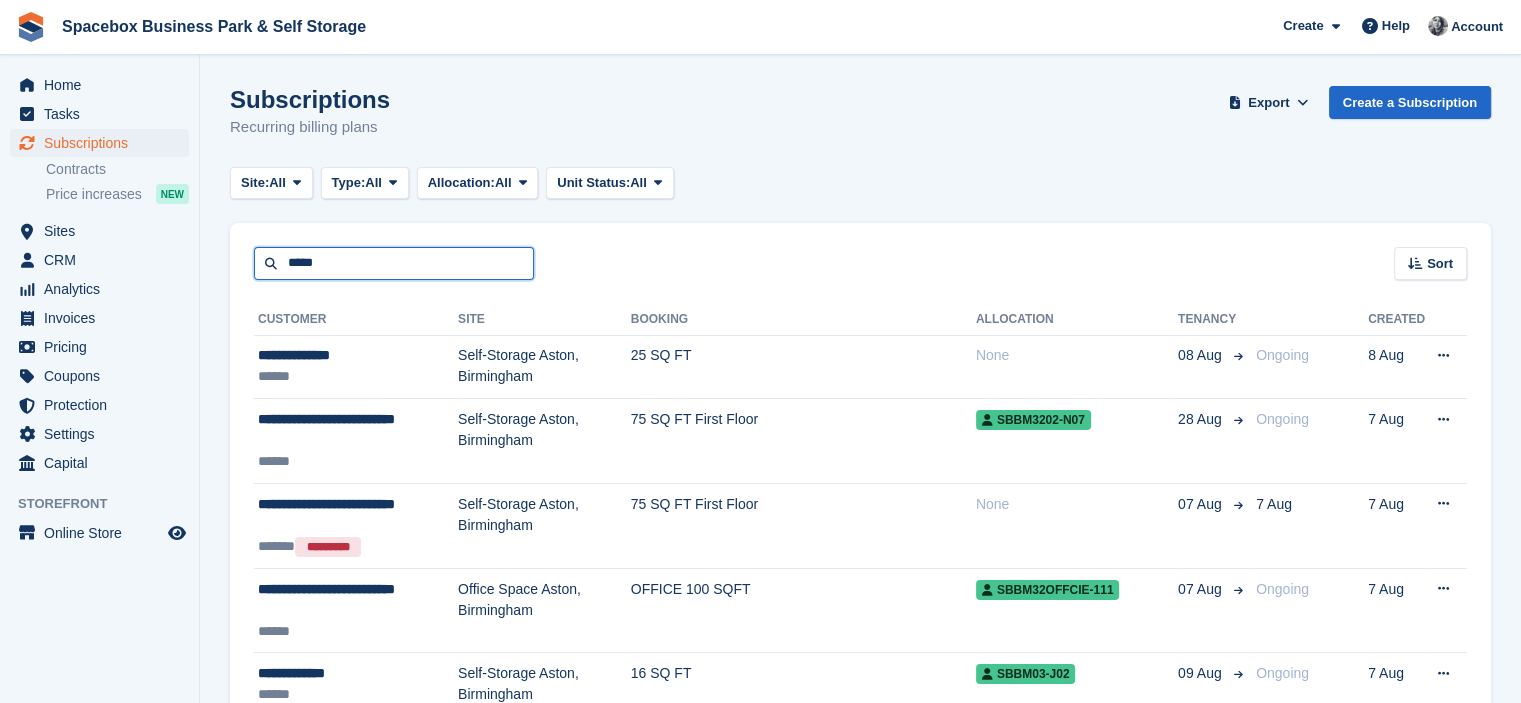 type on "*****" 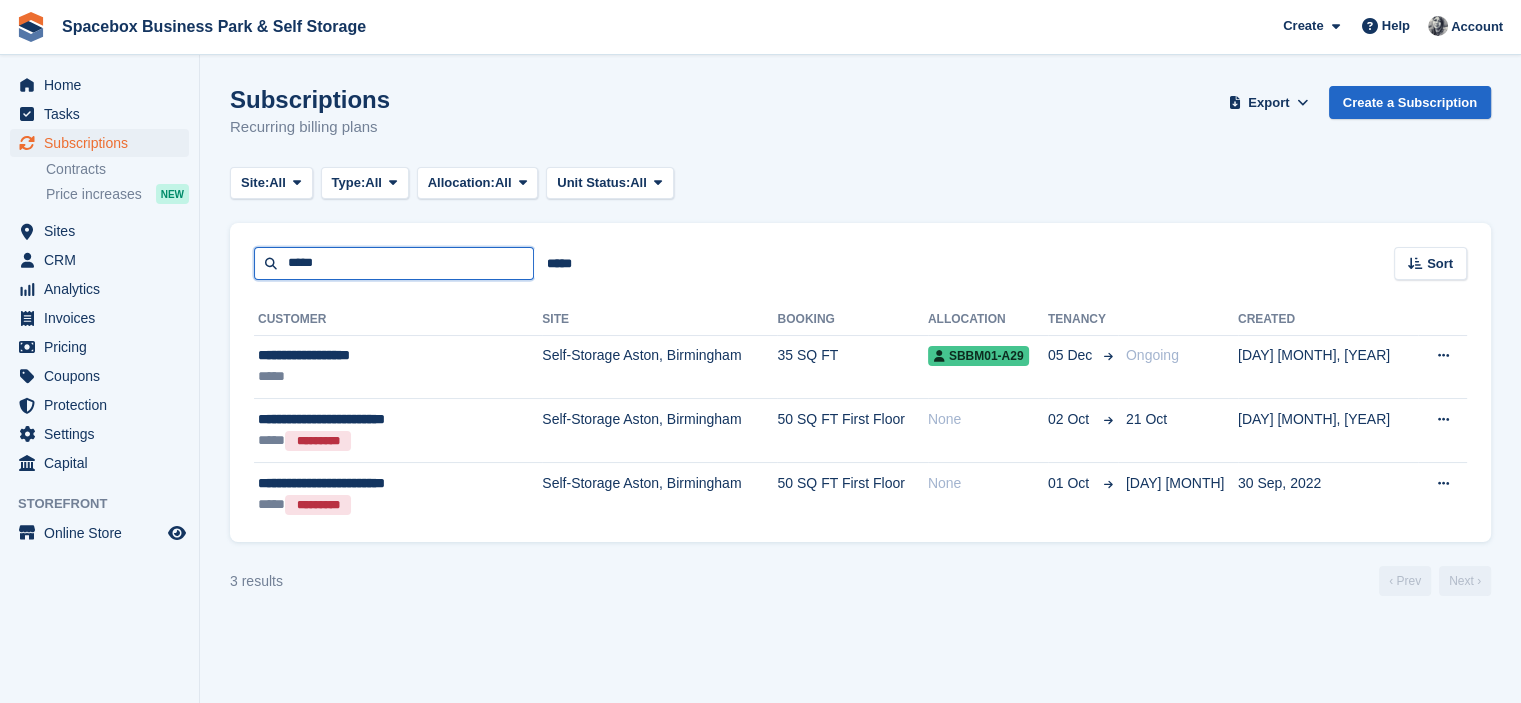 click on "*****" at bounding box center [394, 263] 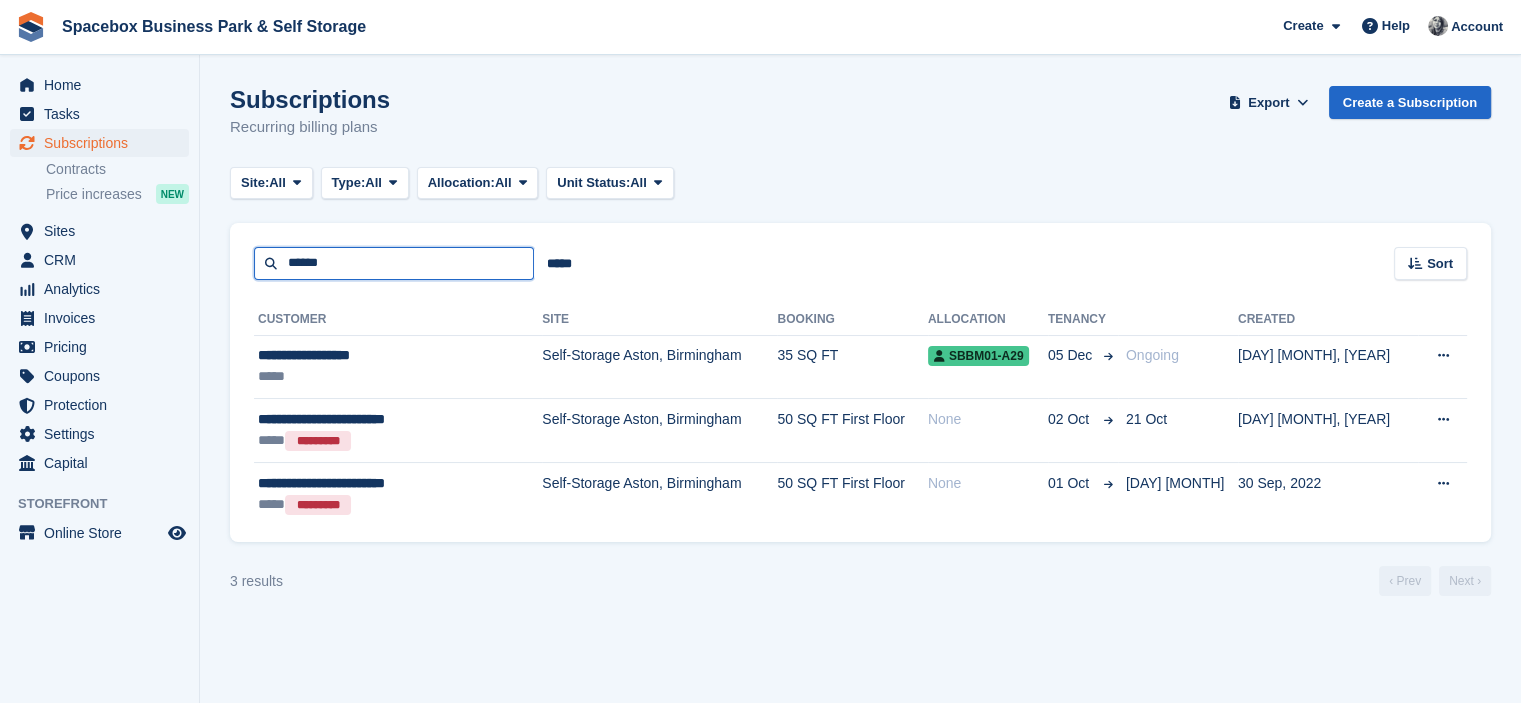 type on "******" 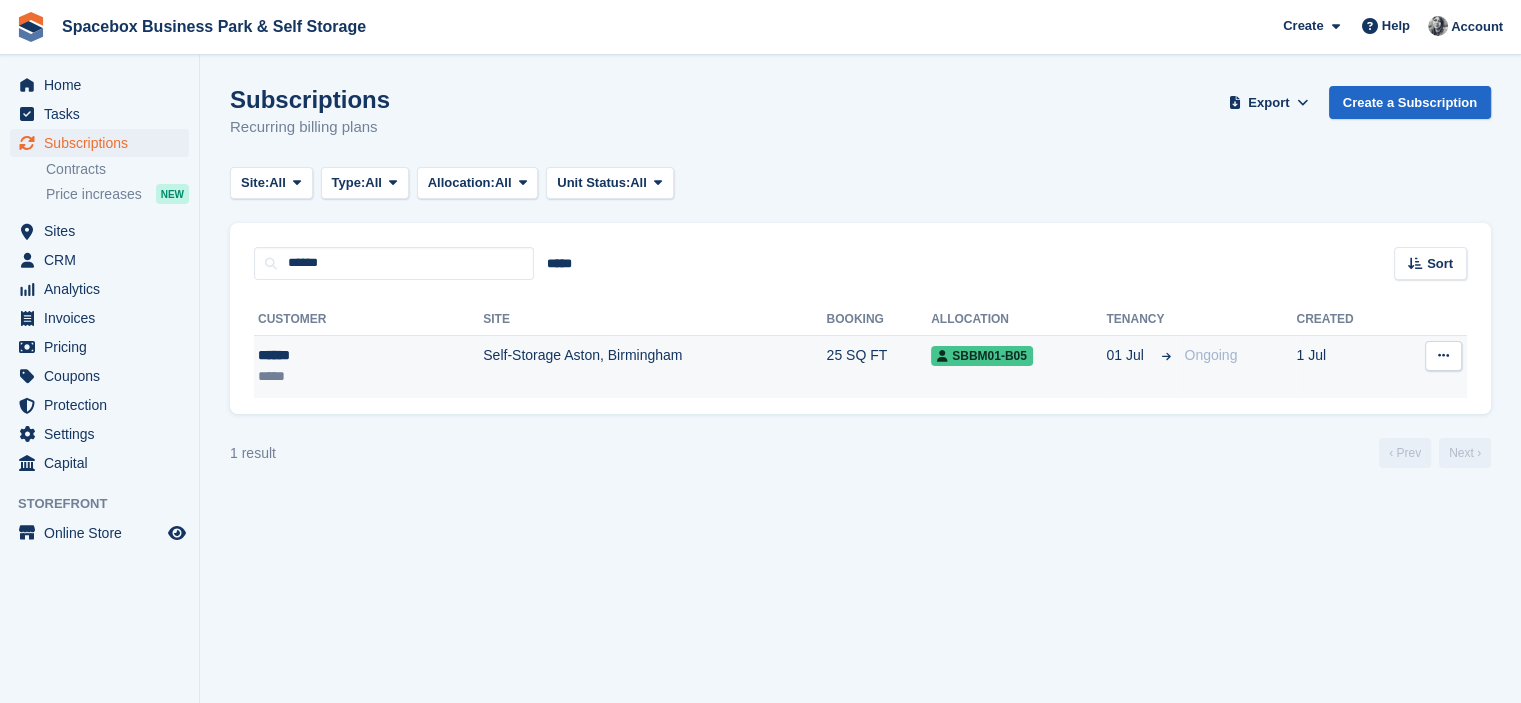 click on "*****" at bounding box center (322, 376) 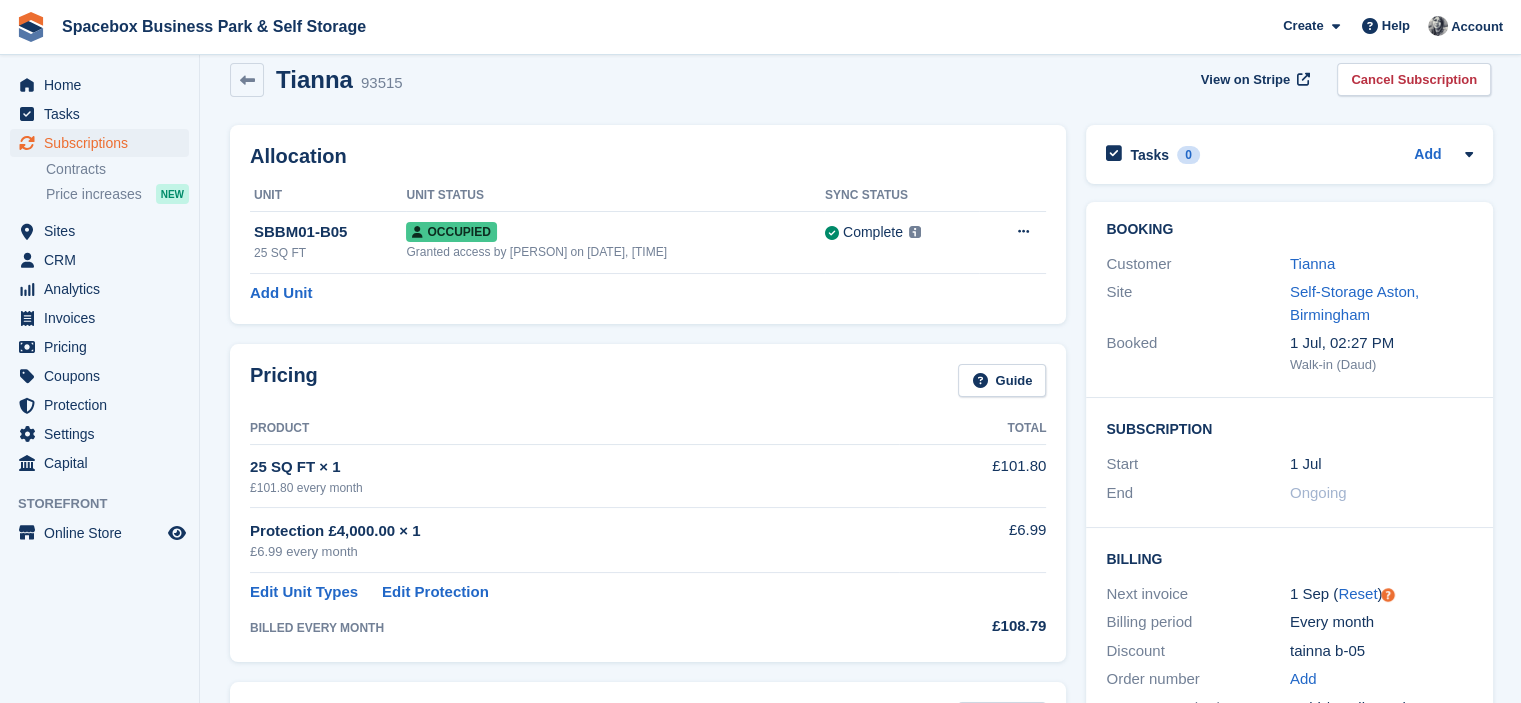 scroll, scrollTop: 0, scrollLeft: 0, axis: both 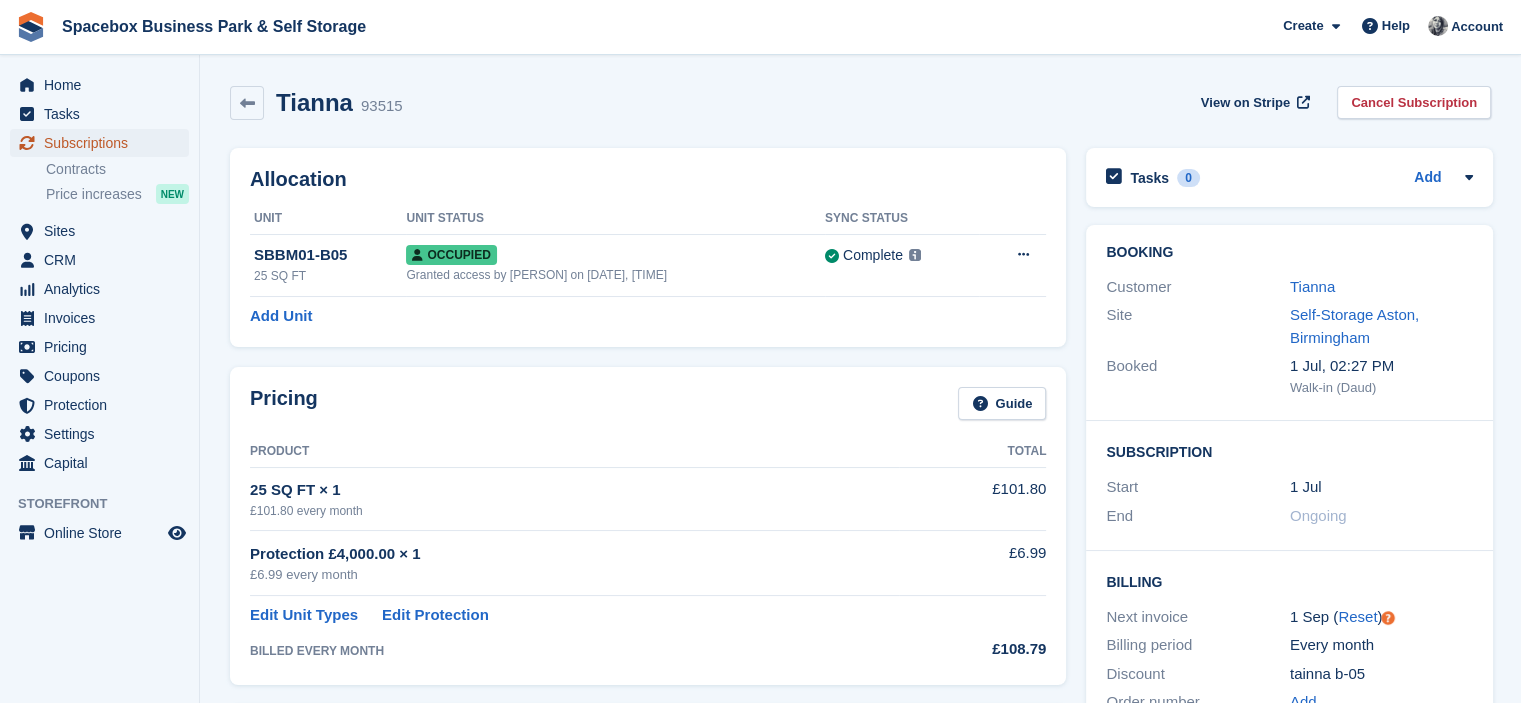 click on "Subscriptions" at bounding box center [104, 143] 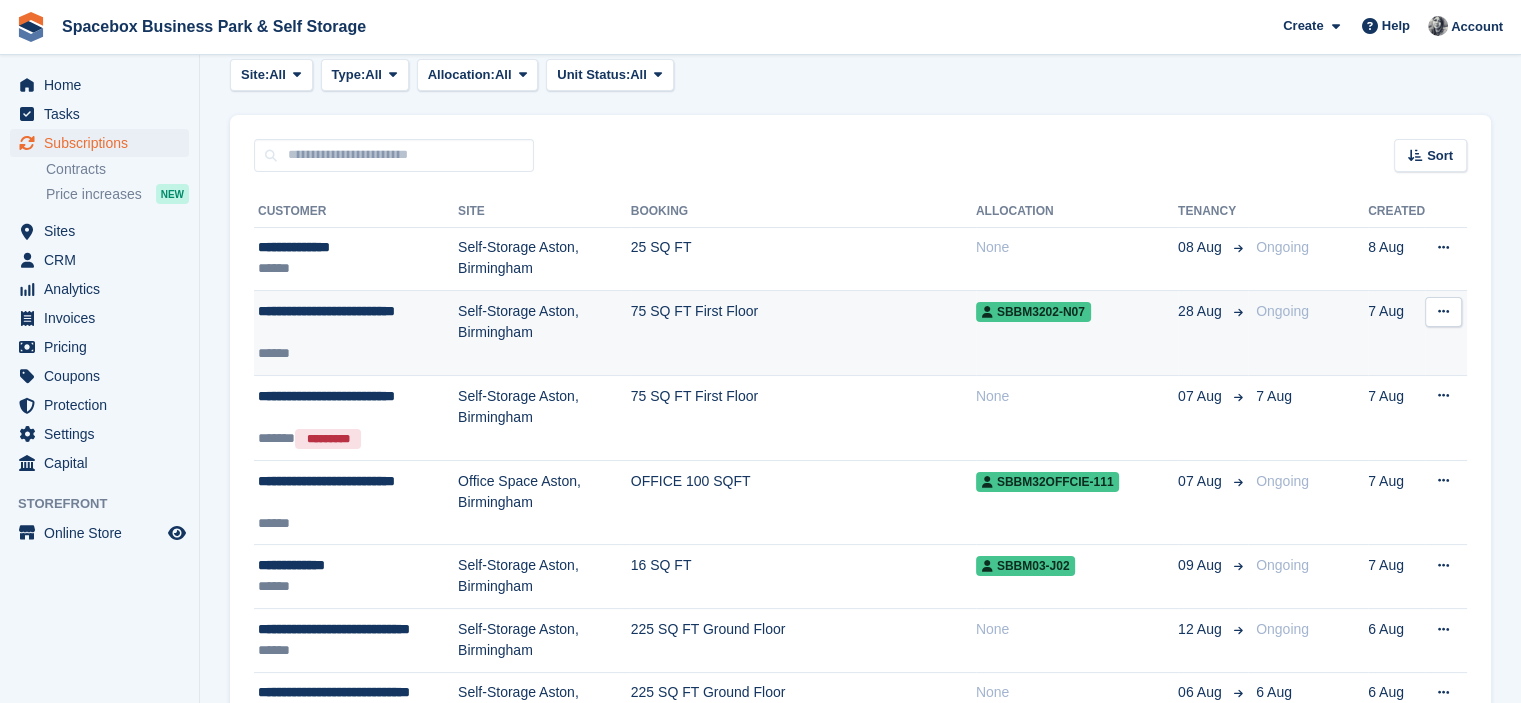 scroll, scrollTop: 200, scrollLeft: 0, axis: vertical 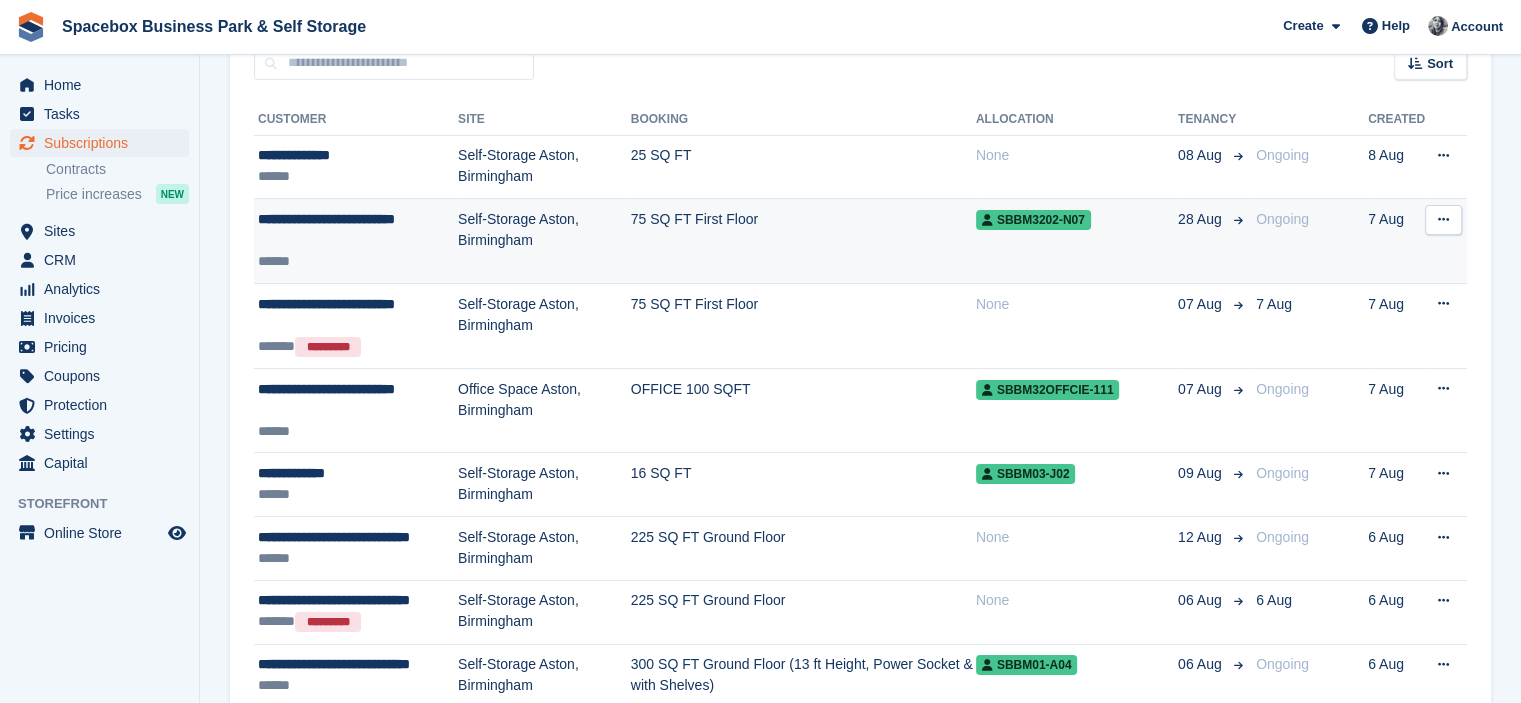 click on "**********" at bounding box center [358, 473] 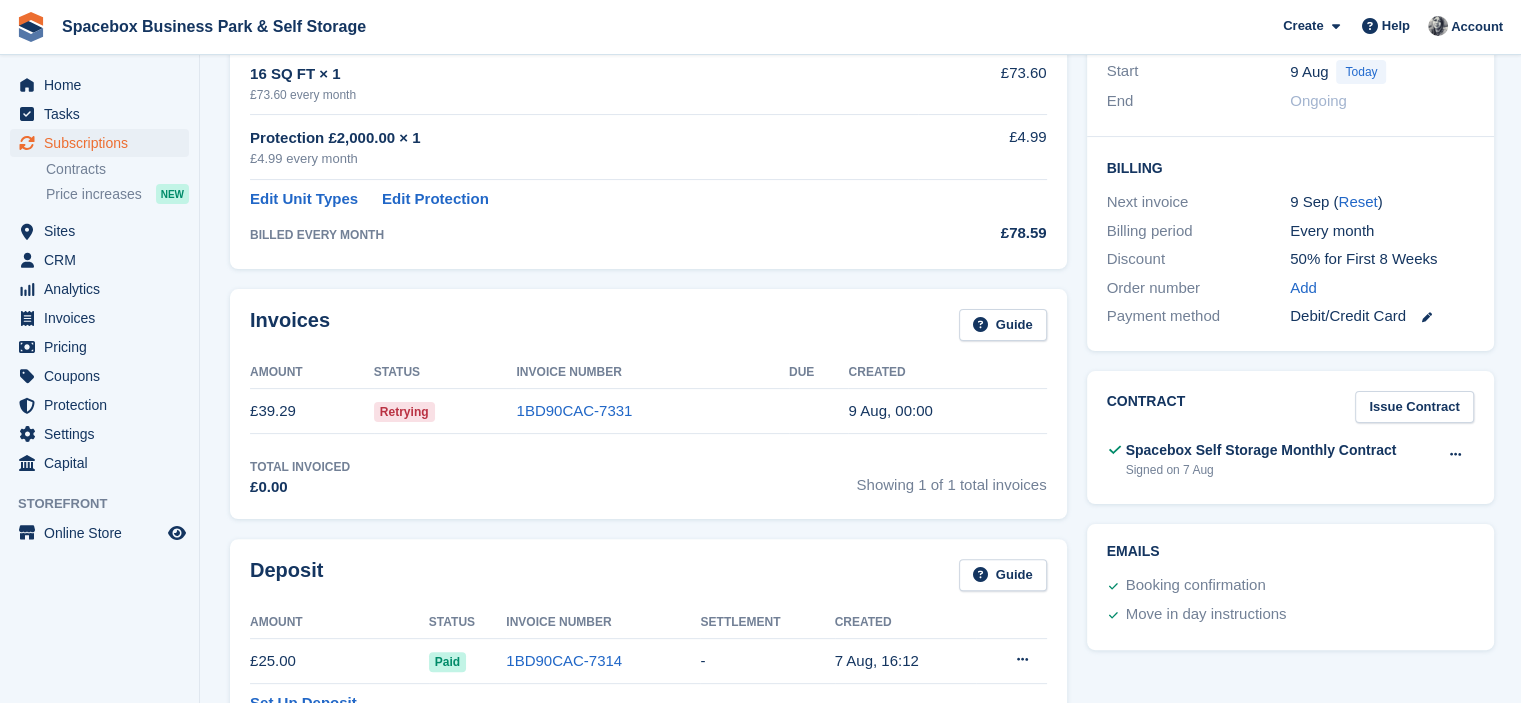 scroll, scrollTop: 440, scrollLeft: 0, axis: vertical 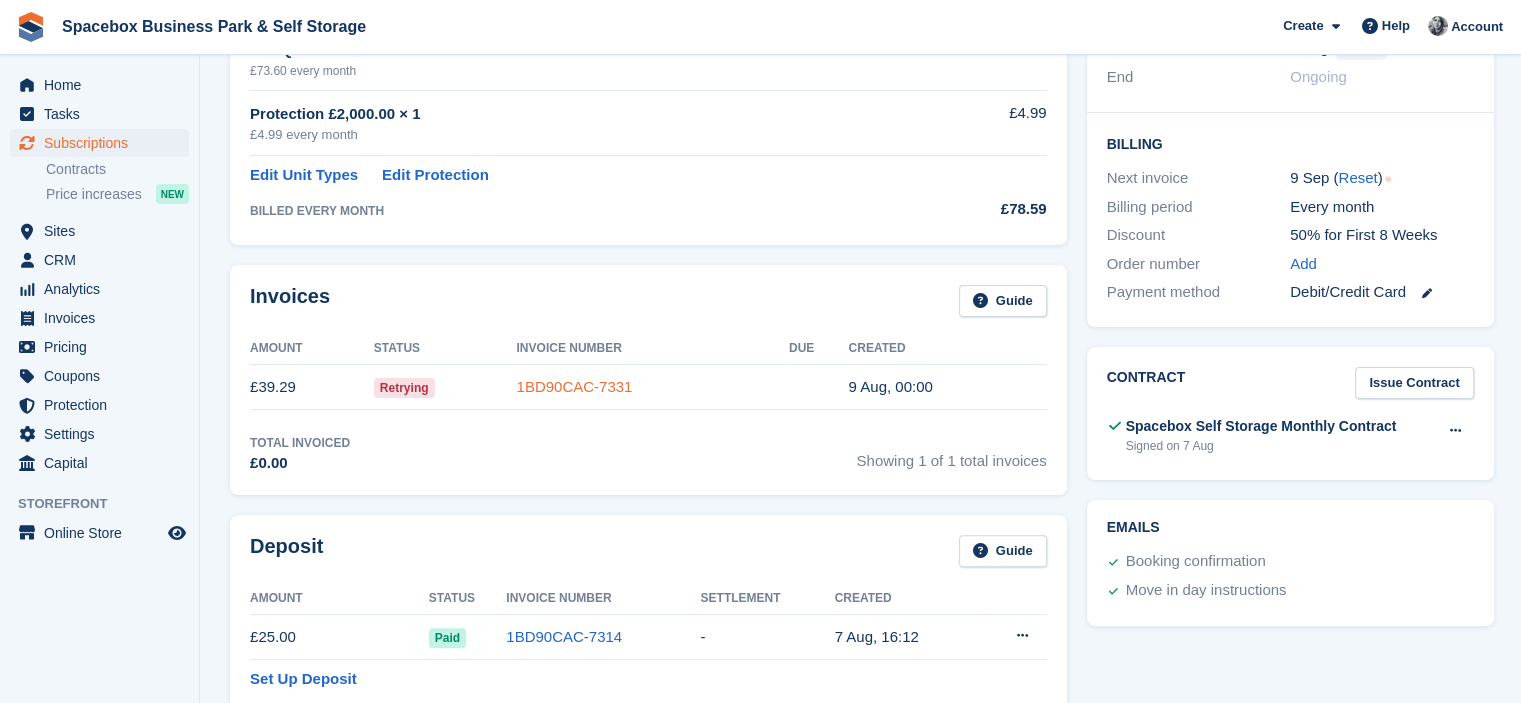 click on "1BD90CAC-7331" at bounding box center [574, 386] 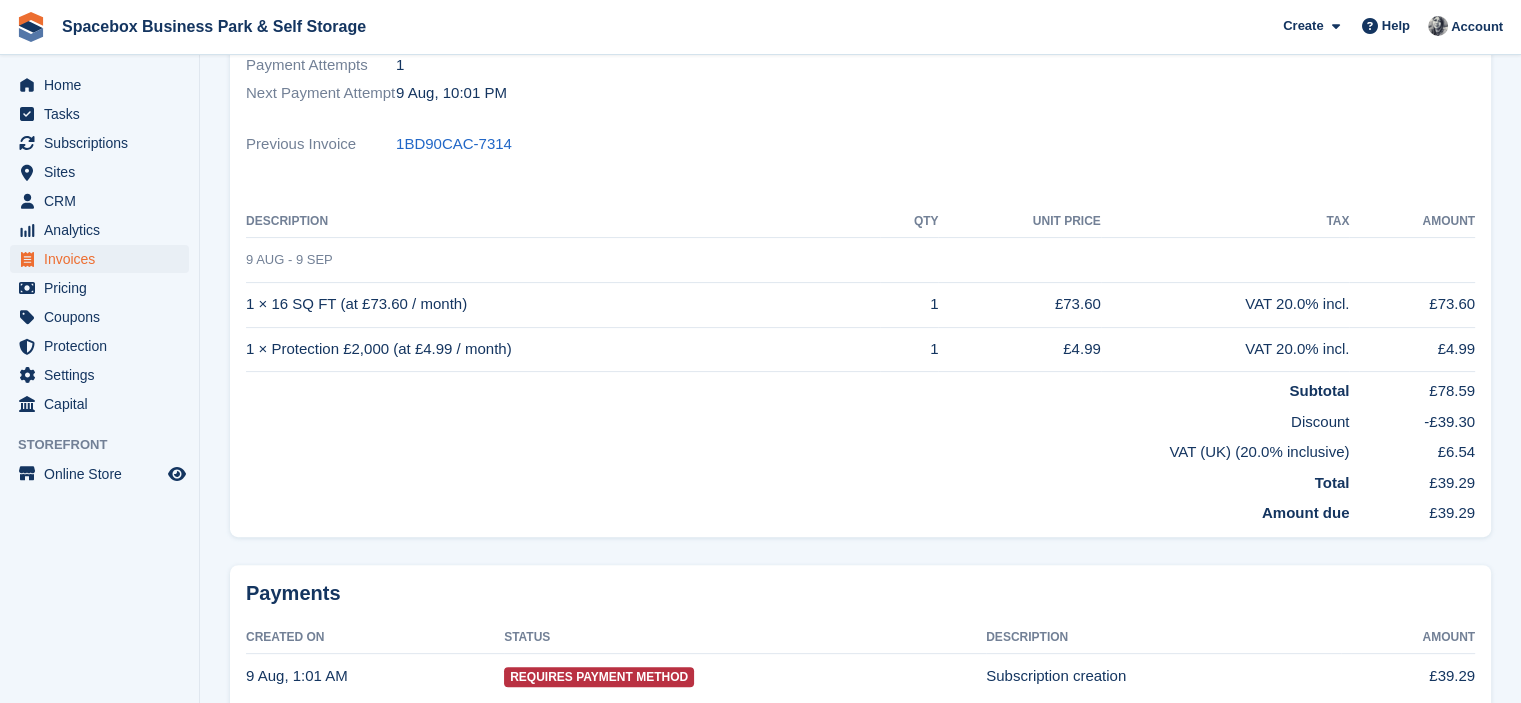 scroll, scrollTop: 0, scrollLeft: 0, axis: both 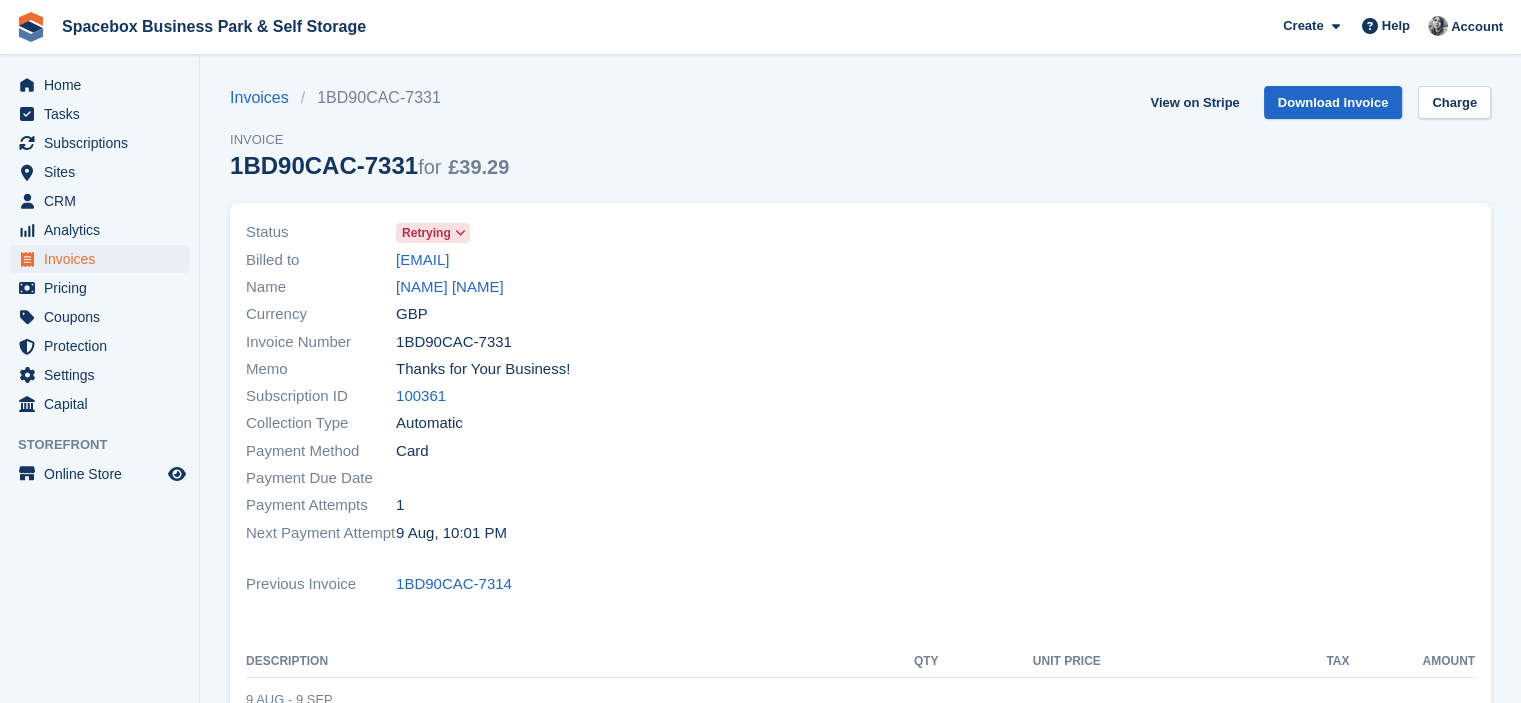 click on "Retrying" at bounding box center [426, 233] 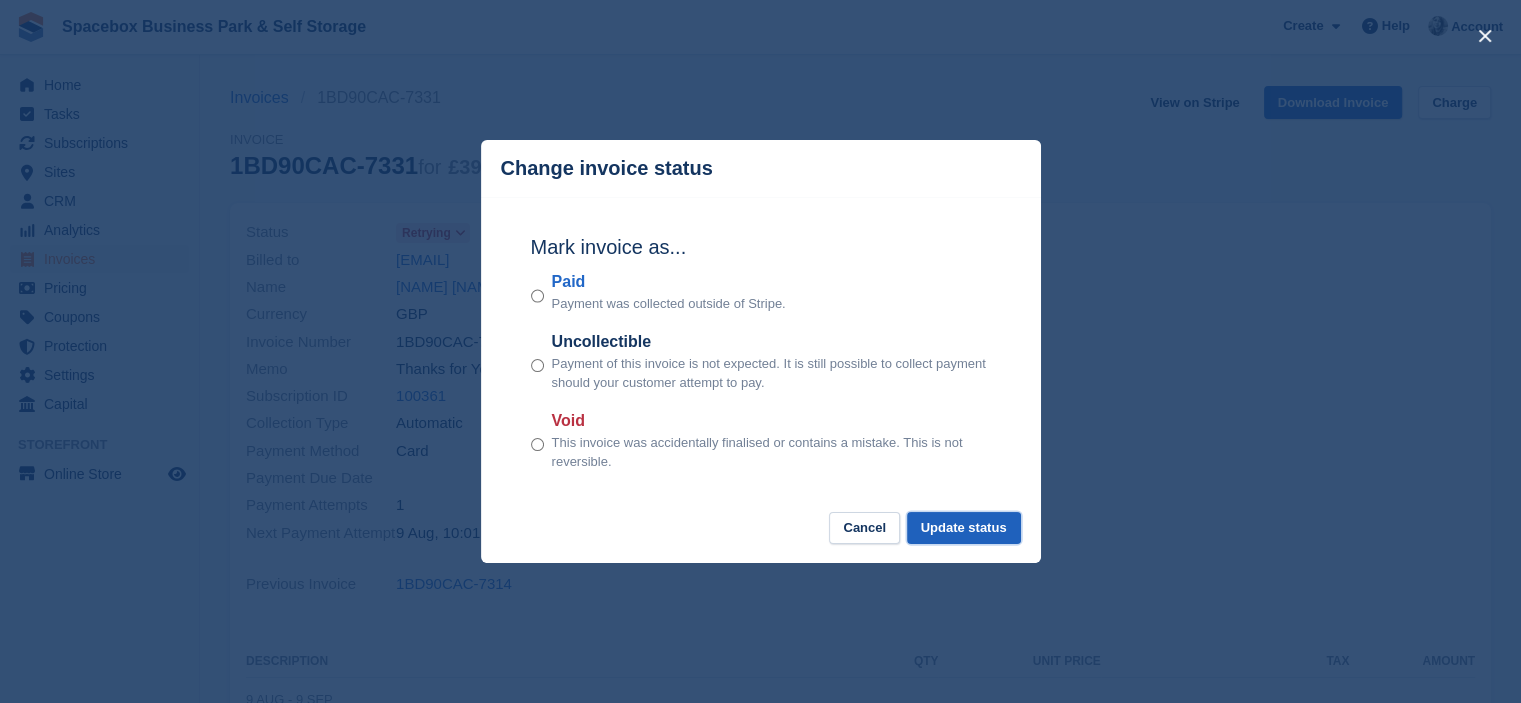 click on "Update status" at bounding box center (964, 528) 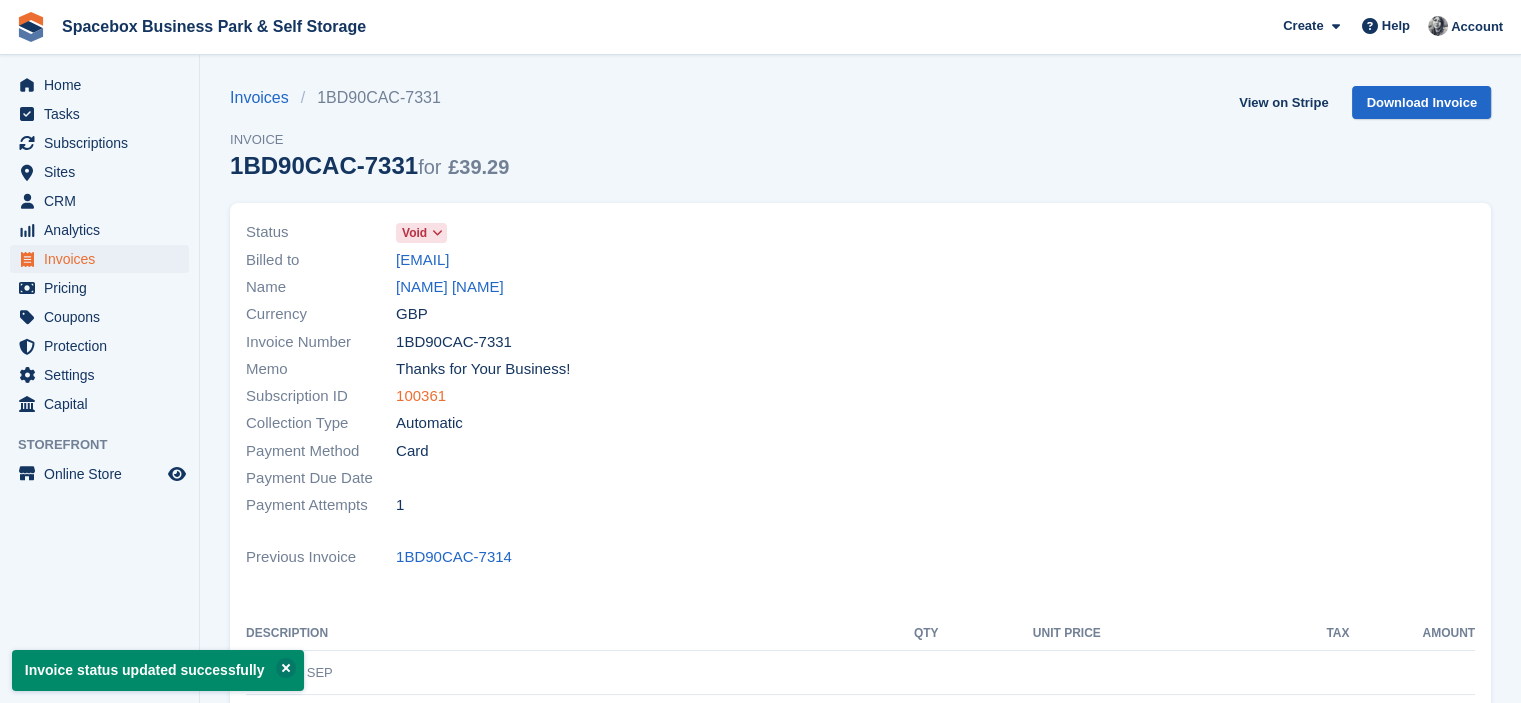 click on "100361" at bounding box center [421, 396] 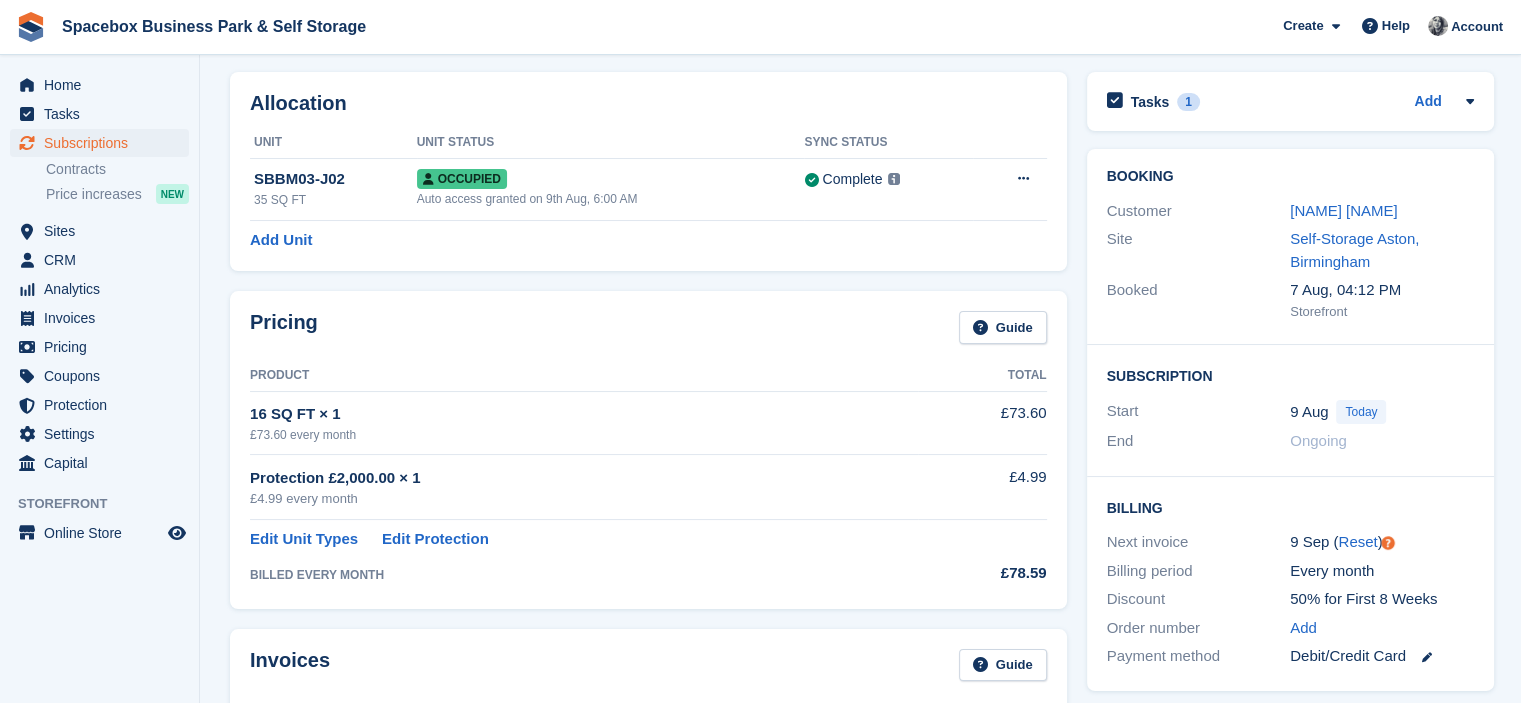 scroll, scrollTop: 0, scrollLeft: 0, axis: both 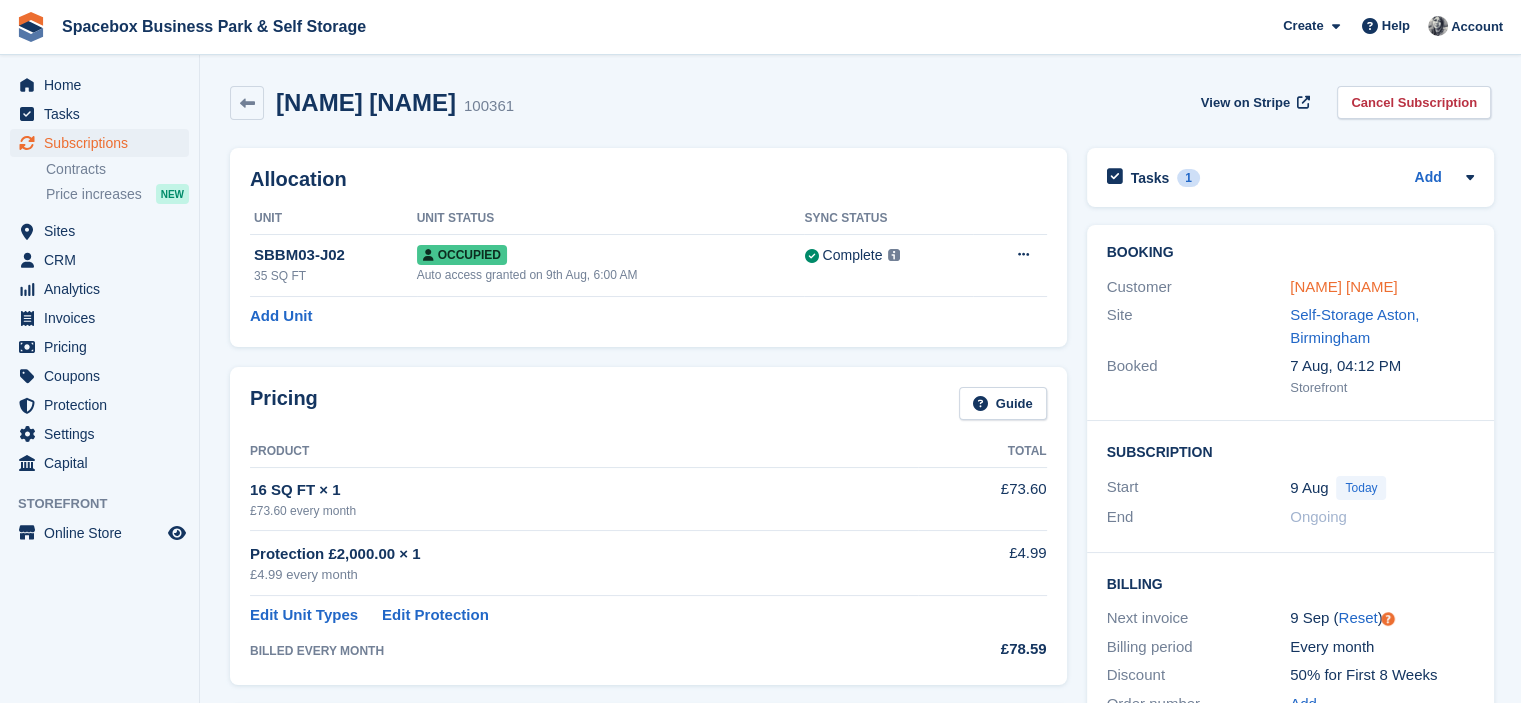 click on "[FIRST] [LAST]" at bounding box center [1344, 286] 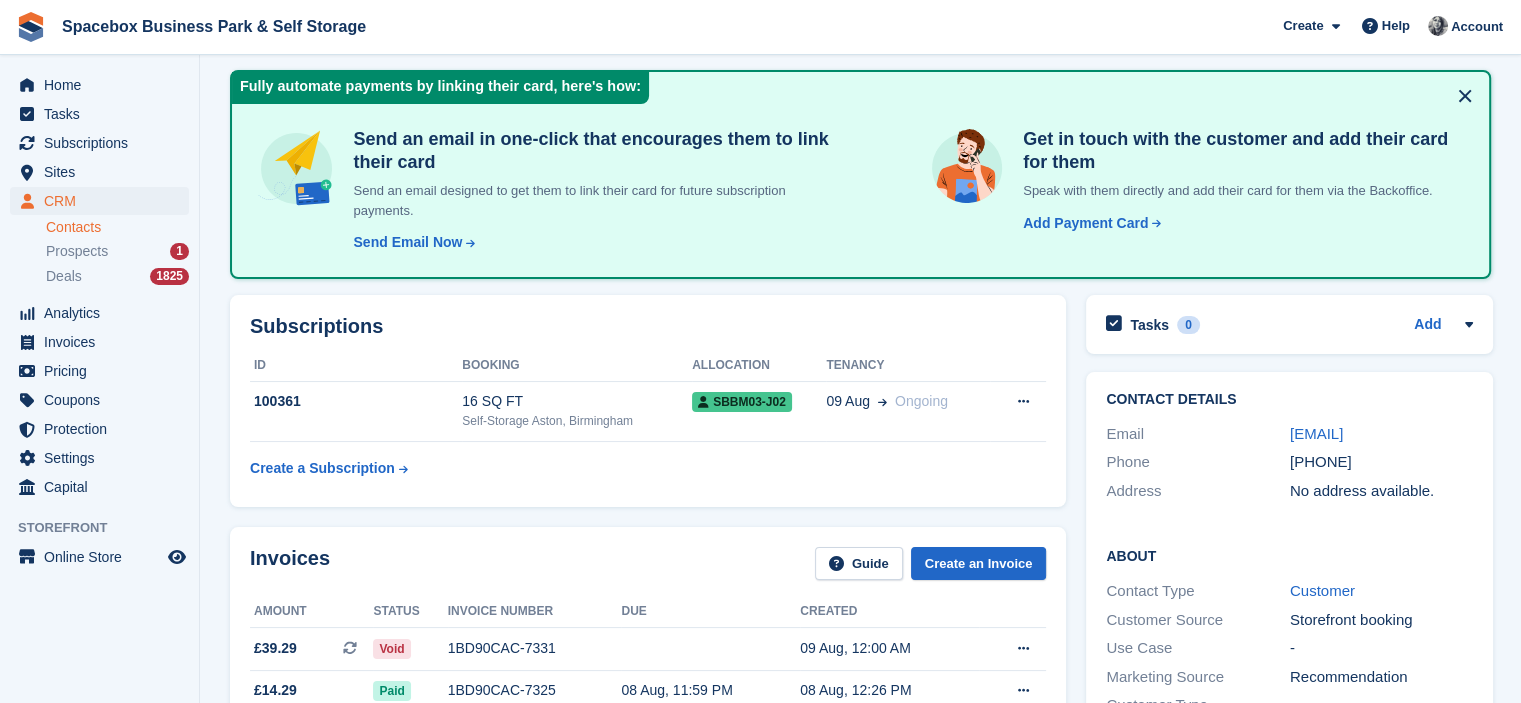scroll, scrollTop: 0, scrollLeft: 0, axis: both 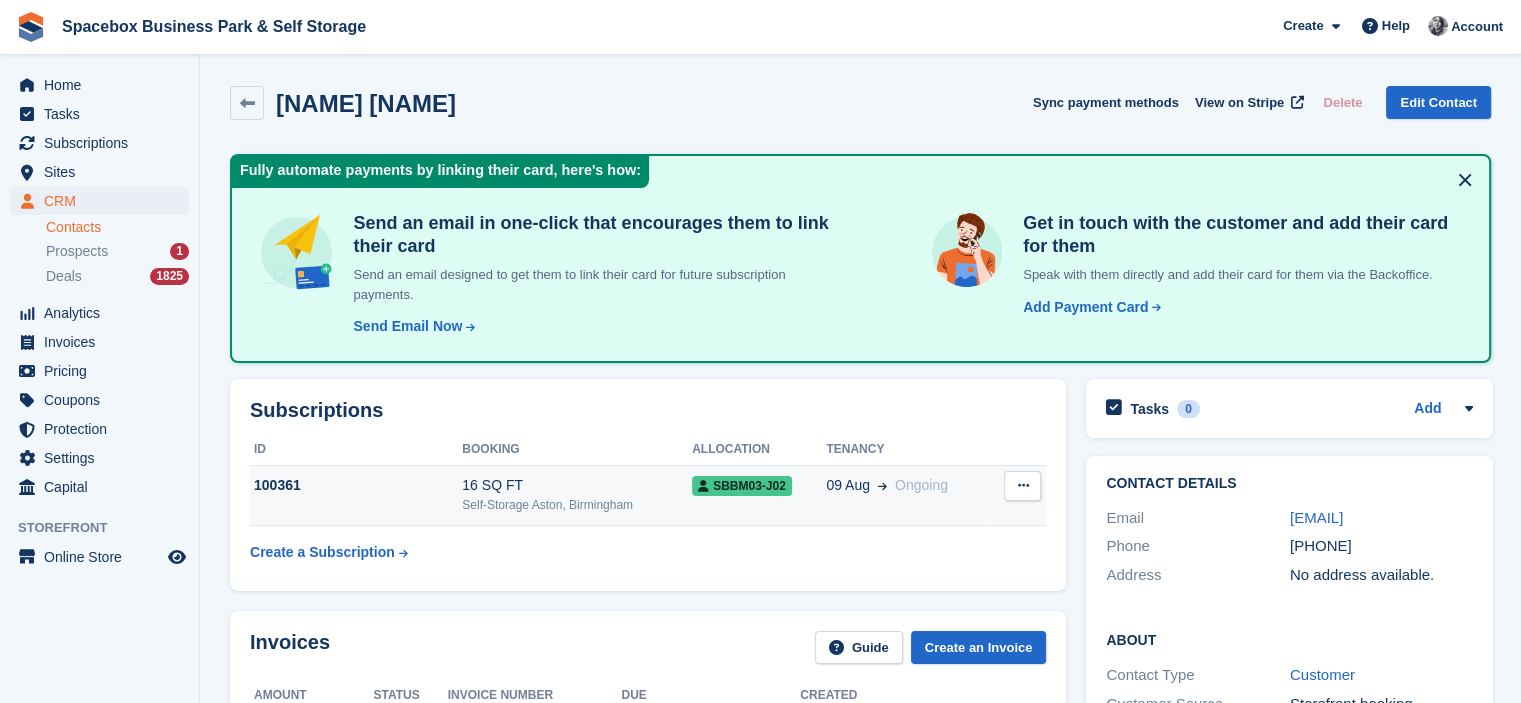 click on "SBBM03-J02" at bounding box center (759, 495) 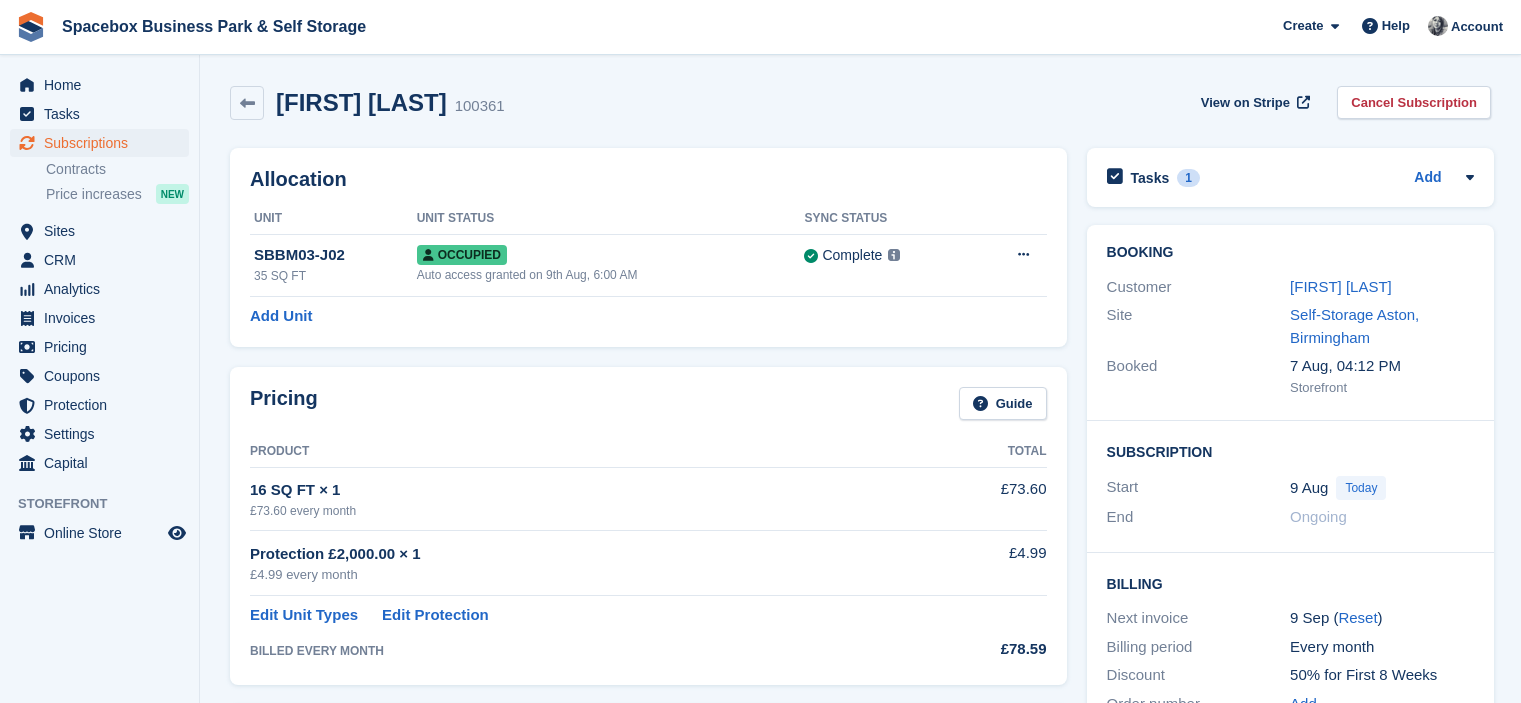scroll, scrollTop: 567, scrollLeft: 0, axis: vertical 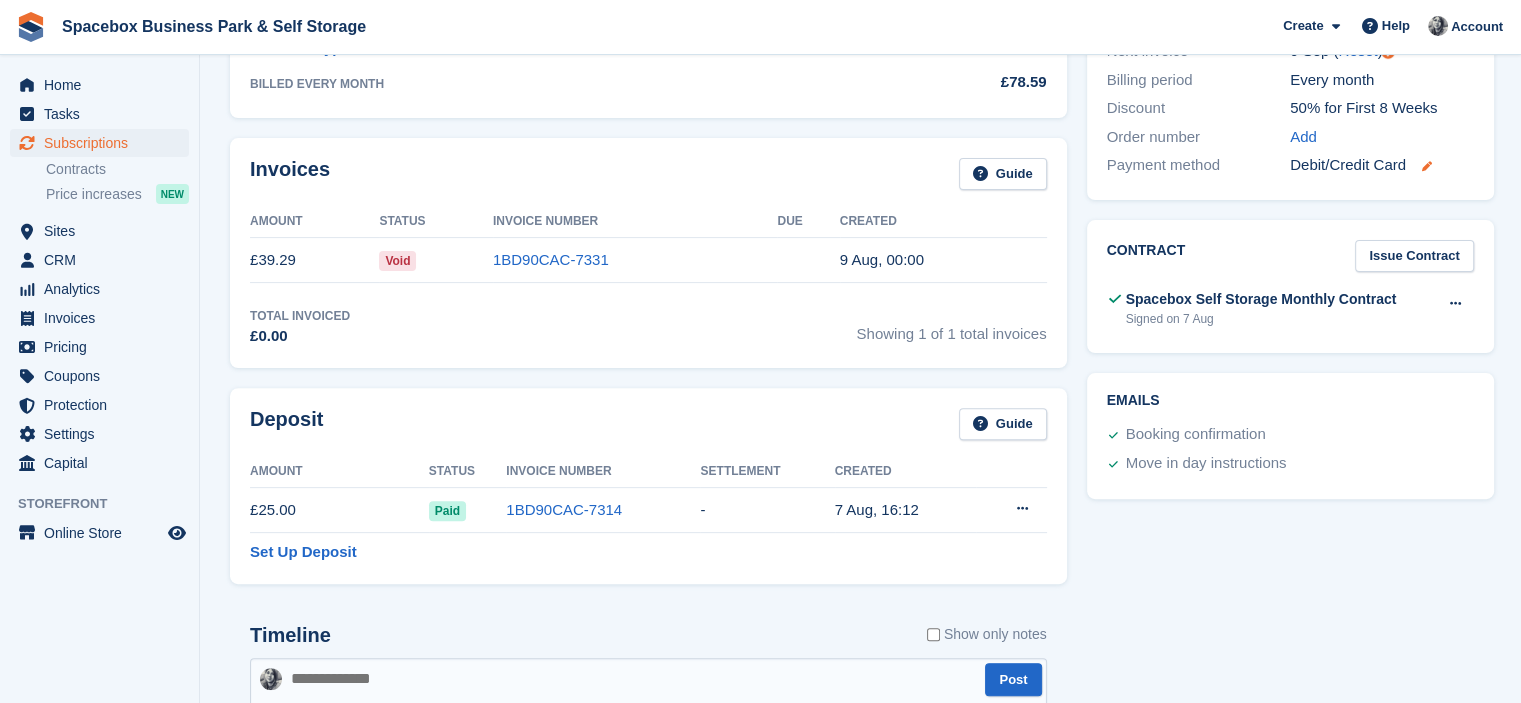 click at bounding box center (1427, 166) 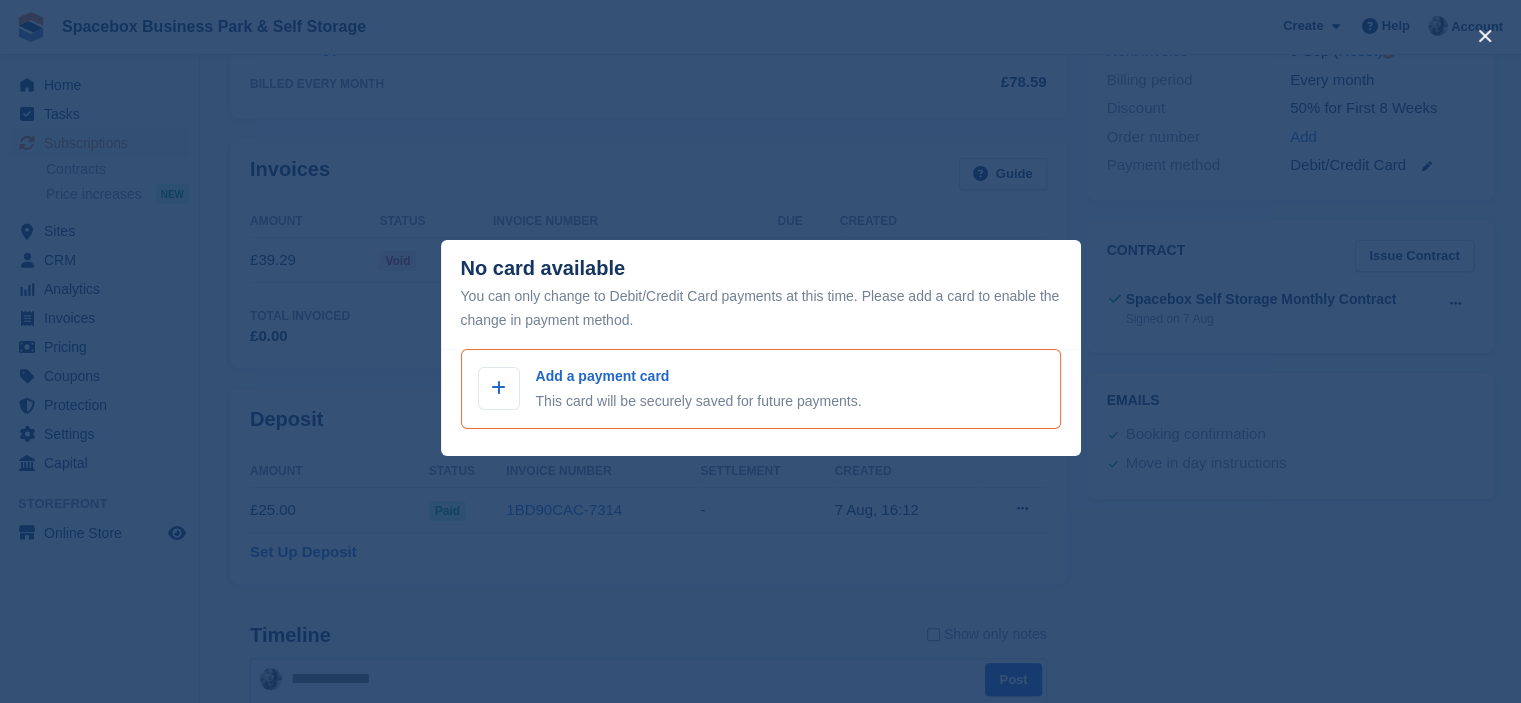 click on "Add a payment card" at bounding box center [699, 376] 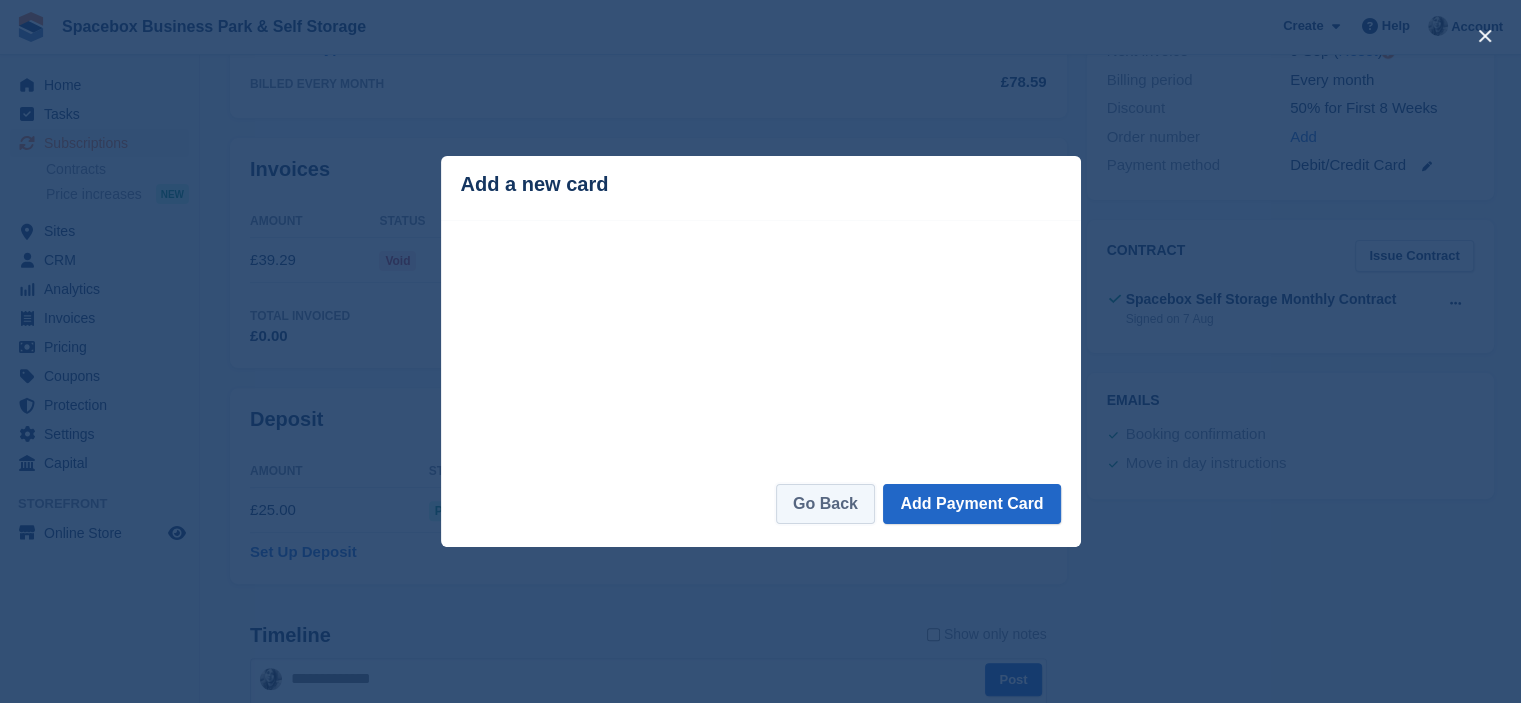 click on "Go Back" at bounding box center [825, 504] 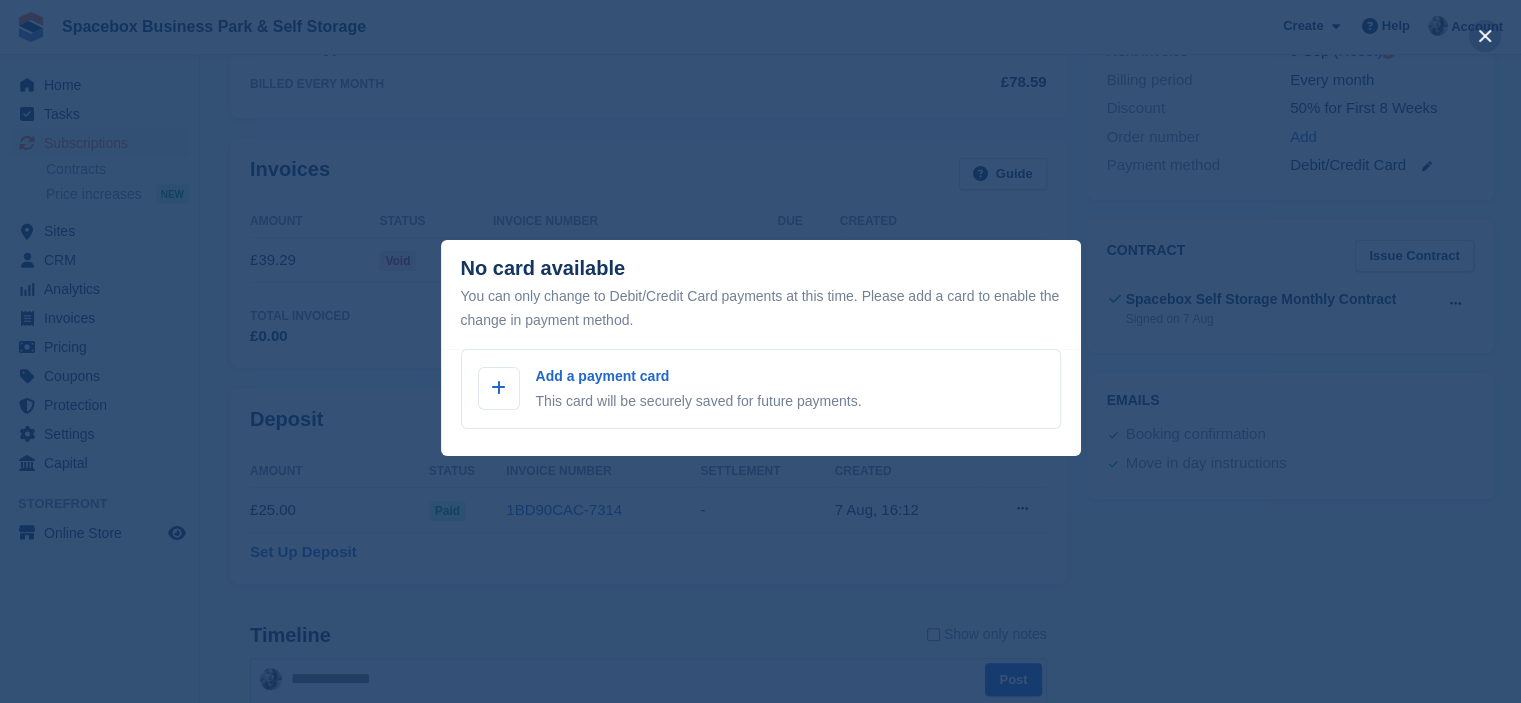 click at bounding box center (1485, 36) 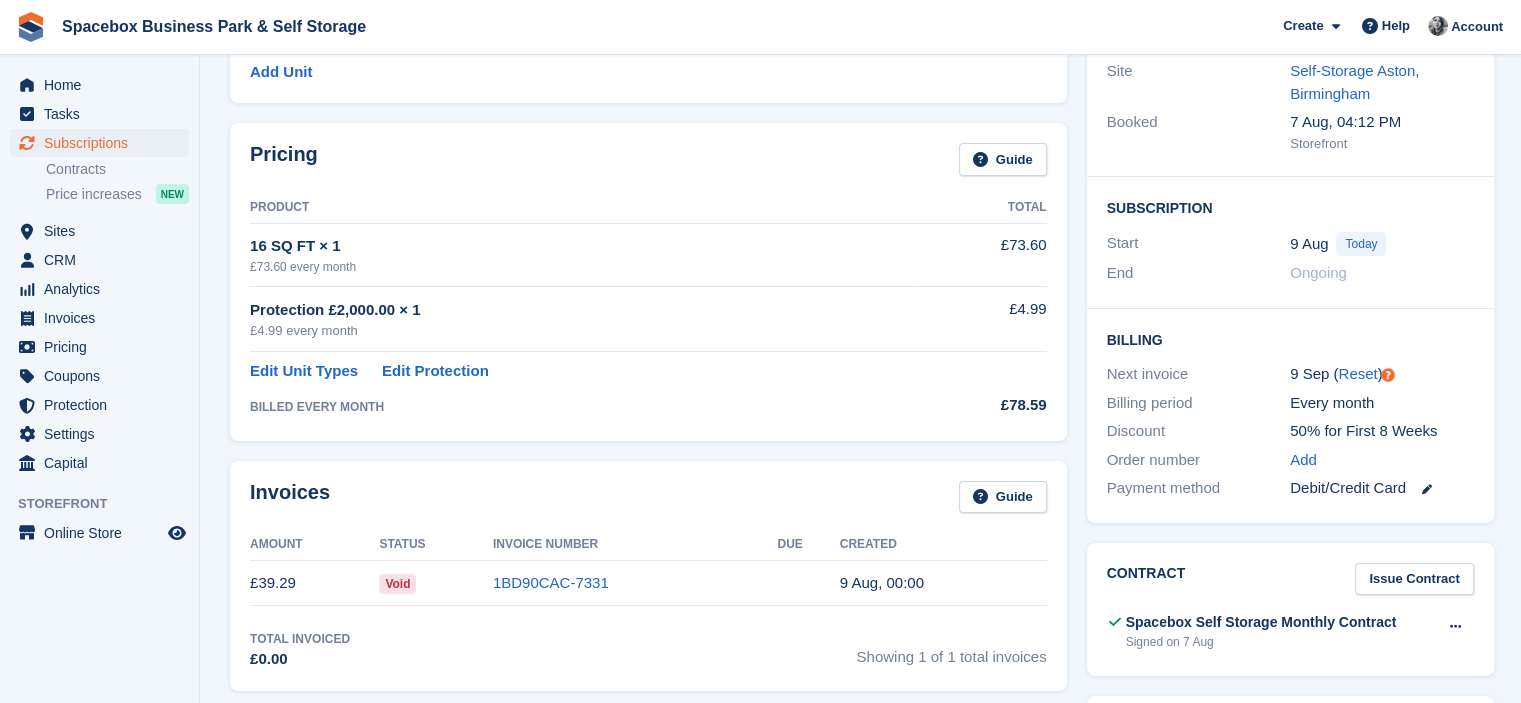 scroll, scrollTop: 0, scrollLeft: 0, axis: both 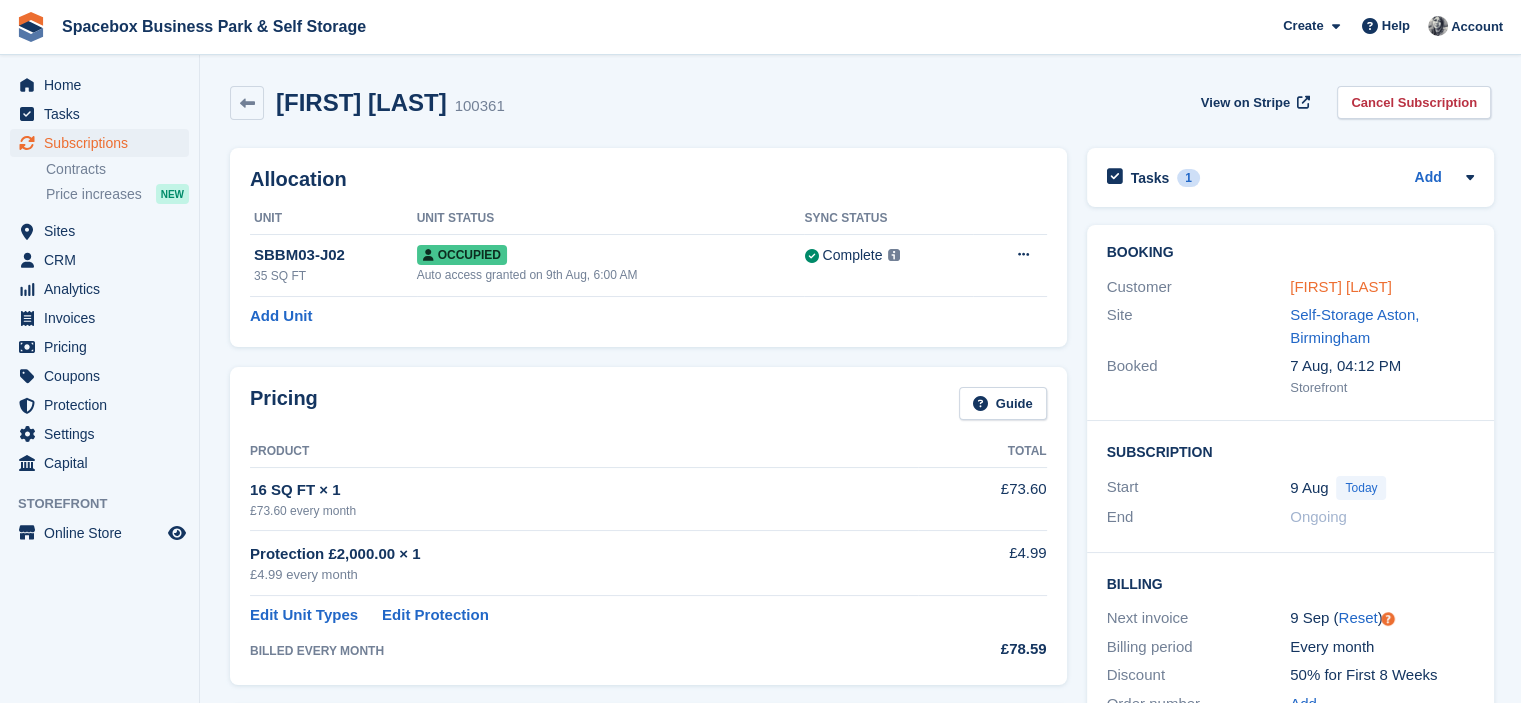 click on "[FIRST] [LAST]" at bounding box center (1341, 286) 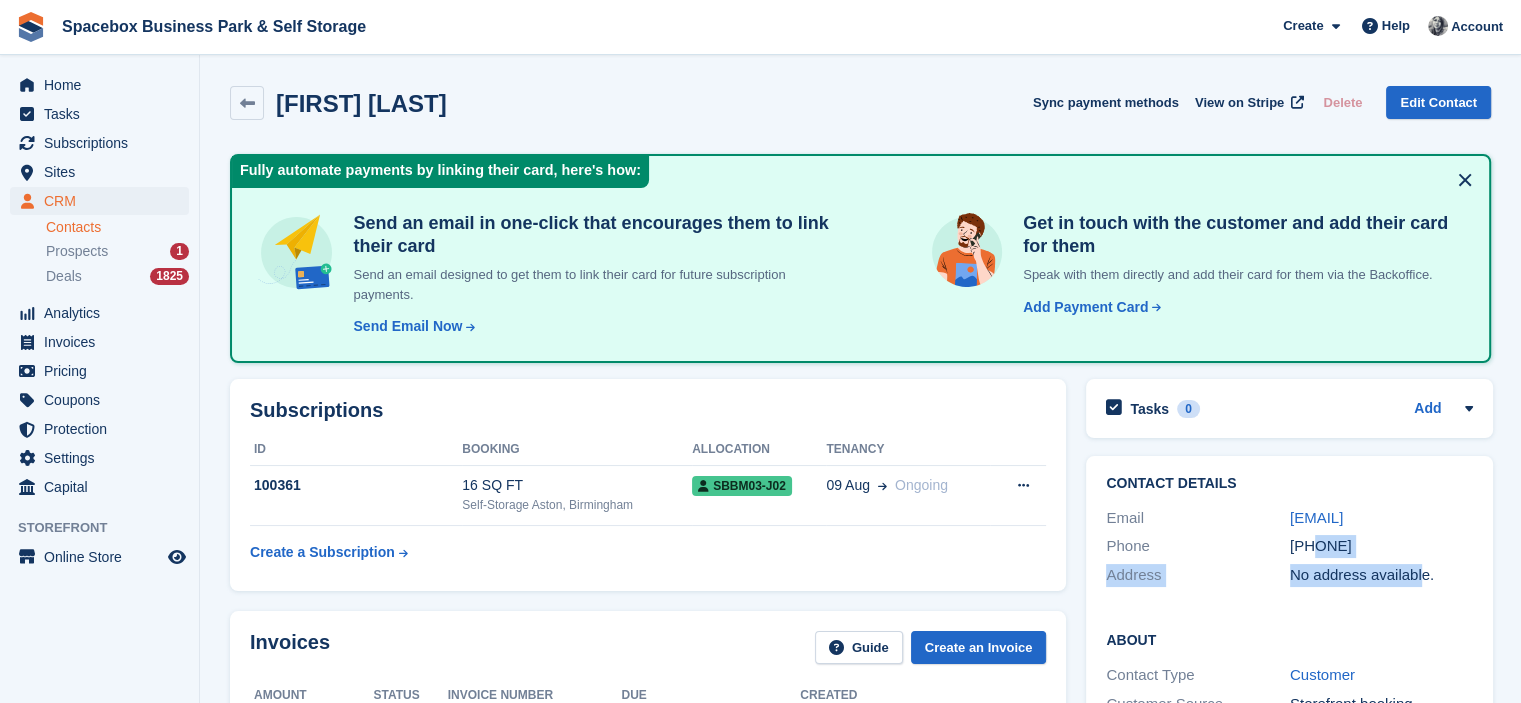 drag, startPoint x: 1312, startPoint y: 547, endPoint x: 1419, endPoint y: 560, distance: 107.78683 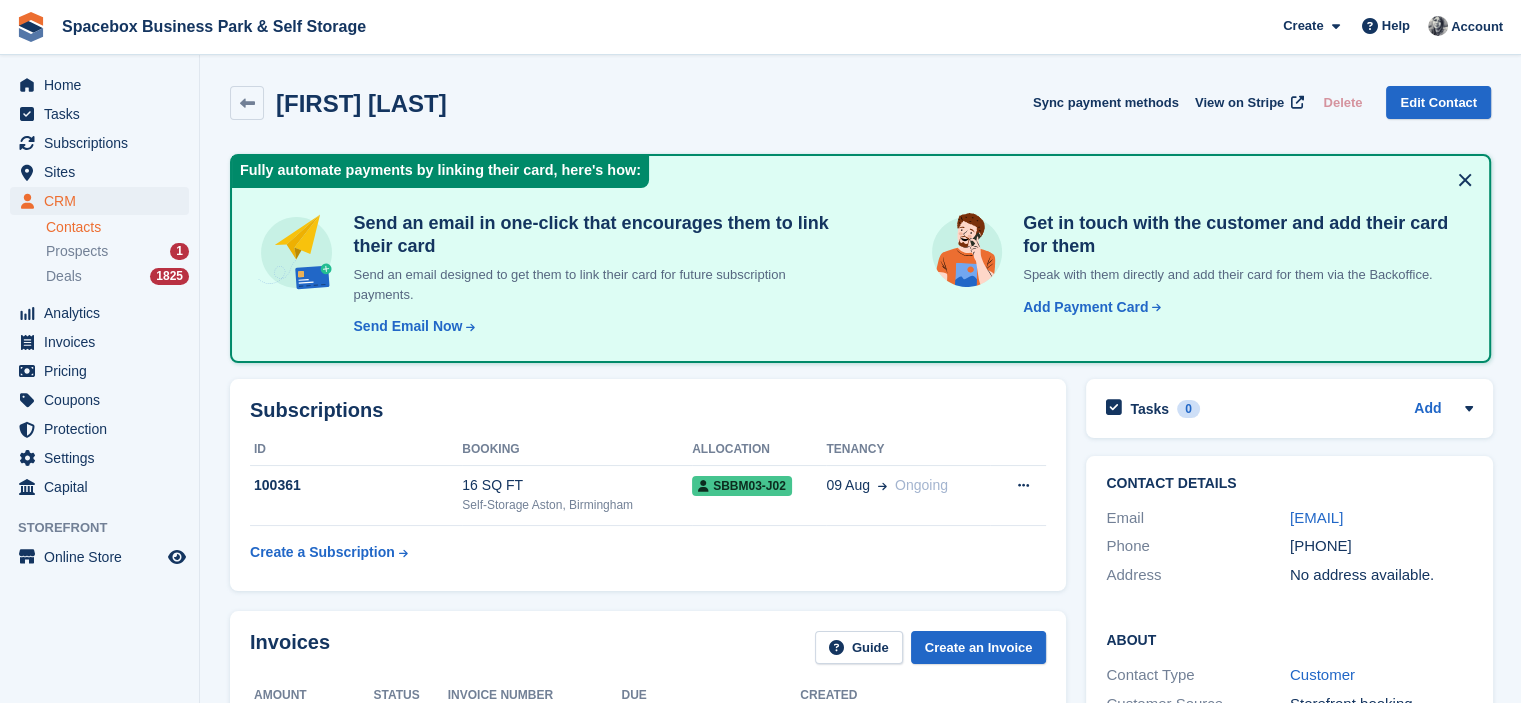drag, startPoint x: 1316, startPoint y: 545, endPoint x: 1397, endPoint y: 544, distance: 81.00617 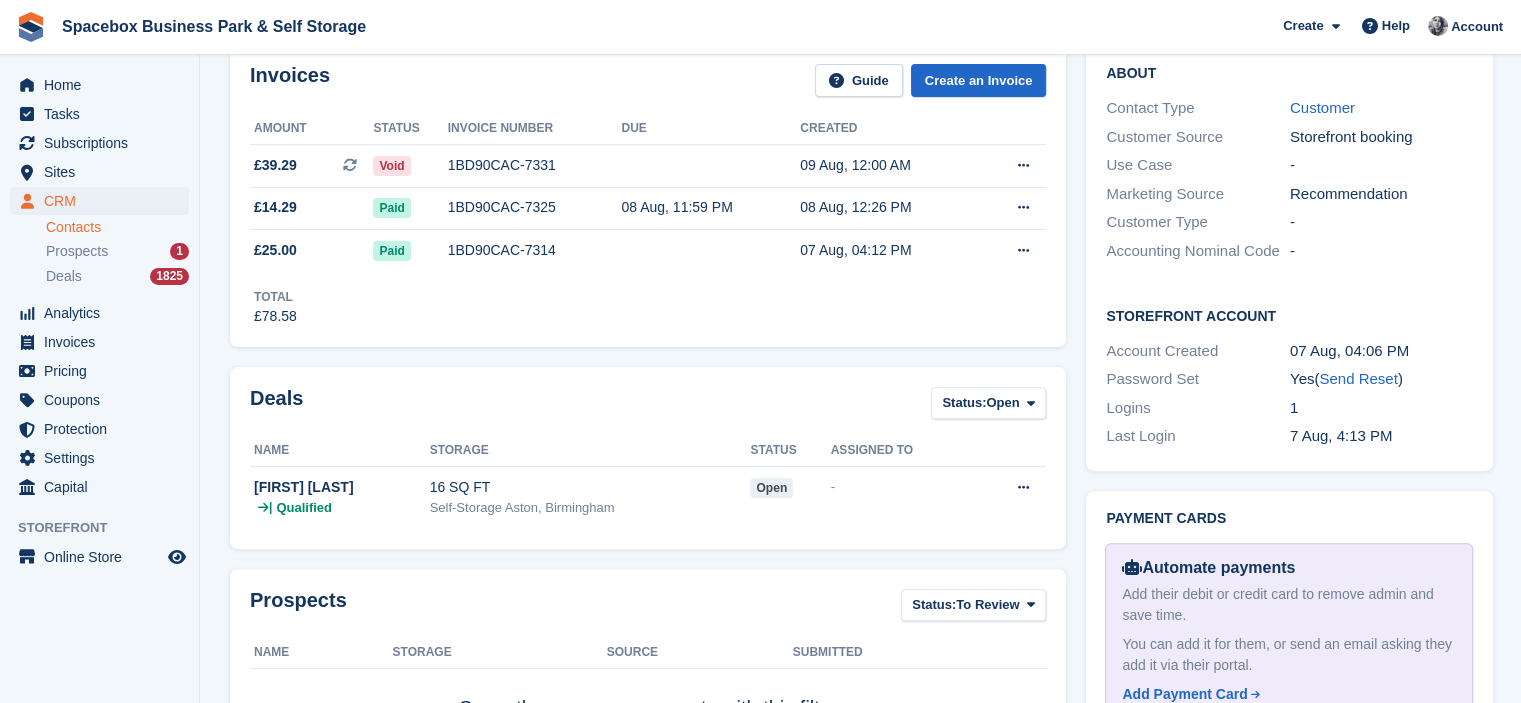 scroll, scrollTop: 0, scrollLeft: 0, axis: both 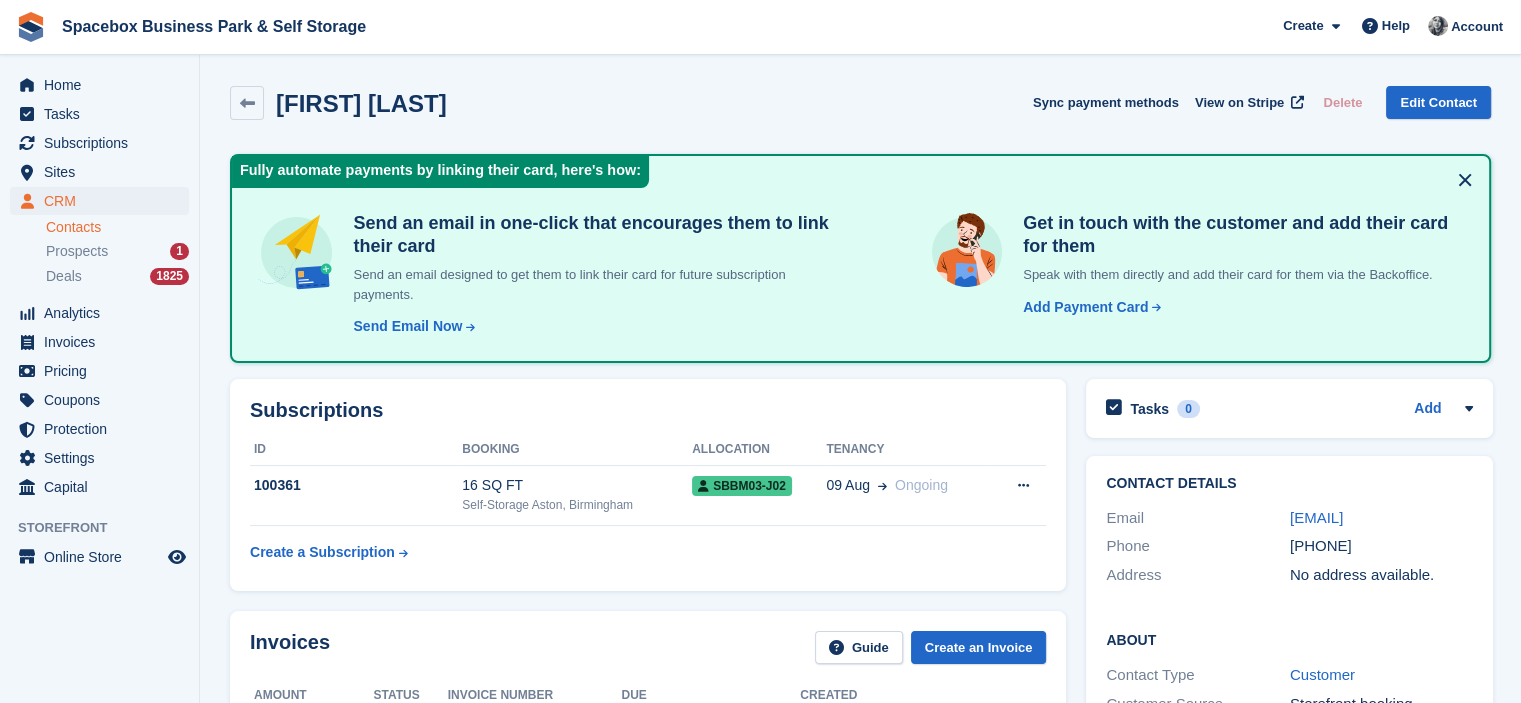 click at bounding box center (1465, 180) 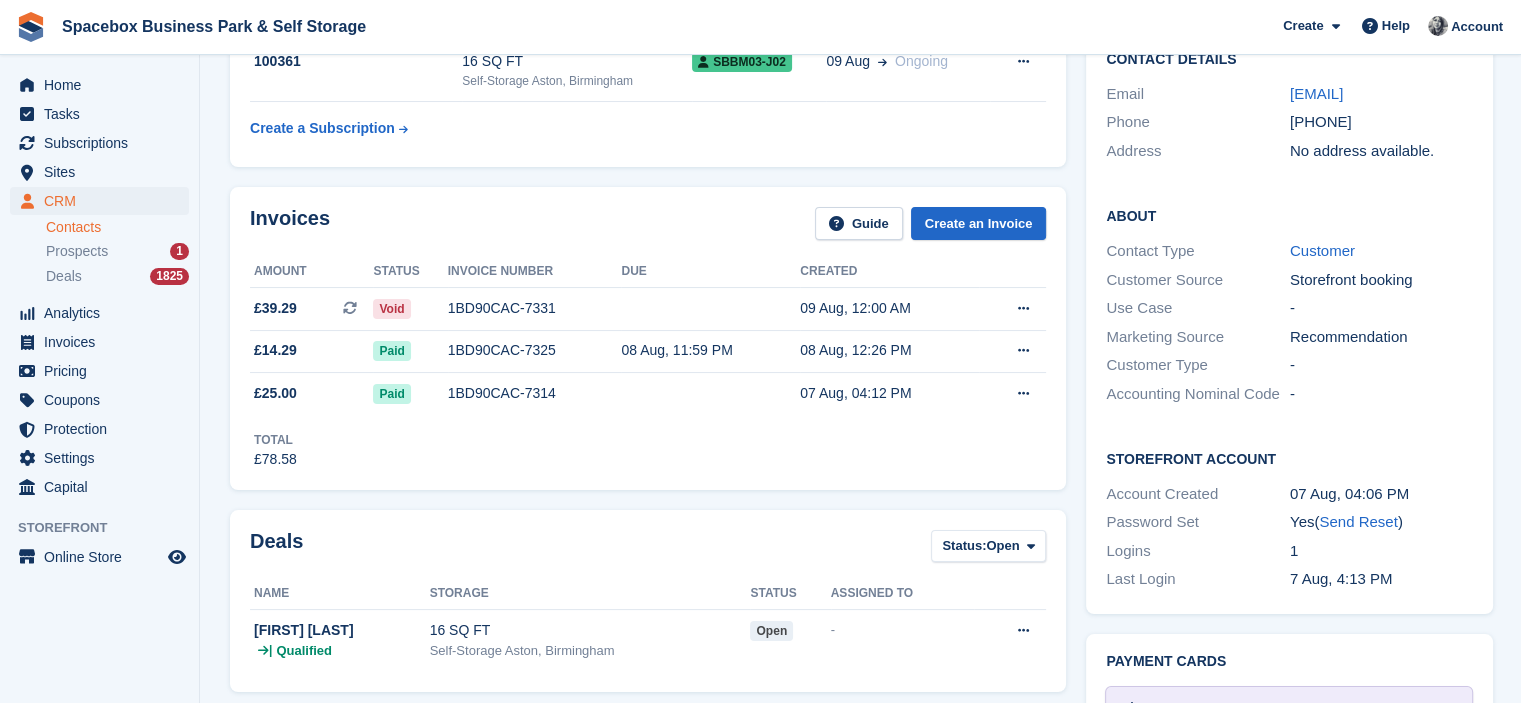 scroll, scrollTop: 112, scrollLeft: 0, axis: vertical 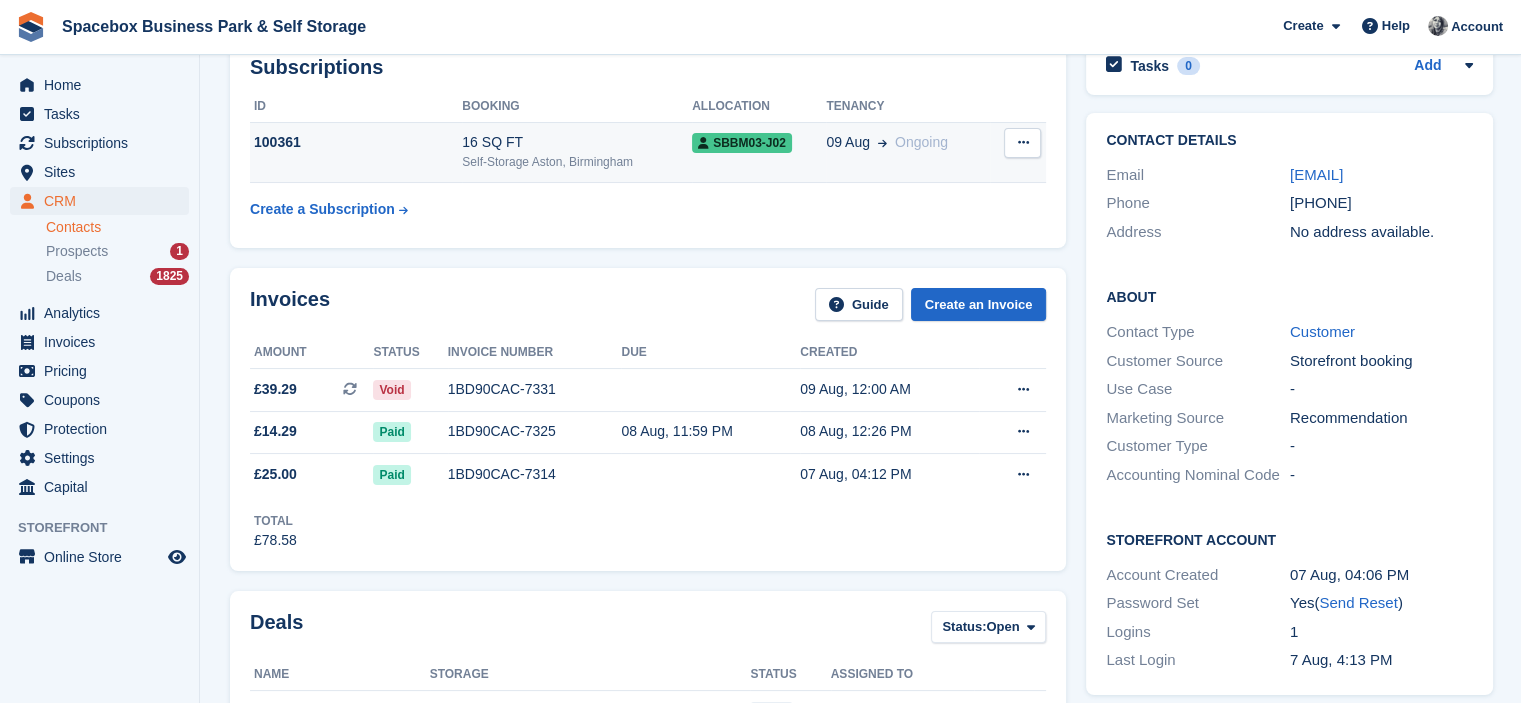 click on "16 SQ FT" at bounding box center [577, 142] 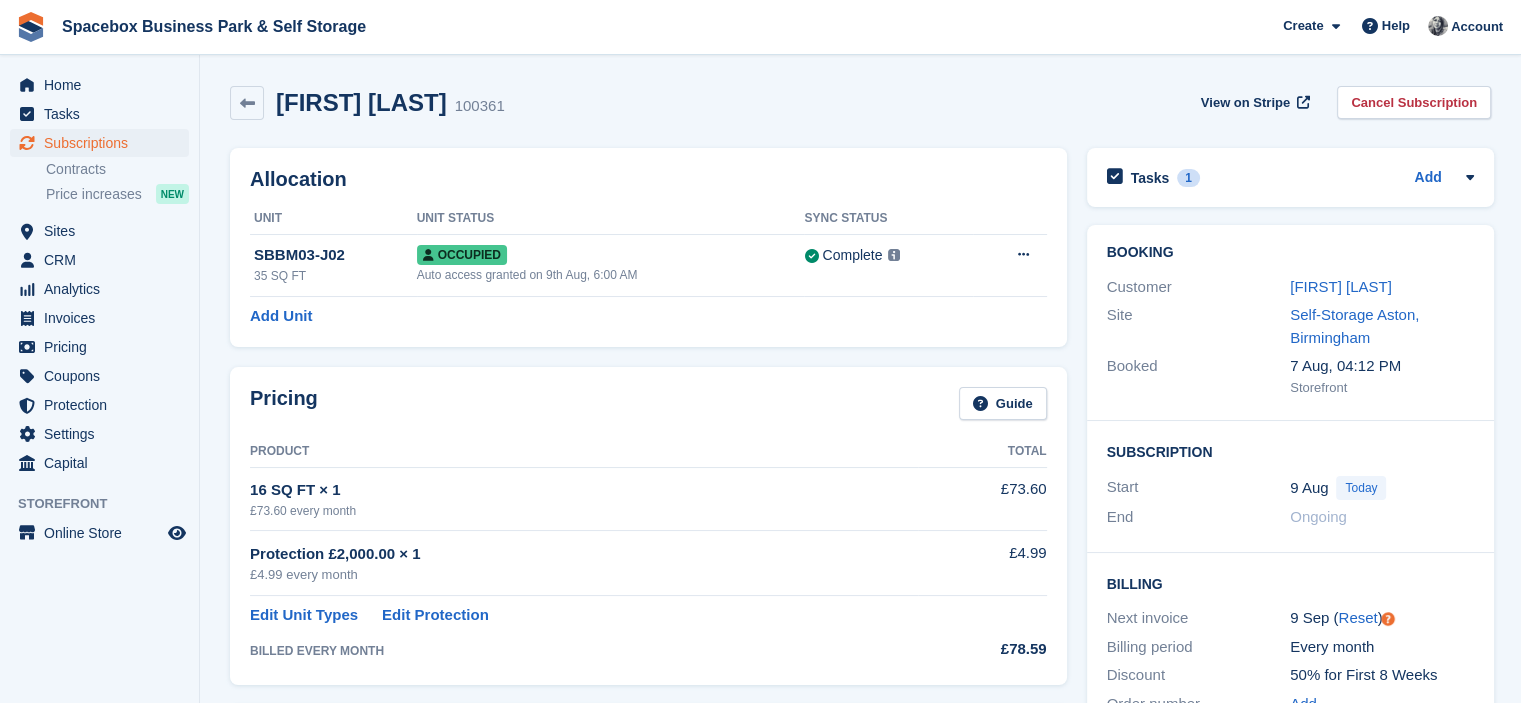 scroll, scrollTop: 567, scrollLeft: 0, axis: vertical 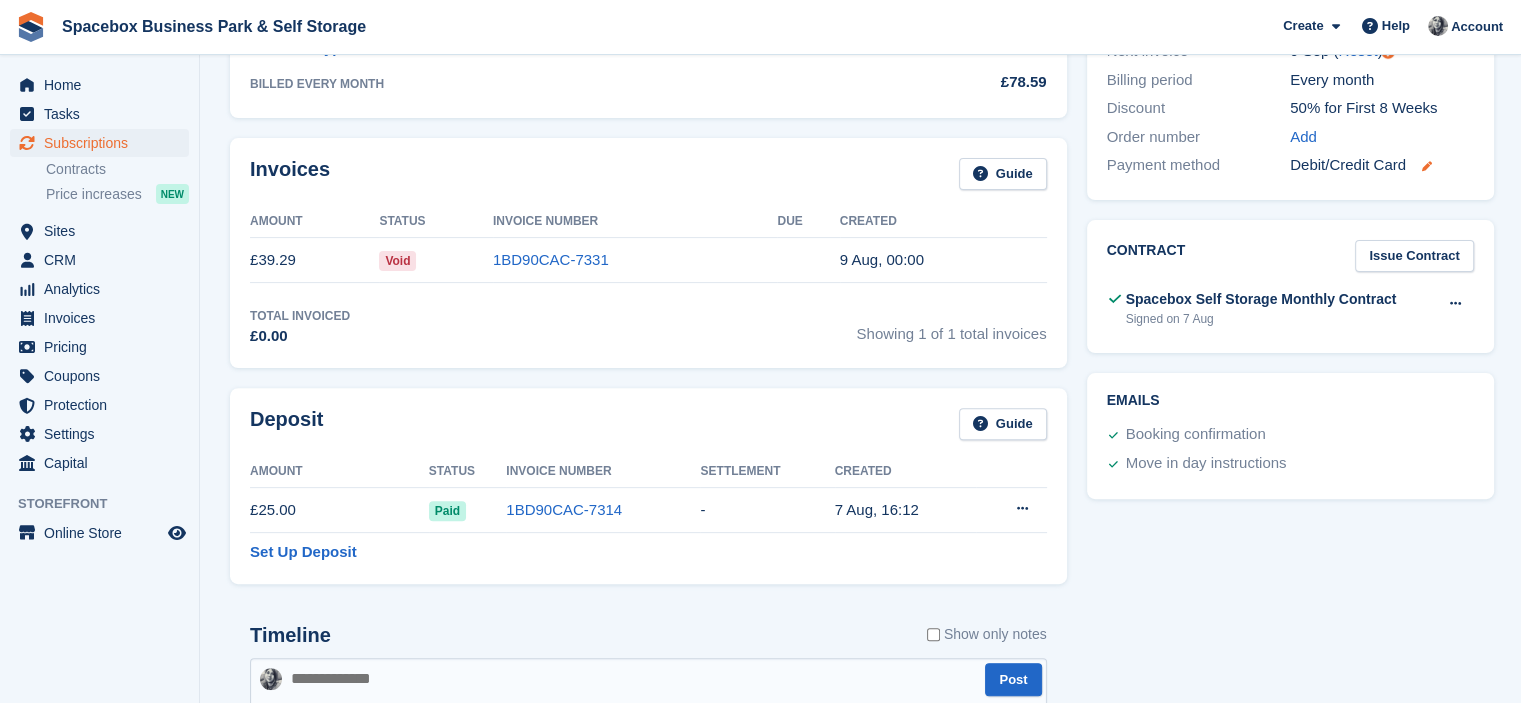 click at bounding box center [1427, 166] 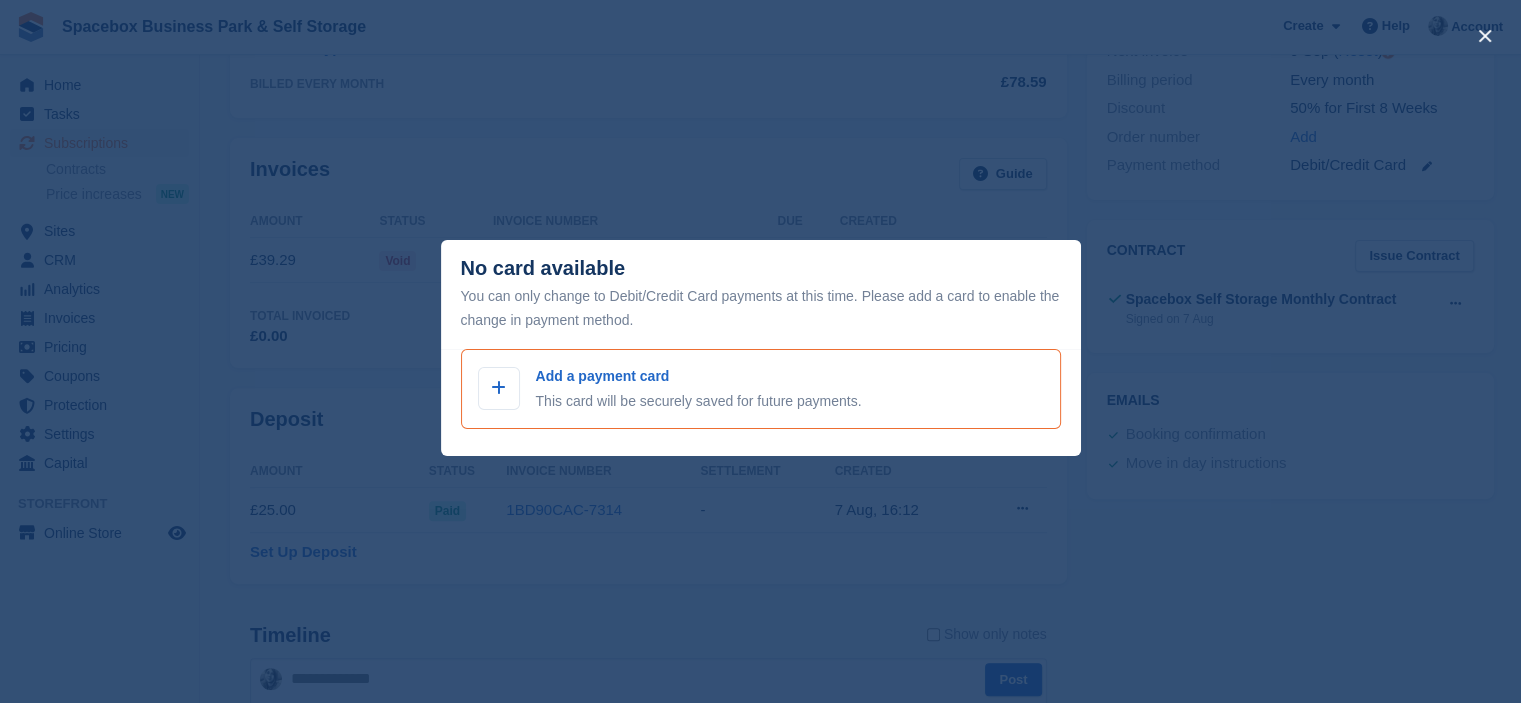 click on "This card will be securely saved for future payments." at bounding box center (699, 401) 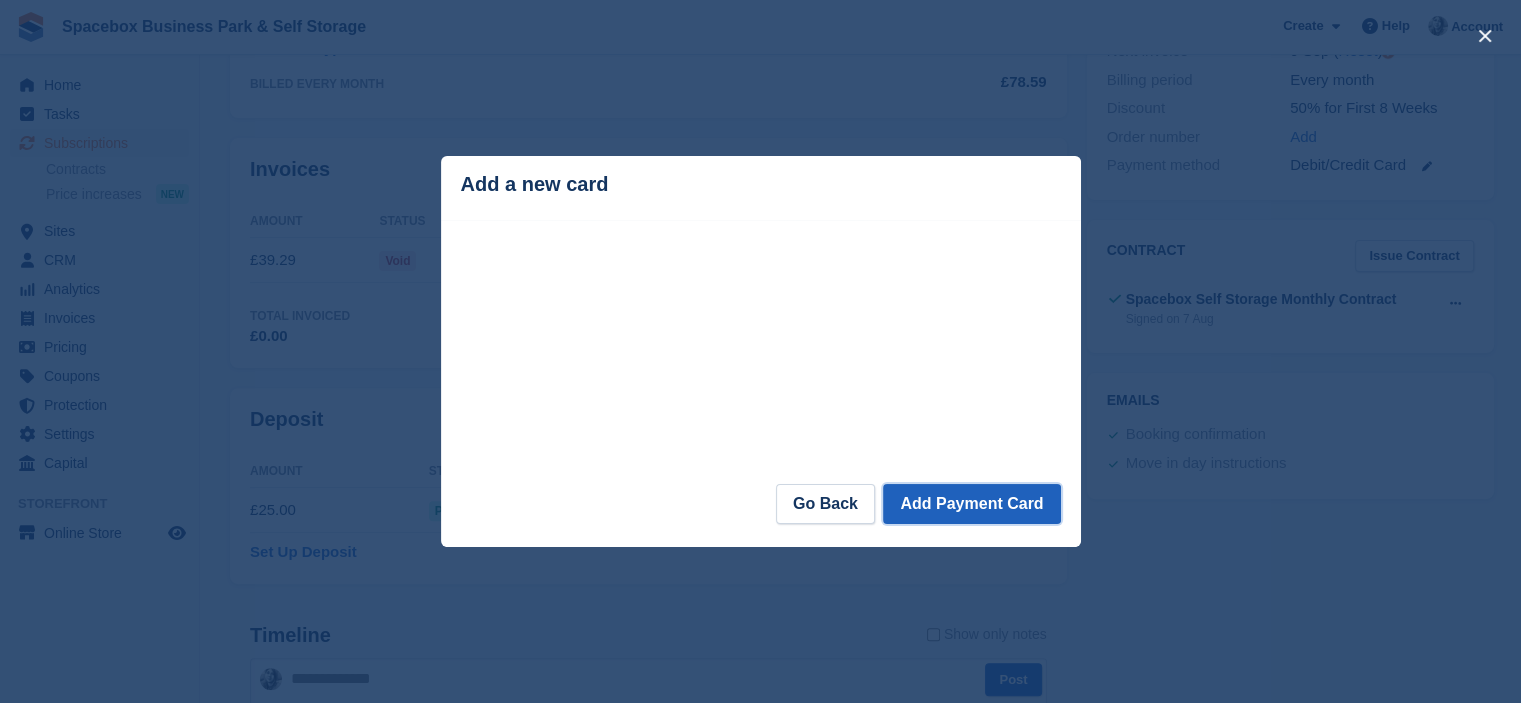 click on "Add Payment Card" at bounding box center (971, 504) 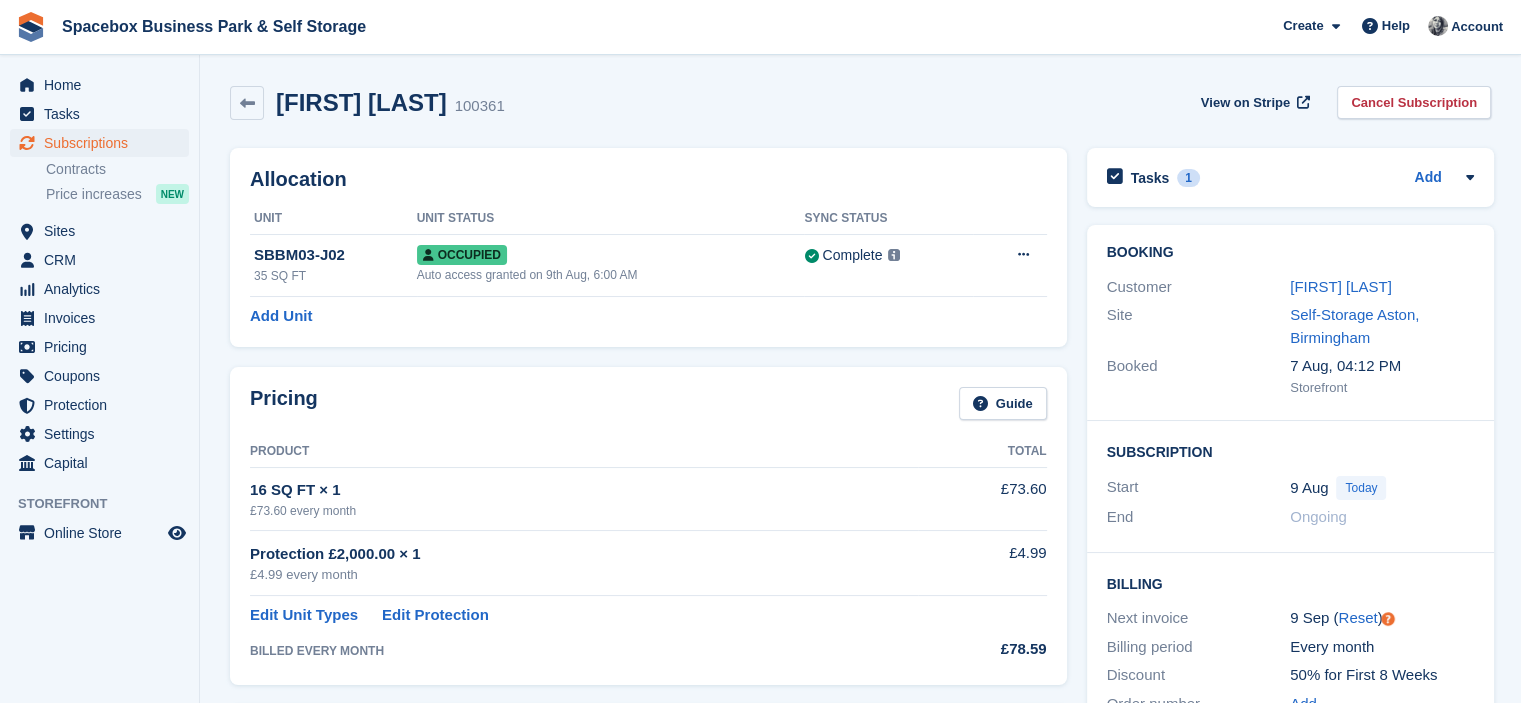 scroll, scrollTop: 0, scrollLeft: 0, axis: both 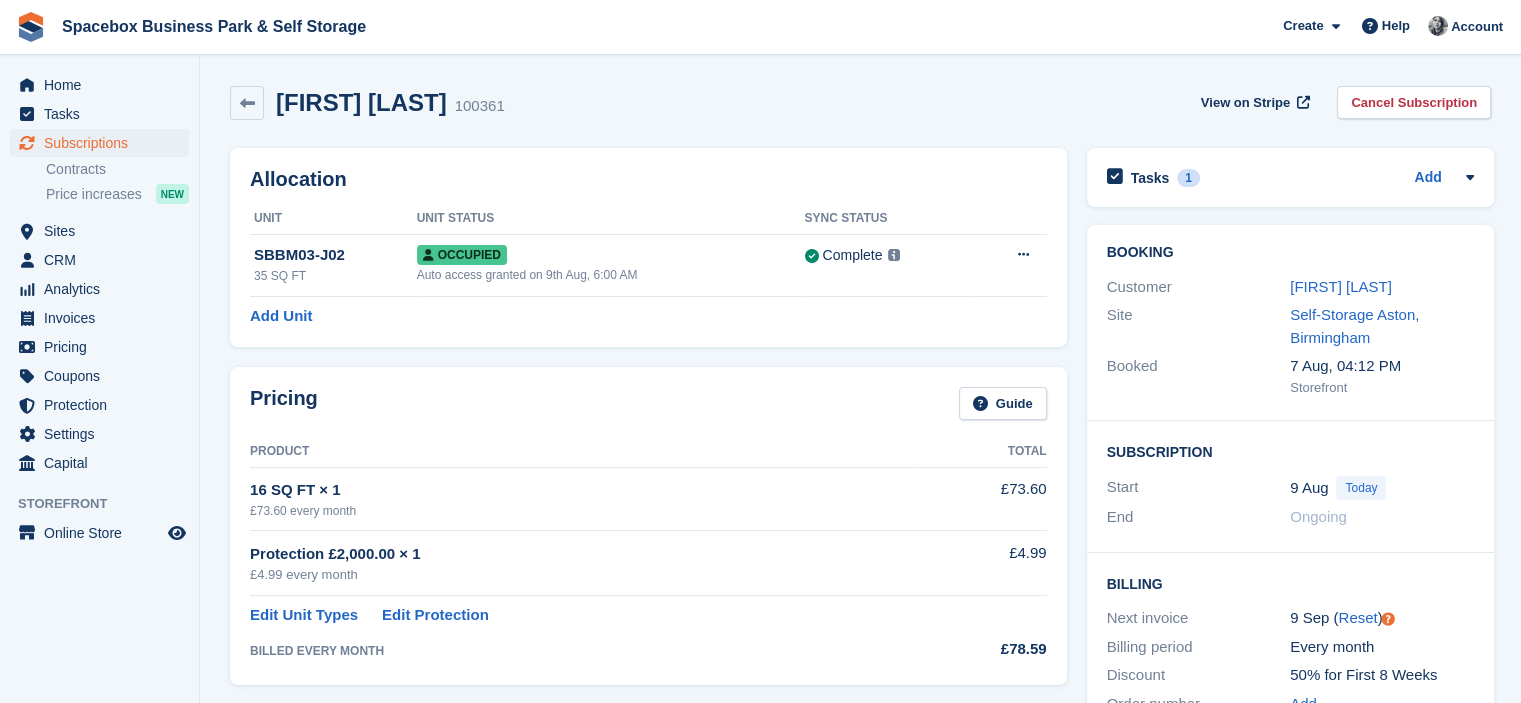 click on "Allocation" at bounding box center [648, 179] 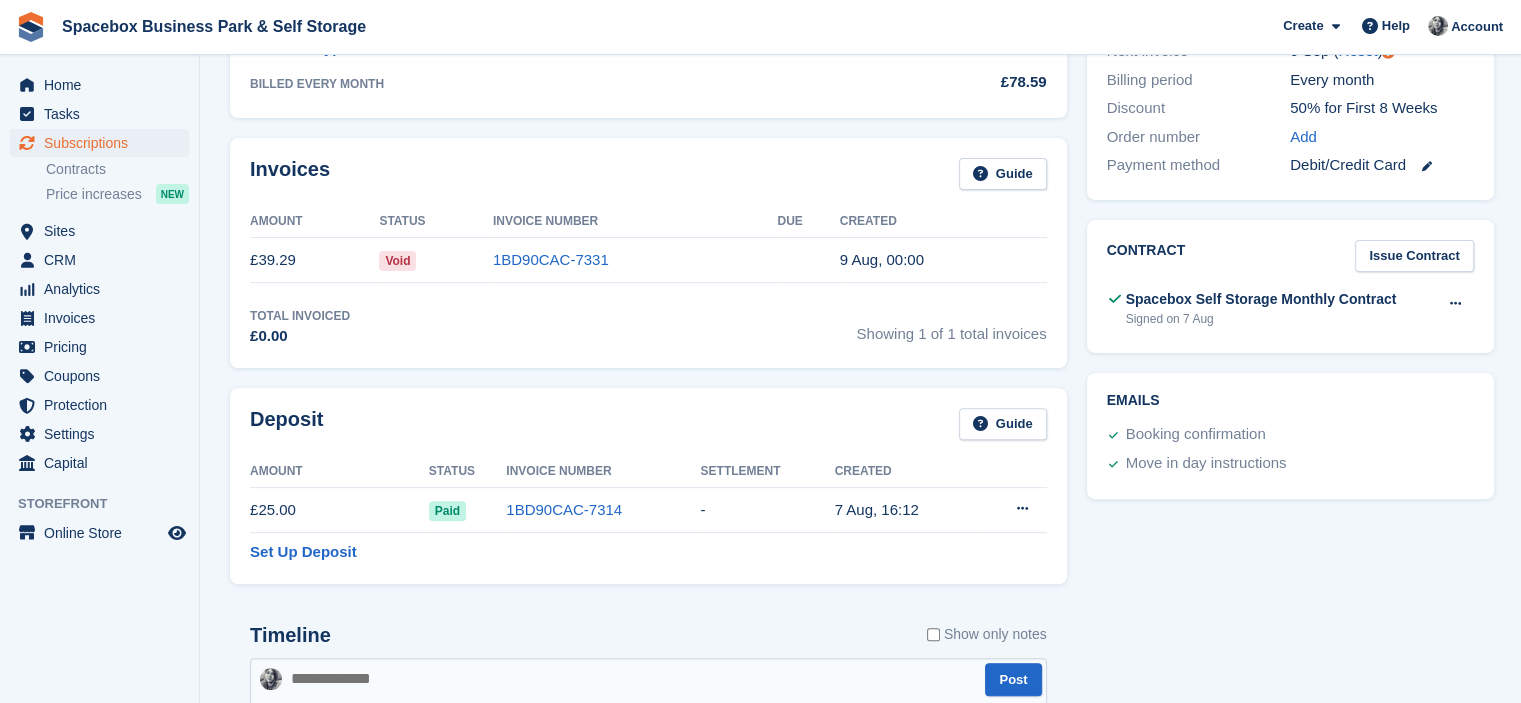 scroll, scrollTop: 1134, scrollLeft: 0, axis: vertical 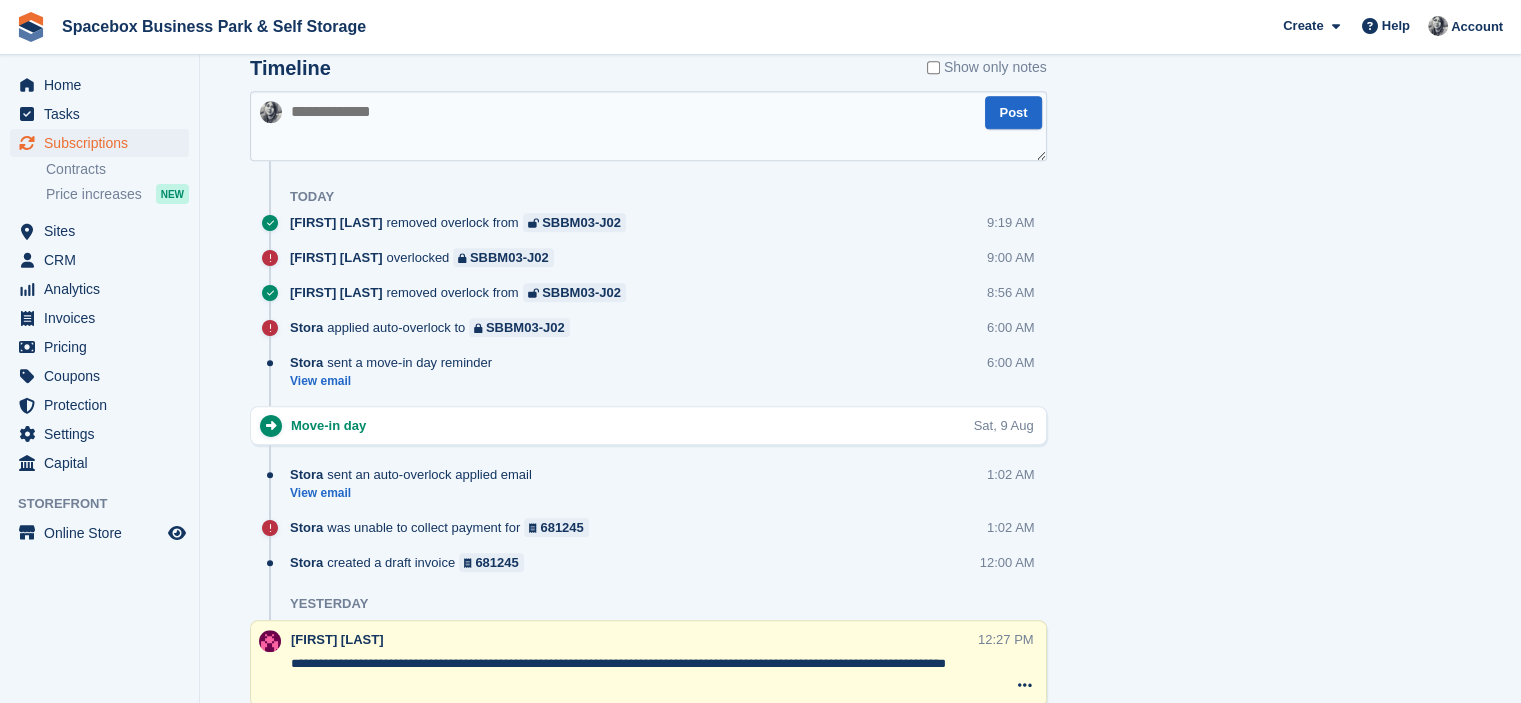click at bounding box center (648, 126) 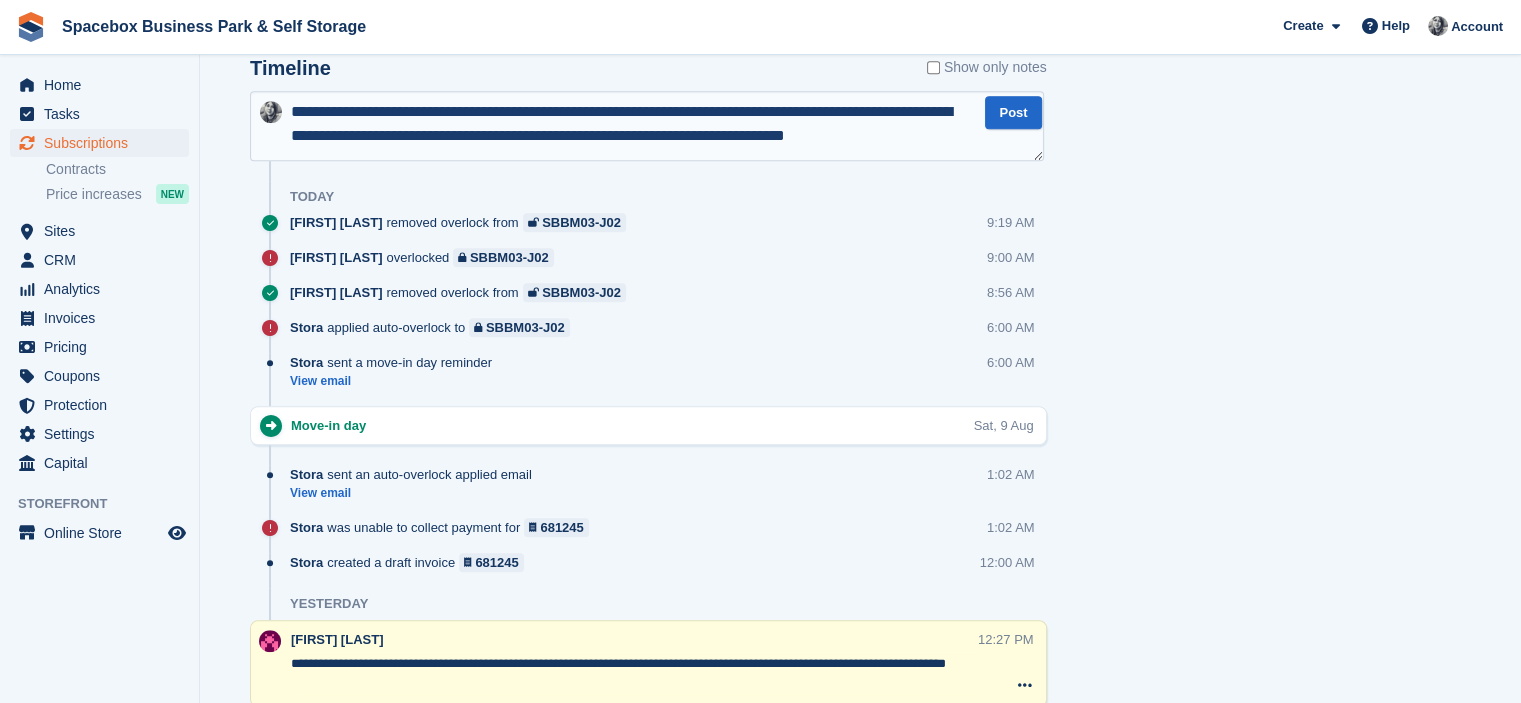 scroll, scrollTop: 11, scrollLeft: 0, axis: vertical 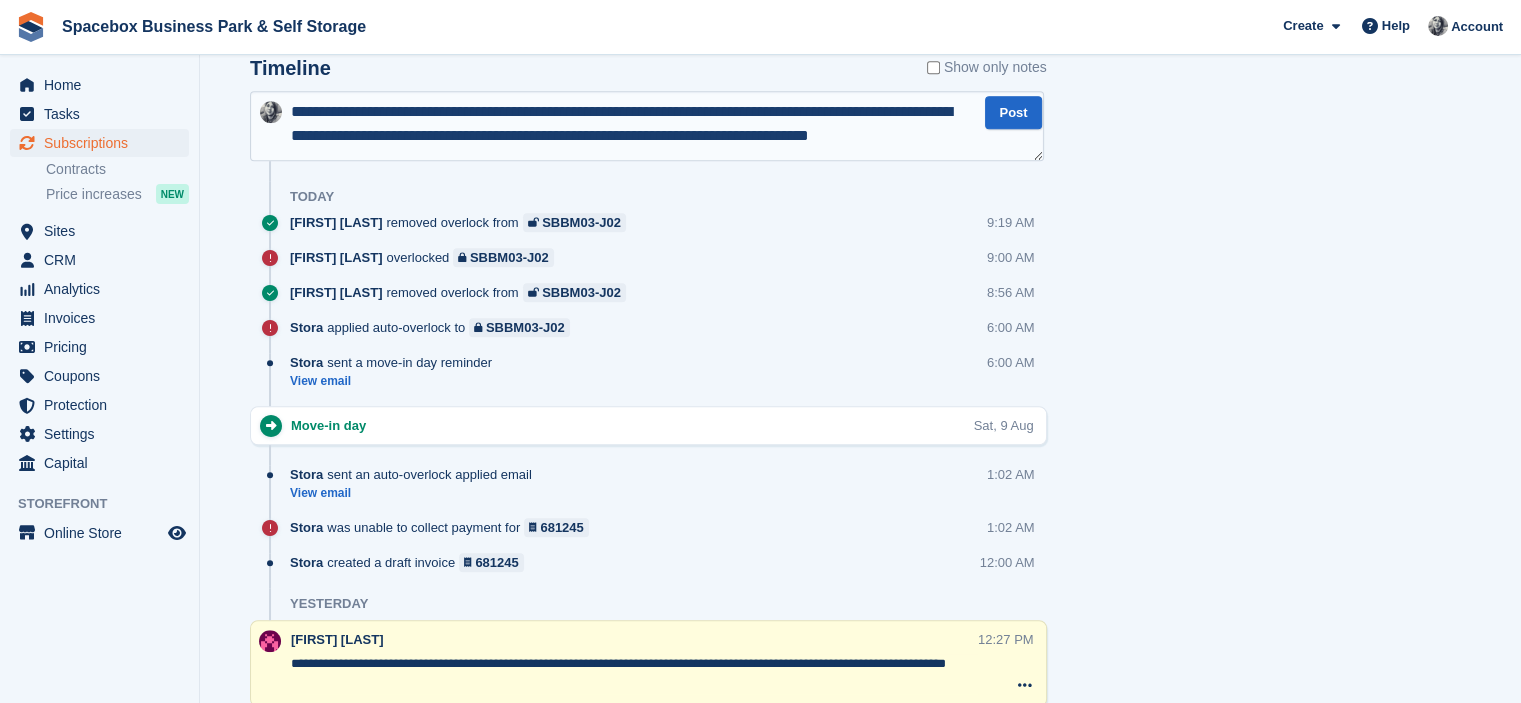 type on "**********" 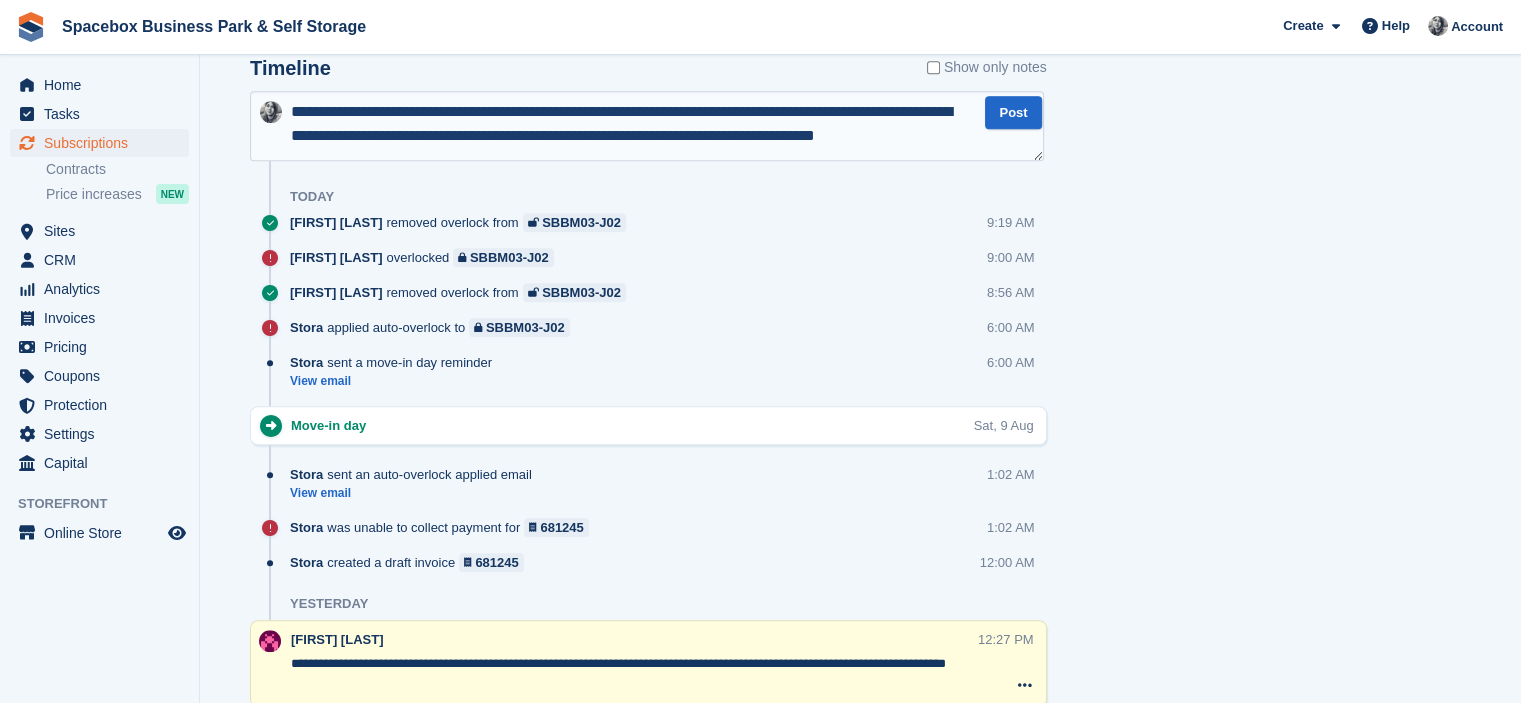 type 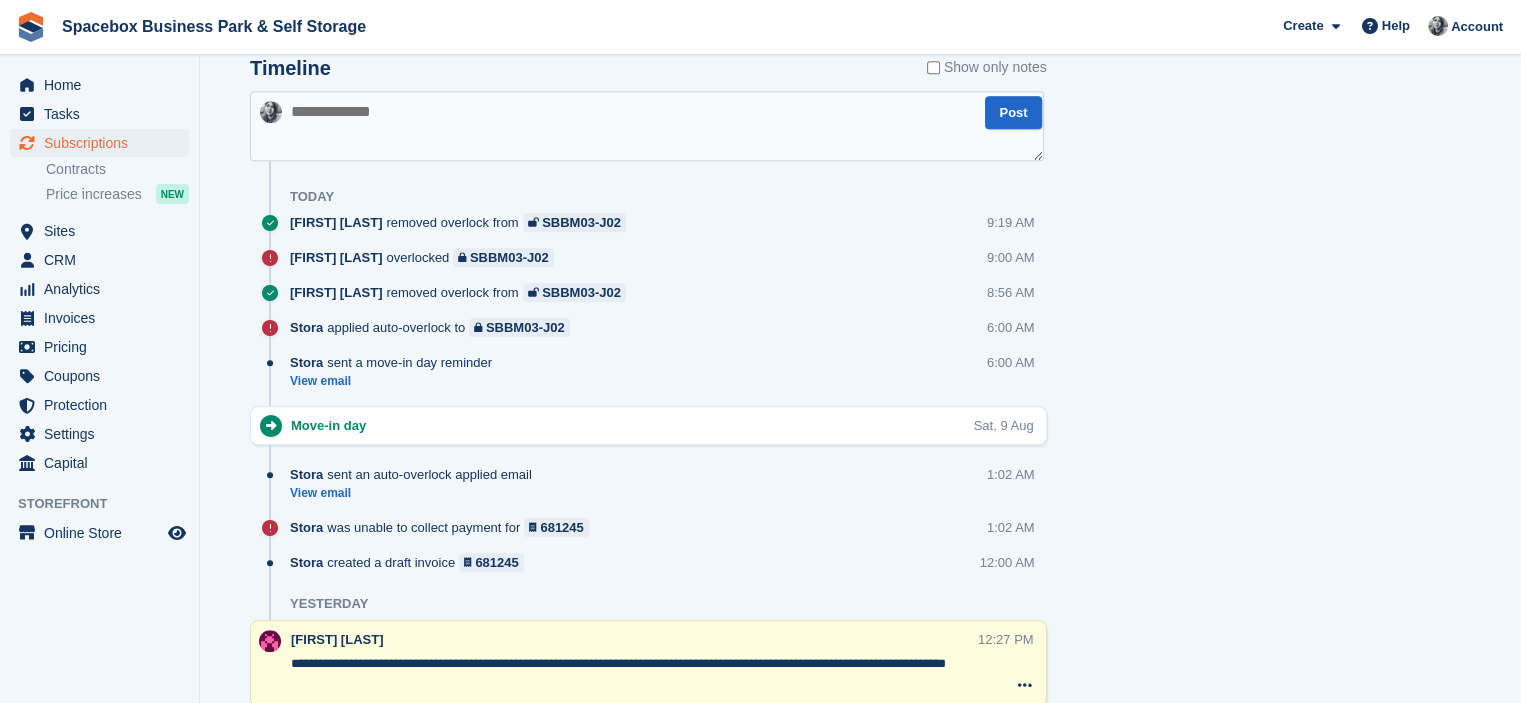 scroll, scrollTop: 0, scrollLeft: 0, axis: both 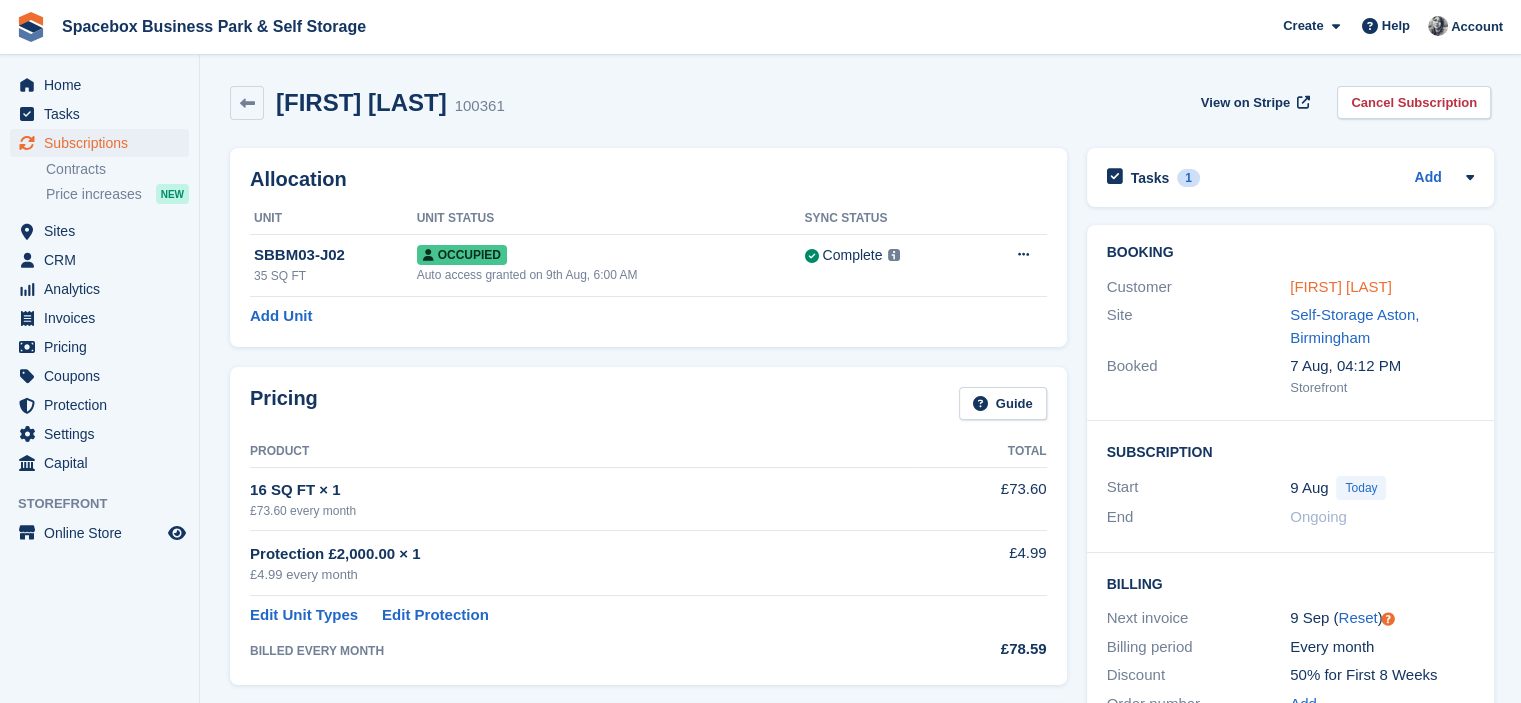 click on "[FIRST] [LAST]" at bounding box center [1341, 286] 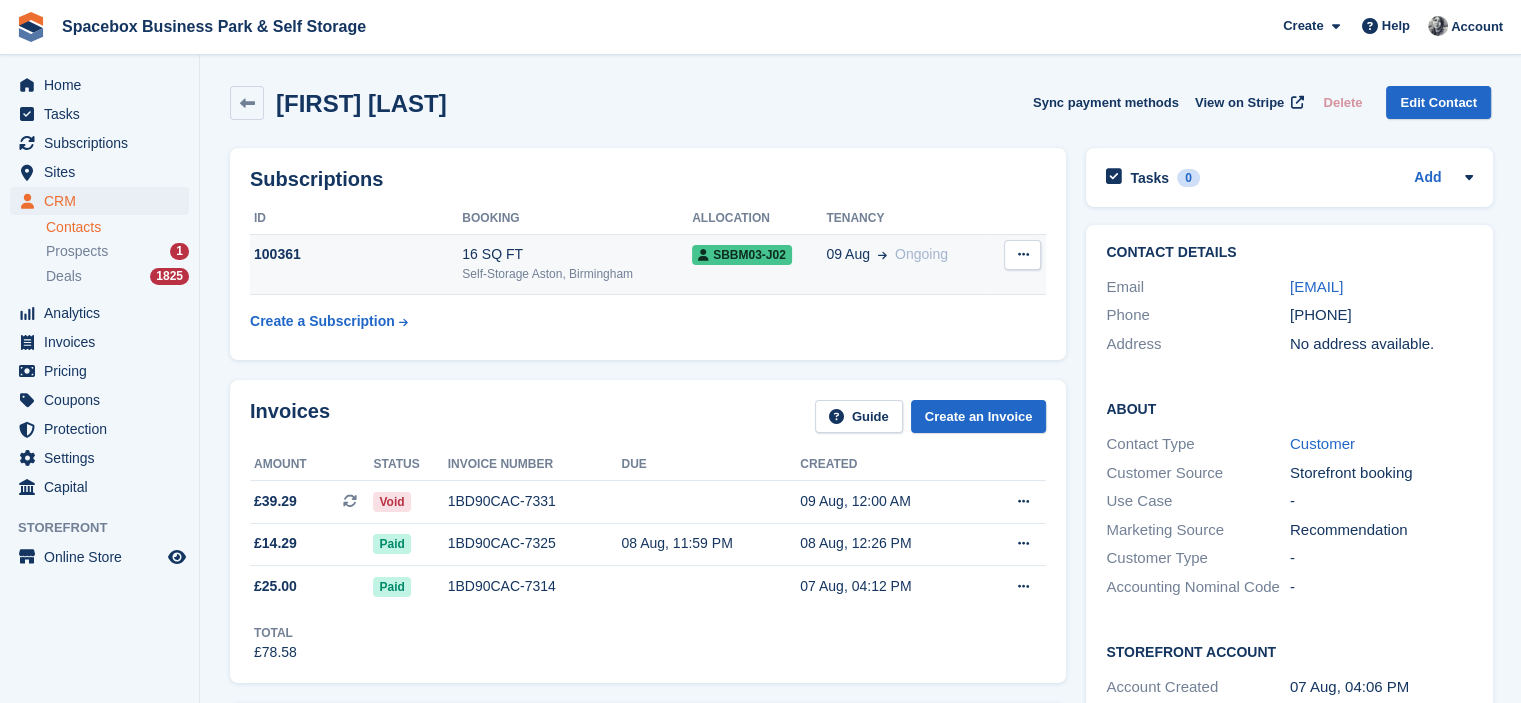 click on "09 Aug
Ongoing" at bounding box center [908, 264] 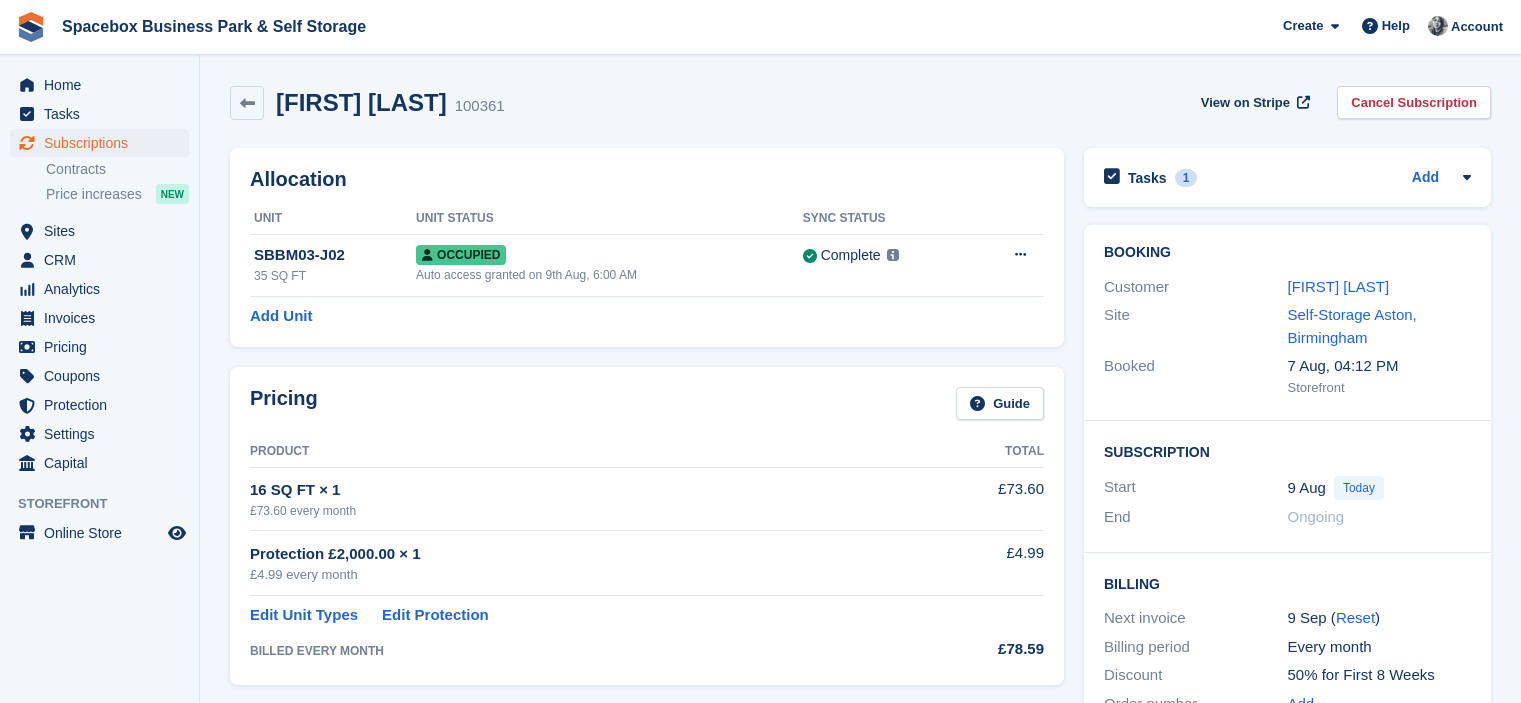 scroll, scrollTop: 0, scrollLeft: 0, axis: both 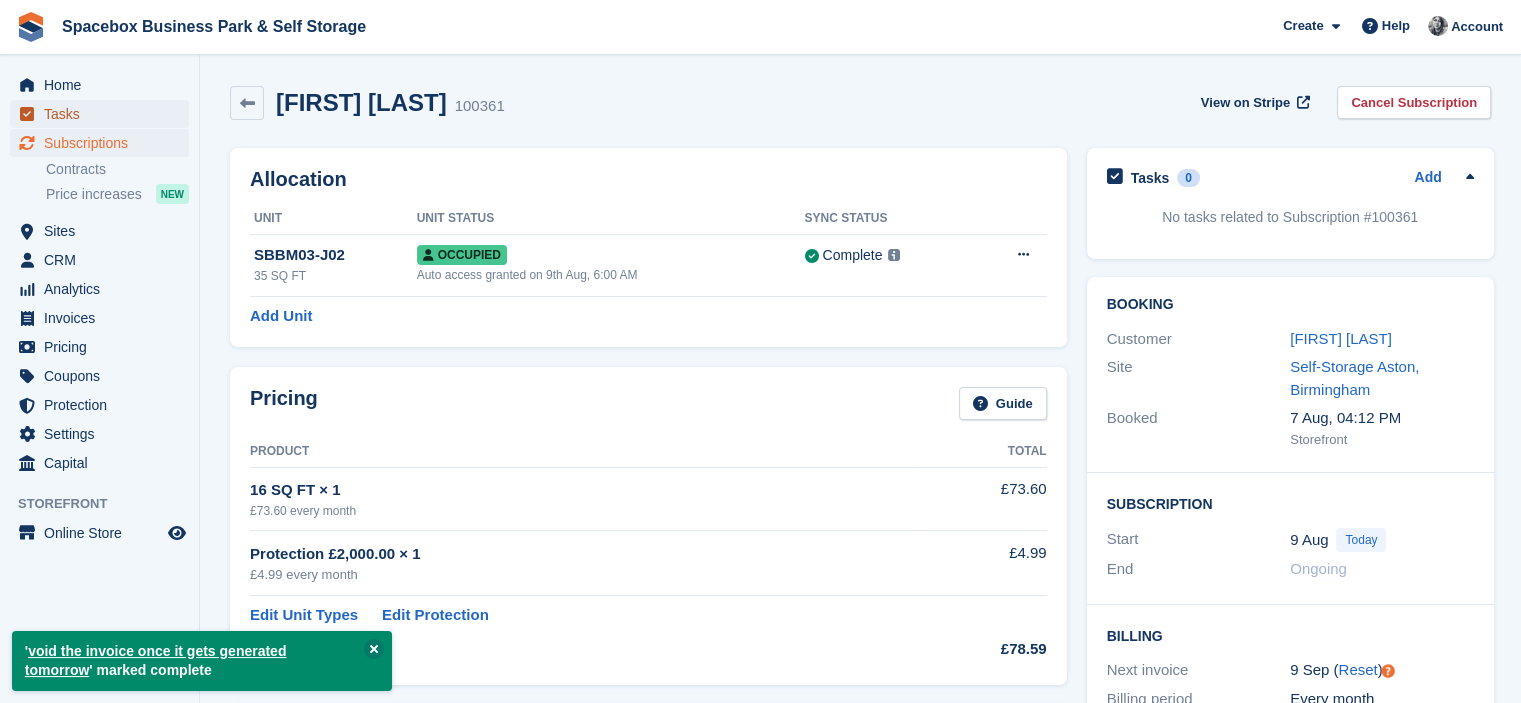 click on "Tasks" at bounding box center (104, 114) 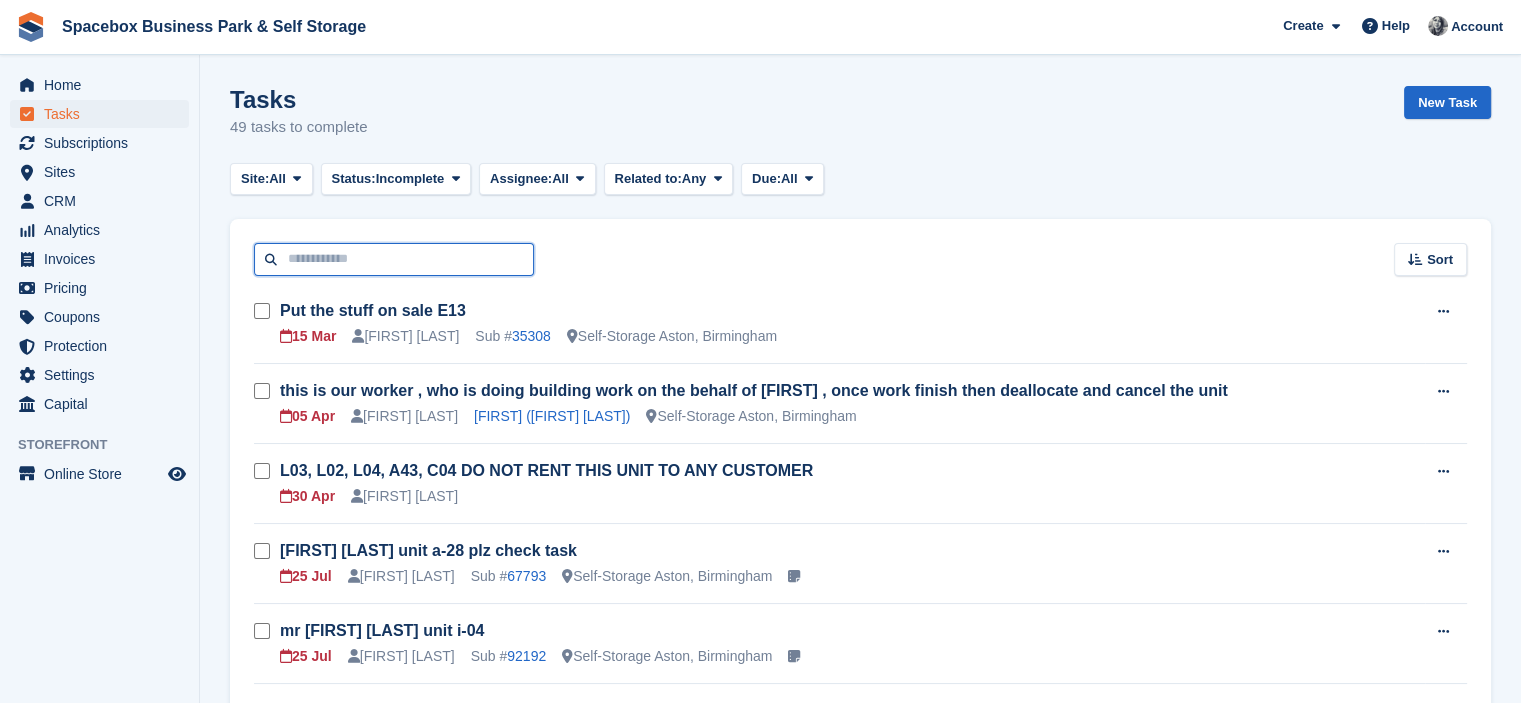click at bounding box center (394, 259) 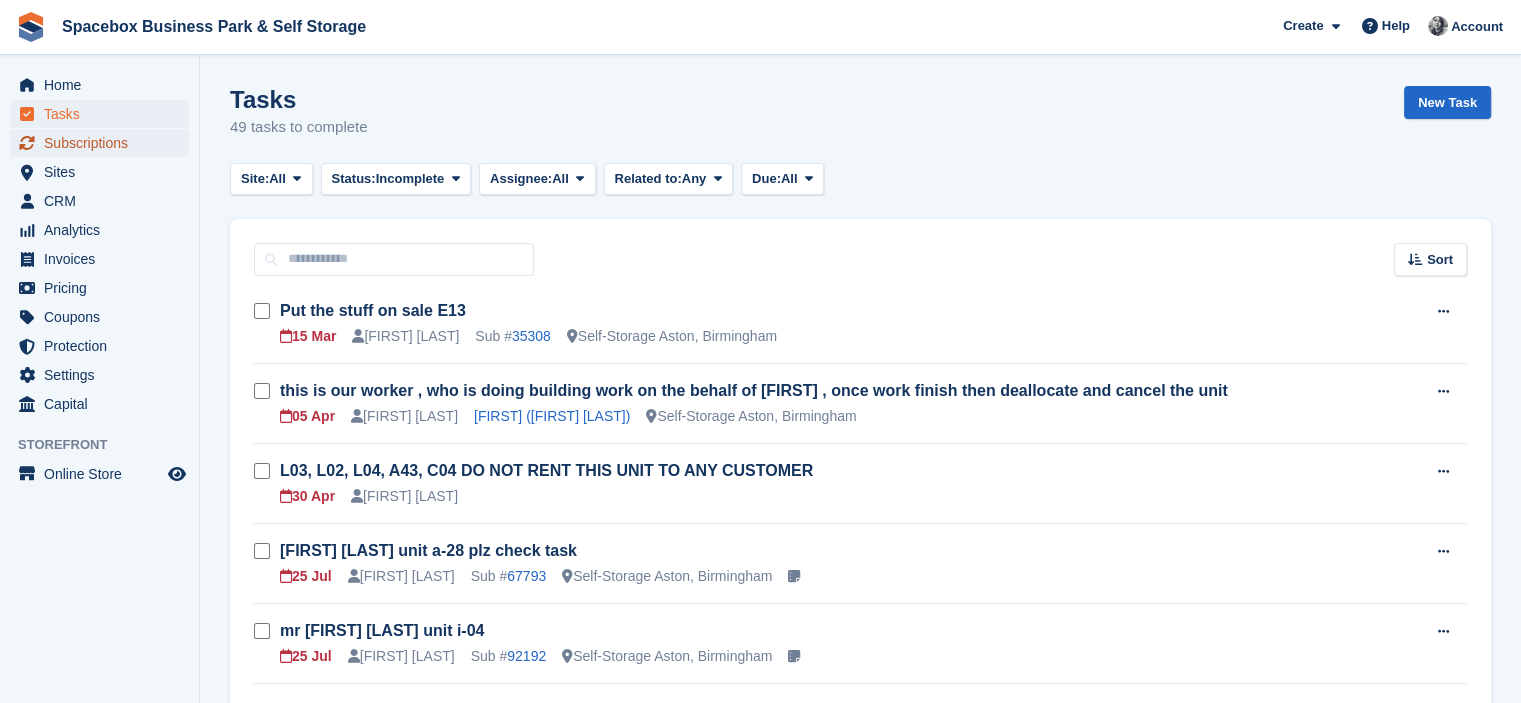 click on "Subscriptions" at bounding box center (104, 143) 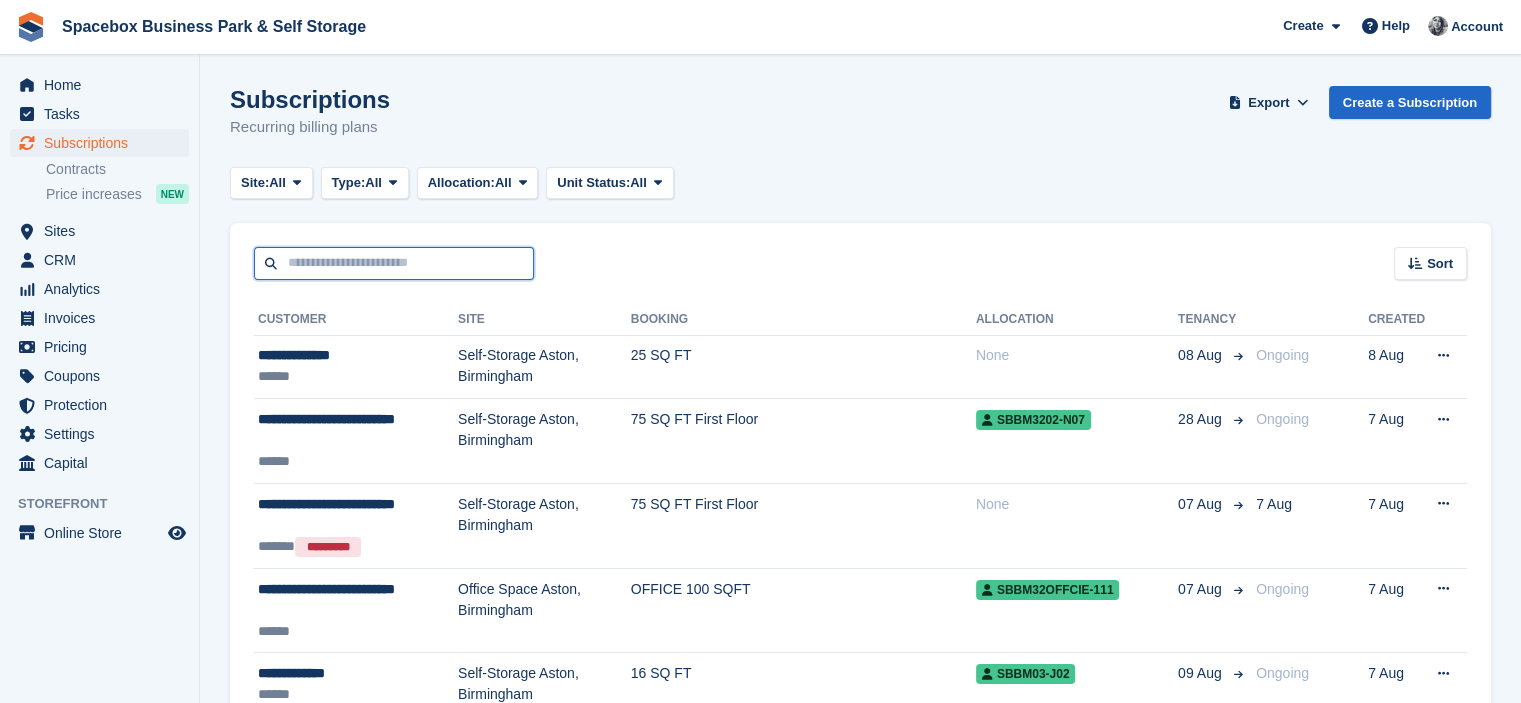 click at bounding box center [394, 263] 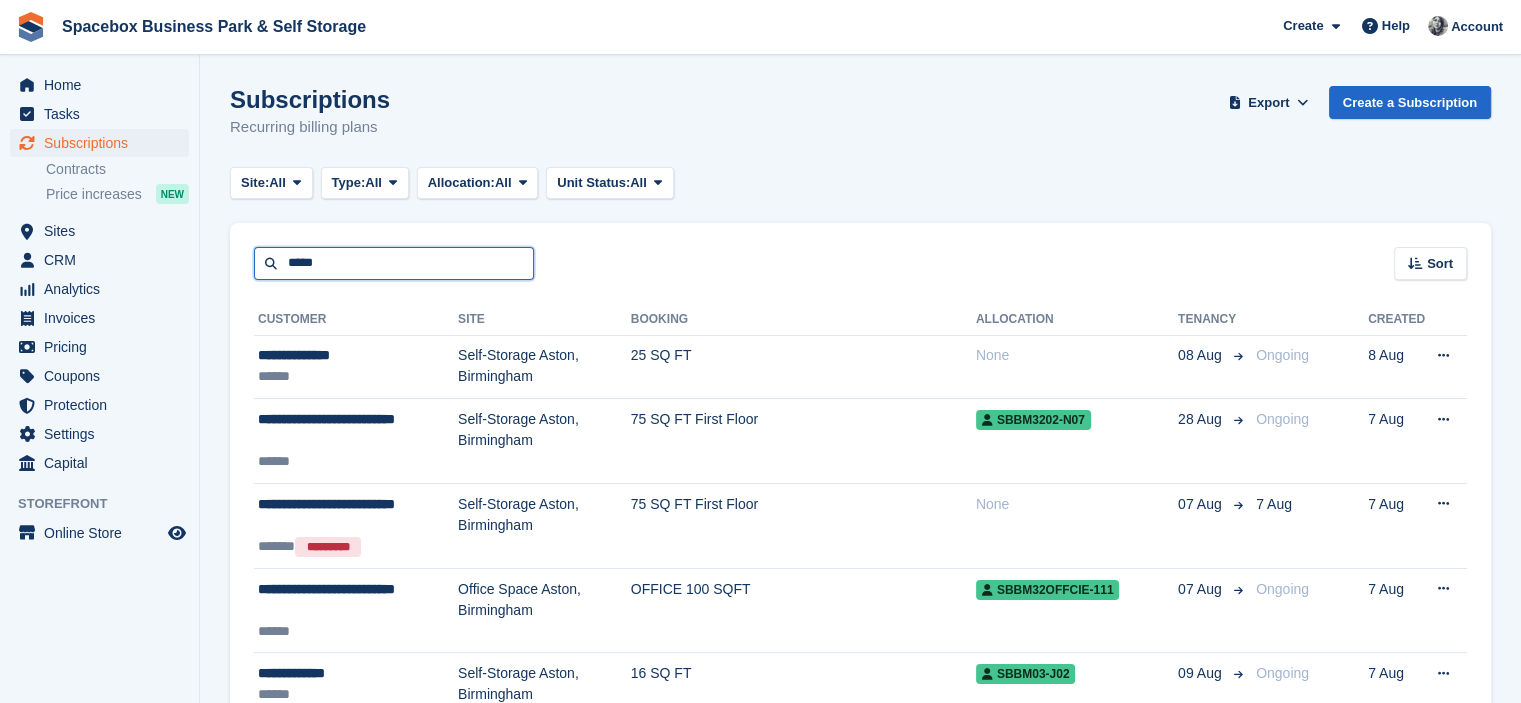 type on "*****" 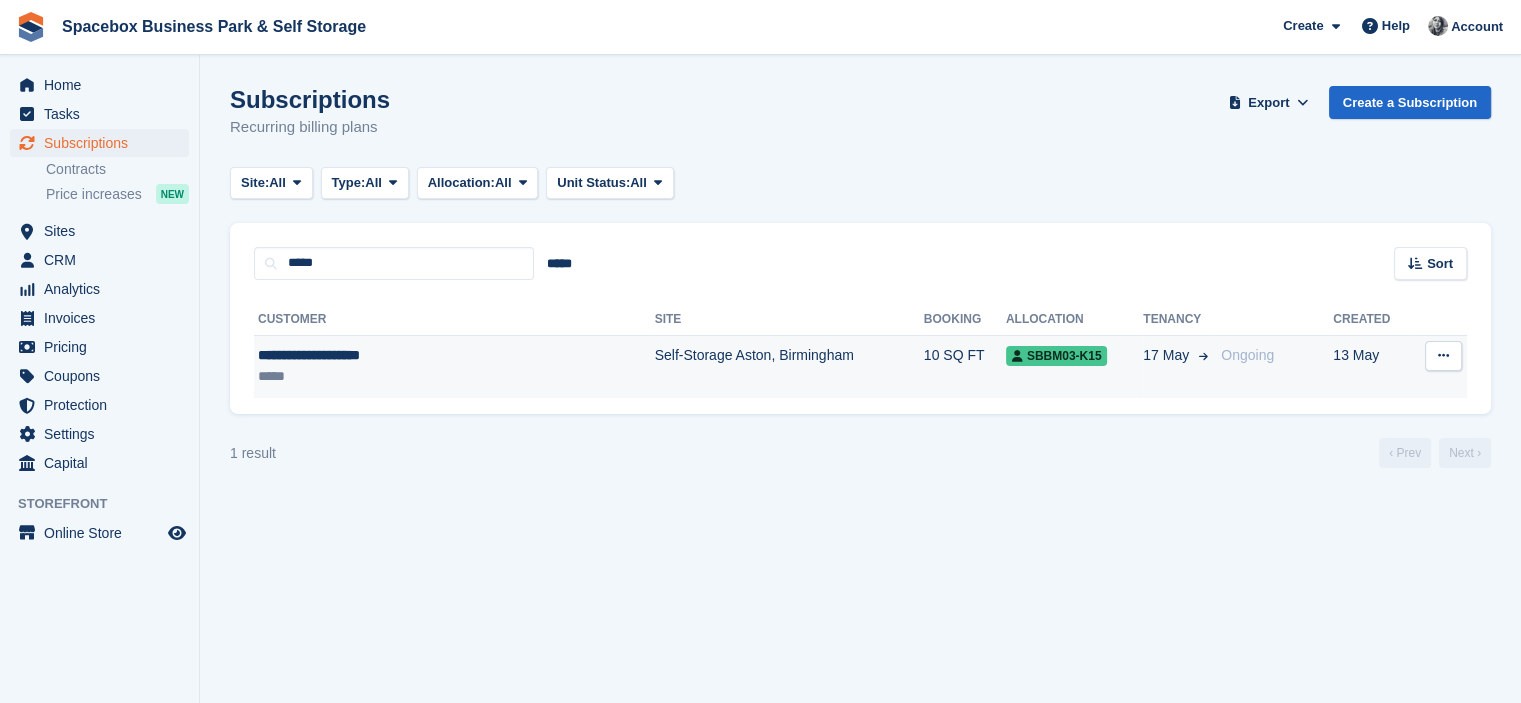 click on "**********" at bounding box center [404, 355] 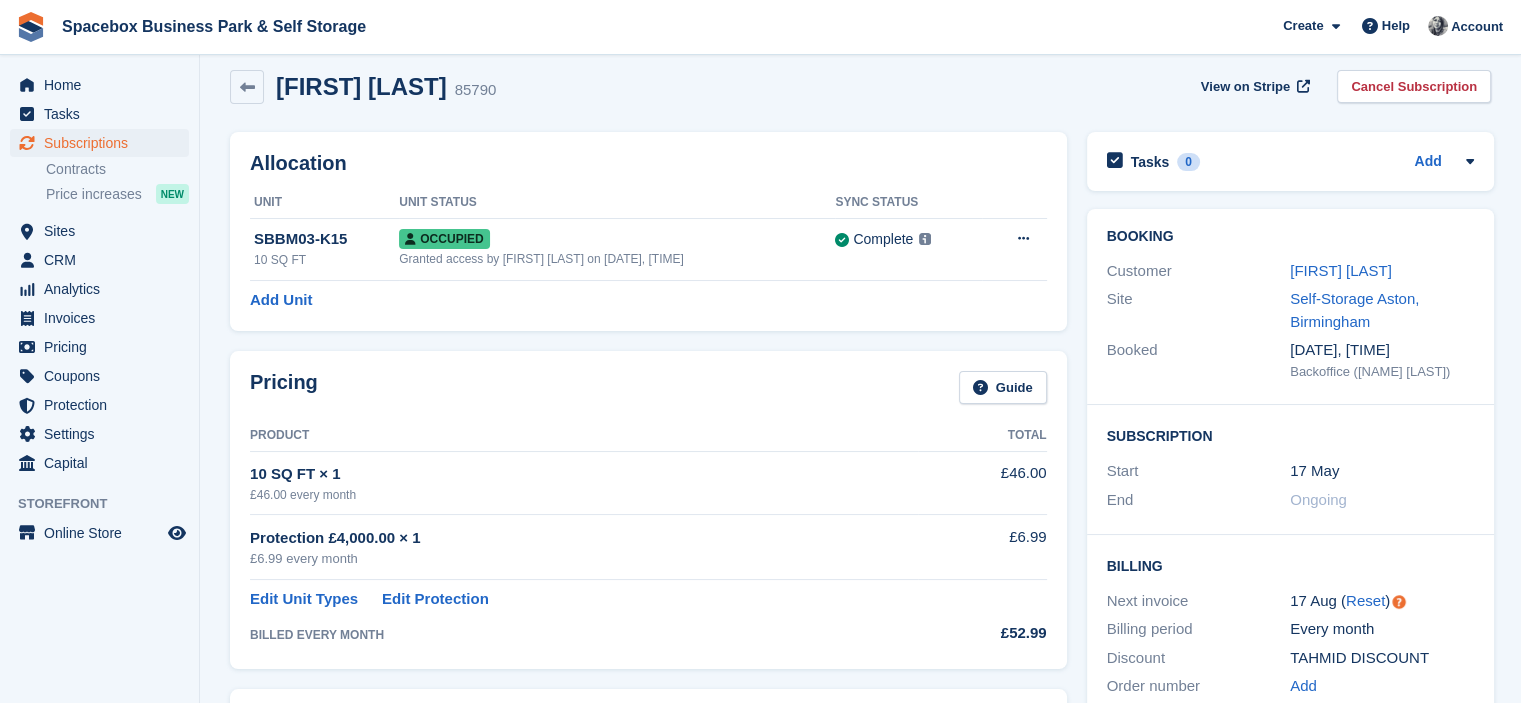 scroll, scrollTop: 0, scrollLeft: 0, axis: both 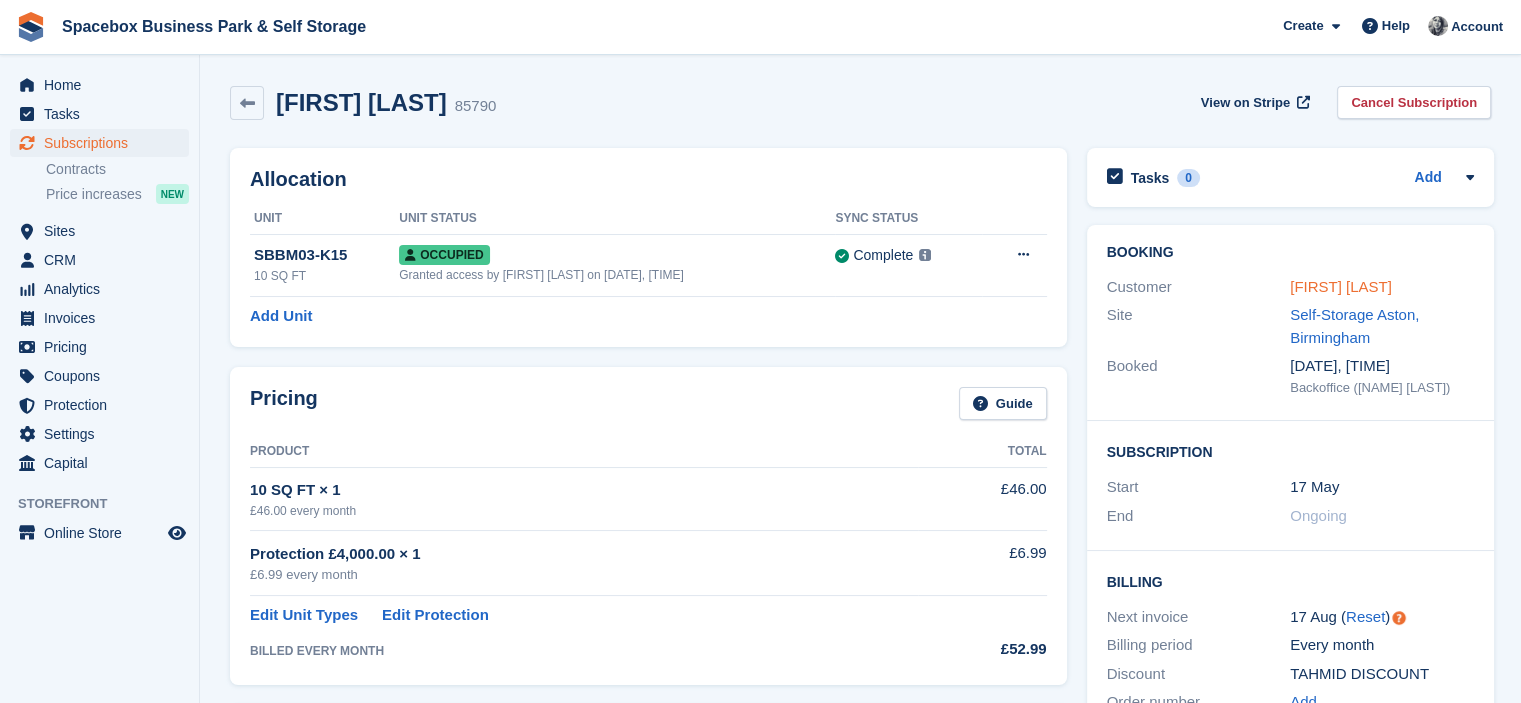 click on "MOHMMED TAHMID BELAL" at bounding box center [1341, 286] 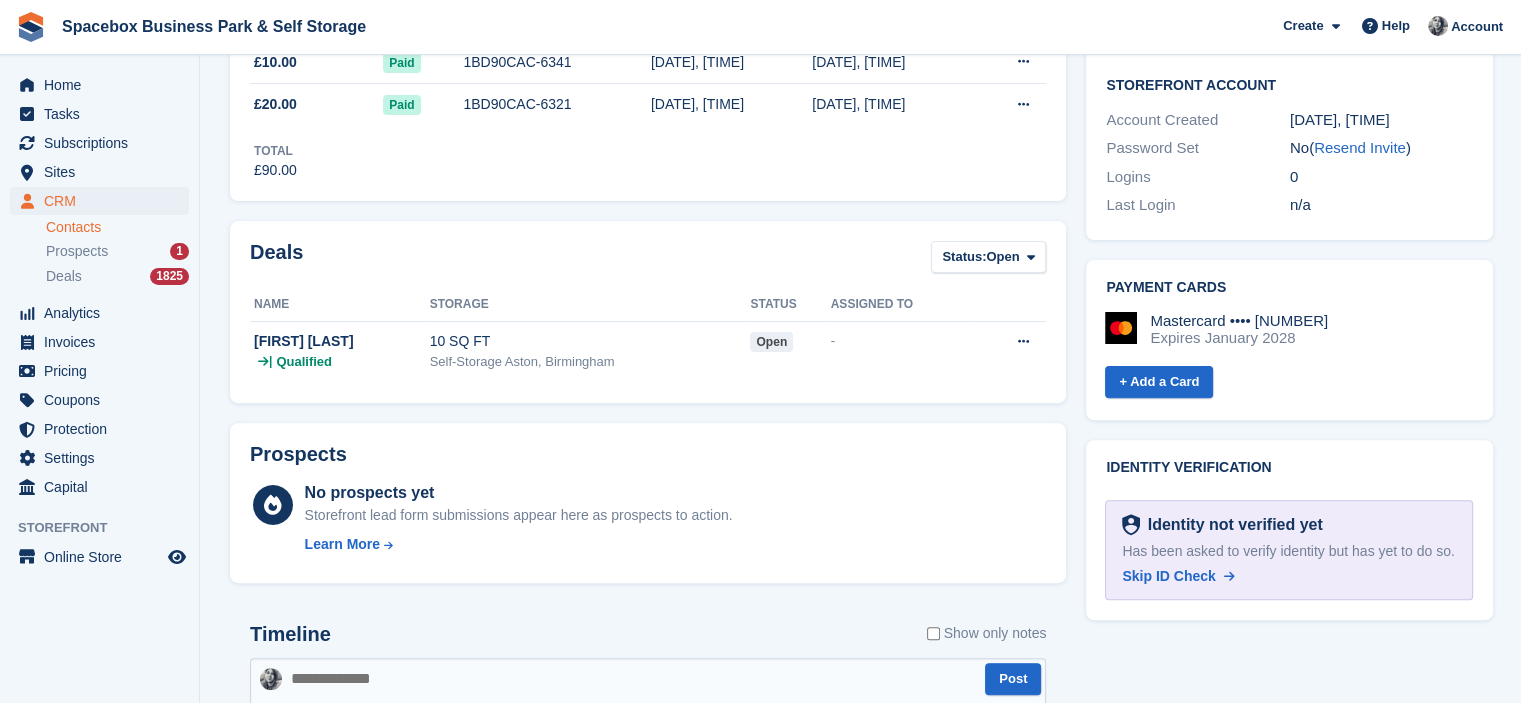 scroll, scrollTop: 0, scrollLeft: 0, axis: both 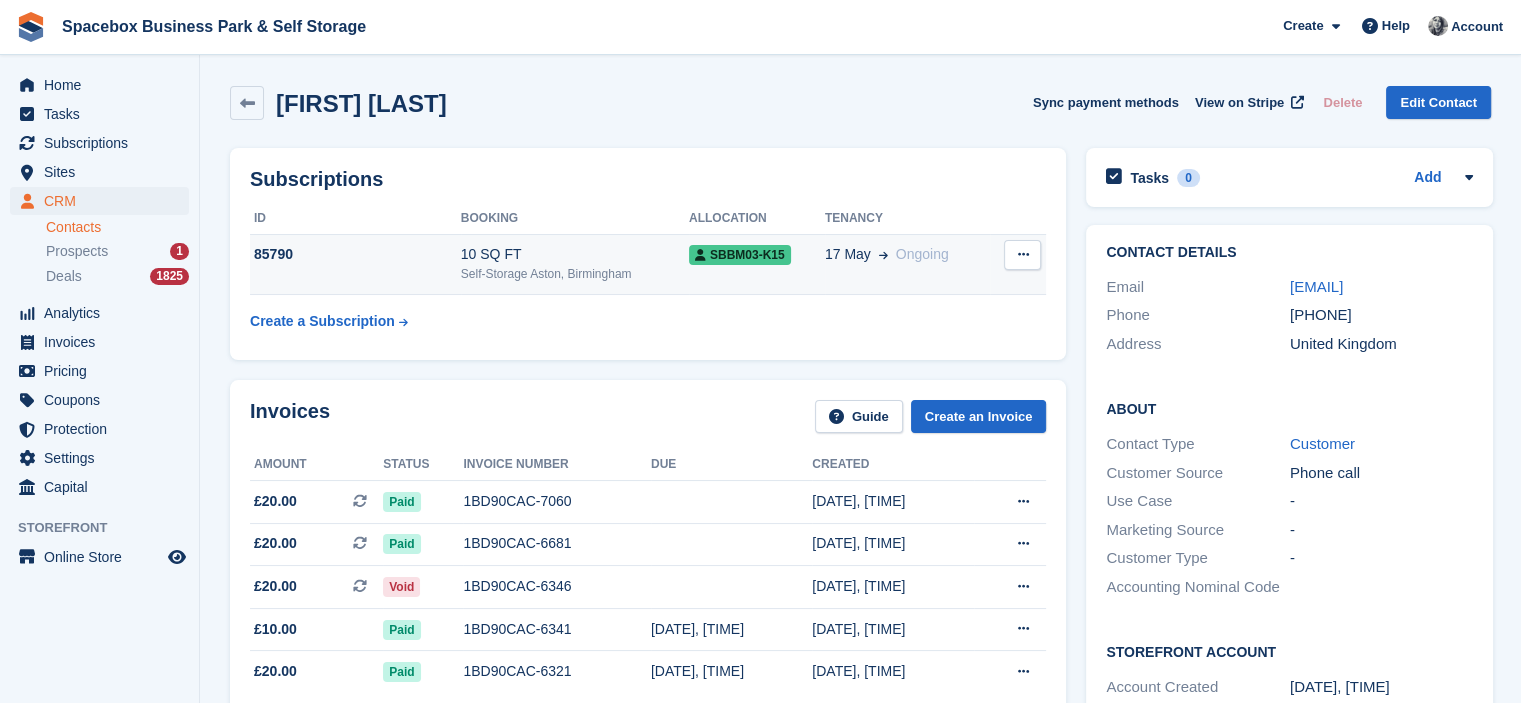 click on "Self-Storage Aston, Birmingham" at bounding box center (575, 274) 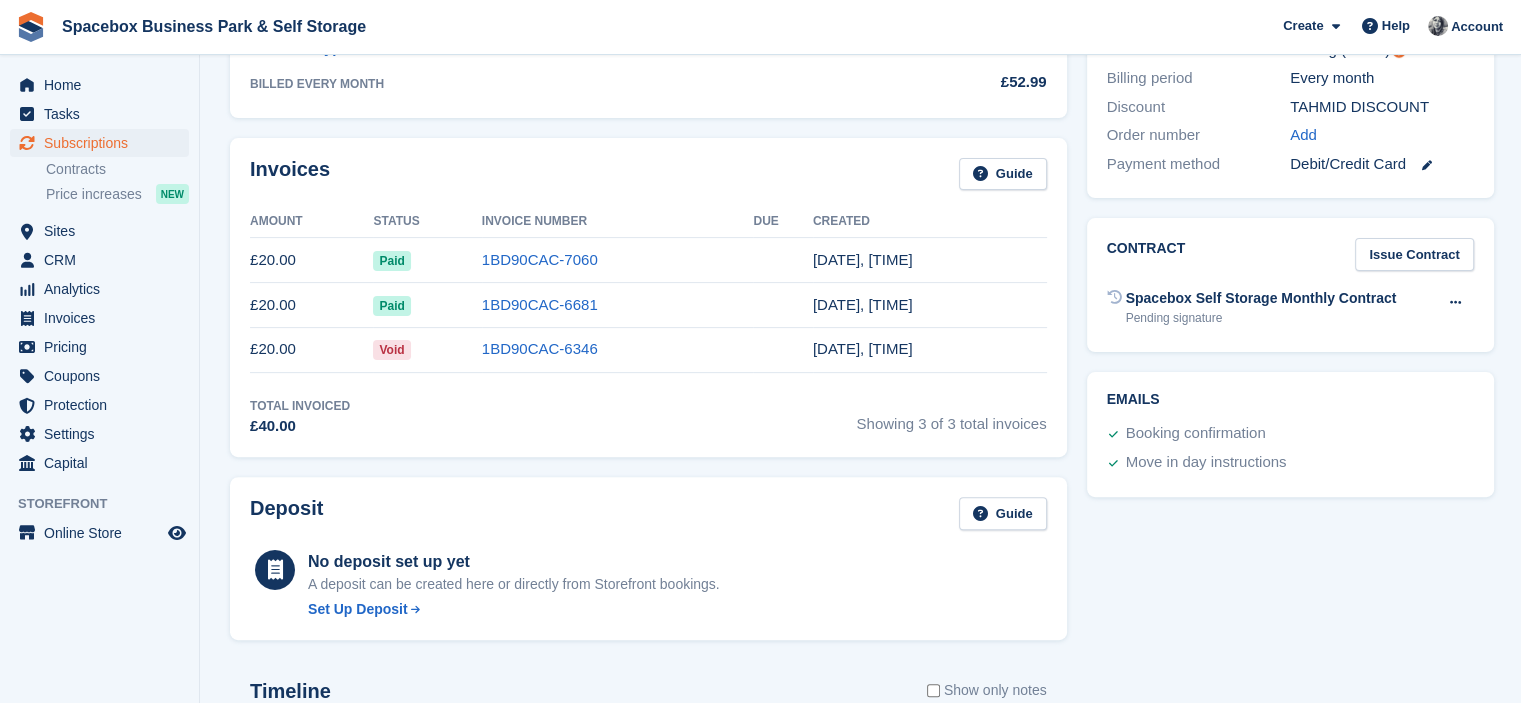 scroll, scrollTop: 0, scrollLeft: 0, axis: both 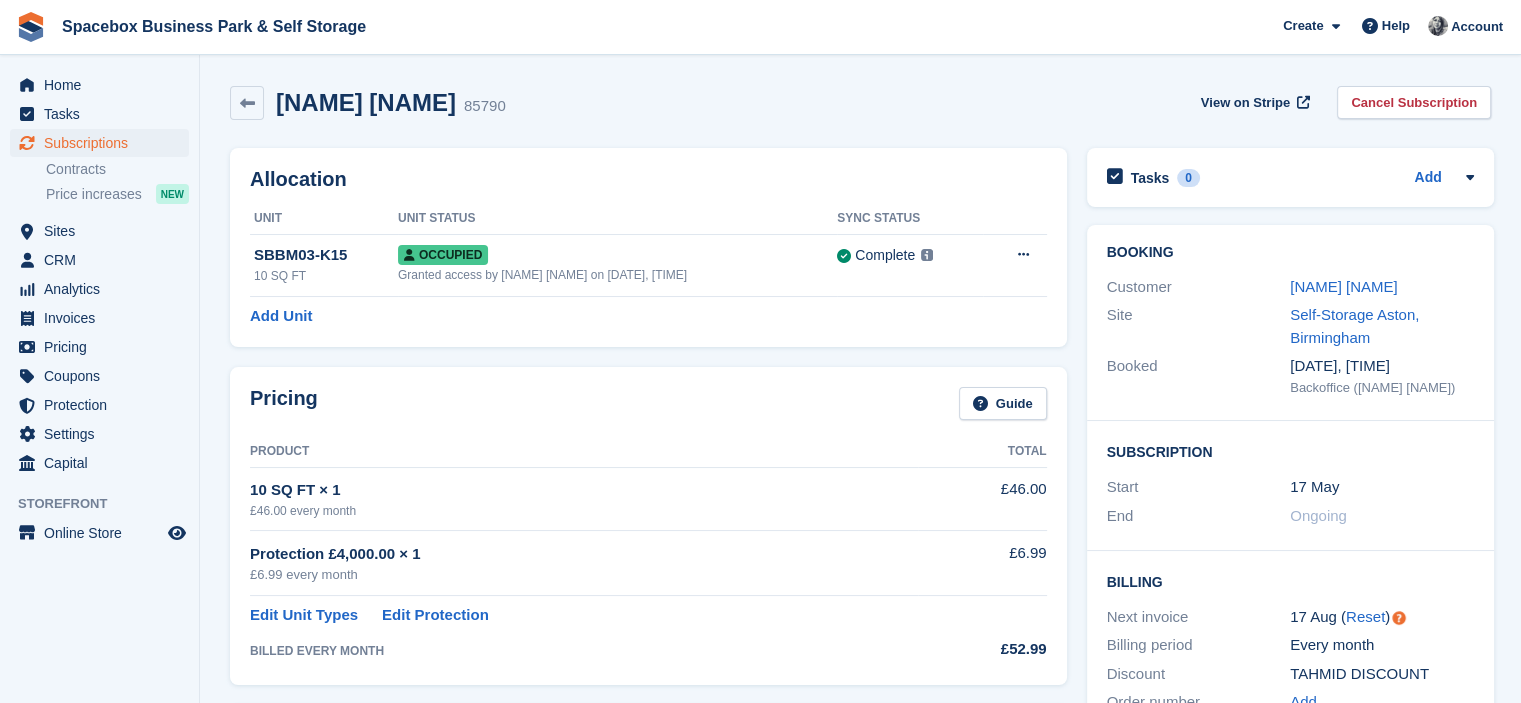 click on "MOHMMED TAHMID BELAL
85790
View on Stripe
Cancel Subscription" at bounding box center [860, 103] 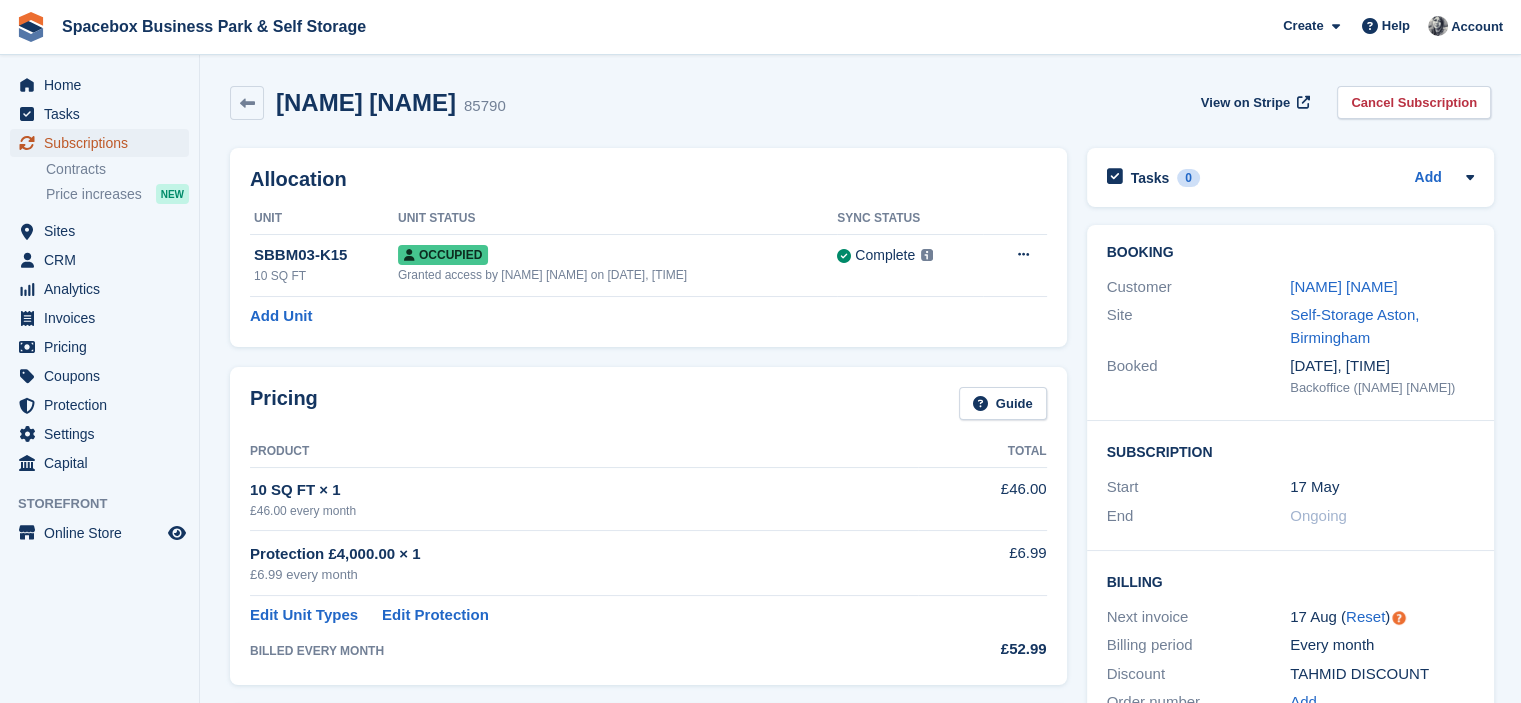 click on "Subscriptions" at bounding box center [104, 143] 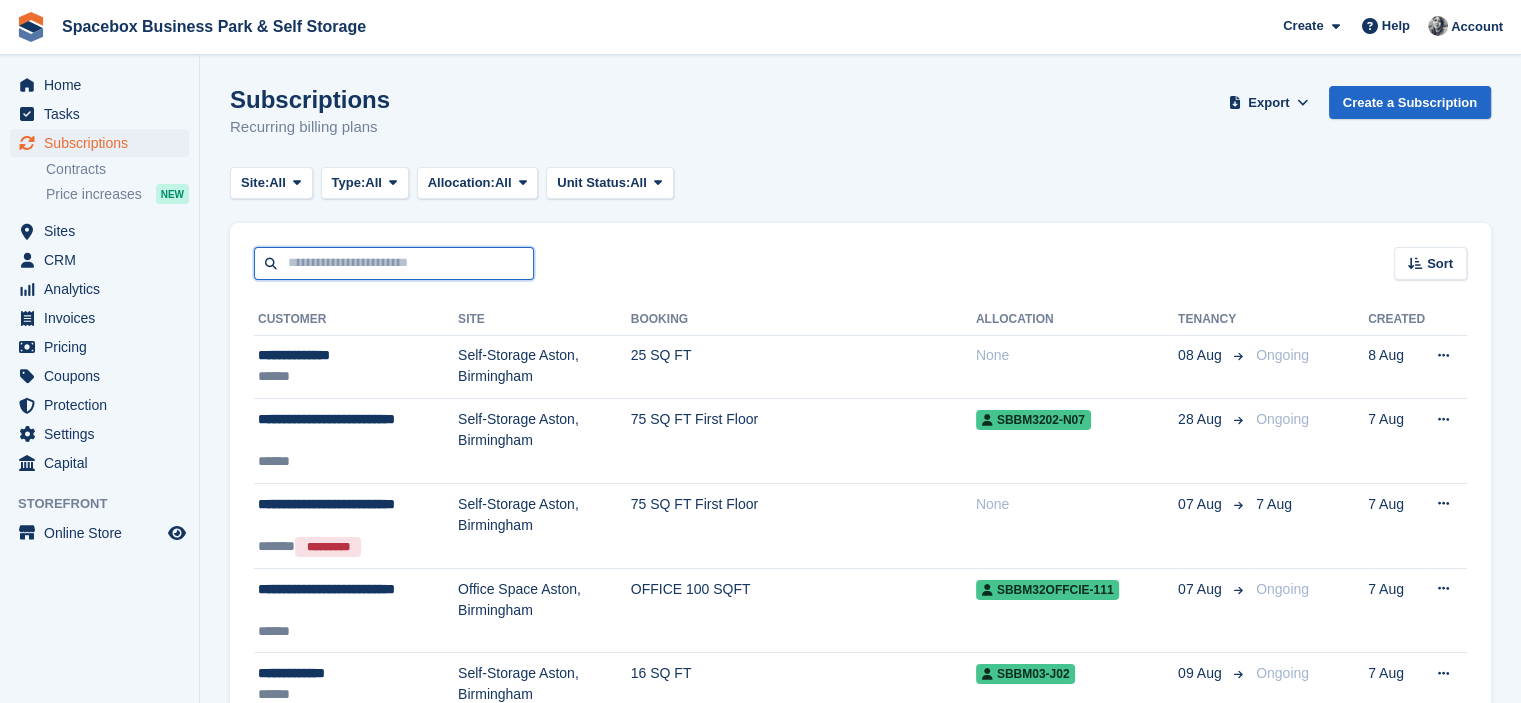 click at bounding box center (394, 263) 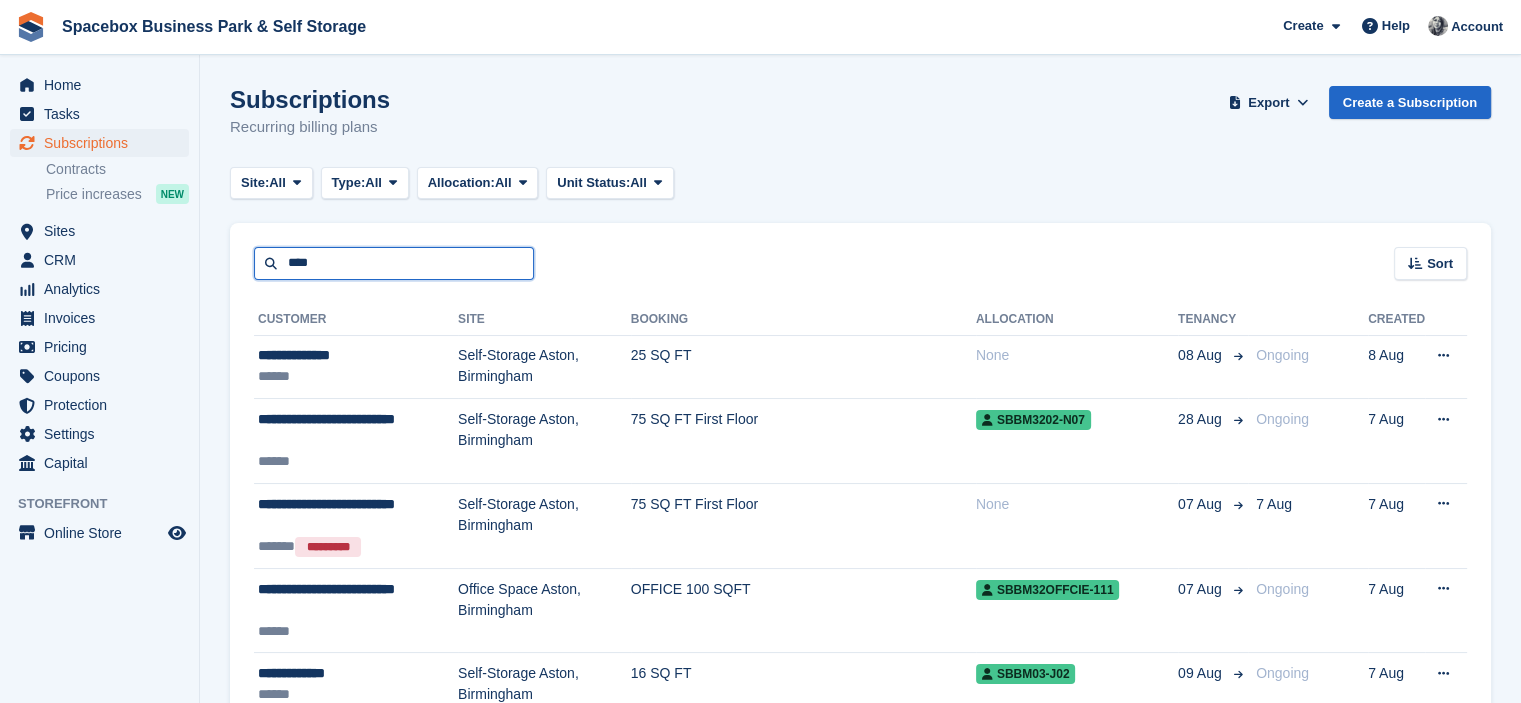 type on "****" 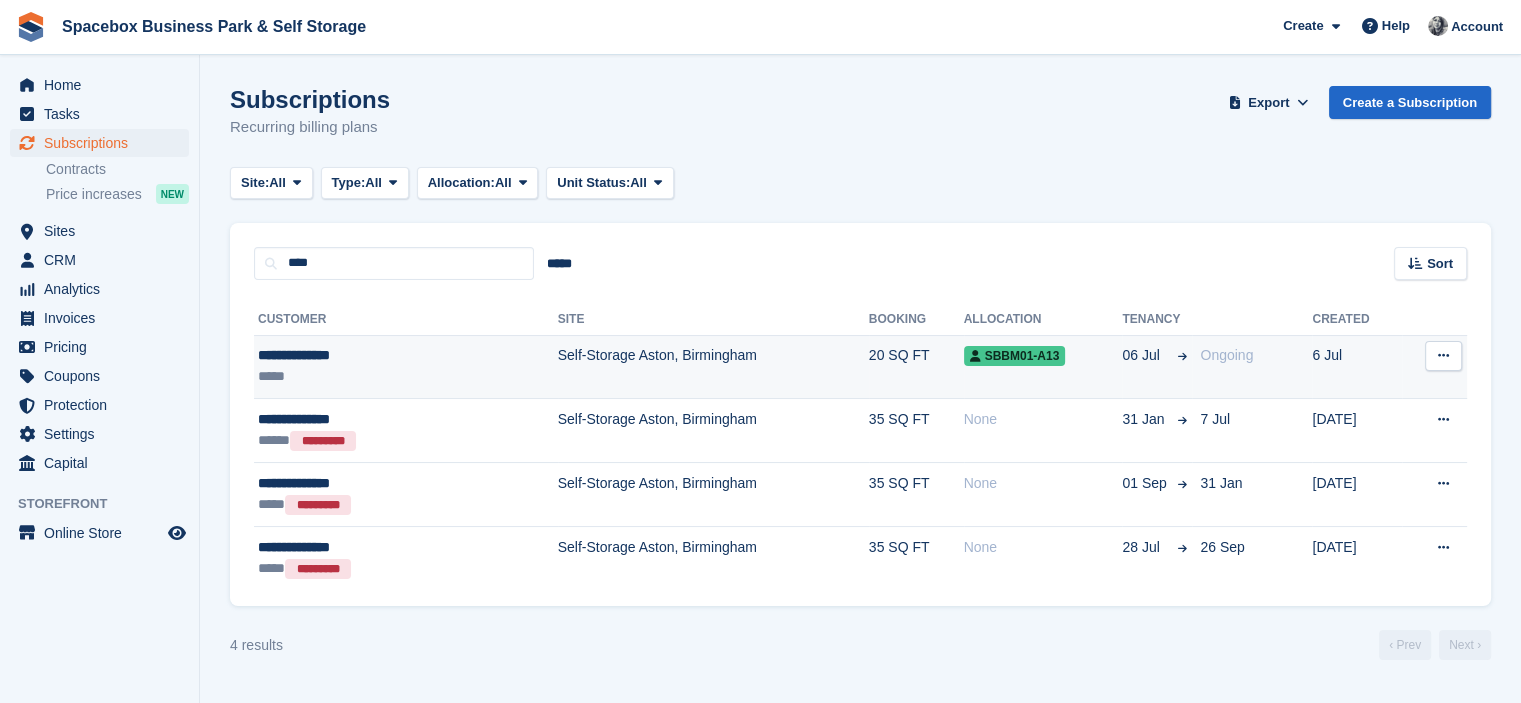 click on "Self-Storage Aston, Birmingham" at bounding box center (713, 367) 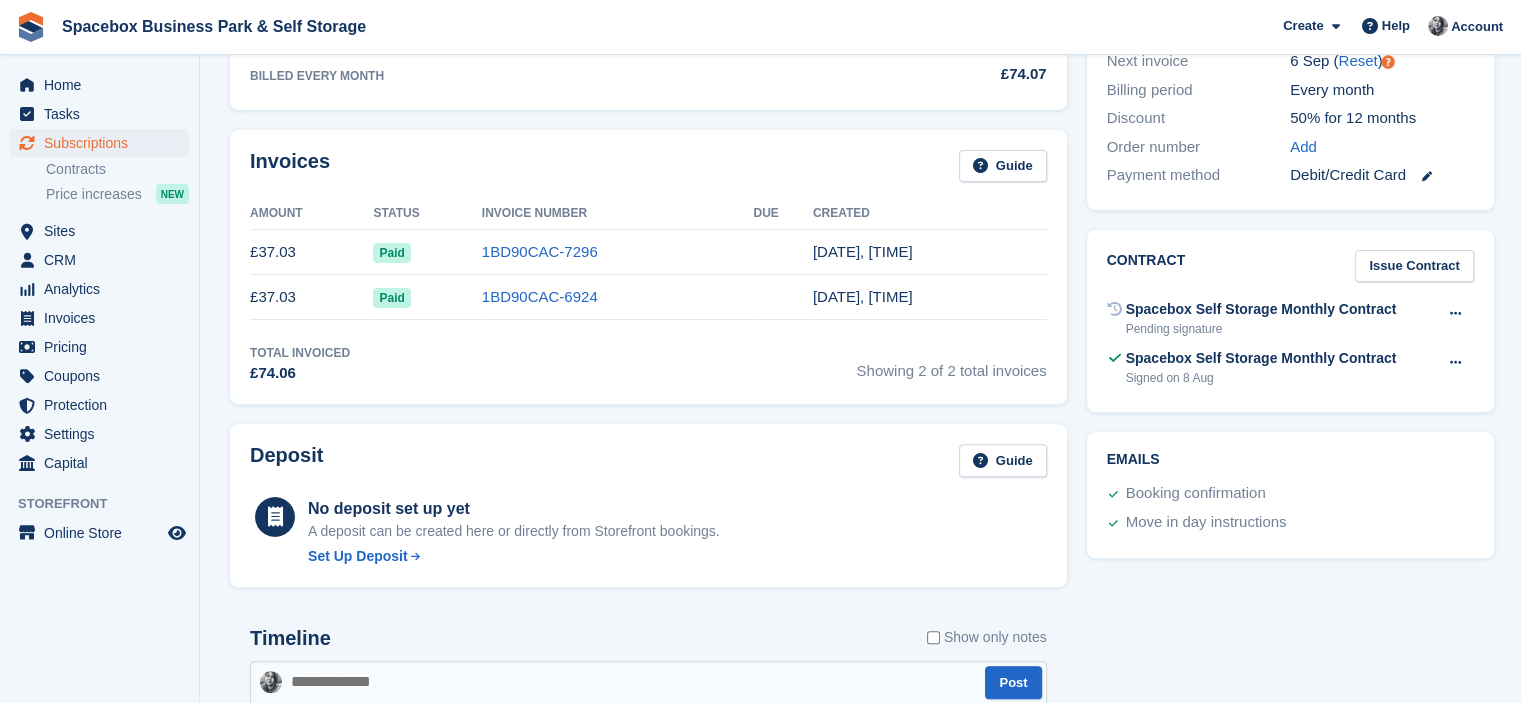 scroll, scrollTop: 654, scrollLeft: 0, axis: vertical 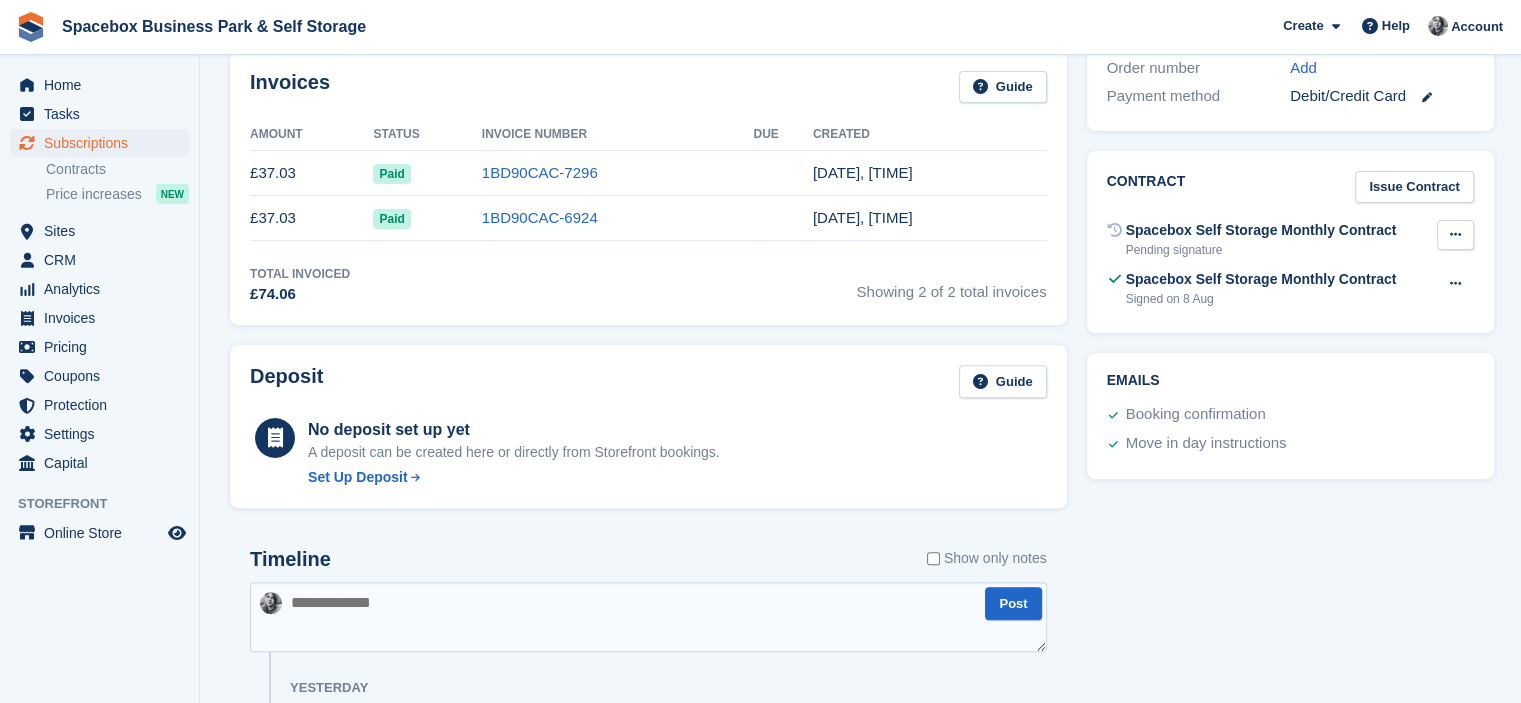 click at bounding box center (1455, 234) 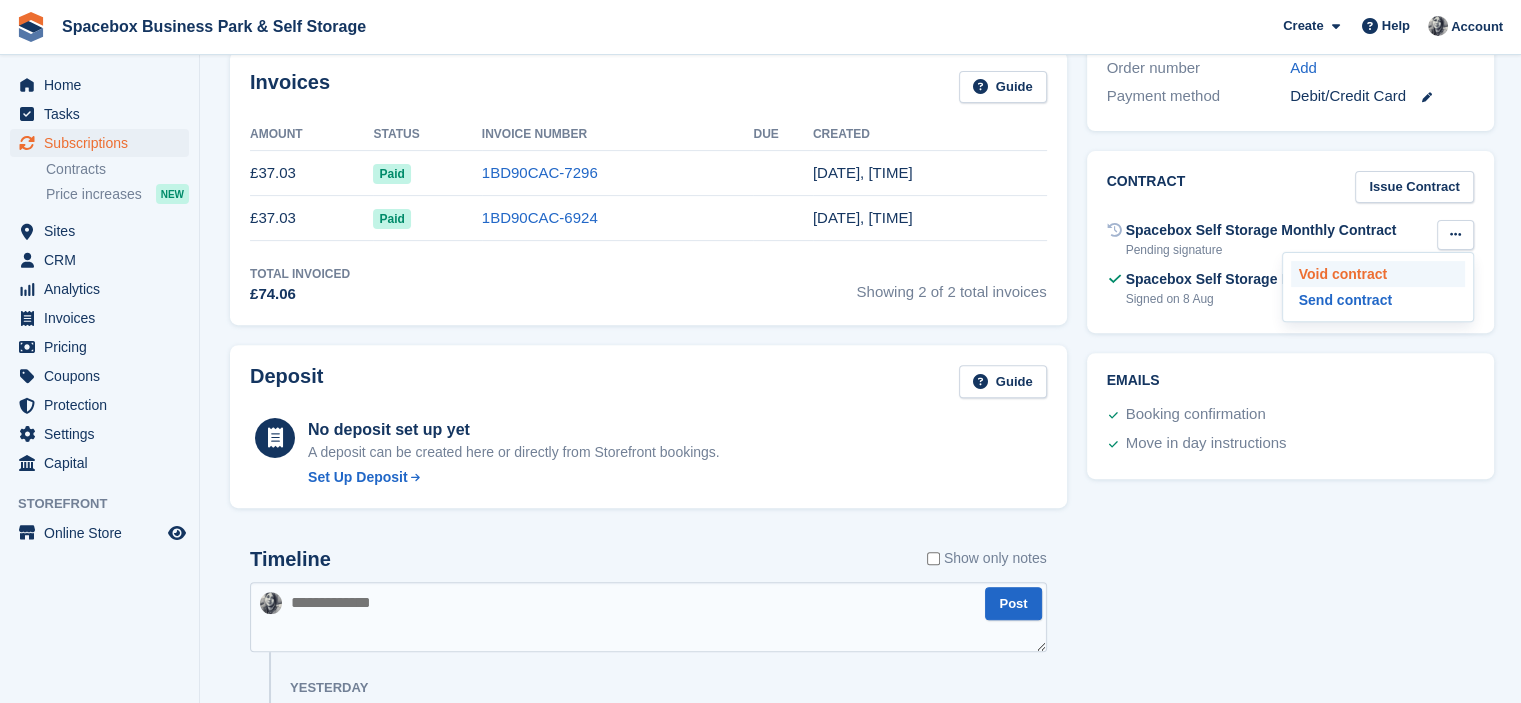 click on "Void contract" at bounding box center [1378, 274] 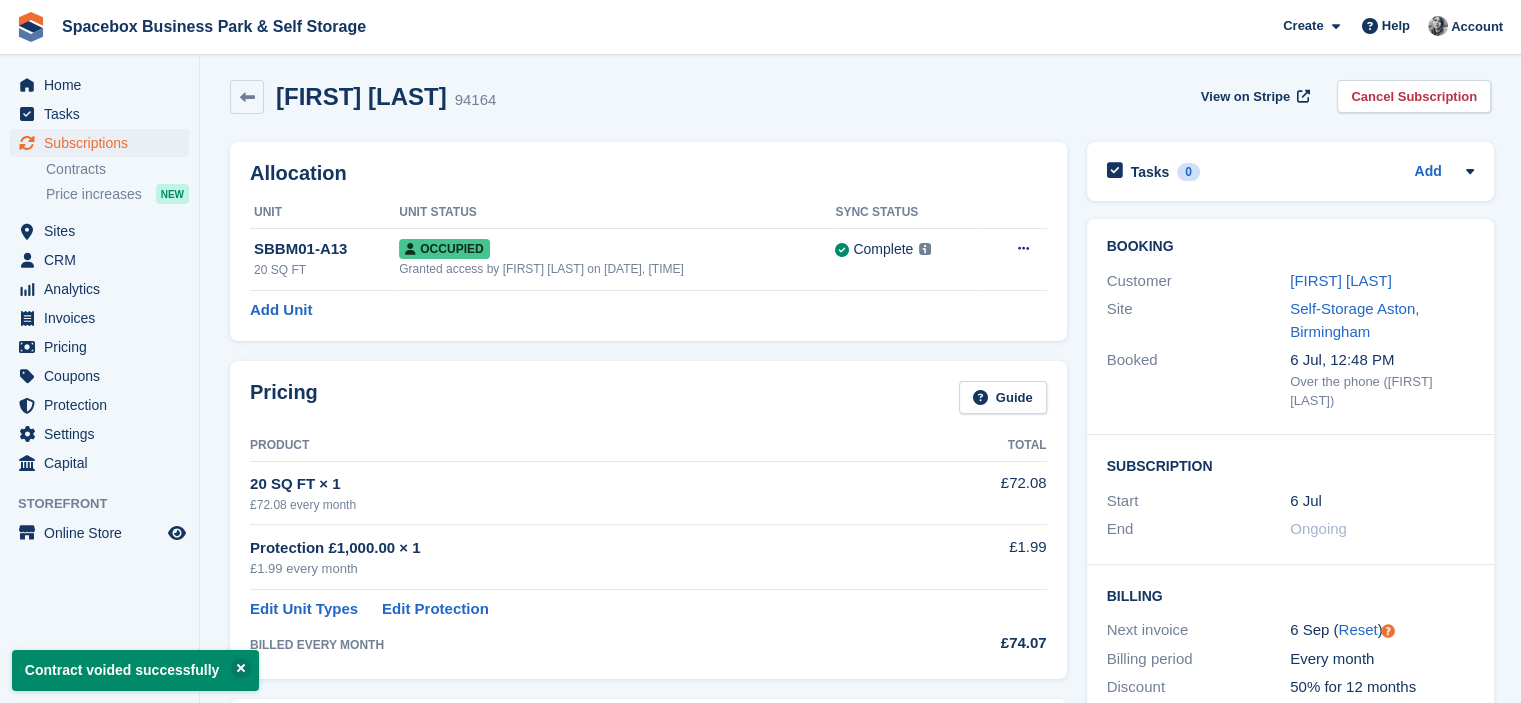 scroll, scrollTop: 0, scrollLeft: 0, axis: both 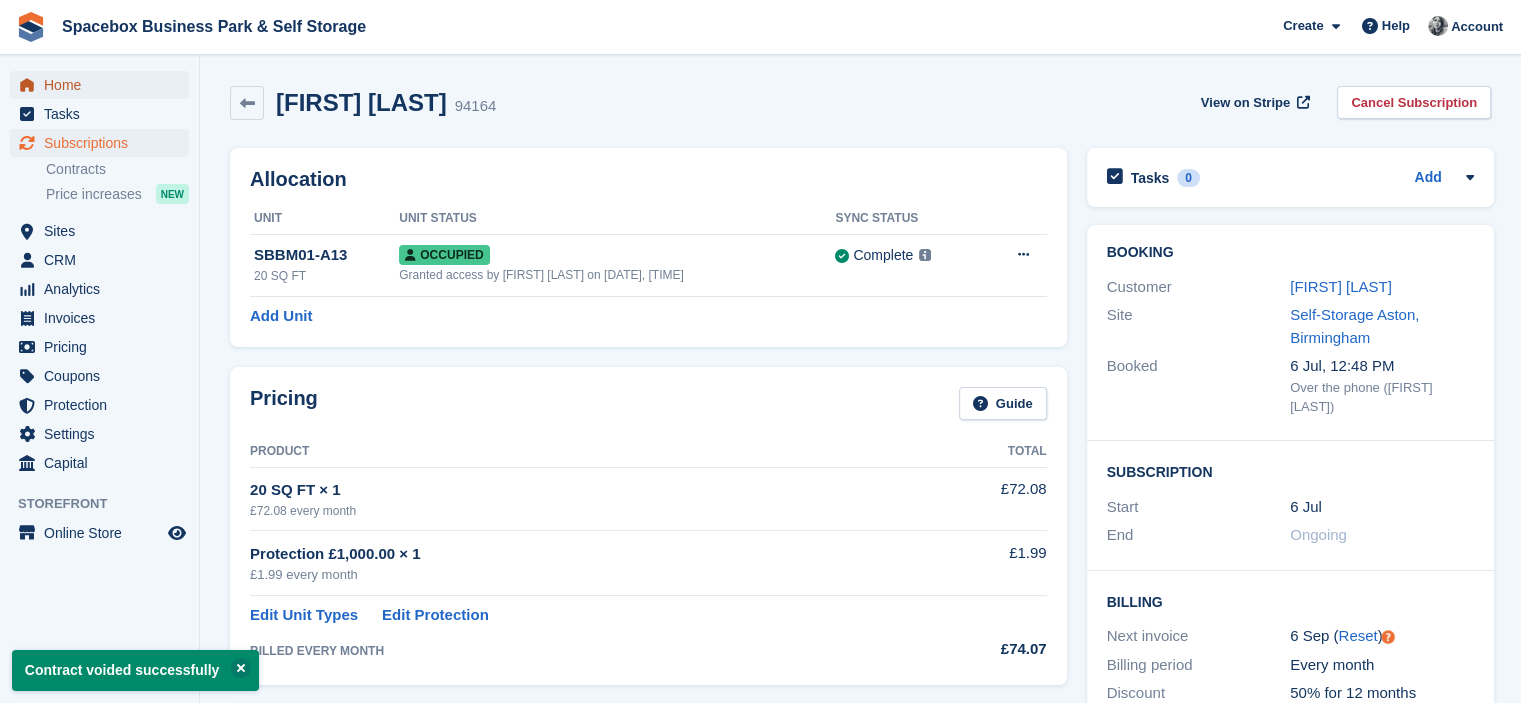 click on "Home" at bounding box center [104, 85] 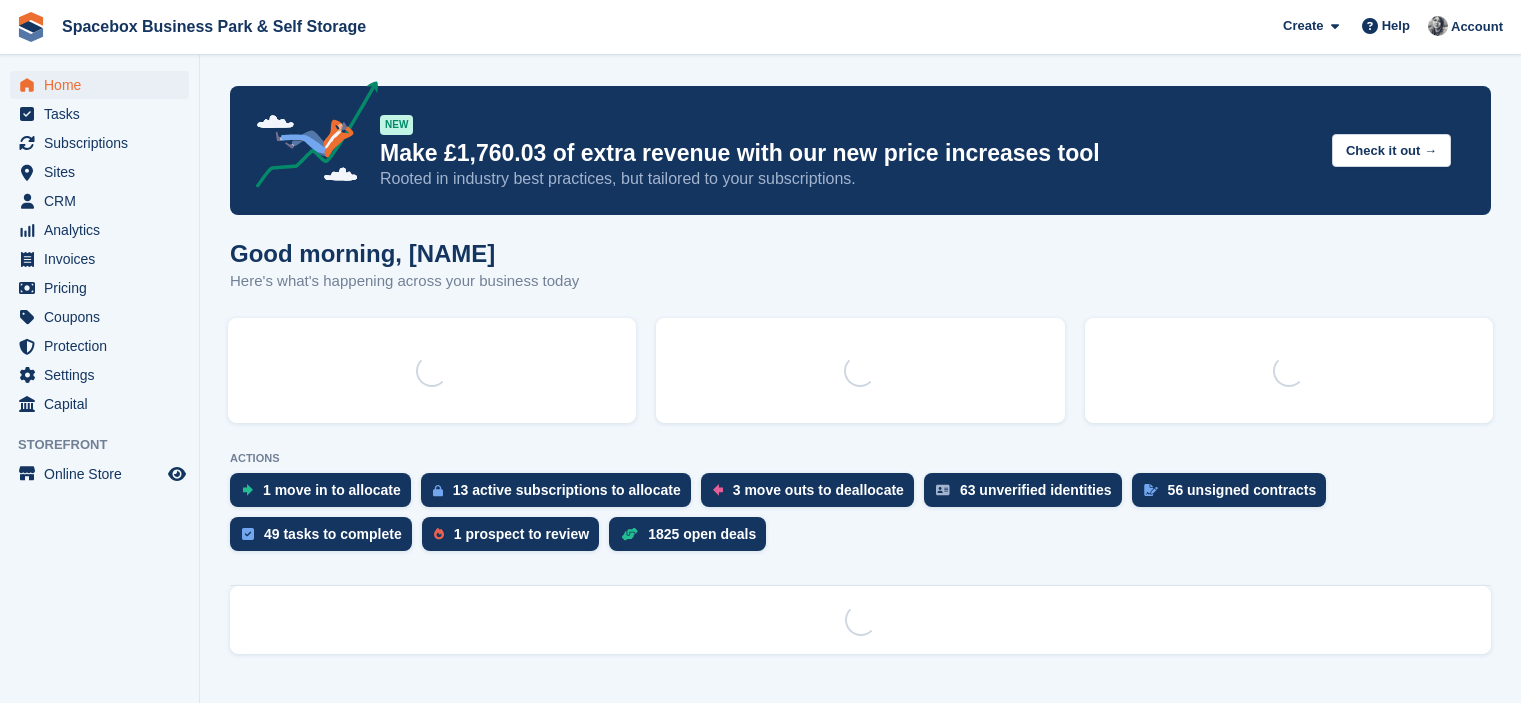 scroll, scrollTop: 0, scrollLeft: 0, axis: both 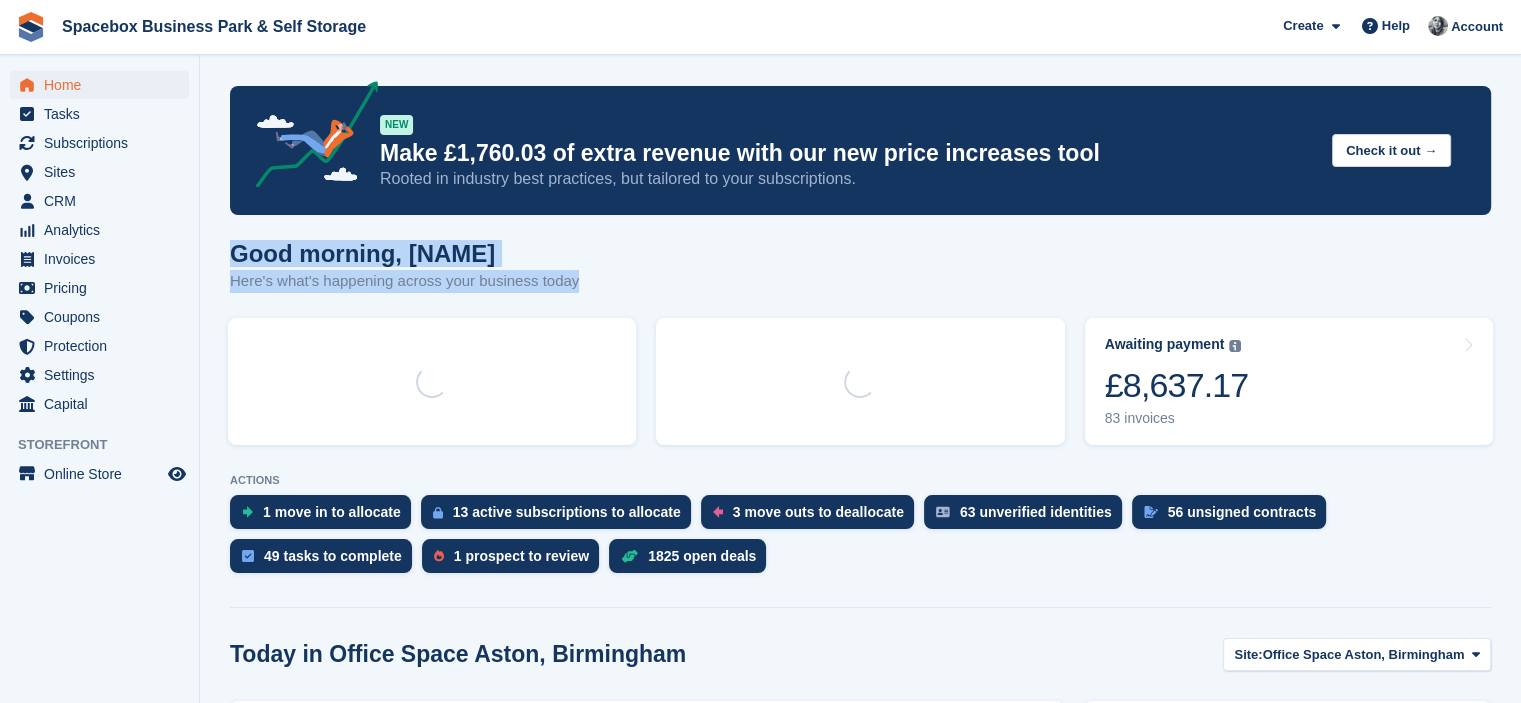 drag, startPoint x: 581, startPoint y: 278, endPoint x: 210, endPoint y: 261, distance: 371.38928 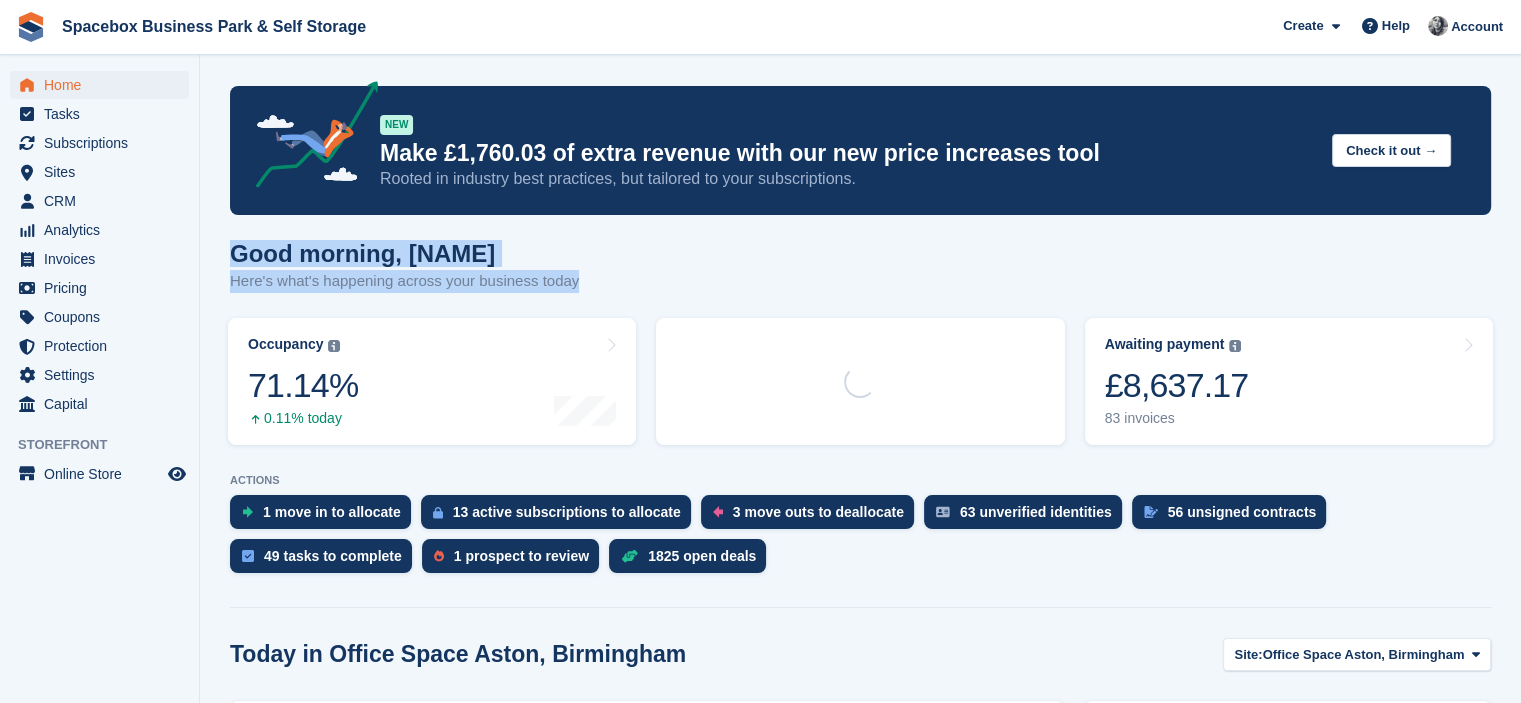 click on "Good morning, SUDIPTA
Here's what's happening across your business today" at bounding box center (860, 278) 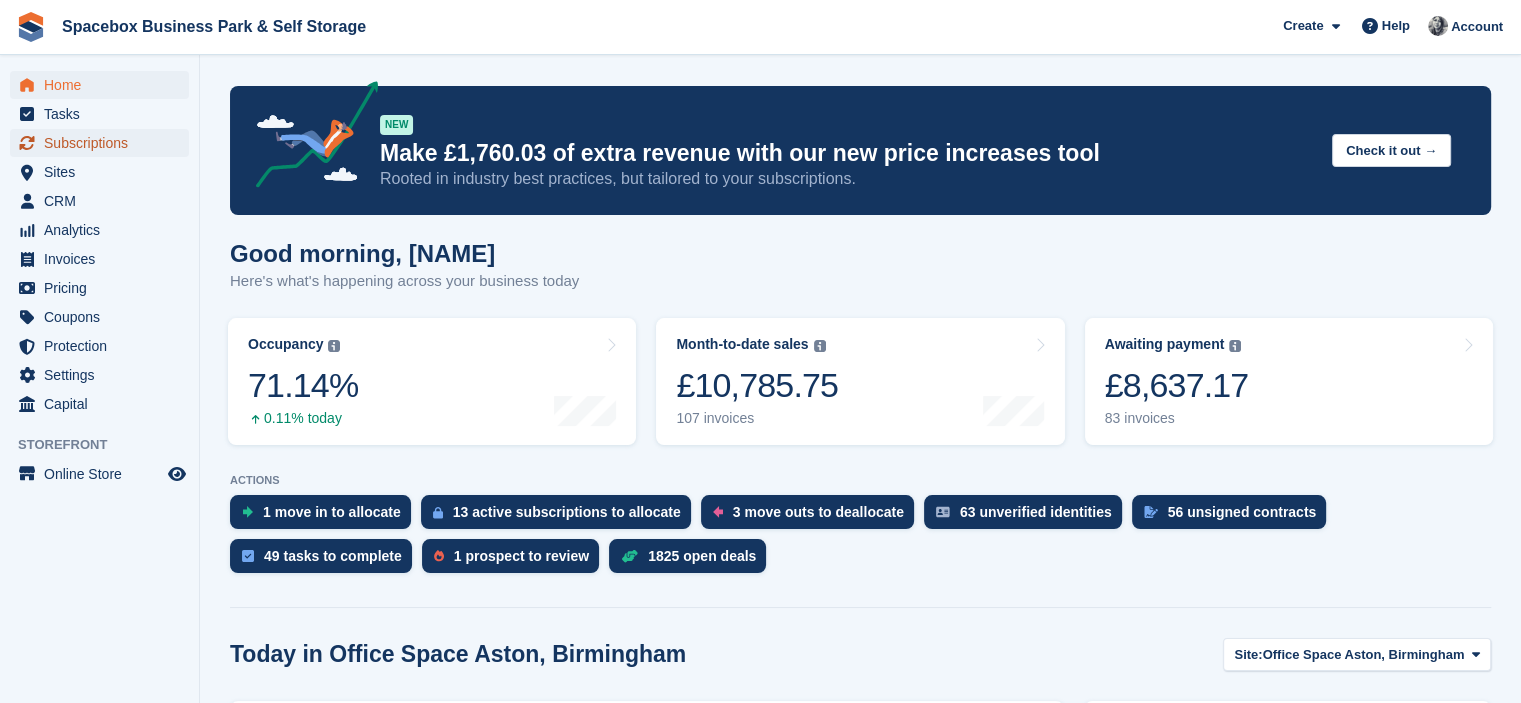 click on "Subscriptions" at bounding box center [104, 143] 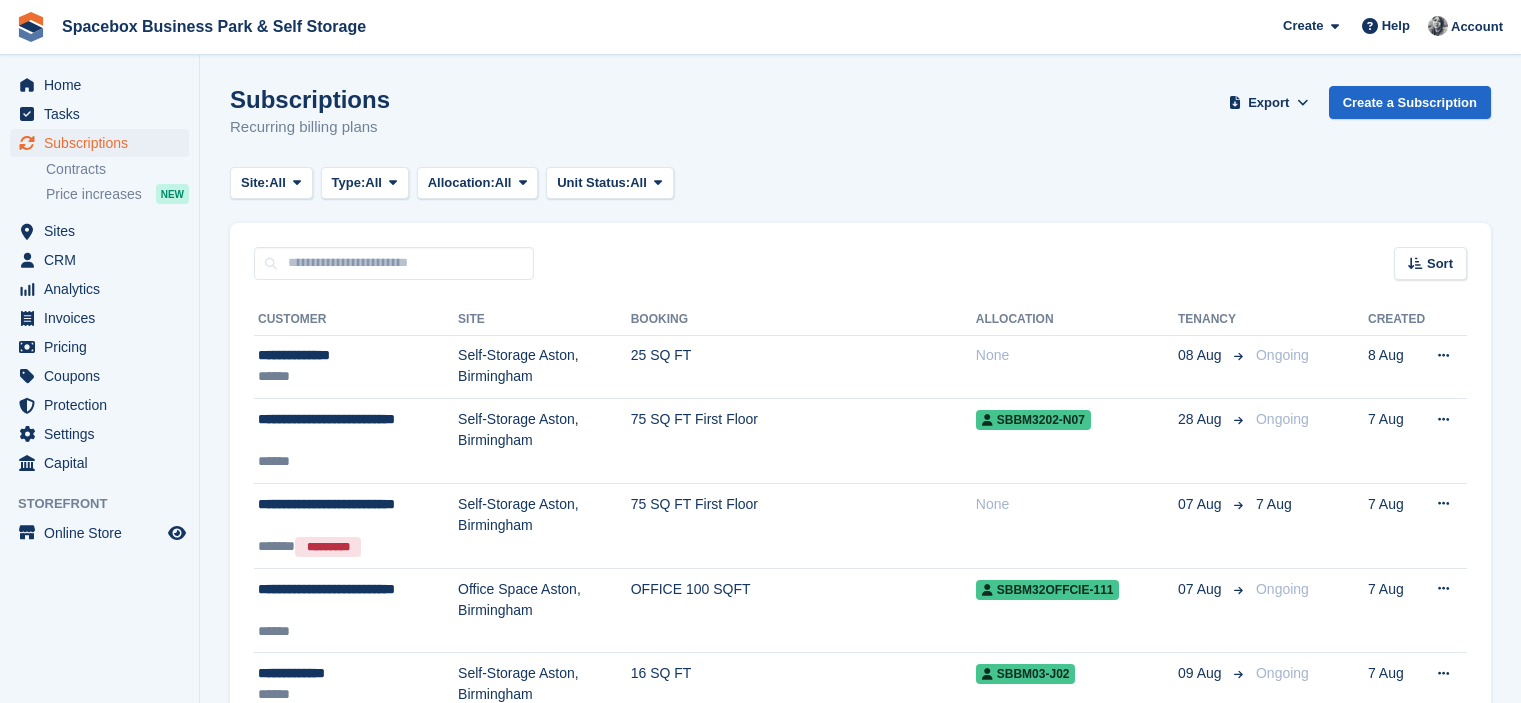 scroll, scrollTop: 0, scrollLeft: 0, axis: both 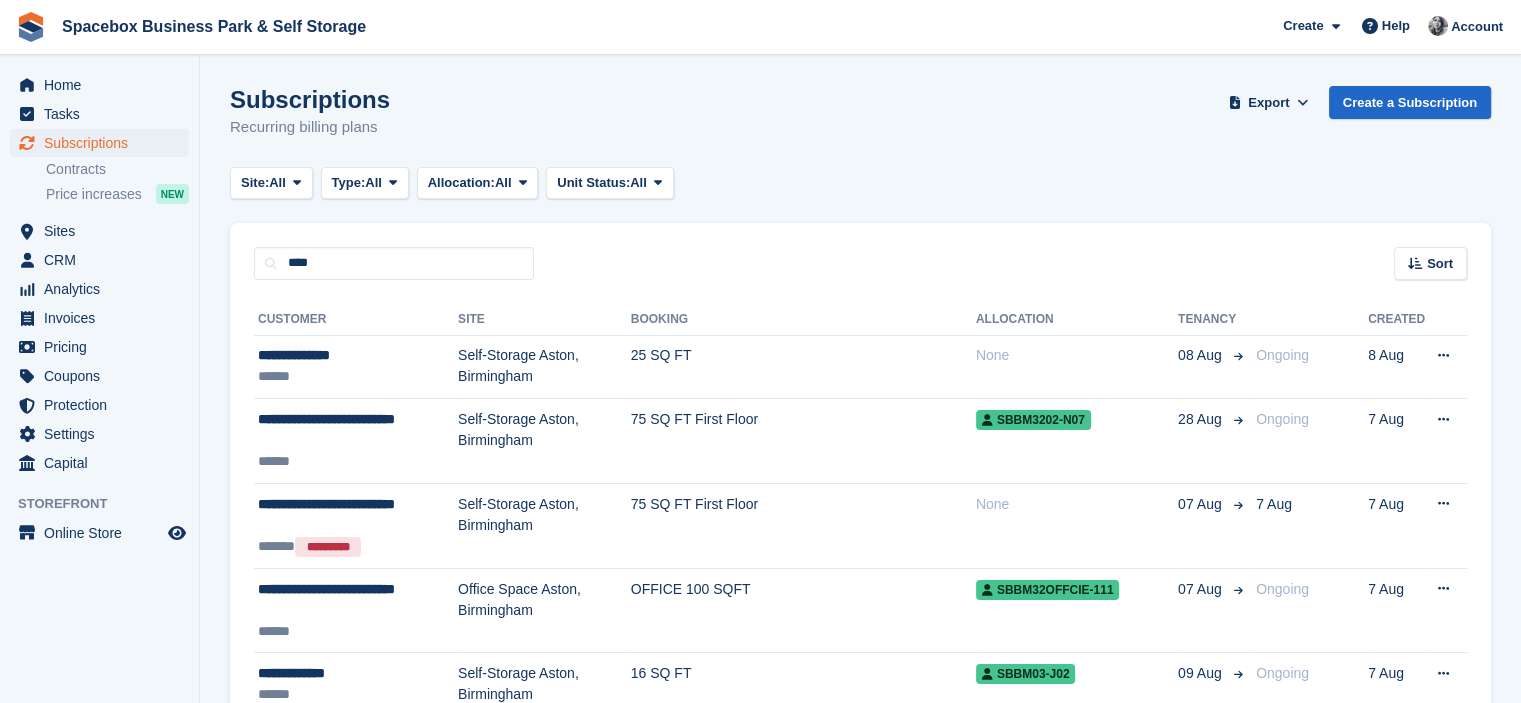 type on "****" 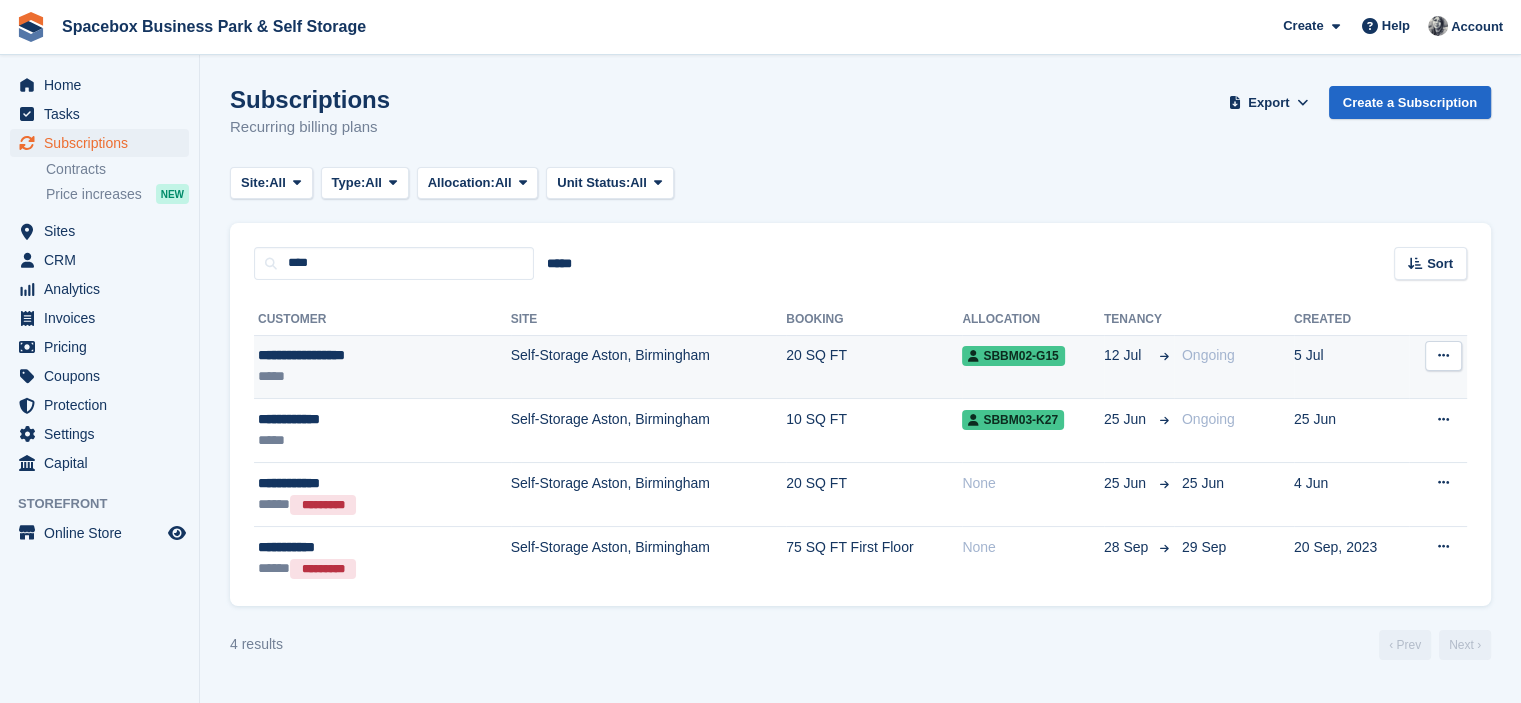 click on "**********" at bounding box center [349, 355] 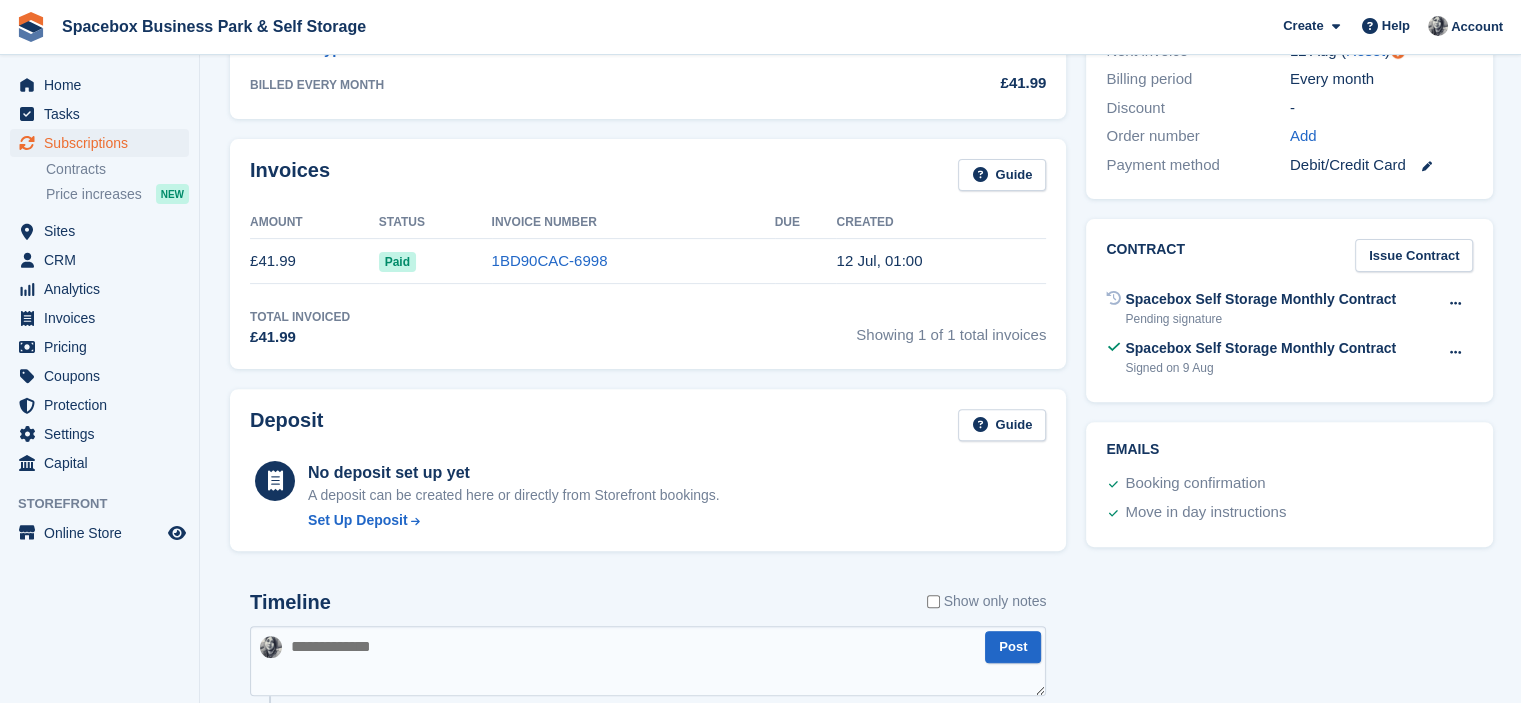 scroll, scrollTop: 567, scrollLeft: 0, axis: vertical 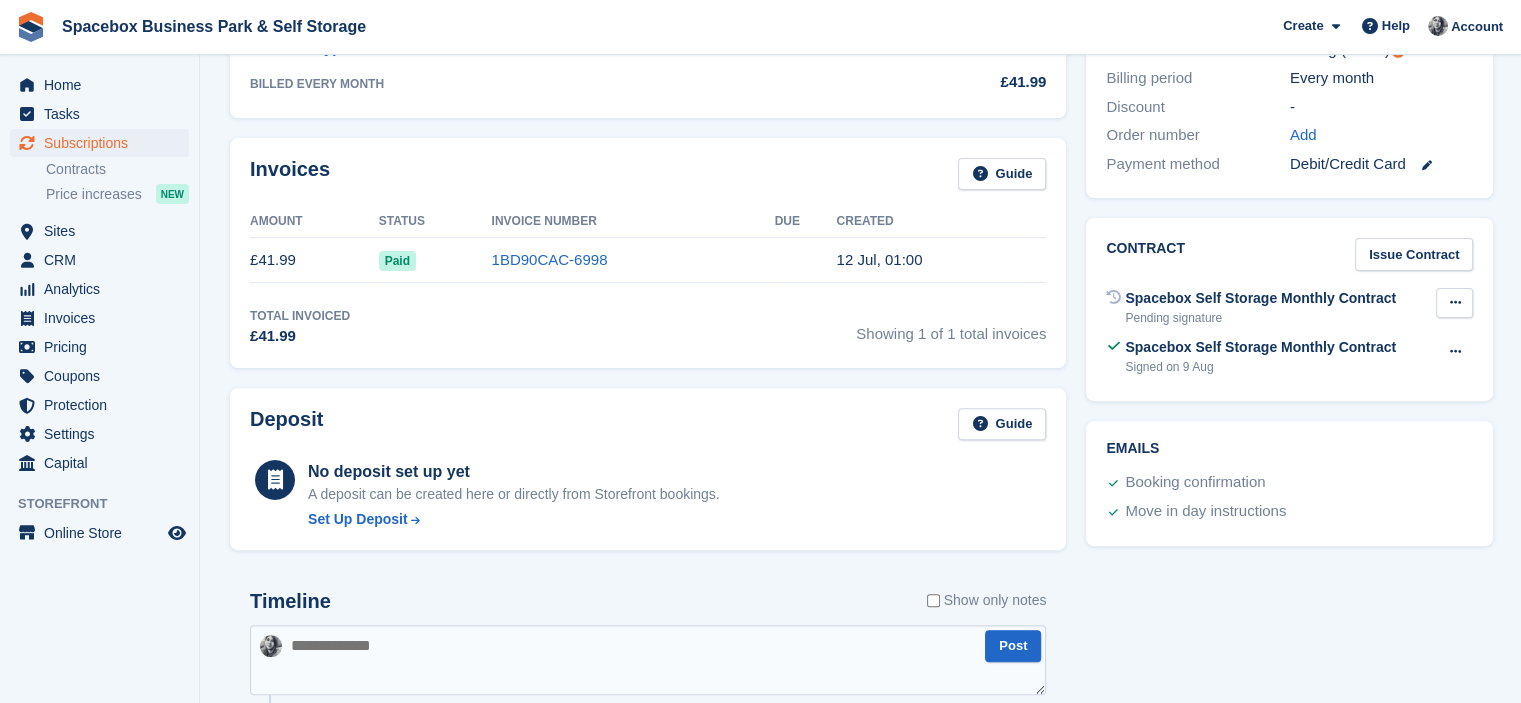 click at bounding box center (1454, 302) 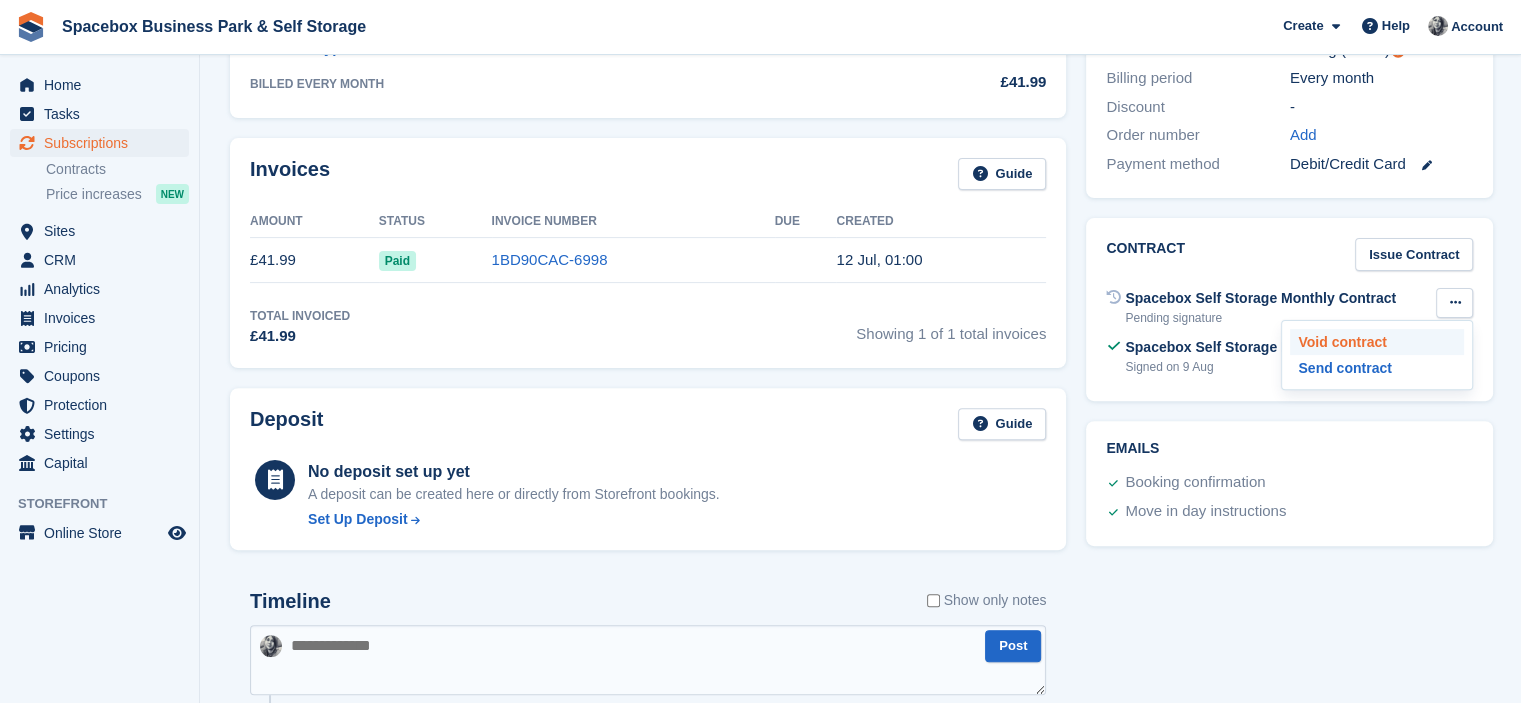 click on "Void contract" at bounding box center (1377, 342) 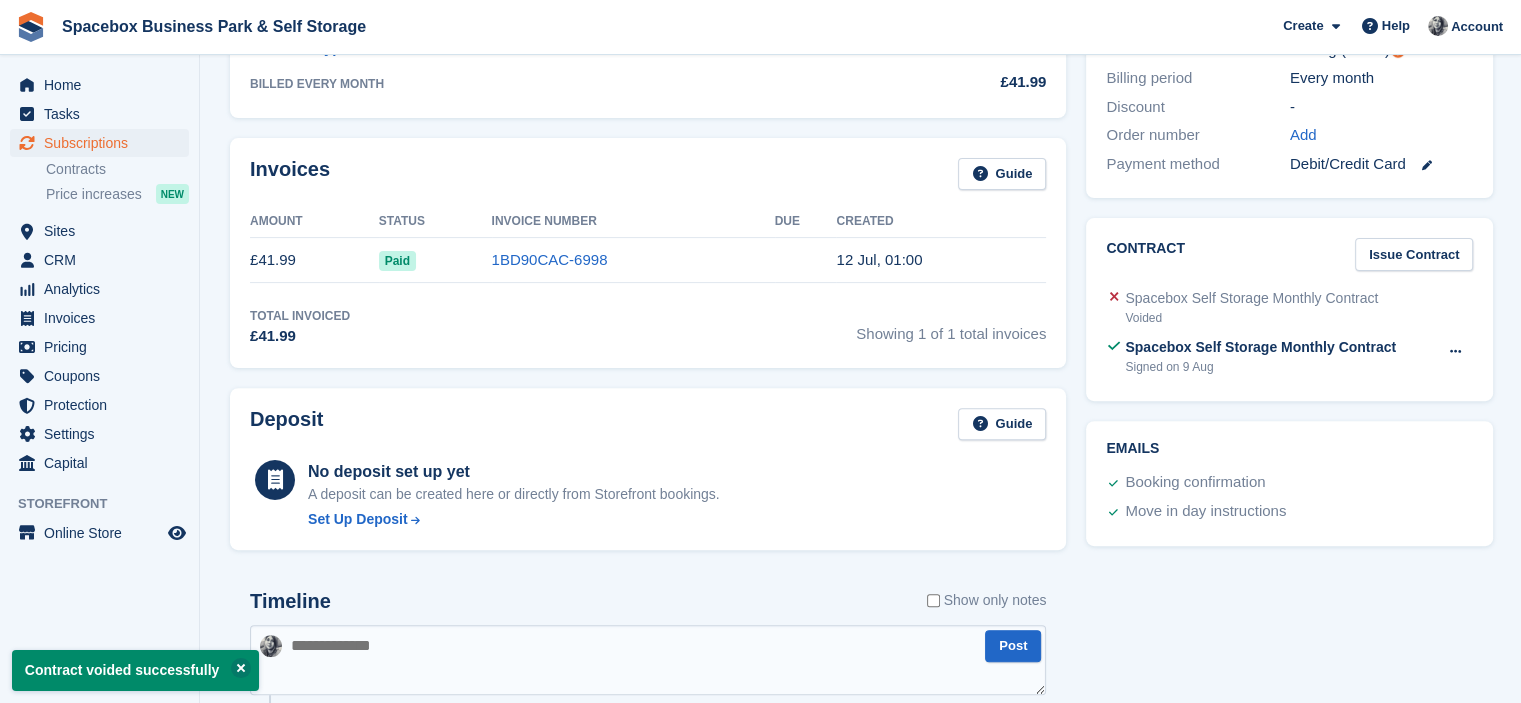 scroll, scrollTop: 0, scrollLeft: 0, axis: both 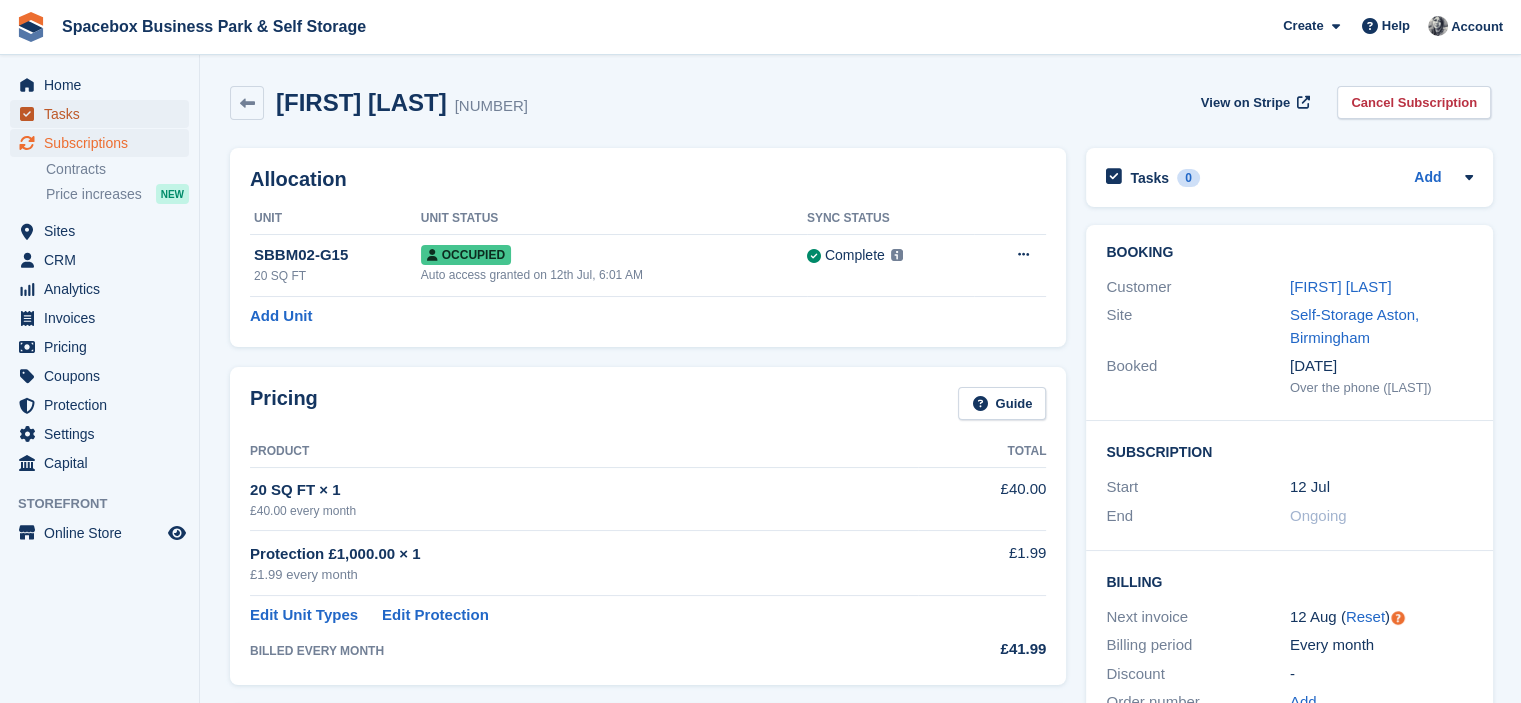 click on "Tasks" at bounding box center (104, 114) 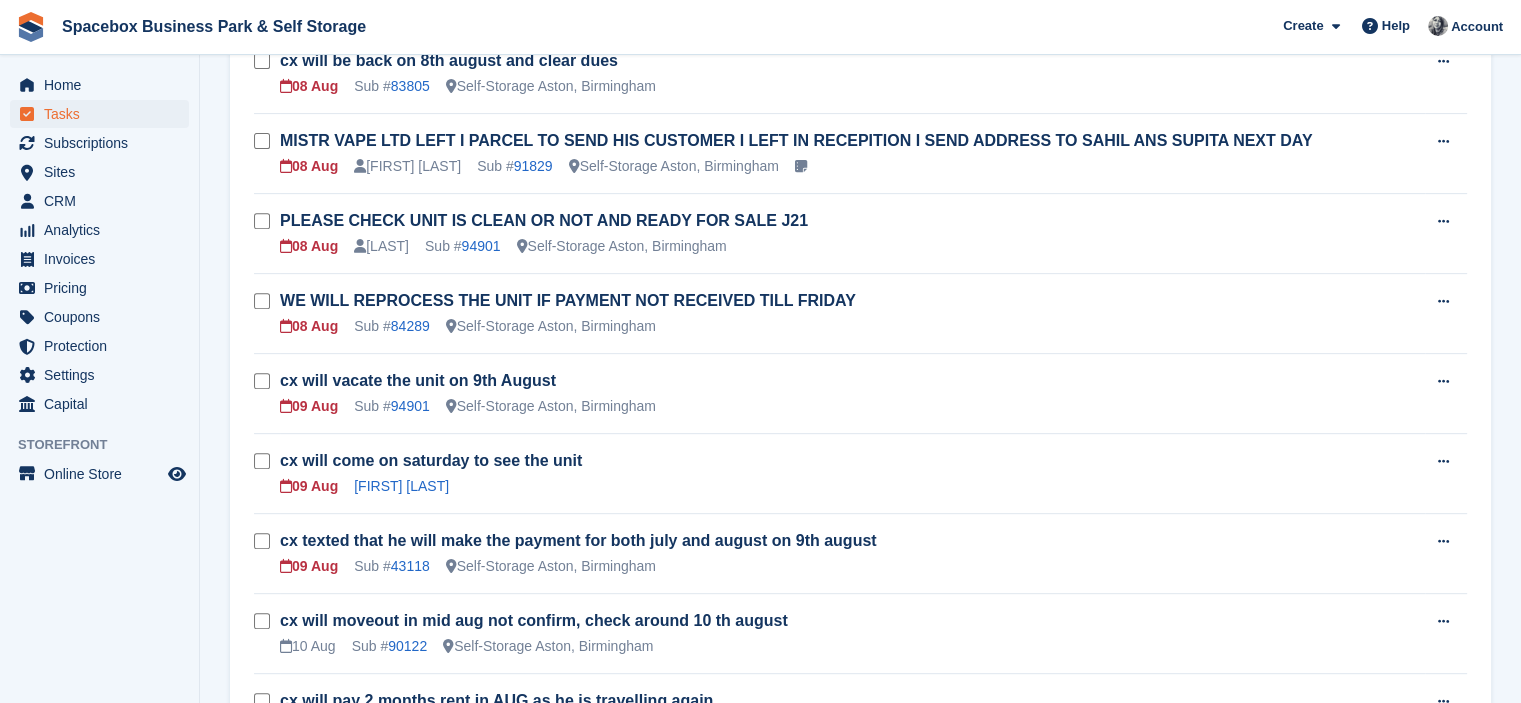 scroll, scrollTop: 840, scrollLeft: 0, axis: vertical 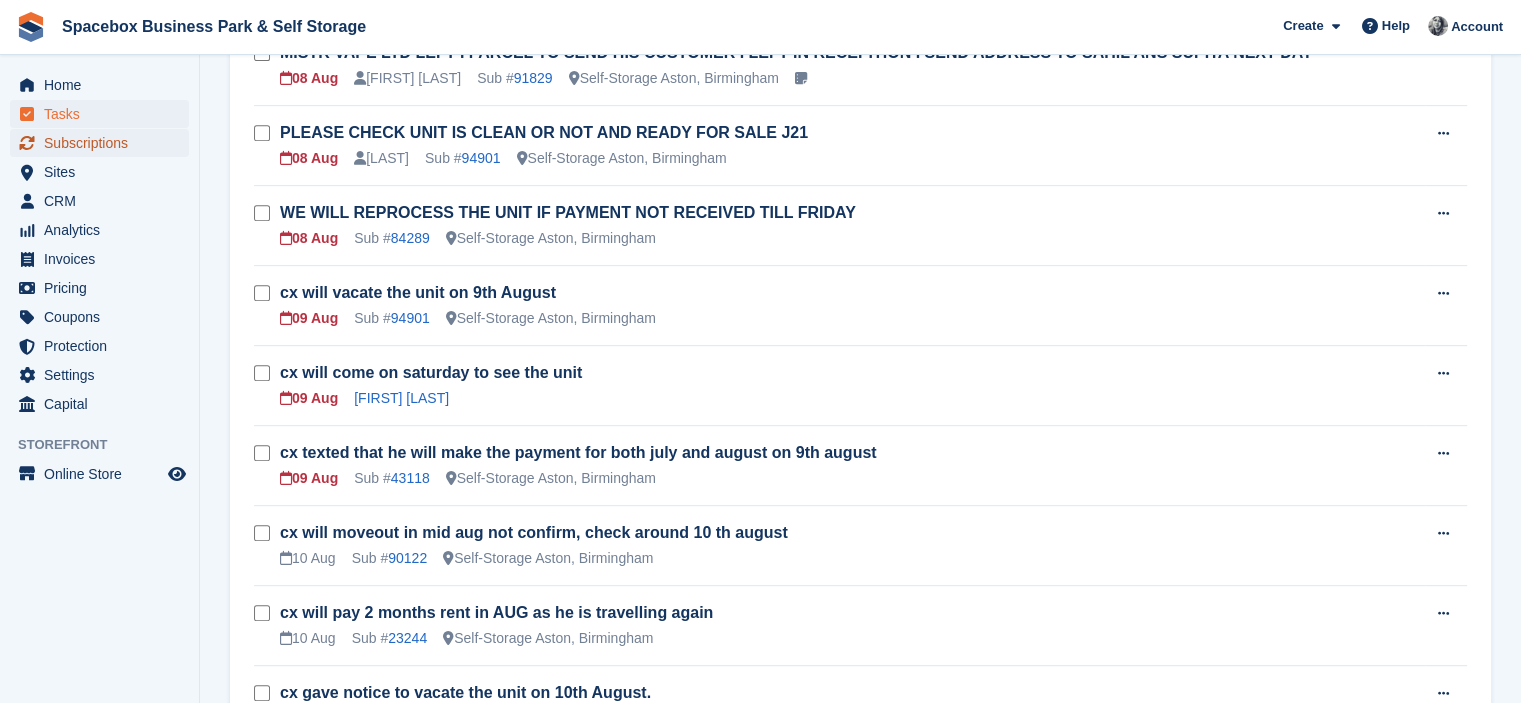 click on "Subscriptions" at bounding box center [104, 143] 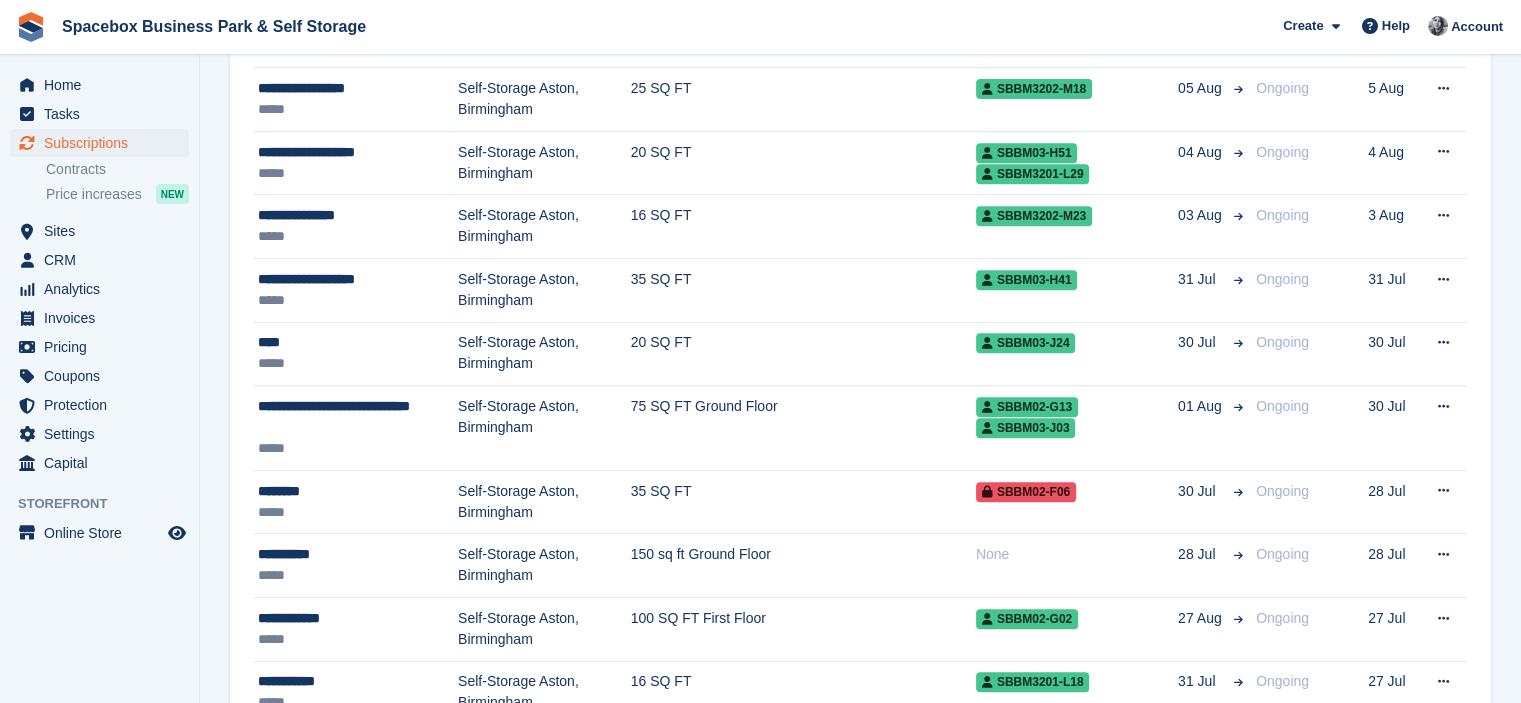 scroll, scrollTop: 0, scrollLeft: 0, axis: both 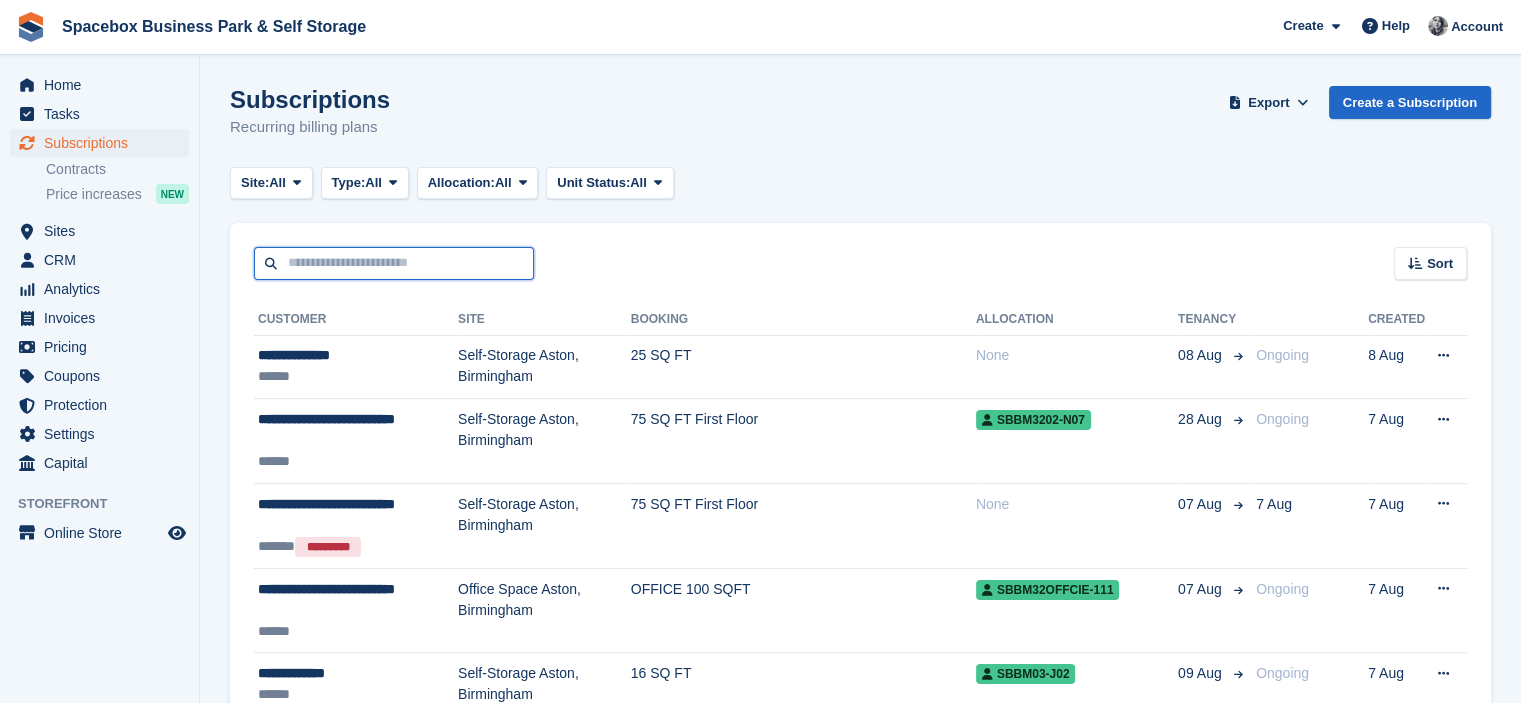 click at bounding box center [394, 263] 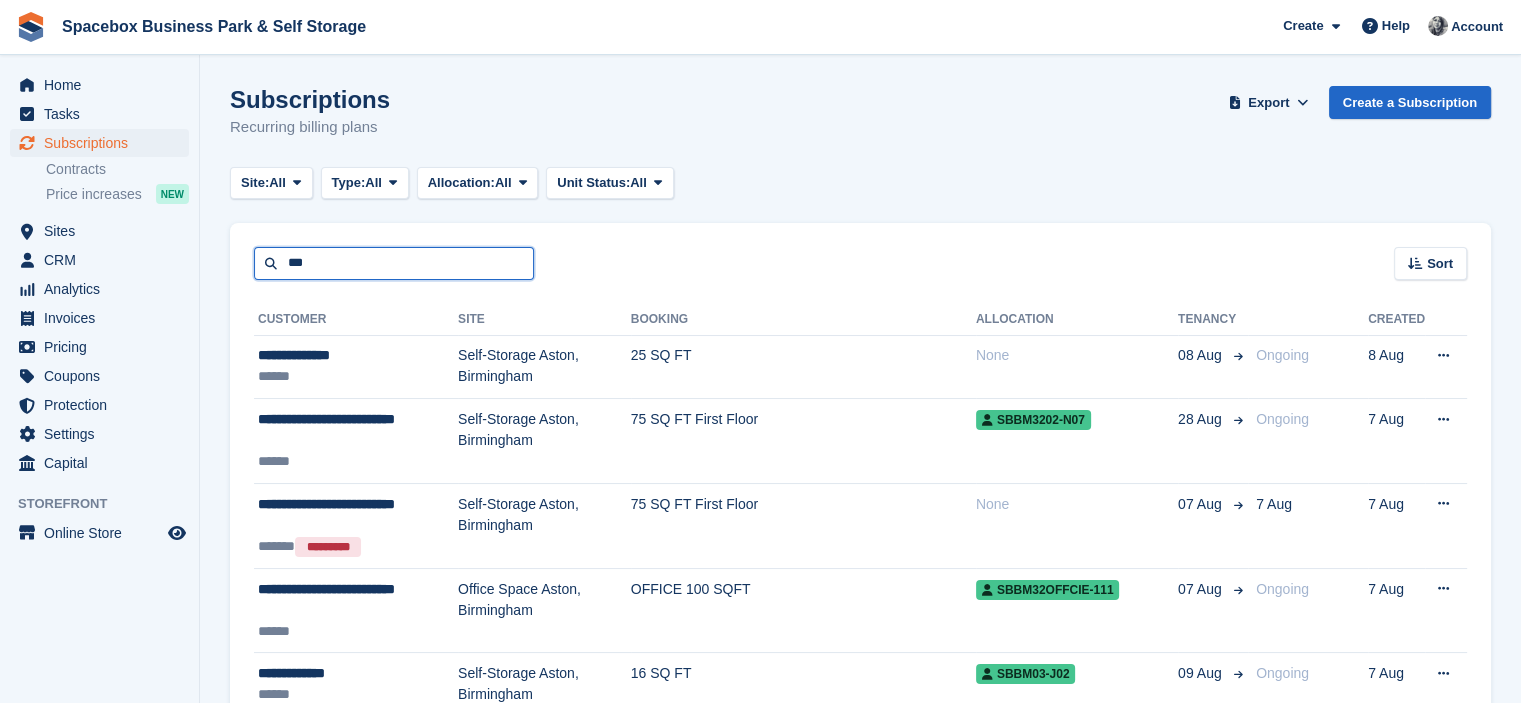 type on "***" 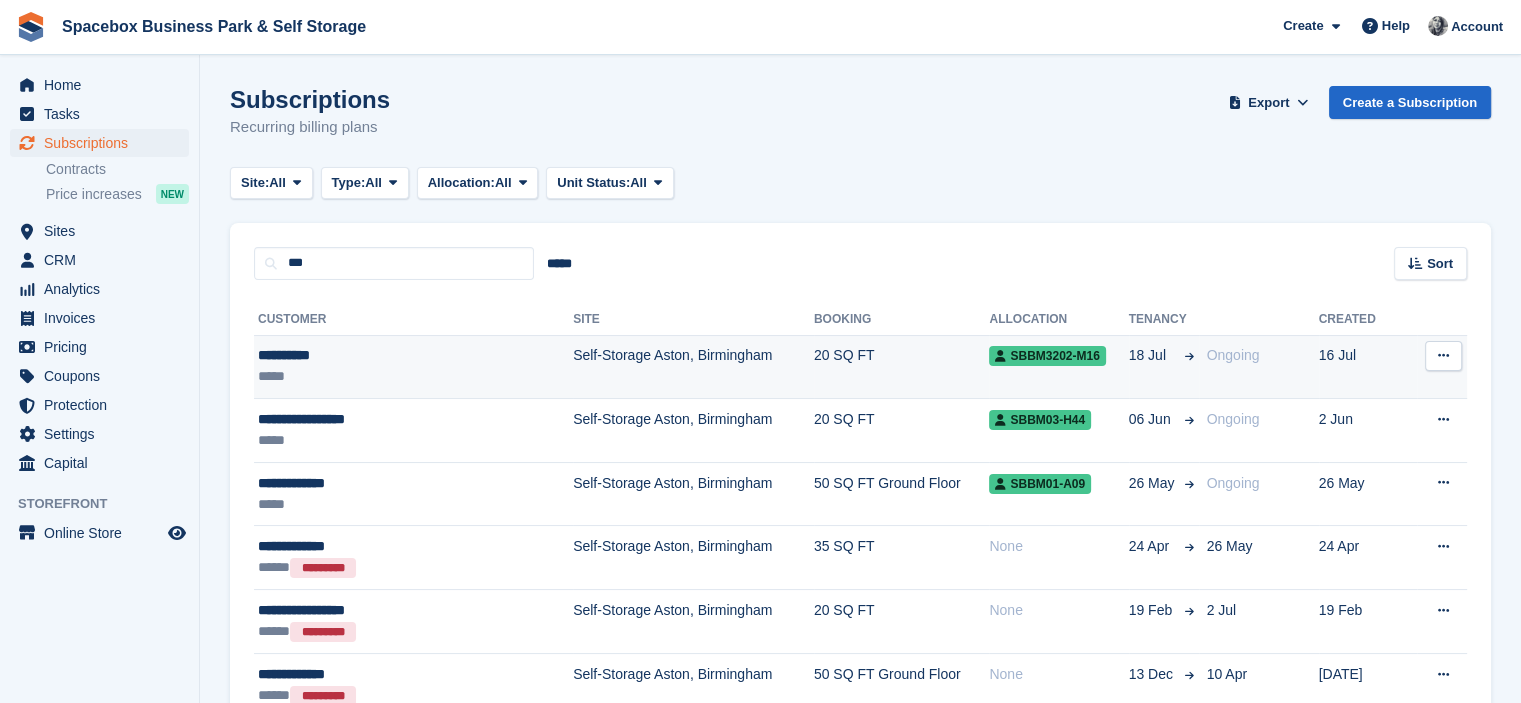 click on "**********" at bounding box center [413, 367] 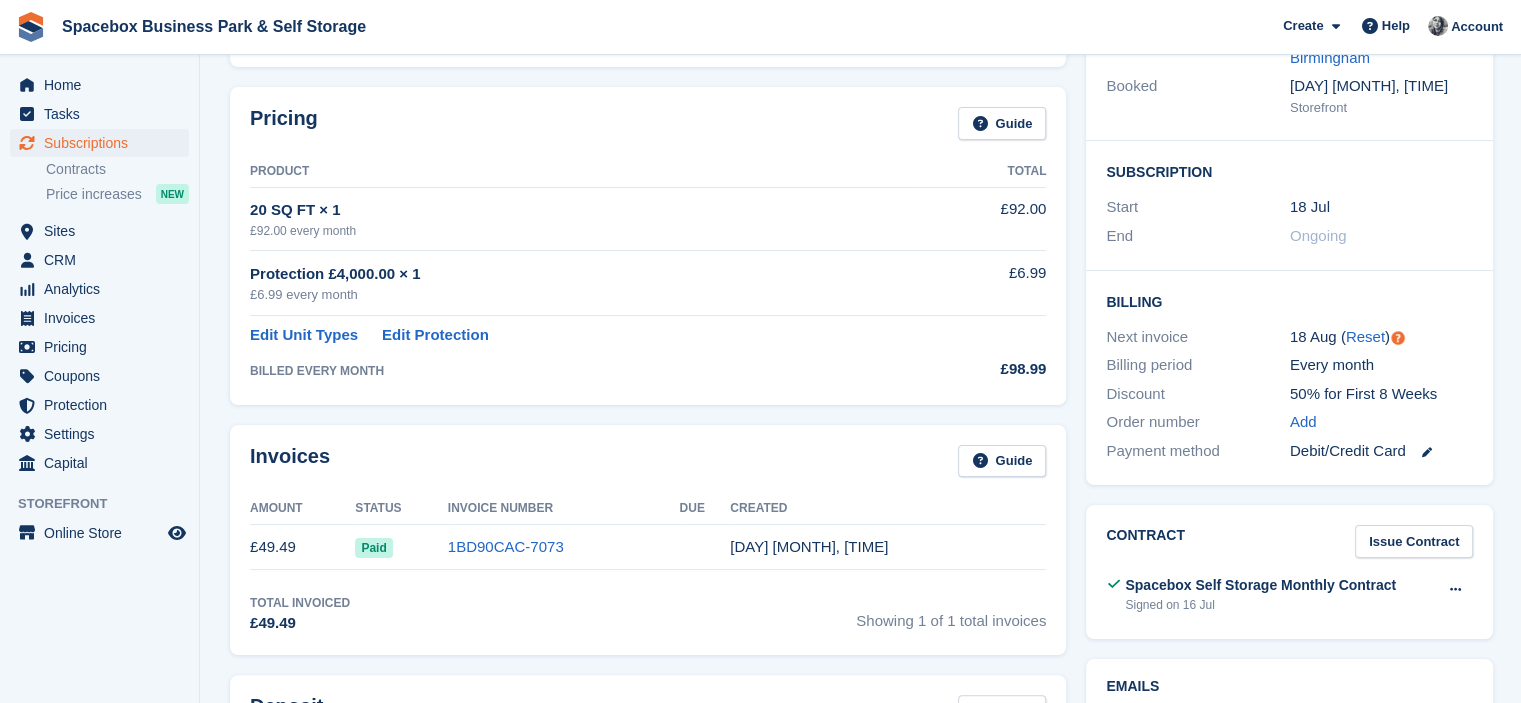 scroll, scrollTop: 0, scrollLeft: 0, axis: both 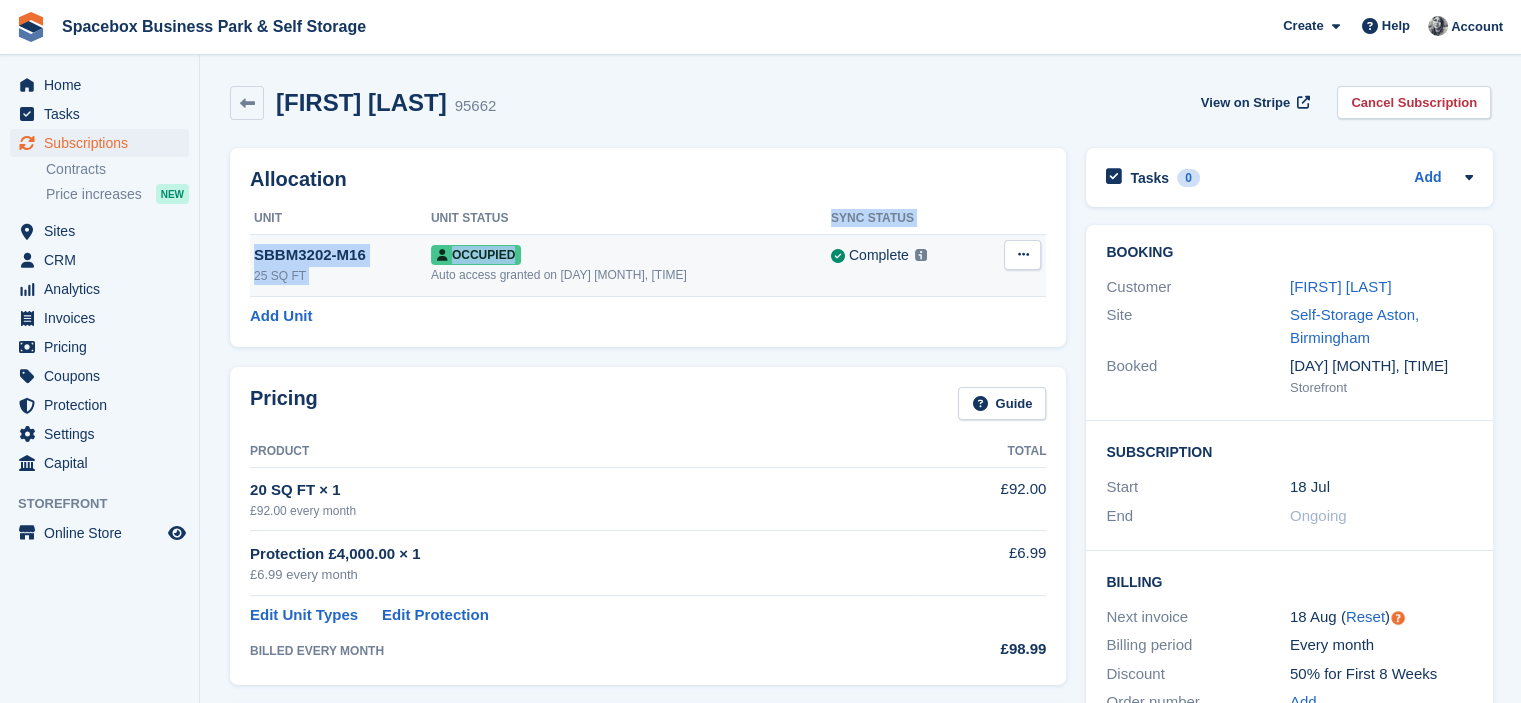 click on "Unit
Unit Status
Sync Status
SBBM3202-M16
25 SQ FT
Occupied
Auto access granted on 18th Jul,   6:00 AM
Complete
Last synced at  8 Aug,   5:30 PM
Learn more →
Overlock
Repossess
Deallocate" at bounding box center (648, 250) 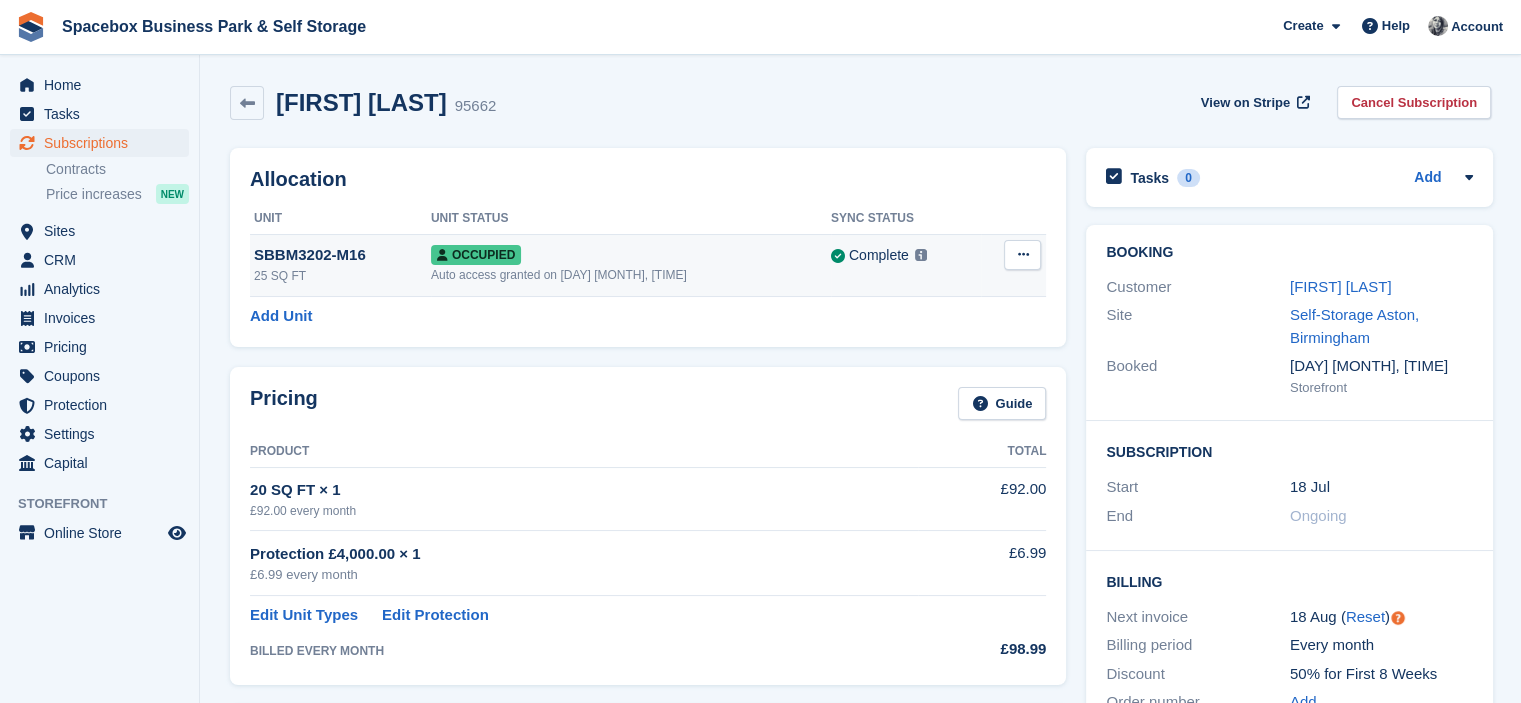 click on "Occupied
Auto access granted on [DAY] [MONTH], [TIME]" at bounding box center [631, 265] 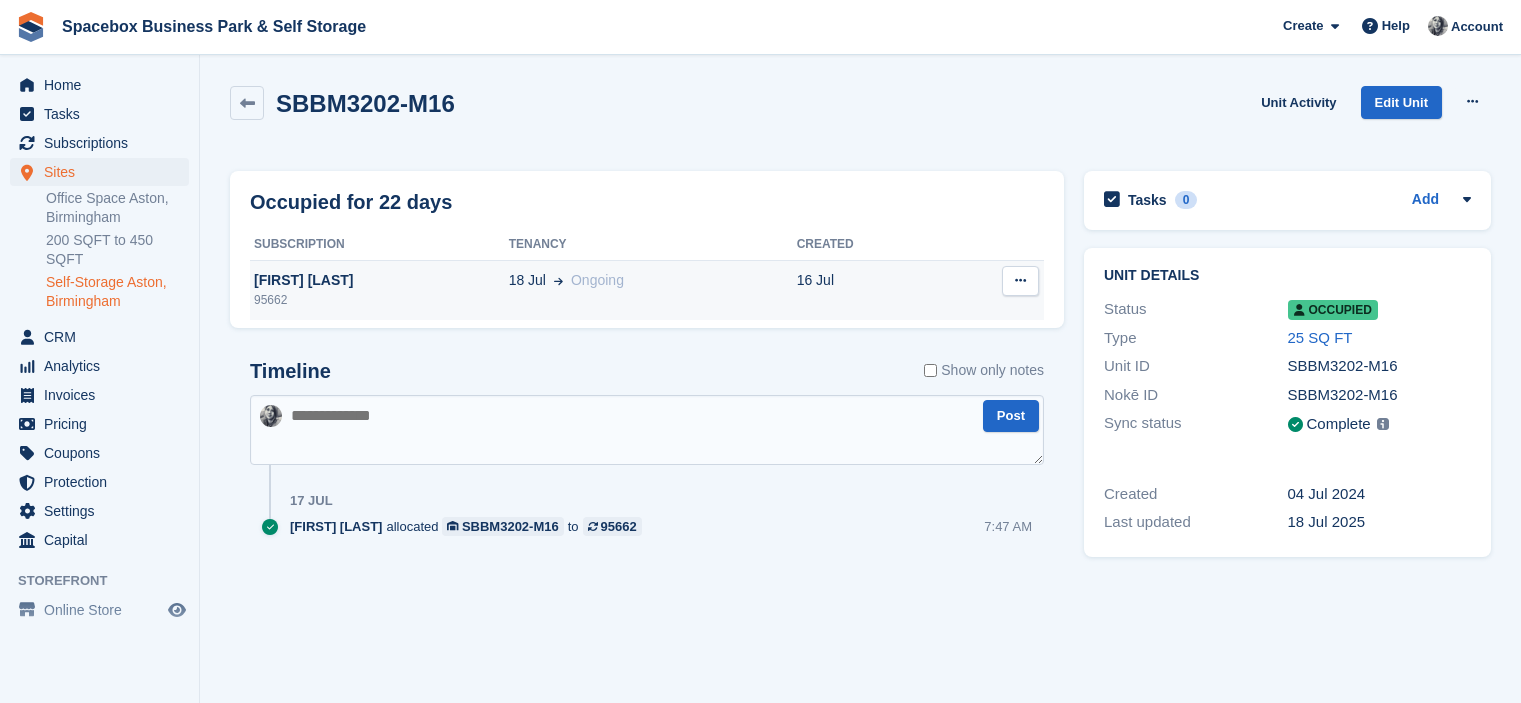 scroll, scrollTop: 0, scrollLeft: 0, axis: both 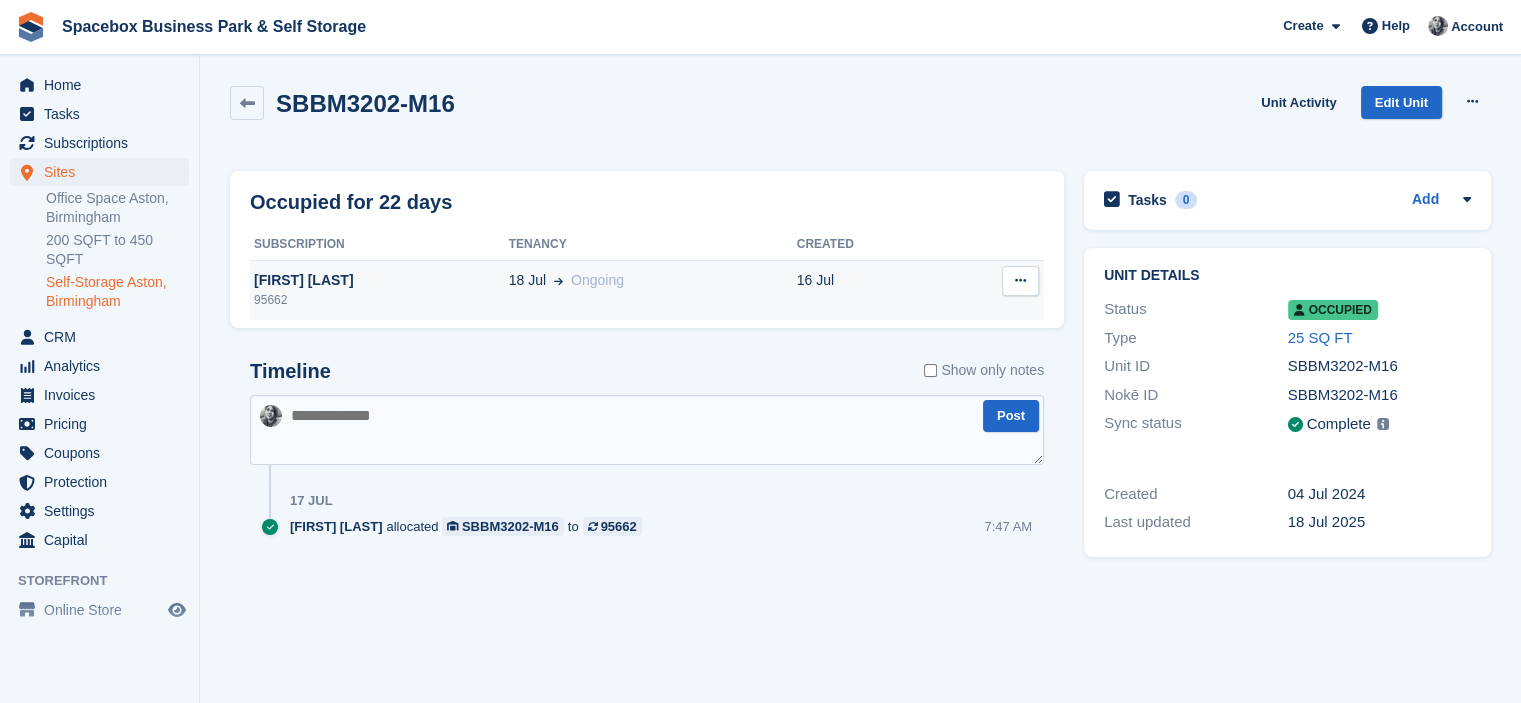 click on "18 Jul
Ongoing" at bounding box center [653, 290] 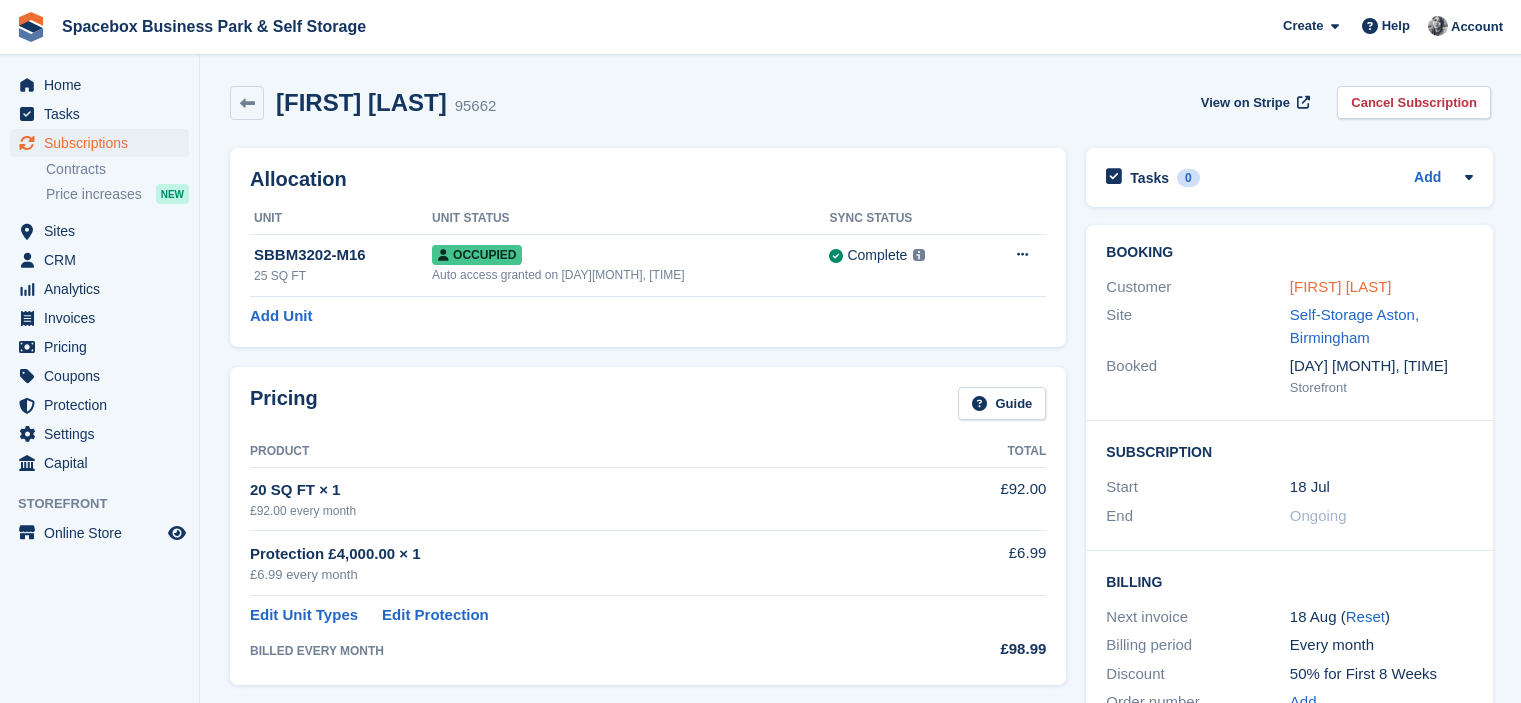 scroll, scrollTop: 0, scrollLeft: 0, axis: both 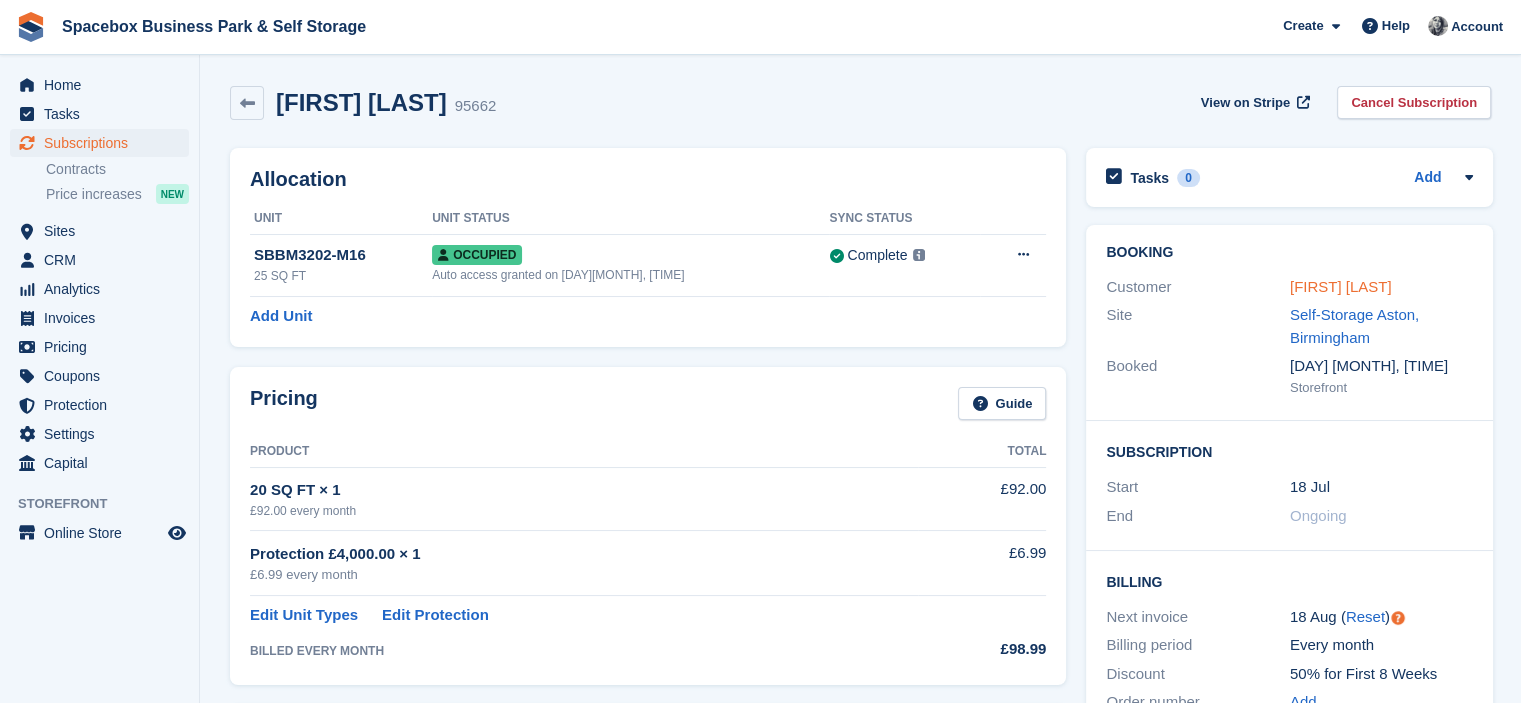 click on "[FIRST] [LAST]" at bounding box center [1341, 286] 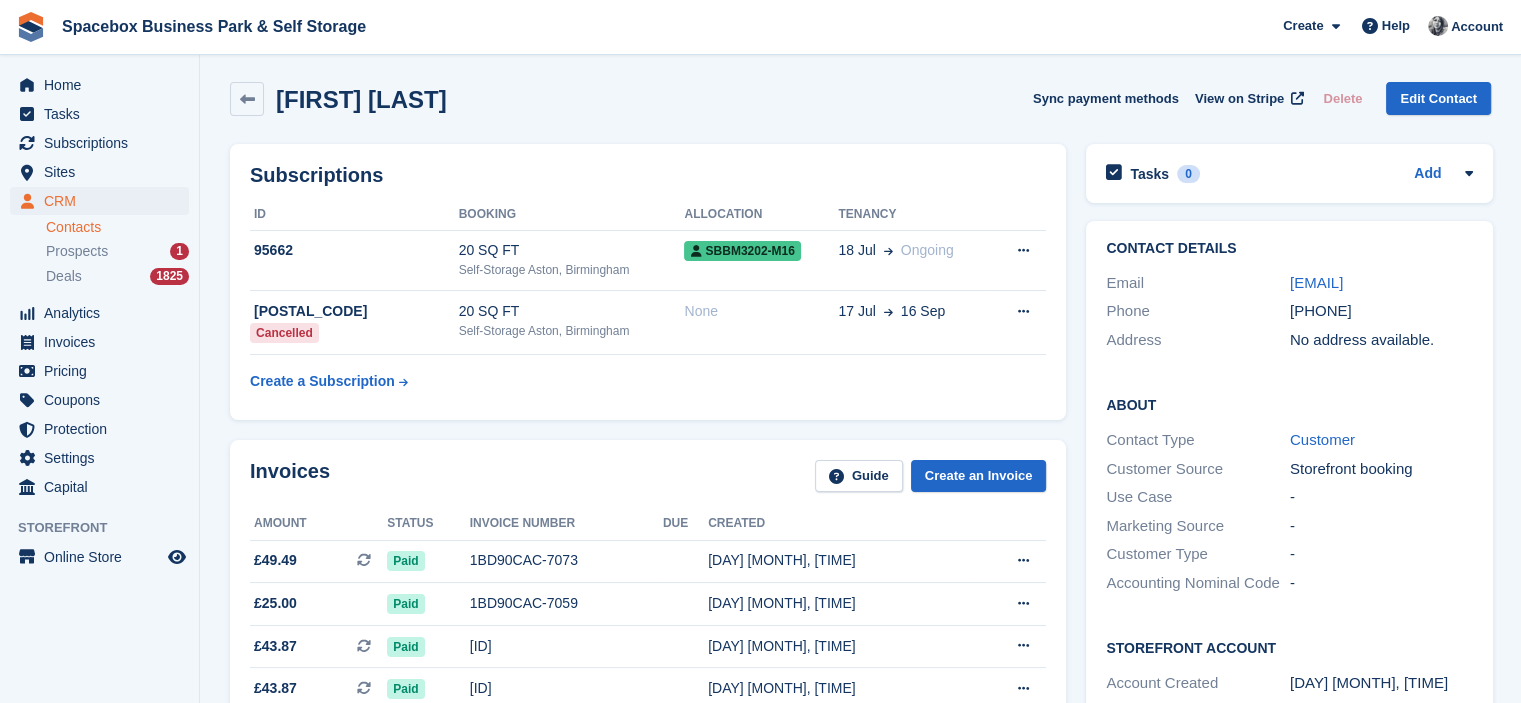 scroll, scrollTop: 0, scrollLeft: 0, axis: both 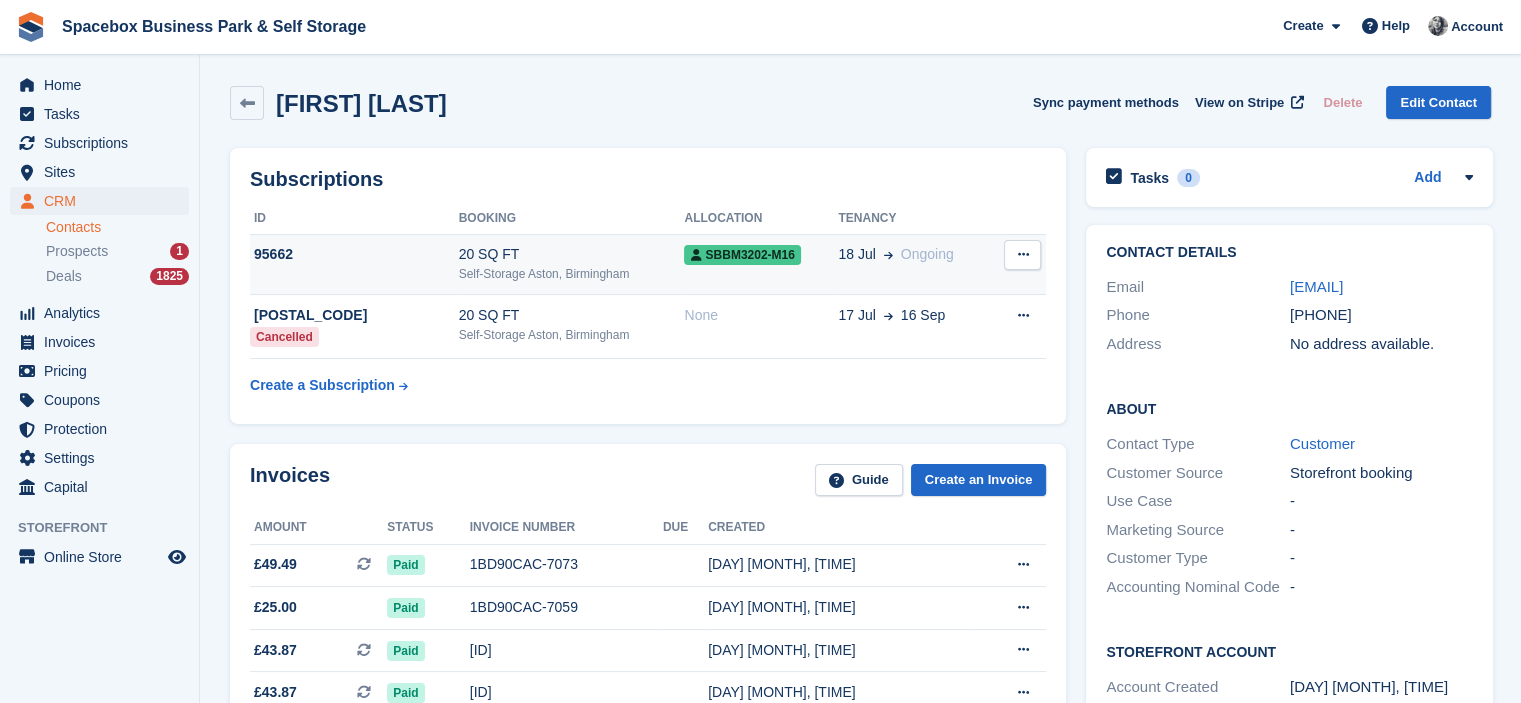 click on "20 SQ FT" at bounding box center (572, 254) 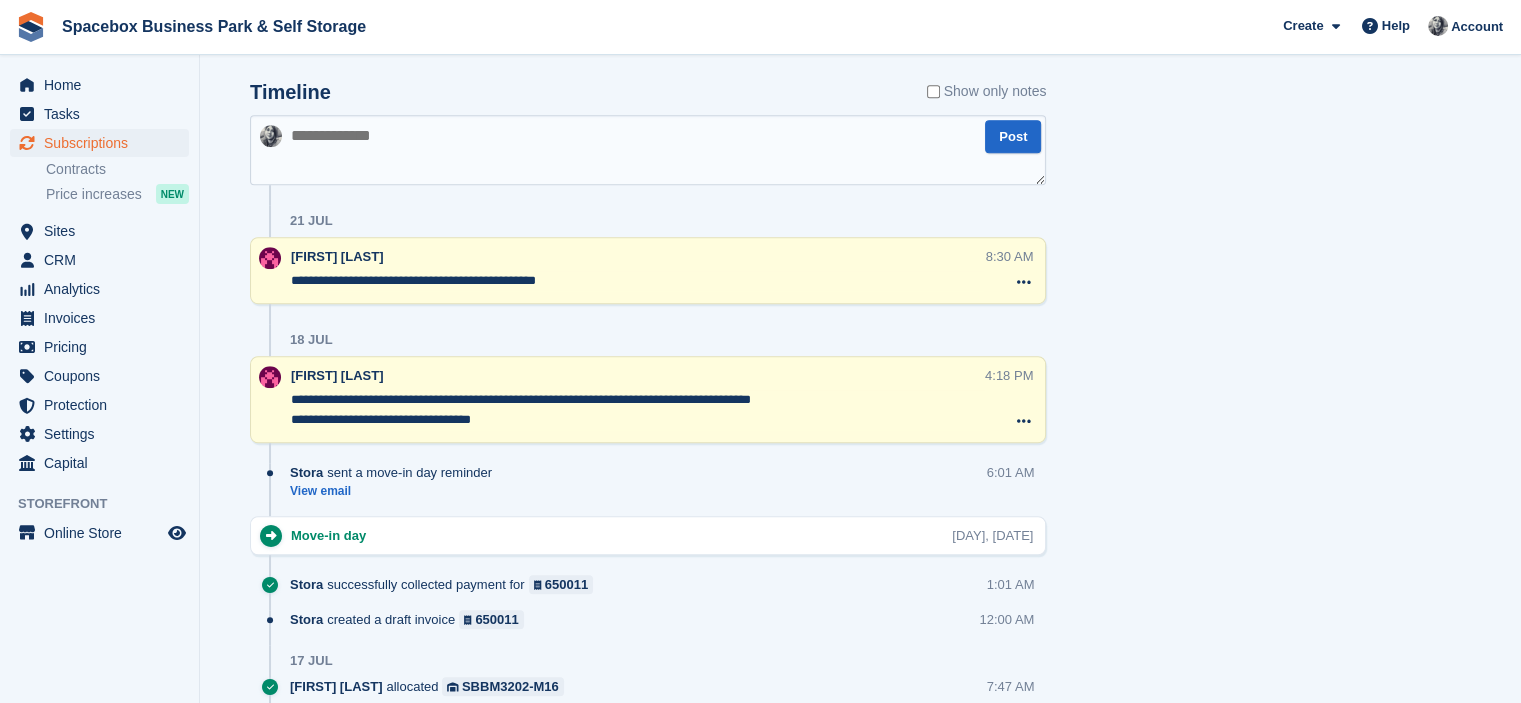scroll, scrollTop: 1134, scrollLeft: 0, axis: vertical 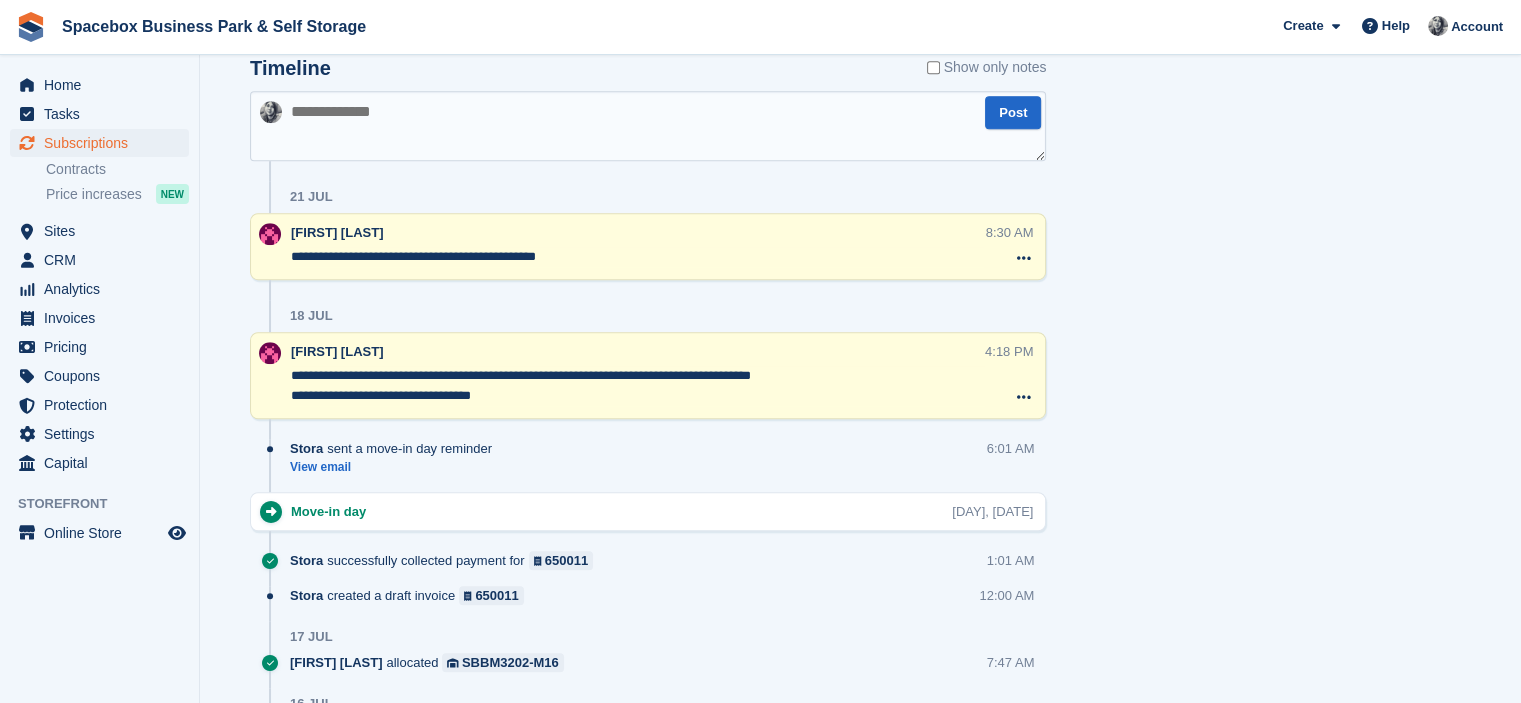 click at bounding box center (648, 126) 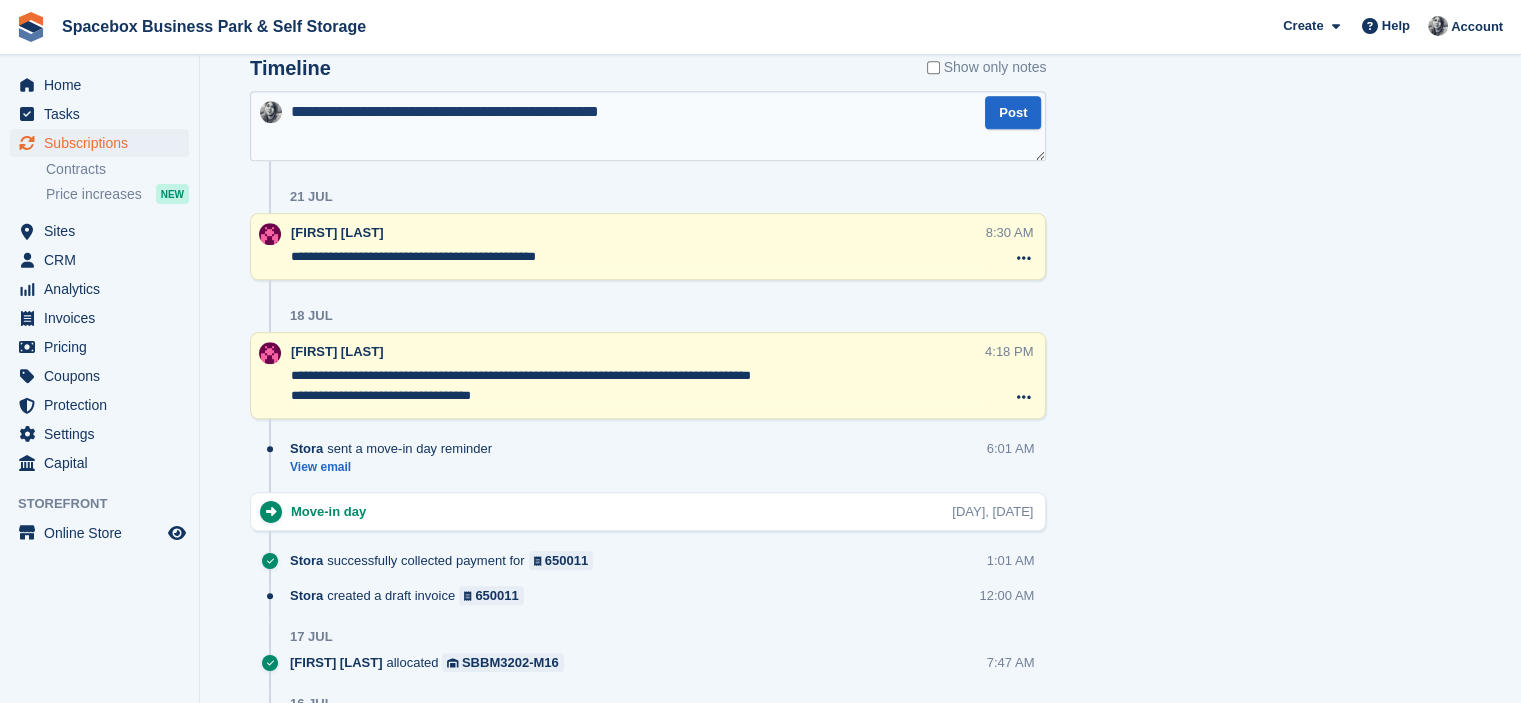 click on "**********" at bounding box center (648, 126) 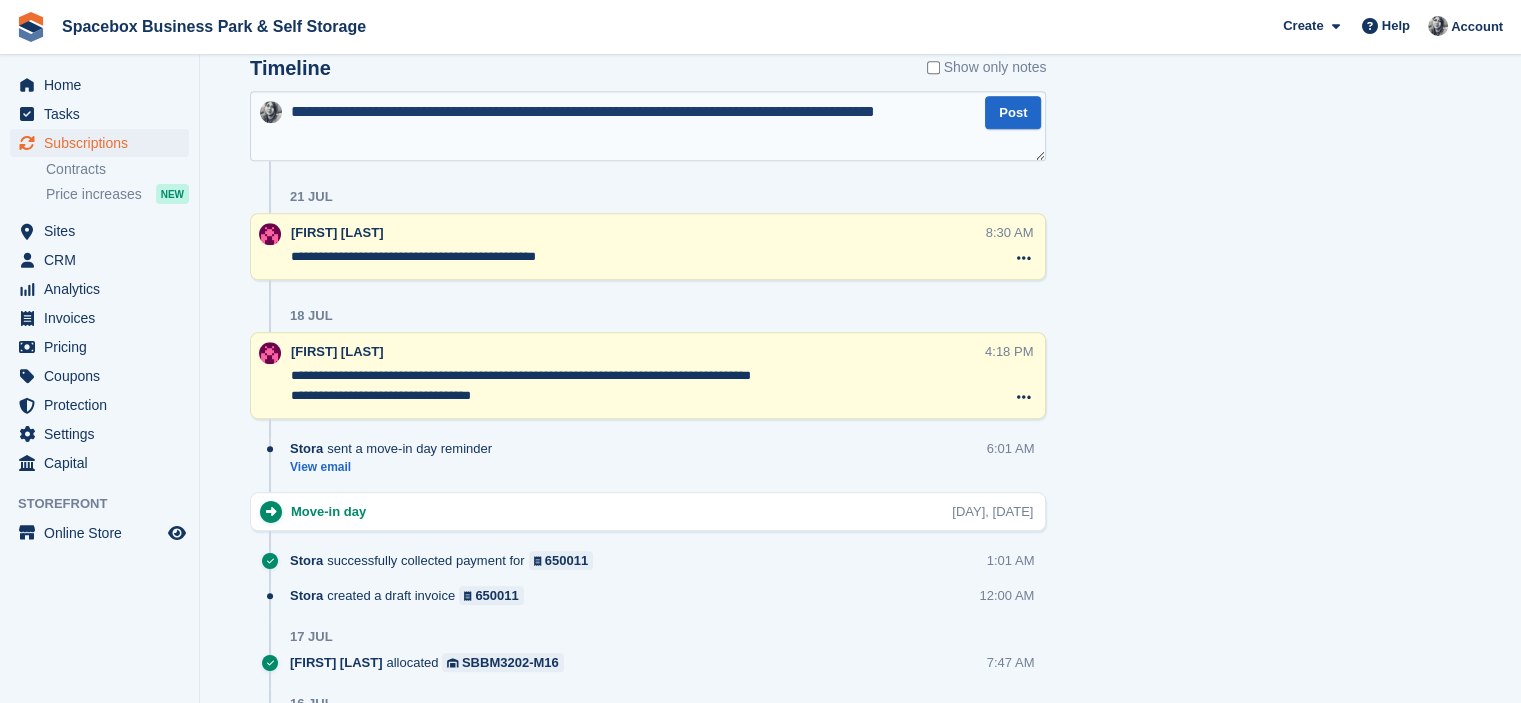 type on "**********" 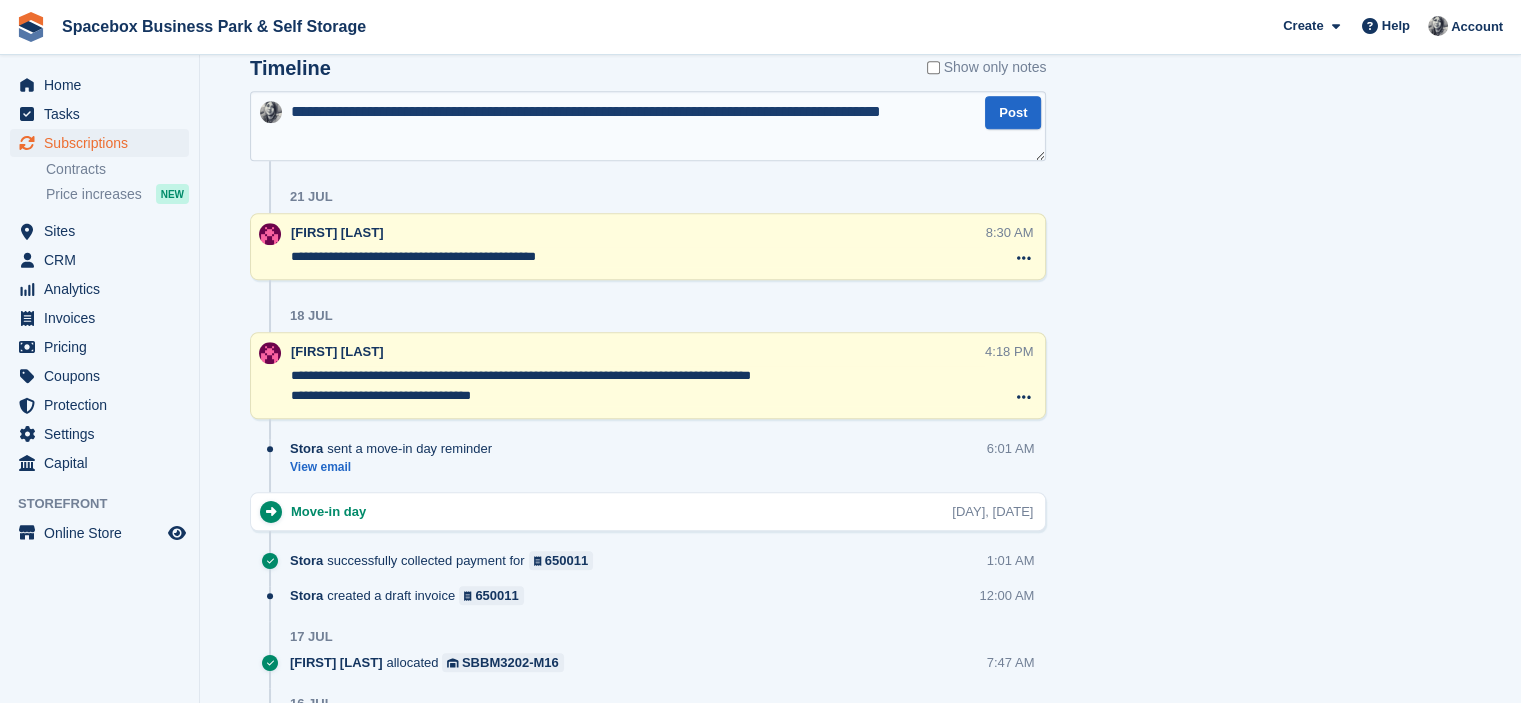 type 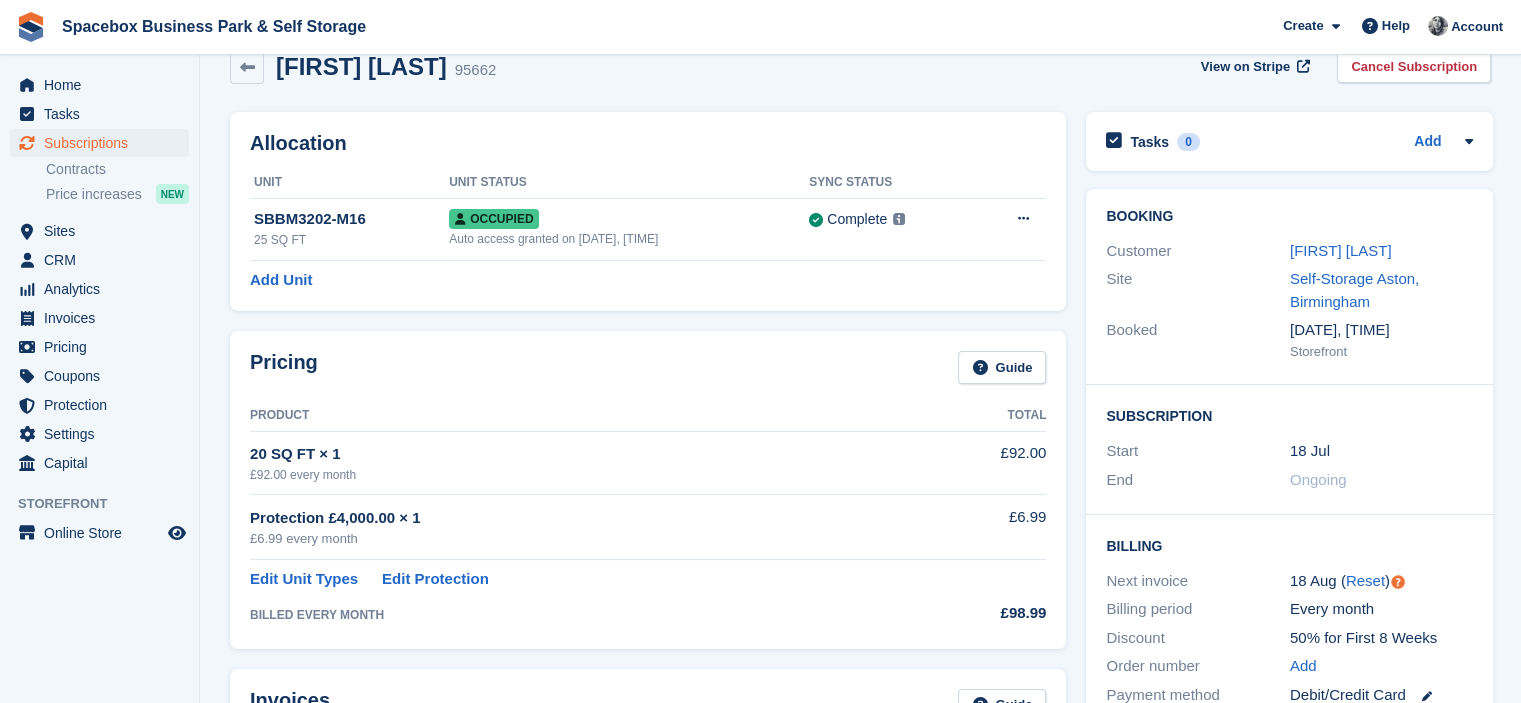 scroll, scrollTop: 0, scrollLeft: 0, axis: both 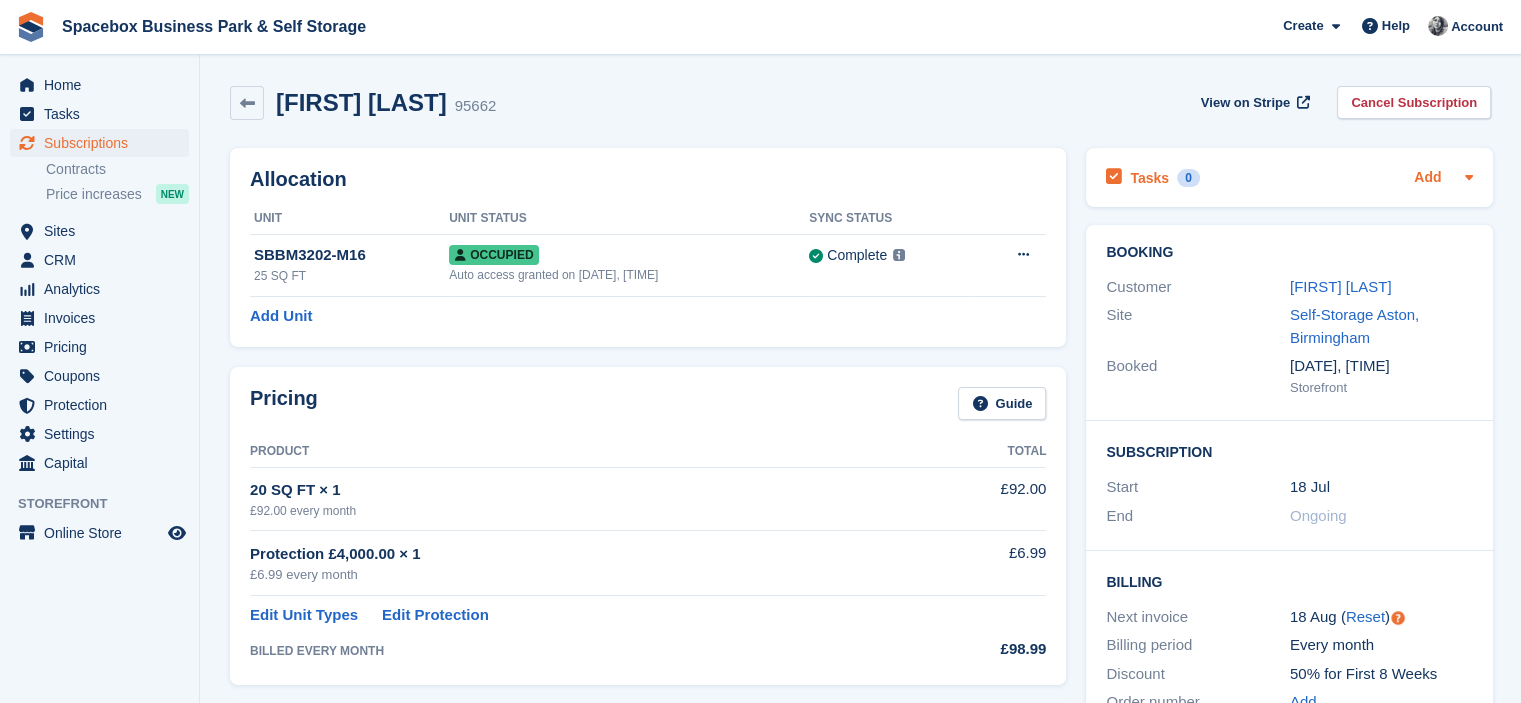 click on "Add" at bounding box center [1427, 178] 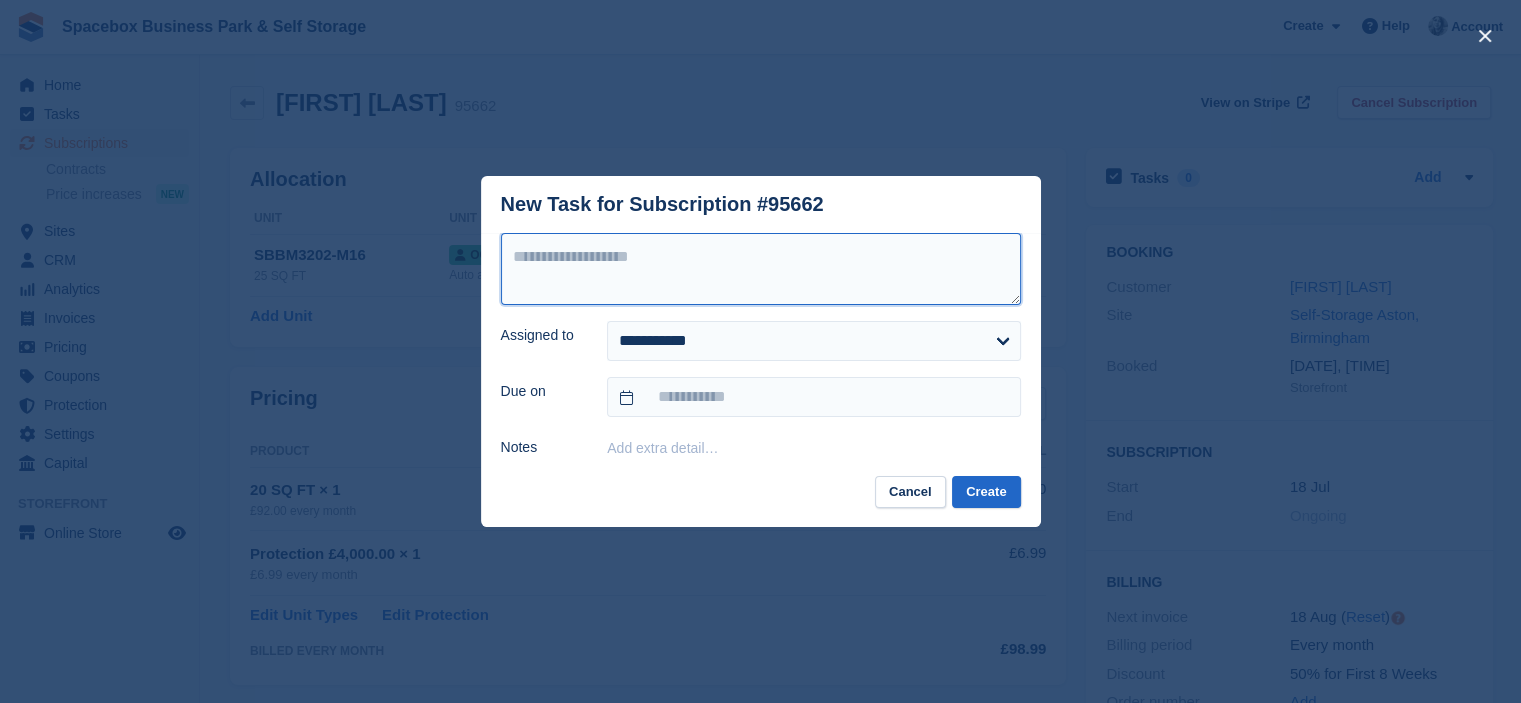 click at bounding box center [761, 269] 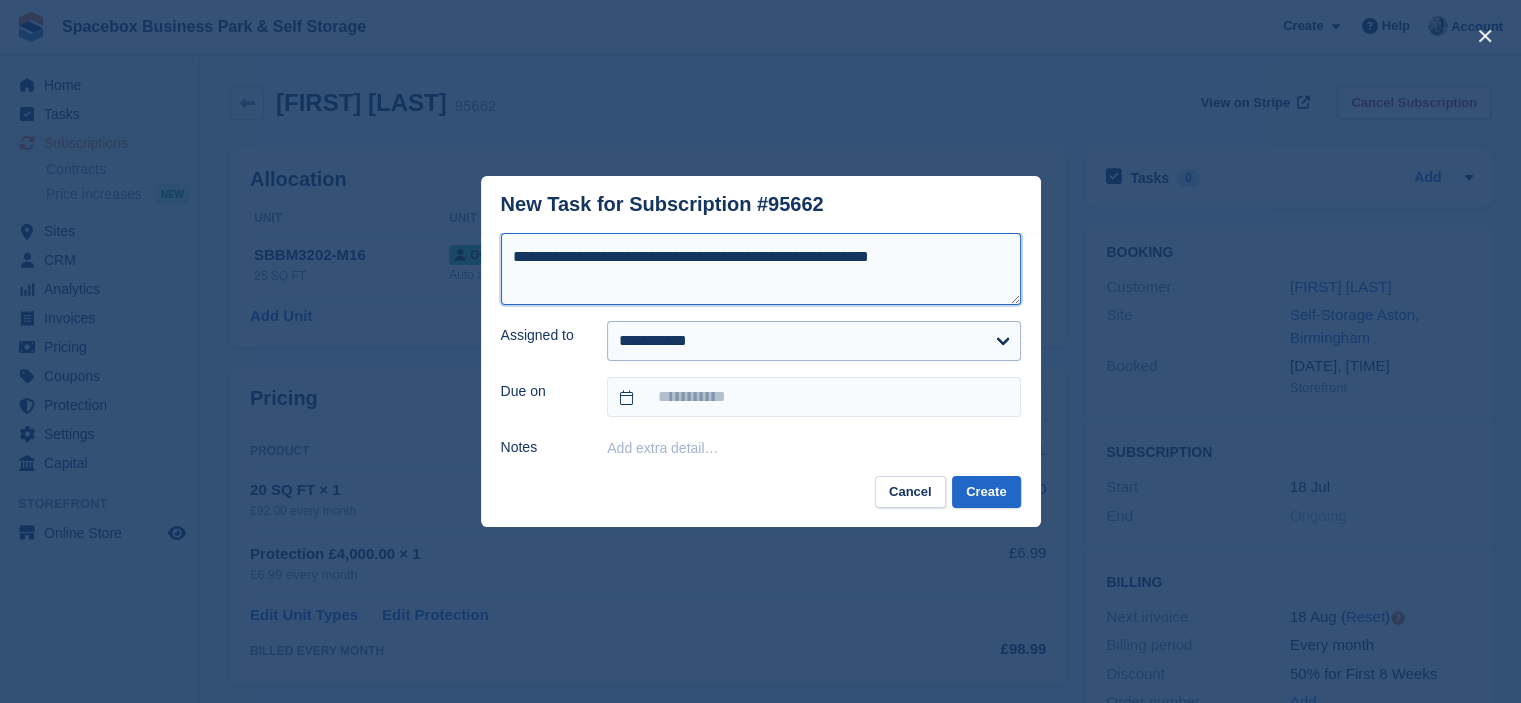 type on "**********" 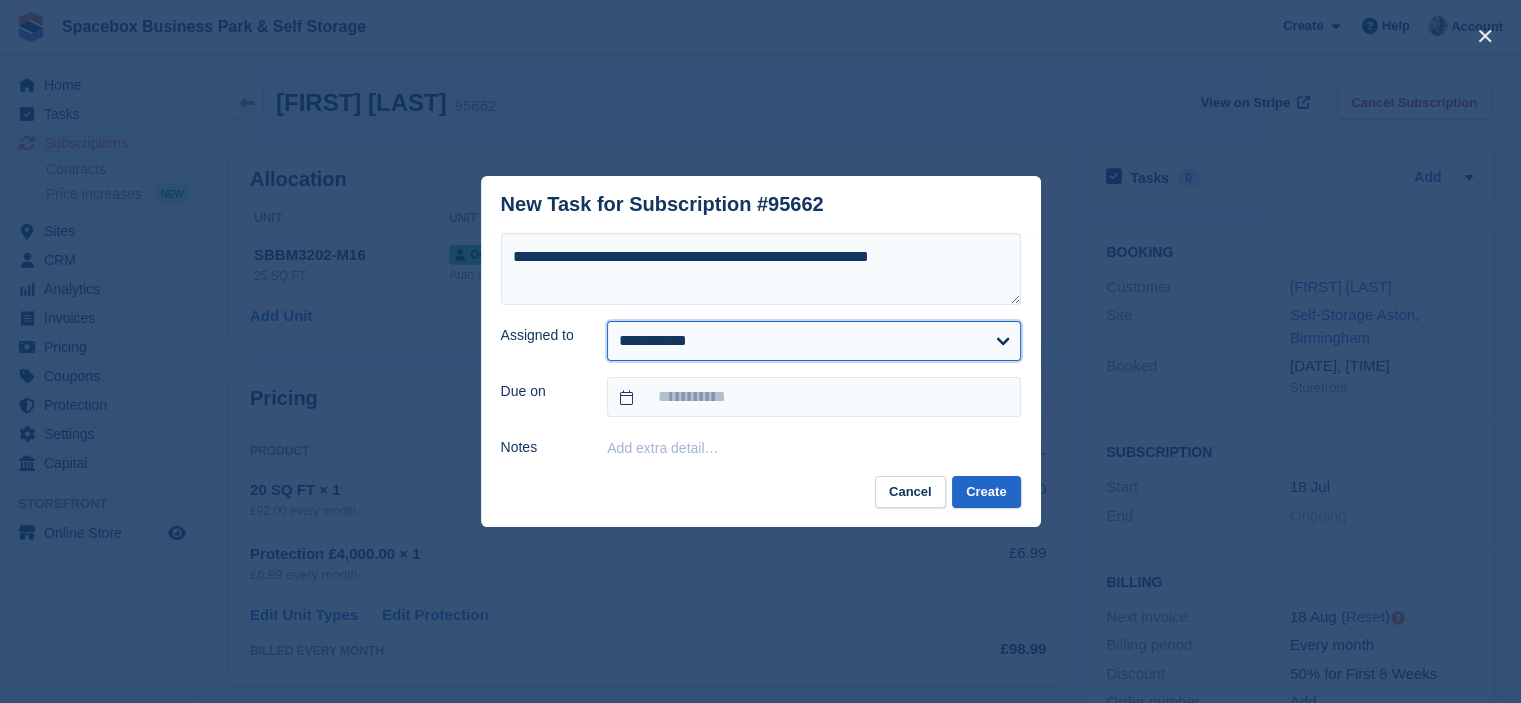 click on "**********" at bounding box center [813, 341] 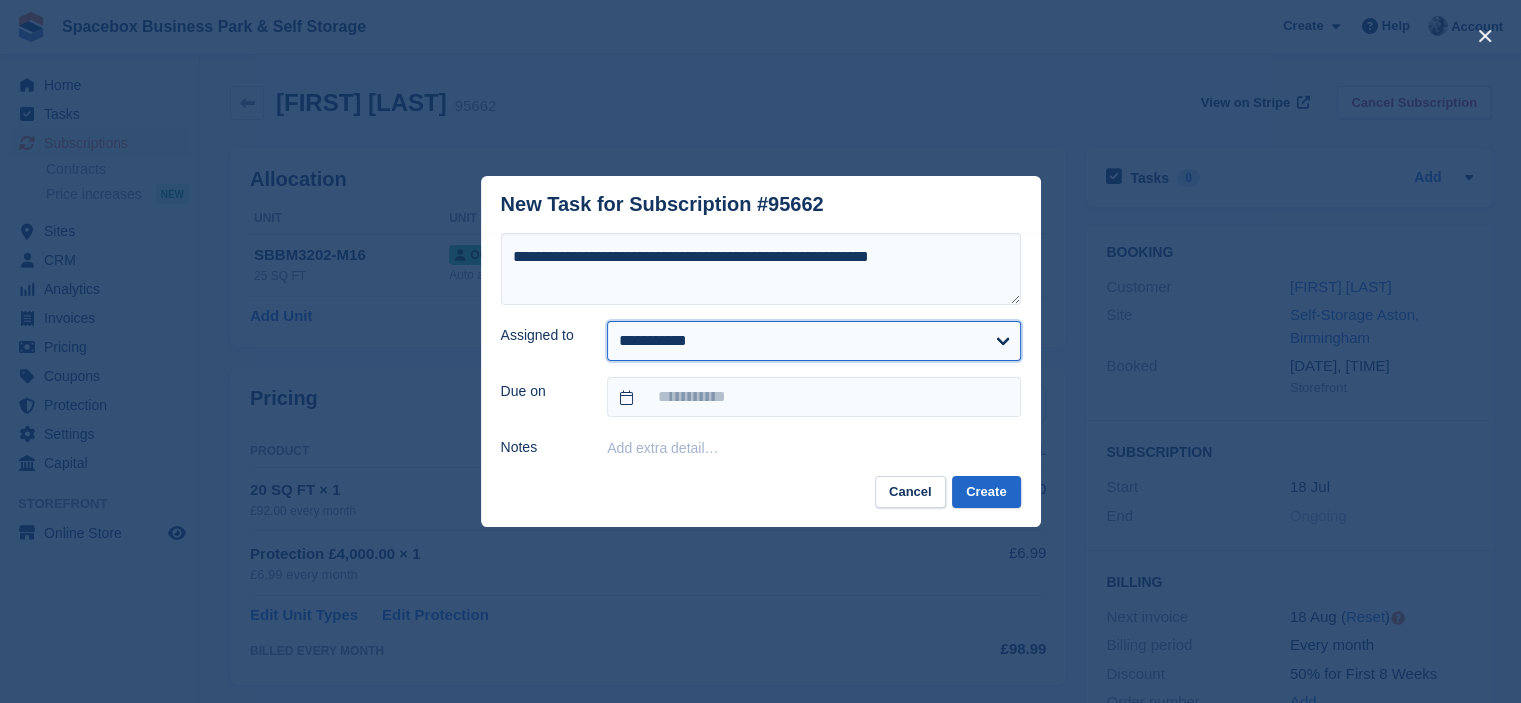select on "****" 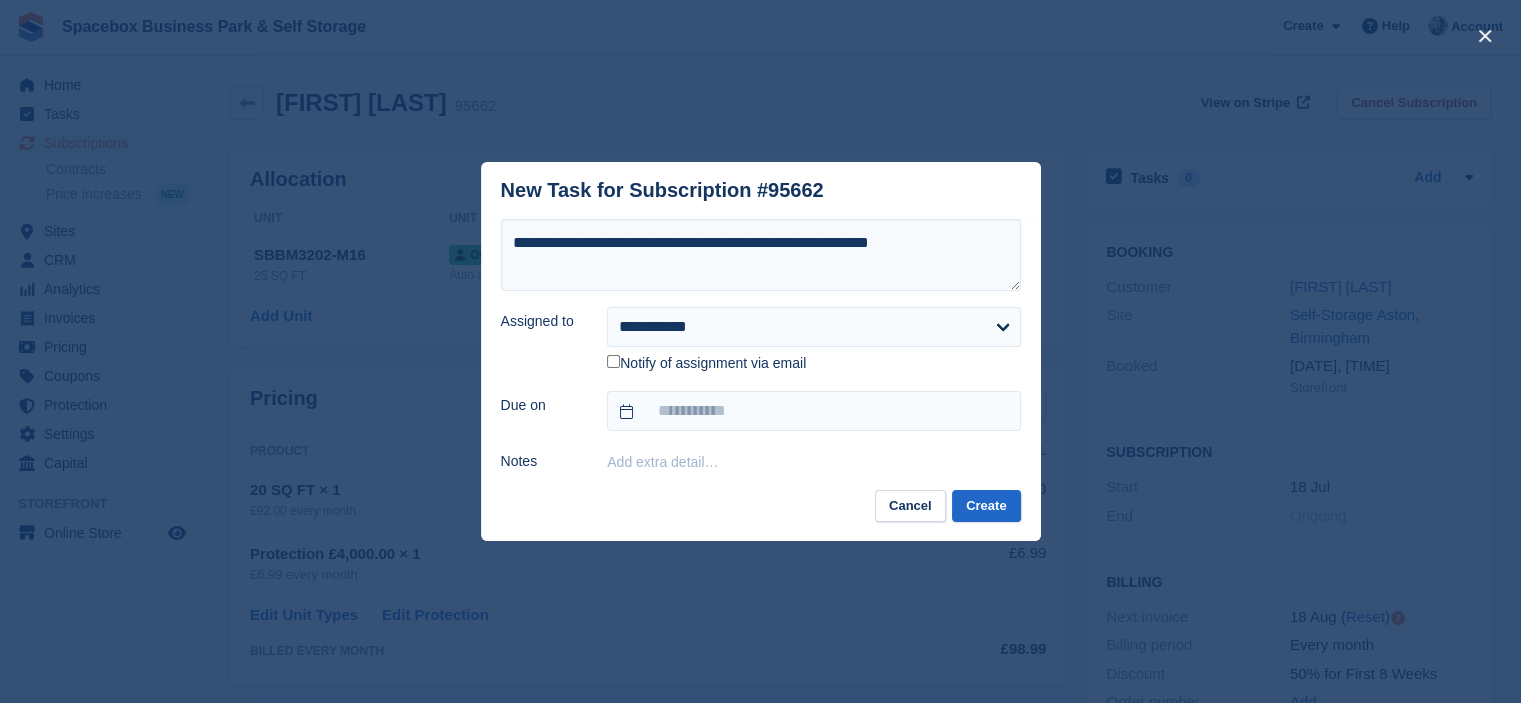 click on "**********" at bounding box center [761, 346] 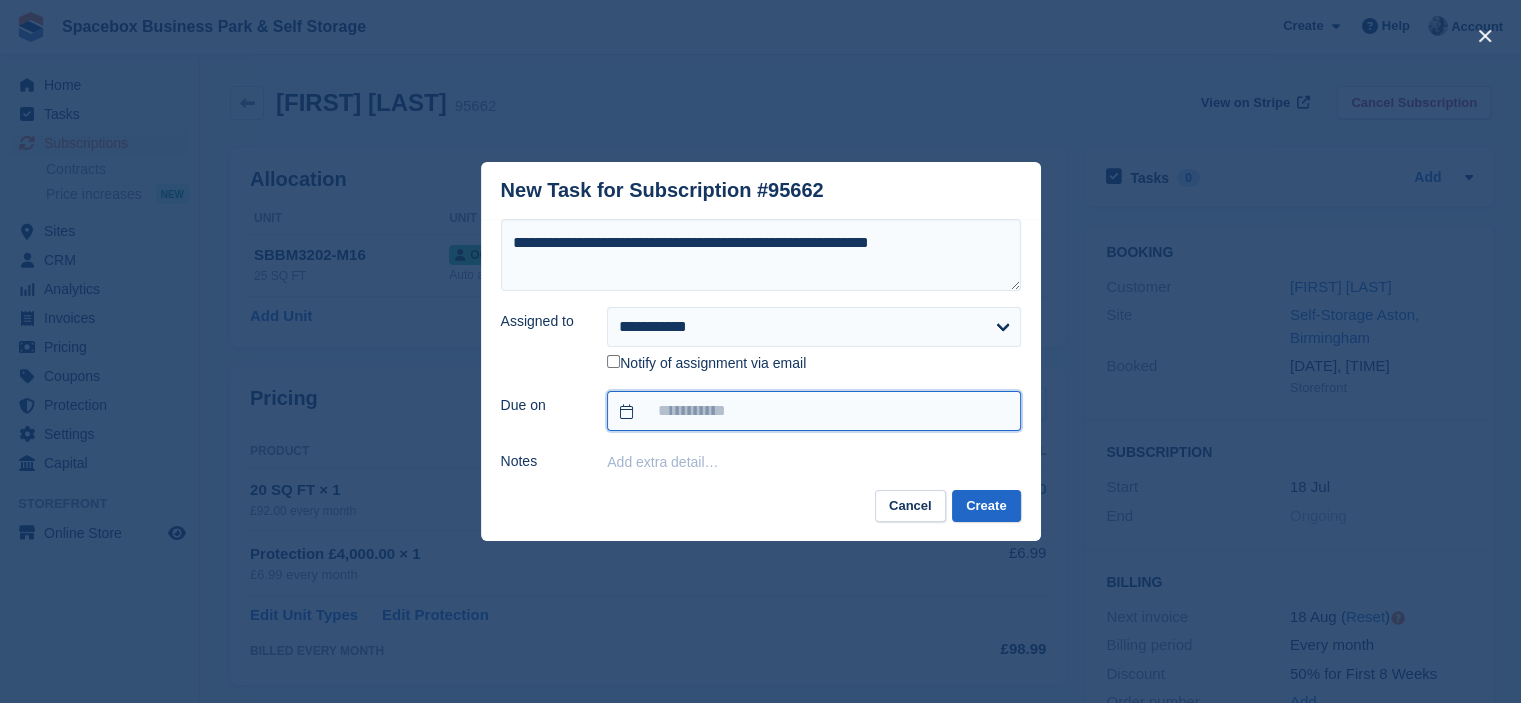 click at bounding box center [813, 411] 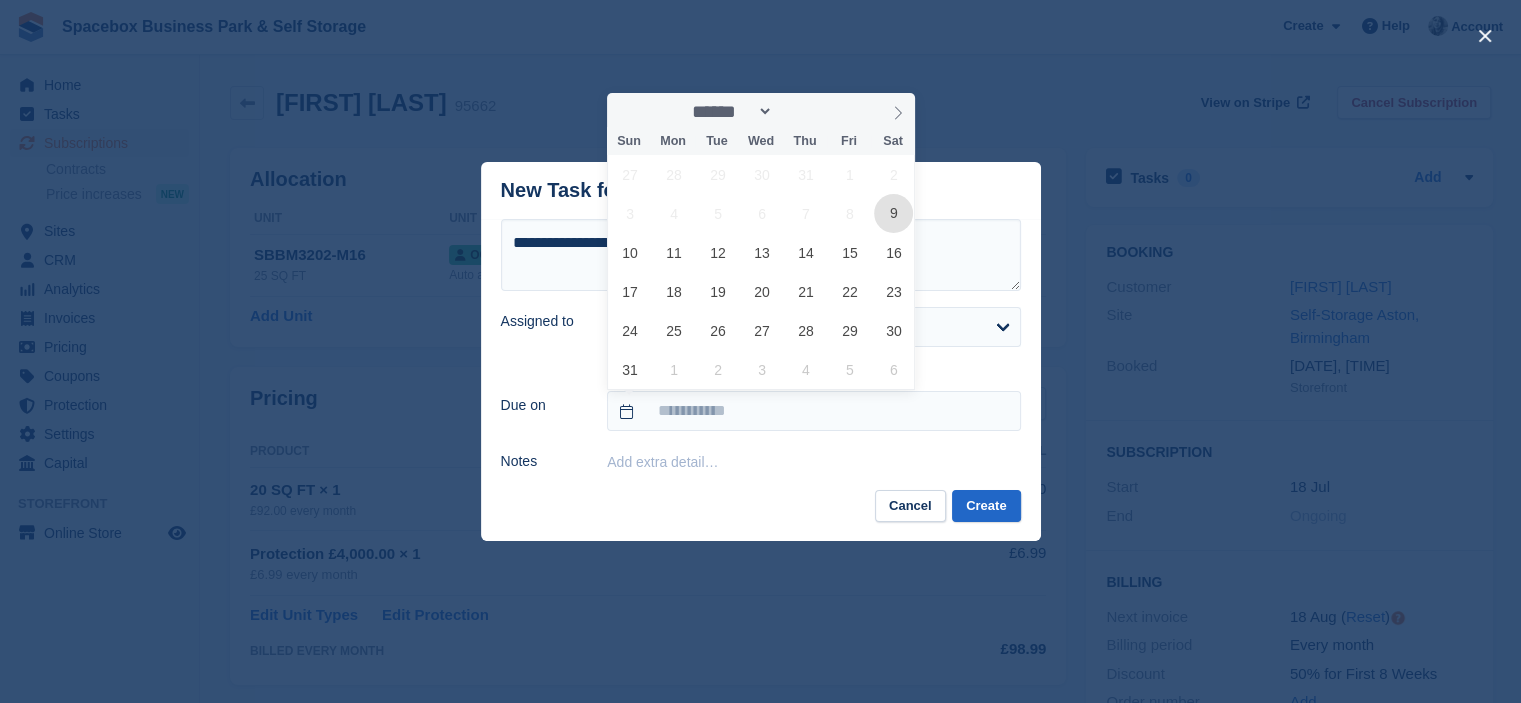 click on "9" at bounding box center (893, 213) 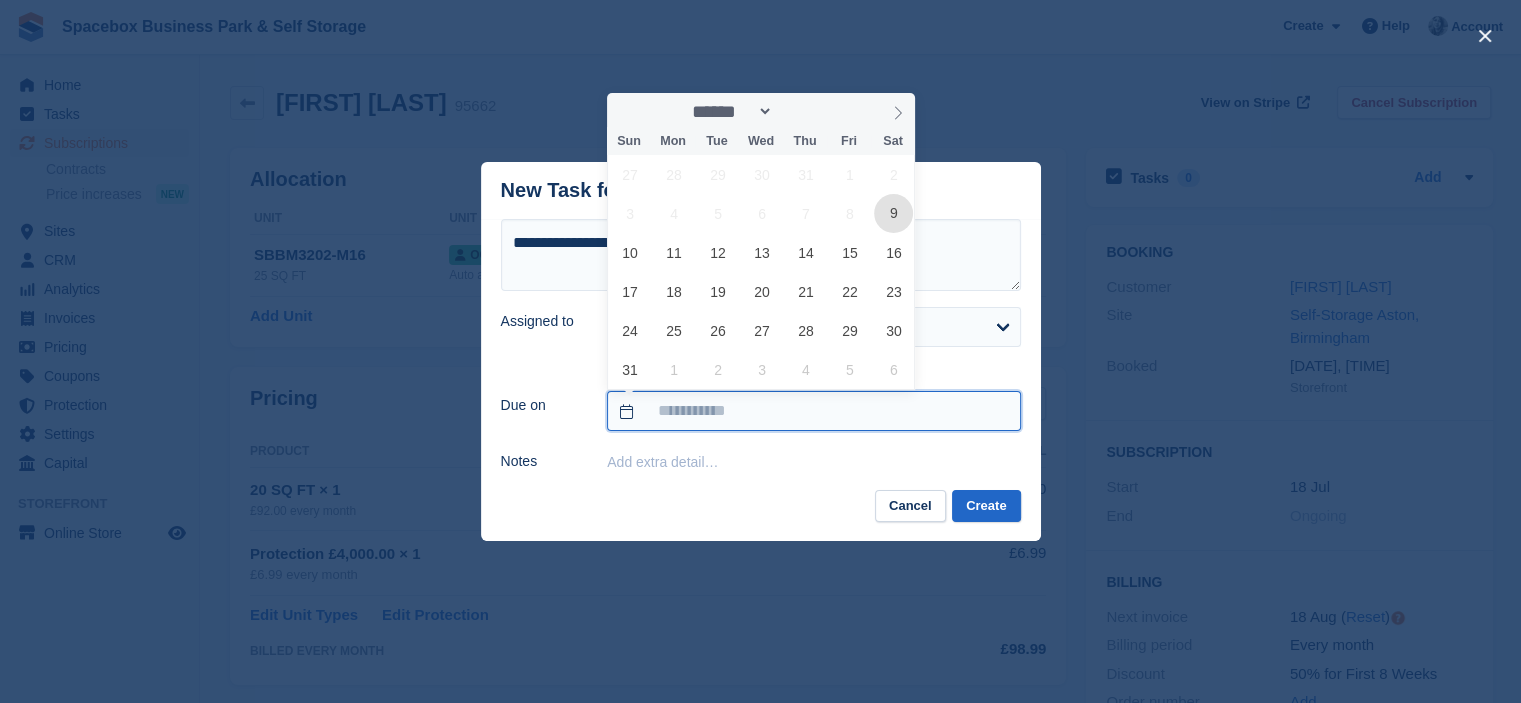 type on "**********" 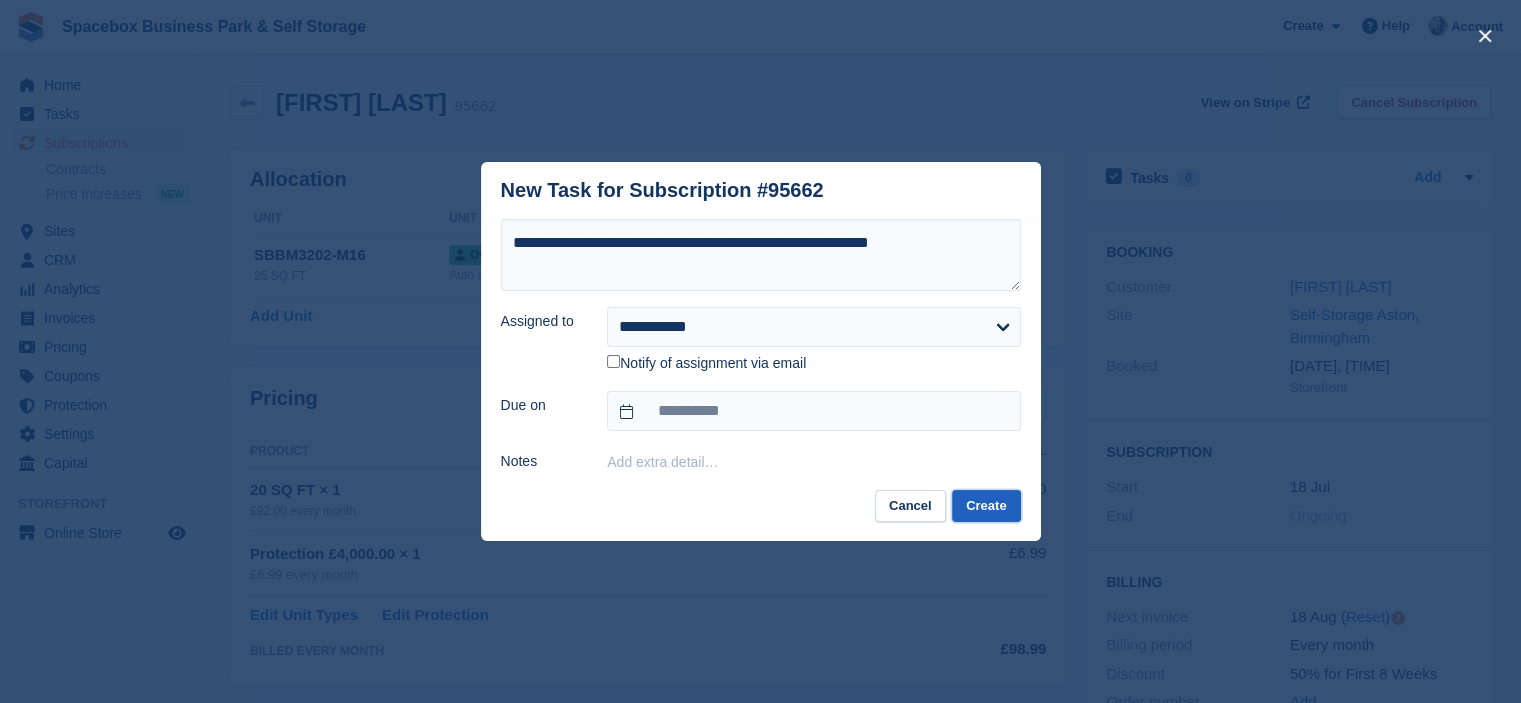 click on "Create" at bounding box center [986, 506] 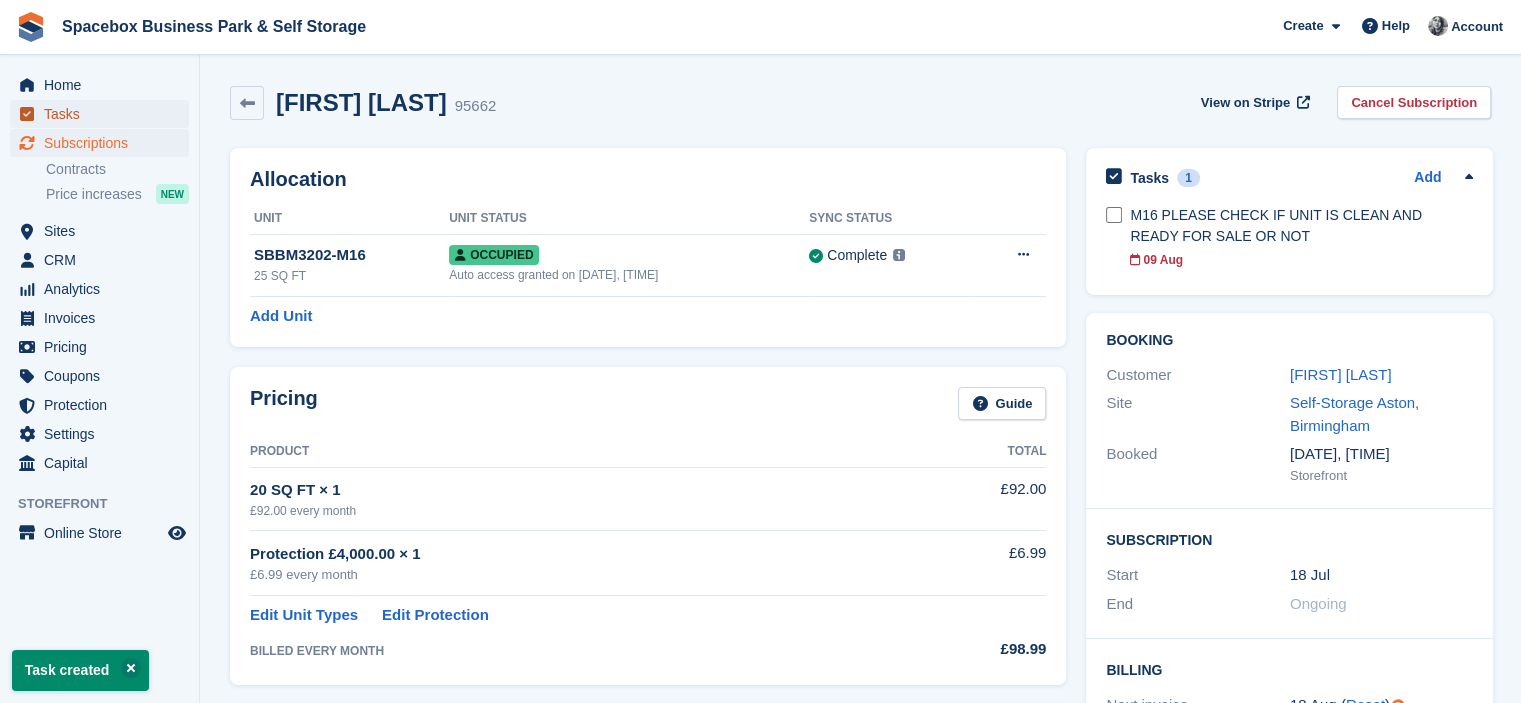 click on "Tasks" at bounding box center [104, 114] 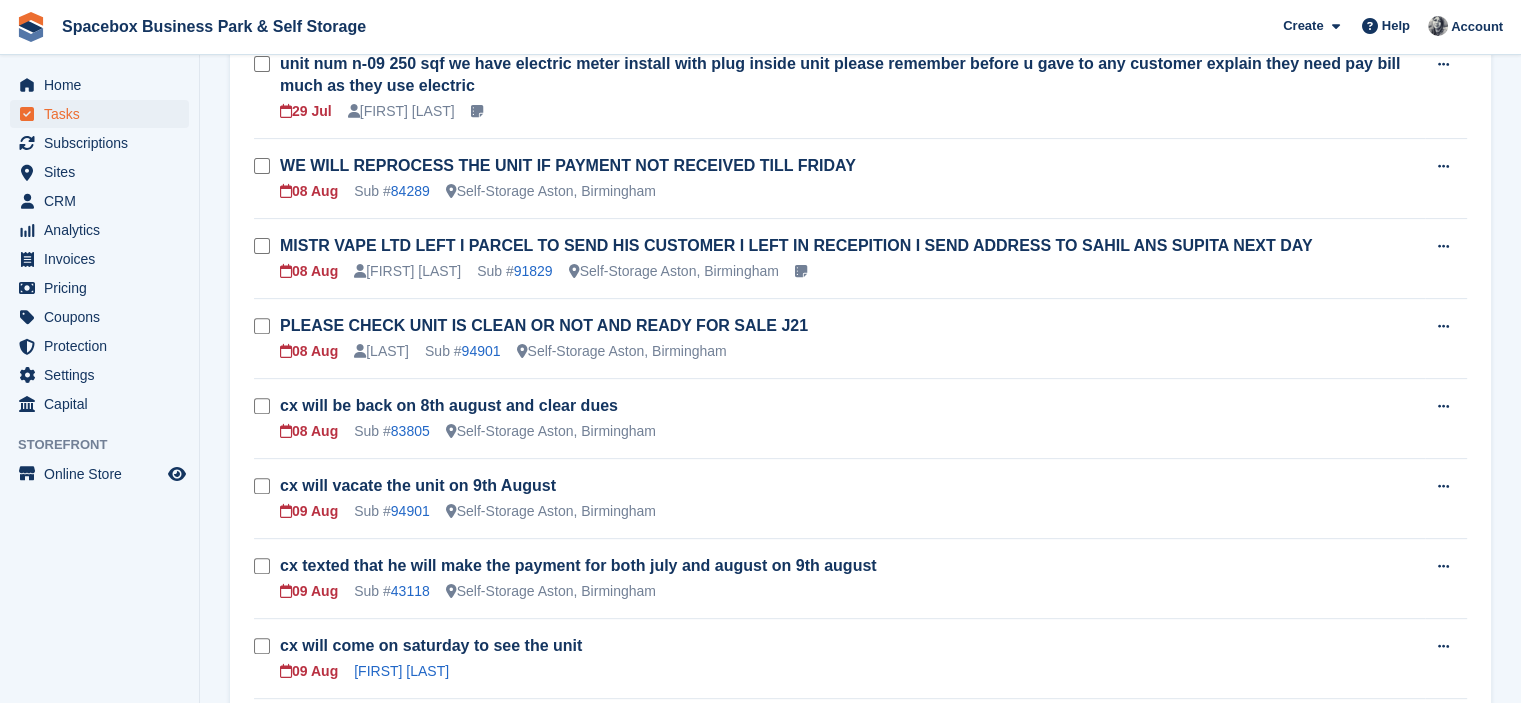 scroll, scrollTop: 600, scrollLeft: 0, axis: vertical 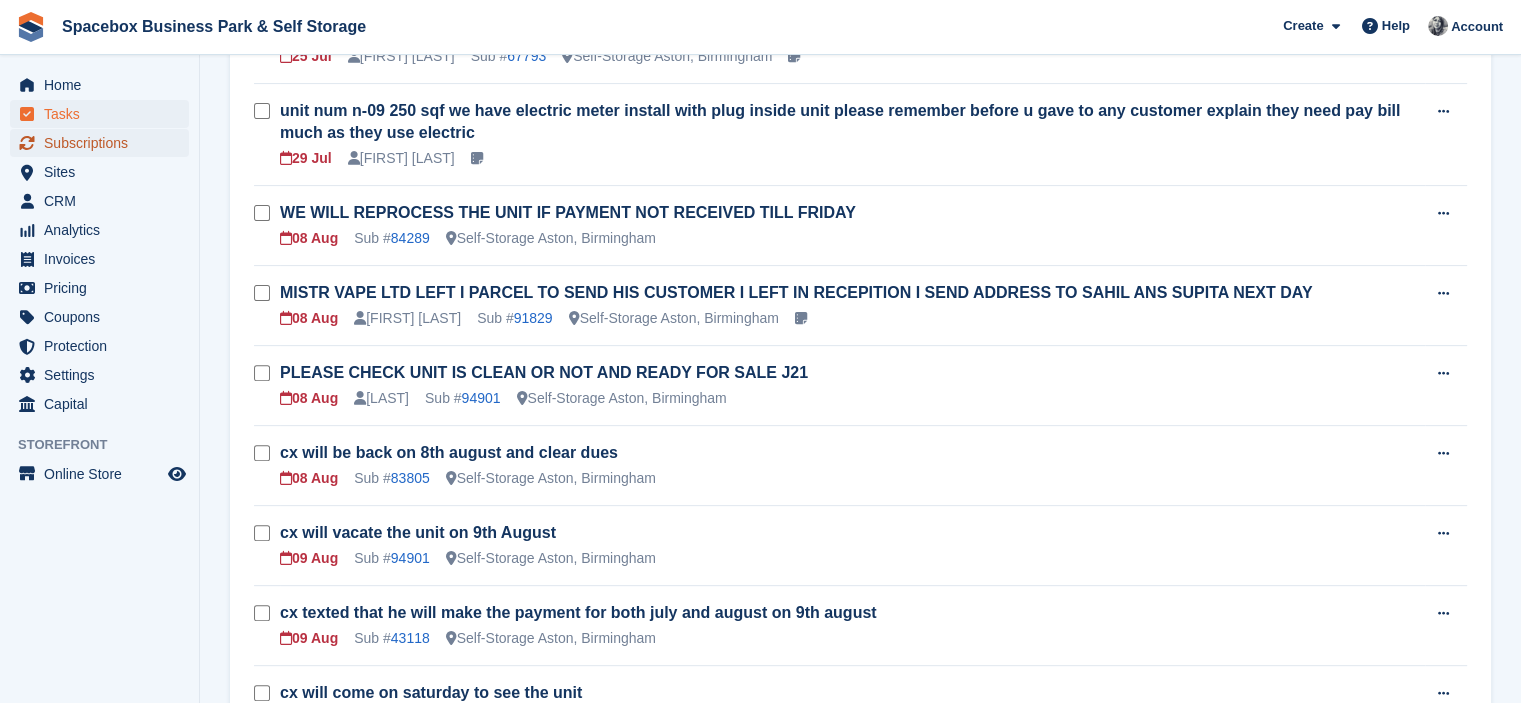 click on "Subscriptions" at bounding box center [104, 143] 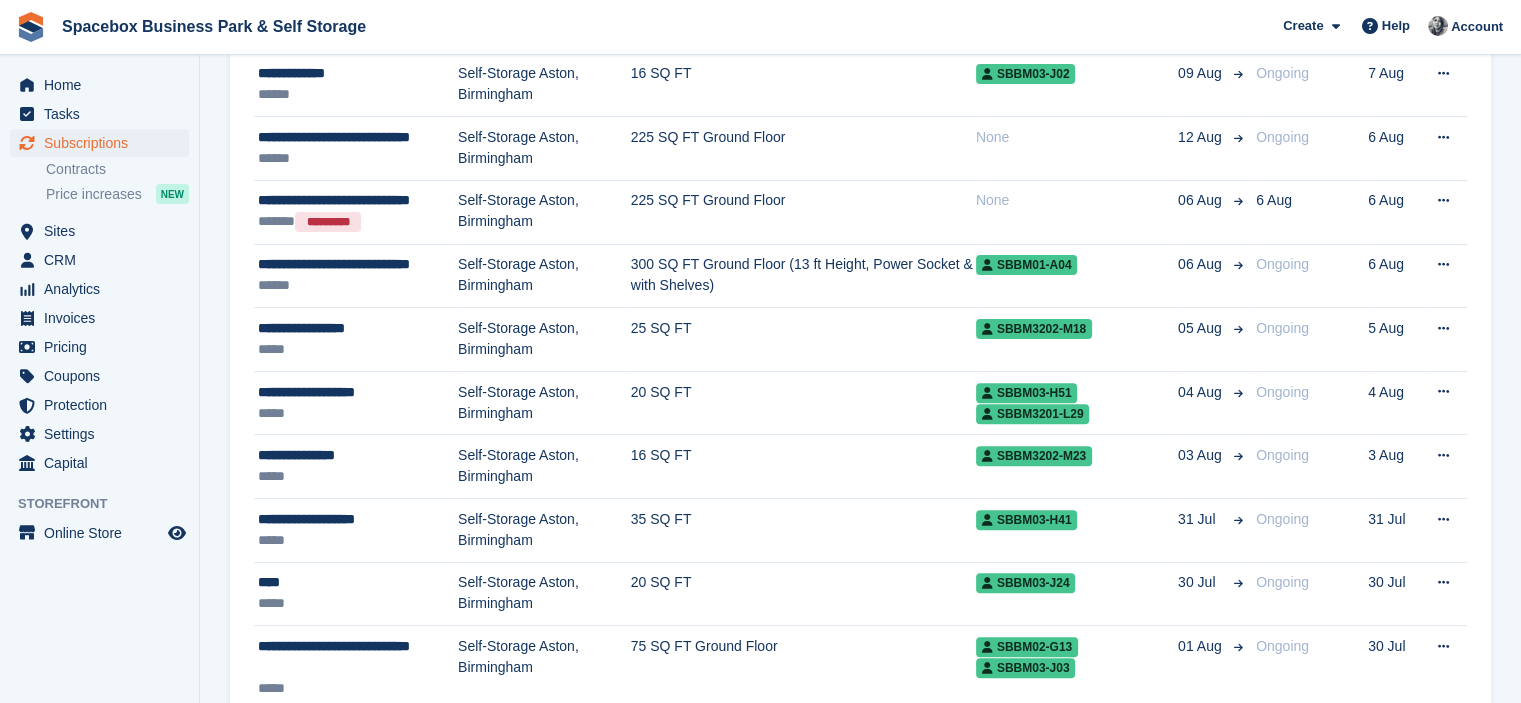 scroll, scrollTop: 0, scrollLeft: 0, axis: both 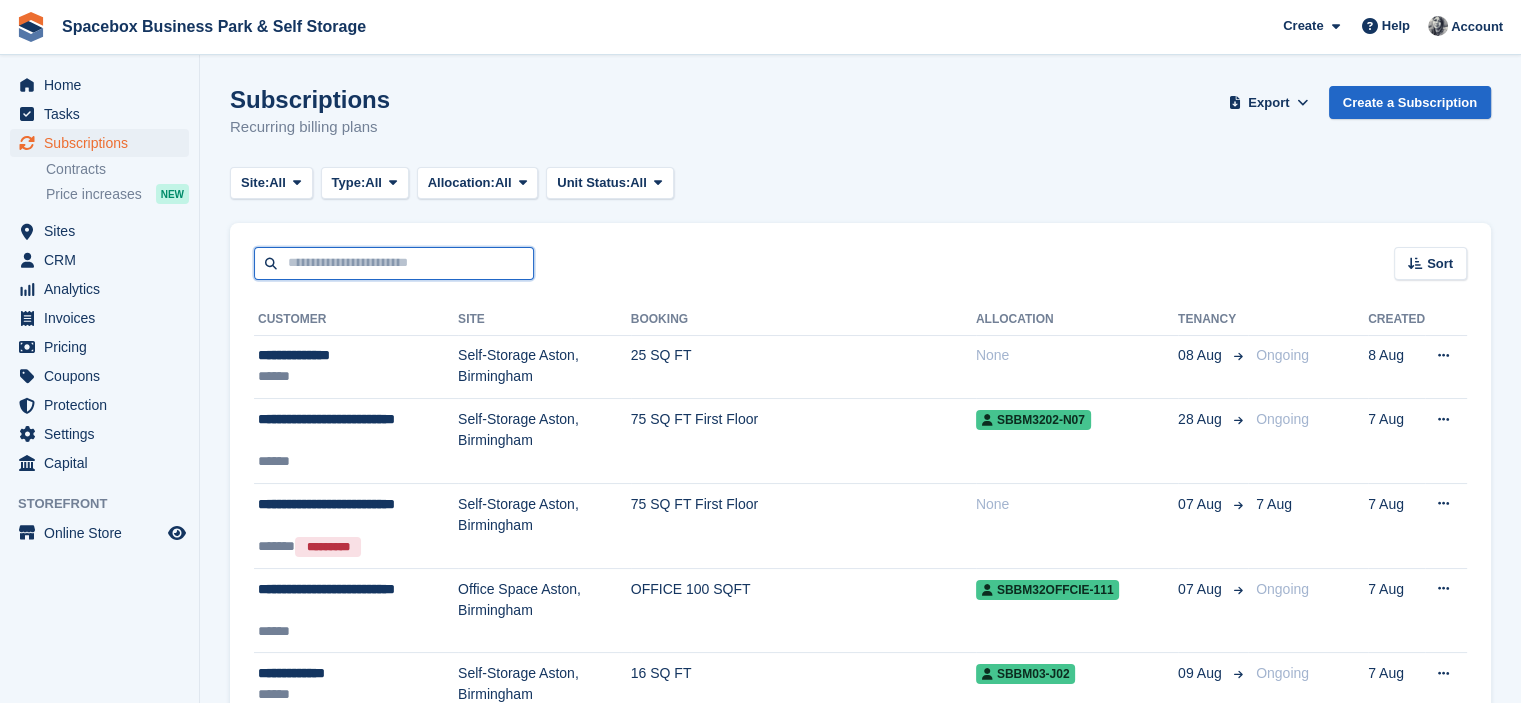 click at bounding box center [394, 263] 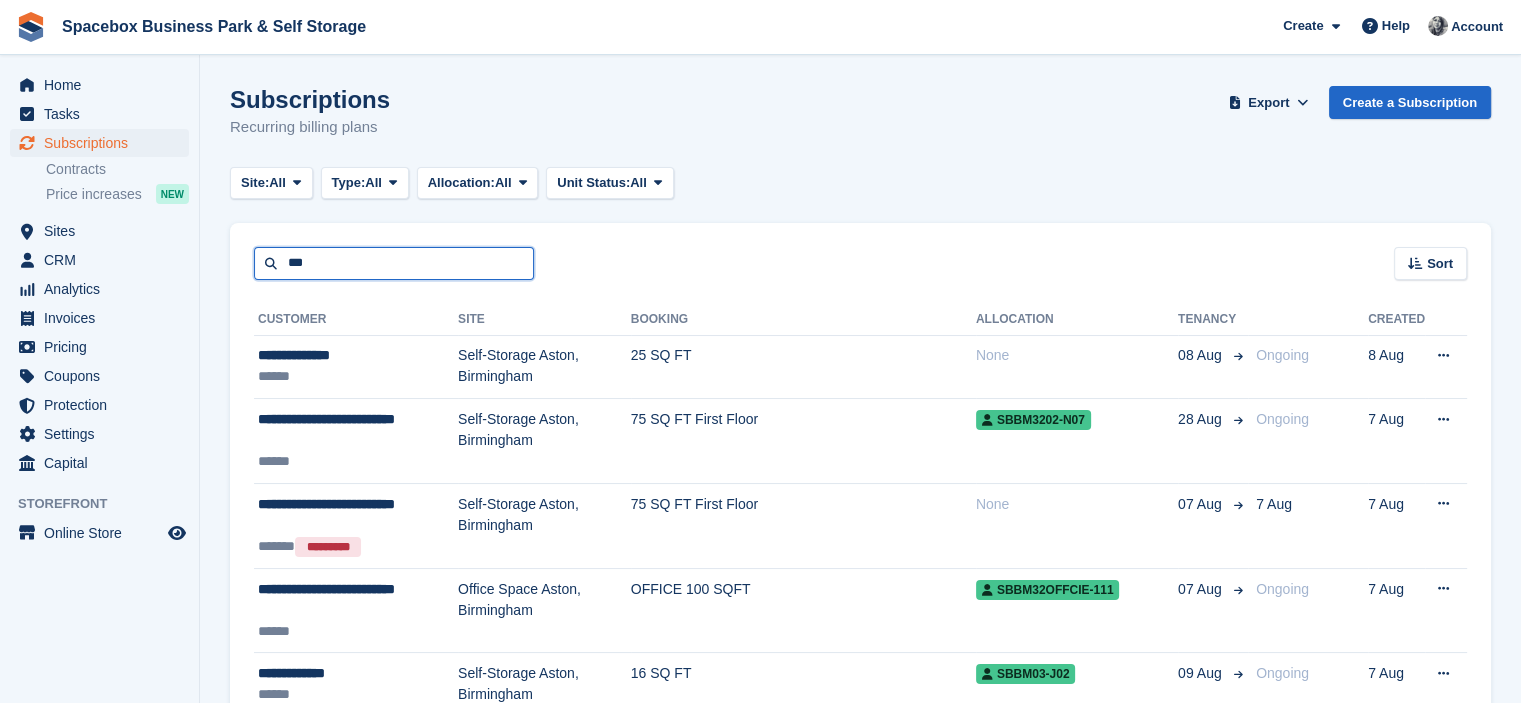 type on "***" 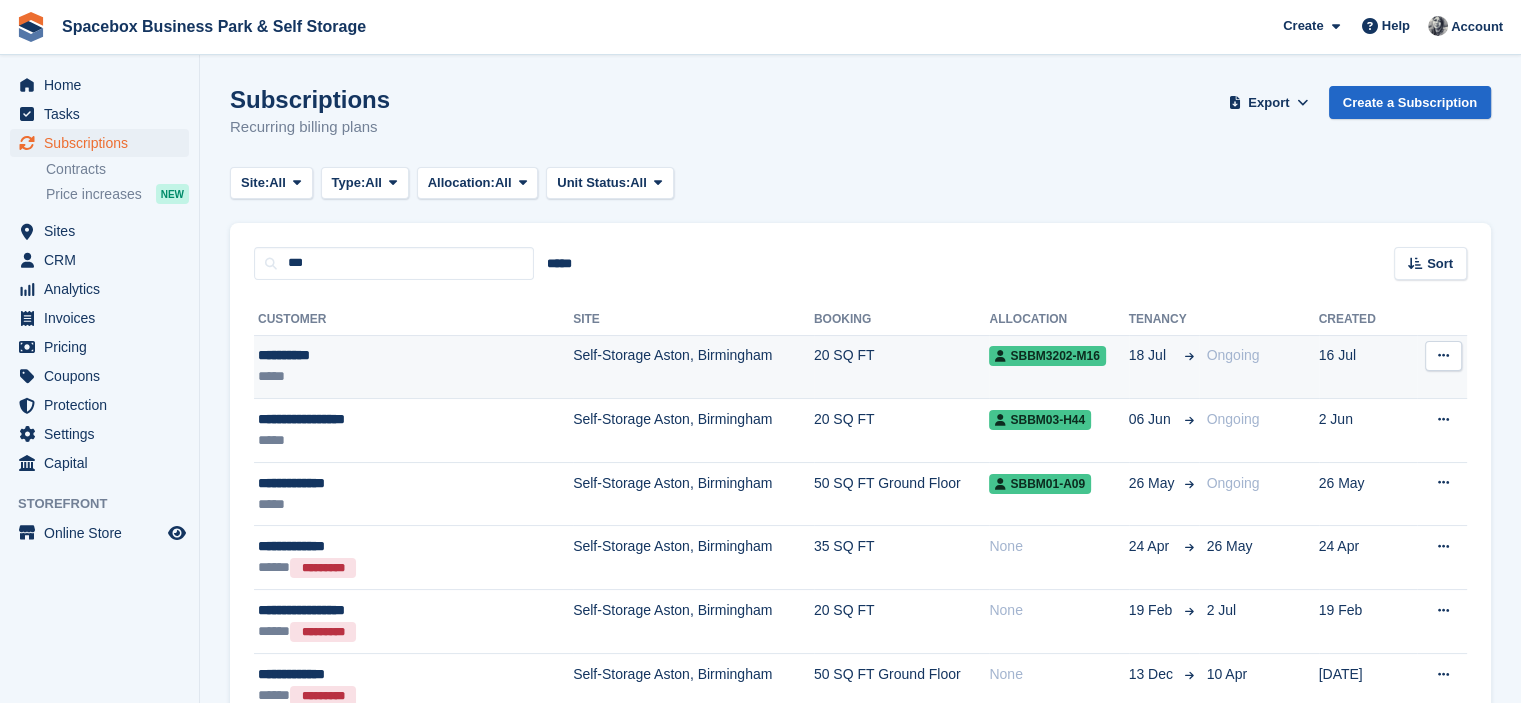 click on "**********" at bounding box center [389, 355] 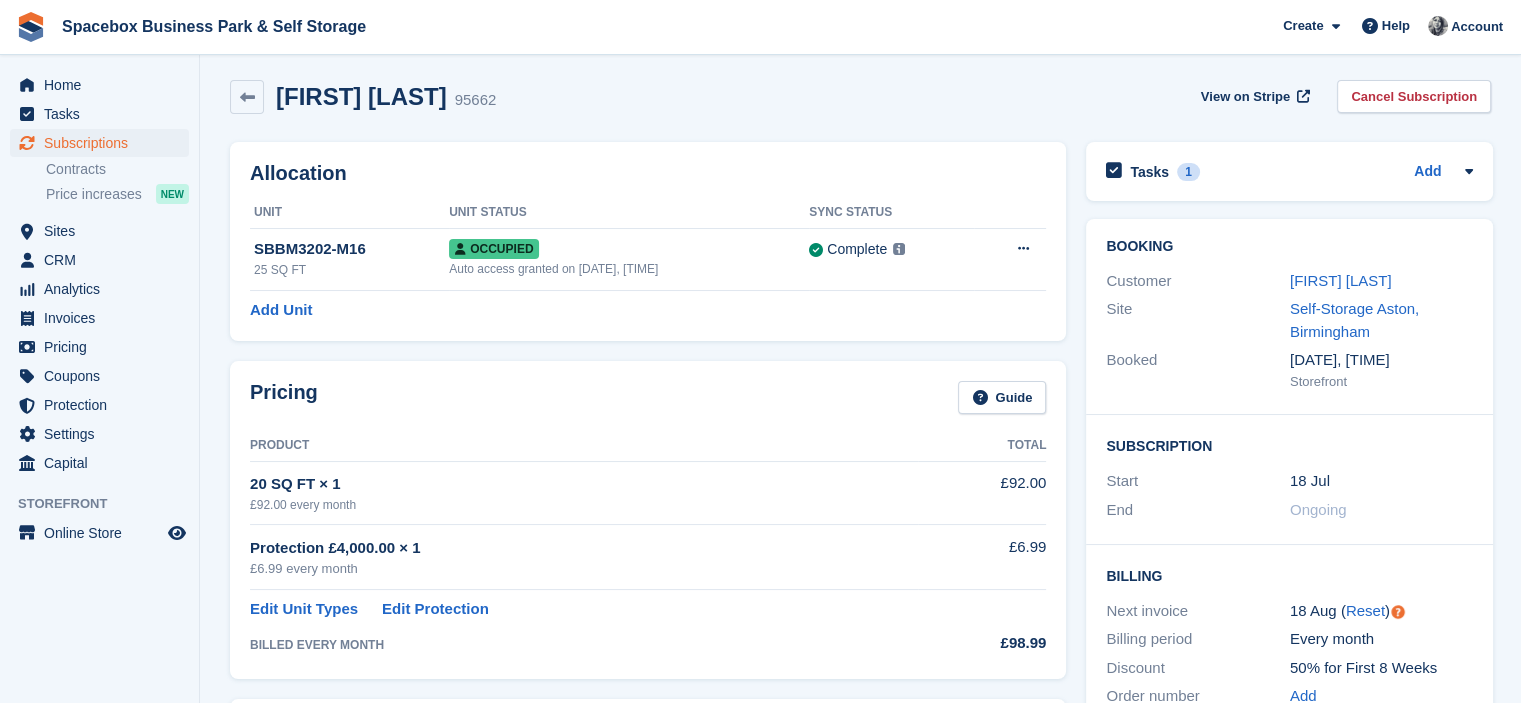 scroll, scrollTop: 0, scrollLeft: 0, axis: both 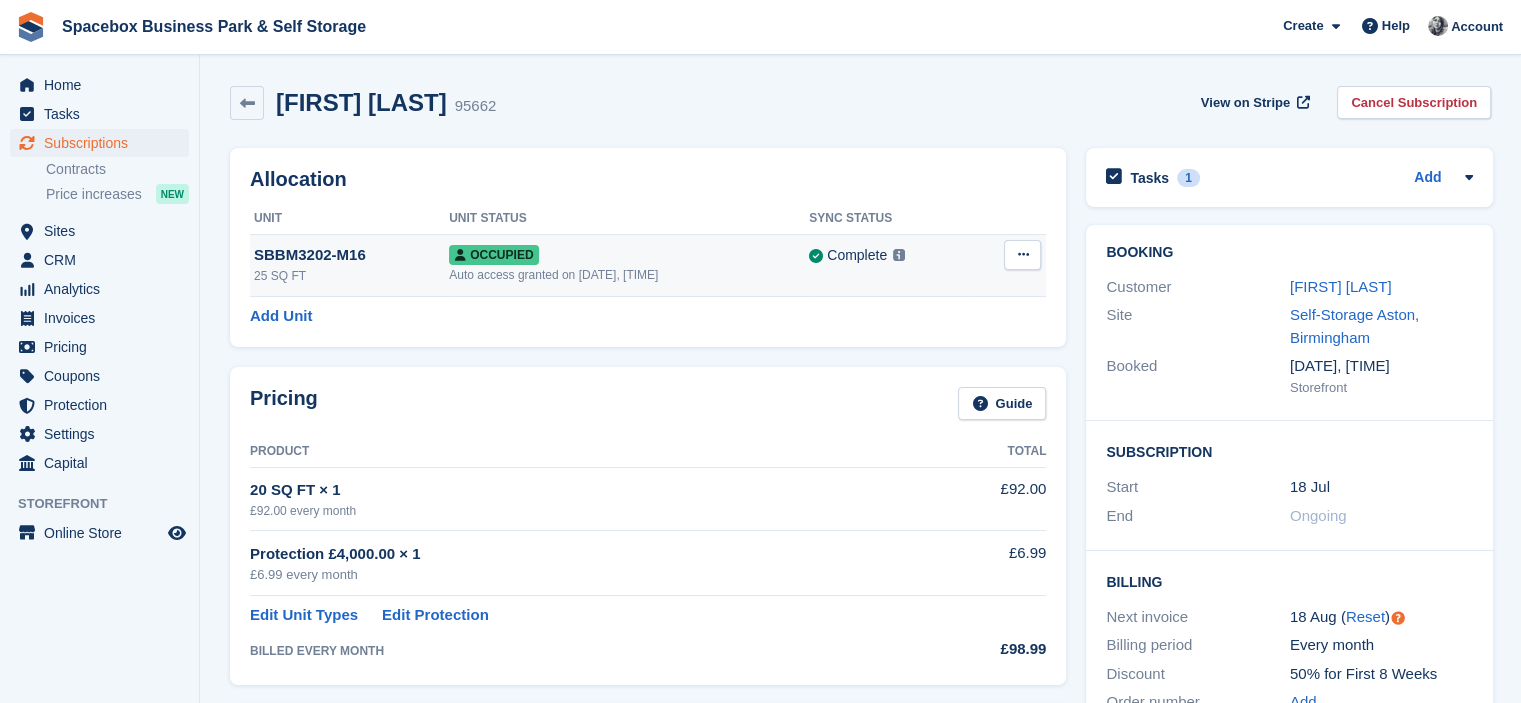 click at bounding box center (1022, 254) 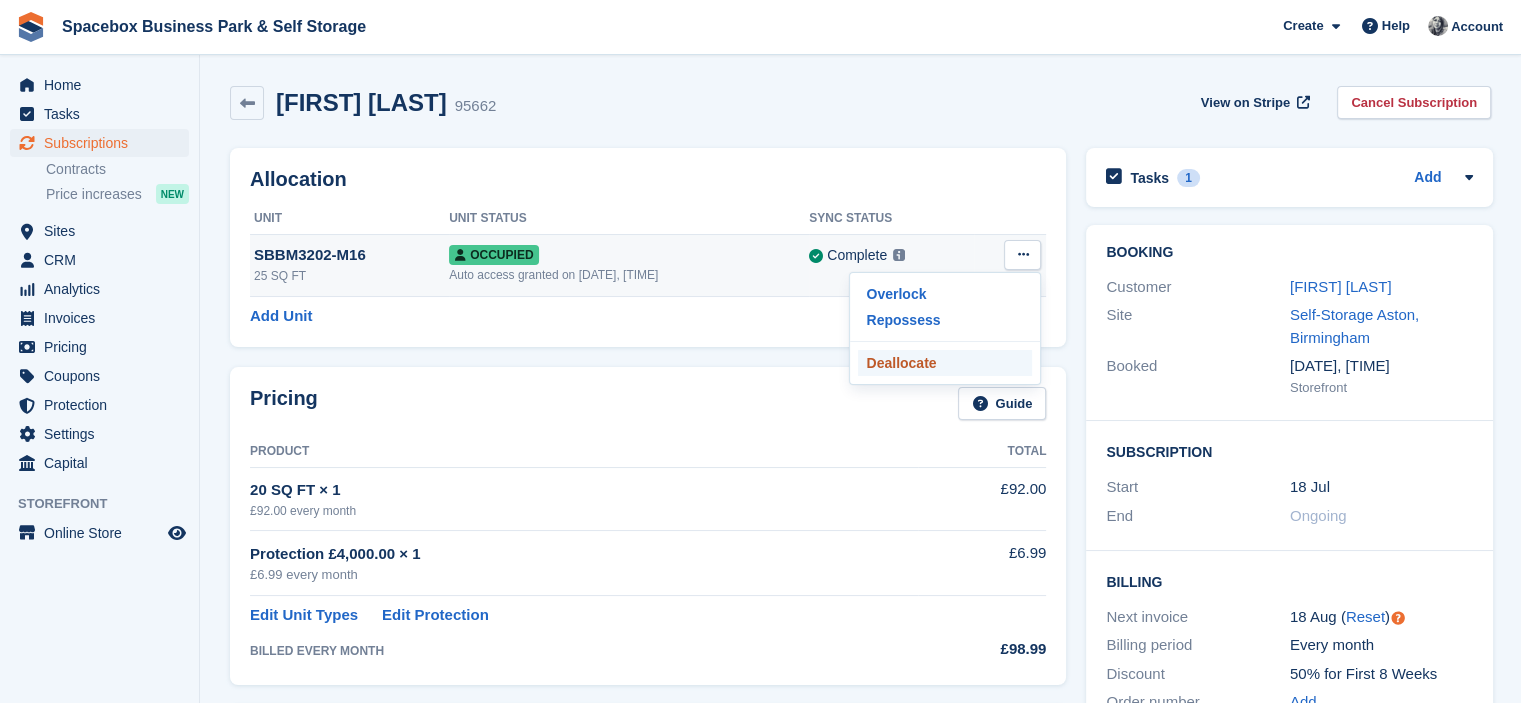 click on "Deallocate" at bounding box center (945, 363) 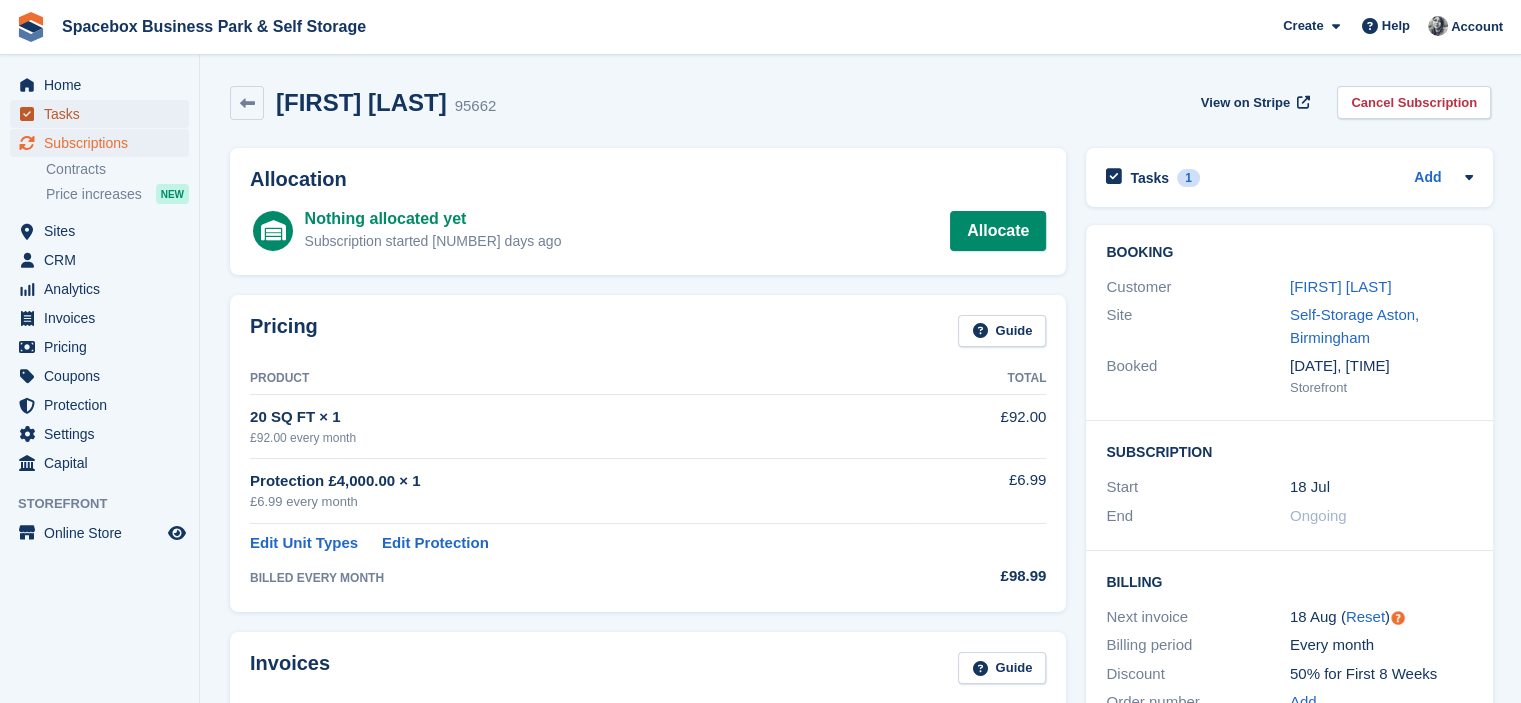 click on "Tasks" at bounding box center [104, 114] 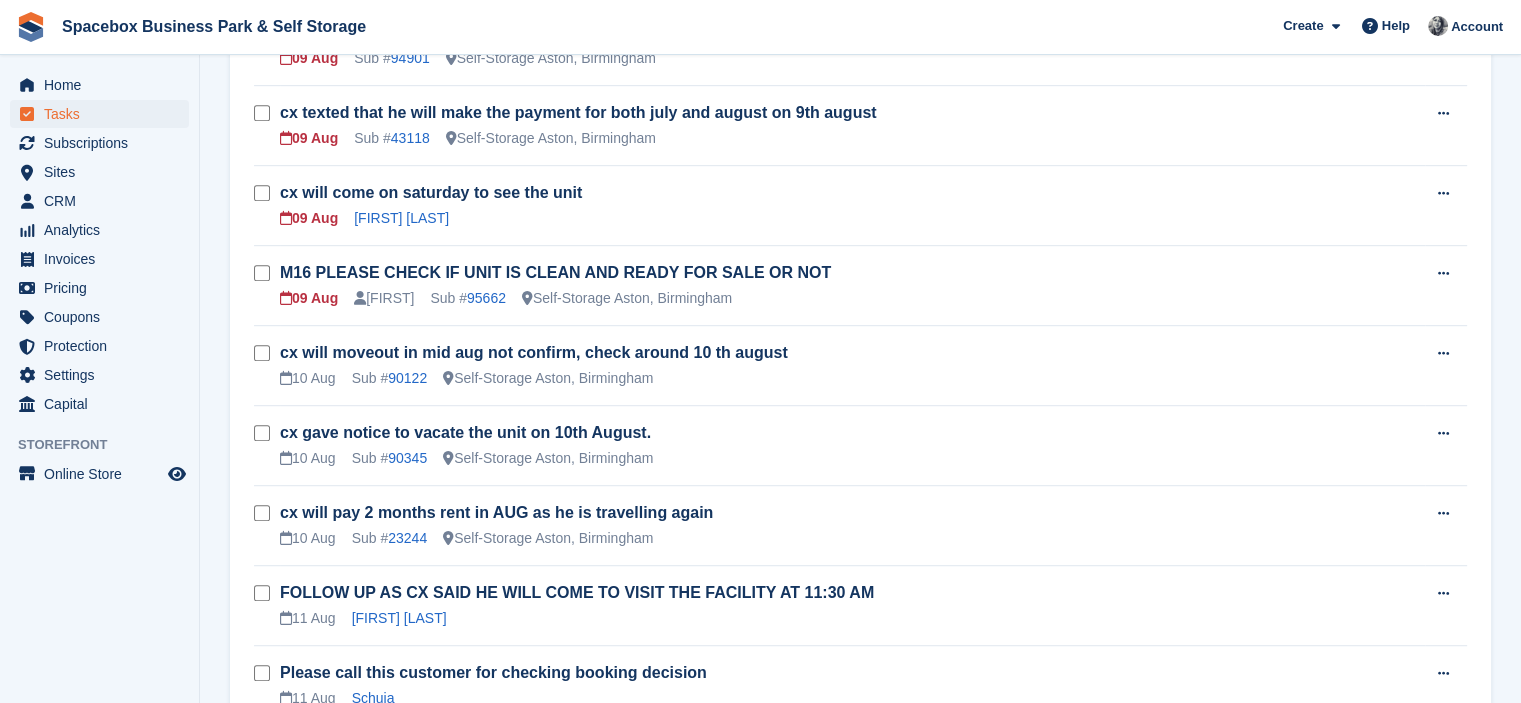 scroll, scrollTop: 1134, scrollLeft: 0, axis: vertical 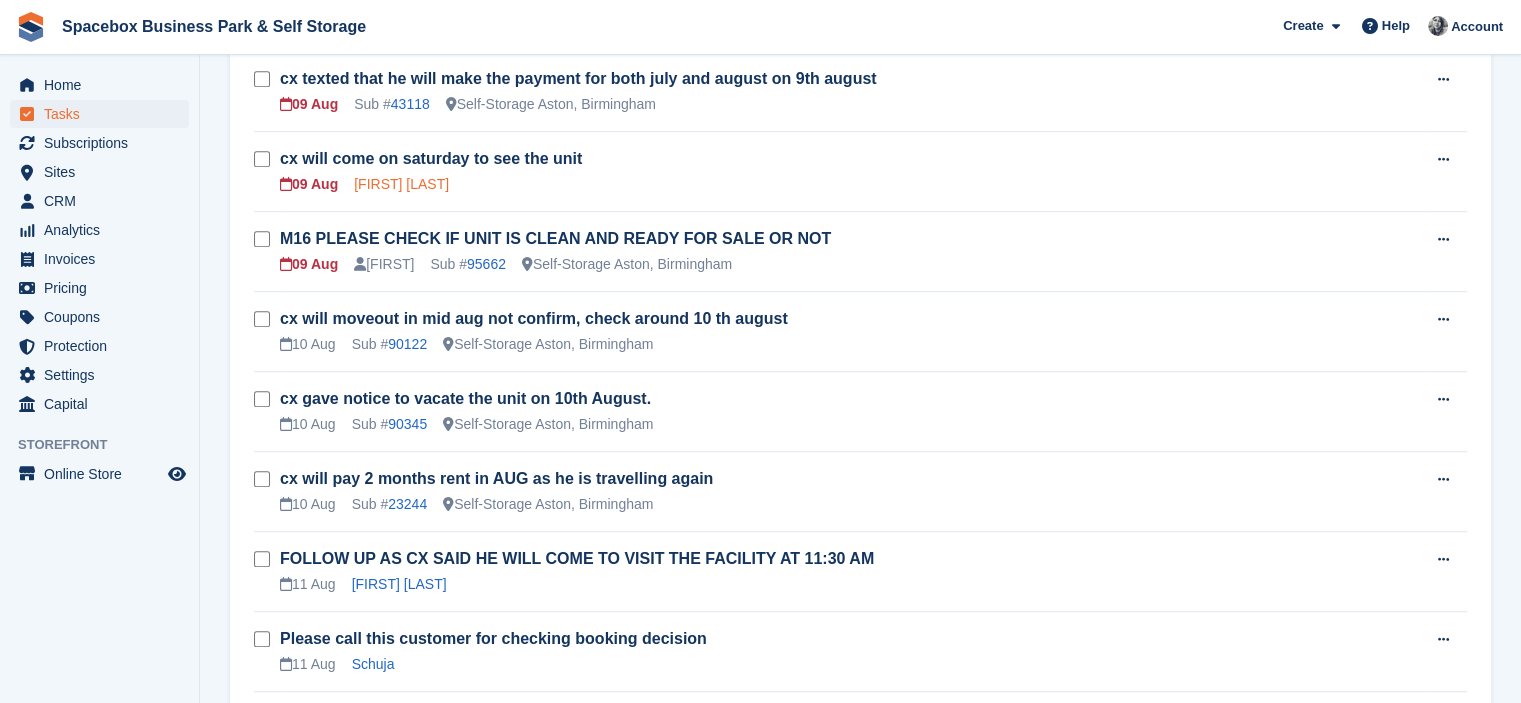 click on "[FIRST] [LAST]" at bounding box center [401, 184] 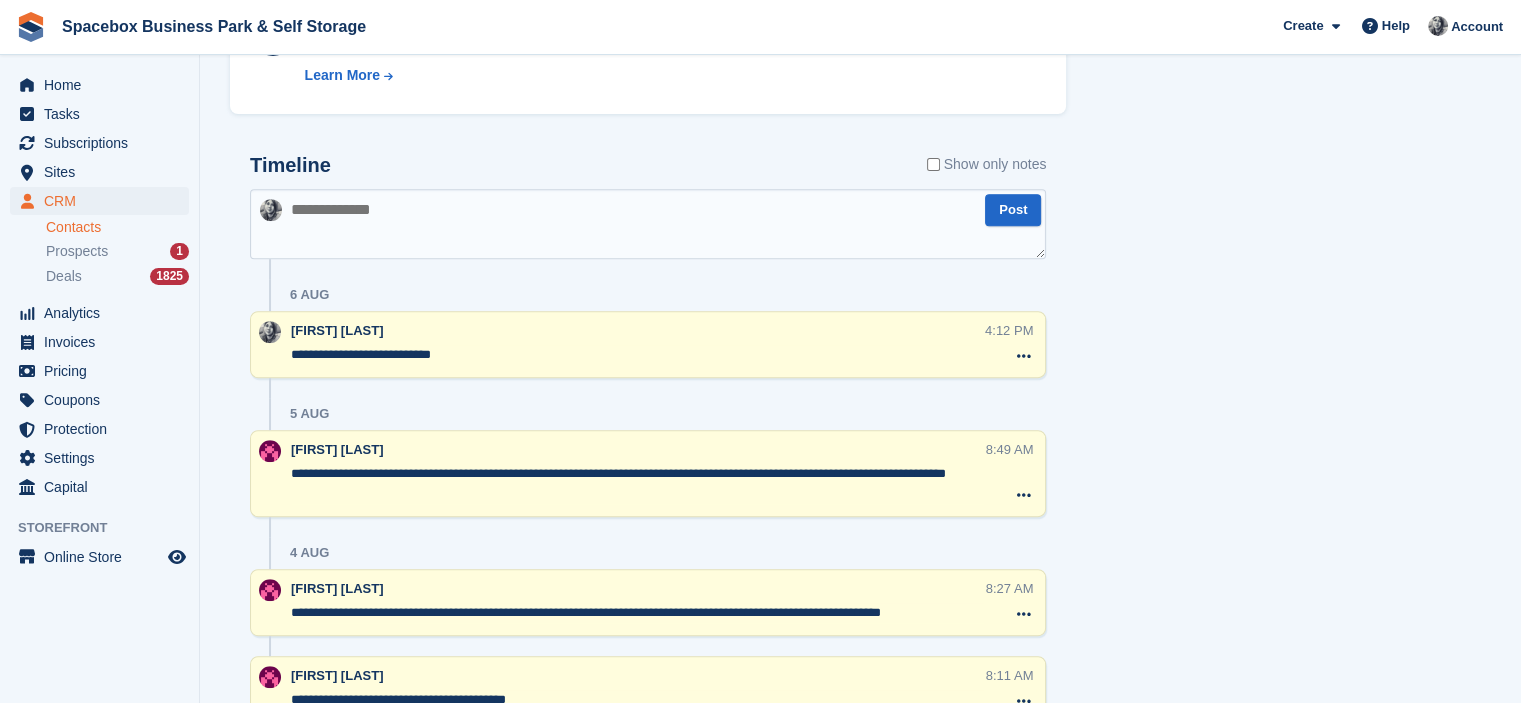 scroll, scrollTop: 759, scrollLeft: 0, axis: vertical 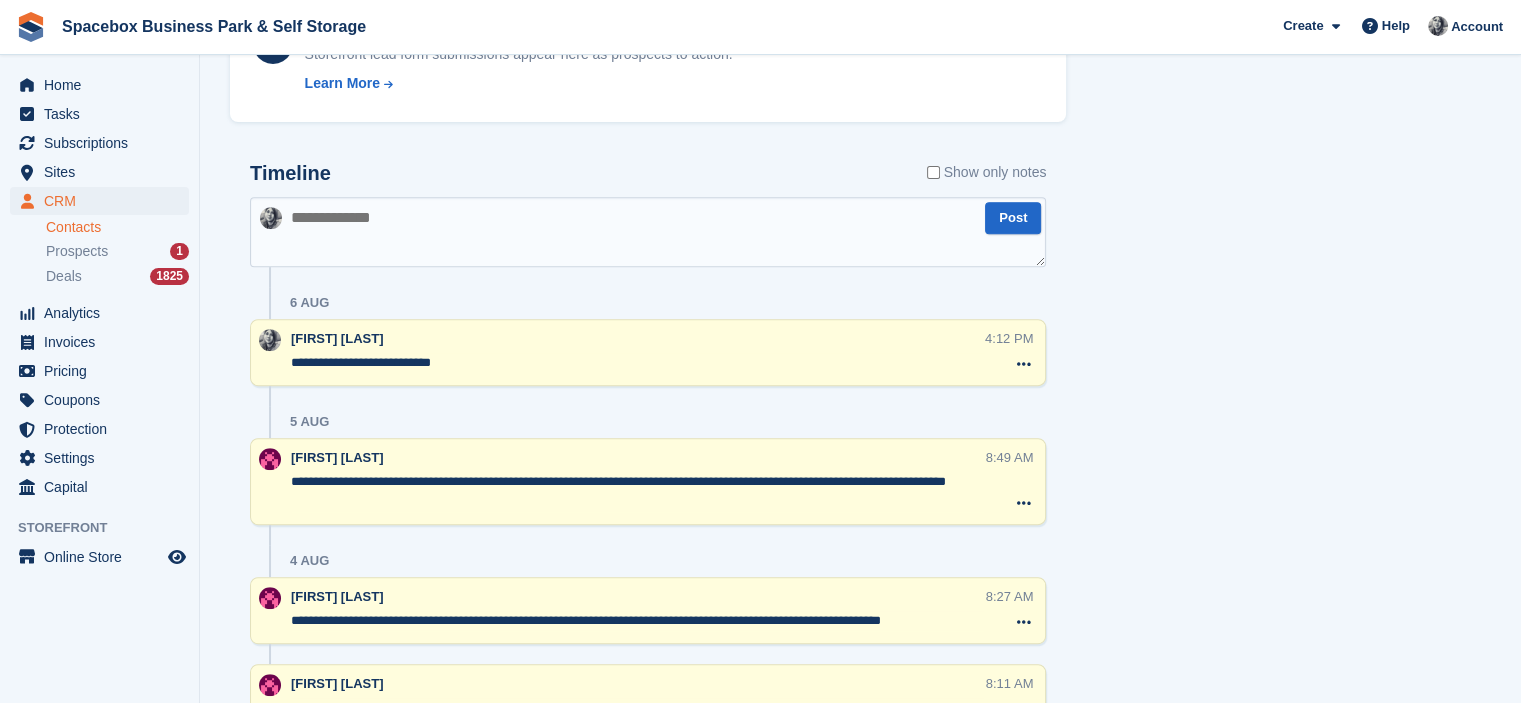 click at bounding box center (648, 232) 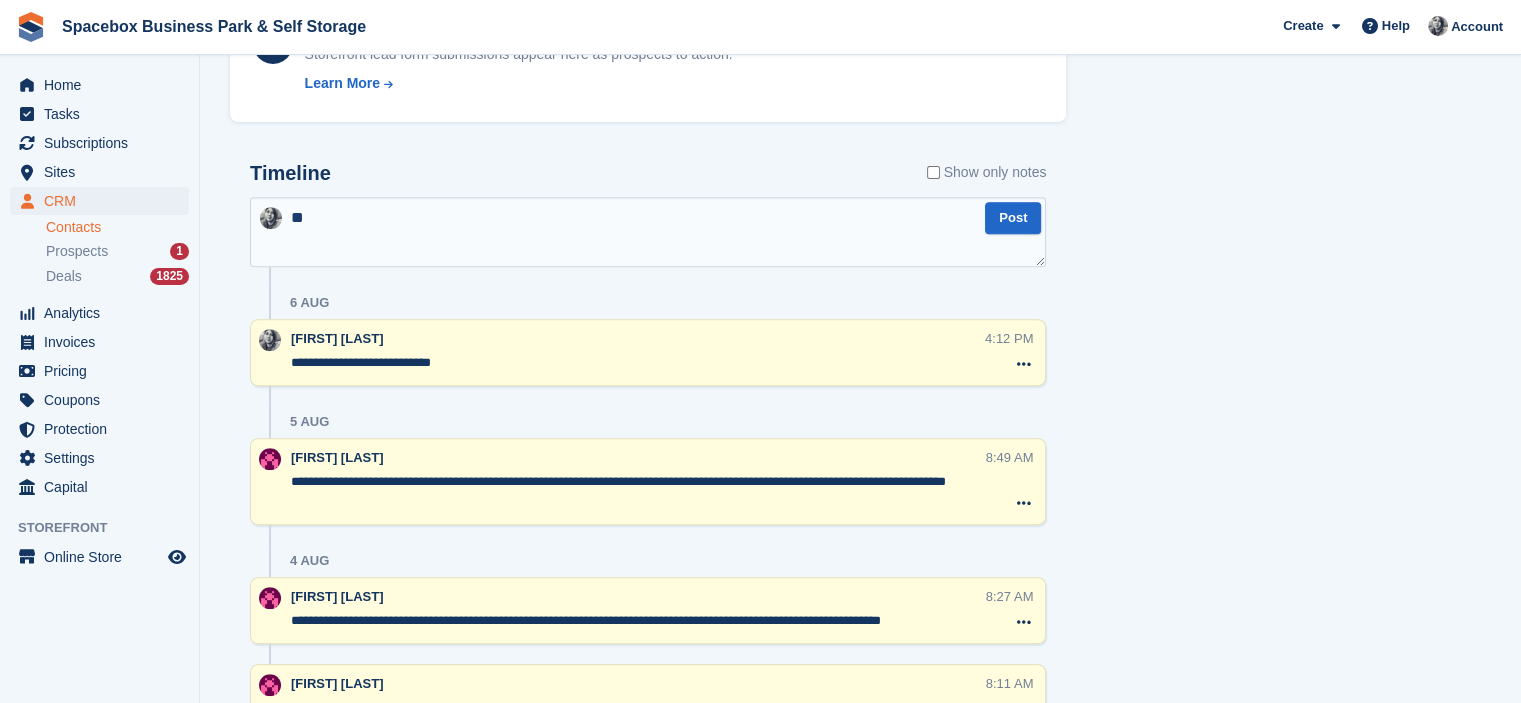 type on "*" 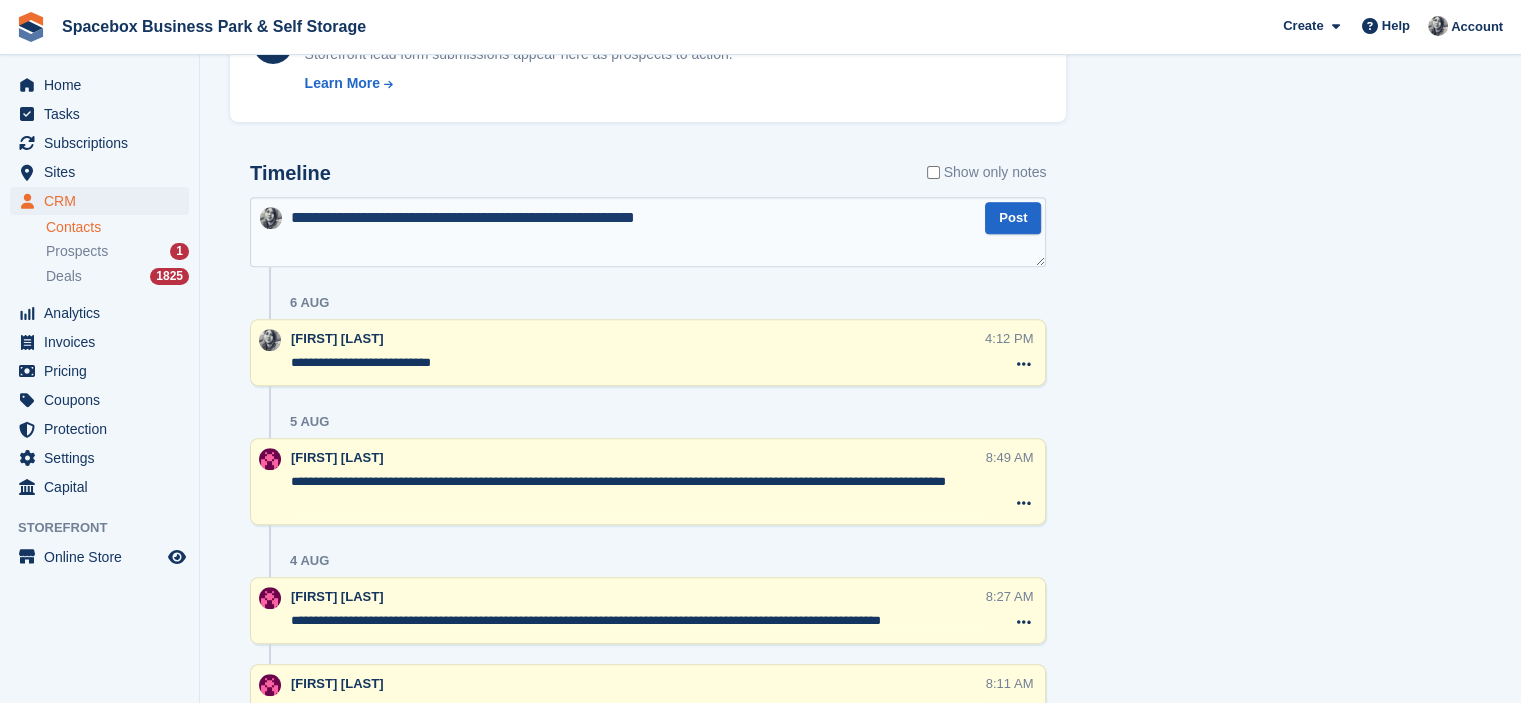 type on "**********" 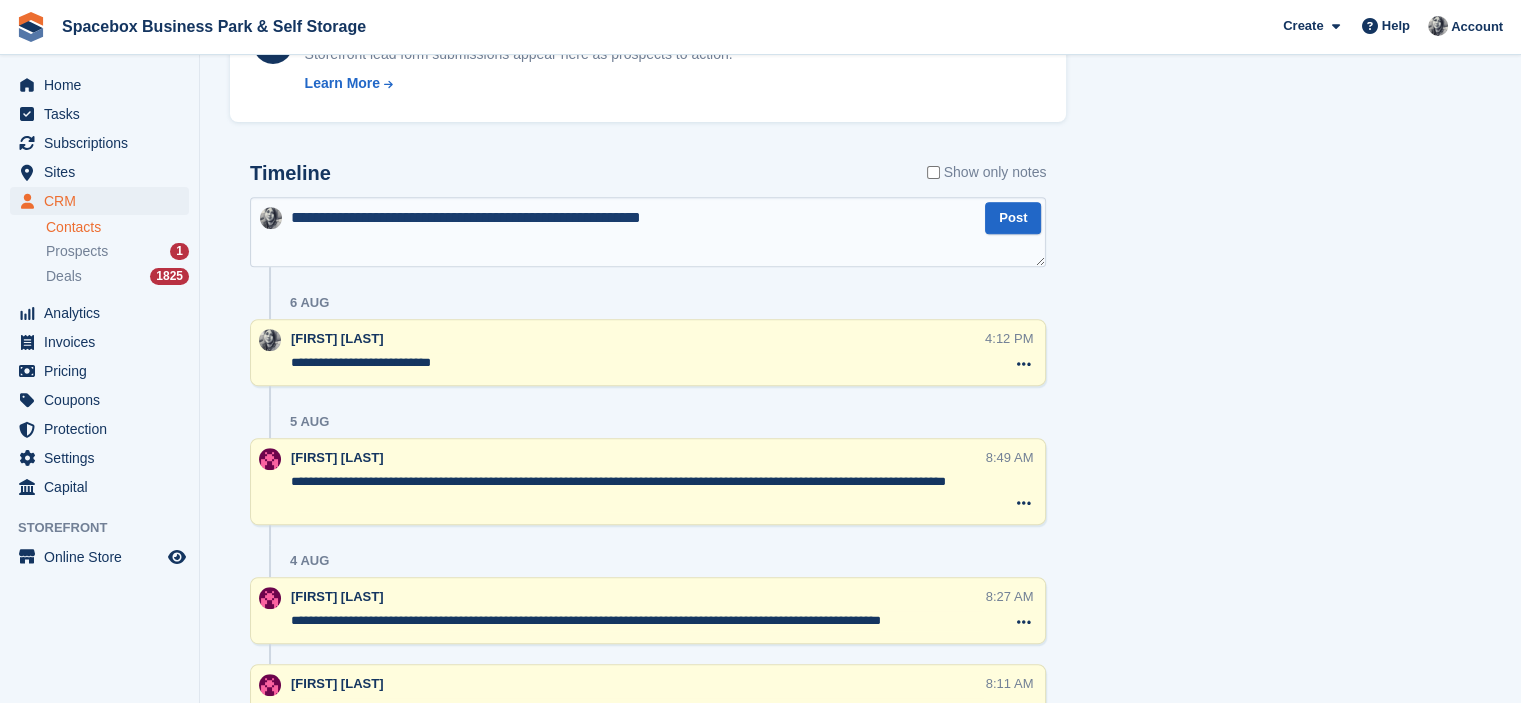 type 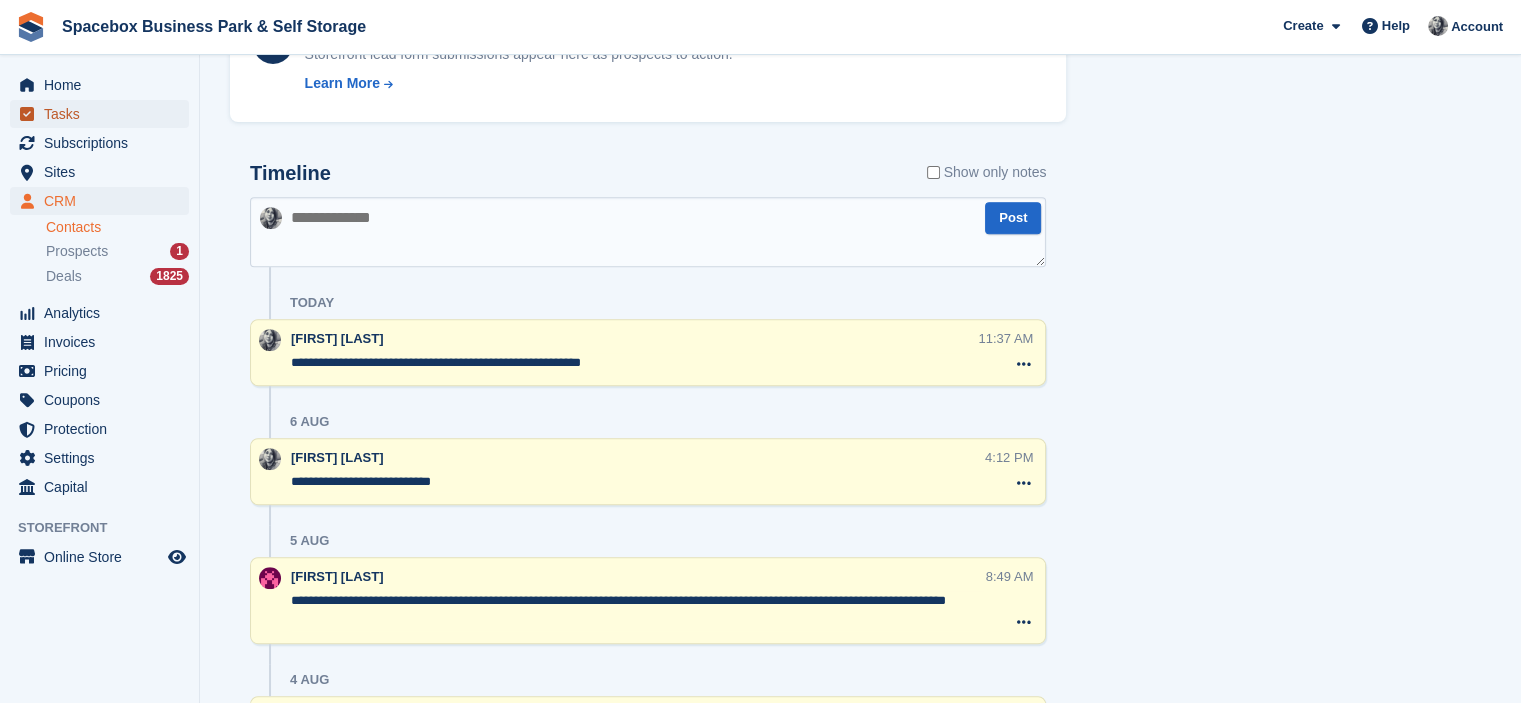 click on "Tasks" at bounding box center (104, 114) 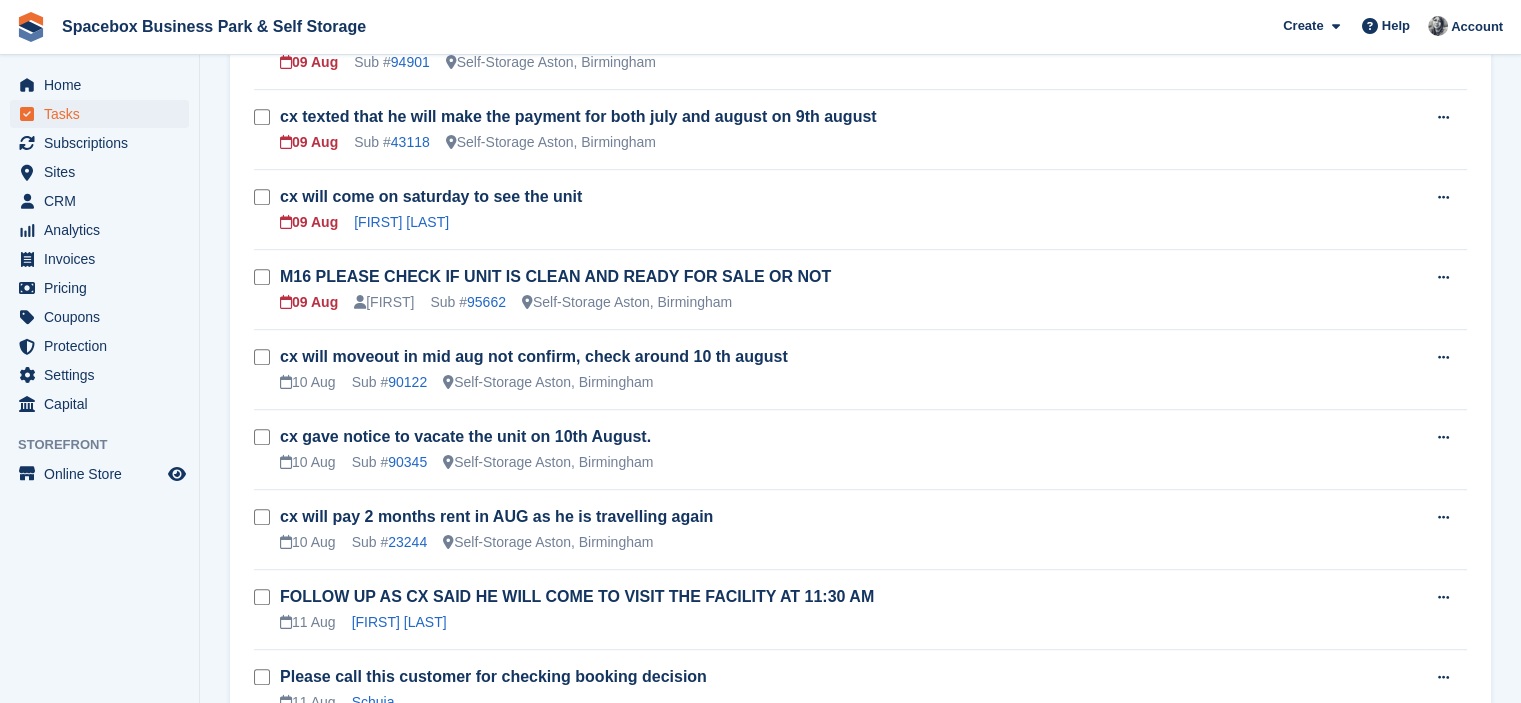 scroll, scrollTop: 1094, scrollLeft: 0, axis: vertical 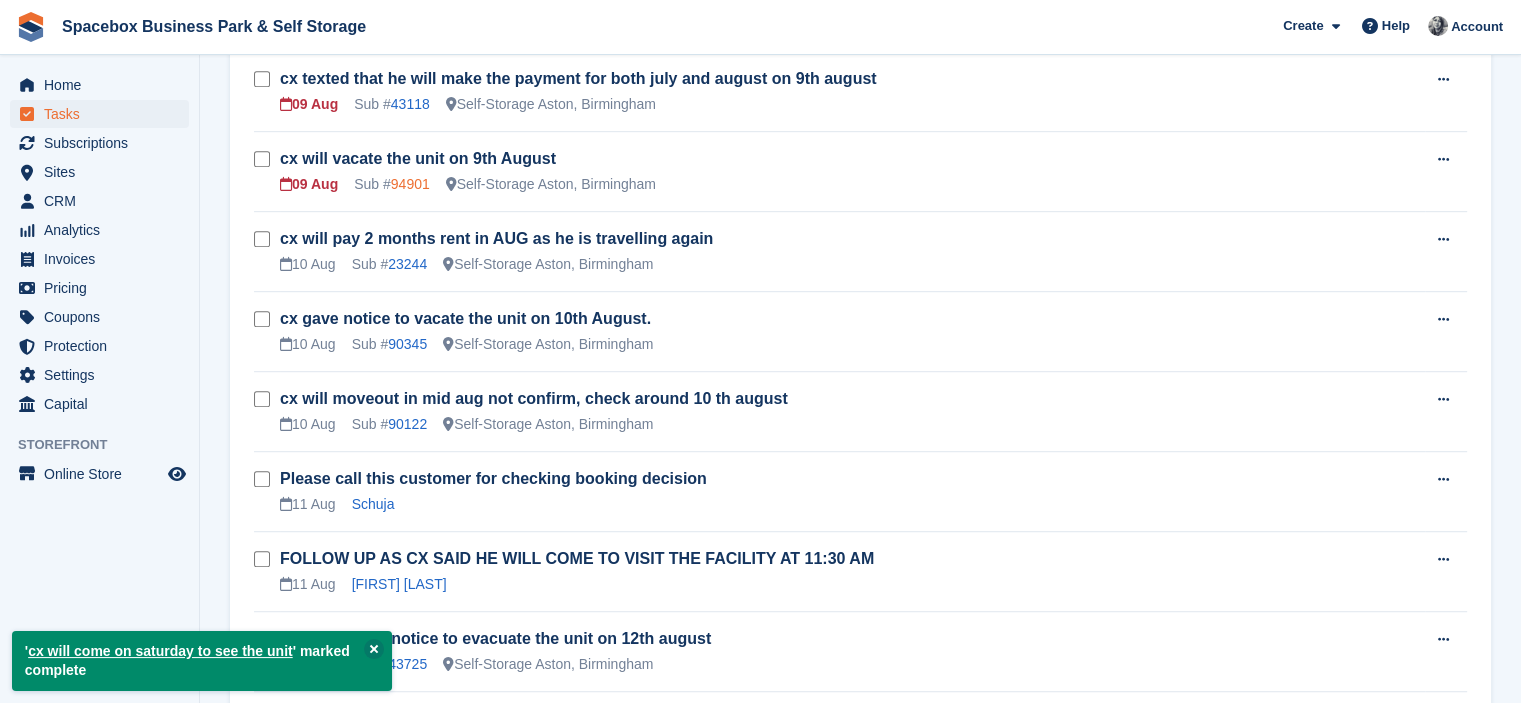 click on "94901" at bounding box center [410, 184] 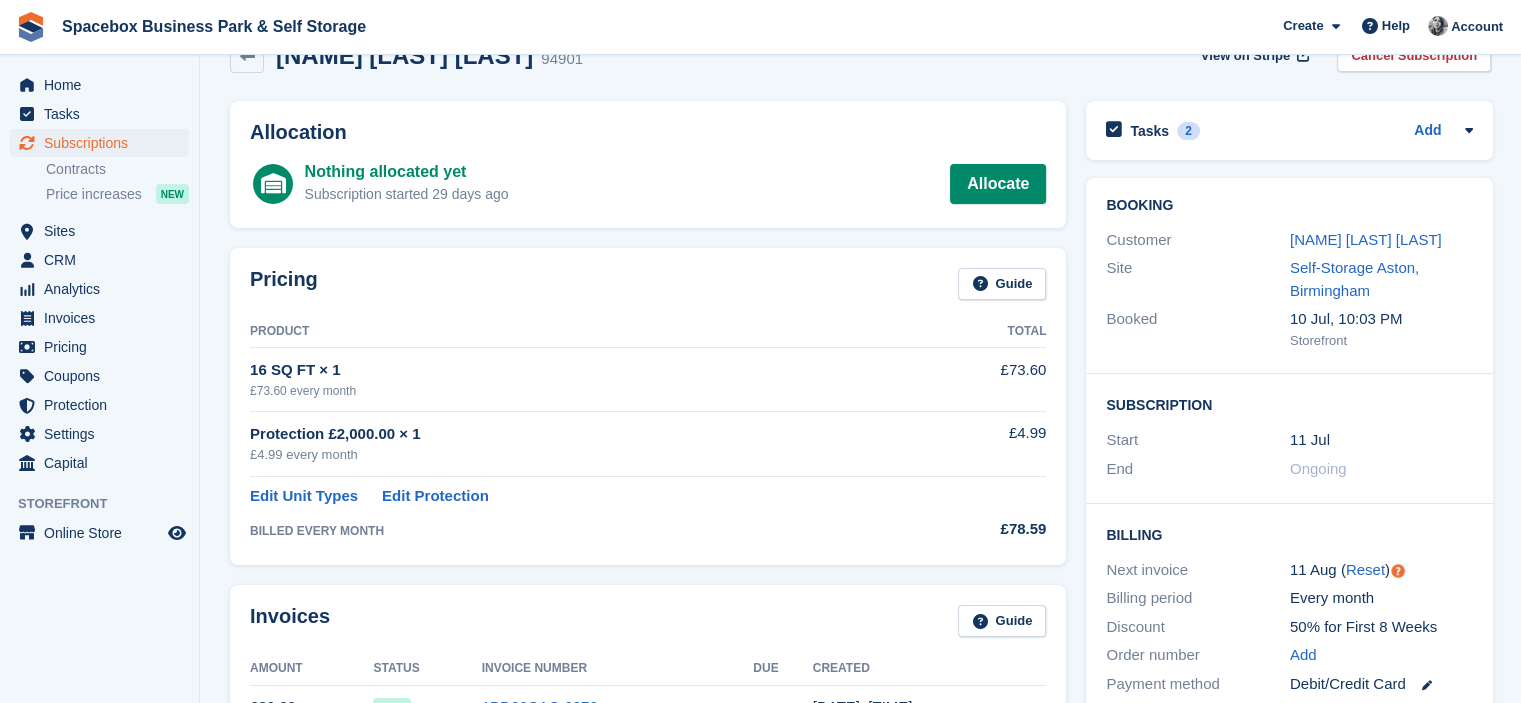 scroll, scrollTop: 0, scrollLeft: 0, axis: both 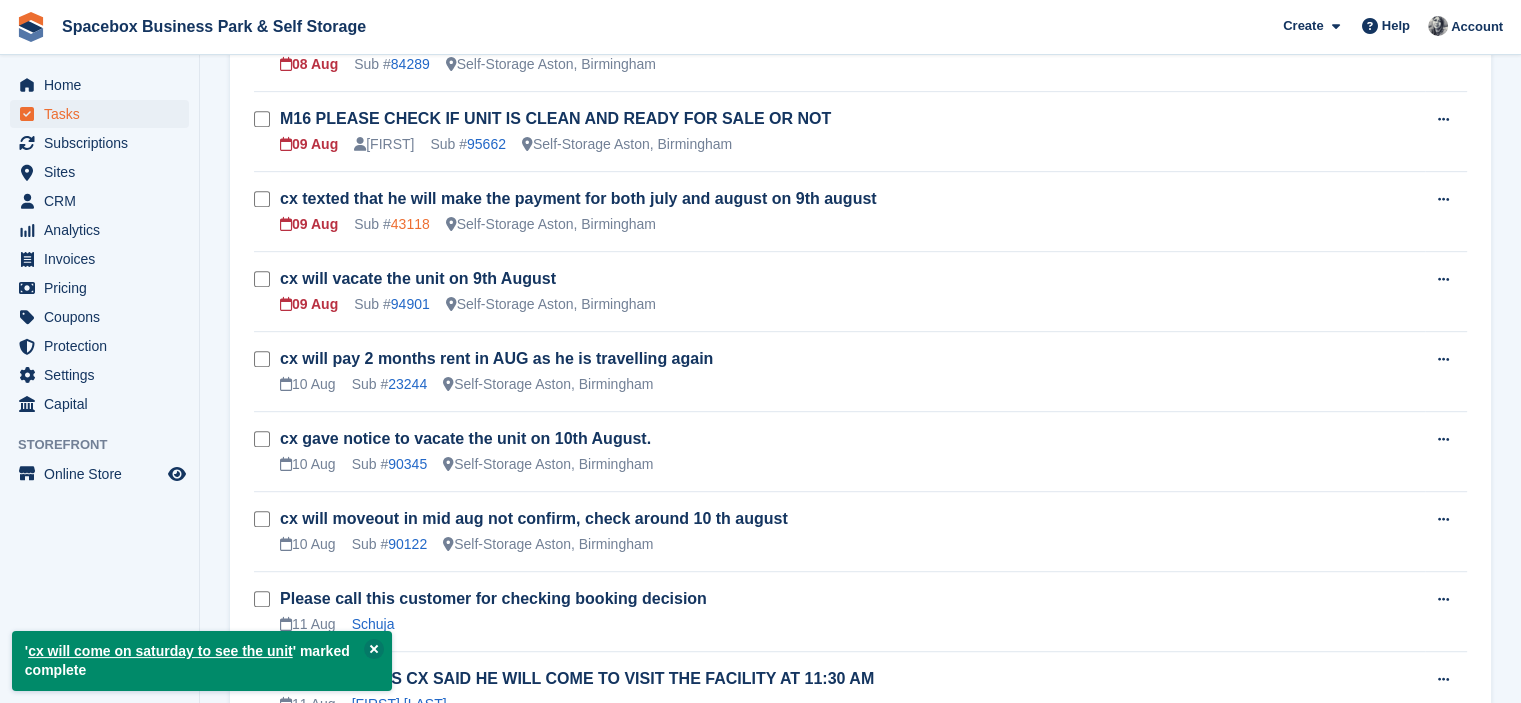 click on "43118" at bounding box center [410, 224] 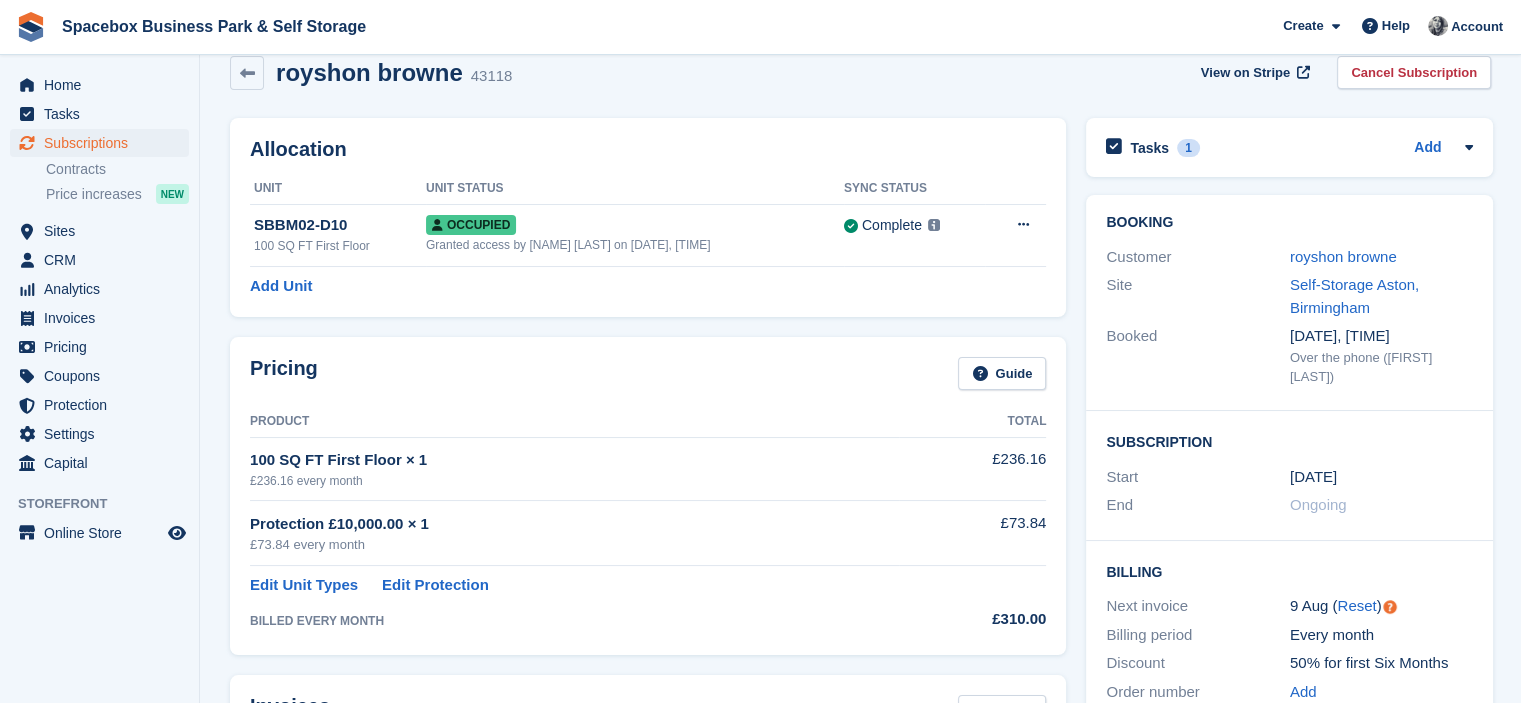 scroll, scrollTop: 0, scrollLeft: 0, axis: both 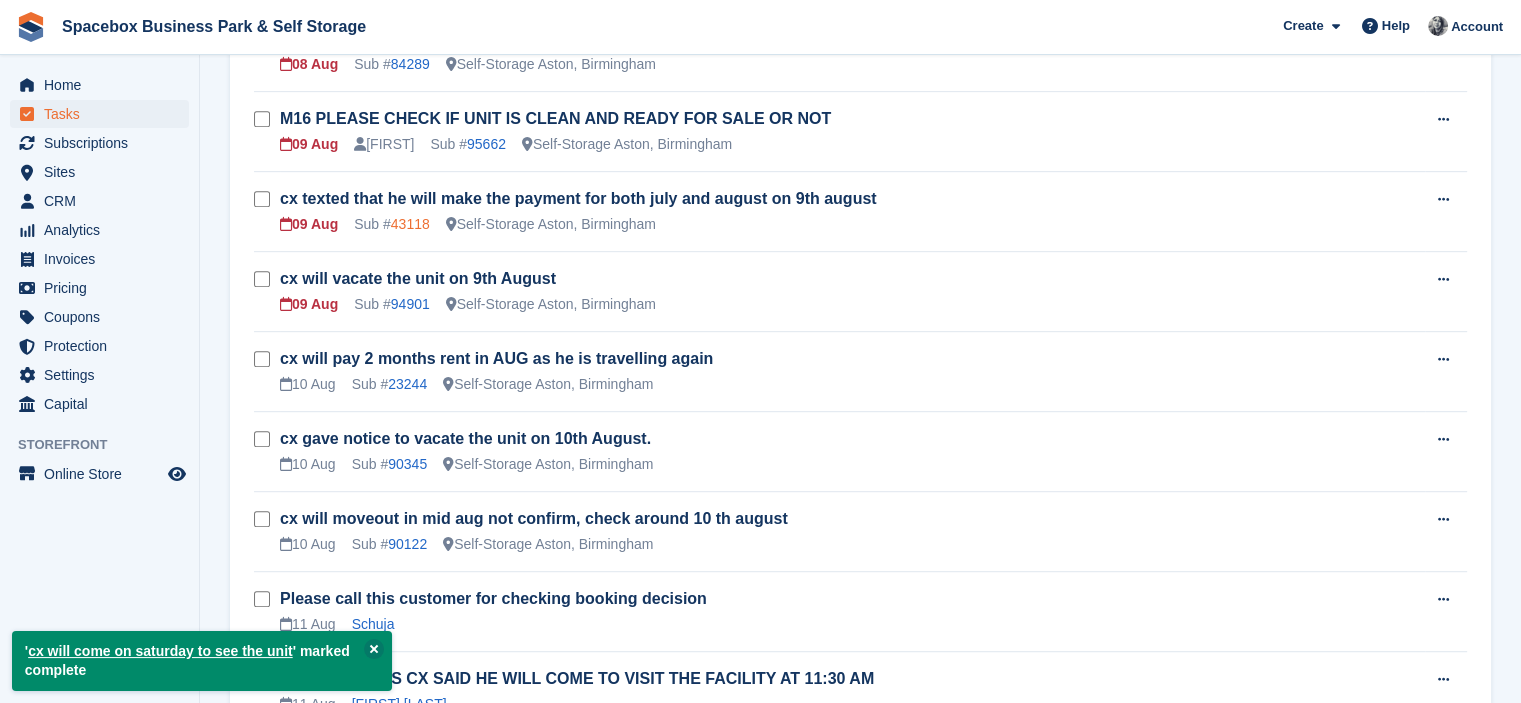click on "43118" at bounding box center [410, 224] 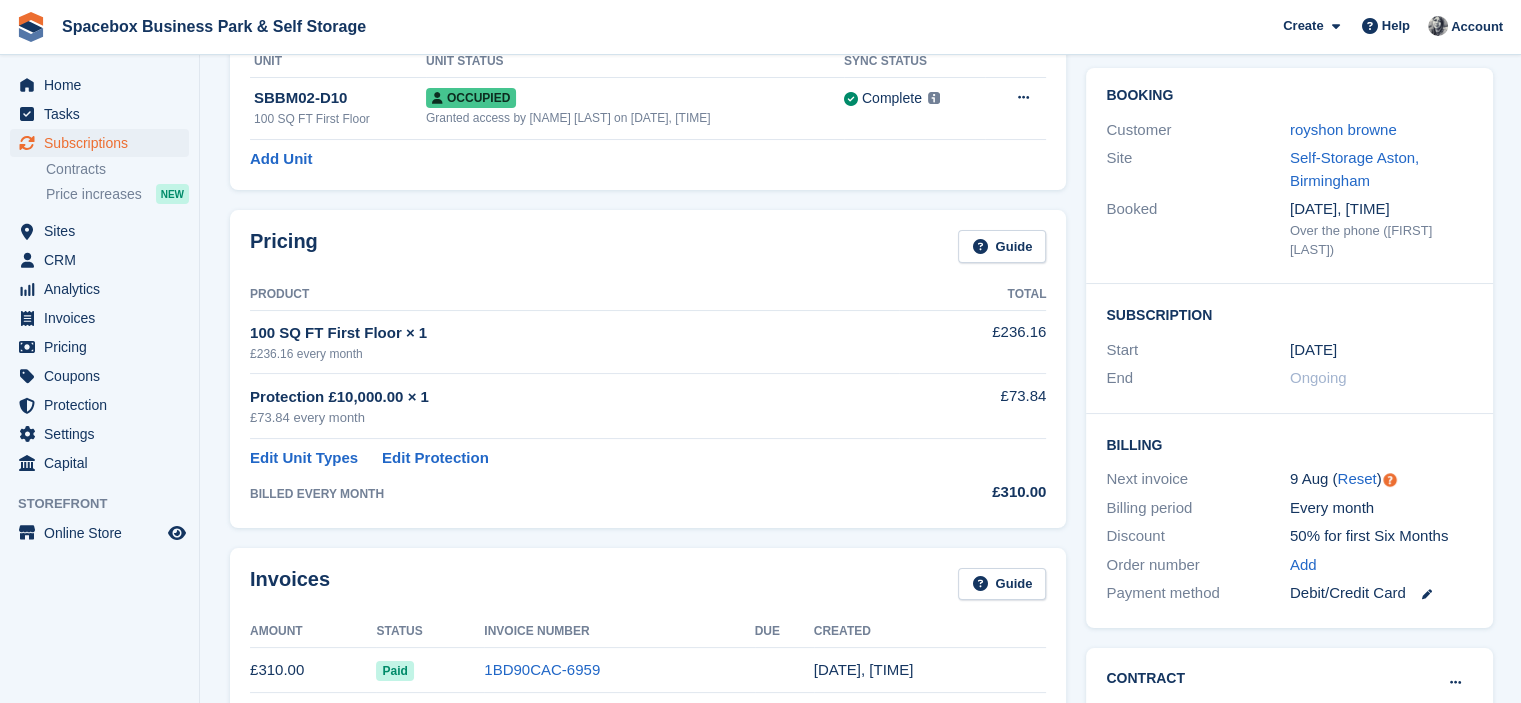 scroll, scrollTop: 0, scrollLeft: 0, axis: both 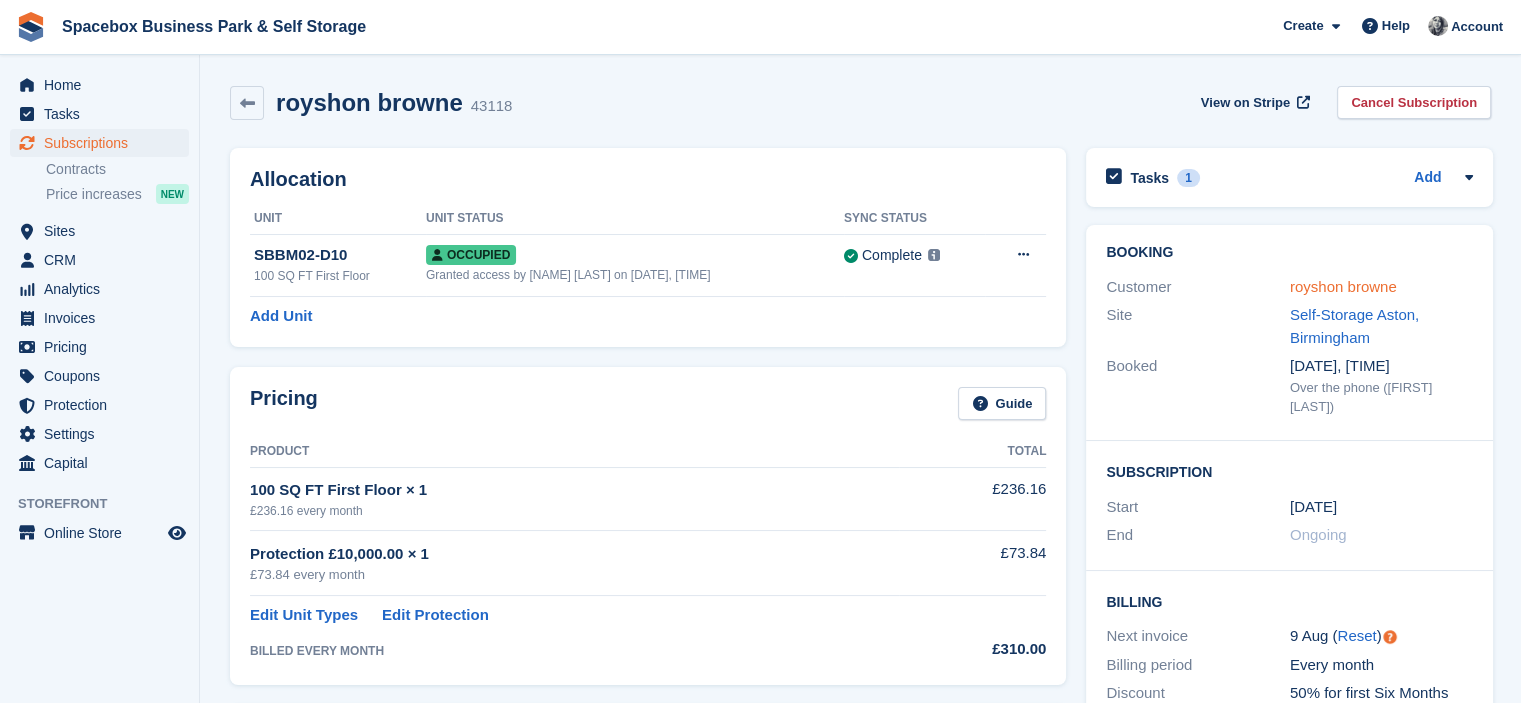 click on "royshon browne" at bounding box center [1343, 286] 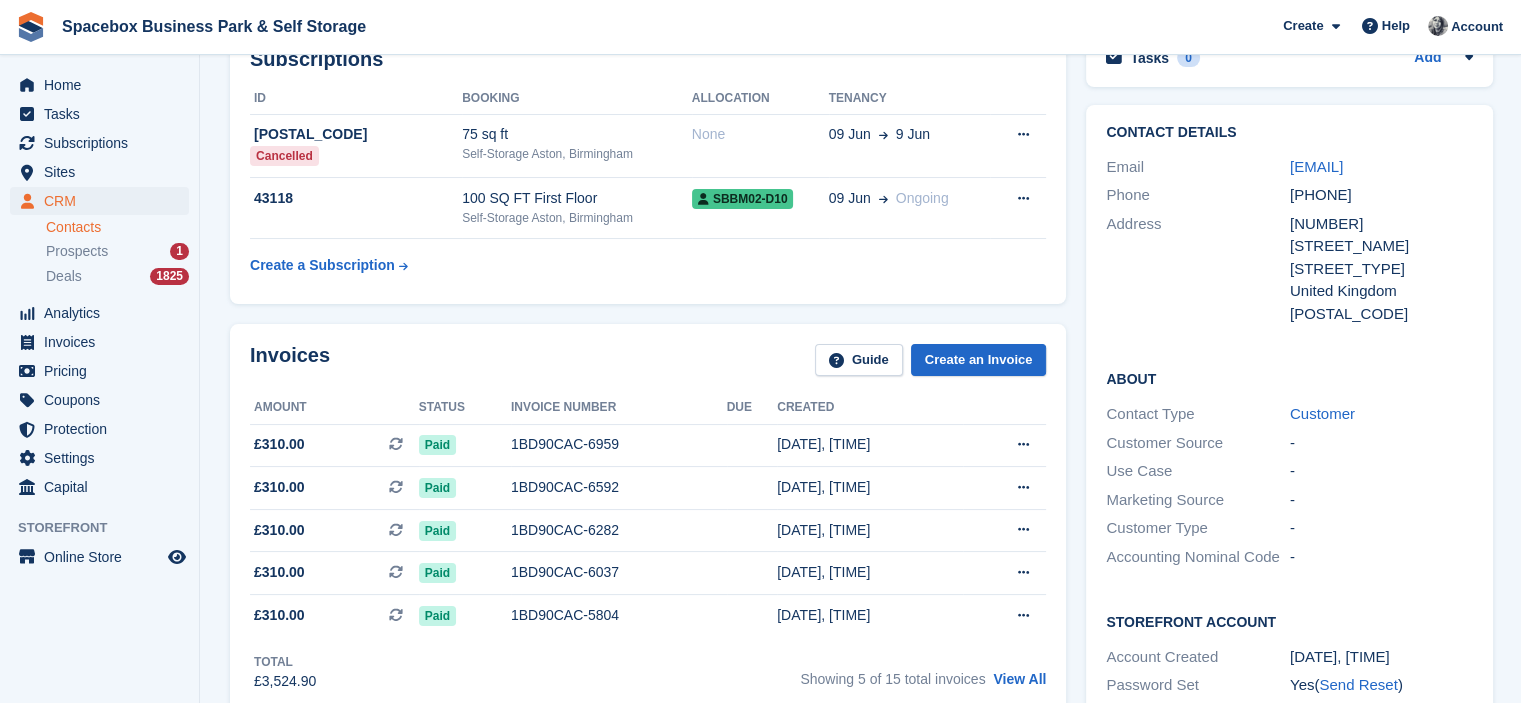 scroll, scrollTop: 0, scrollLeft: 0, axis: both 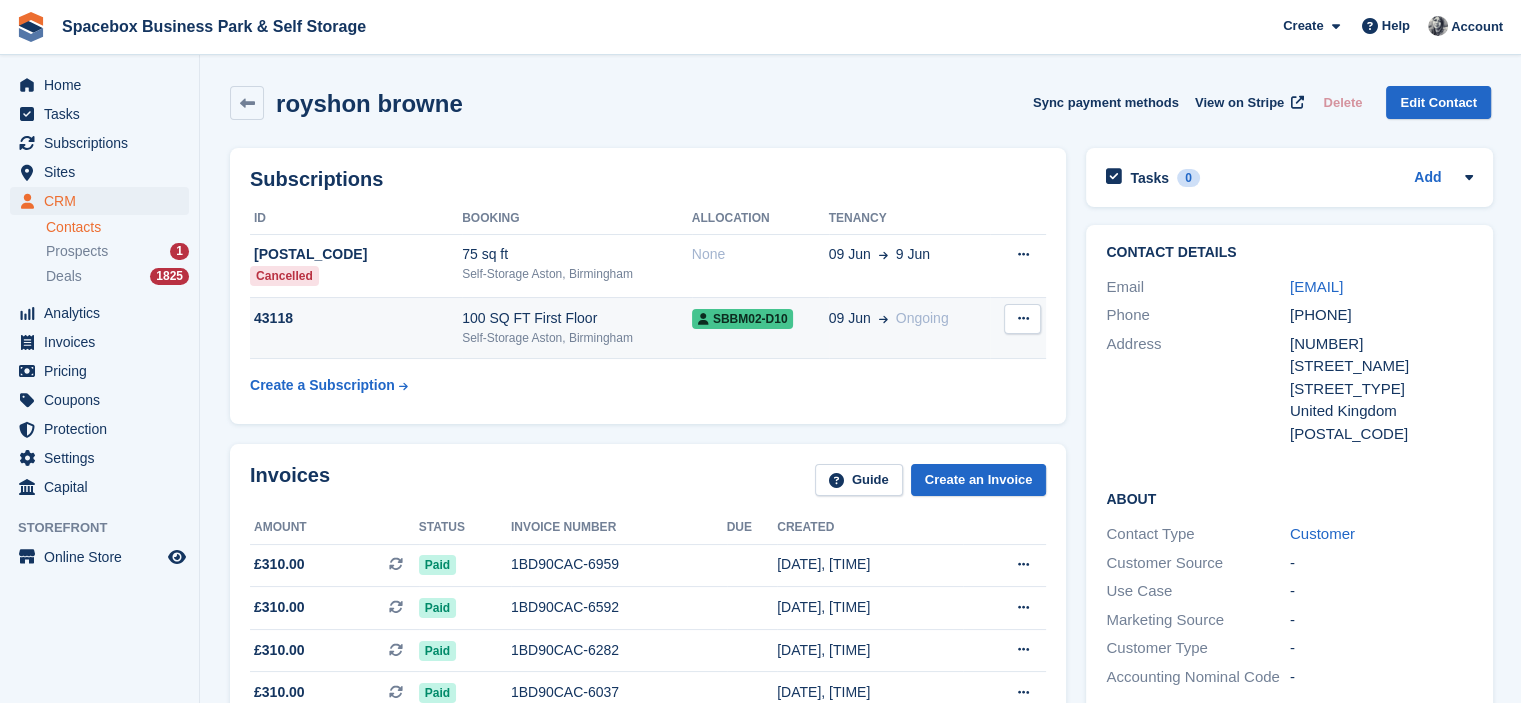 click on "SBBM02-D10" at bounding box center (743, 319) 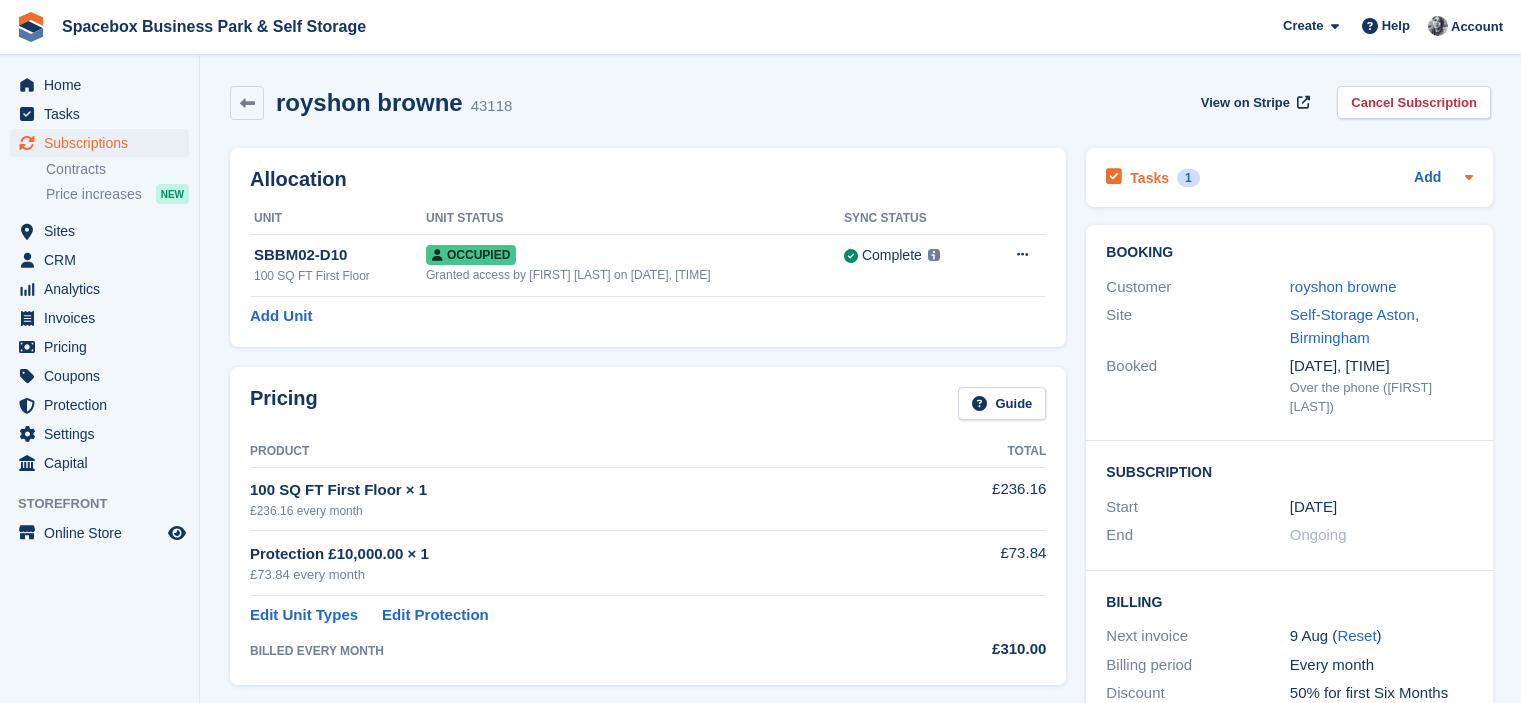 scroll, scrollTop: 0, scrollLeft: 0, axis: both 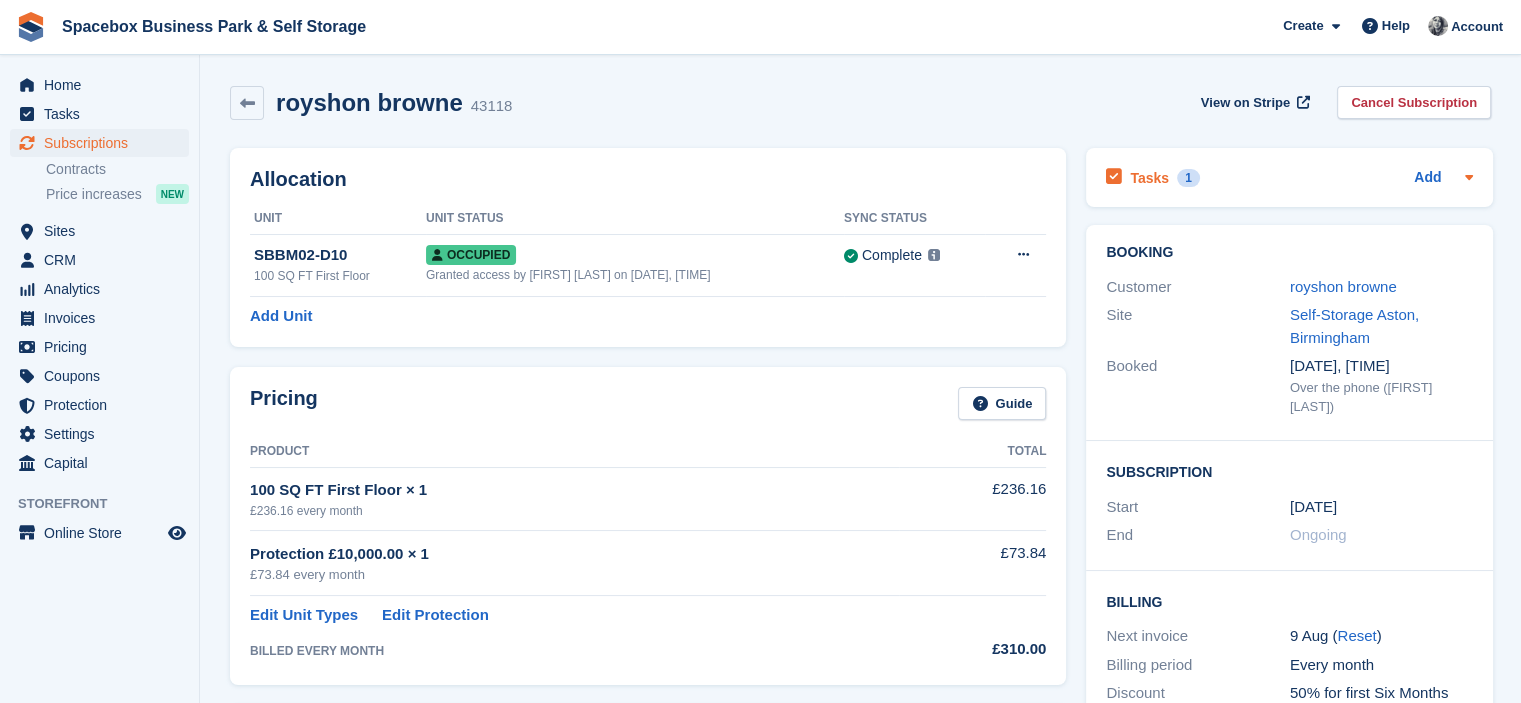 click on "Tasks
1
Add" at bounding box center (1289, 177) 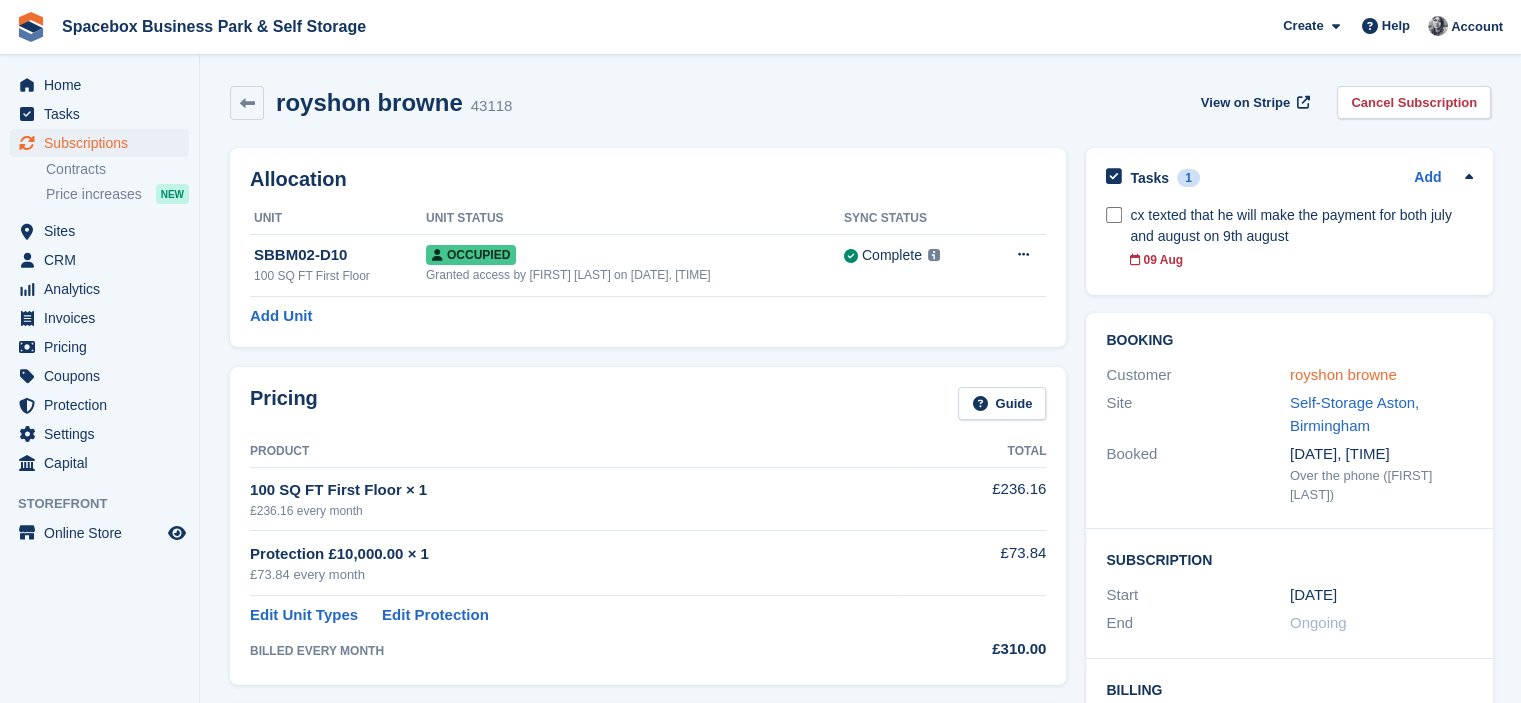 click on "royshon browne" at bounding box center (1343, 374) 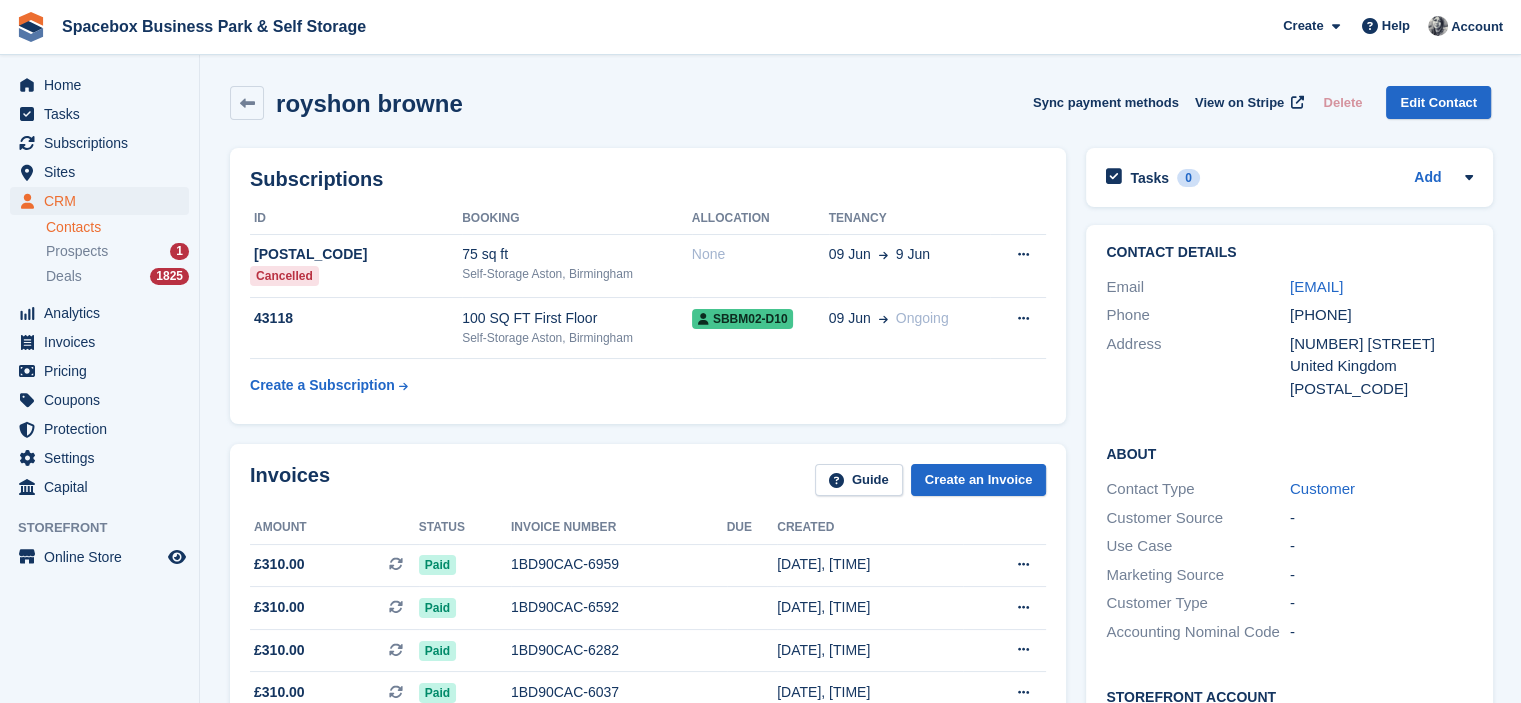 drag, startPoint x: 1312, startPoint y: 331, endPoint x: 1425, endPoint y: 325, distance: 113.15918 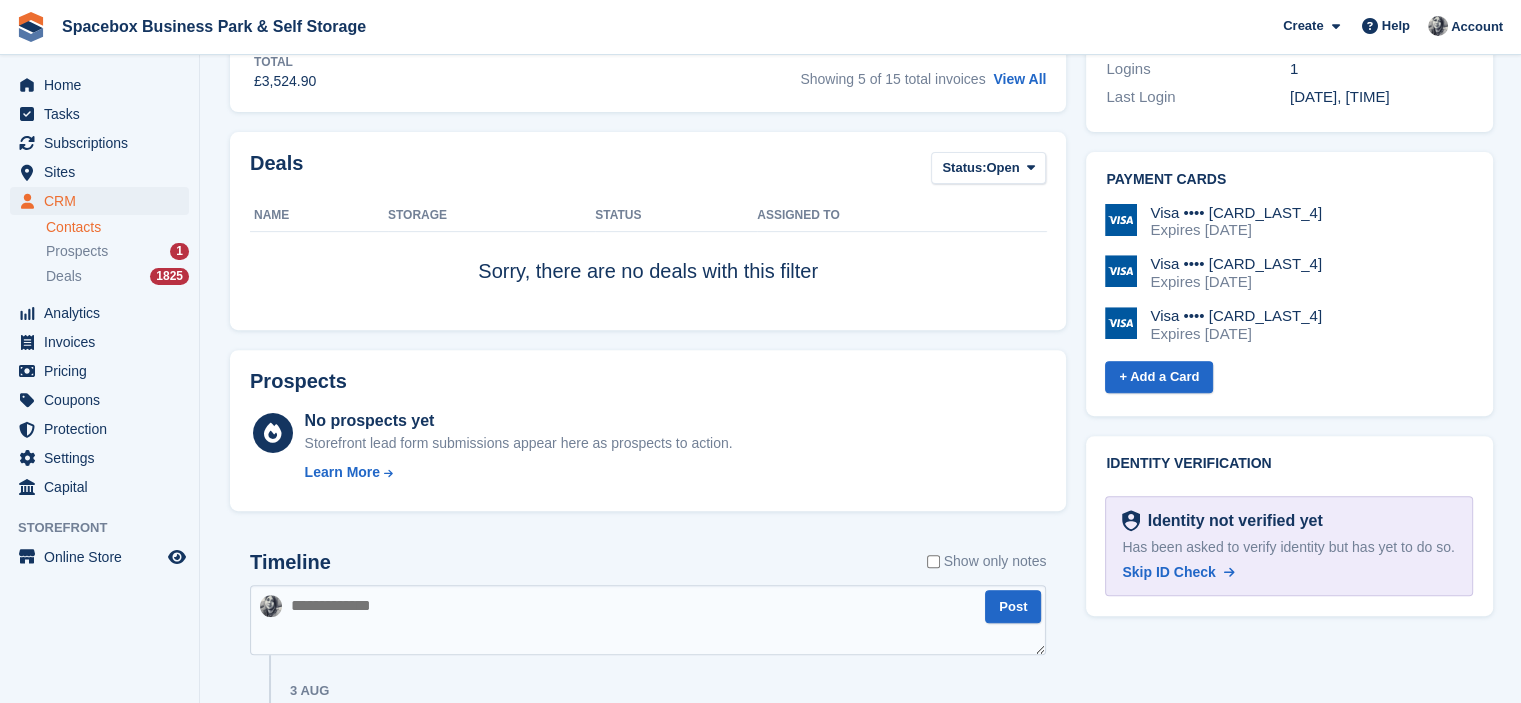 scroll, scrollTop: 0, scrollLeft: 0, axis: both 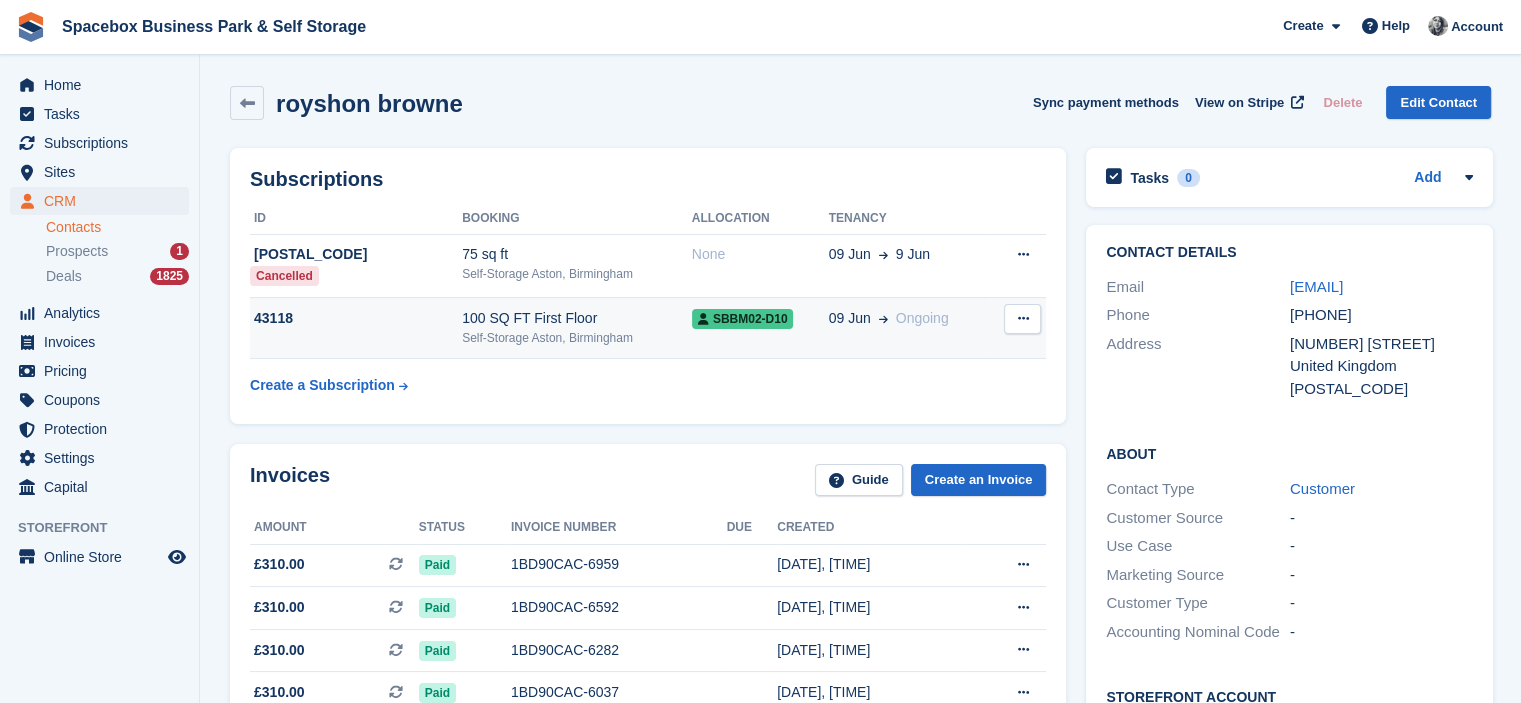 click on "100 SQ FT First Floor" at bounding box center (577, 318) 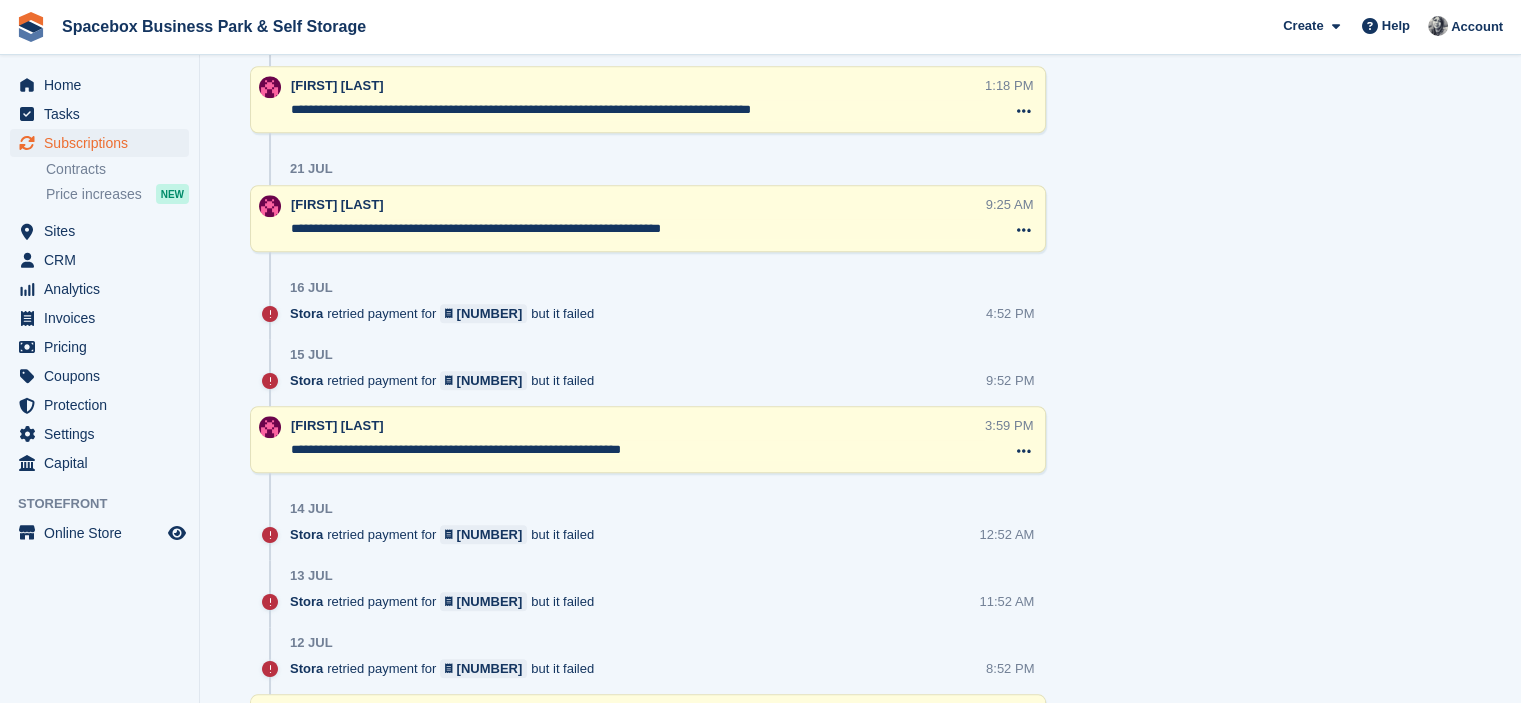 scroll, scrollTop: 1134, scrollLeft: 0, axis: vertical 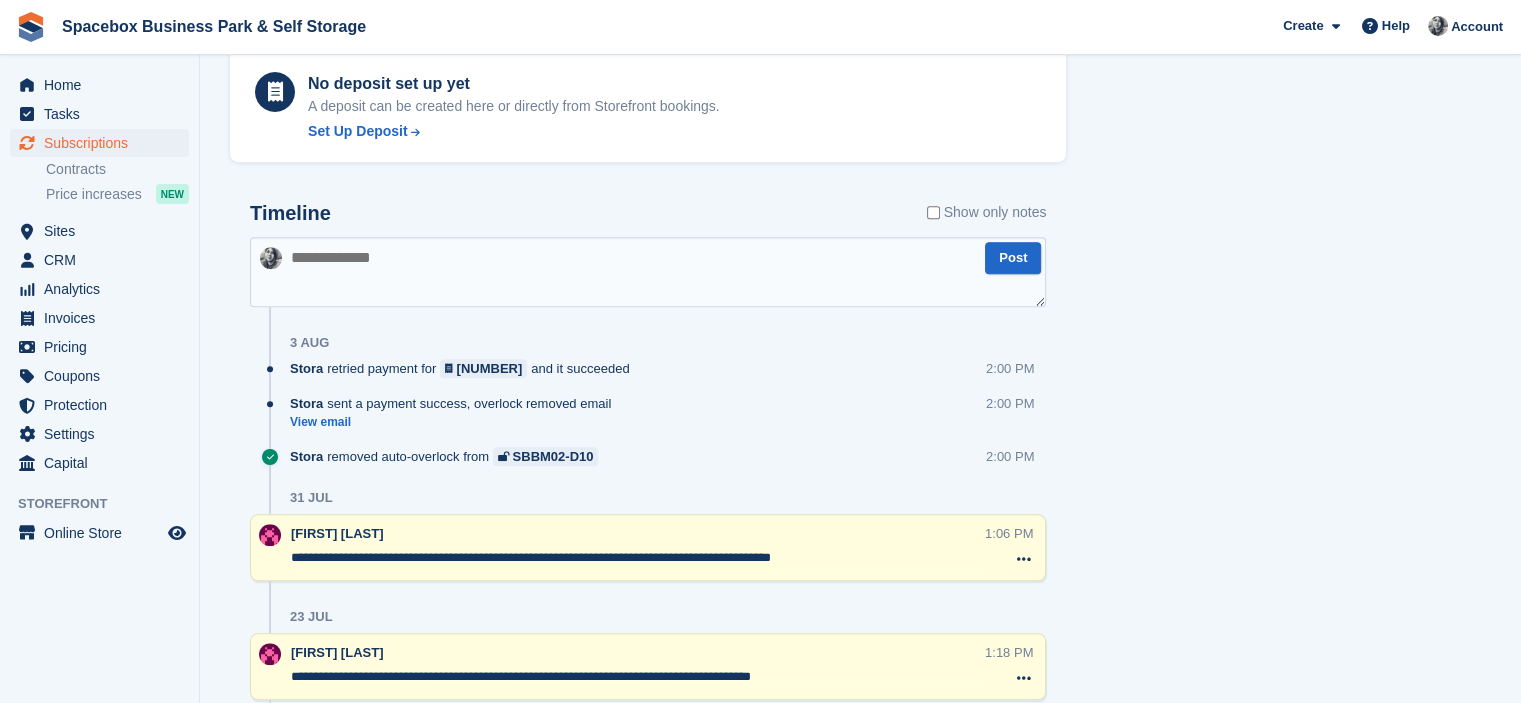 click at bounding box center [648, 272] 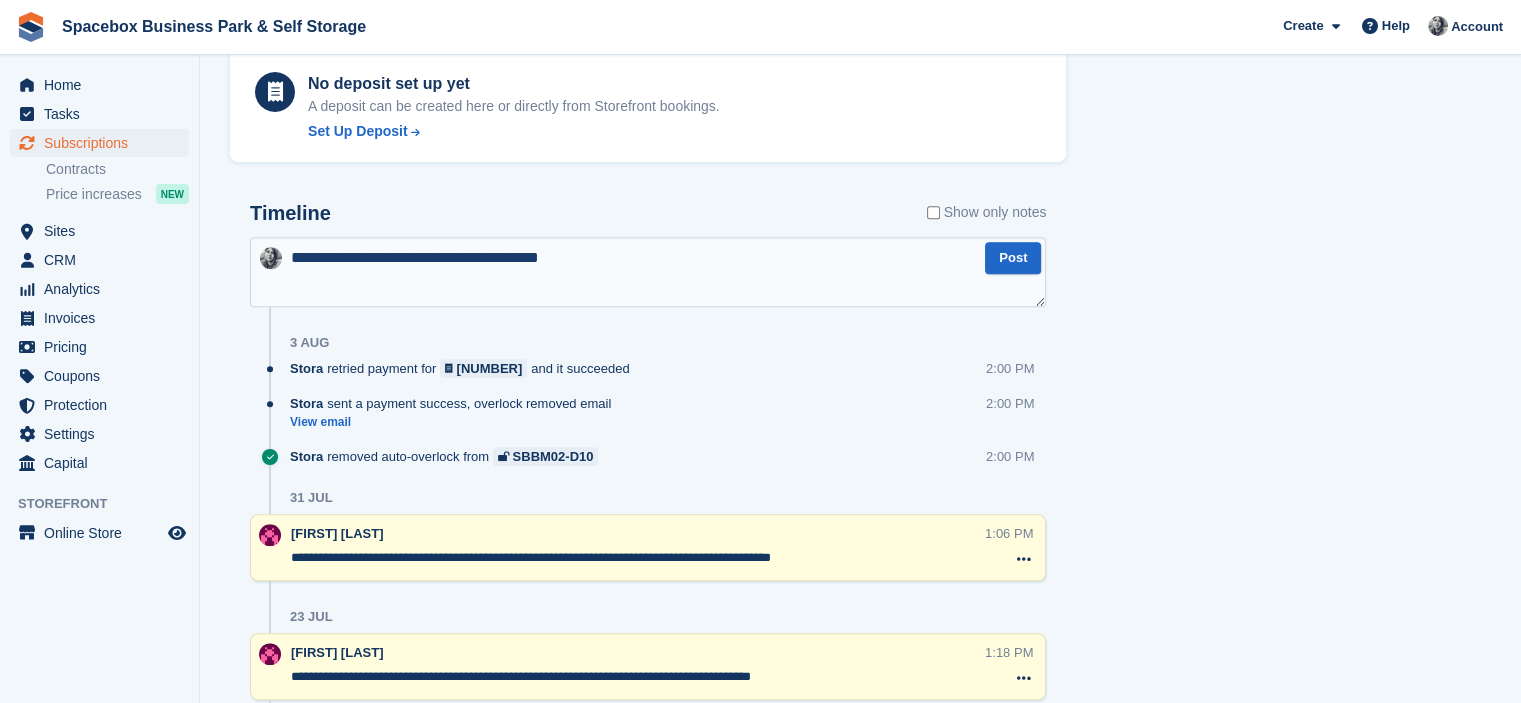 type on "**********" 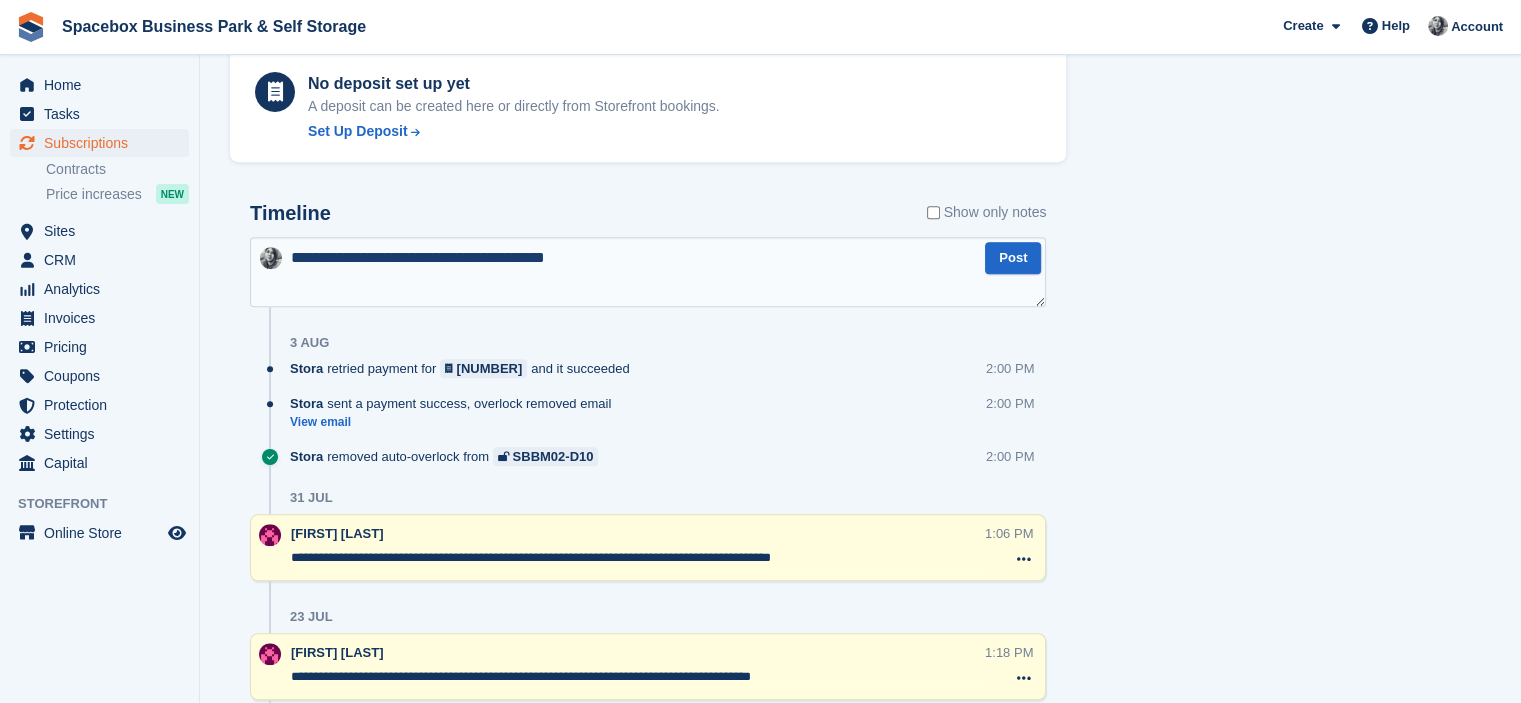 type 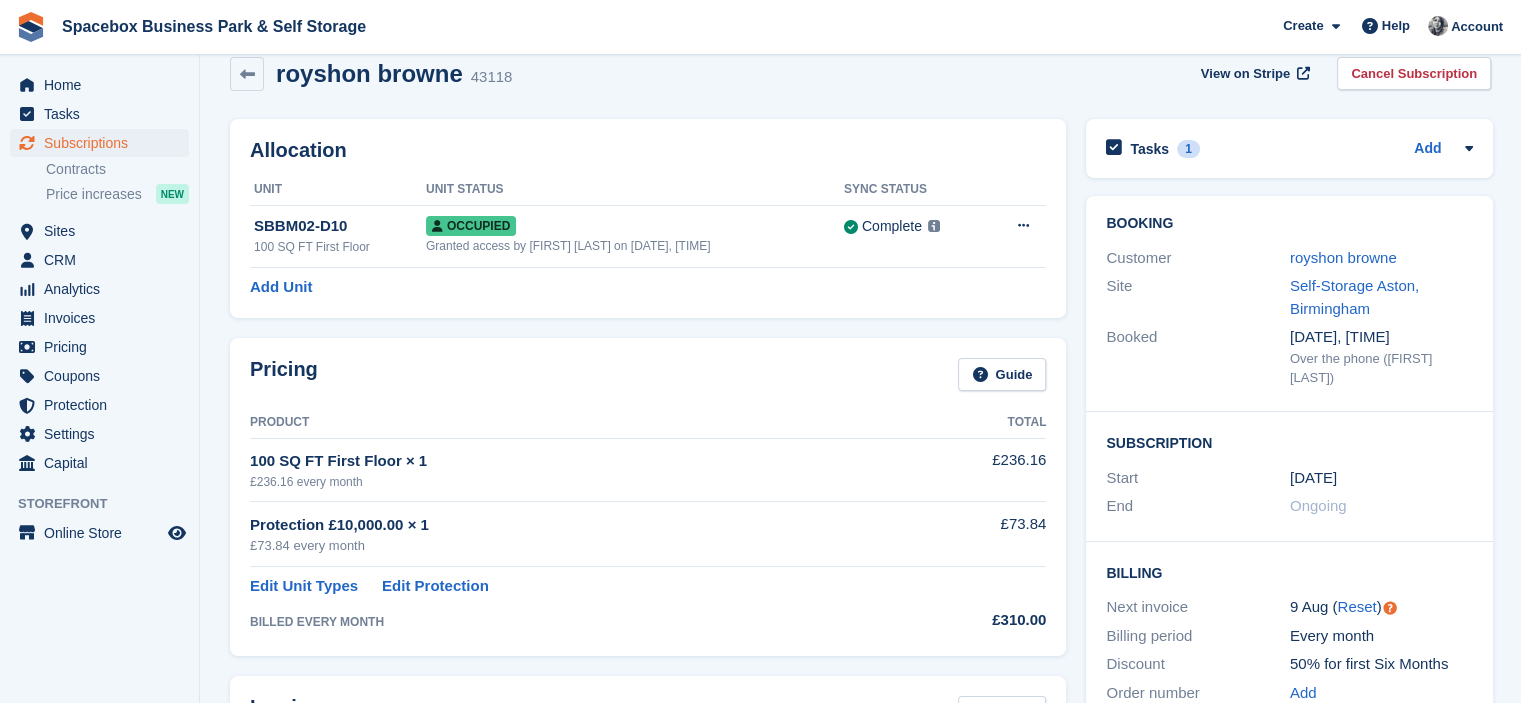 scroll, scrollTop: 0, scrollLeft: 0, axis: both 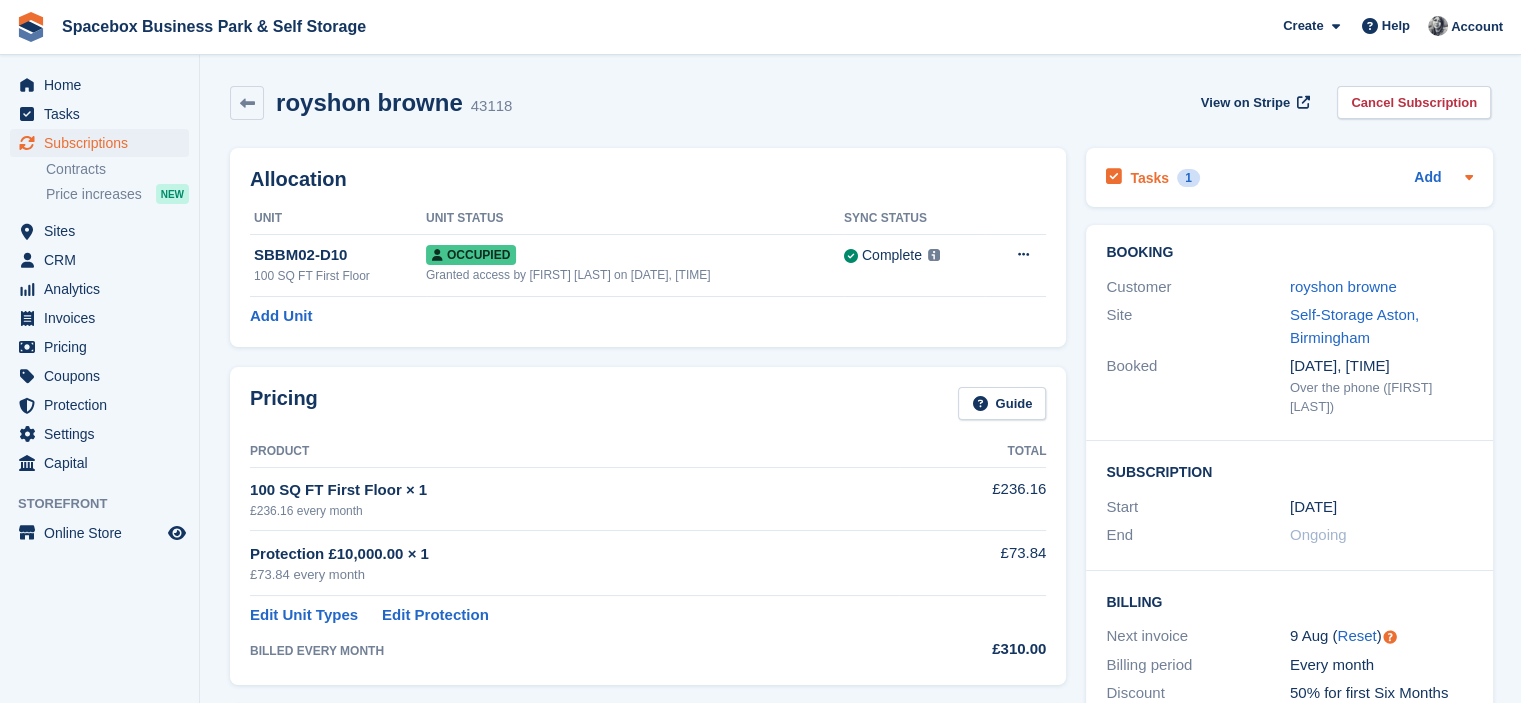 click on "Tasks
1
Add" at bounding box center (1289, 177) 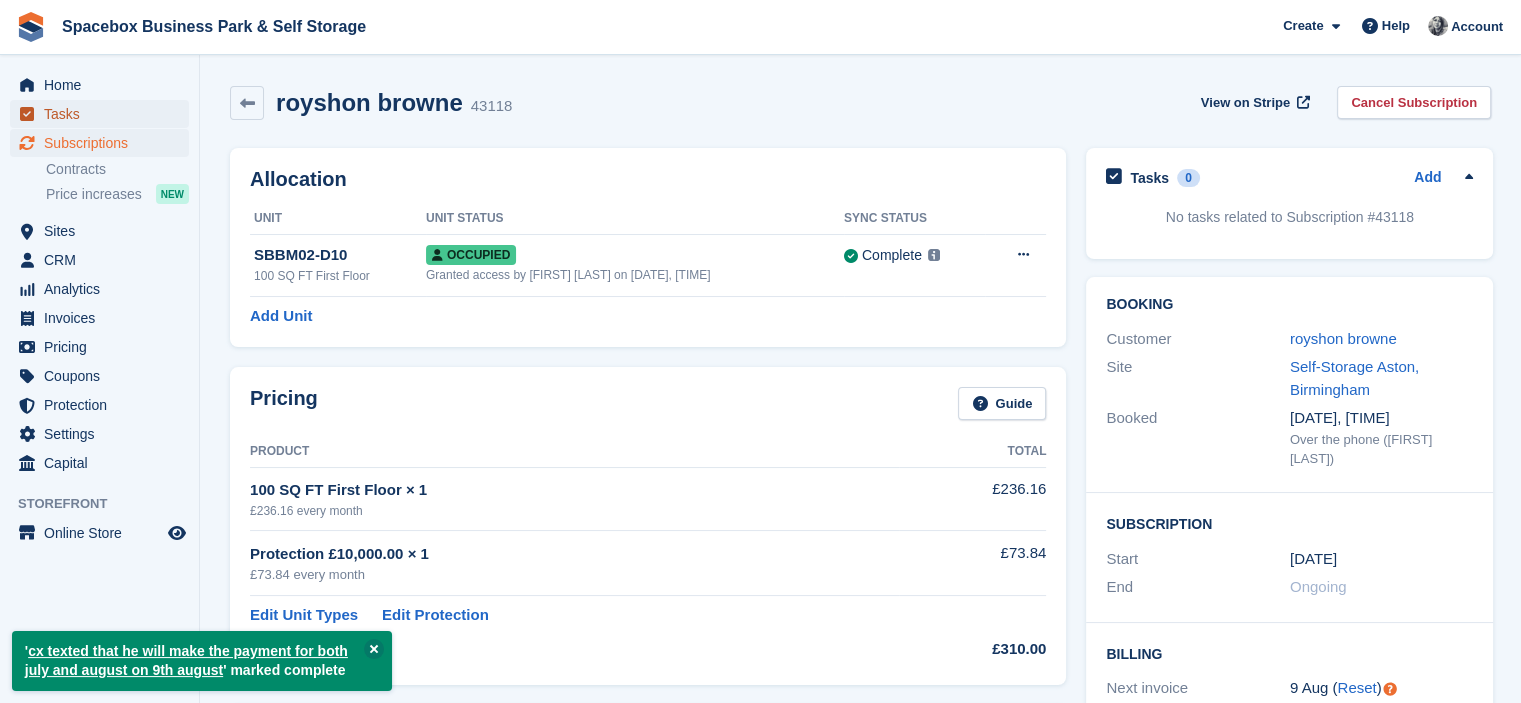 click on "Tasks" at bounding box center (104, 114) 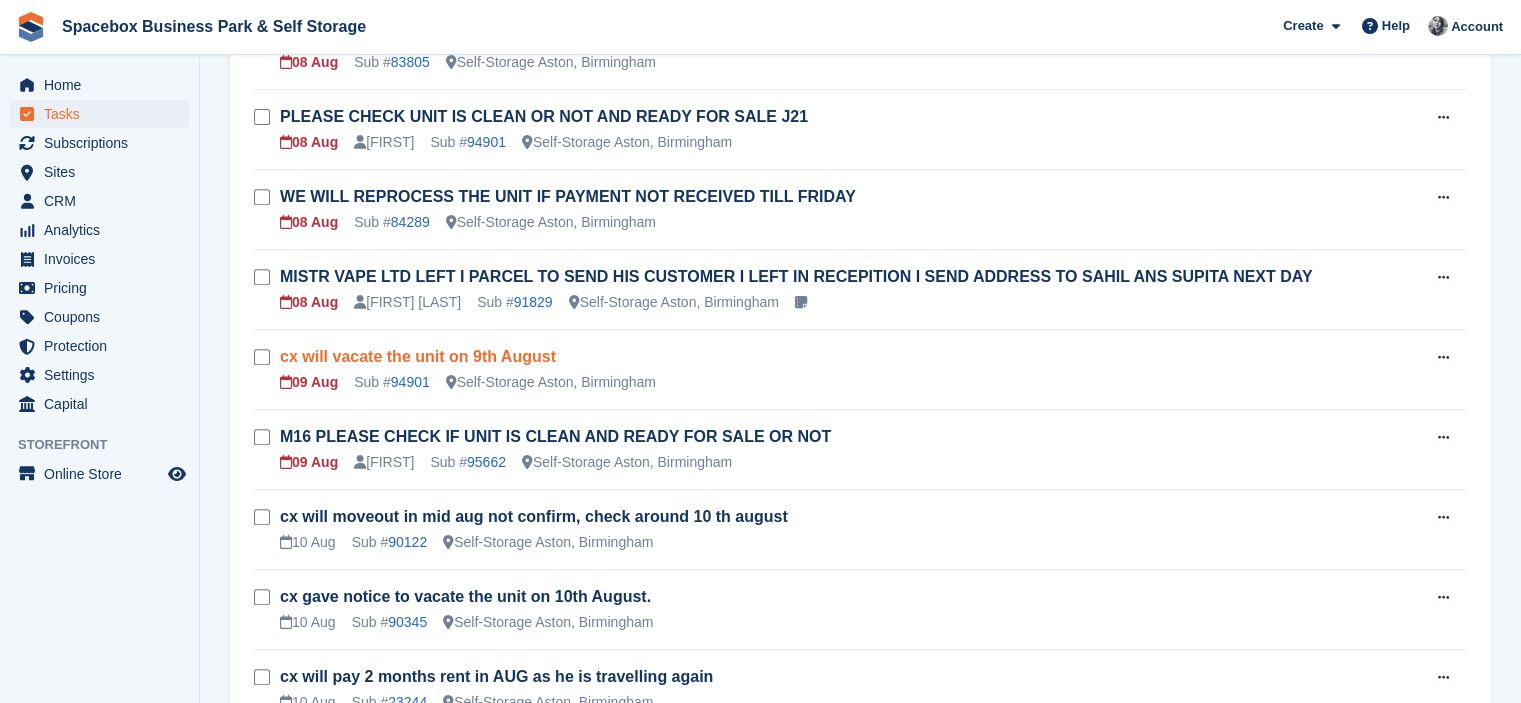 scroll, scrollTop: 774, scrollLeft: 0, axis: vertical 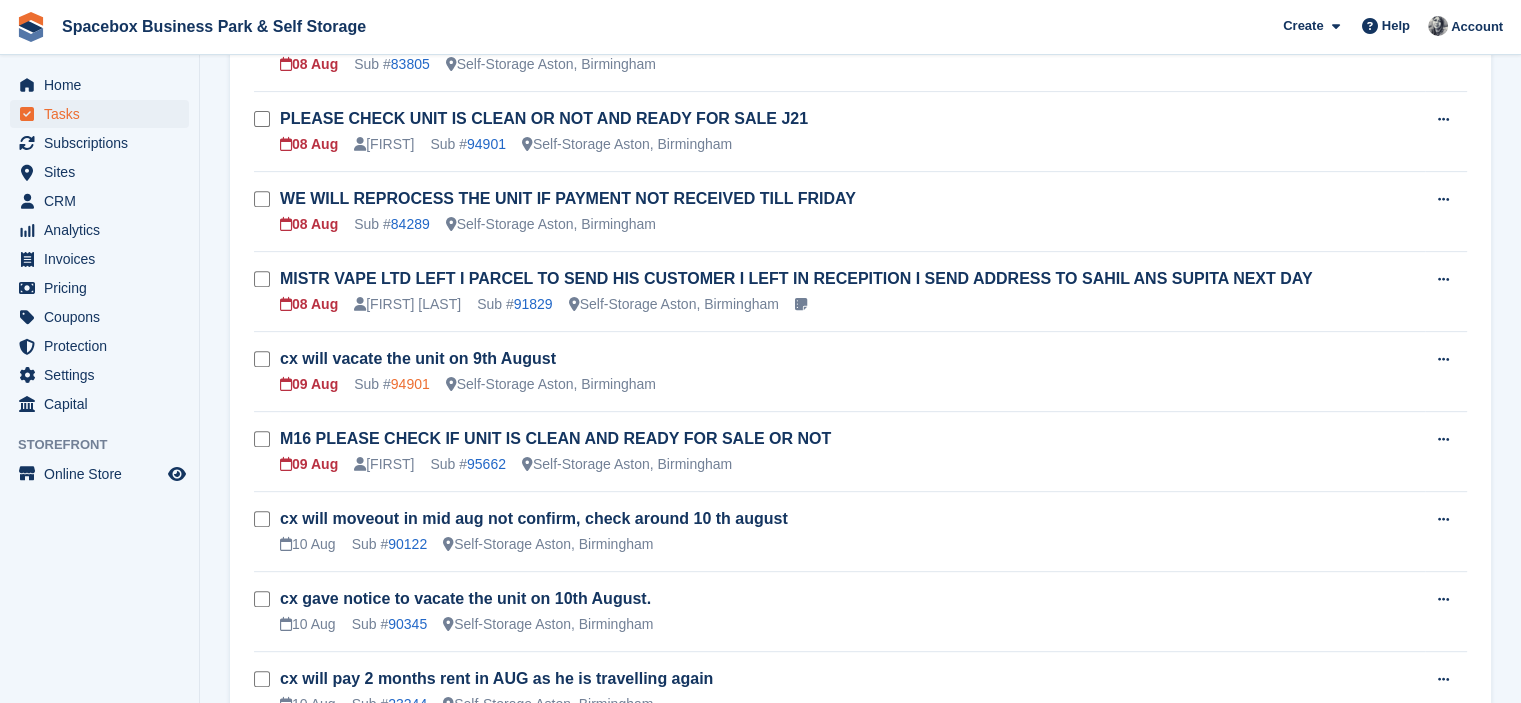 click on "94901" at bounding box center (410, 384) 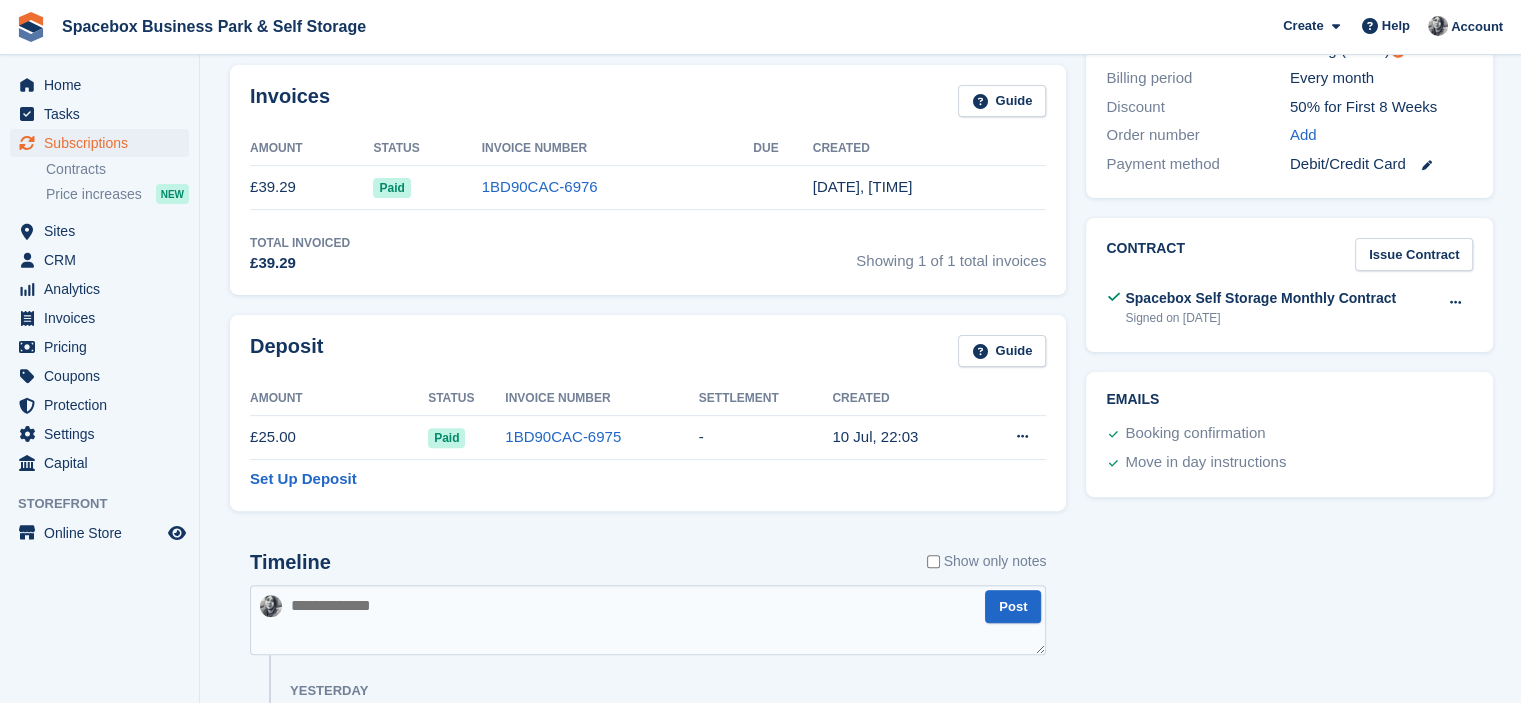 scroll, scrollTop: 0, scrollLeft: 0, axis: both 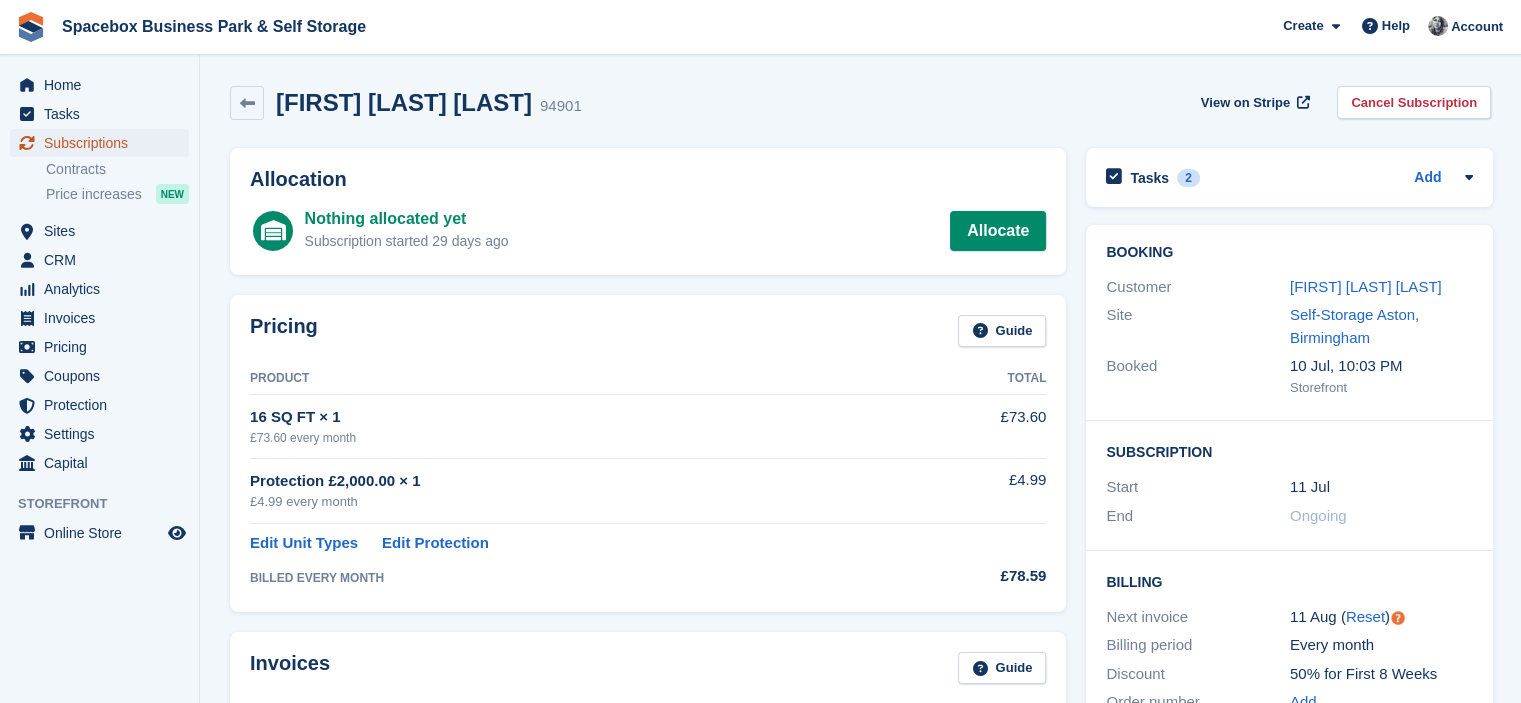 click on "Subscriptions" at bounding box center (104, 143) 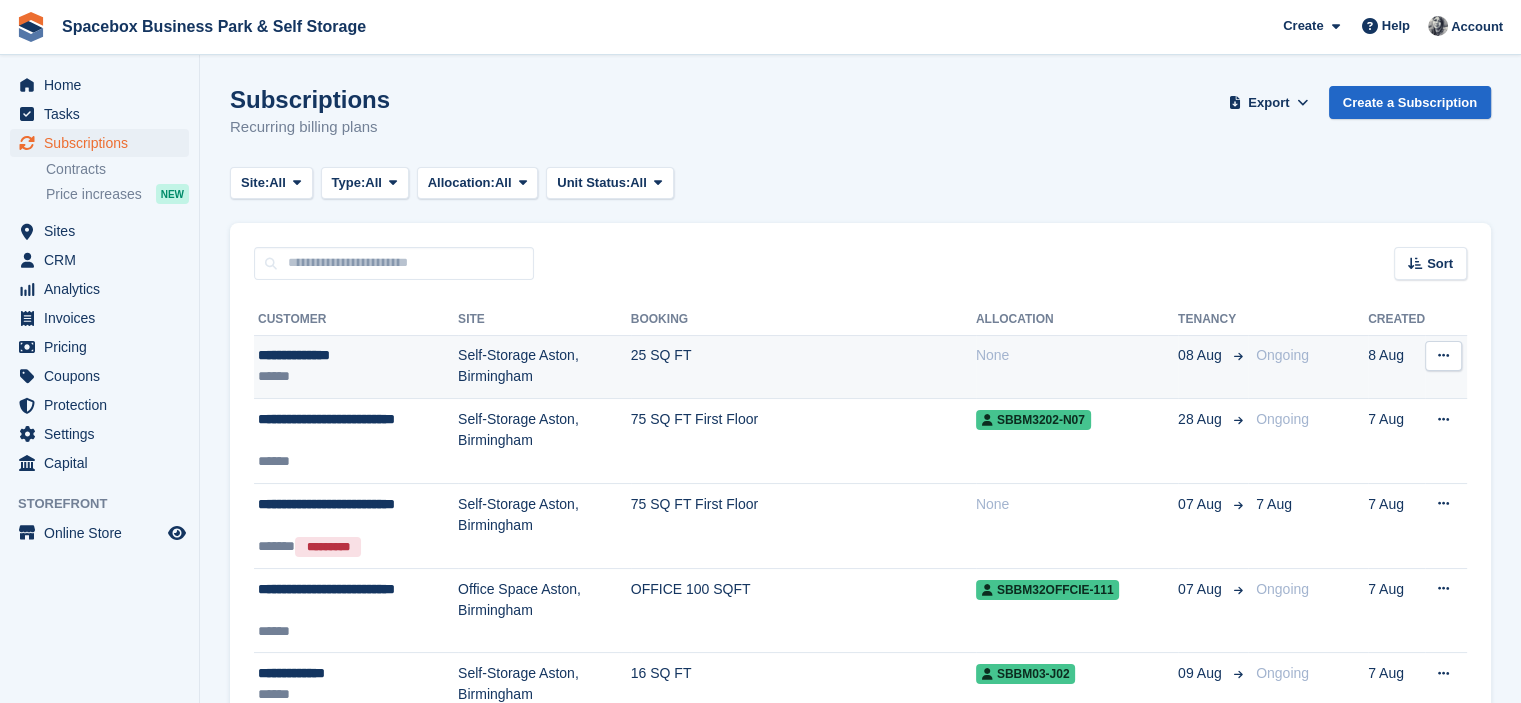 click on "**********" at bounding box center (358, 355) 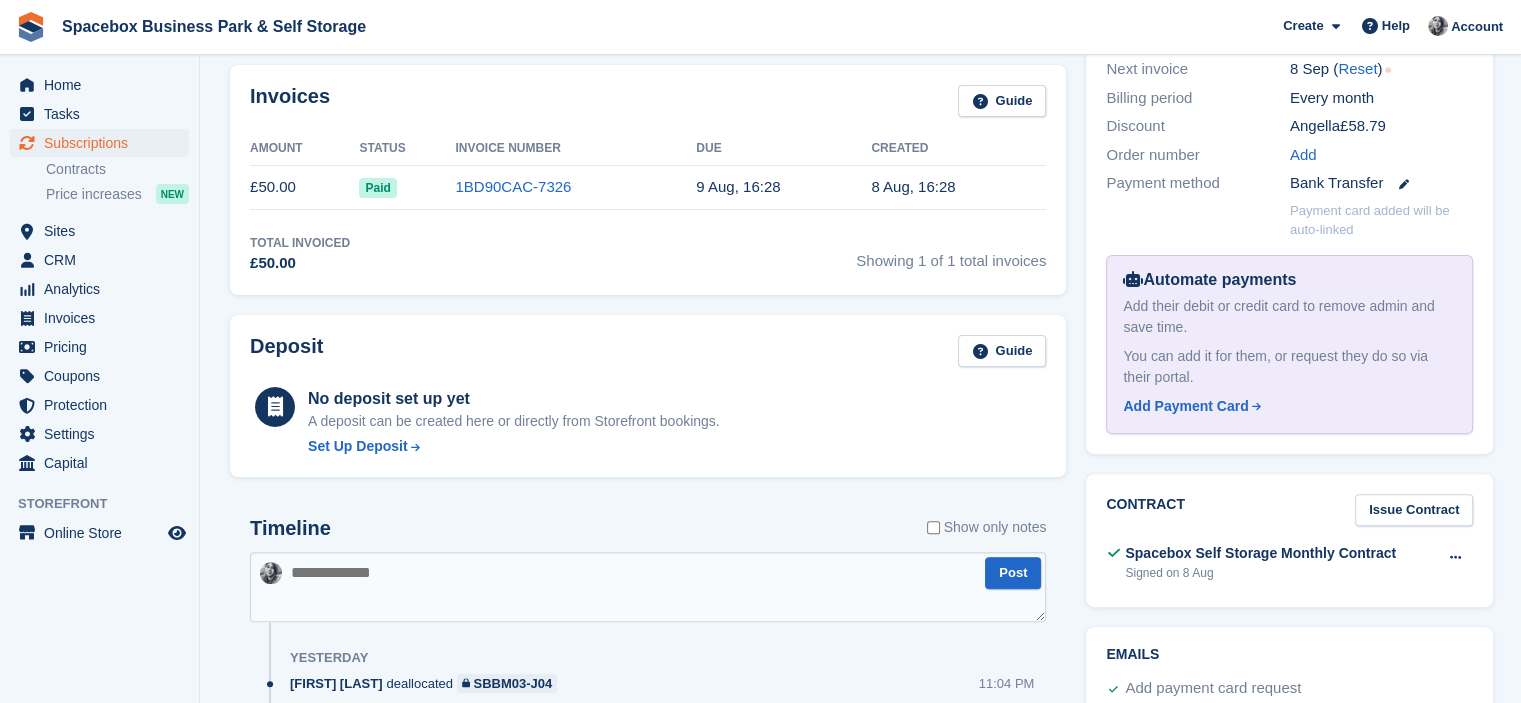 scroll, scrollTop: 0, scrollLeft: 0, axis: both 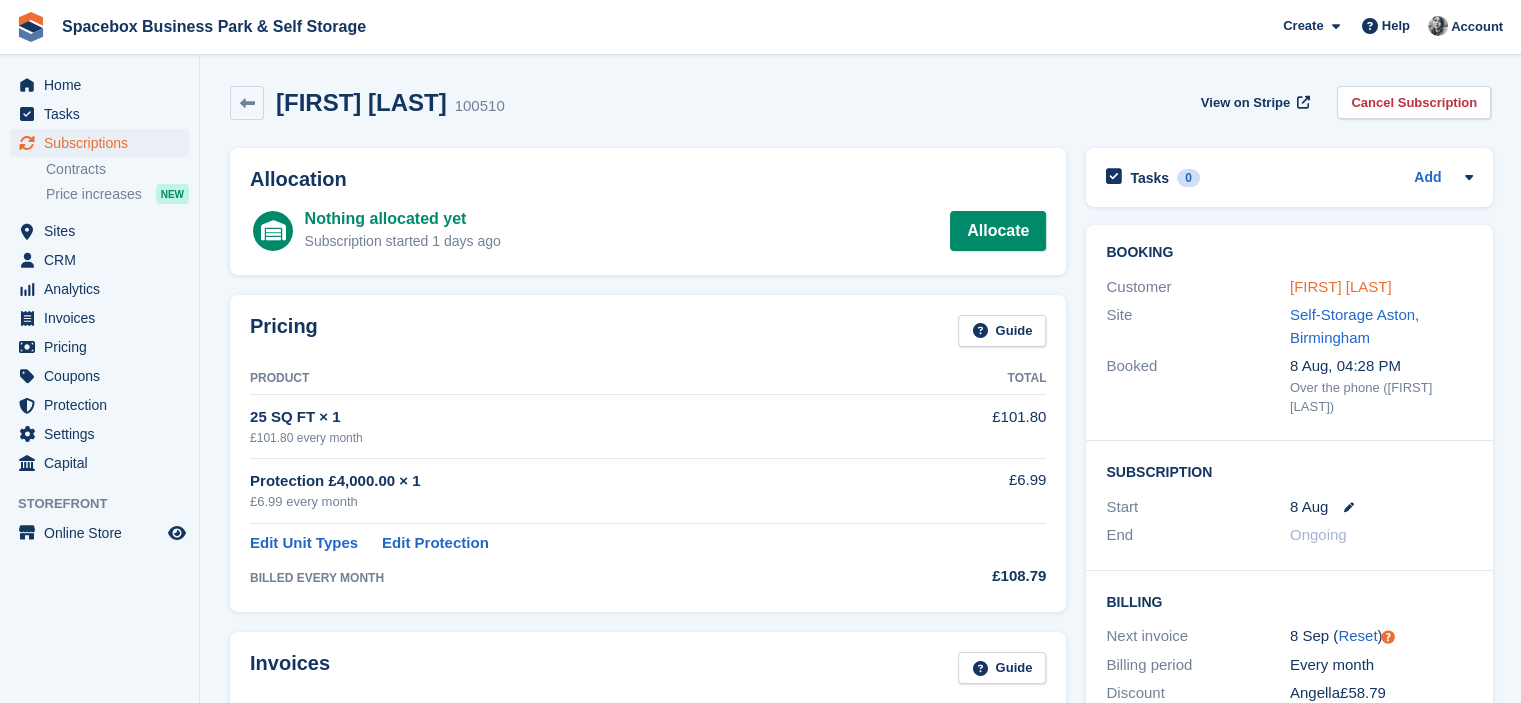 click on "[FIRST] [LAST]" at bounding box center (1341, 286) 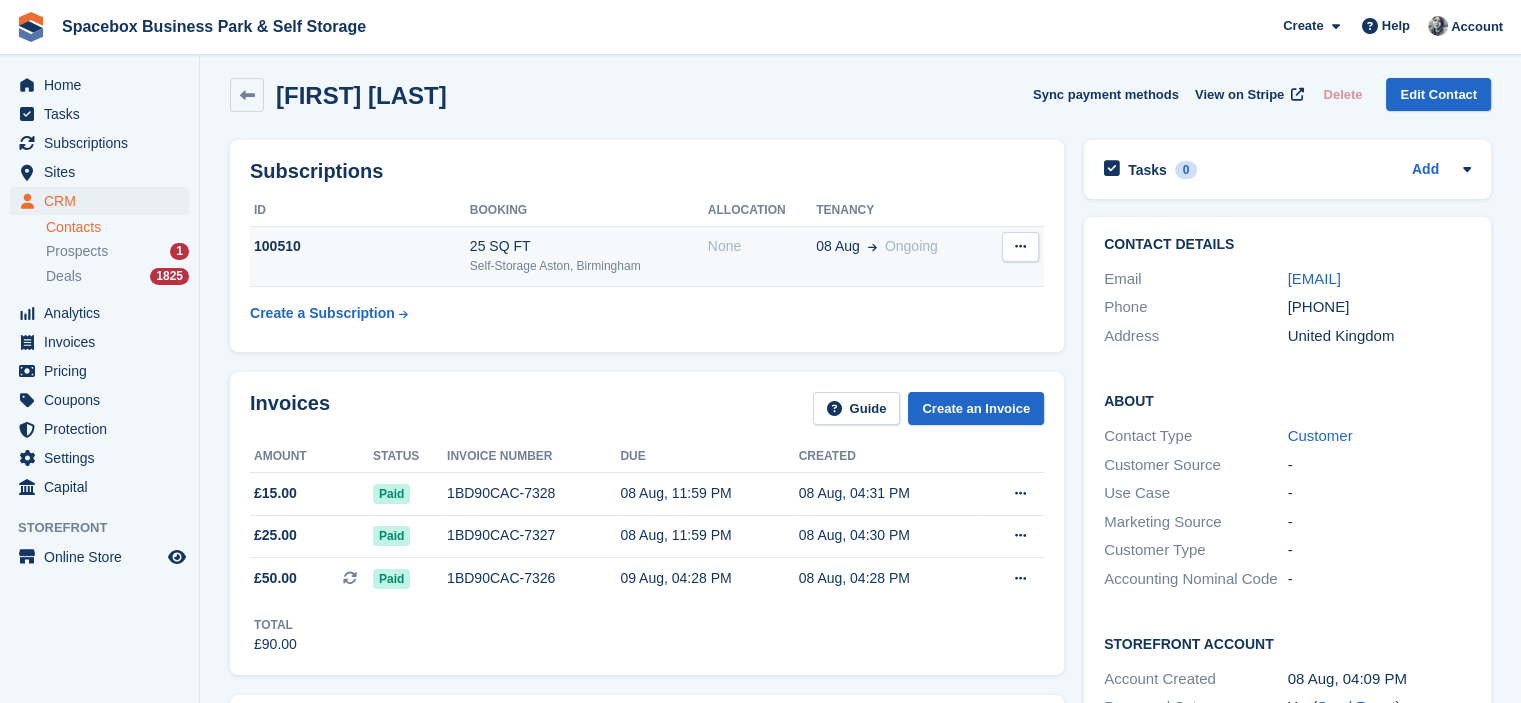 scroll, scrollTop: 0, scrollLeft: 0, axis: both 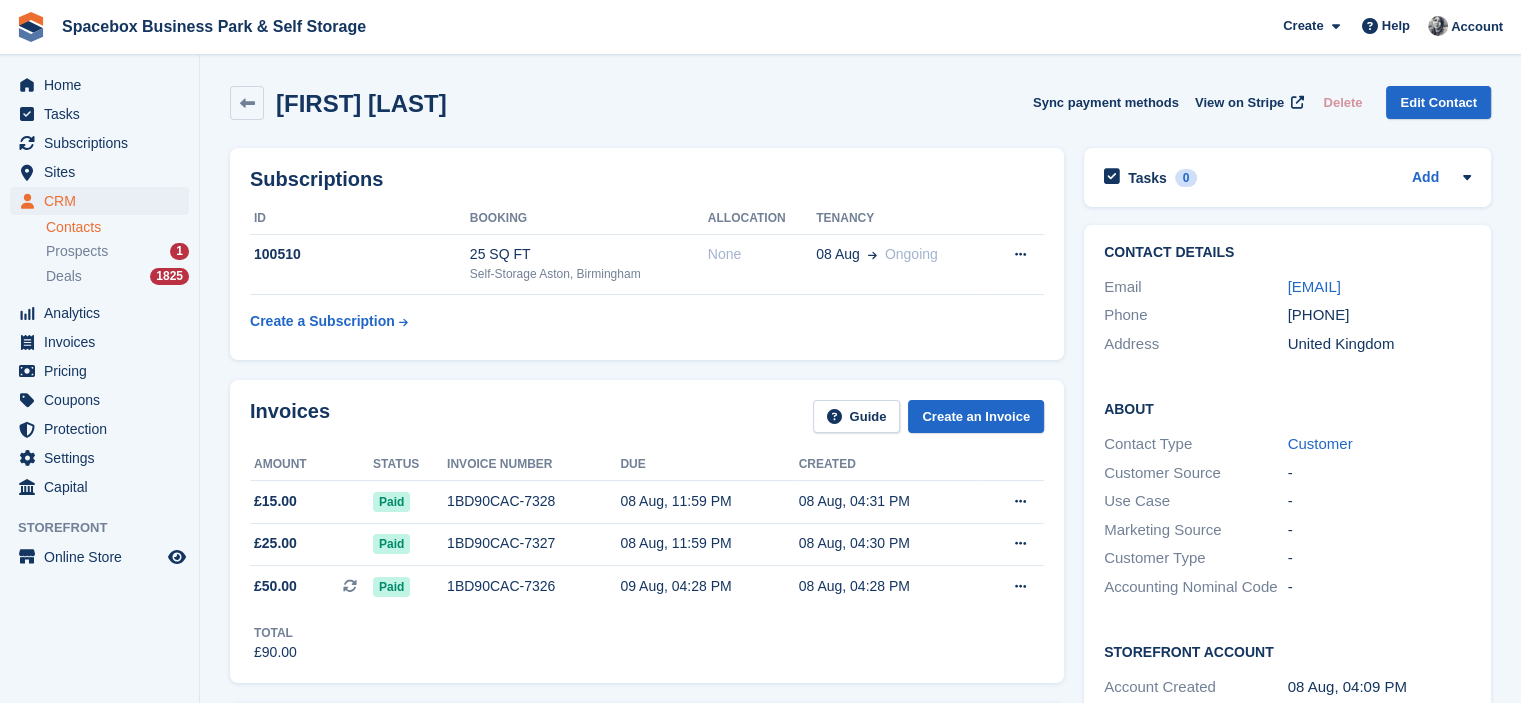click on "Subscriptions
ID
Booking
Allocation
Tenancy
100510
25 SQ FT
Self-Storage [CITY], [CITY]
None
08 Aug
Ongoing" at bounding box center [647, 254] 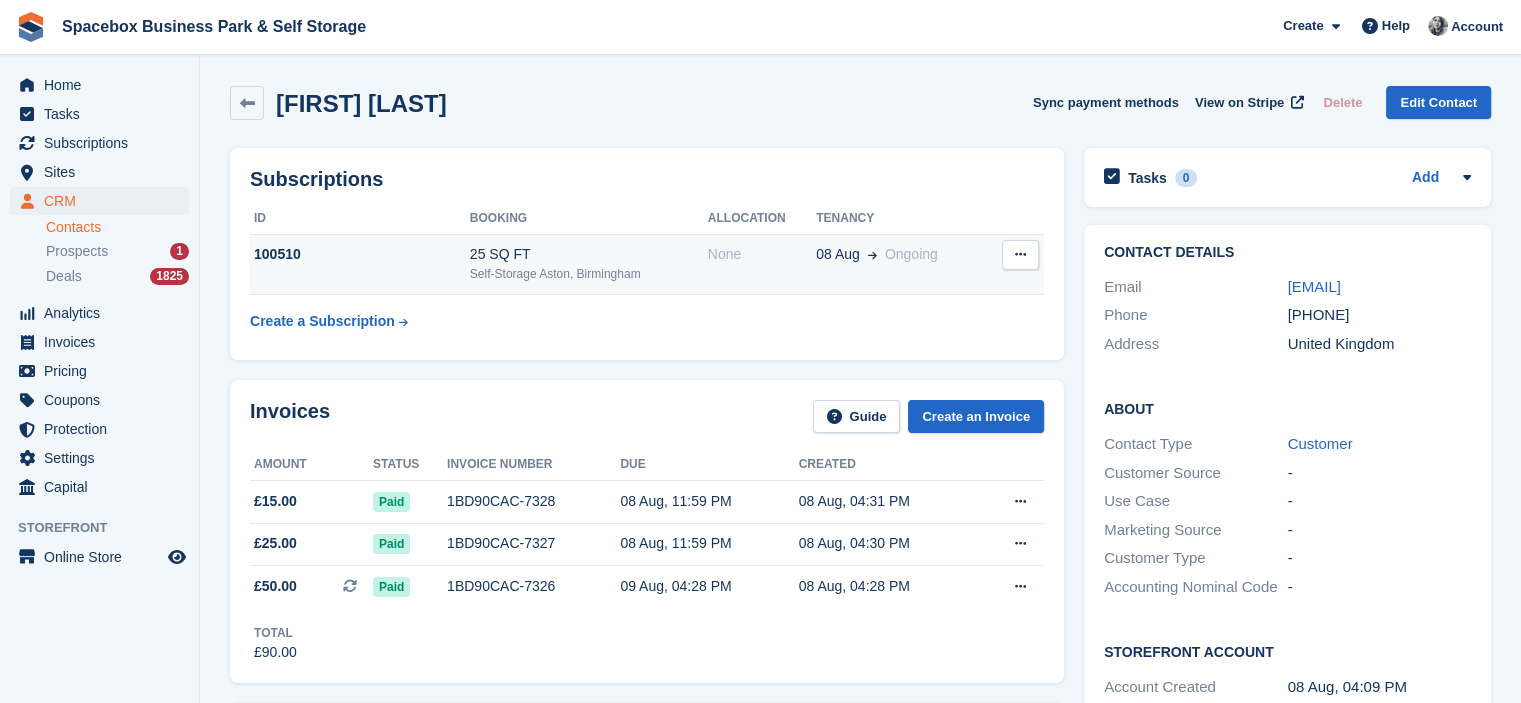 click on "None" at bounding box center [762, 254] 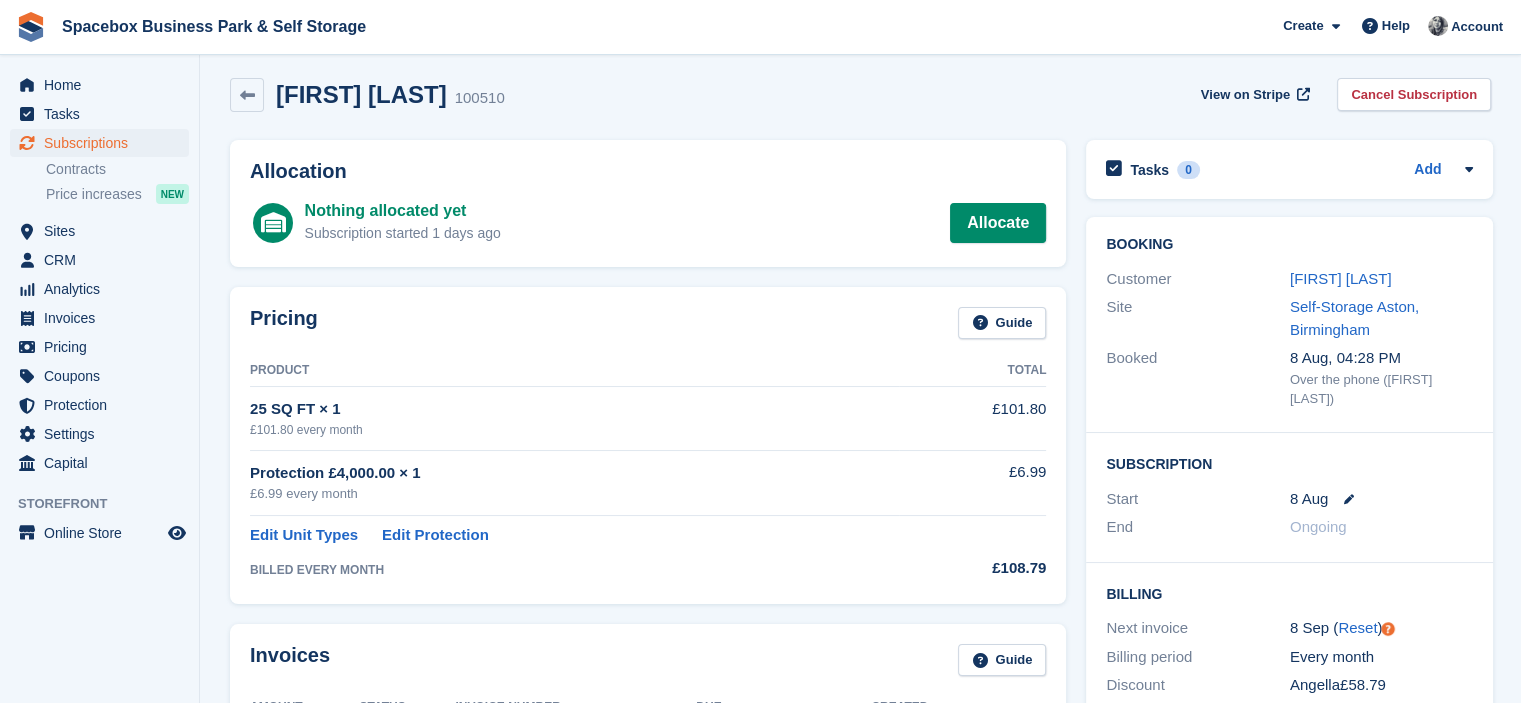 scroll, scrollTop: 0, scrollLeft: 0, axis: both 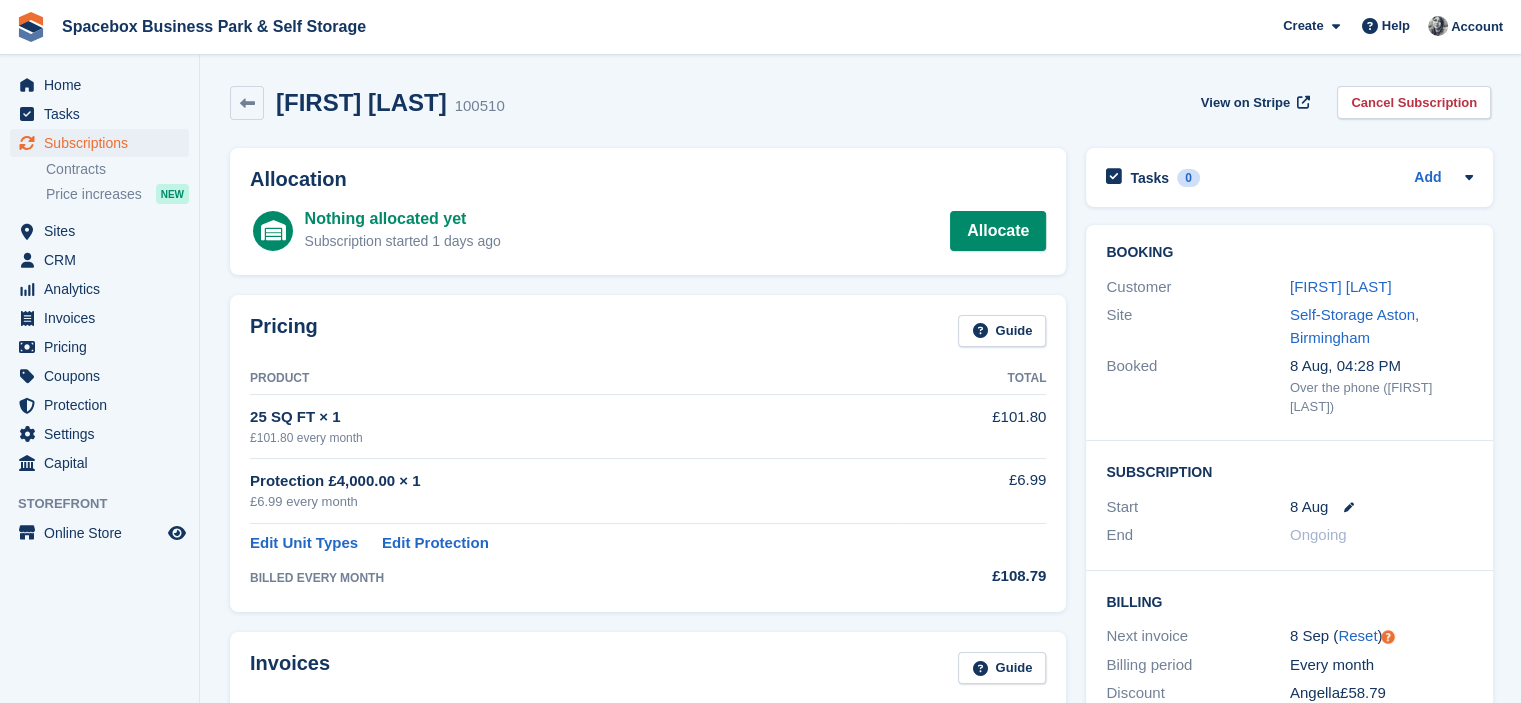 click on "[FIRST] [LAST]
100510
View on Stripe
Cancel Subscription" at bounding box center (860, 107) 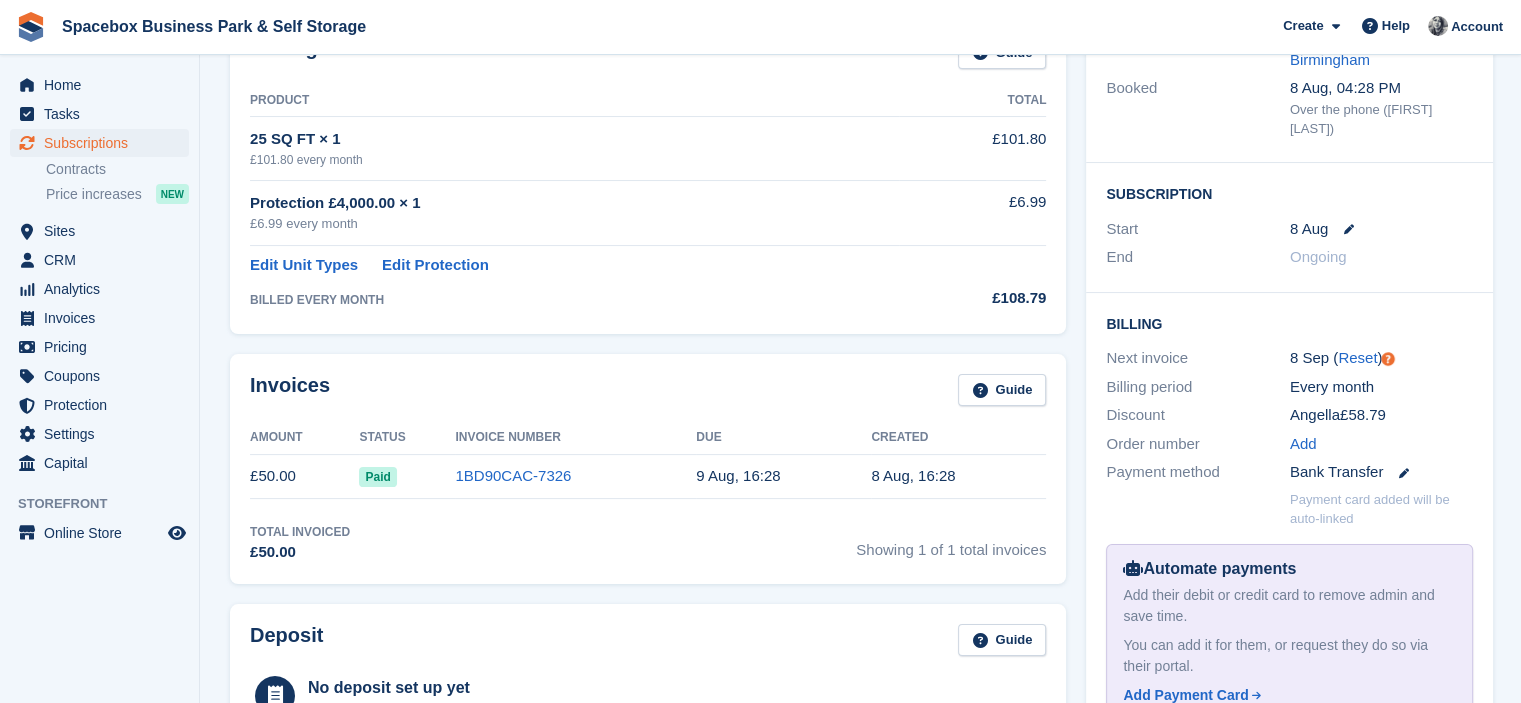 scroll, scrollTop: 0, scrollLeft: 0, axis: both 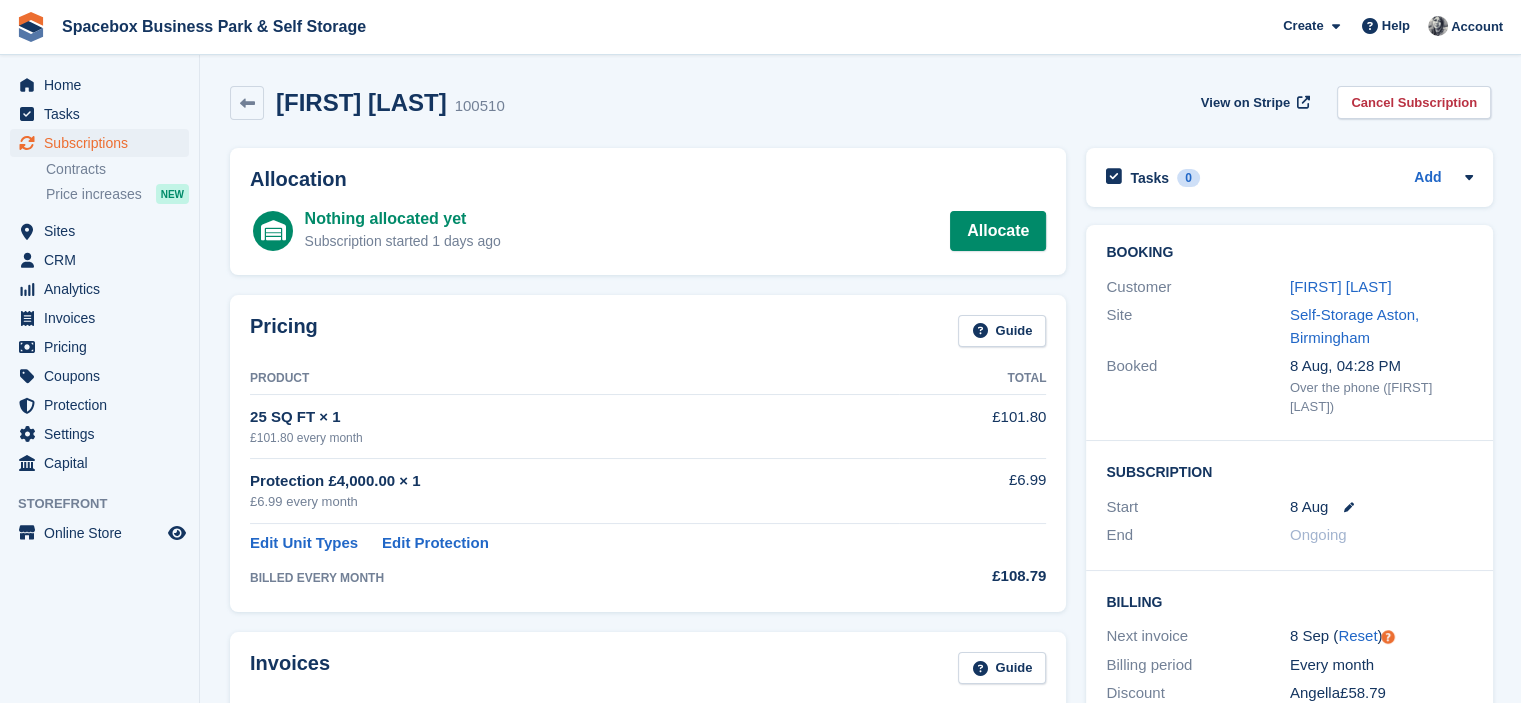 click on "Allocation" at bounding box center [648, 179] 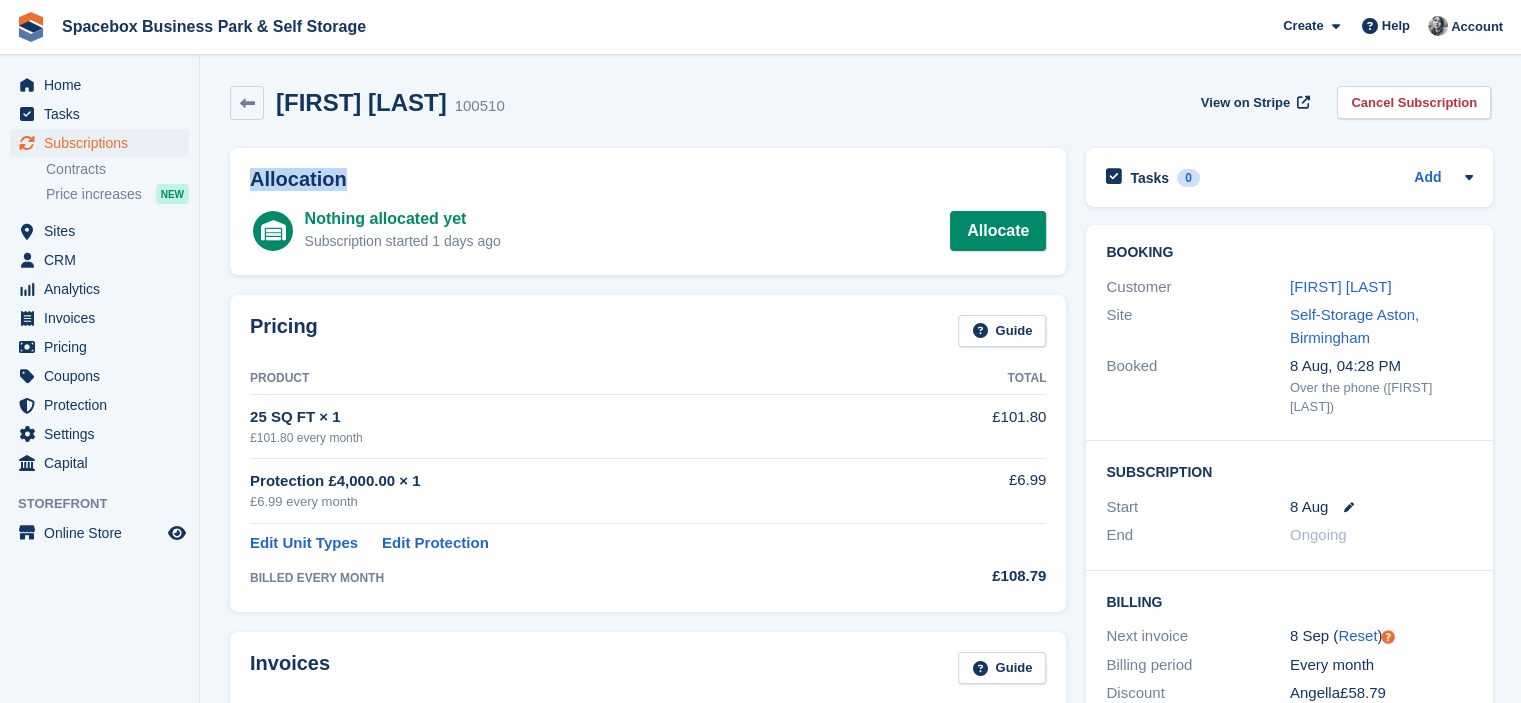 click on "Allocation" at bounding box center (648, 179) 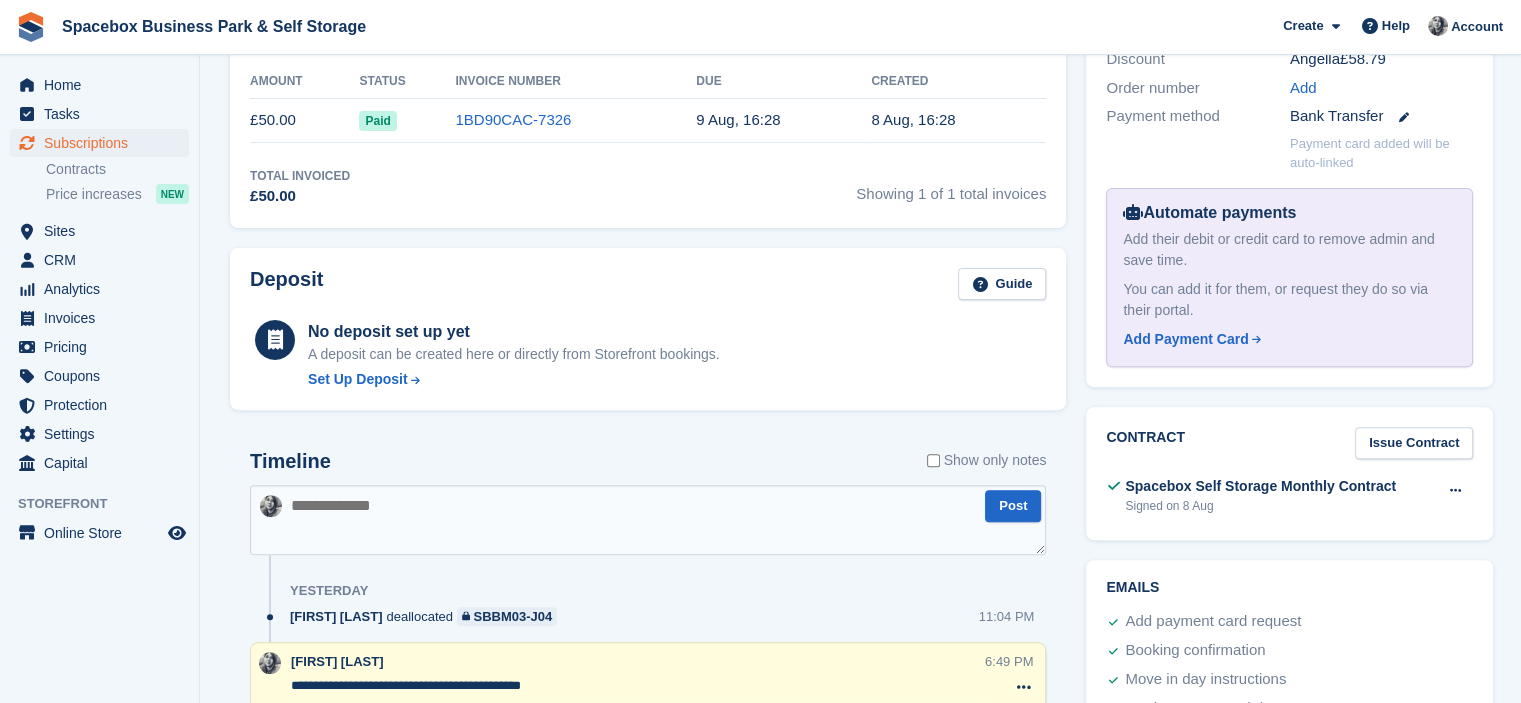 scroll, scrollTop: 567, scrollLeft: 0, axis: vertical 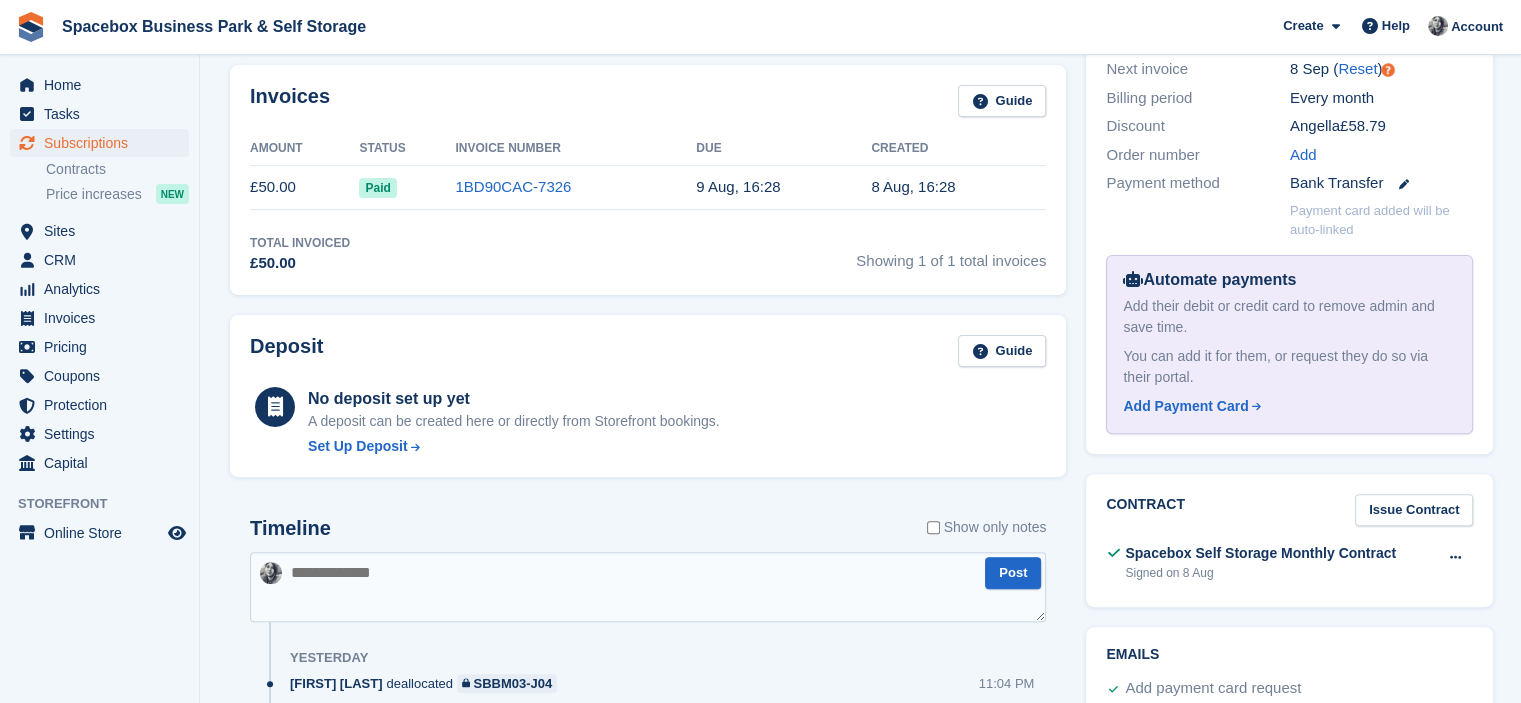 drag, startPoint x: 493, startPoint y: 649, endPoint x: 505, endPoint y: 605, distance: 45.607018 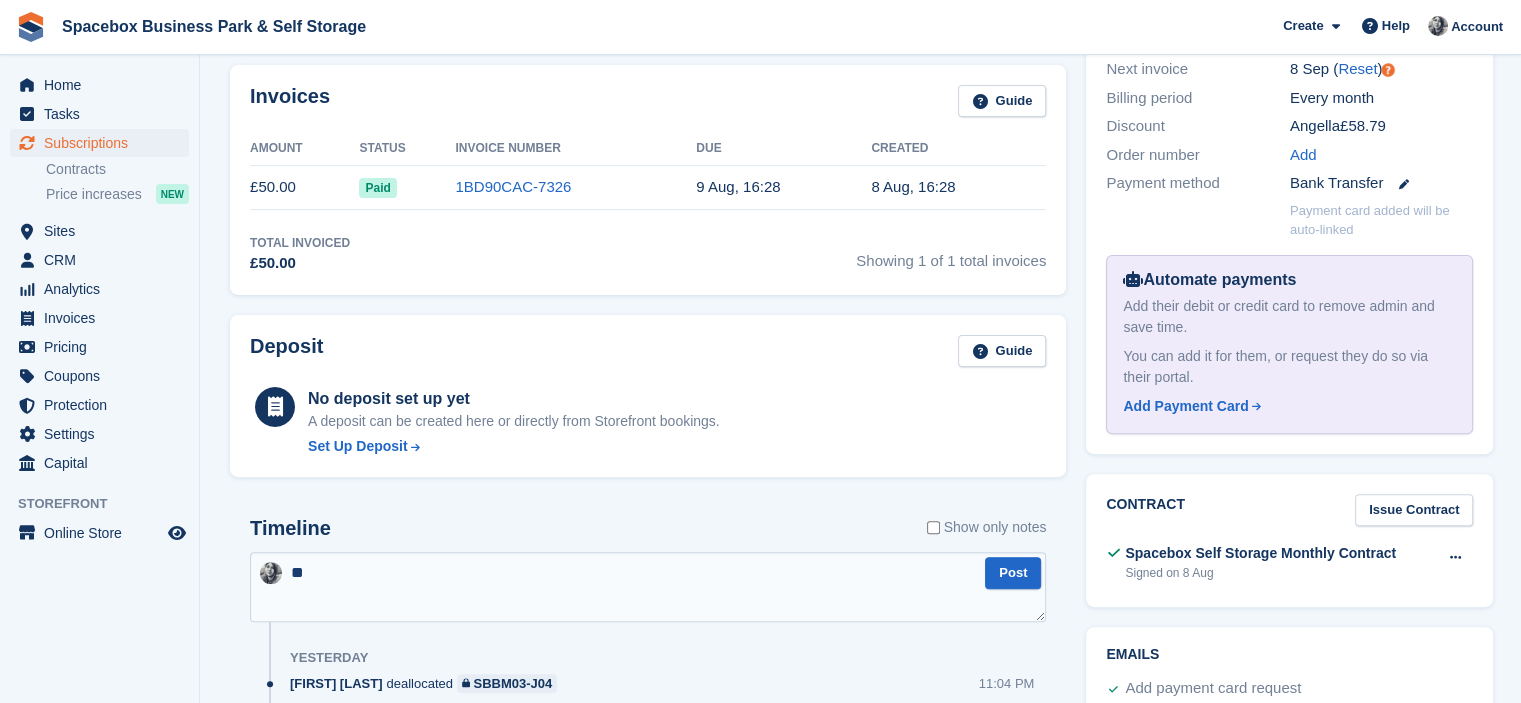 type on "***" 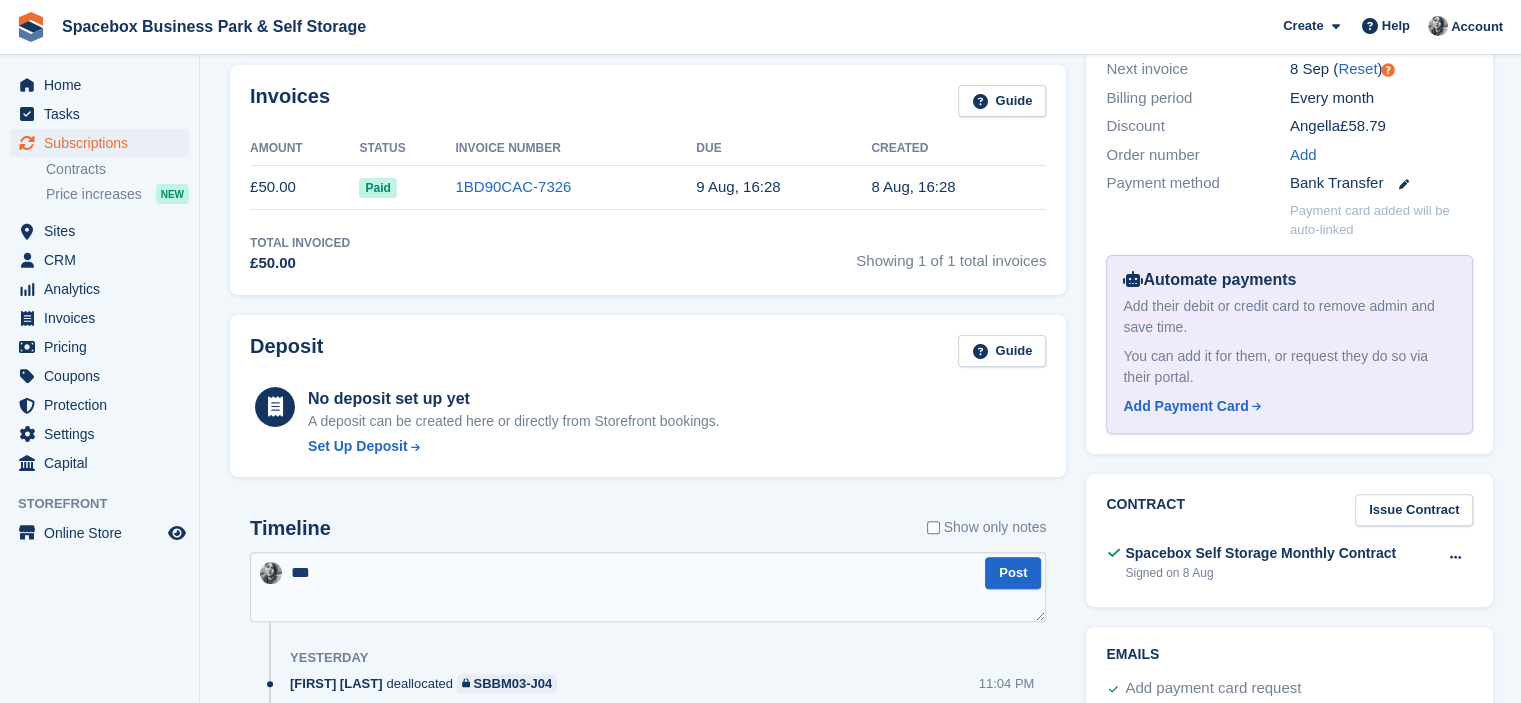 type 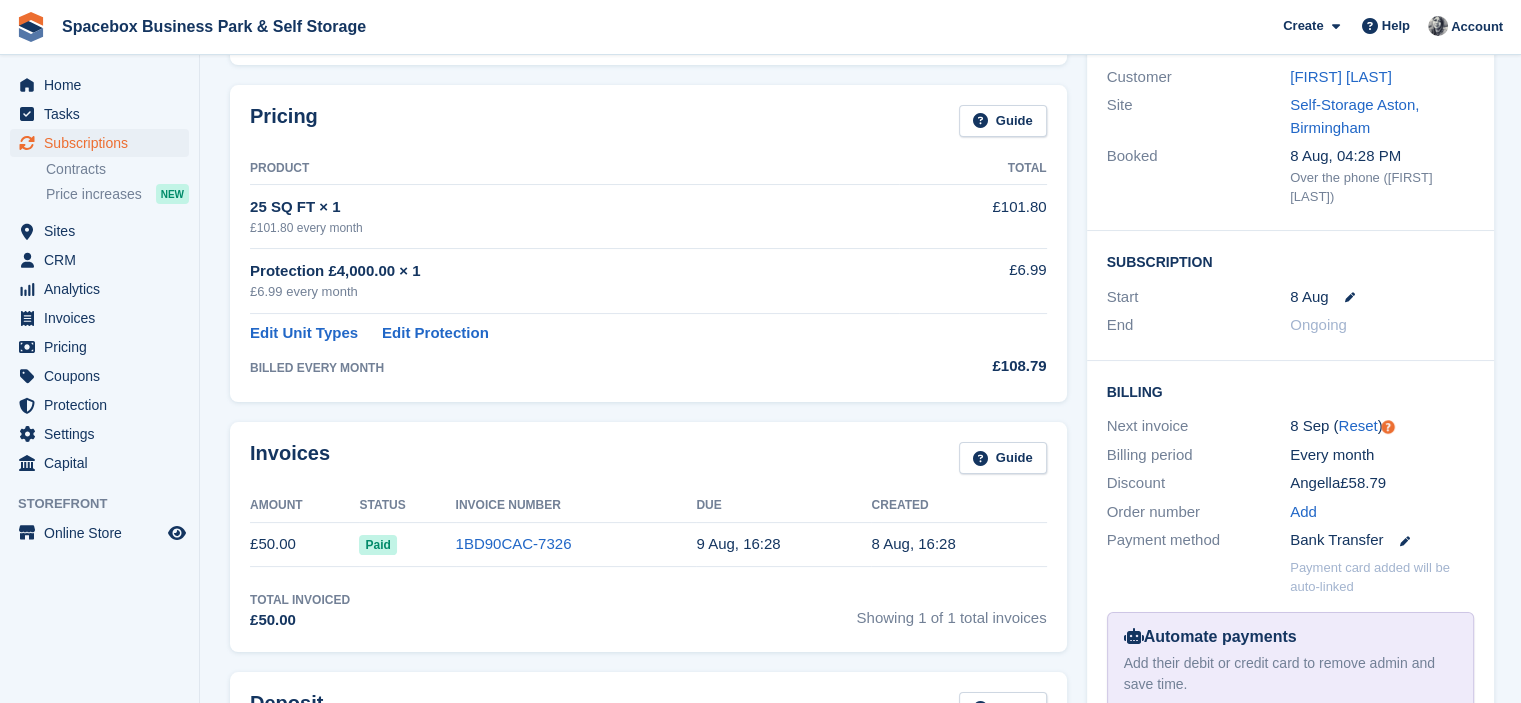 scroll, scrollTop: 0, scrollLeft: 0, axis: both 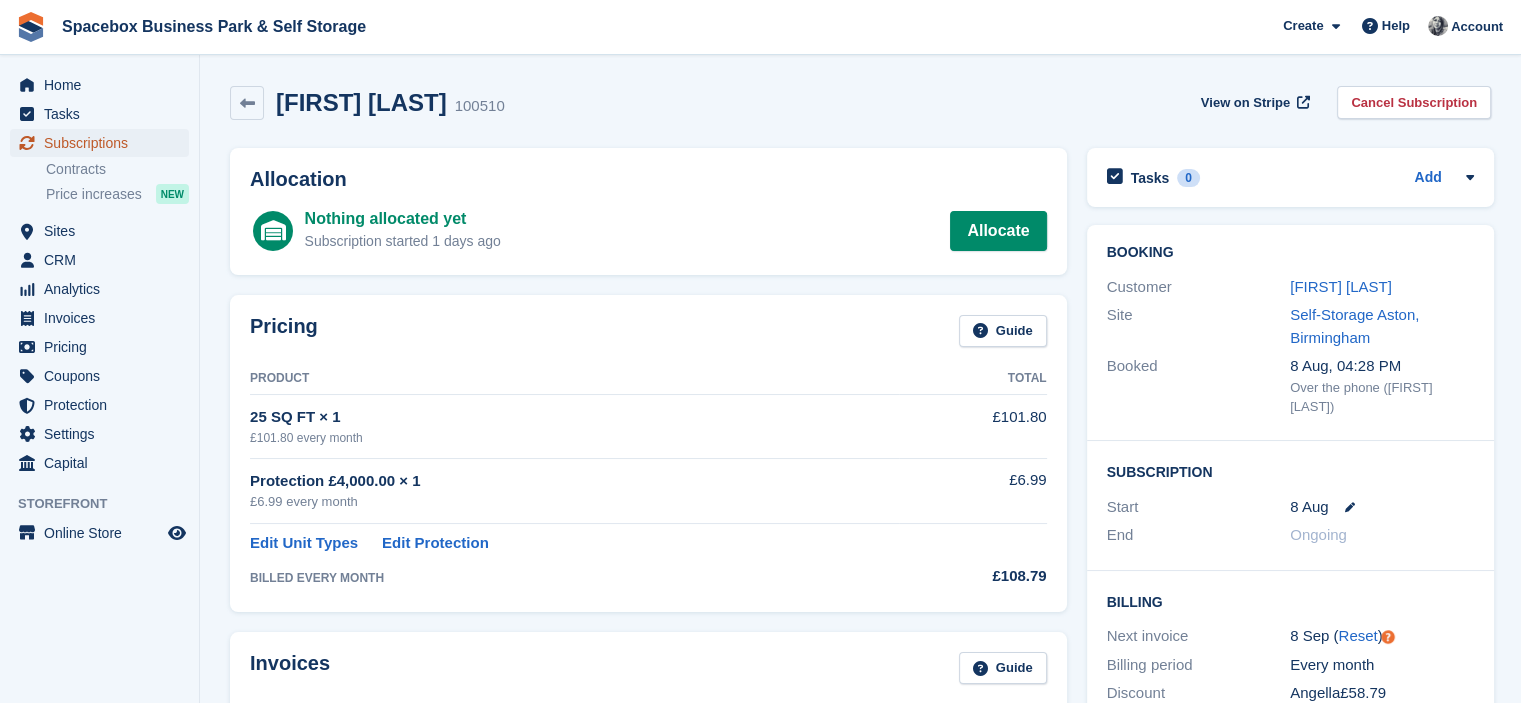 click on "Subscriptions" at bounding box center (104, 143) 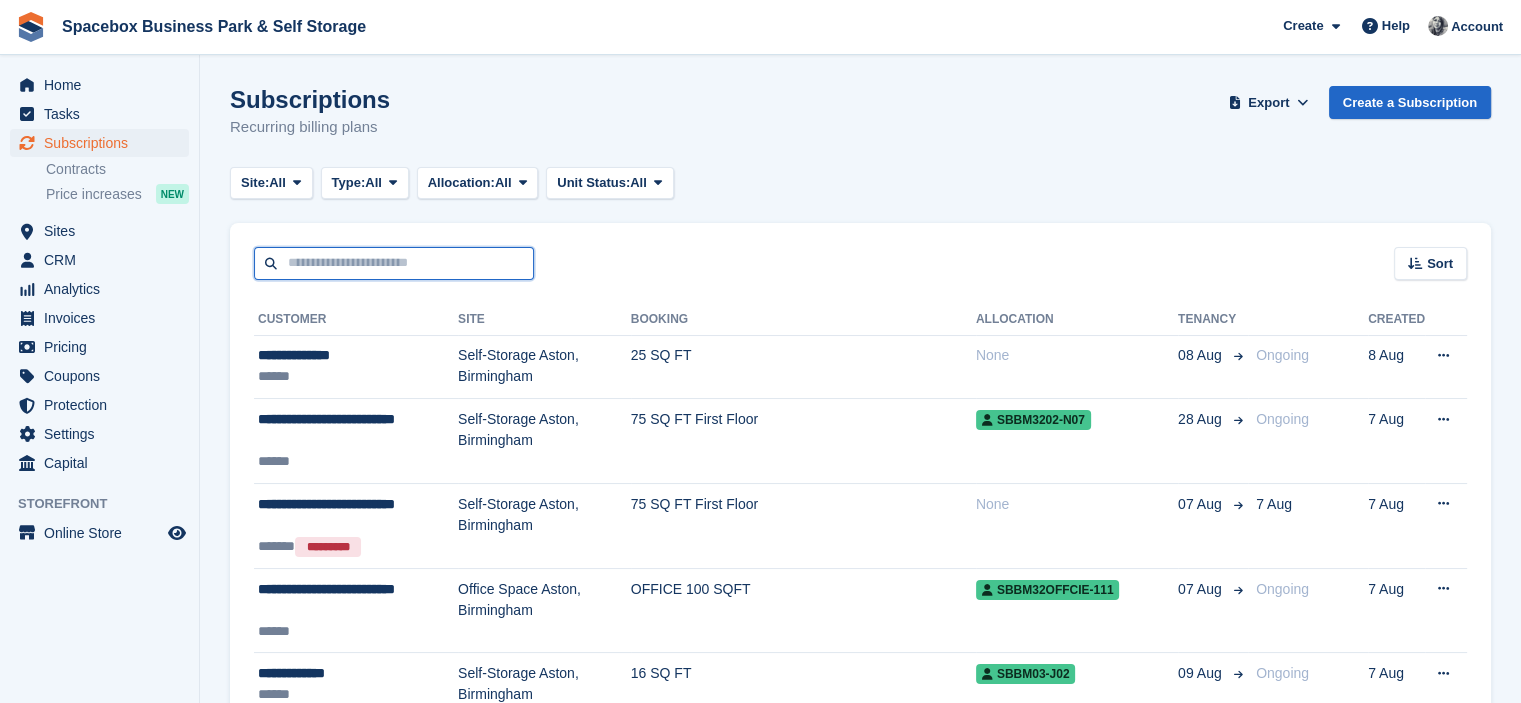 click at bounding box center [394, 263] 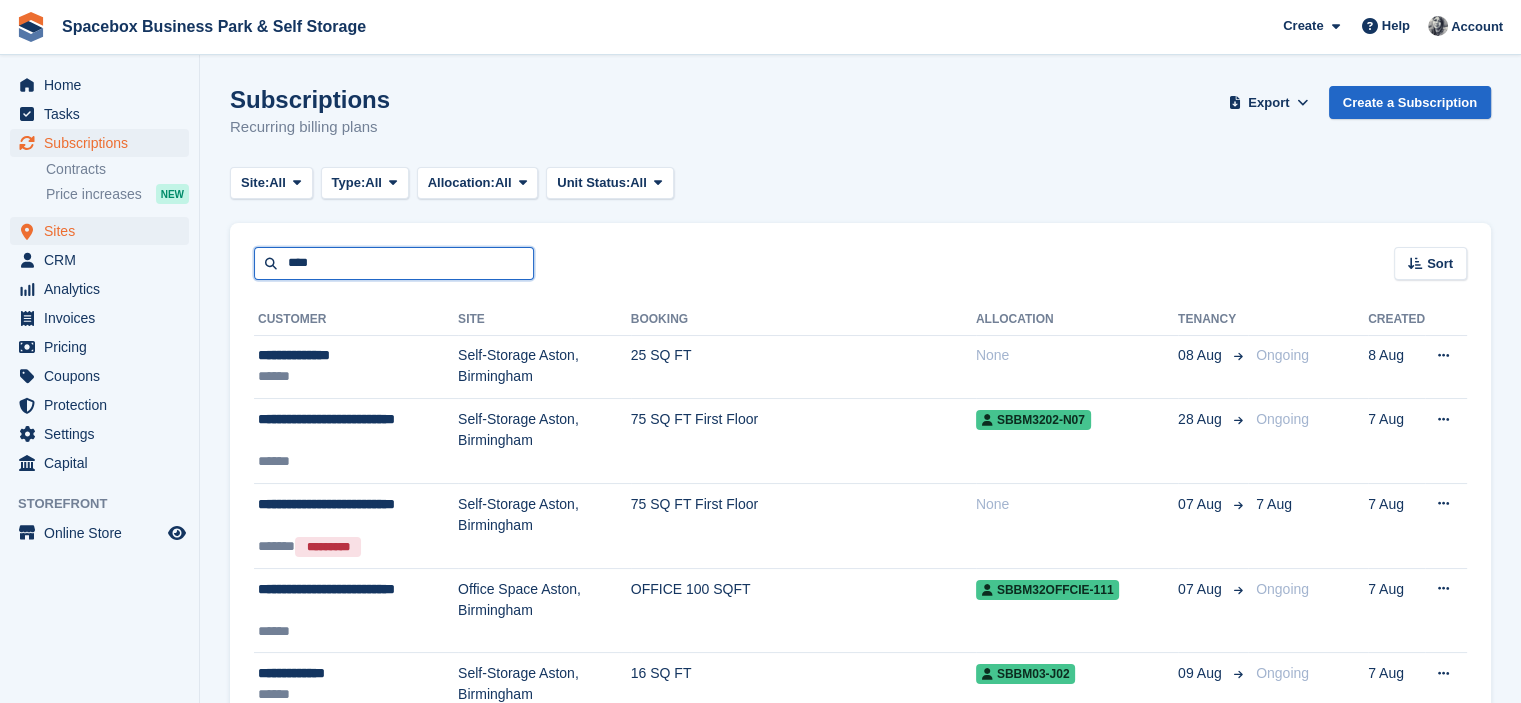type on "****" 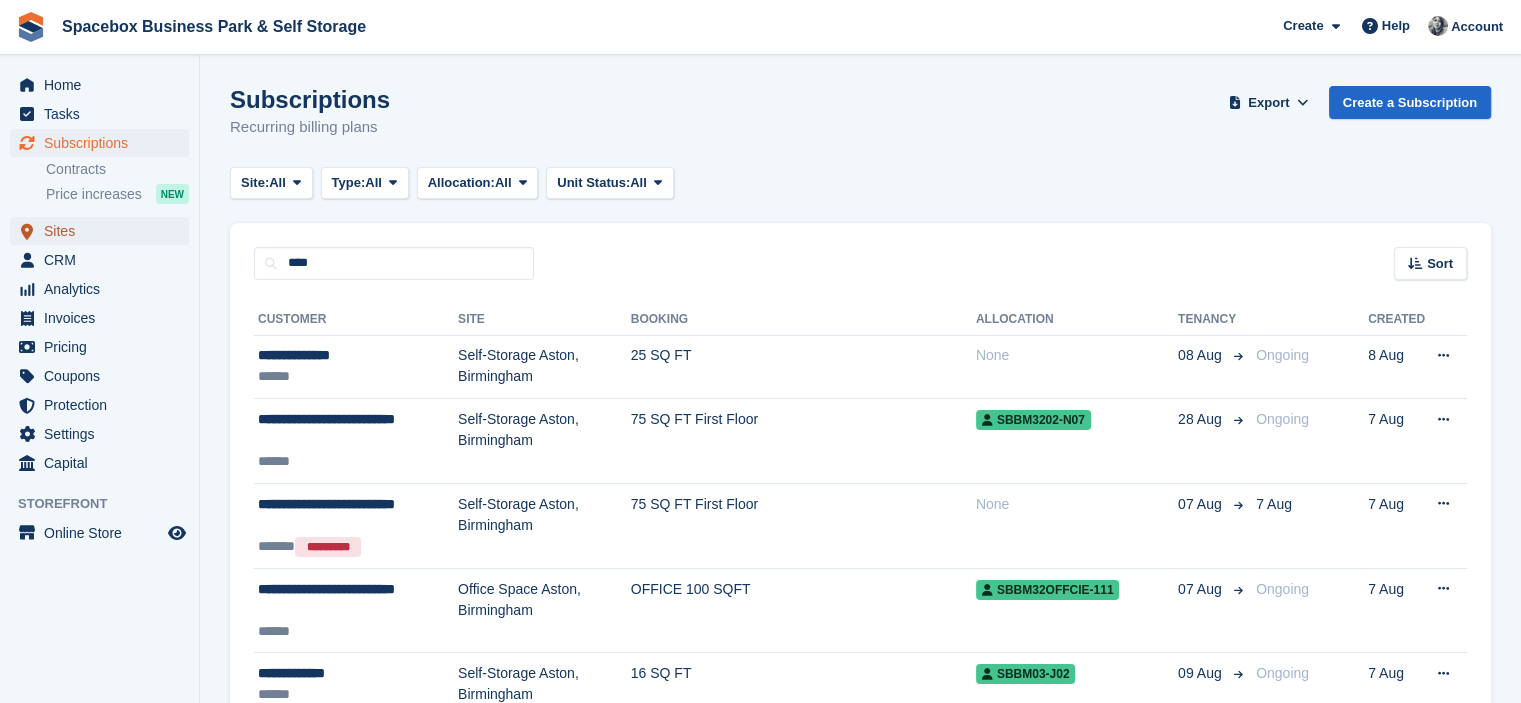 click on "Sites" at bounding box center [104, 231] 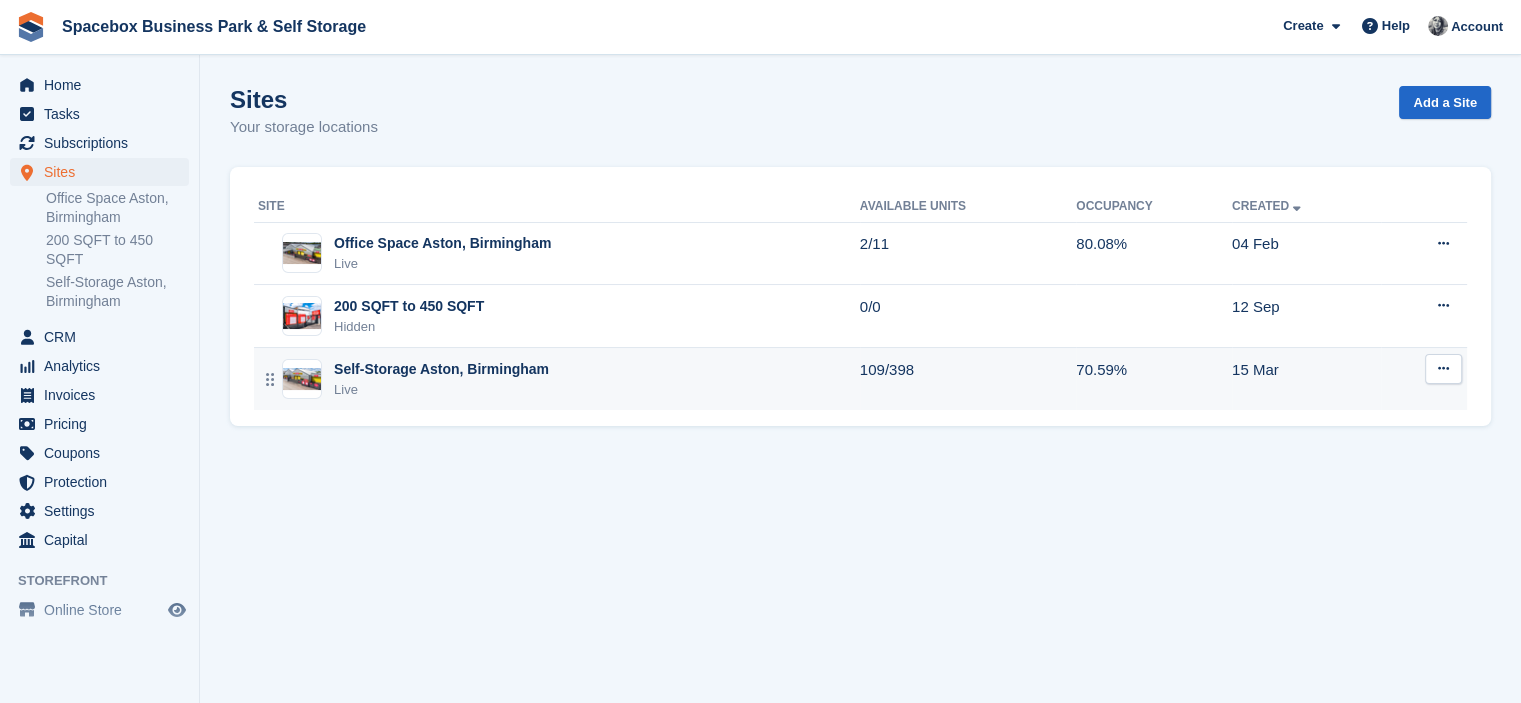 click on "Self-Storage Aston, Birmingham" at bounding box center (441, 369) 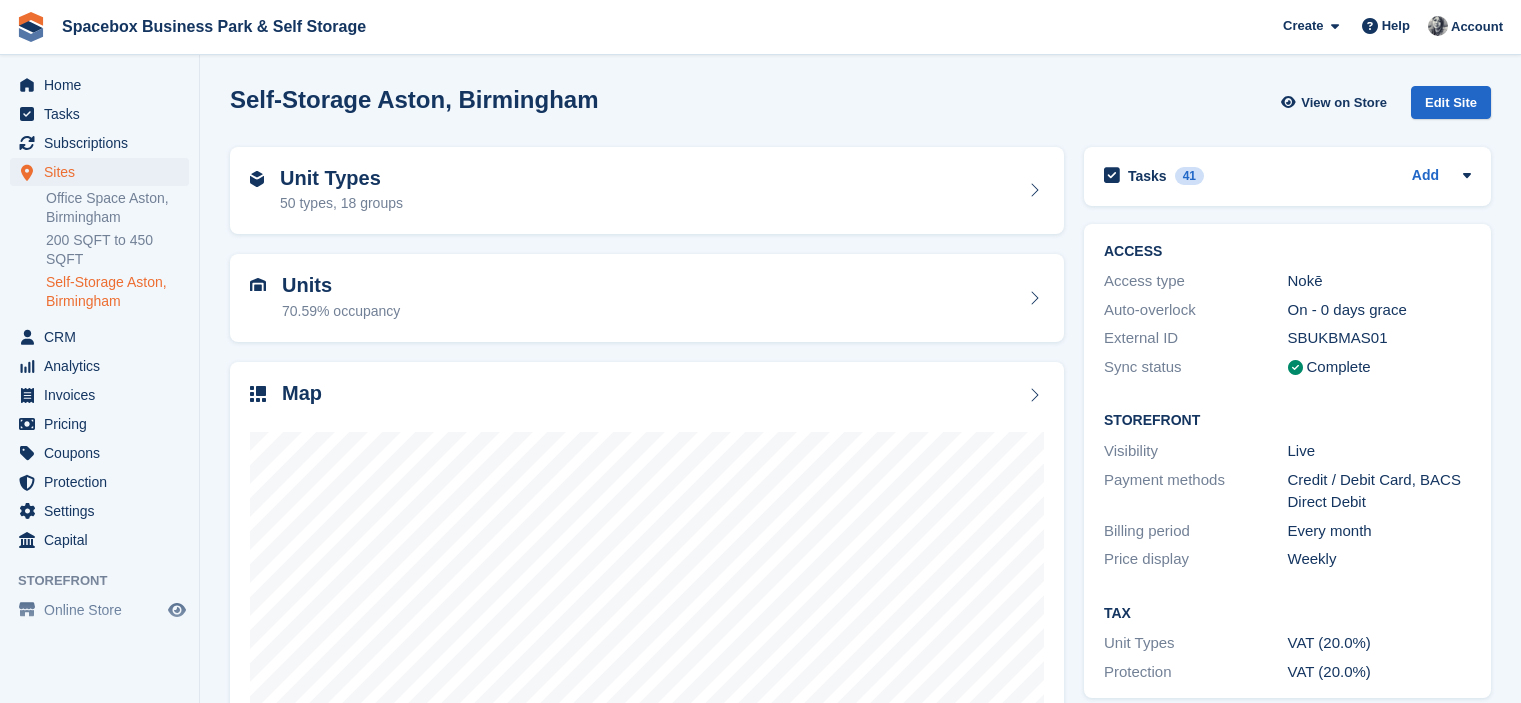 scroll, scrollTop: 0, scrollLeft: 0, axis: both 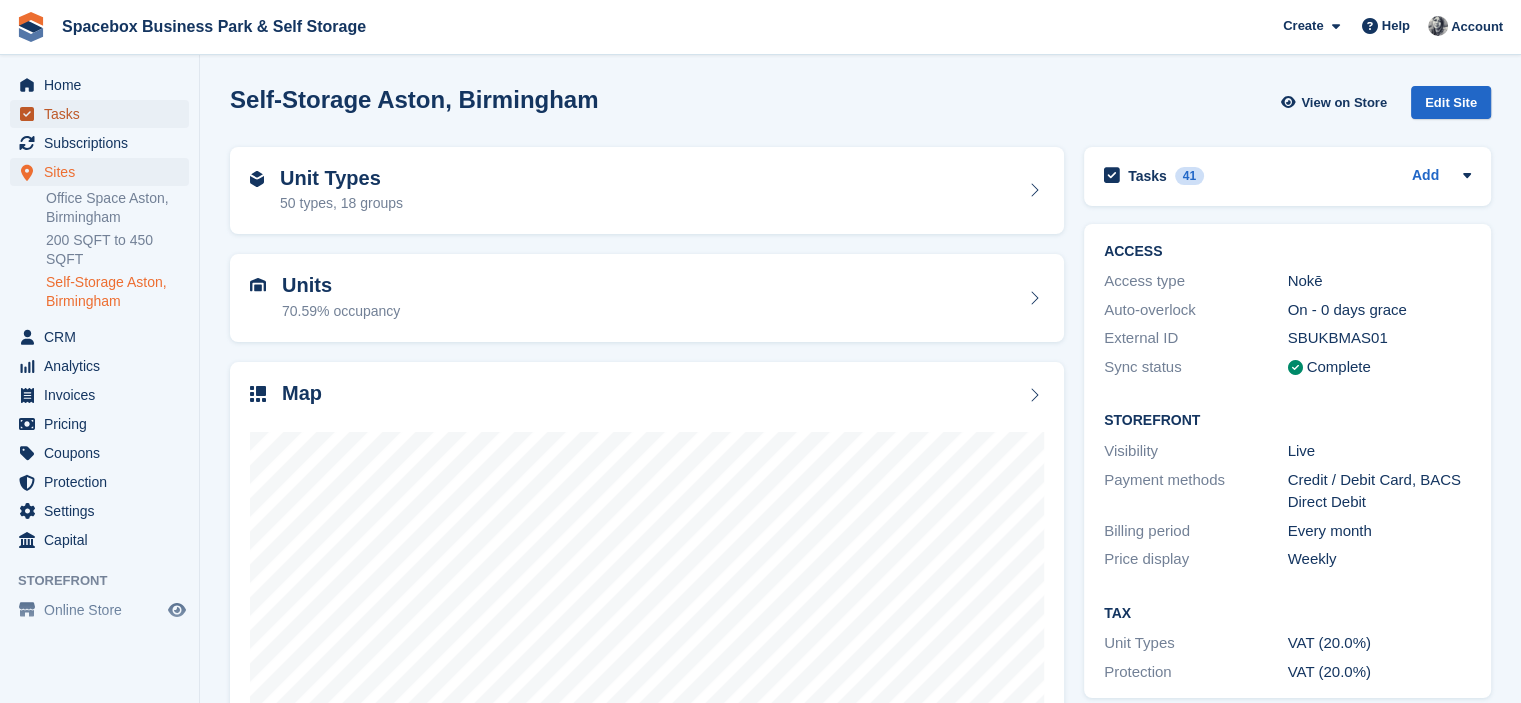 click on "Tasks" at bounding box center [104, 114] 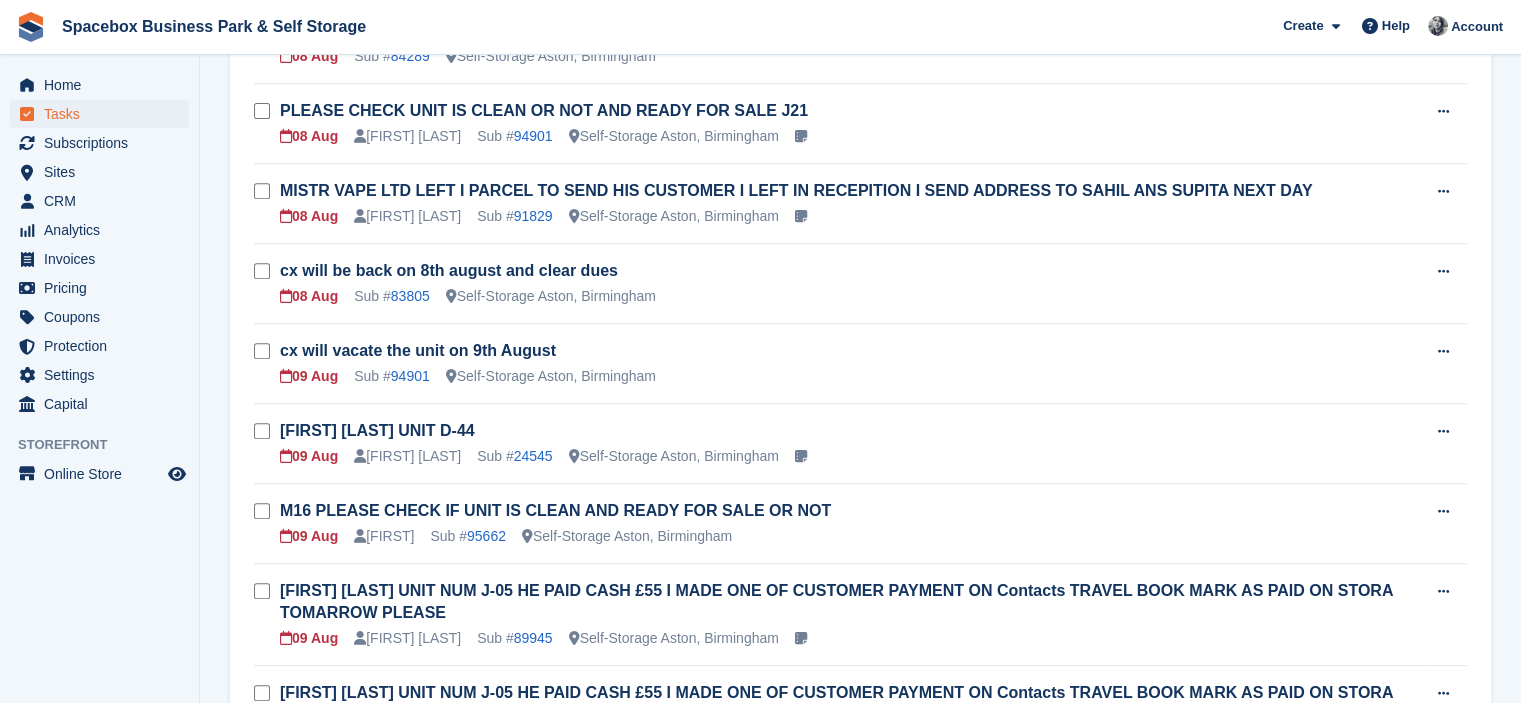 scroll, scrollTop: 574, scrollLeft: 0, axis: vertical 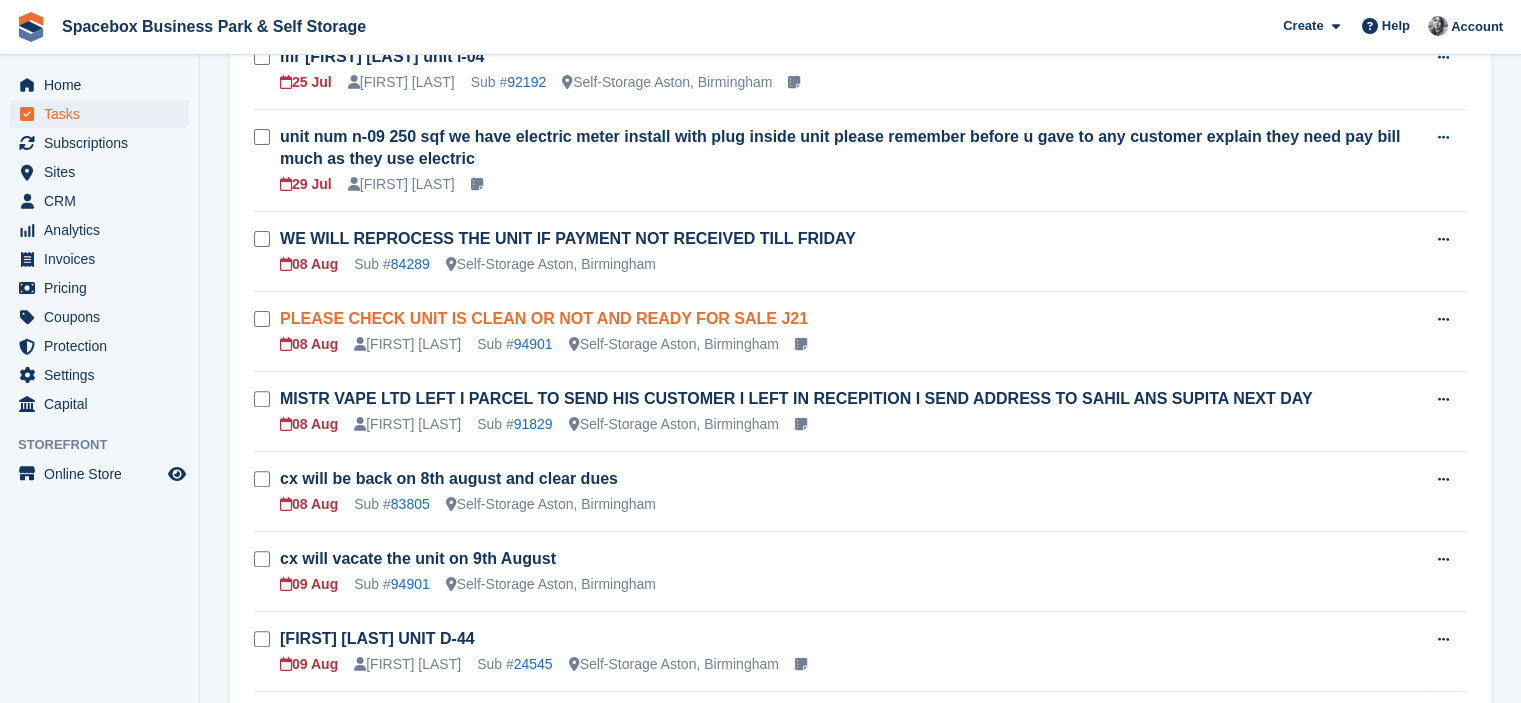 click on "PLEASE CHECK UNIT IS CLEAN OR NOT AND READY FOR SALE J21" at bounding box center (544, 318) 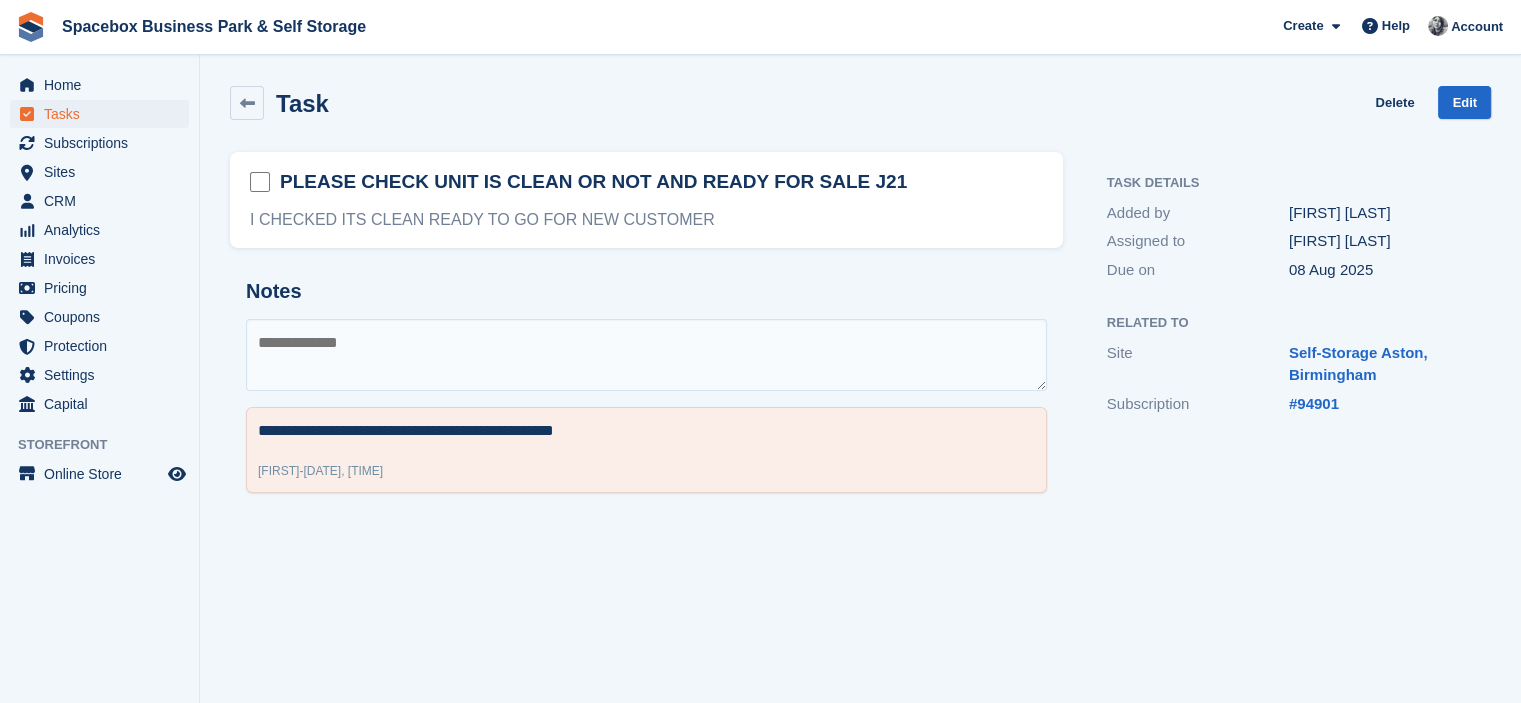scroll, scrollTop: 0, scrollLeft: 0, axis: both 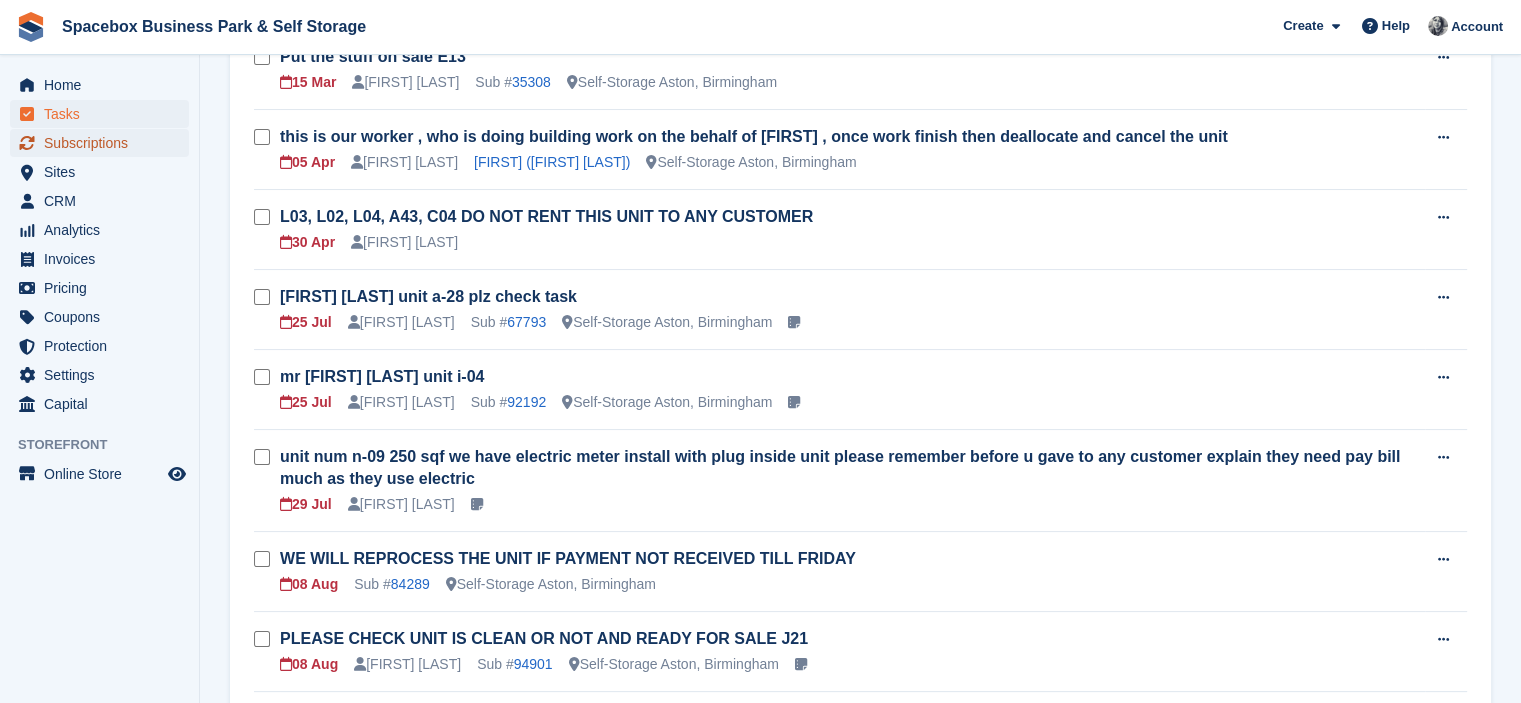 click on "Subscriptions" at bounding box center (104, 143) 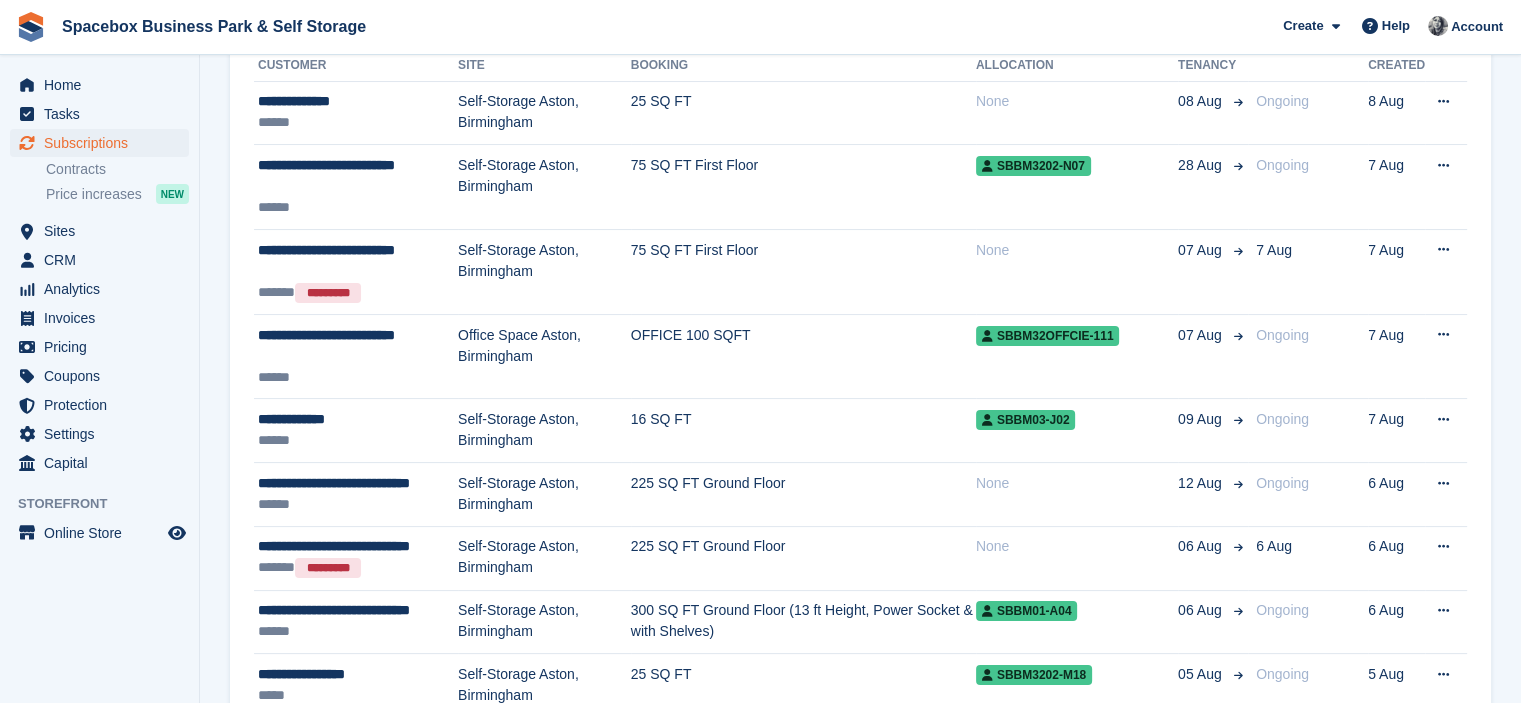 scroll, scrollTop: 0, scrollLeft: 0, axis: both 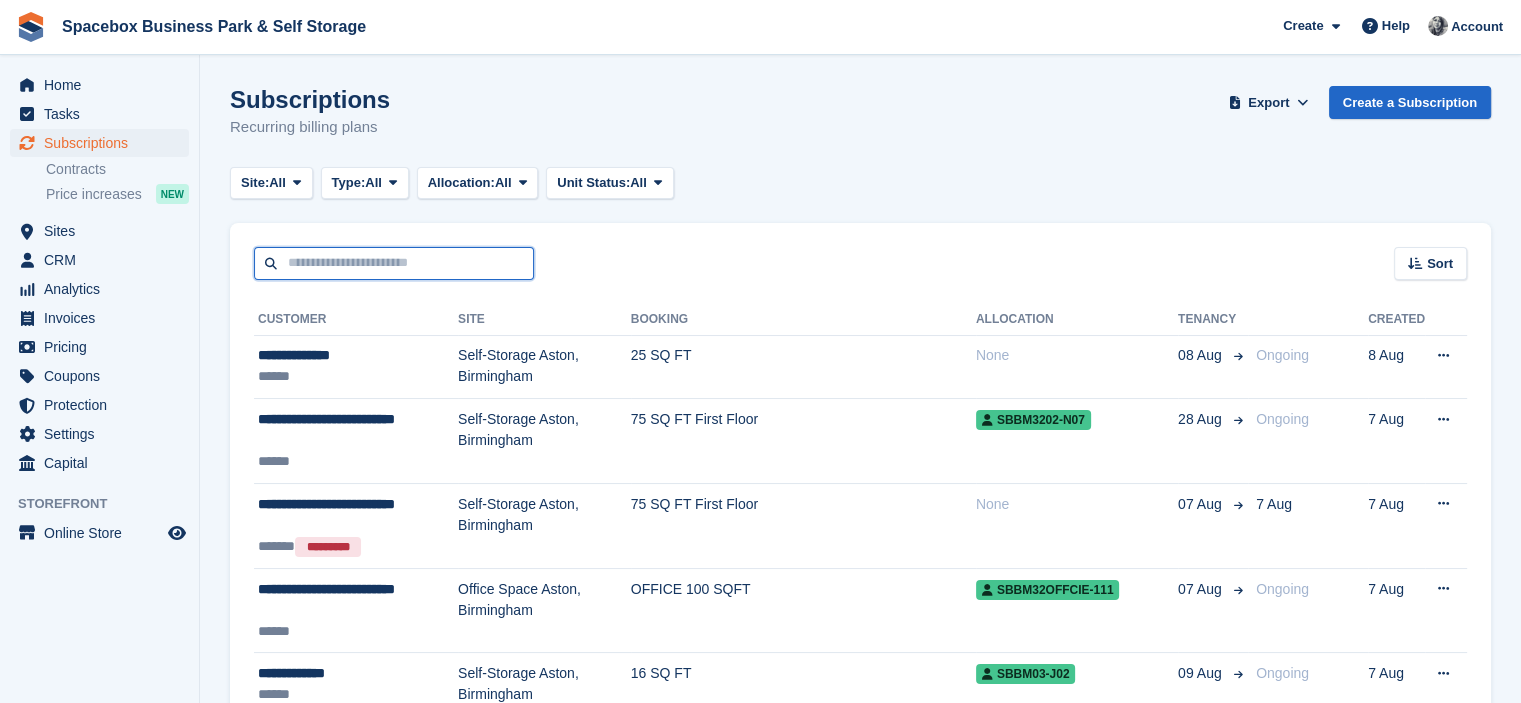 click at bounding box center [394, 263] 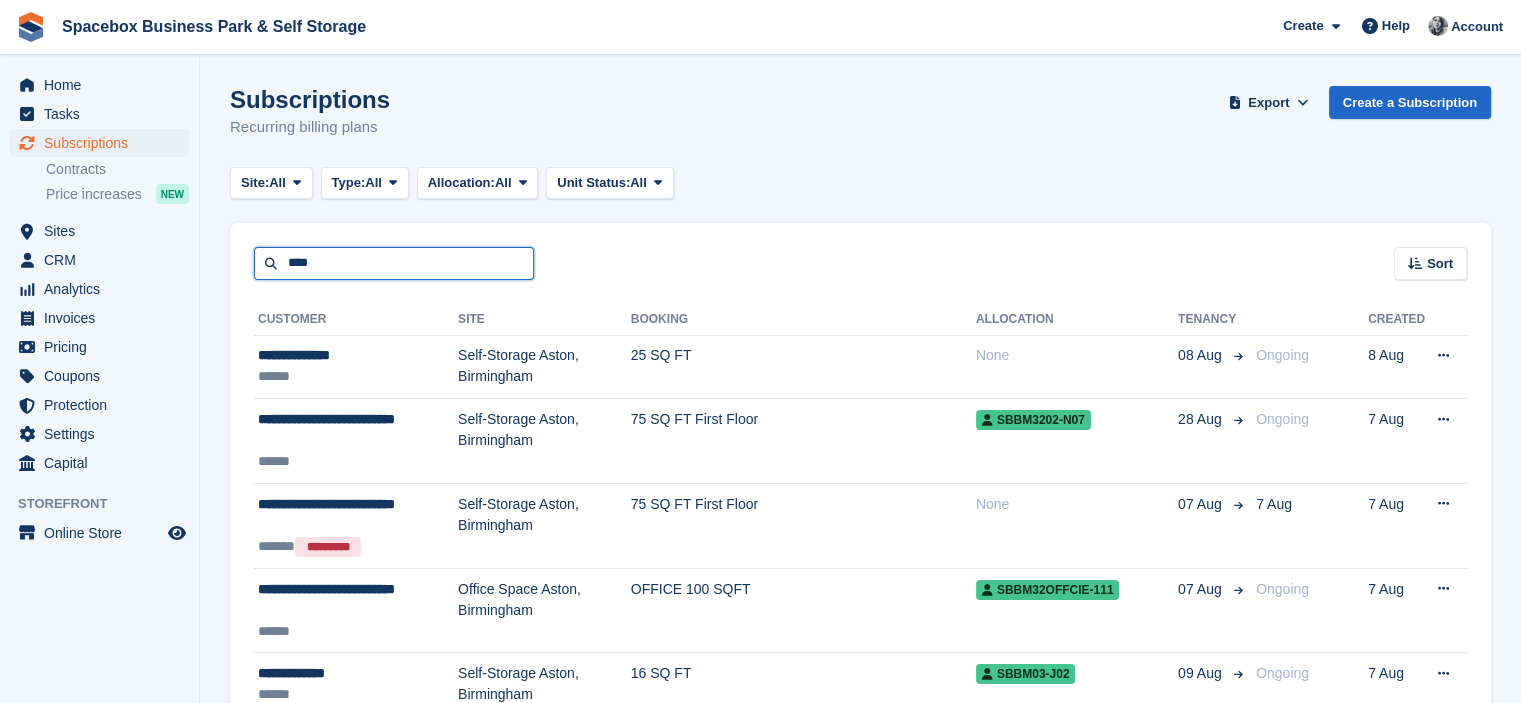 type on "****" 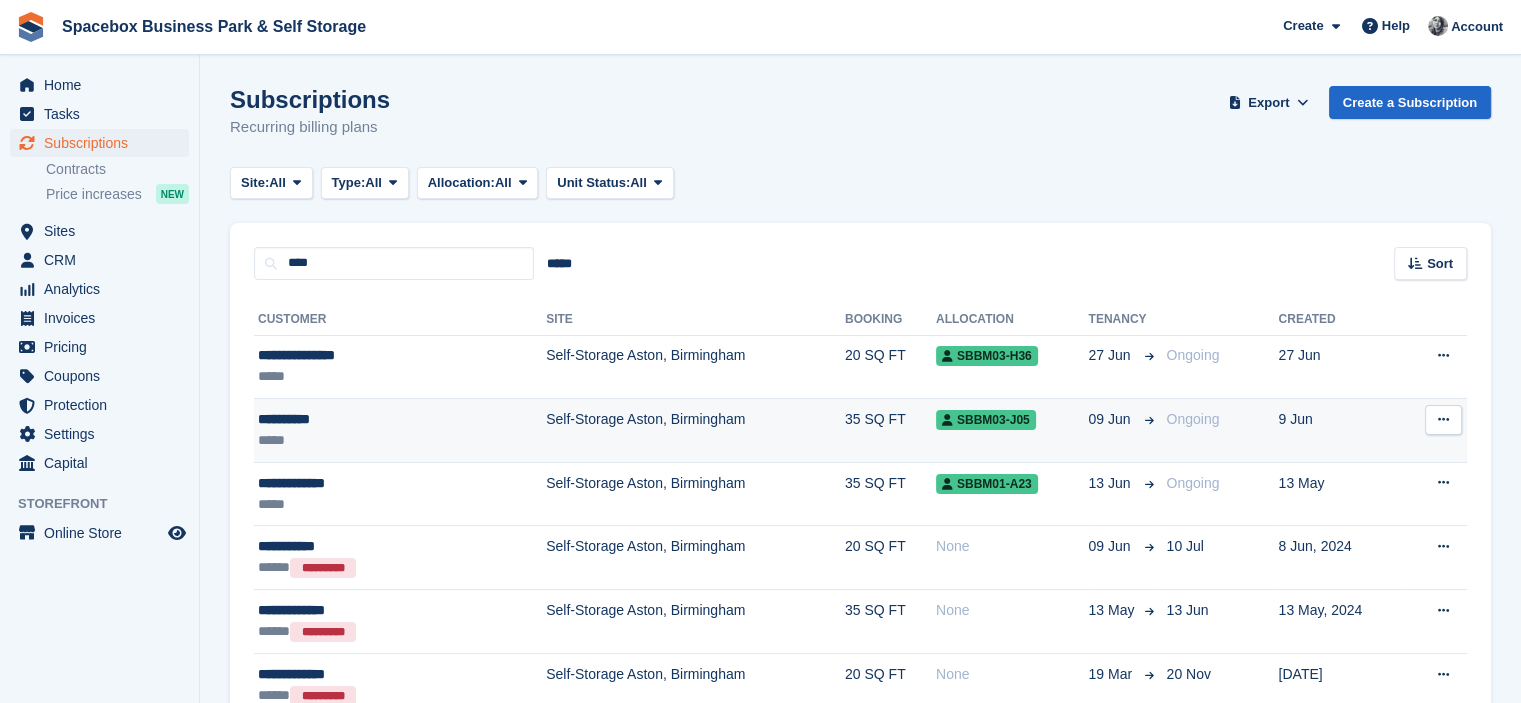 click on "*****" at bounding box center [353, 440] 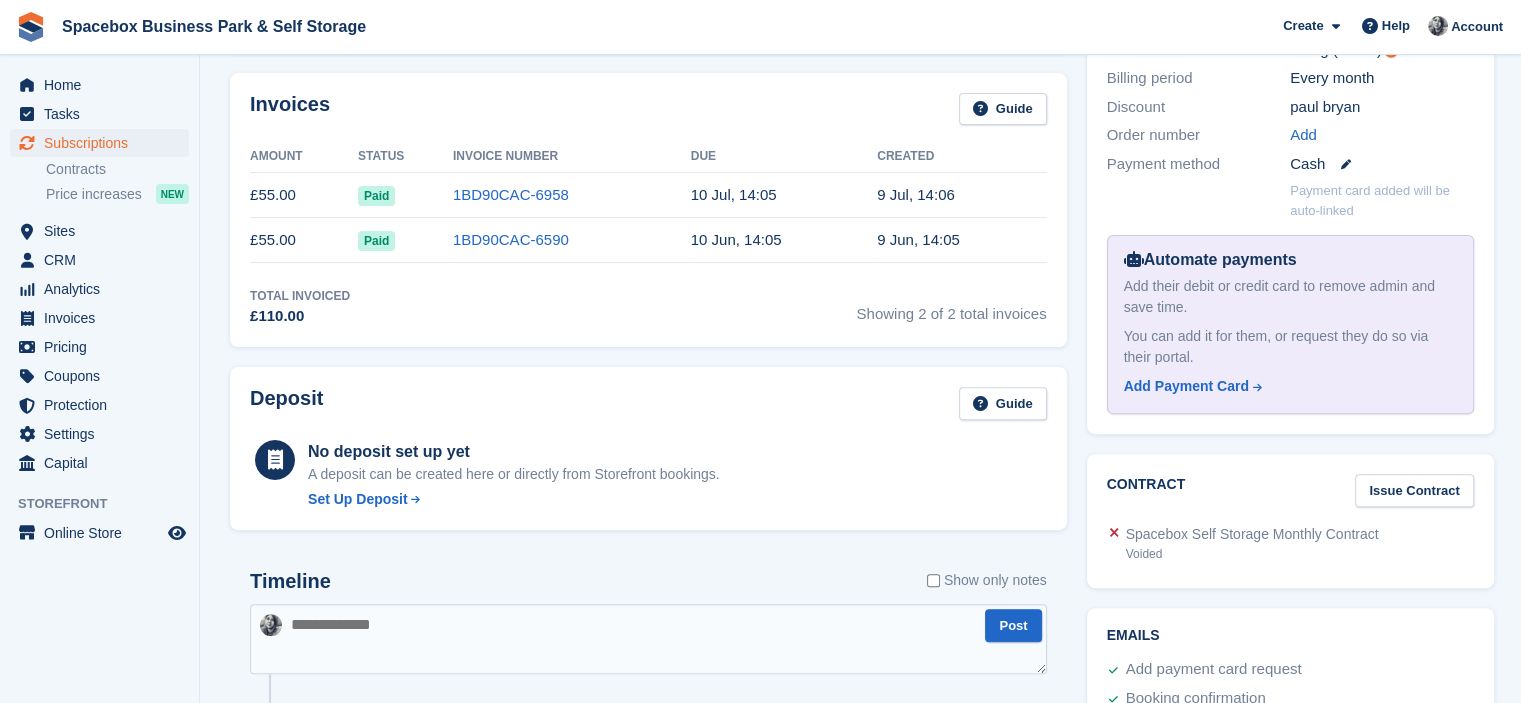 scroll, scrollTop: 0, scrollLeft: 0, axis: both 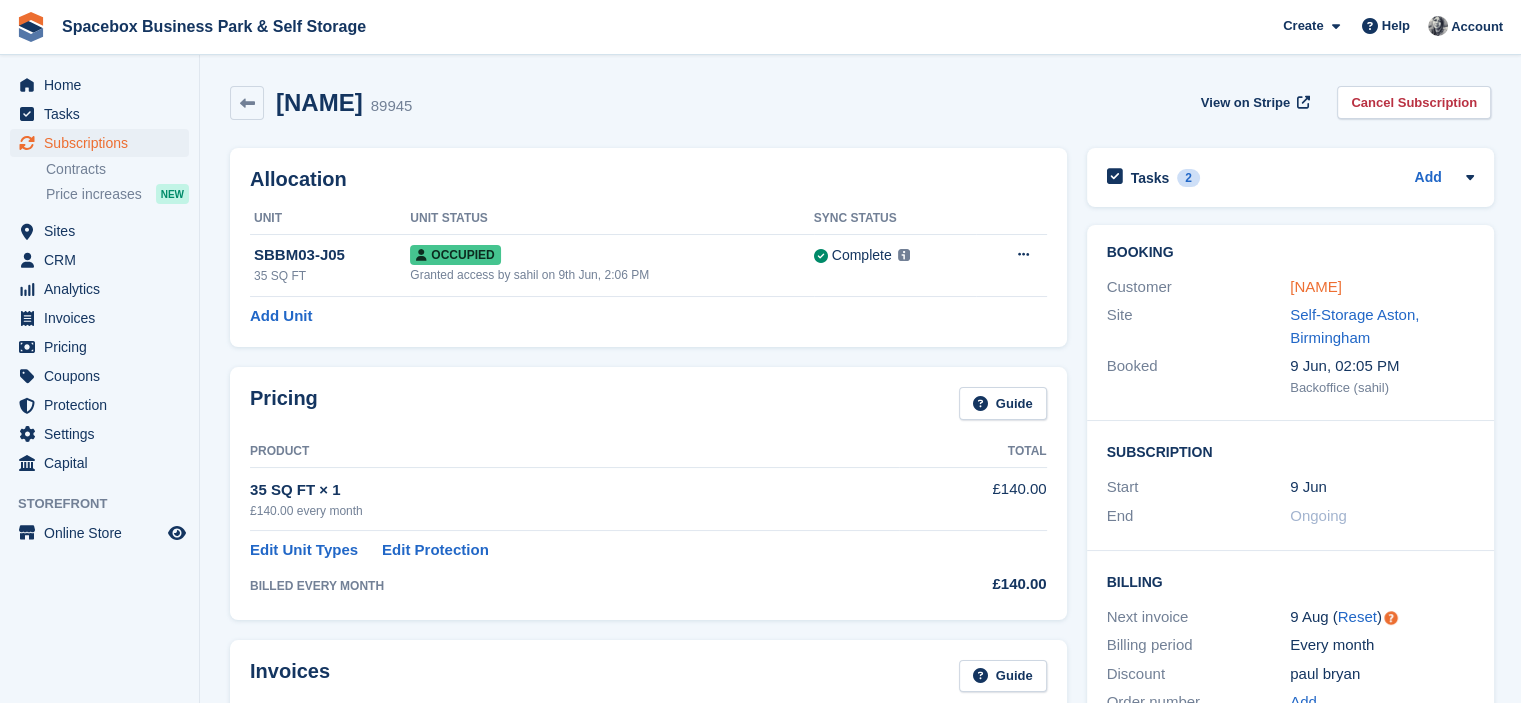 click on "PAUL BRYAN" at bounding box center [1316, 286] 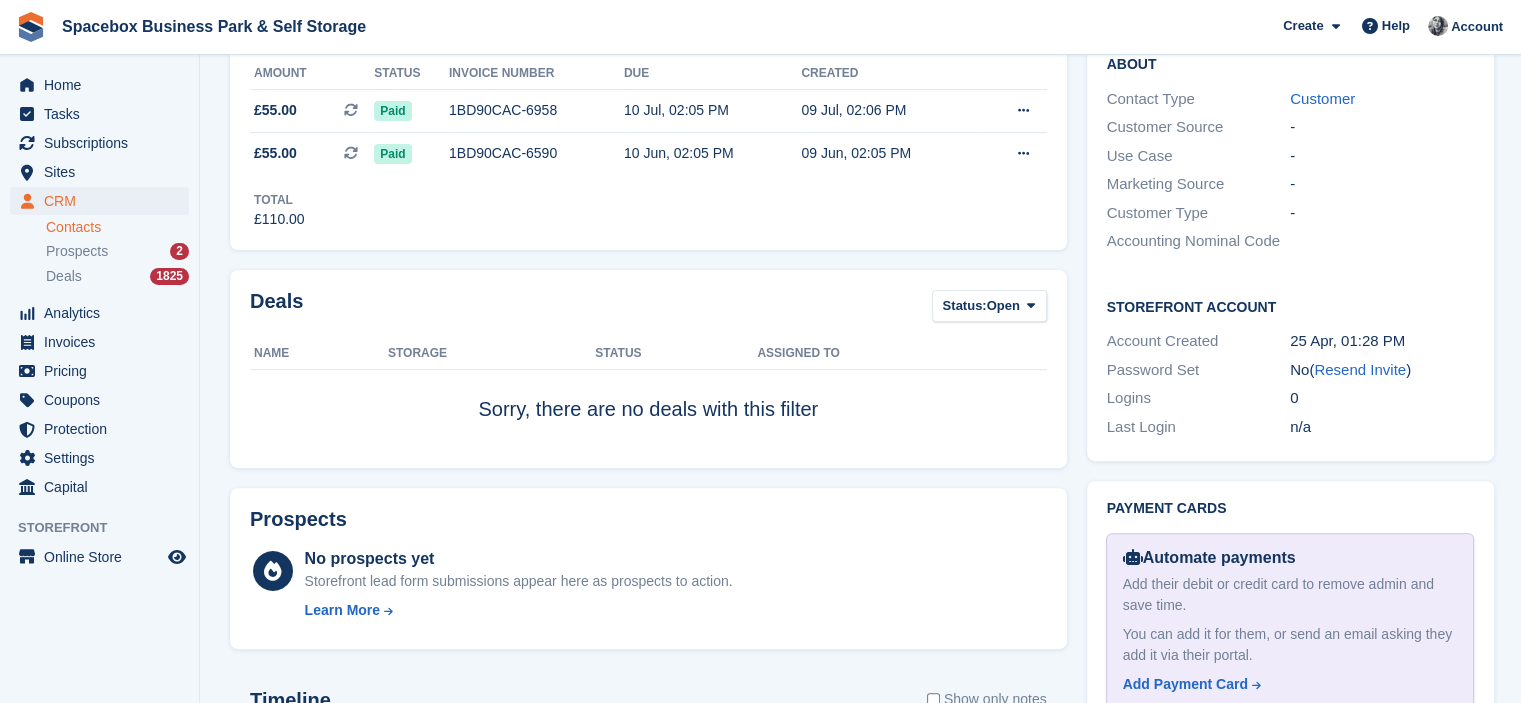 scroll, scrollTop: 0, scrollLeft: 0, axis: both 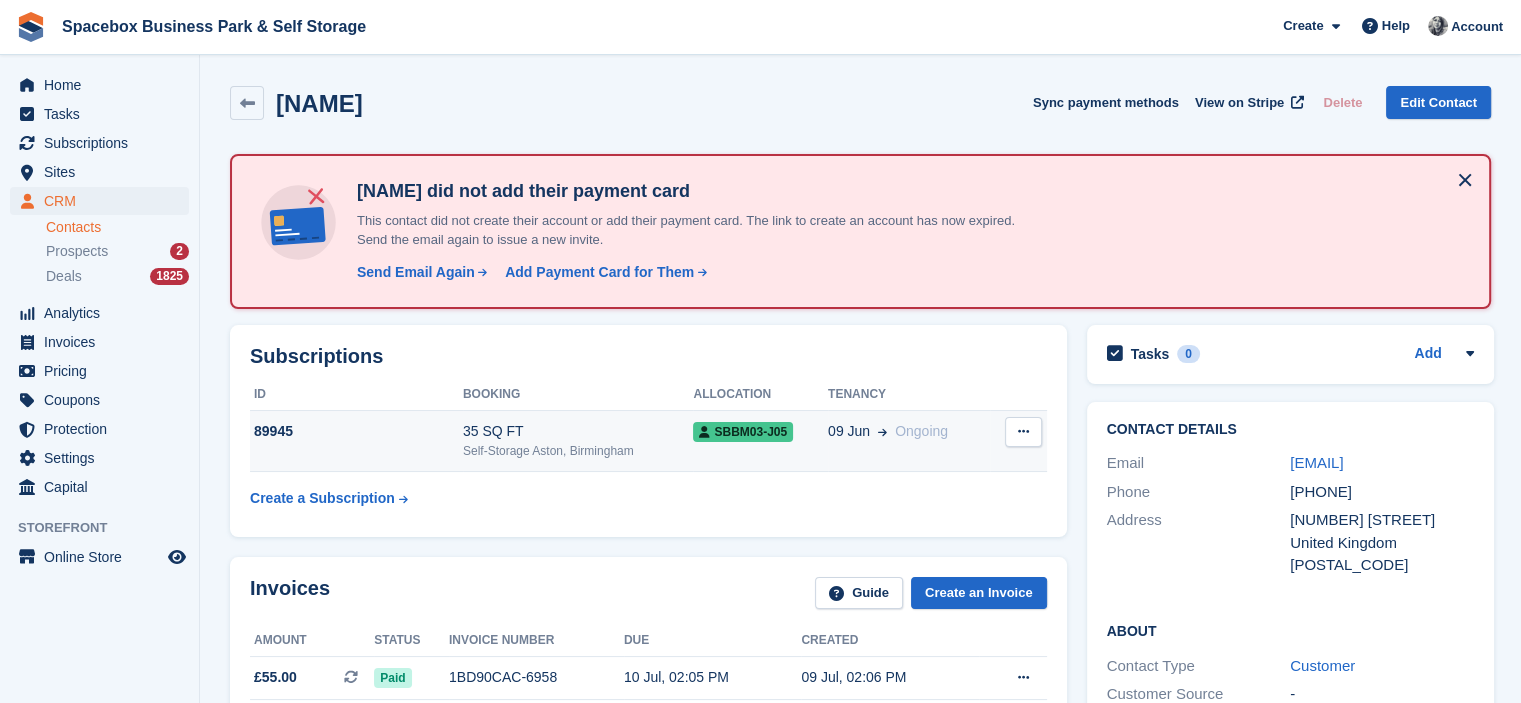 click on "35 SQ FT
Self-Storage Aston, Birmingham" at bounding box center (578, 441) 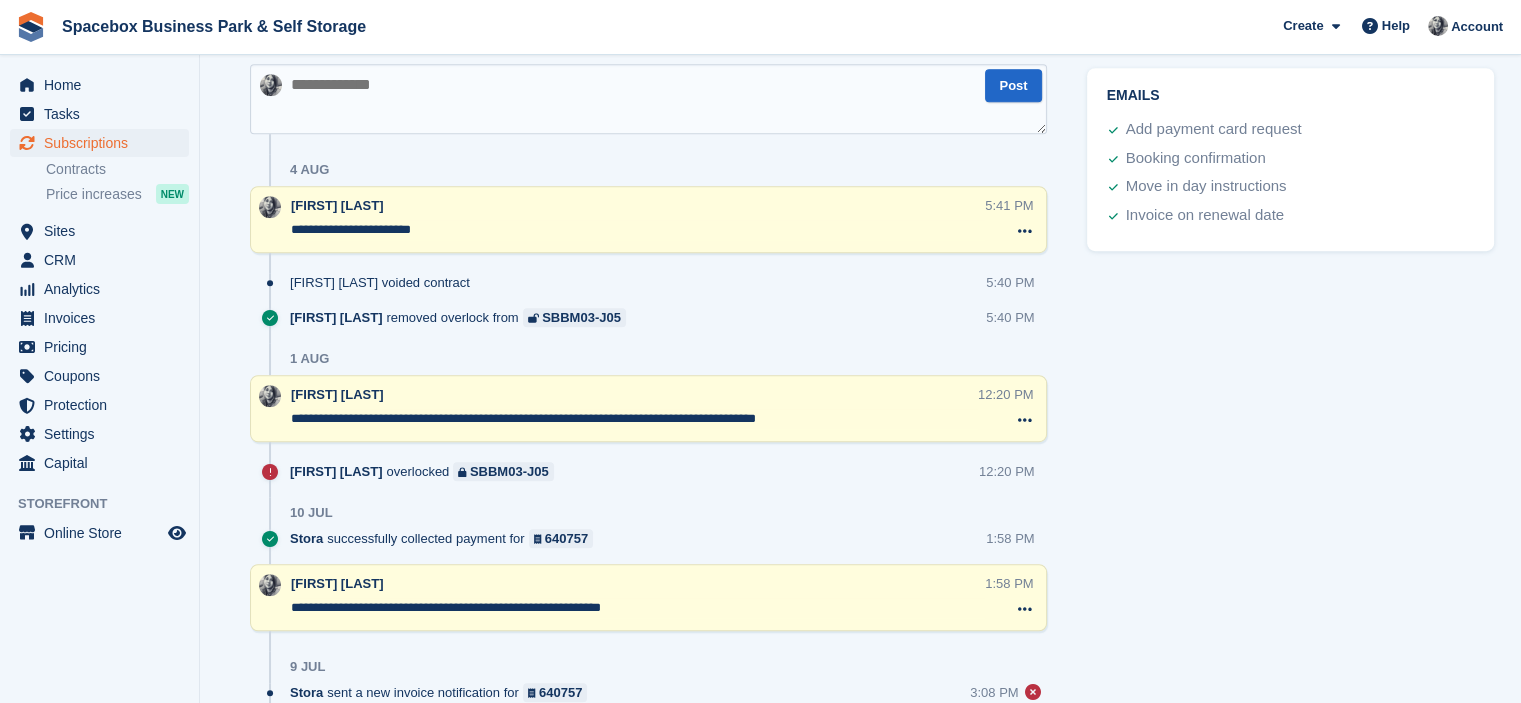 scroll, scrollTop: 1134, scrollLeft: 0, axis: vertical 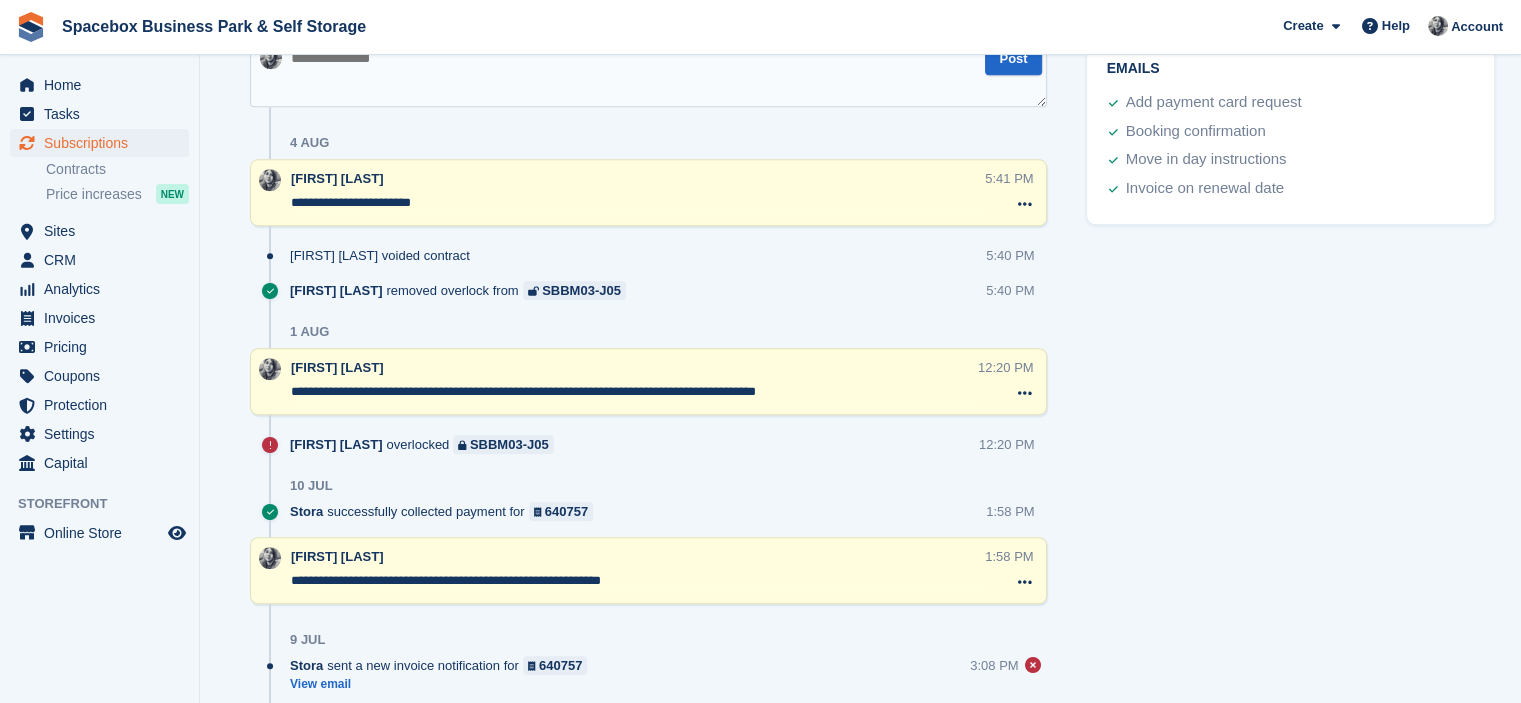 click at bounding box center (648, 72) 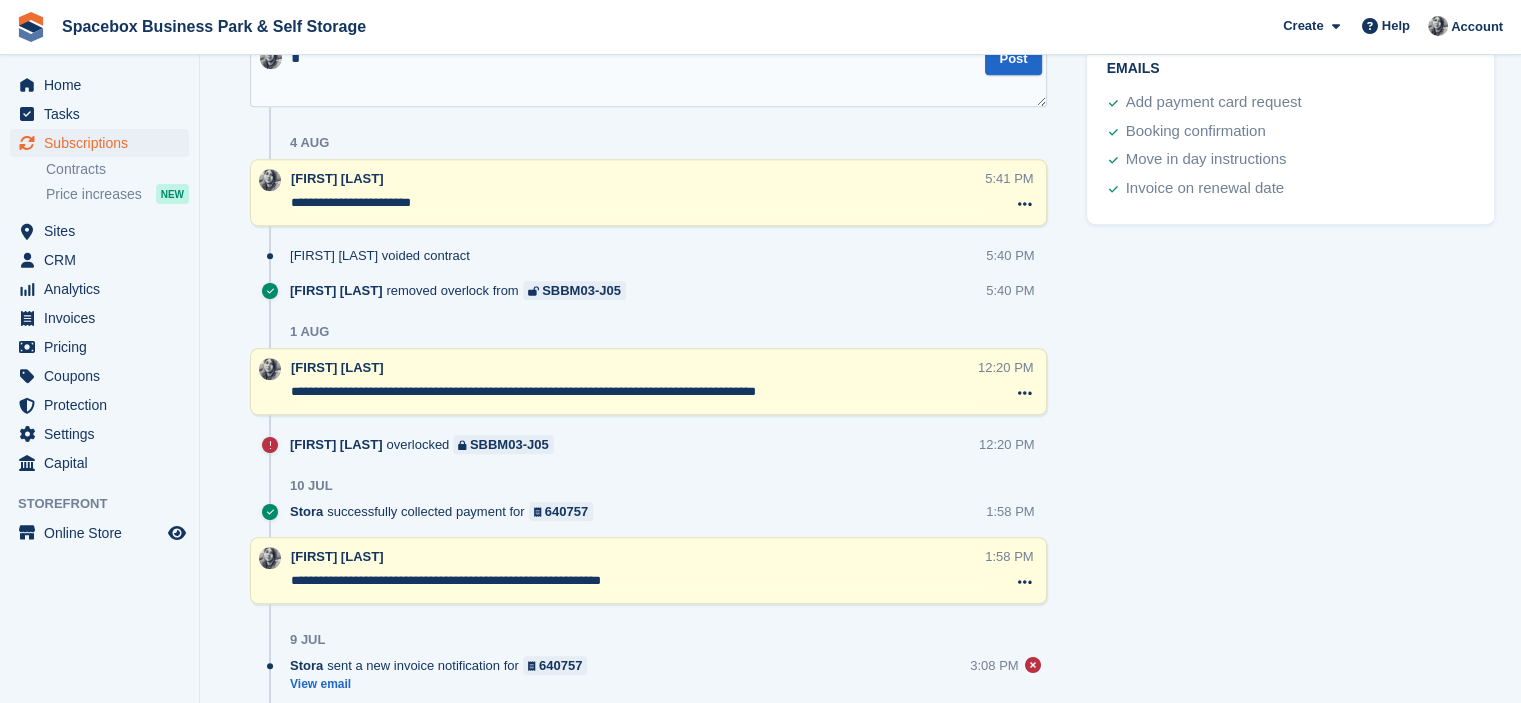 scroll, scrollTop: 1125, scrollLeft: 0, axis: vertical 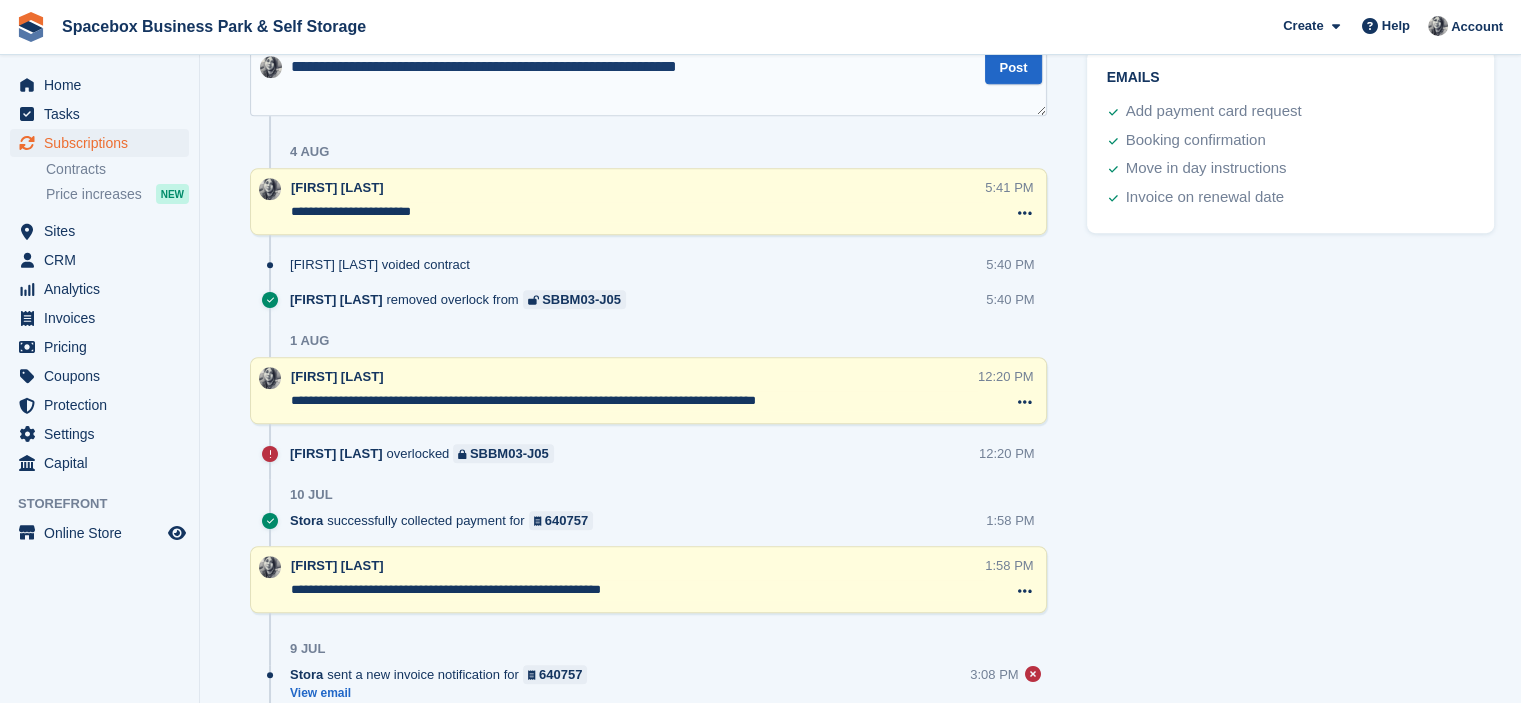 click on "**********" at bounding box center (648, 81) 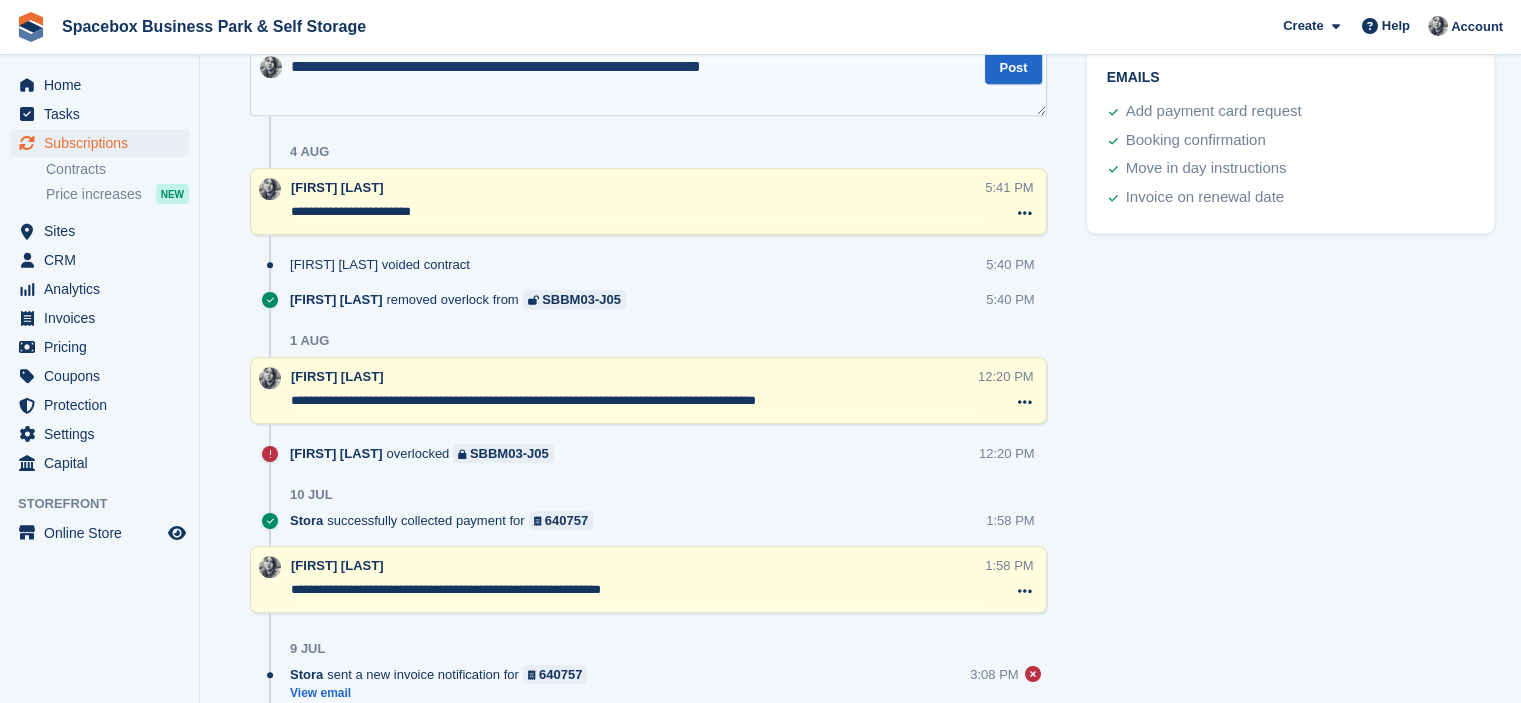 click on "**********" at bounding box center (648, 81) 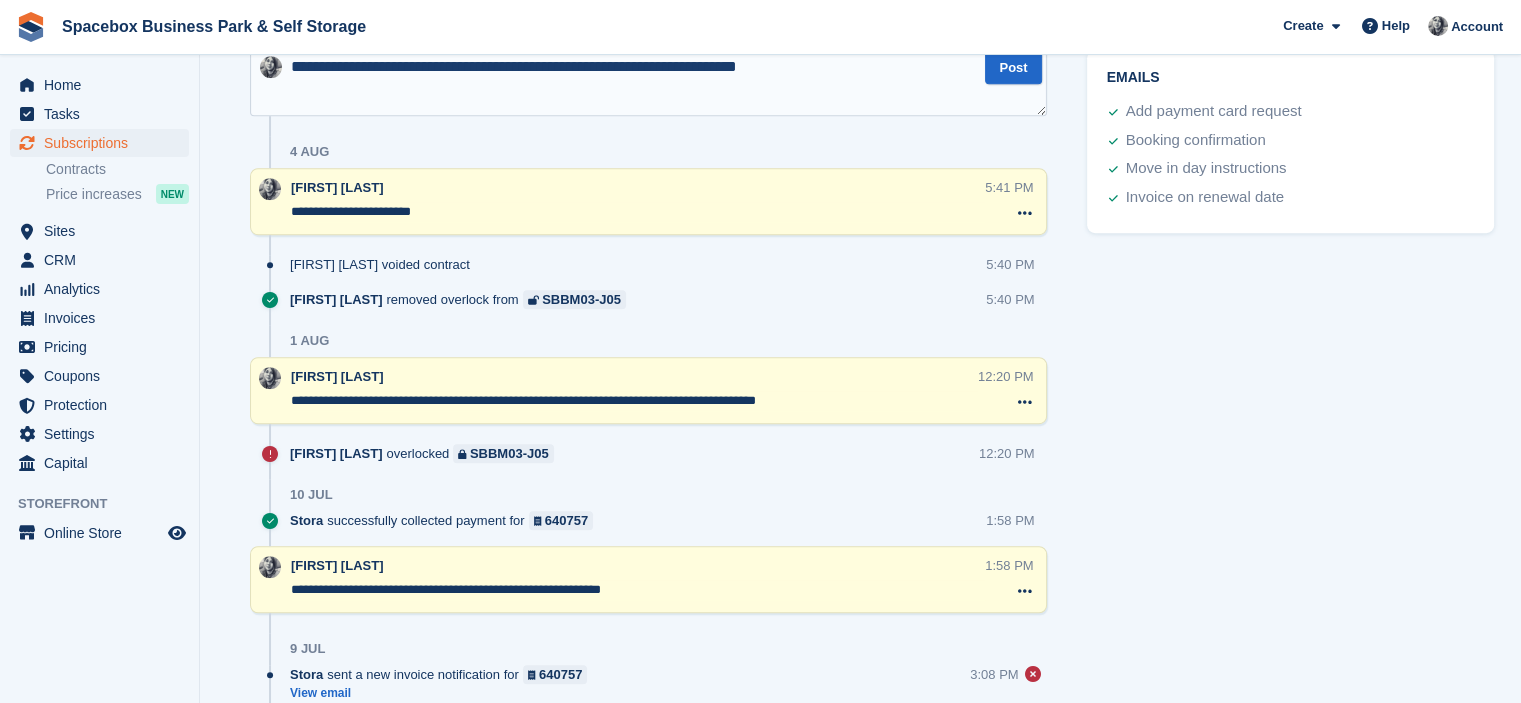 type on "**********" 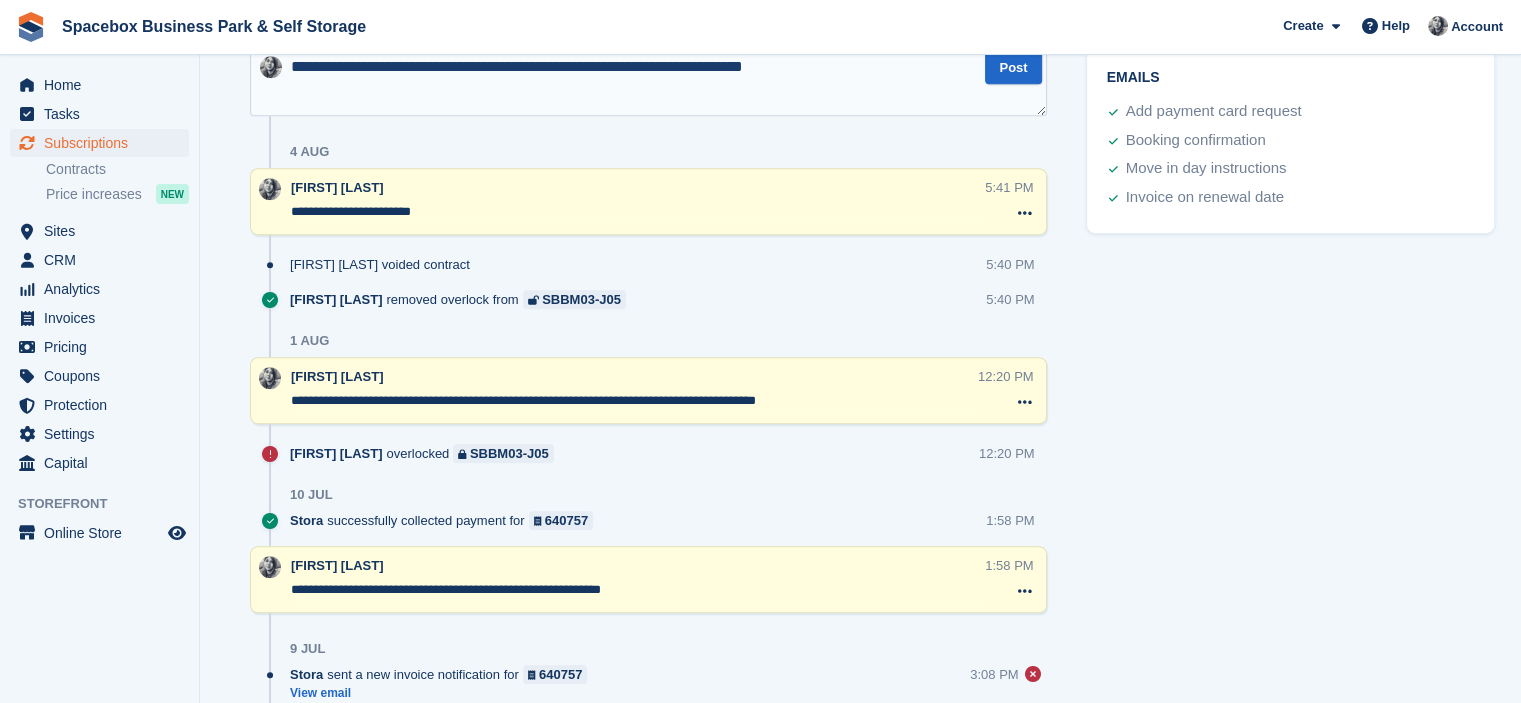 type 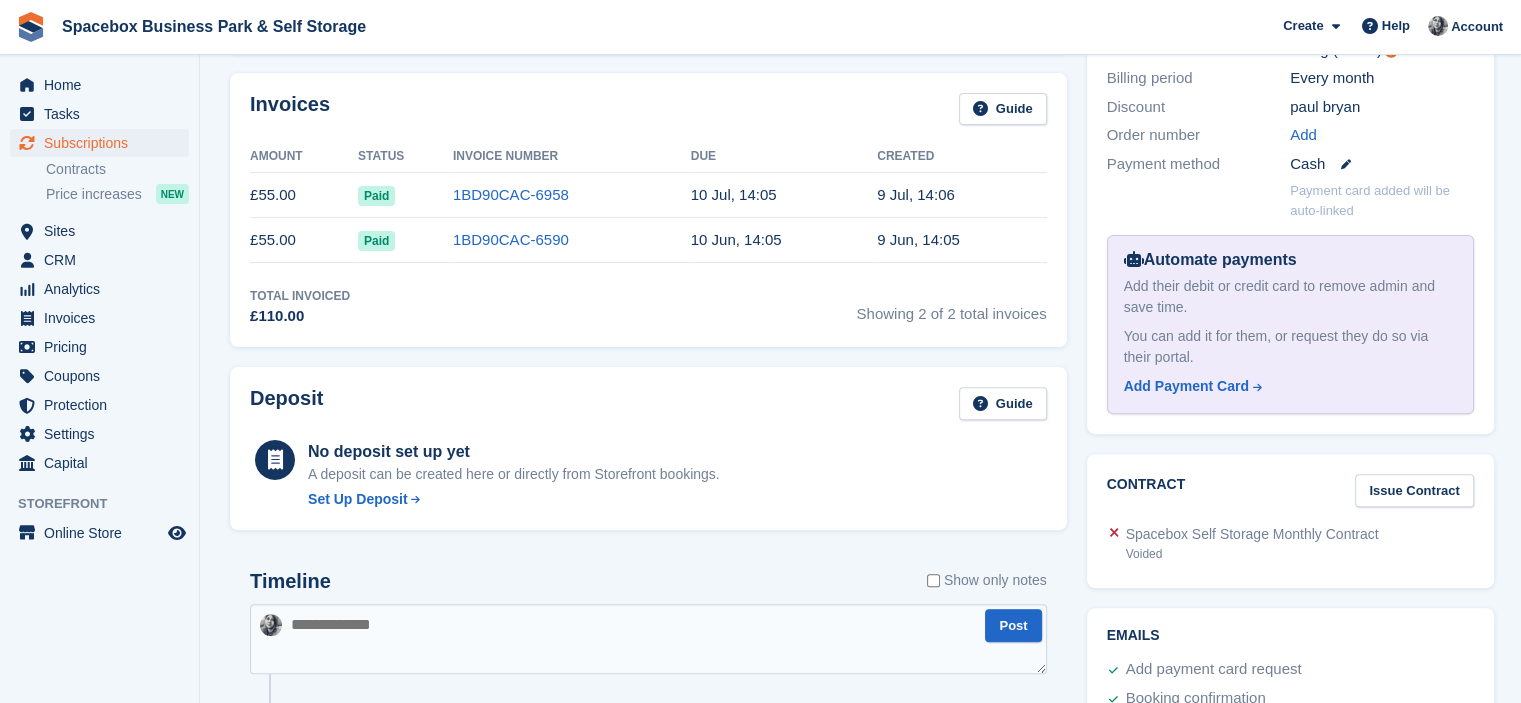 scroll, scrollTop: 0, scrollLeft: 0, axis: both 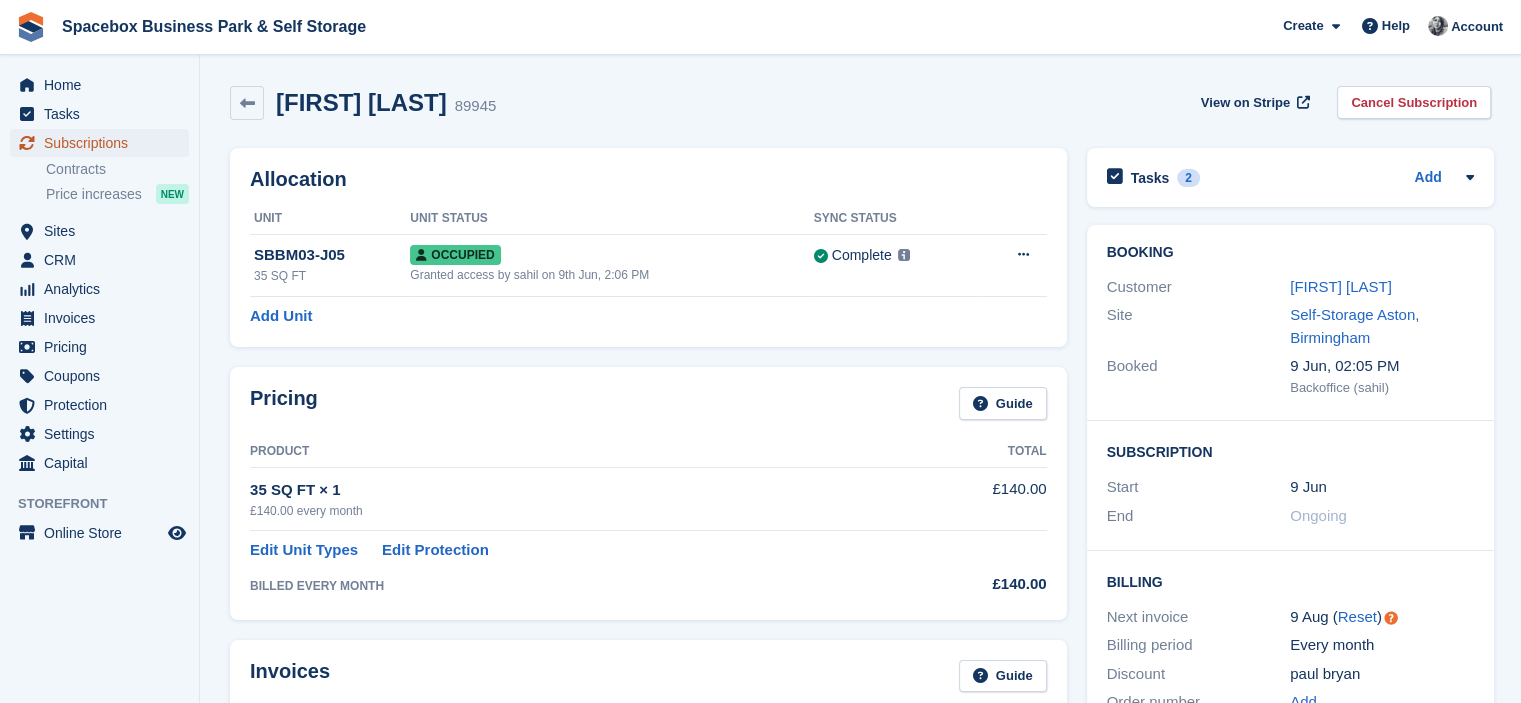 click on "Subscriptions" at bounding box center (104, 143) 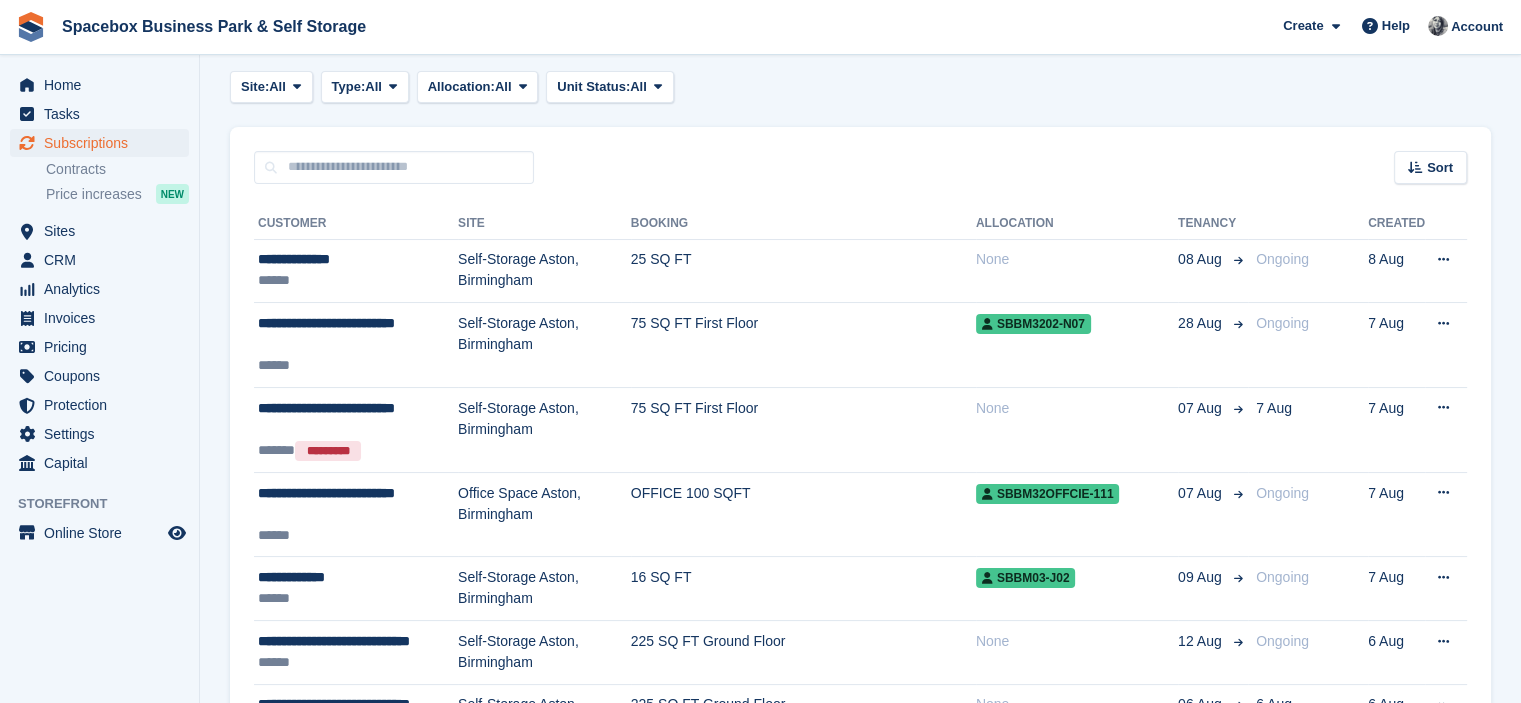 scroll, scrollTop: 120, scrollLeft: 0, axis: vertical 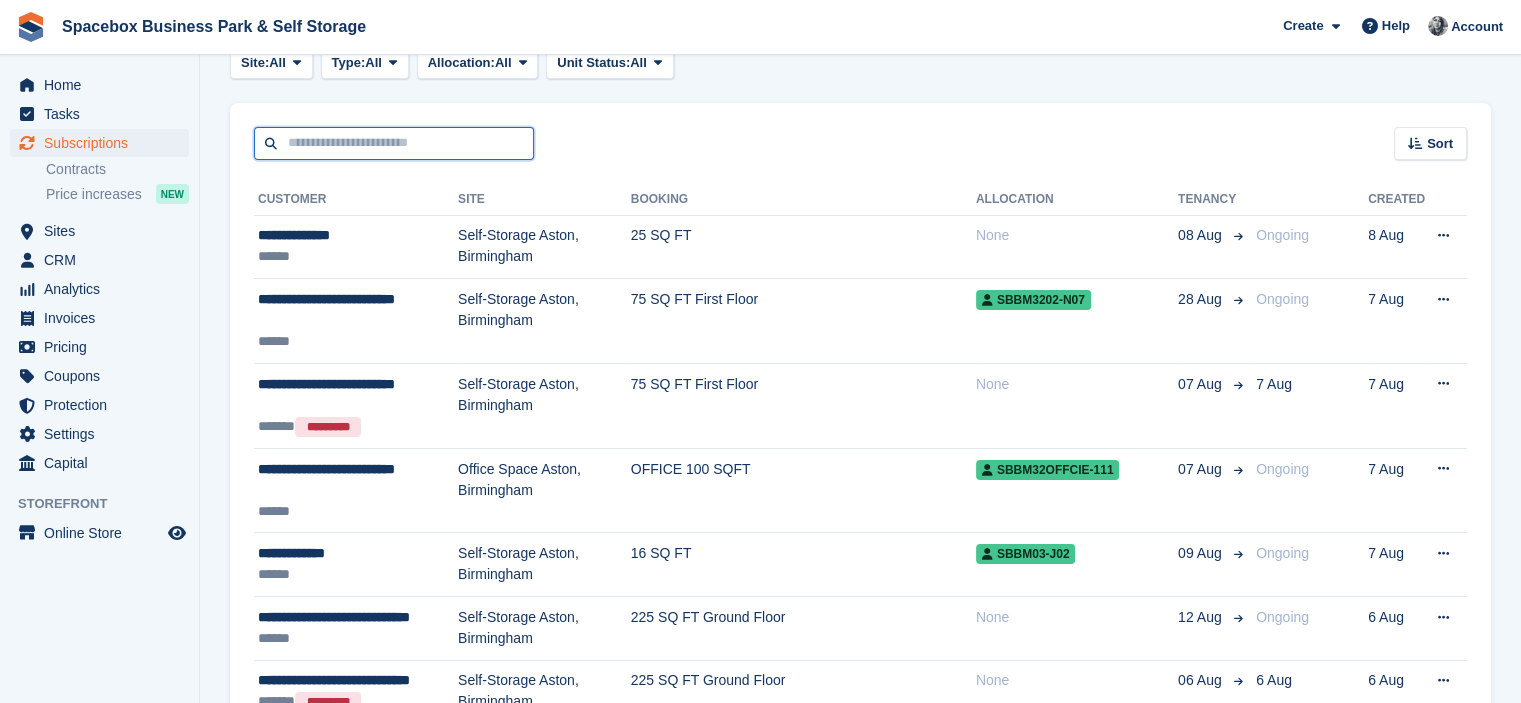 click at bounding box center (394, 143) 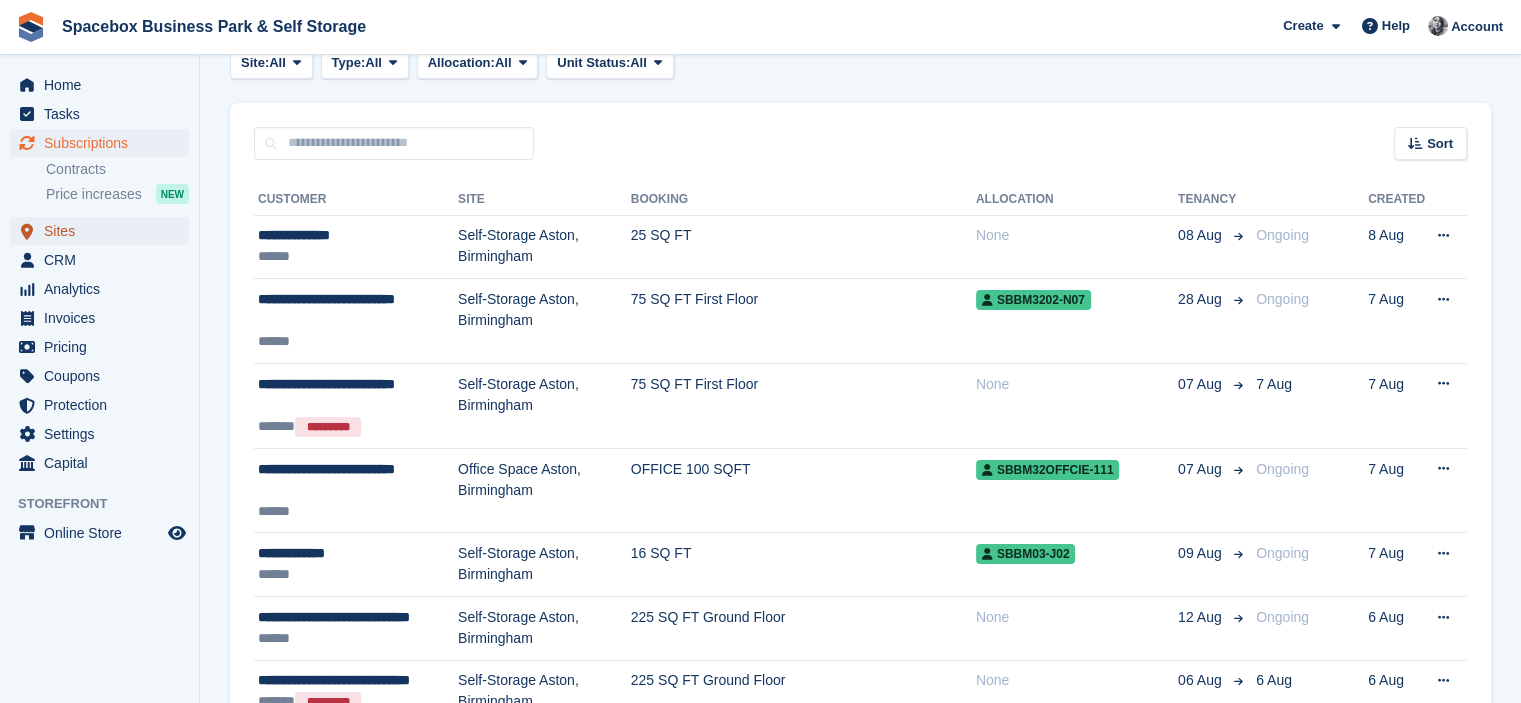 click on "Sites" at bounding box center (104, 231) 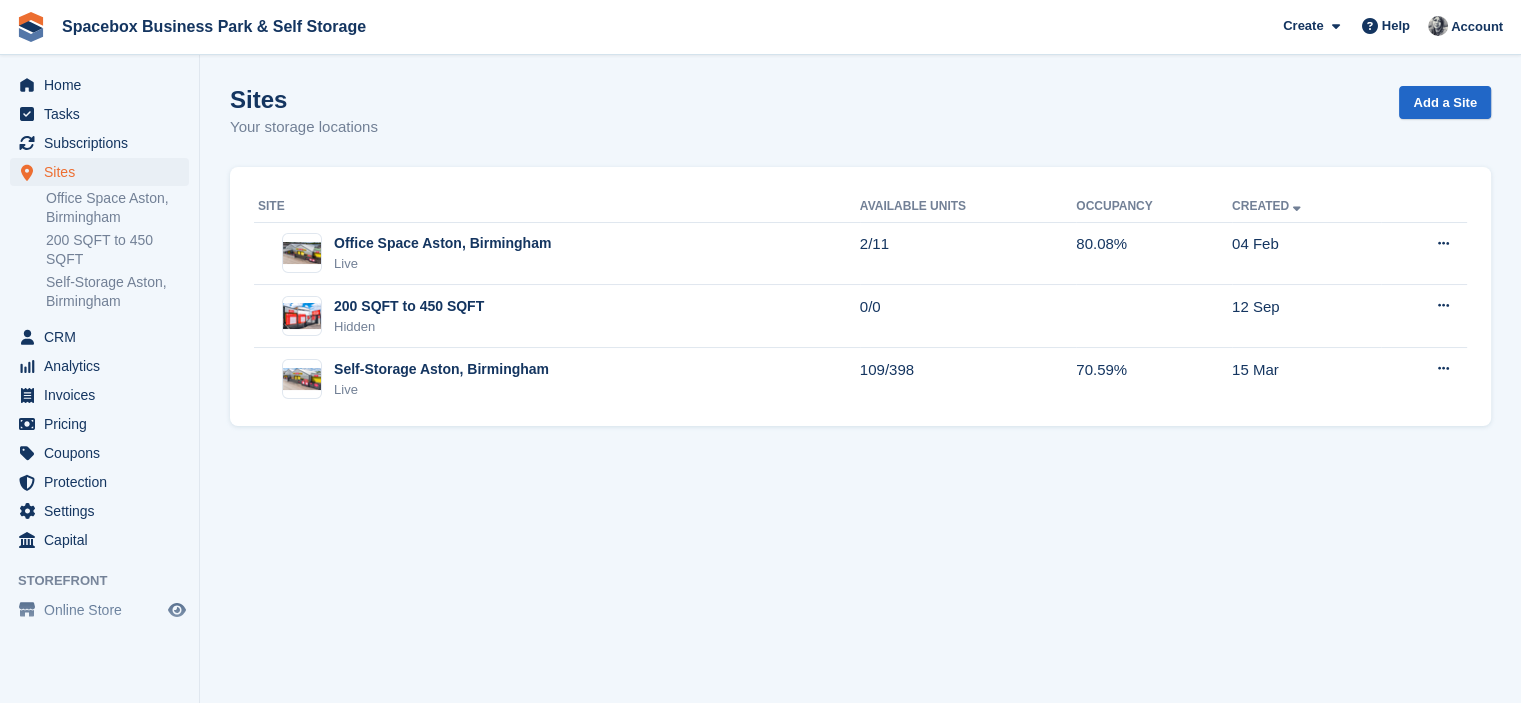 scroll, scrollTop: 0, scrollLeft: 0, axis: both 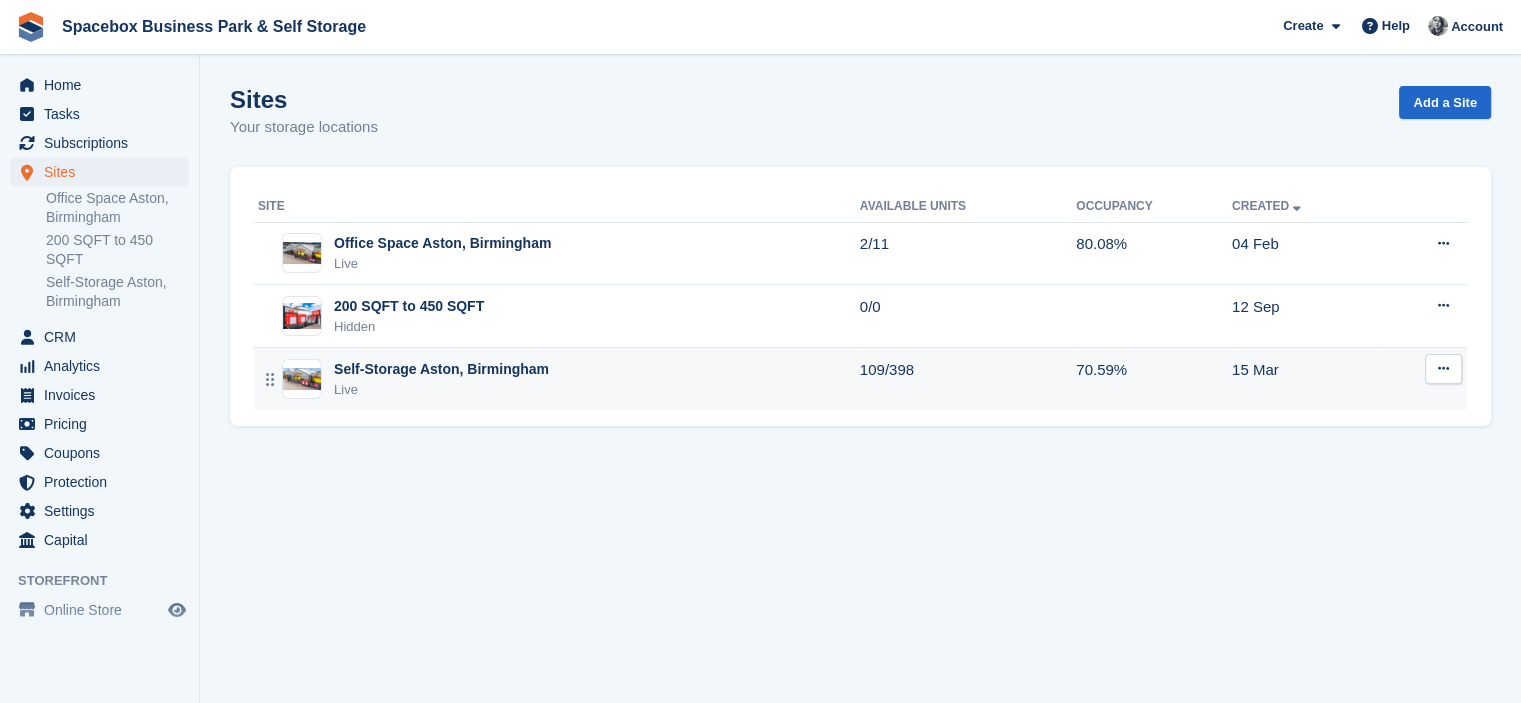 click on "Self-Storage Aston, Birmingham" at bounding box center (441, 369) 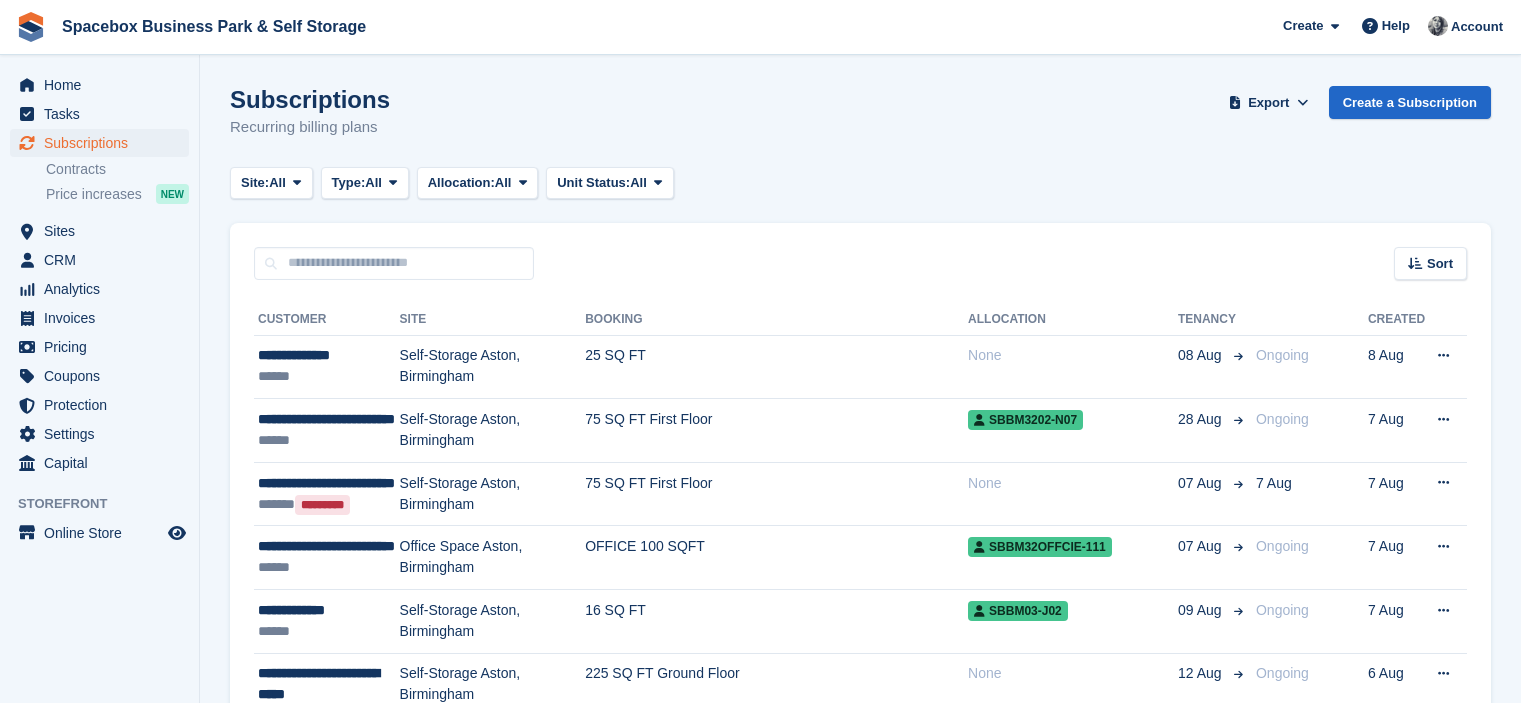 scroll, scrollTop: 0, scrollLeft: 0, axis: both 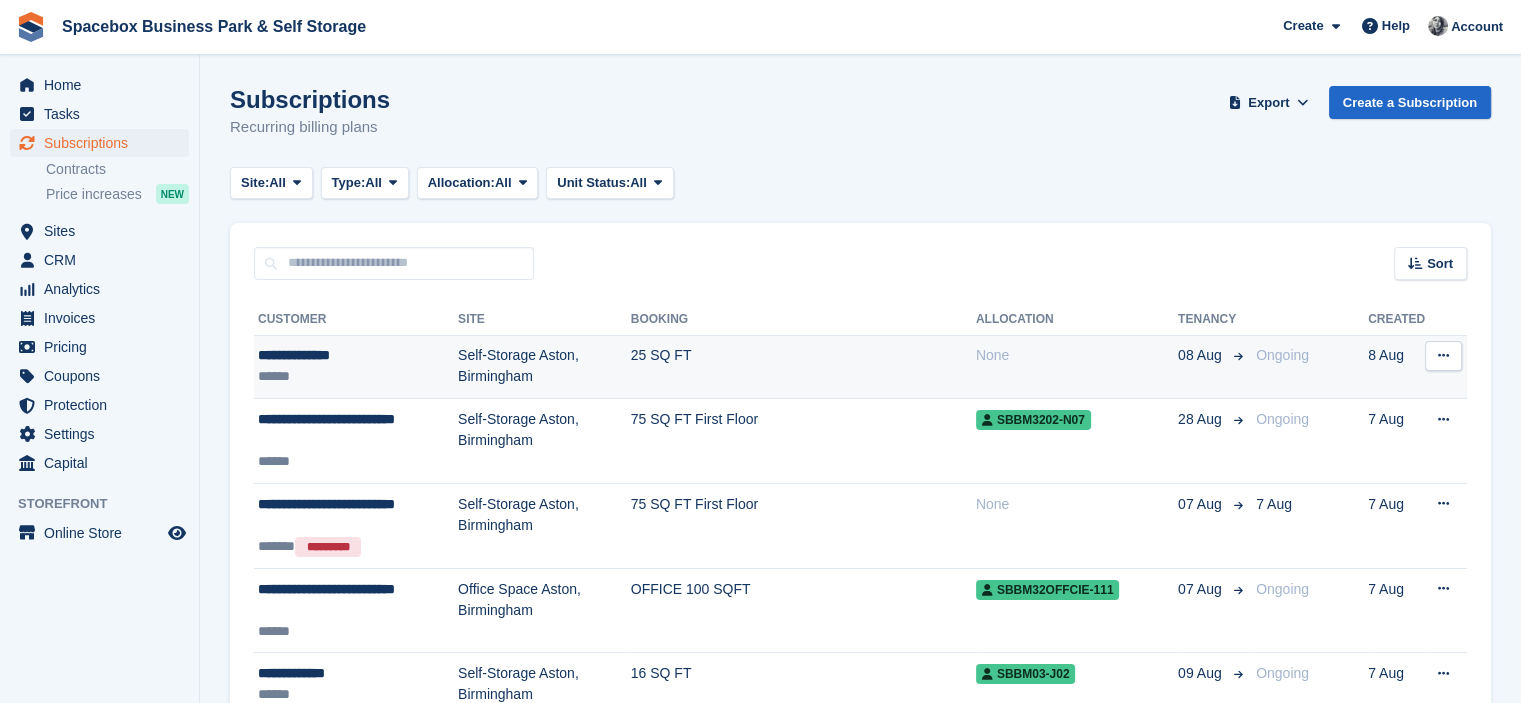 click on "Self-Storage Aston, Birmingham" at bounding box center (544, 367) 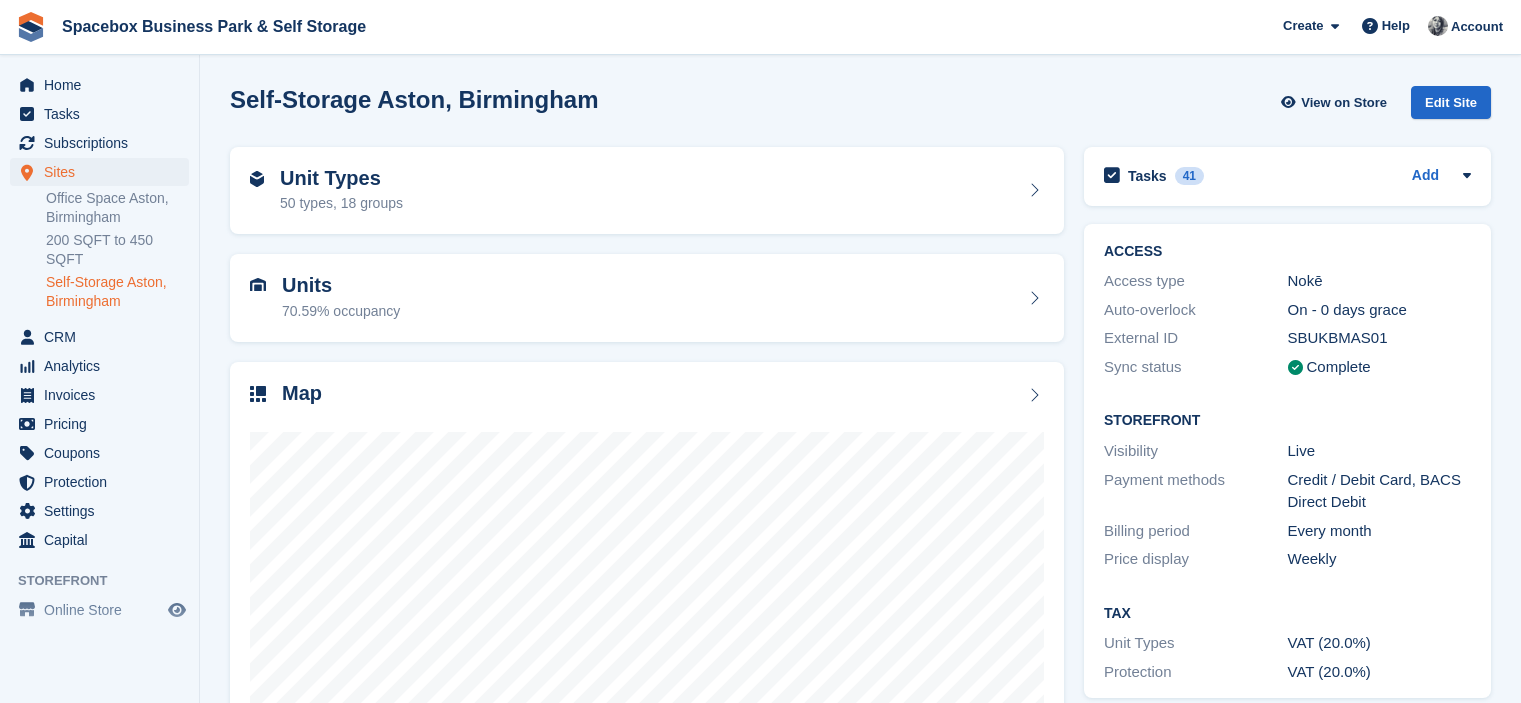 scroll, scrollTop: 0, scrollLeft: 0, axis: both 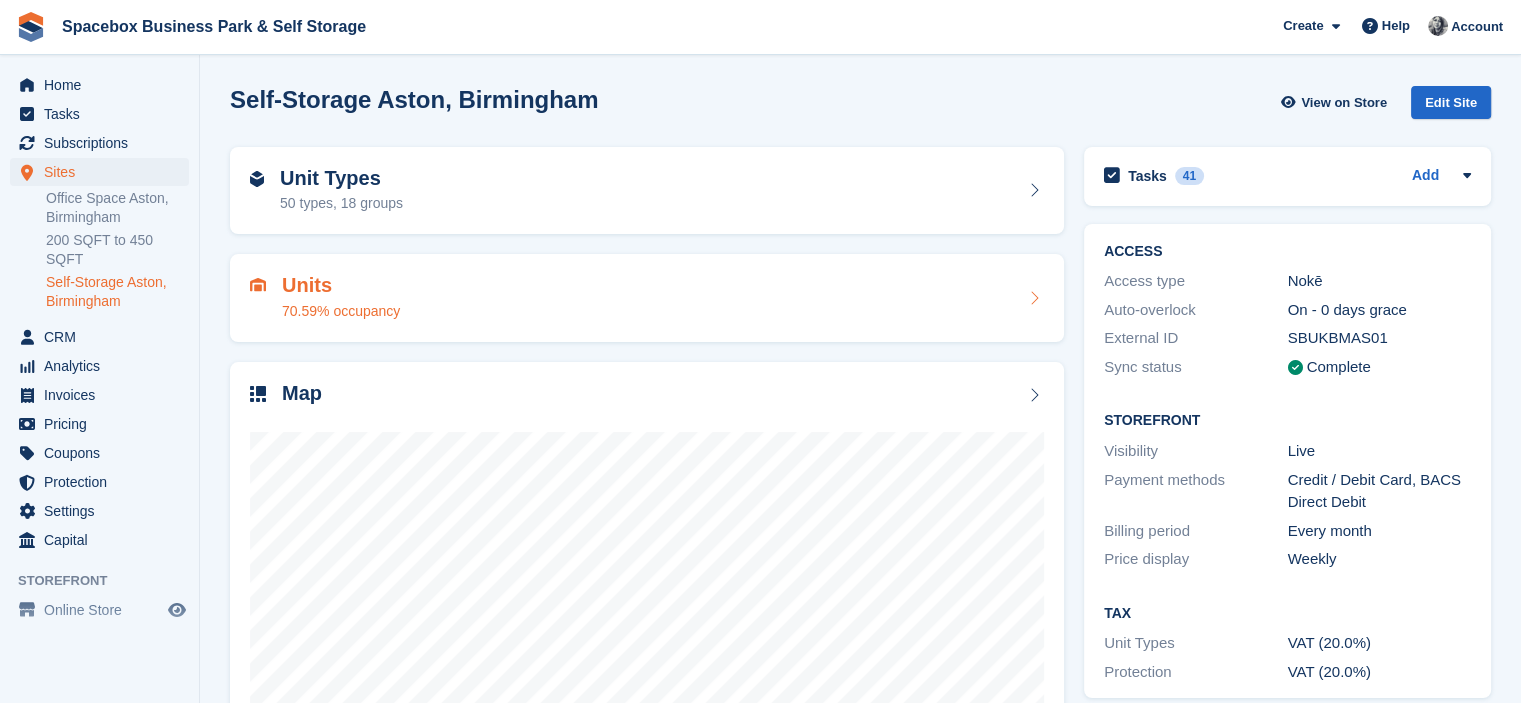 click on "Units
70.59% occupancy" at bounding box center (647, 298) 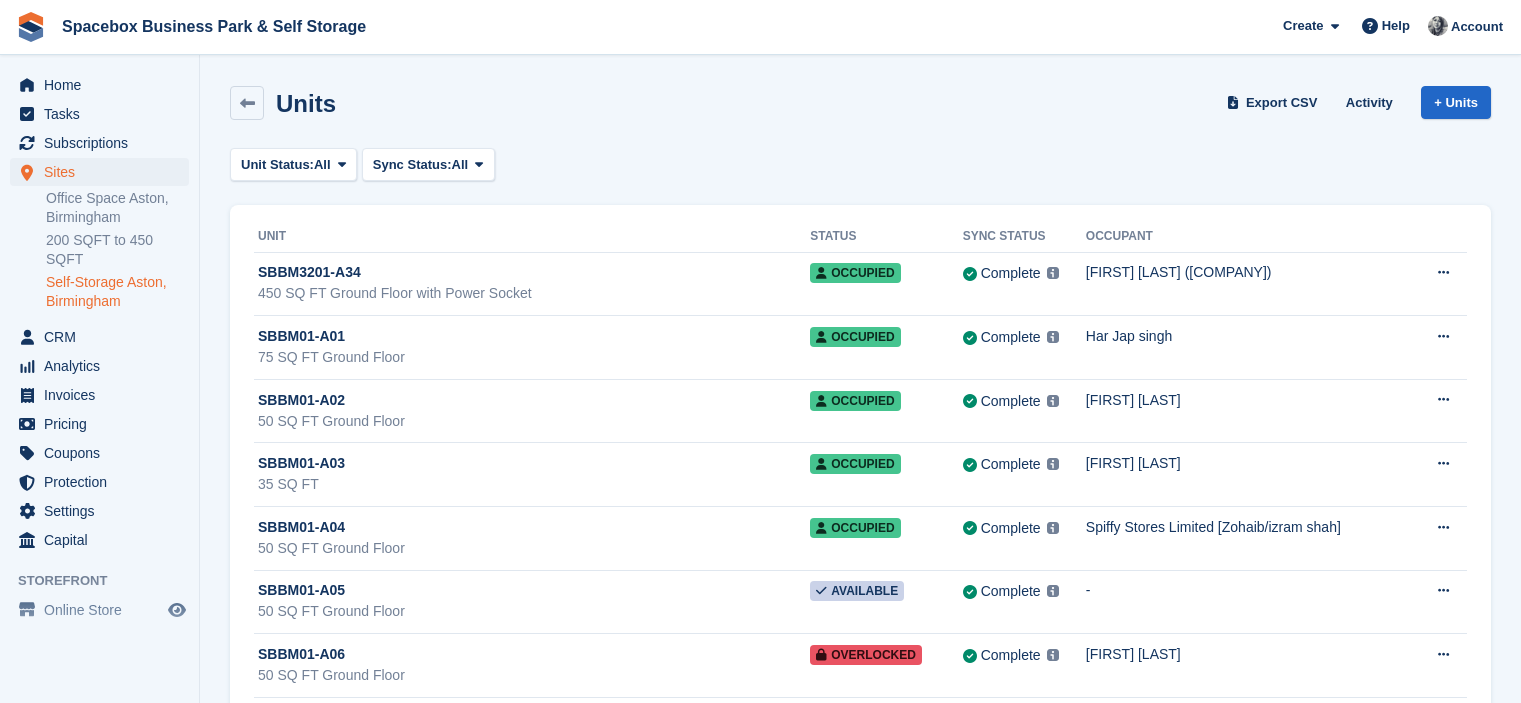 scroll, scrollTop: 0, scrollLeft: 0, axis: both 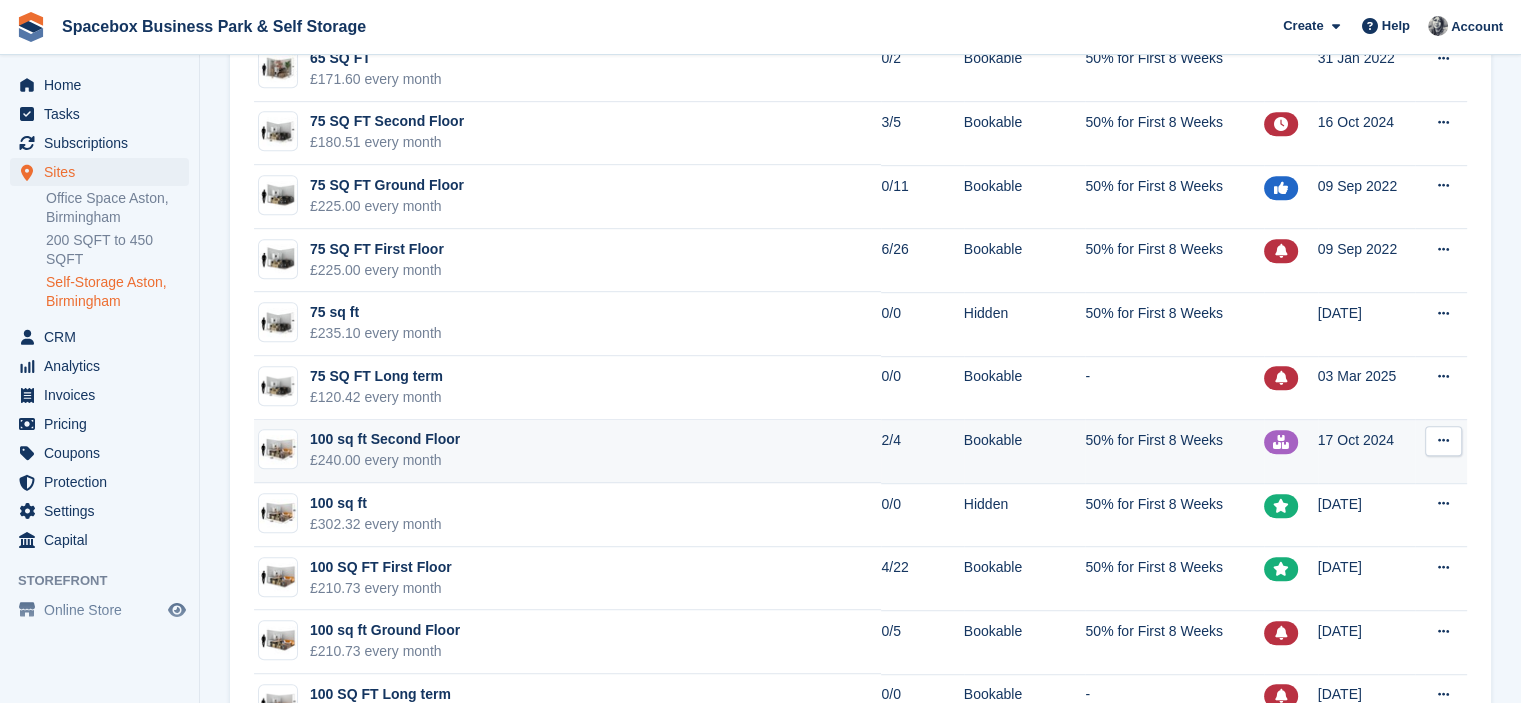 click on "100 sq ft Second Floor
£240.00 every month" at bounding box center [567, 452] 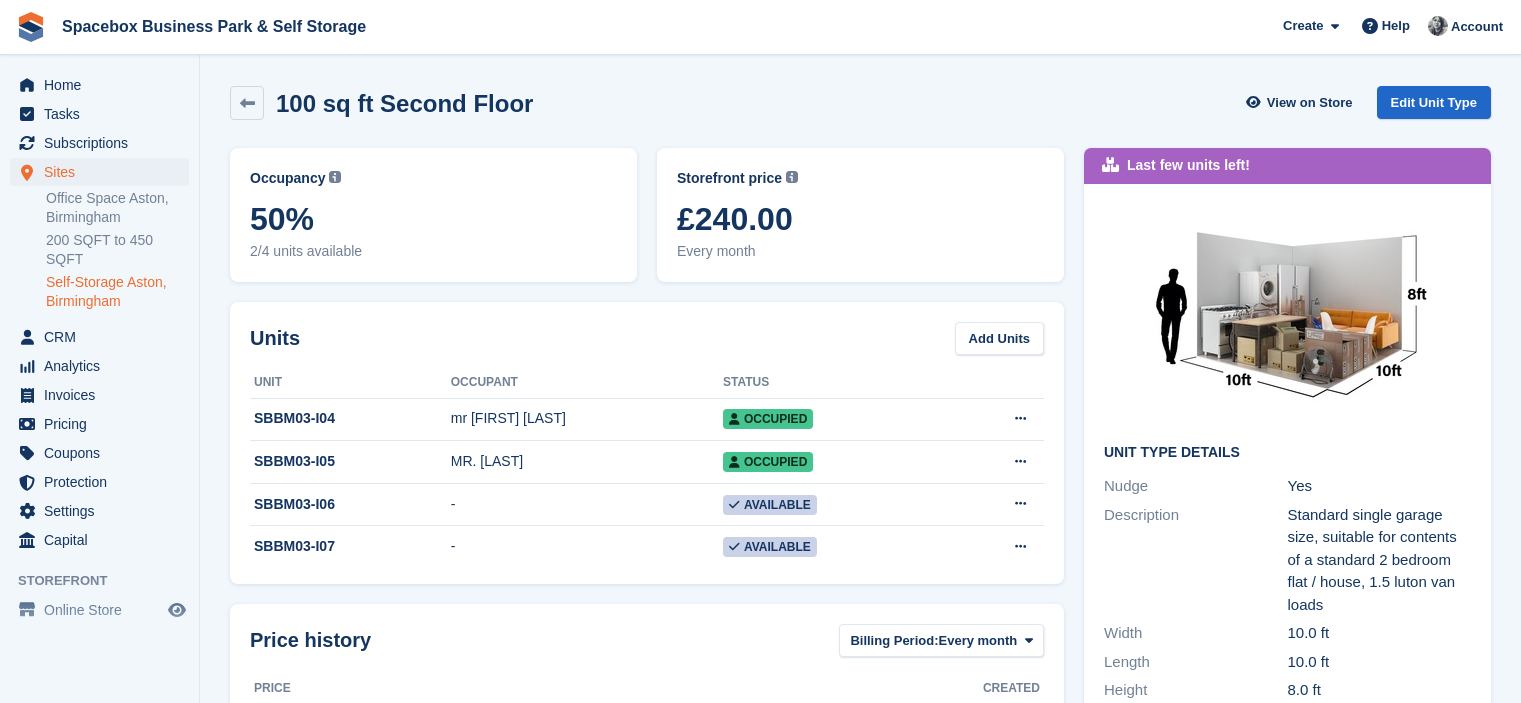 scroll, scrollTop: 0, scrollLeft: 0, axis: both 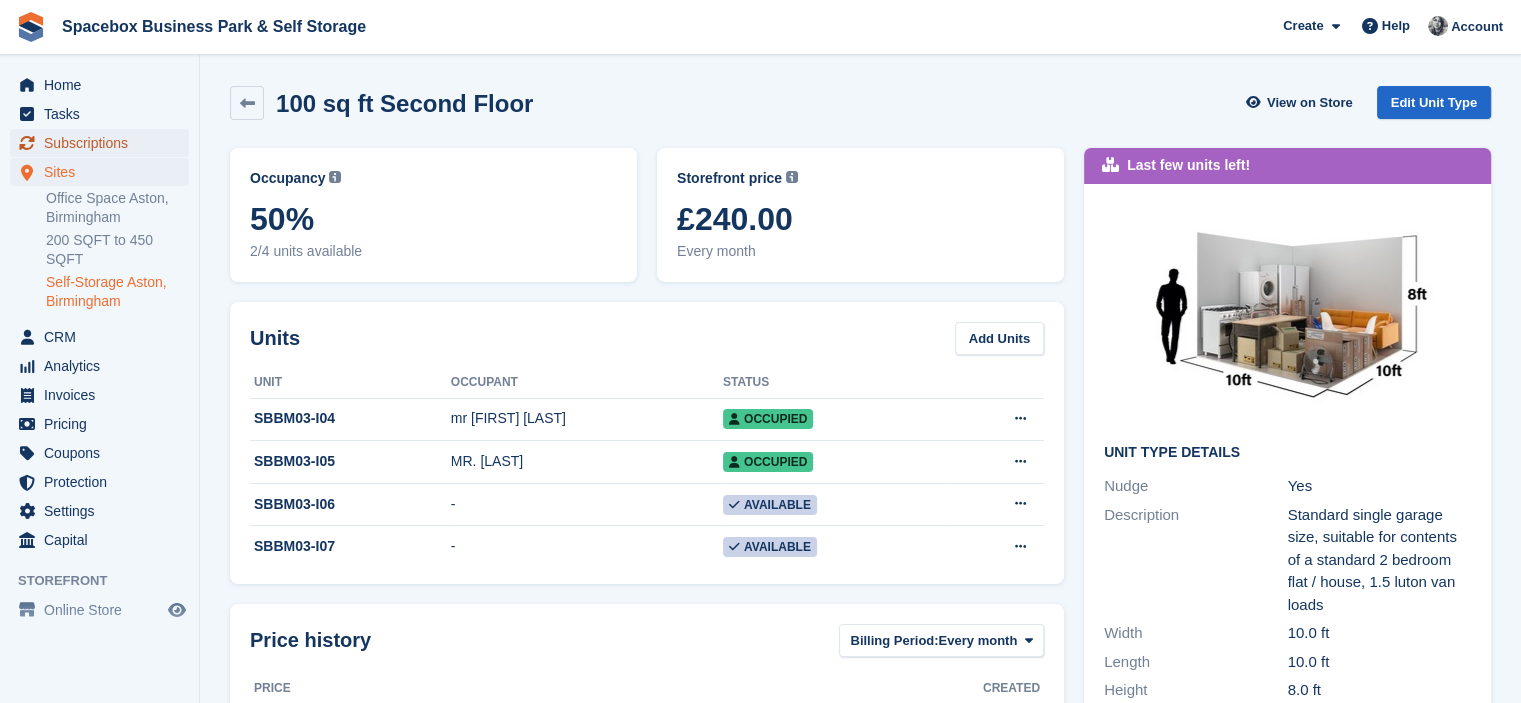 click on "Subscriptions" at bounding box center [104, 143] 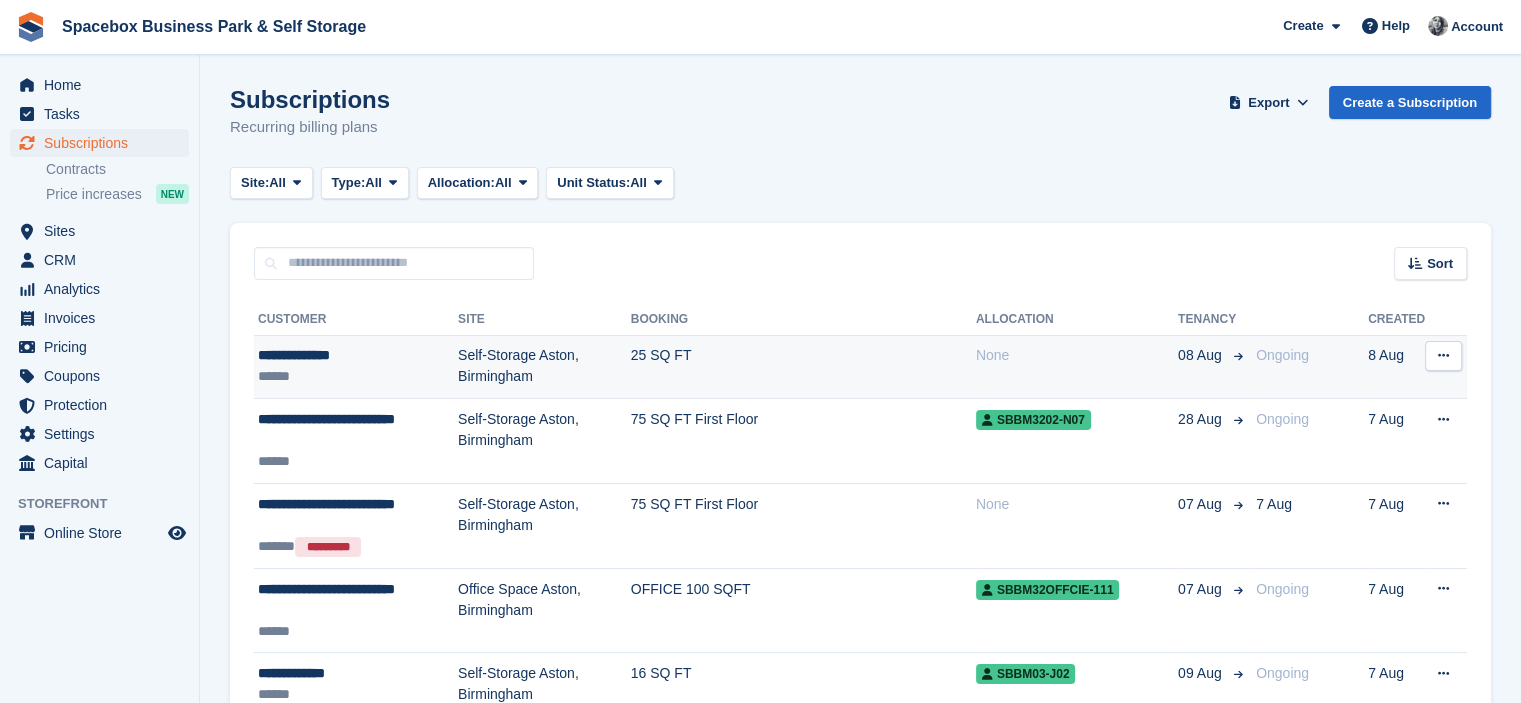 click on "******" at bounding box center [358, 376] 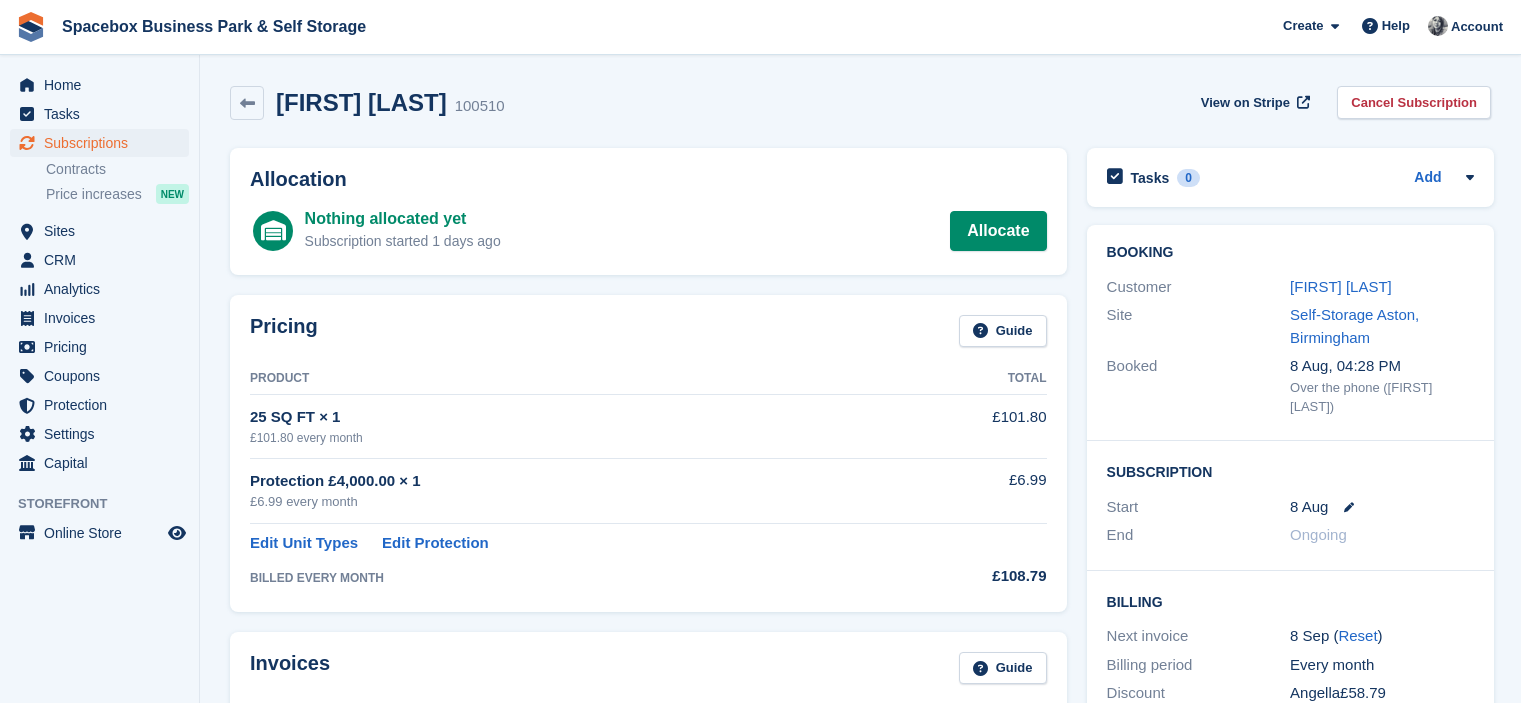 scroll, scrollTop: 0, scrollLeft: 0, axis: both 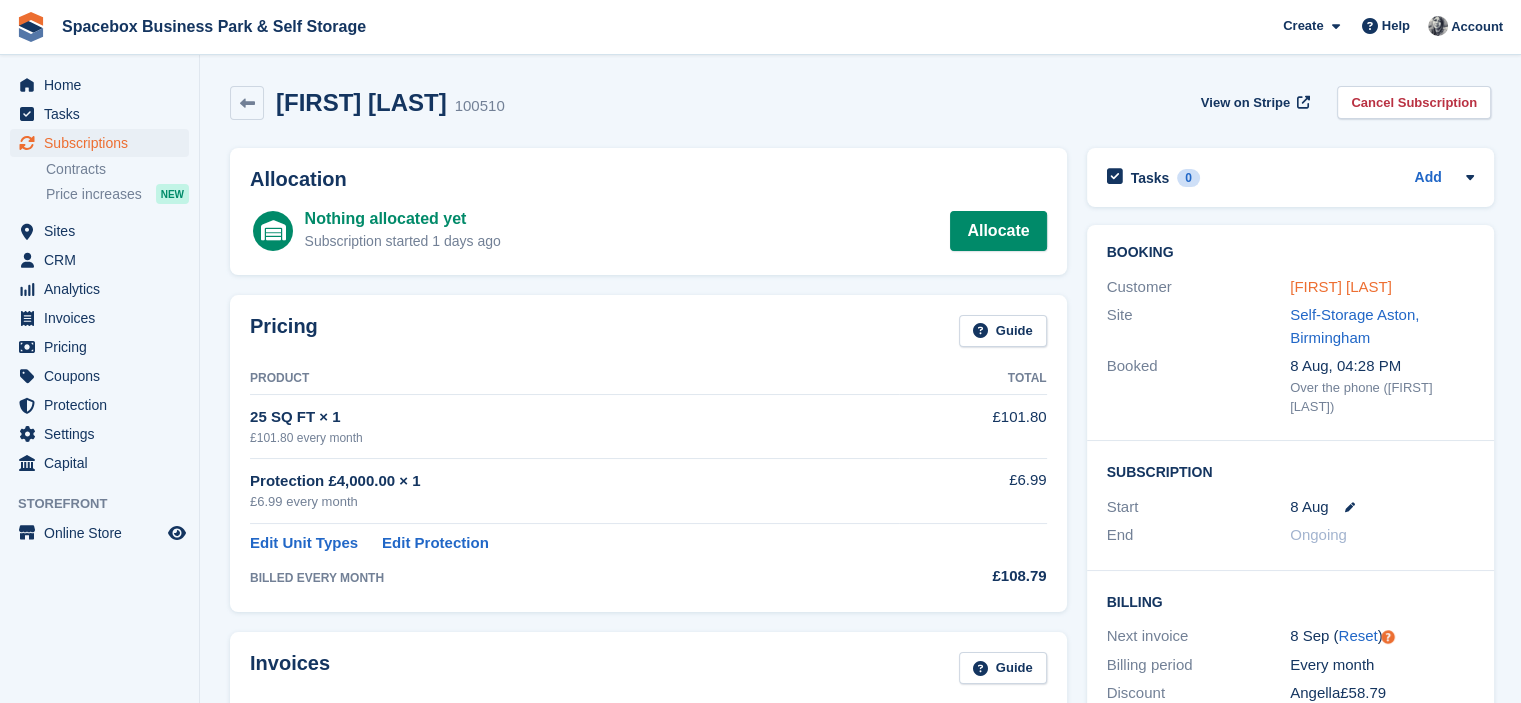click on "[FIRST] [LAST]" at bounding box center [1341, 286] 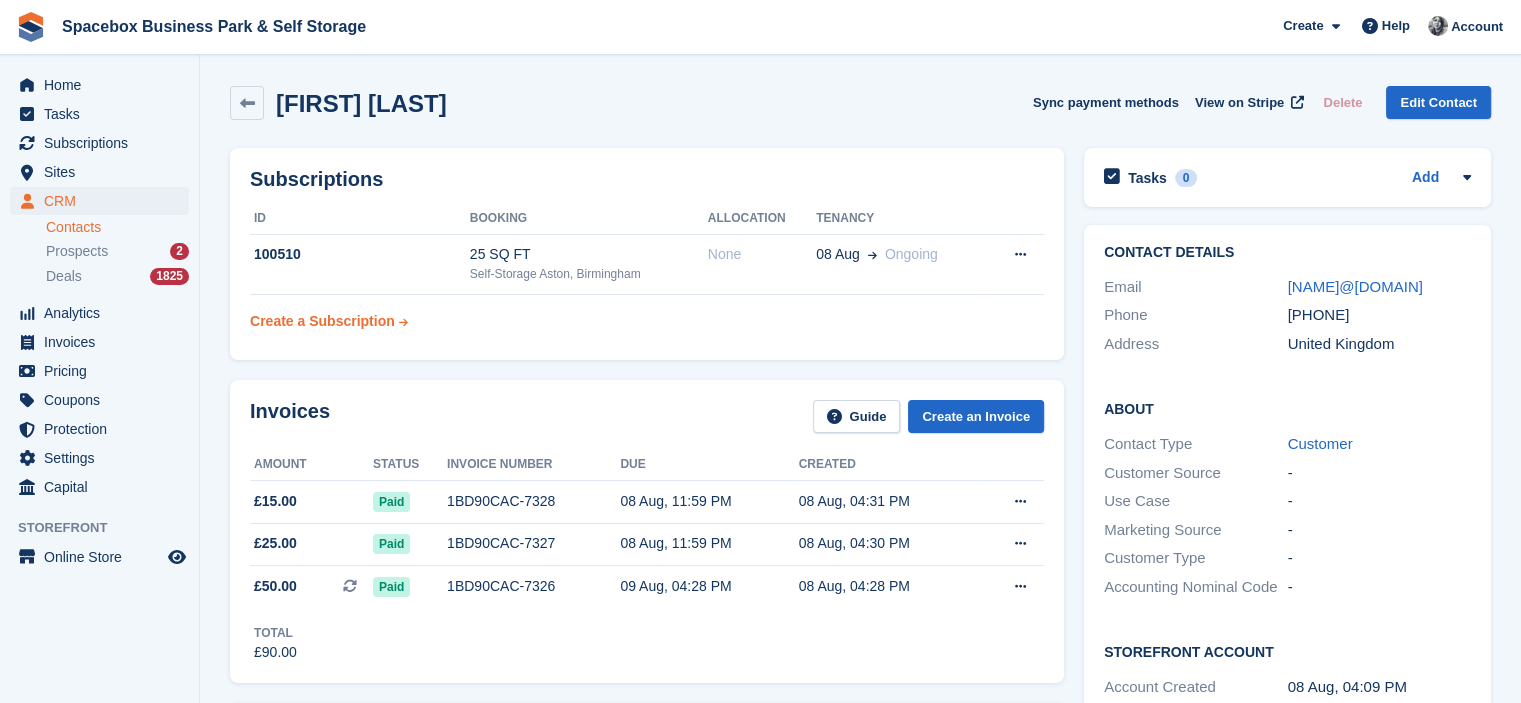 click on "Create a Subscription" at bounding box center (322, 321) 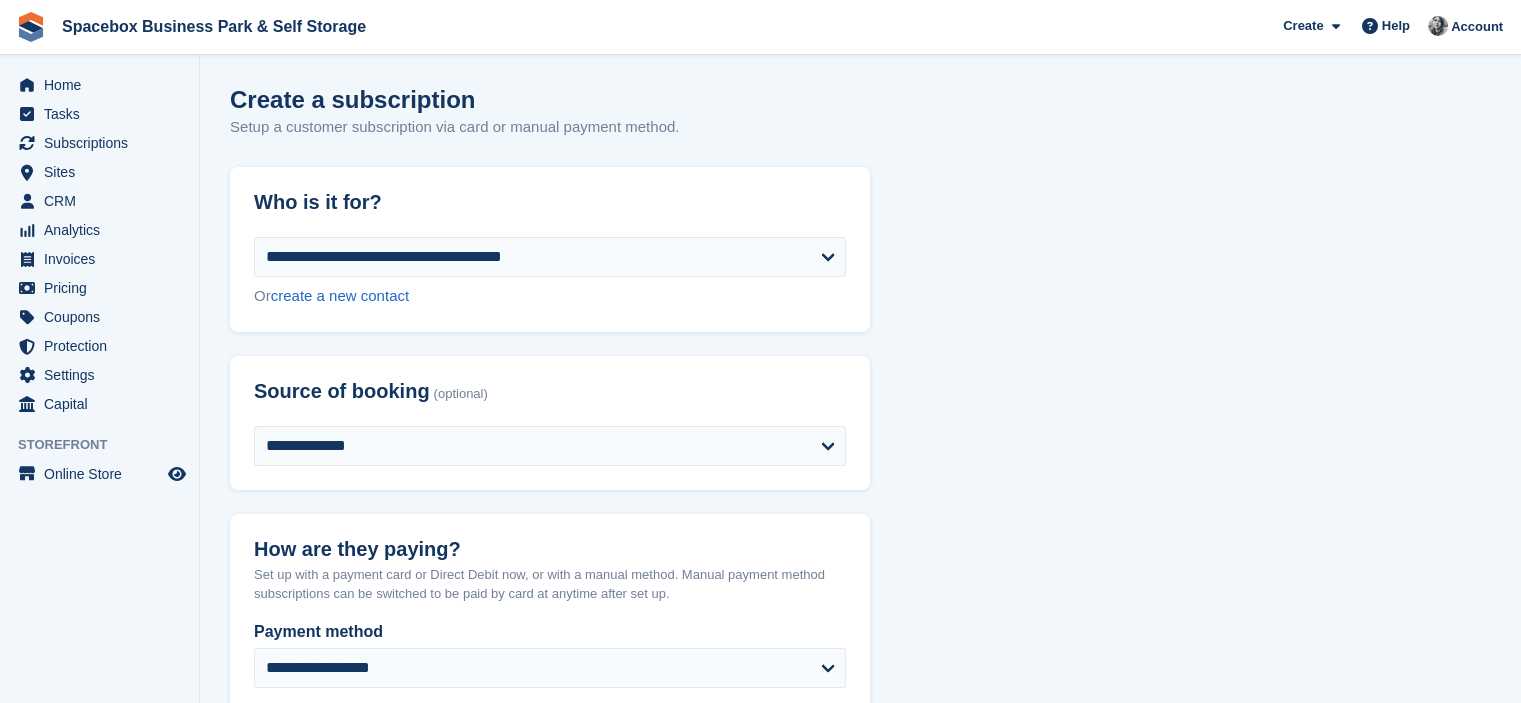 click on "Source of booking" at bounding box center (342, 391) 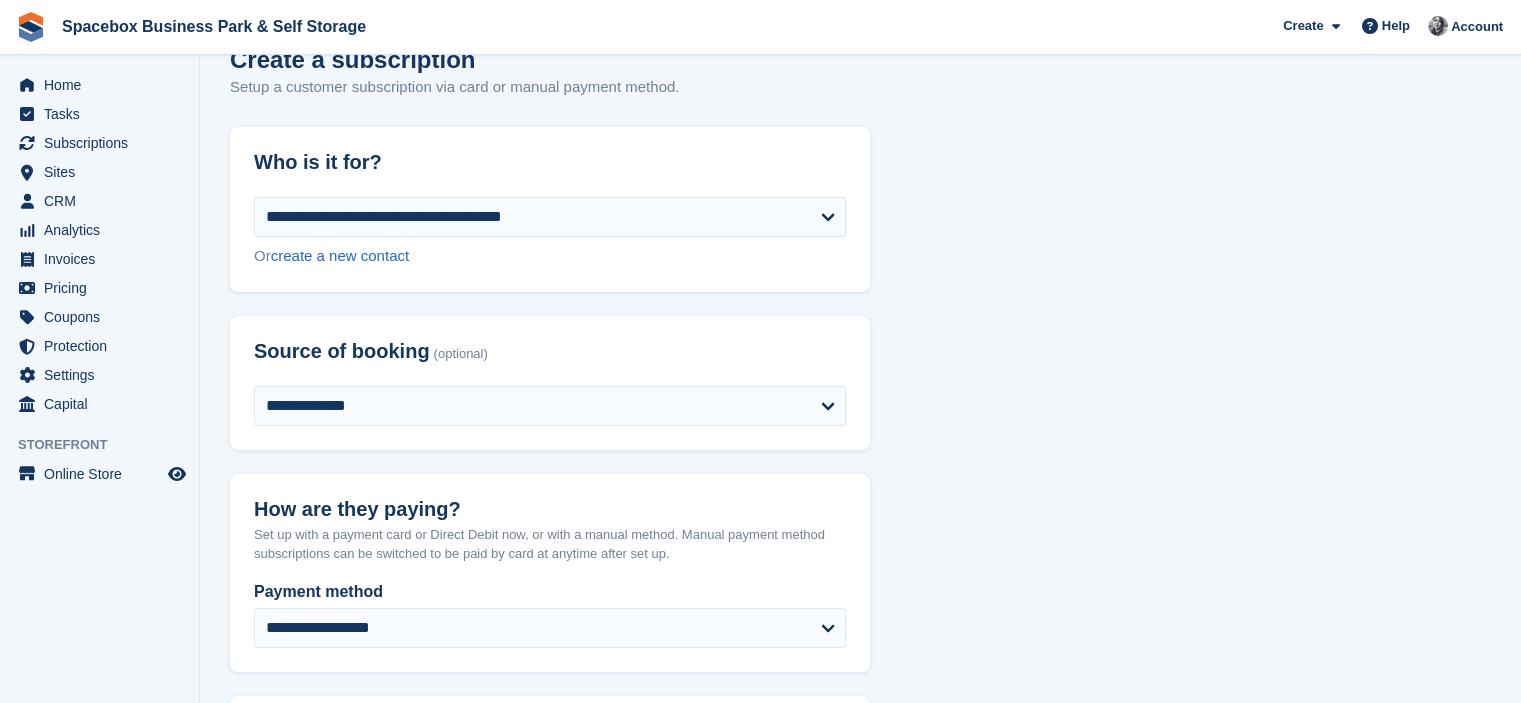 scroll, scrollTop: 80, scrollLeft: 0, axis: vertical 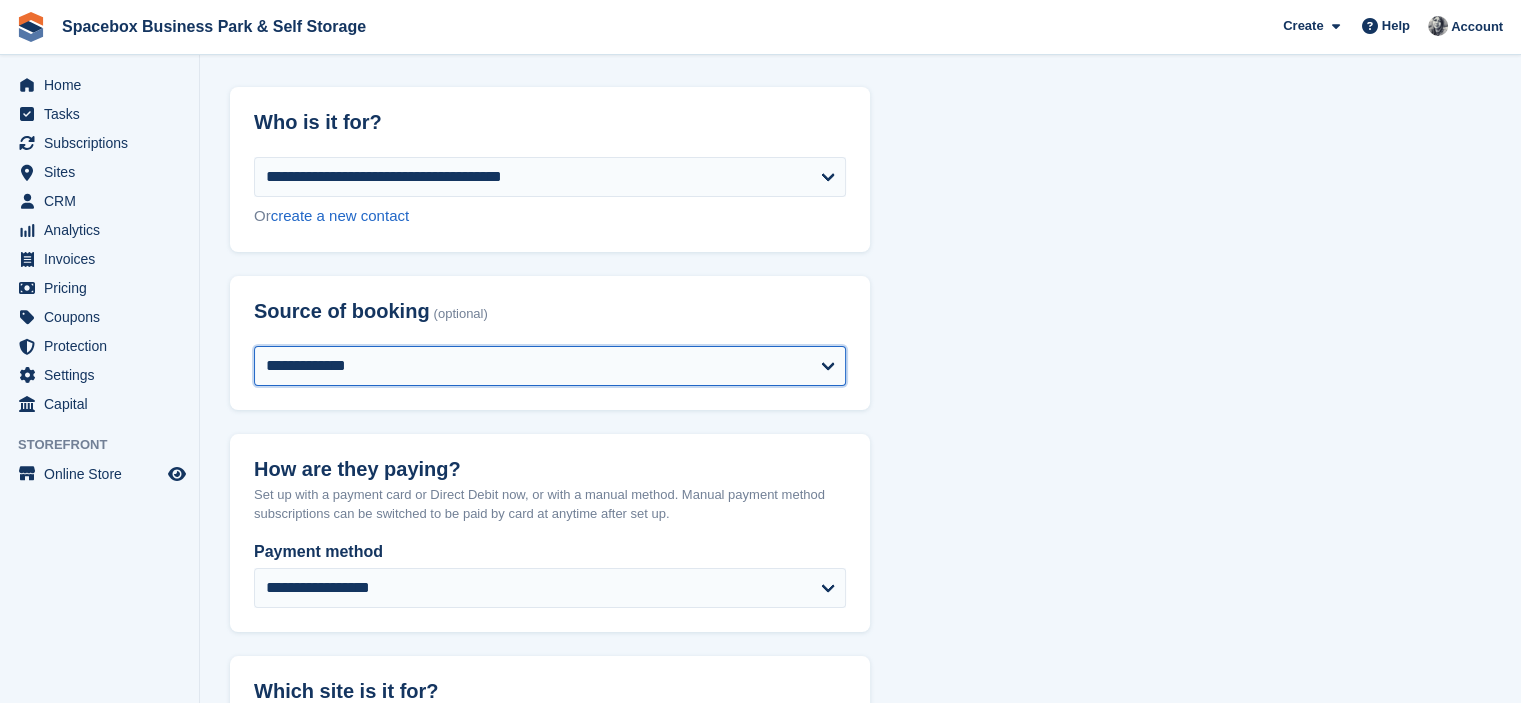 click on "**********" at bounding box center [550, 366] 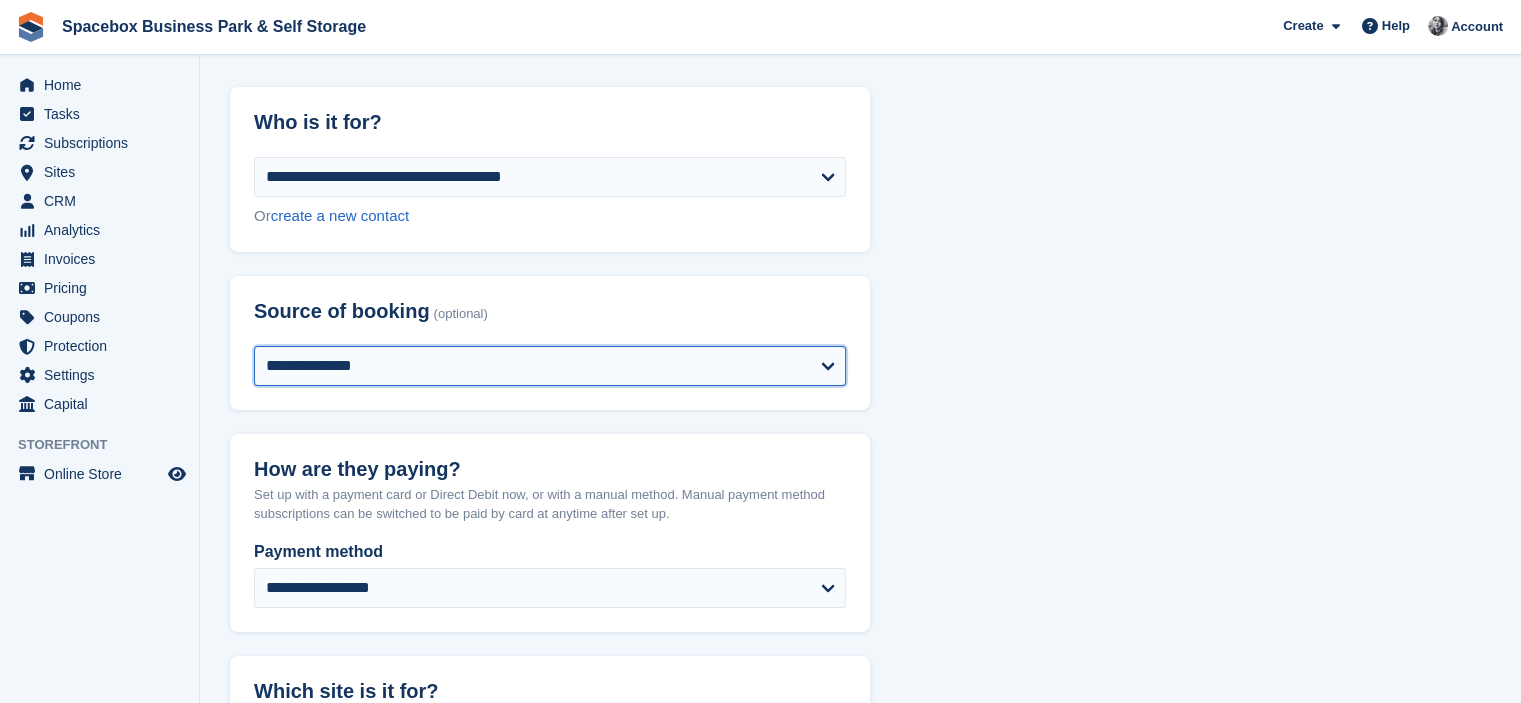 click on "**********" at bounding box center [550, 366] 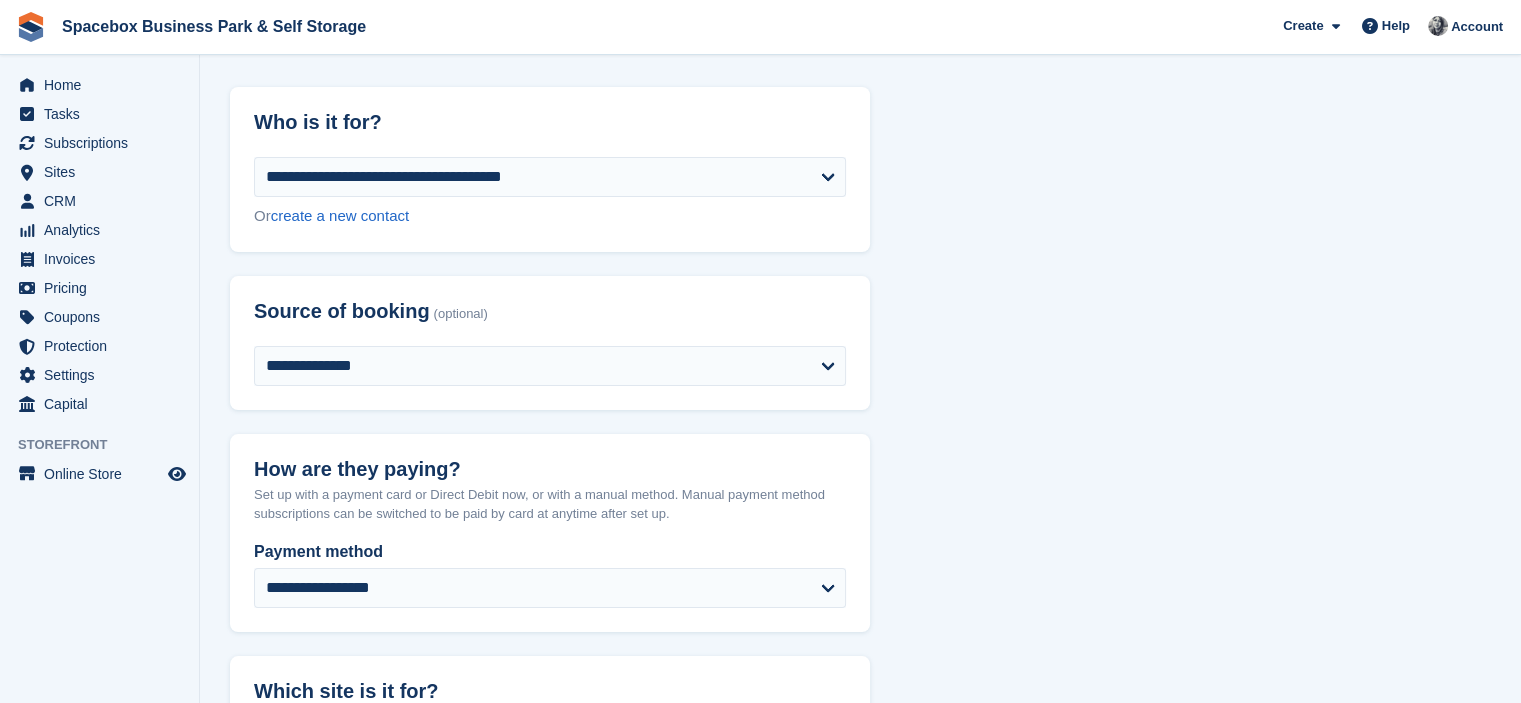 click on "**********" at bounding box center [860, 1363] 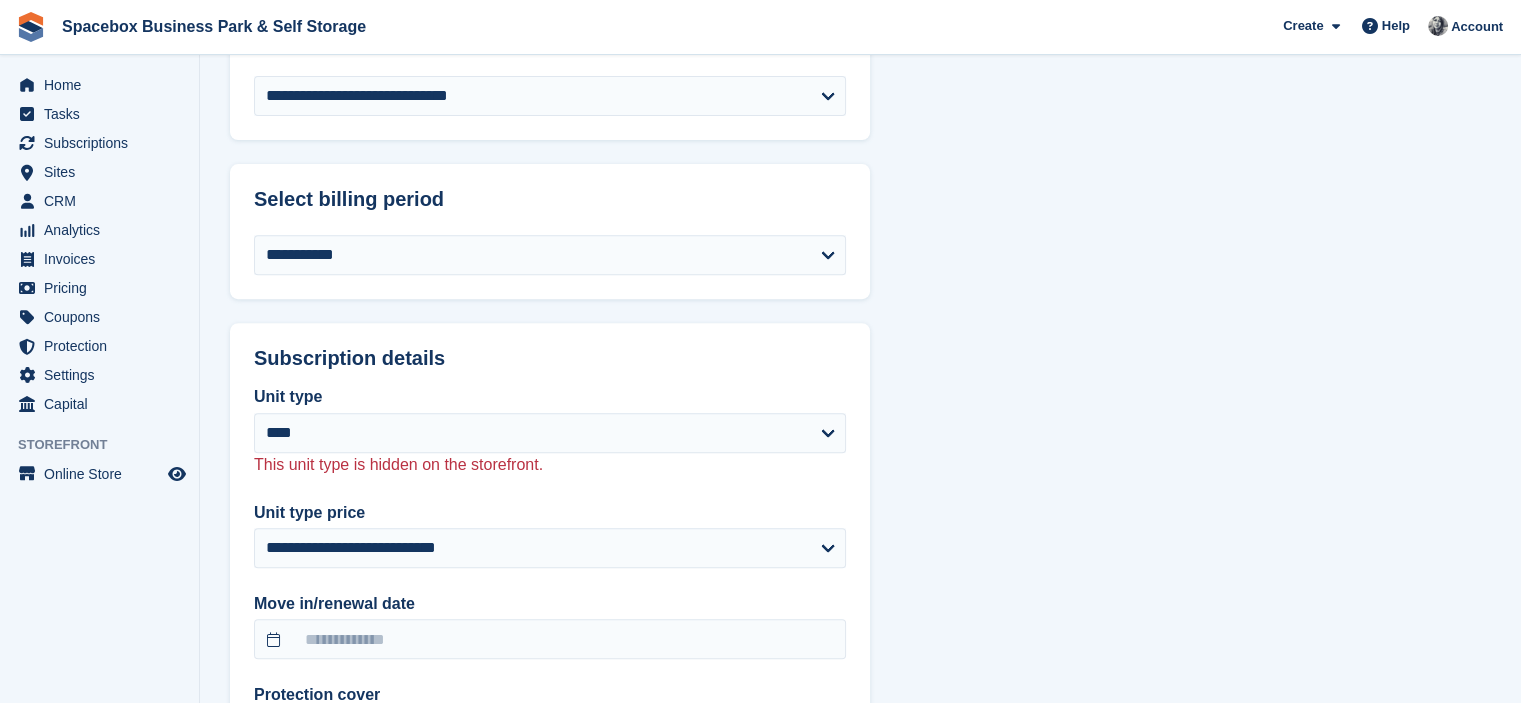 scroll, scrollTop: 800, scrollLeft: 0, axis: vertical 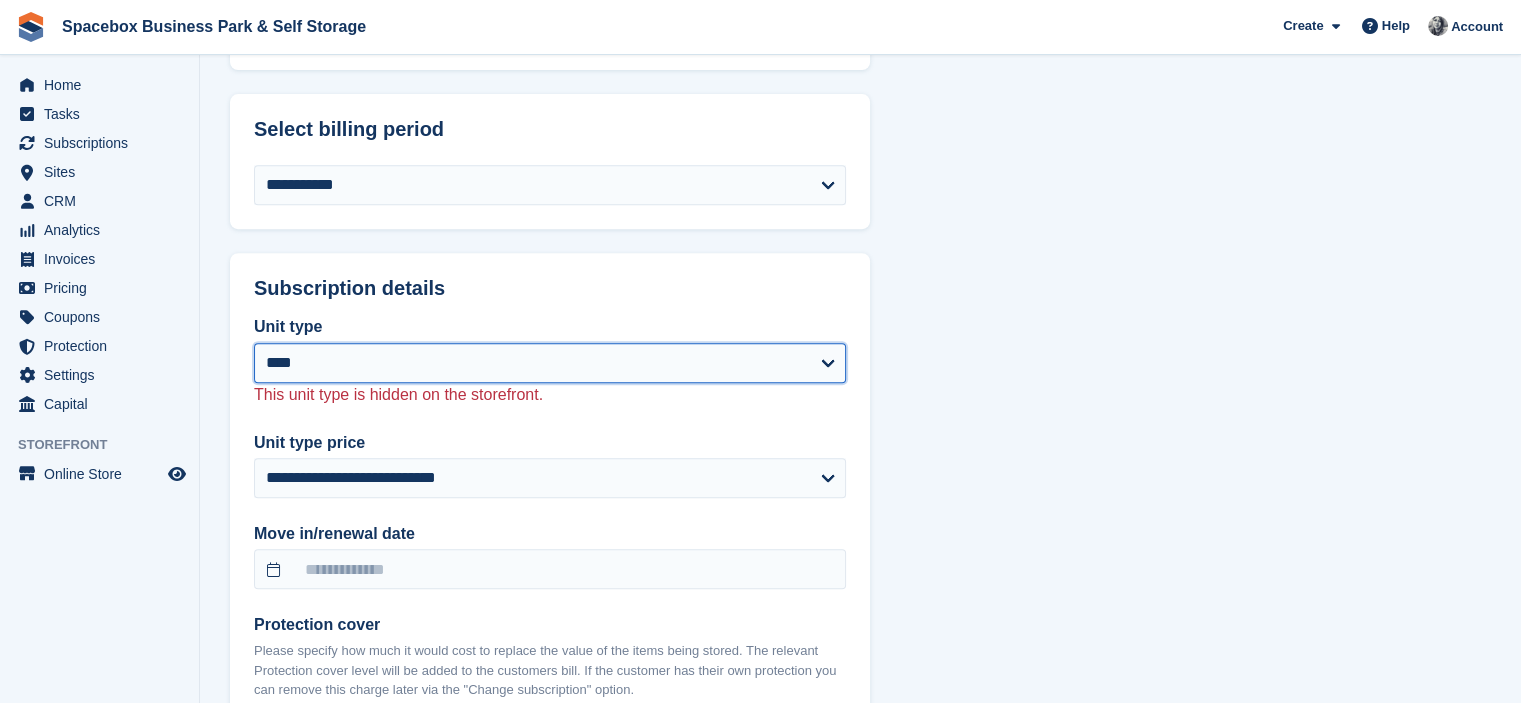 click on "**********" at bounding box center [550, 363] 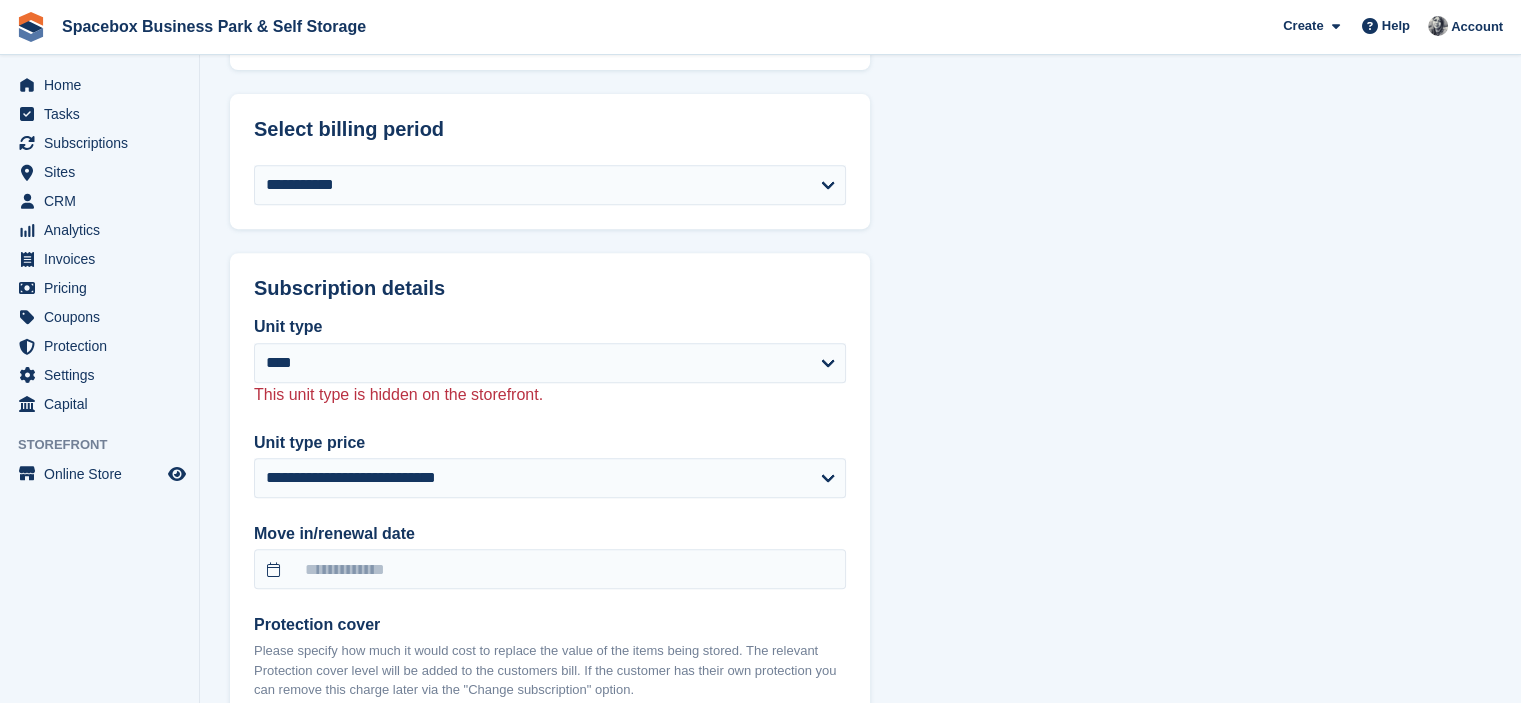 click on "**********" at bounding box center [860, 643] 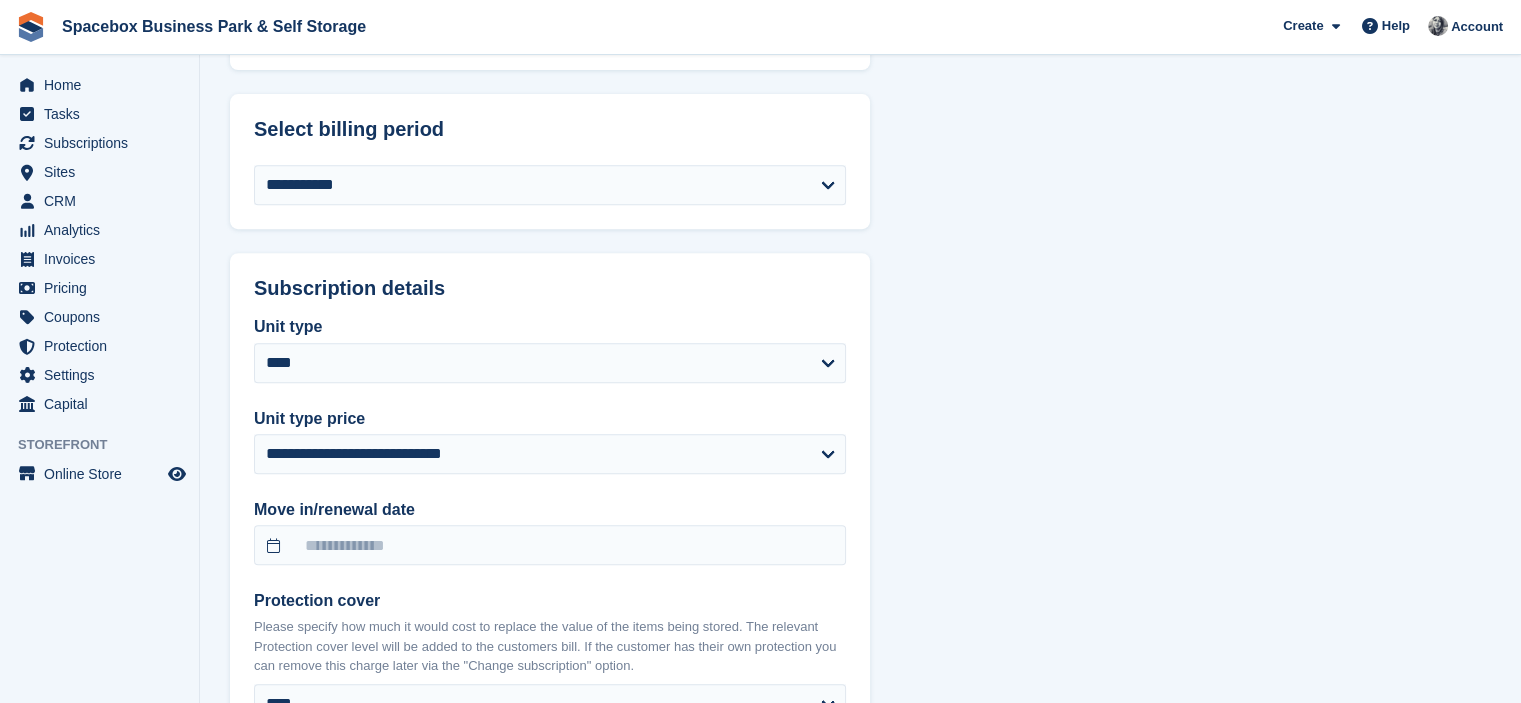 select on "******" 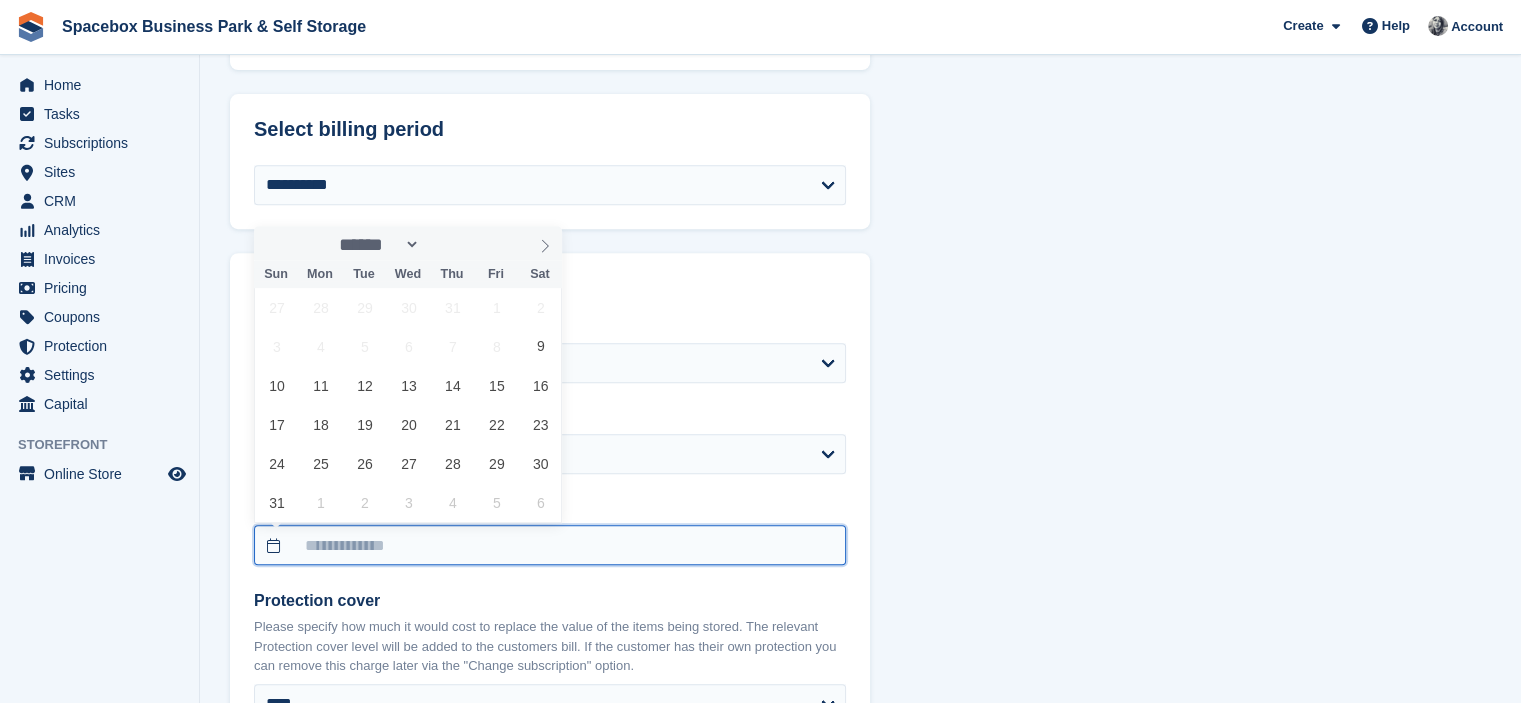 click at bounding box center [550, 545] 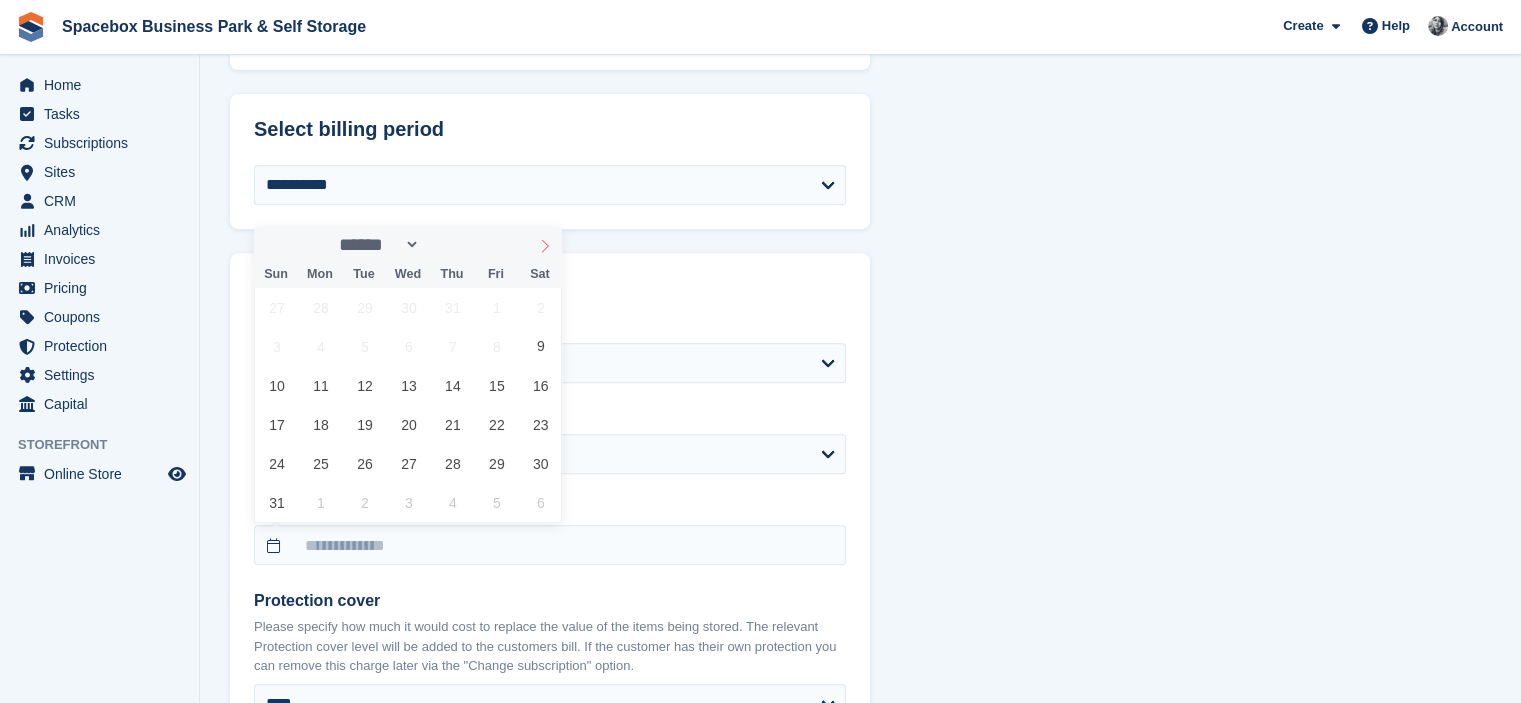 click 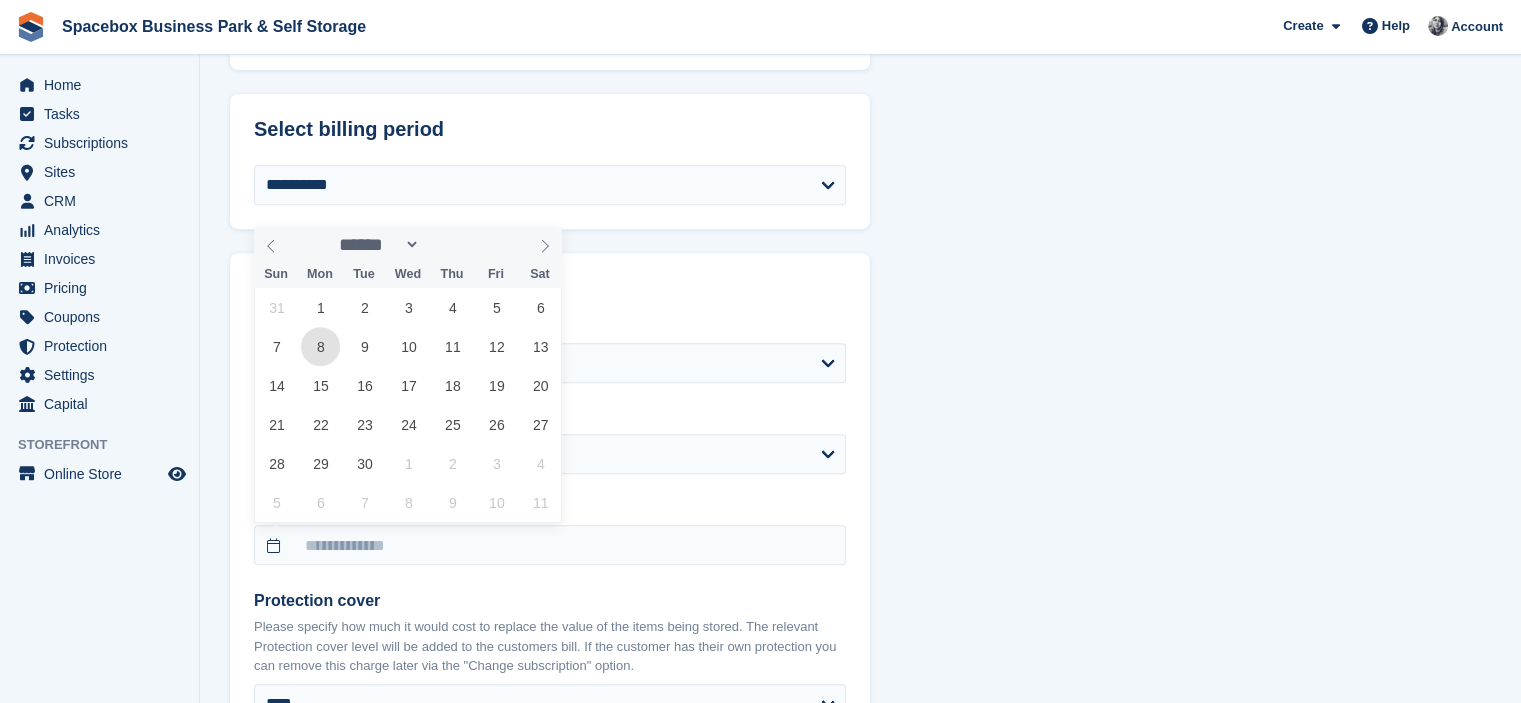 click on "8" at bounding box center [320, 346] 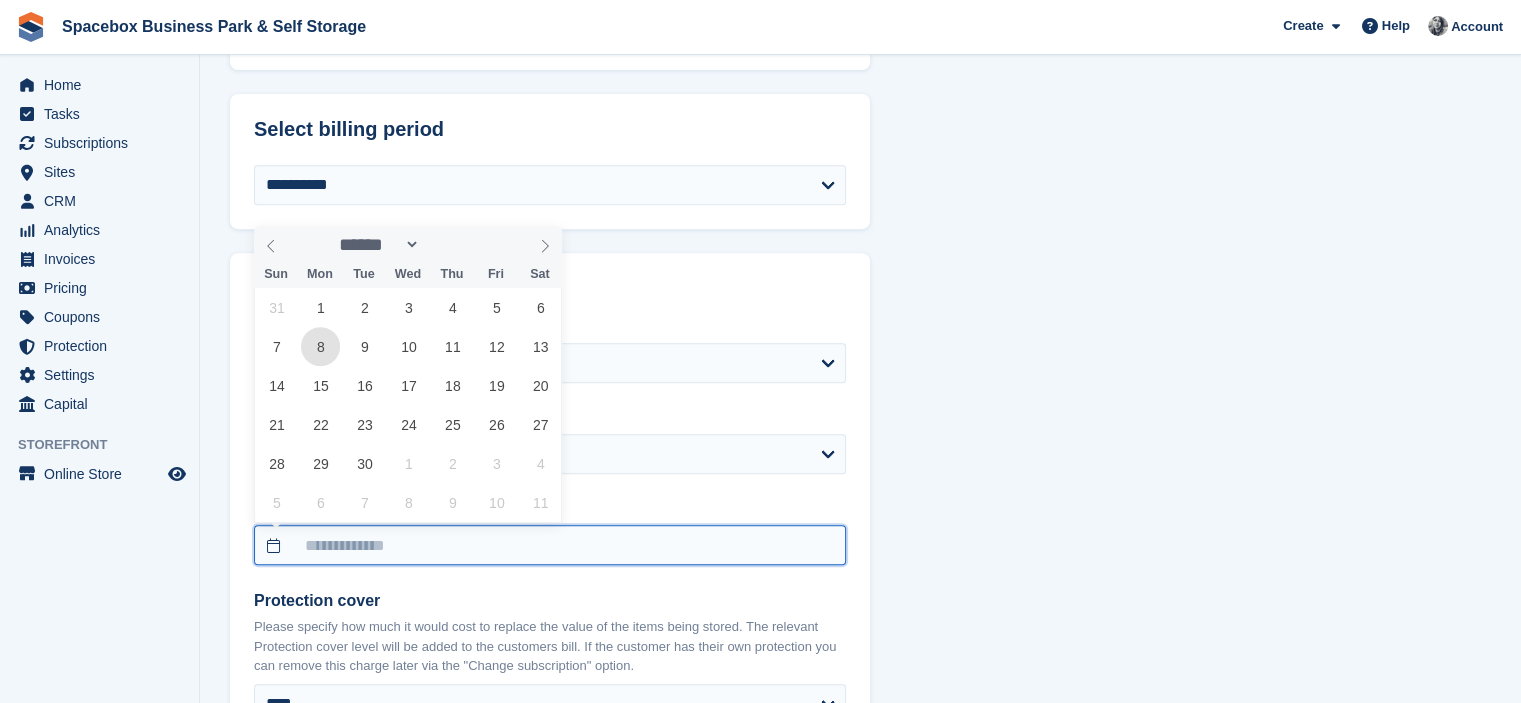 type on "**********" 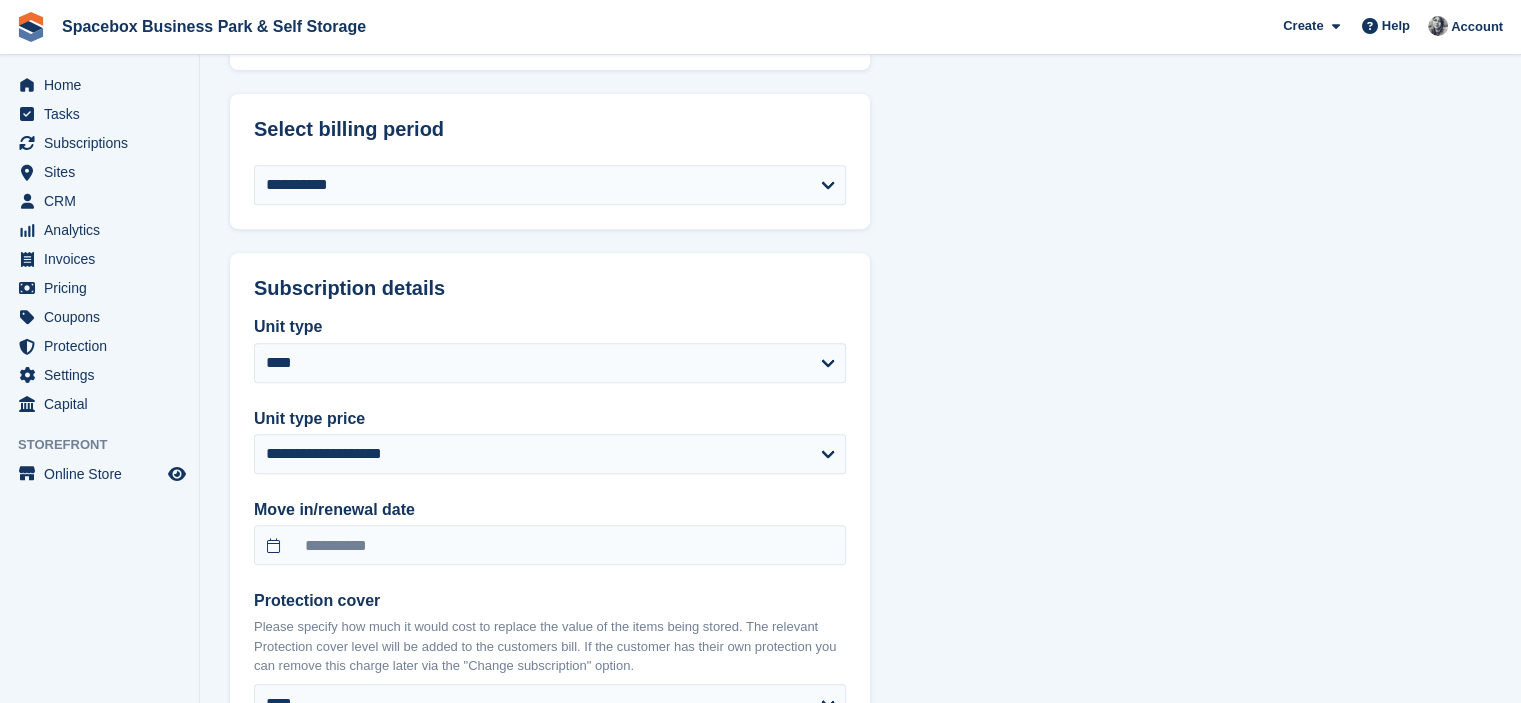 click on "**********" at bounding box center [860, 683] 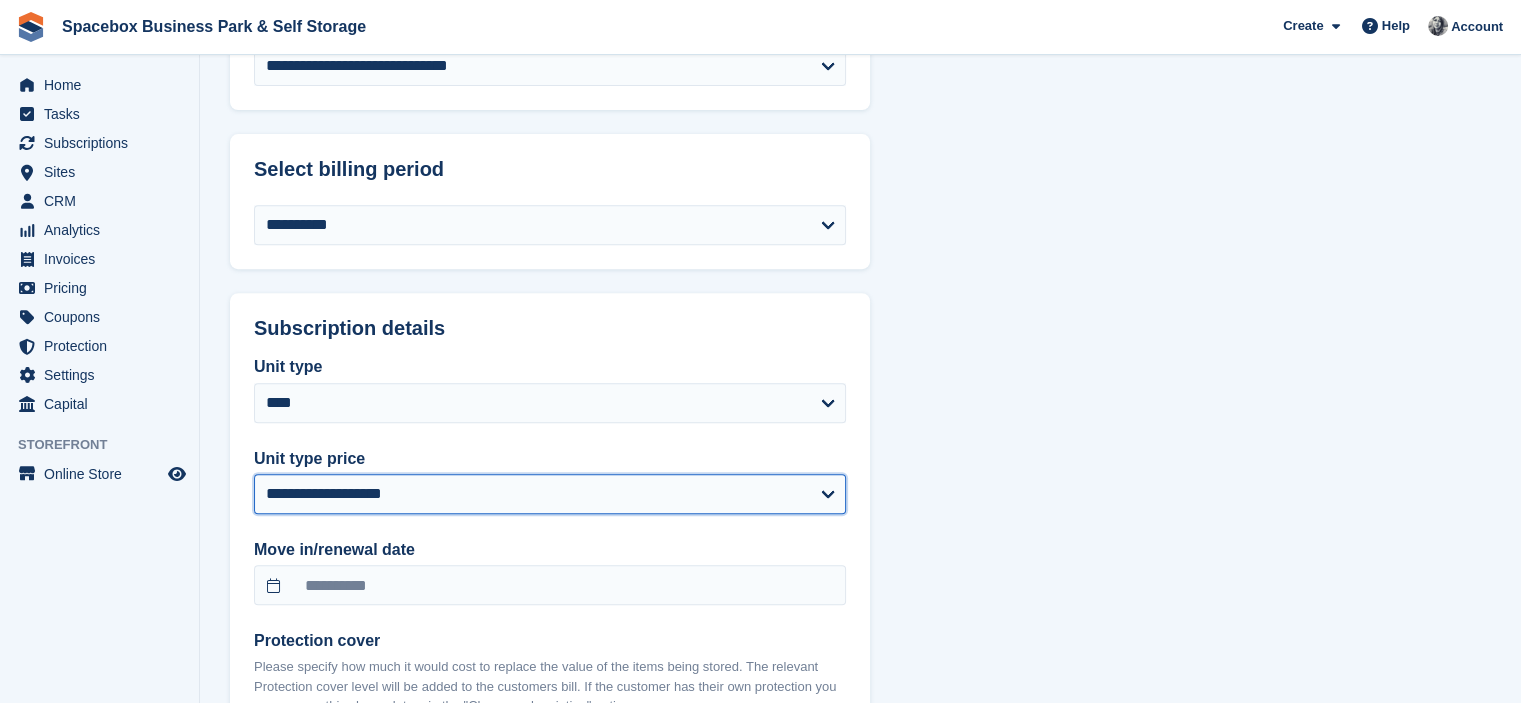 click on "**********" at bounding box center [550, 494] 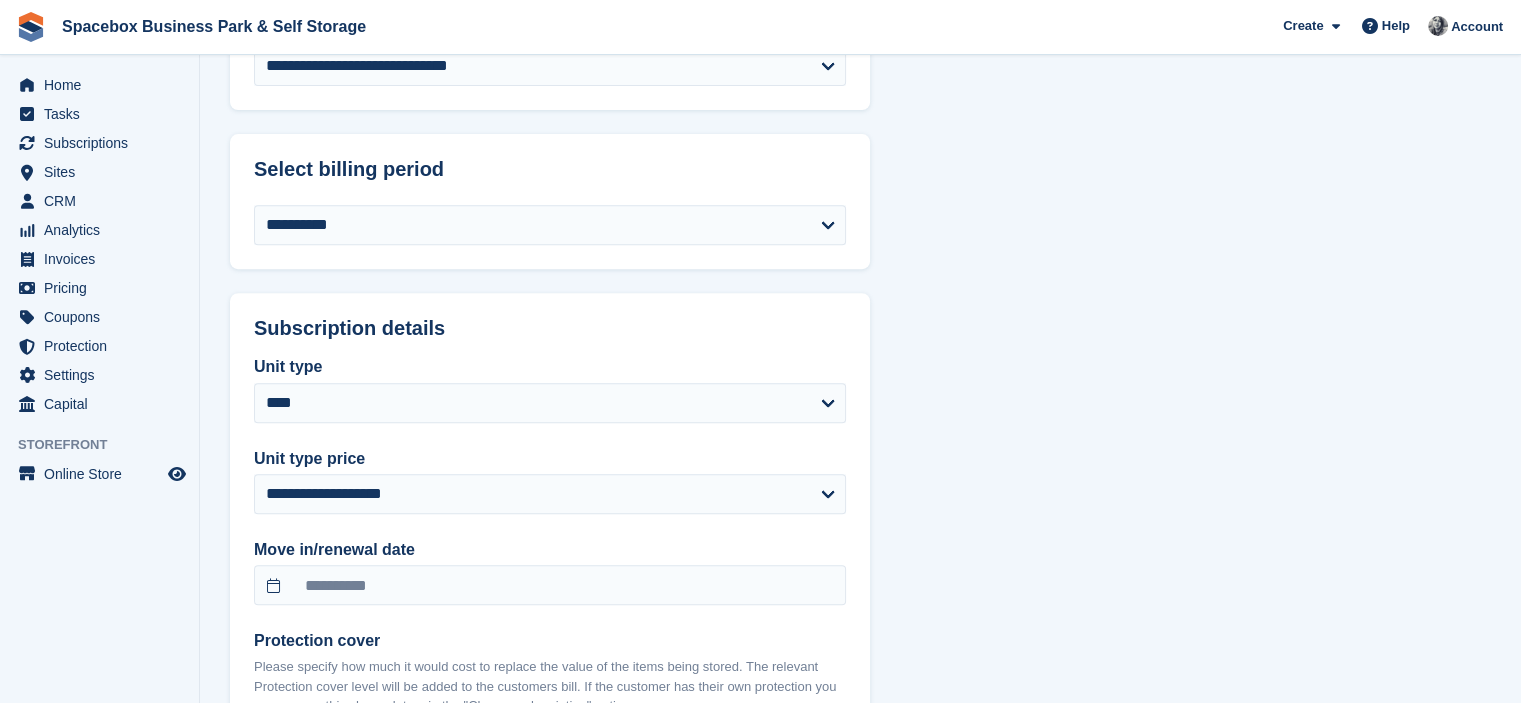 click on "**********" at bounding box center (860, 723) 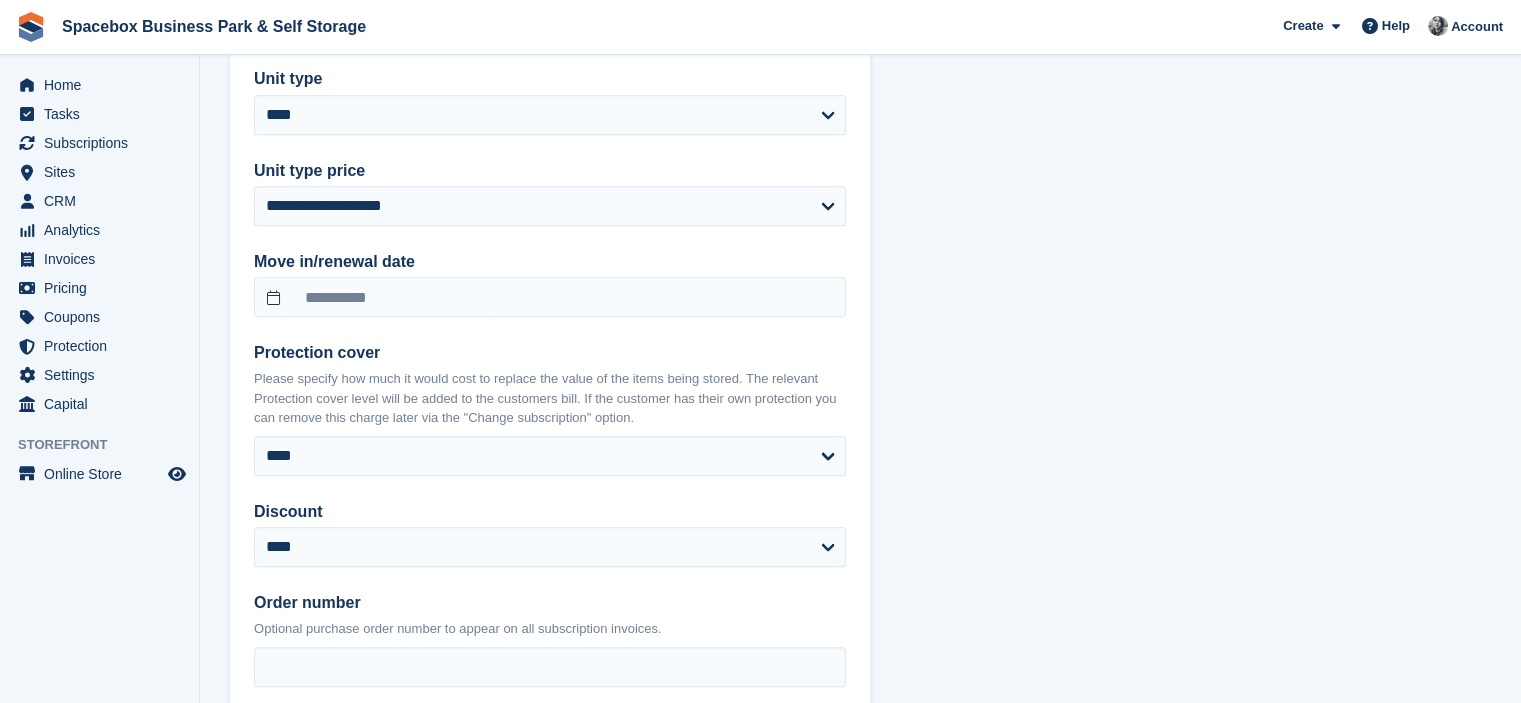 scroll, scrollTop: 1080, scrollLeft: 0, axis: vertical 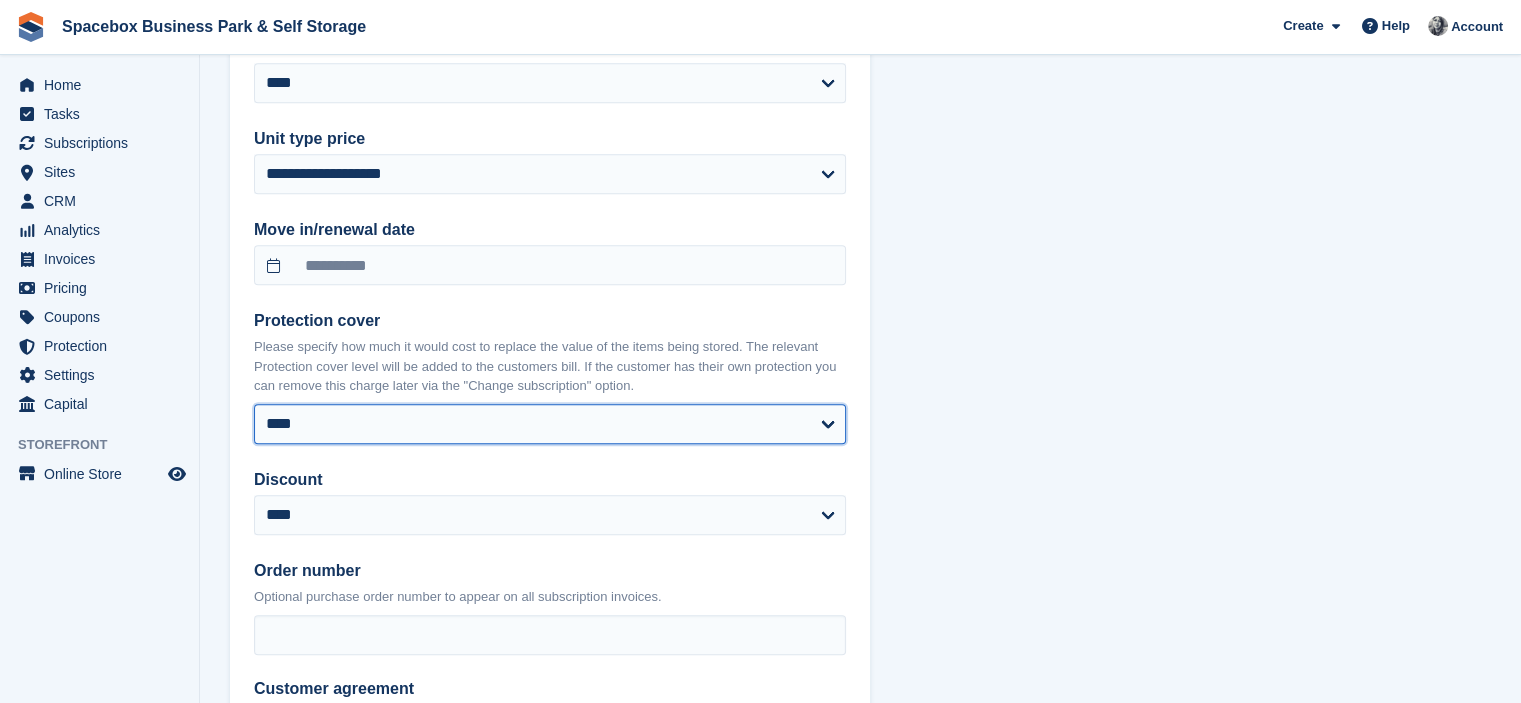 click on "****
******
******
******
******
******
******
******
******
******
******
*******
*******
*******
*******" at bounding box center (550, 424) 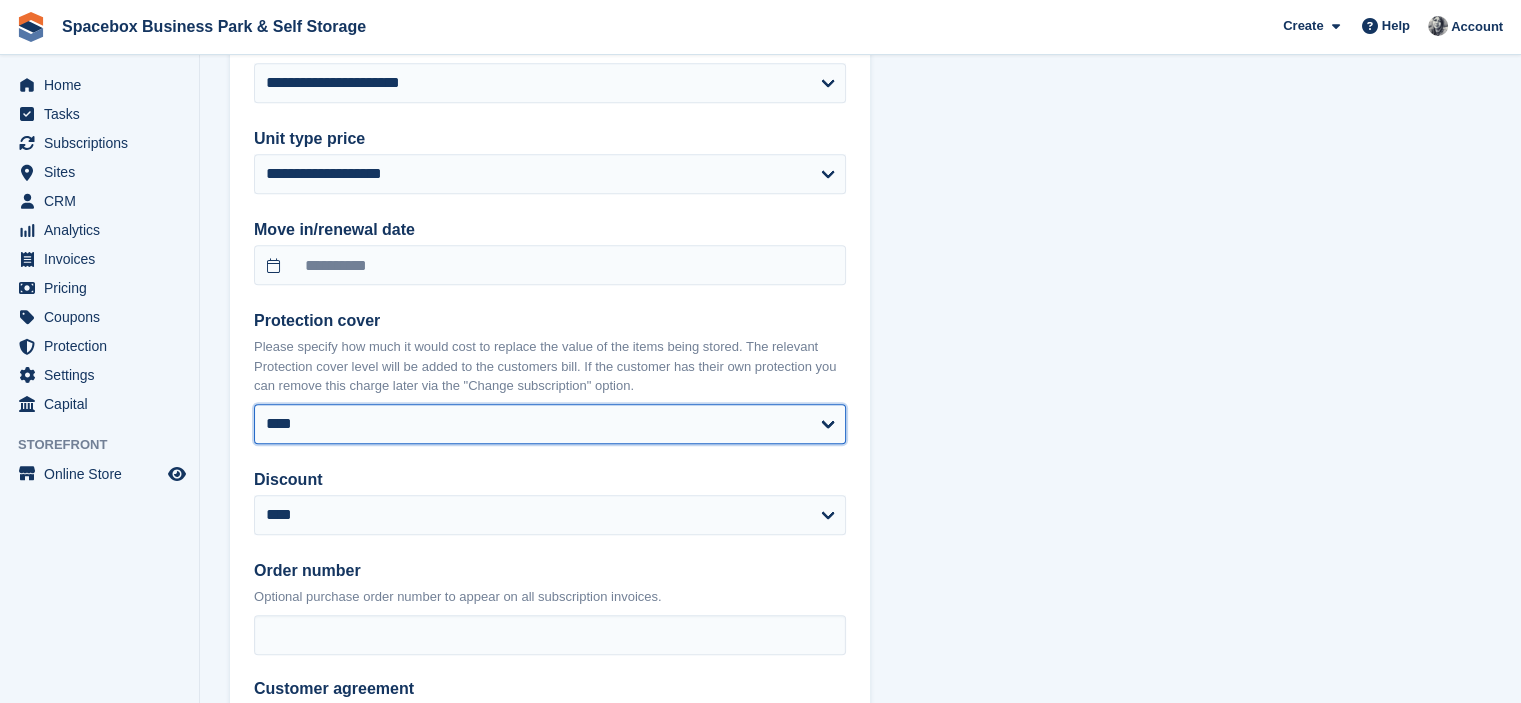 select on "******" 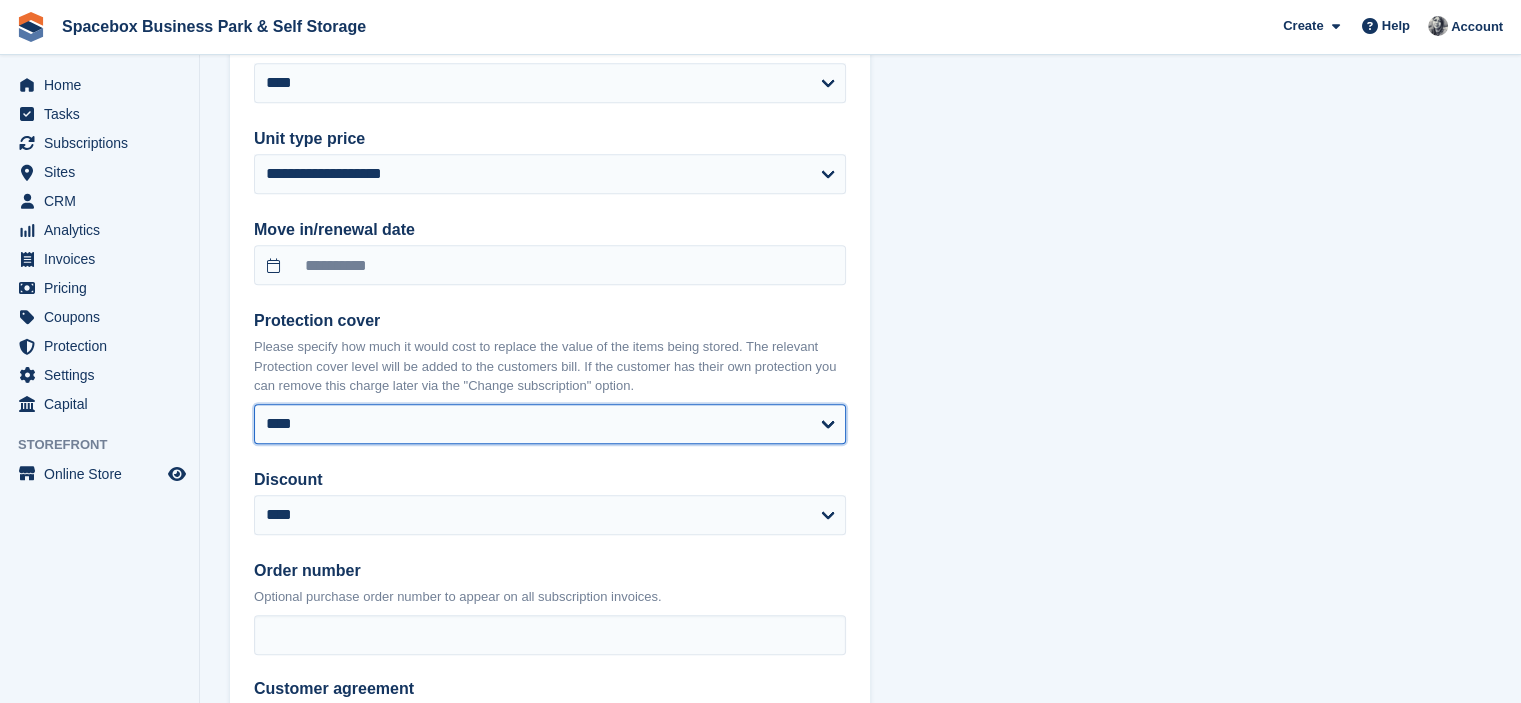 select on "*****" 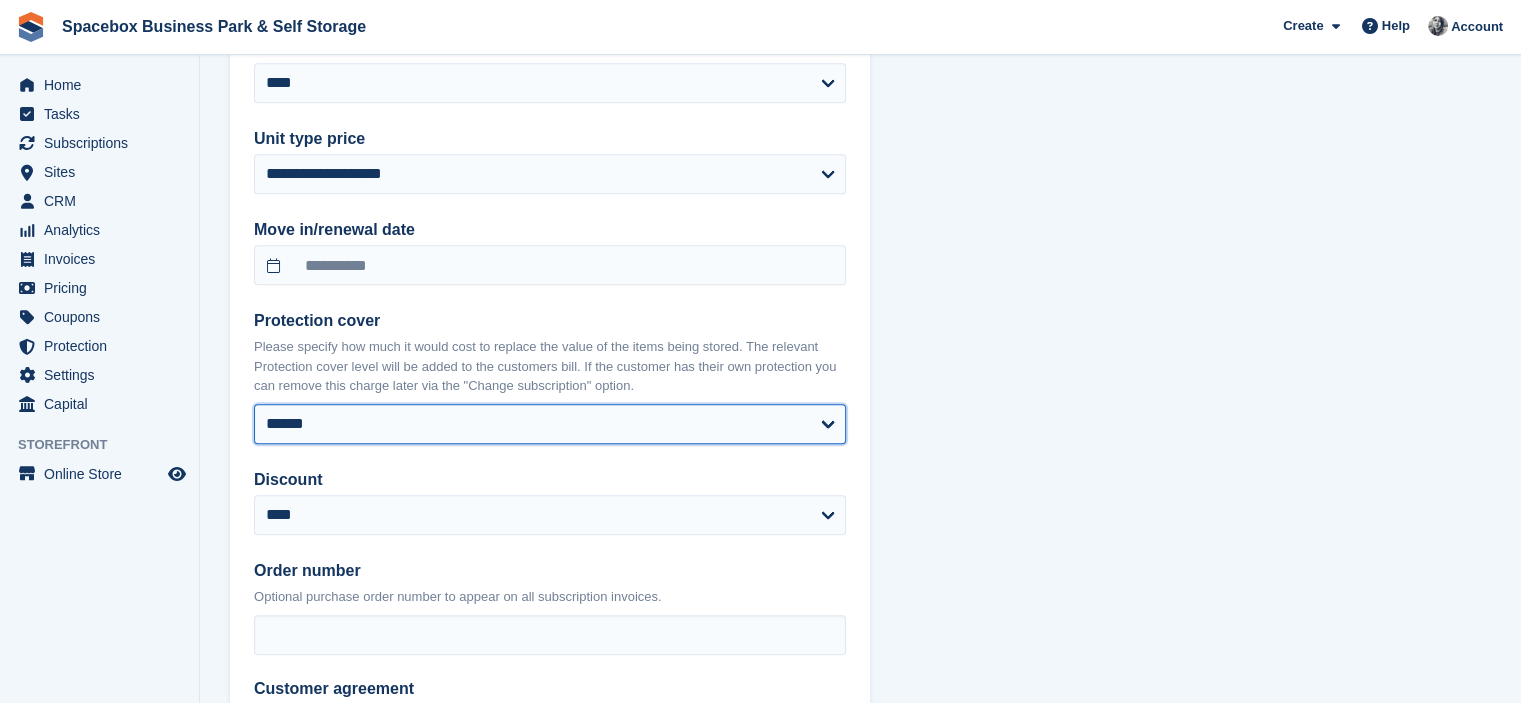 click on "****
******
******
******
******
******
******
******
******
******
******
*******
*******
*******
*******" at bounding box center (550, 424) 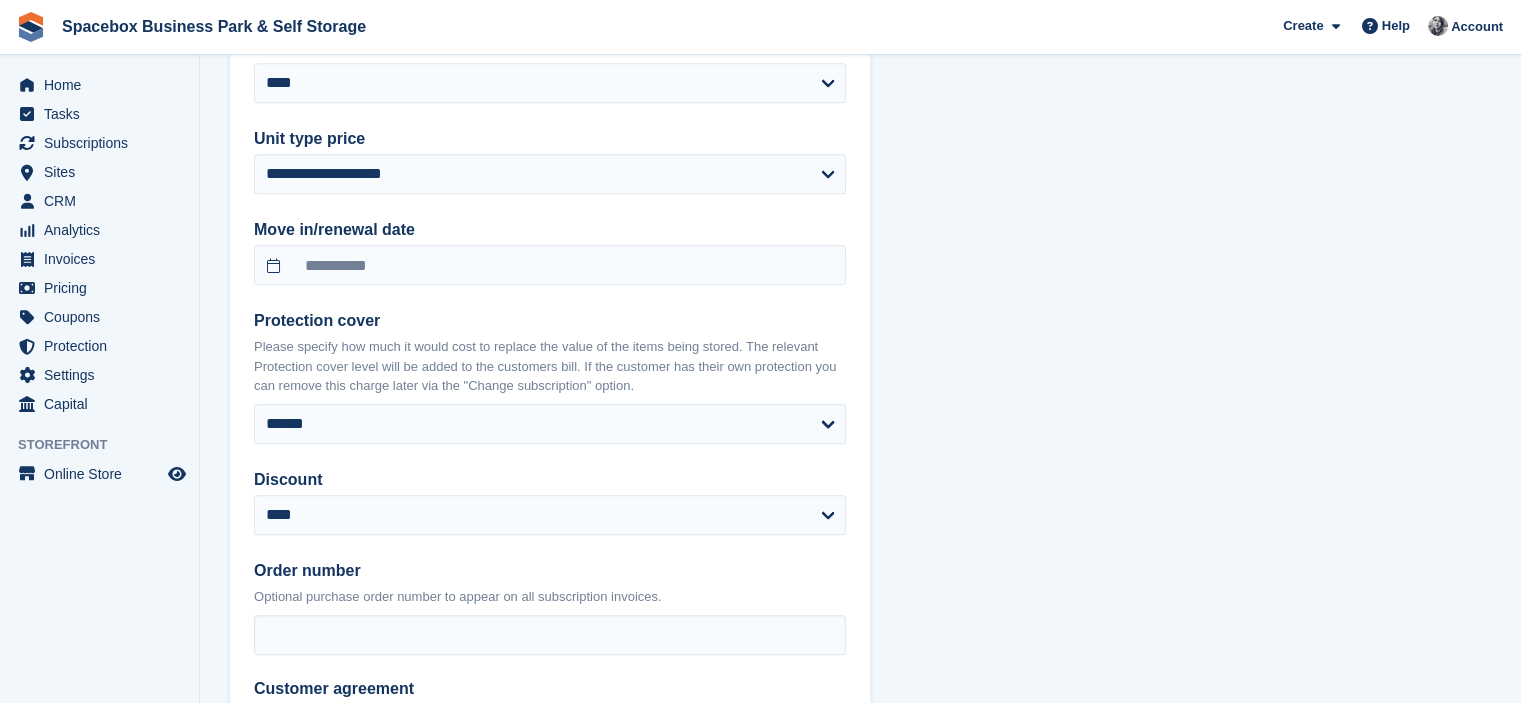 click on "**********" at bounding box center (860, 403) 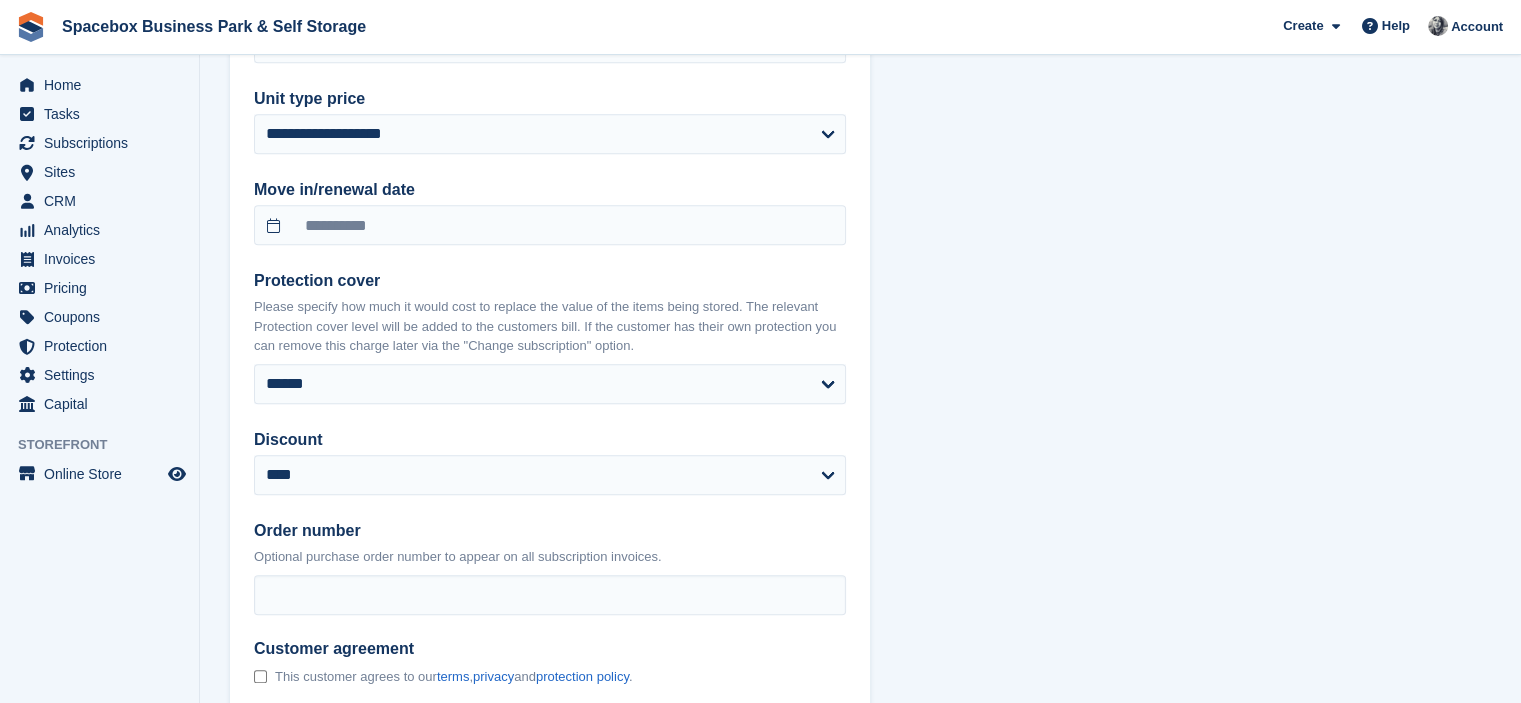 select on "******" 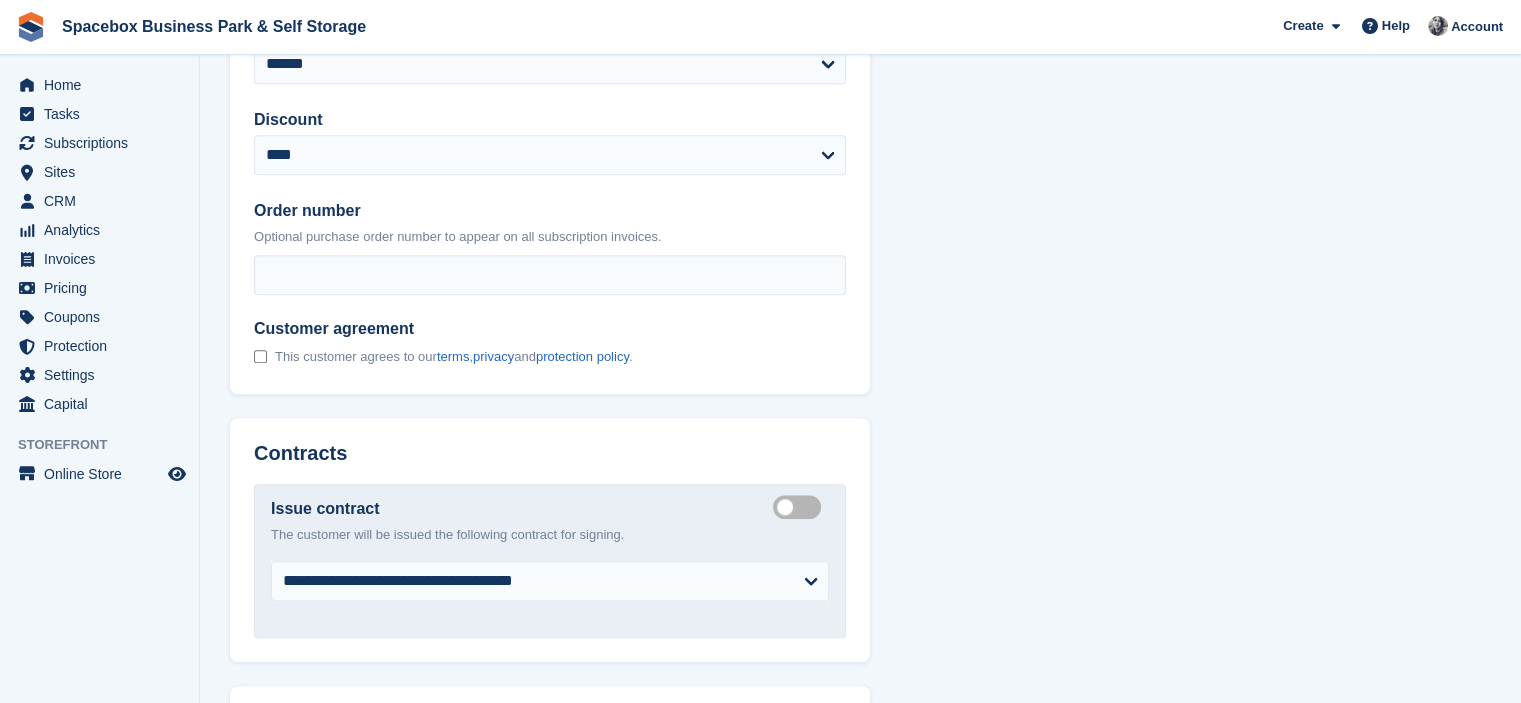 click on "**********" at bounding box center [860, 56] 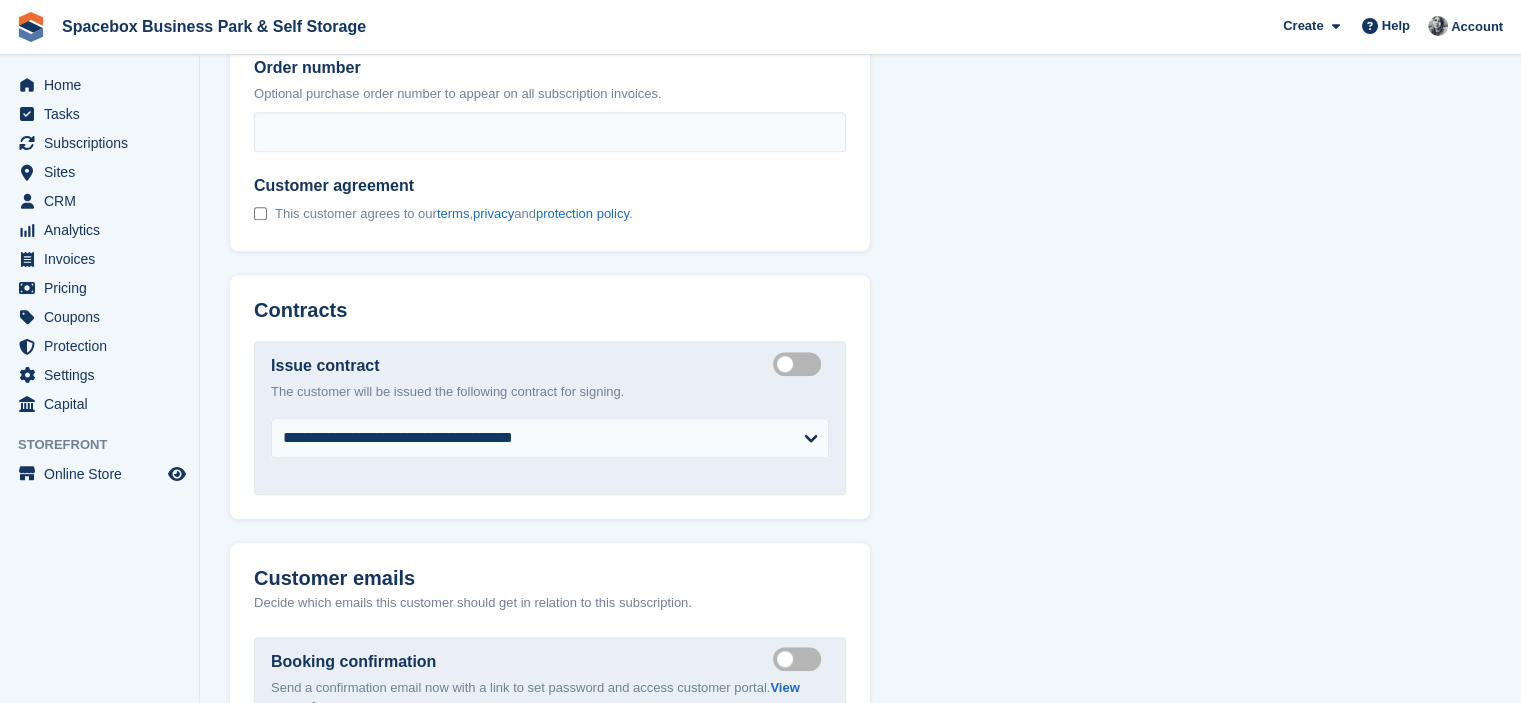 scroll, scrollTop: 1016, scrollLeft: 0, axis: vertical 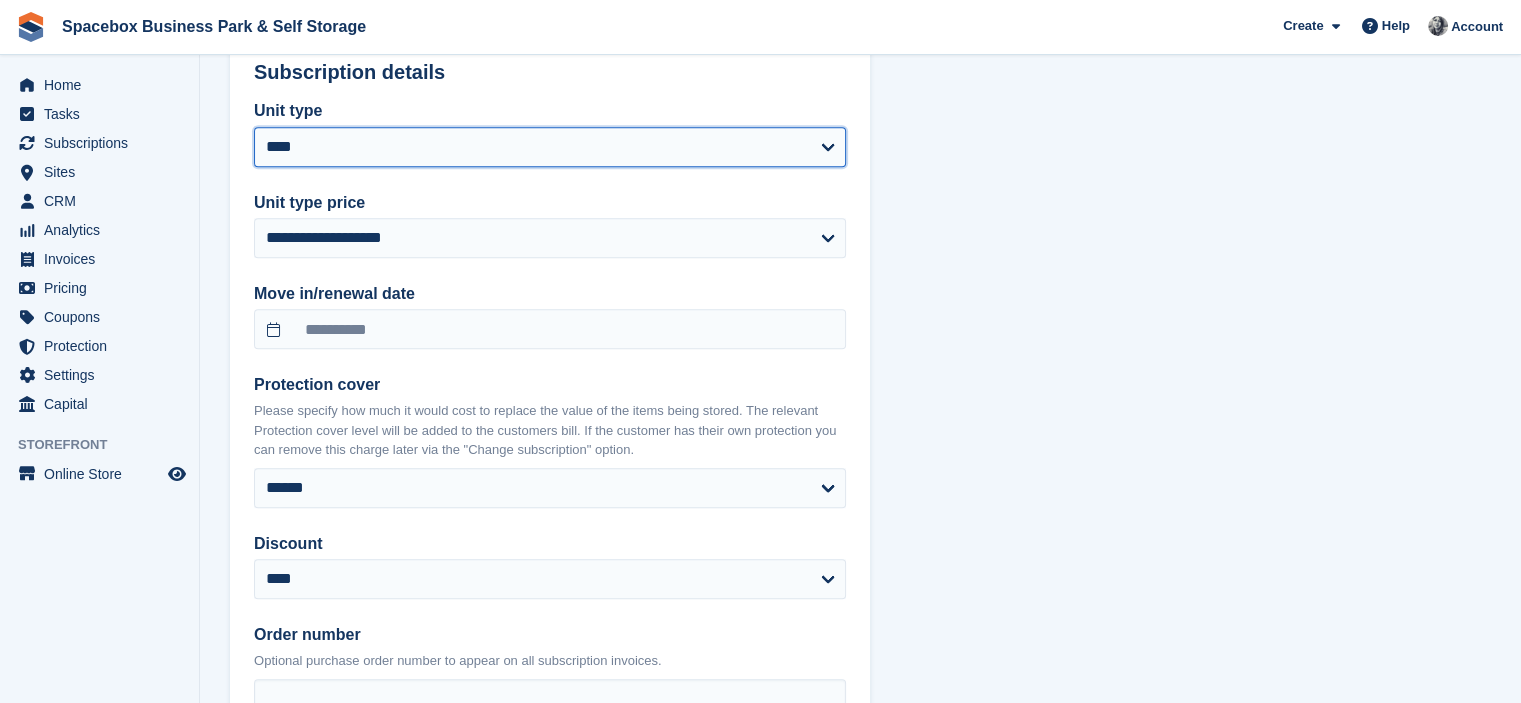 click on "**********" at bounding box center (550, 147) 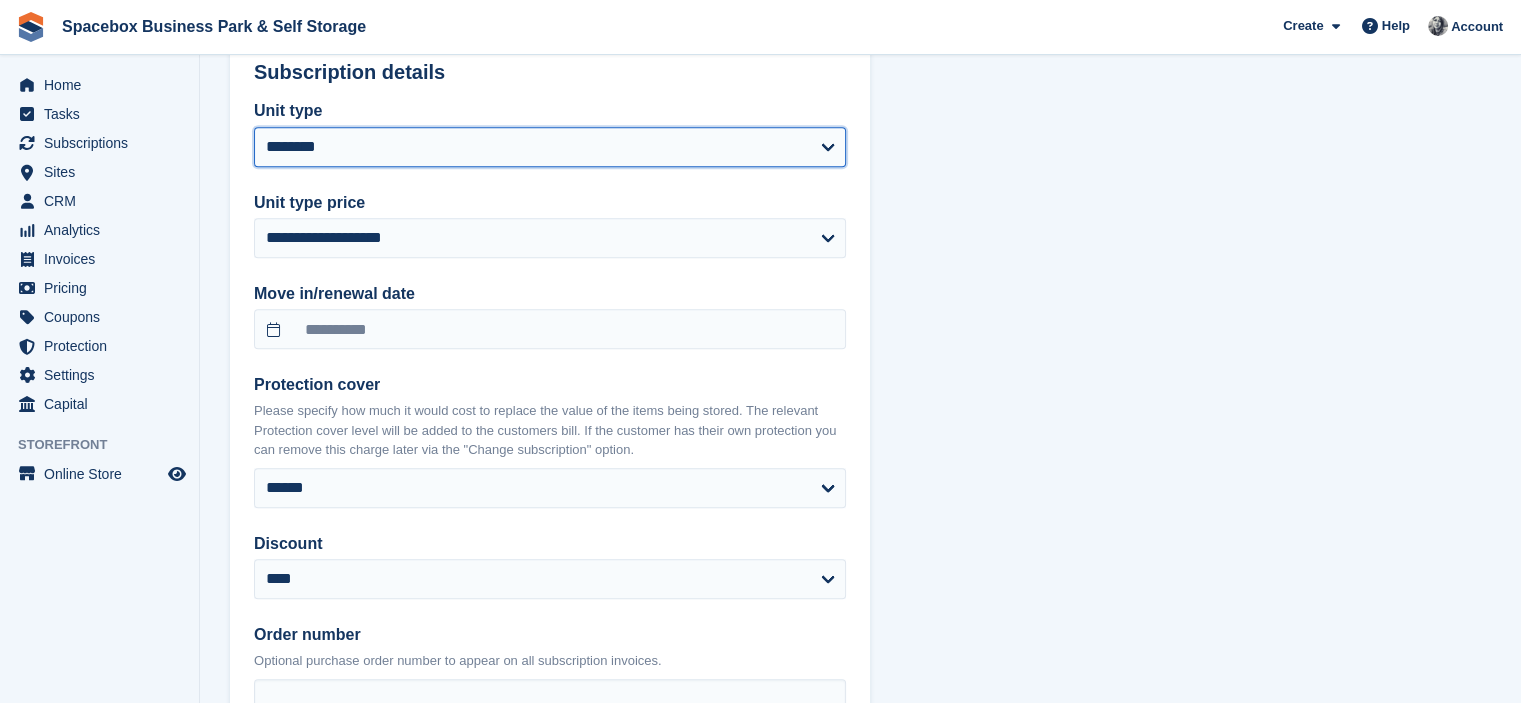 click on "**********" at bounding box center (550, 147) 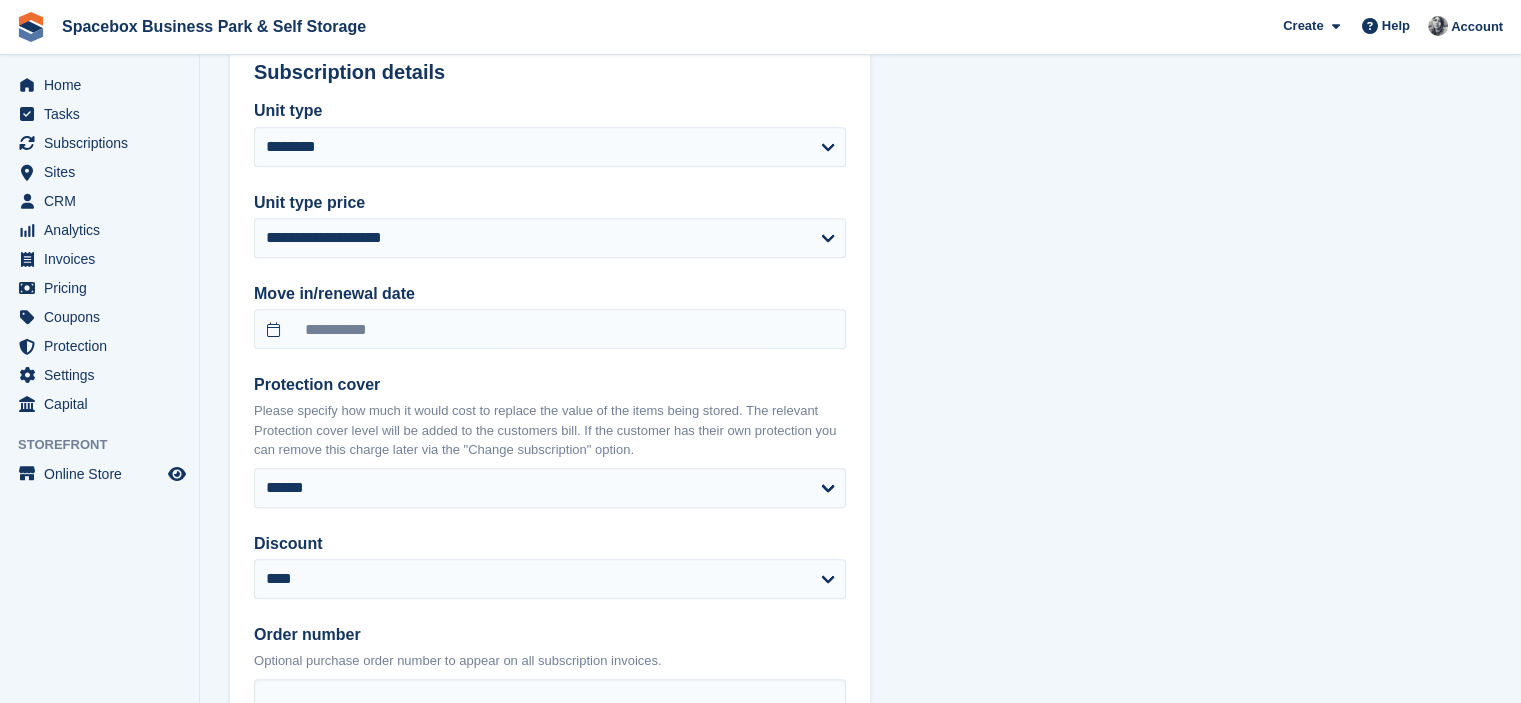click on "**********" at bounding box center (860, 480) 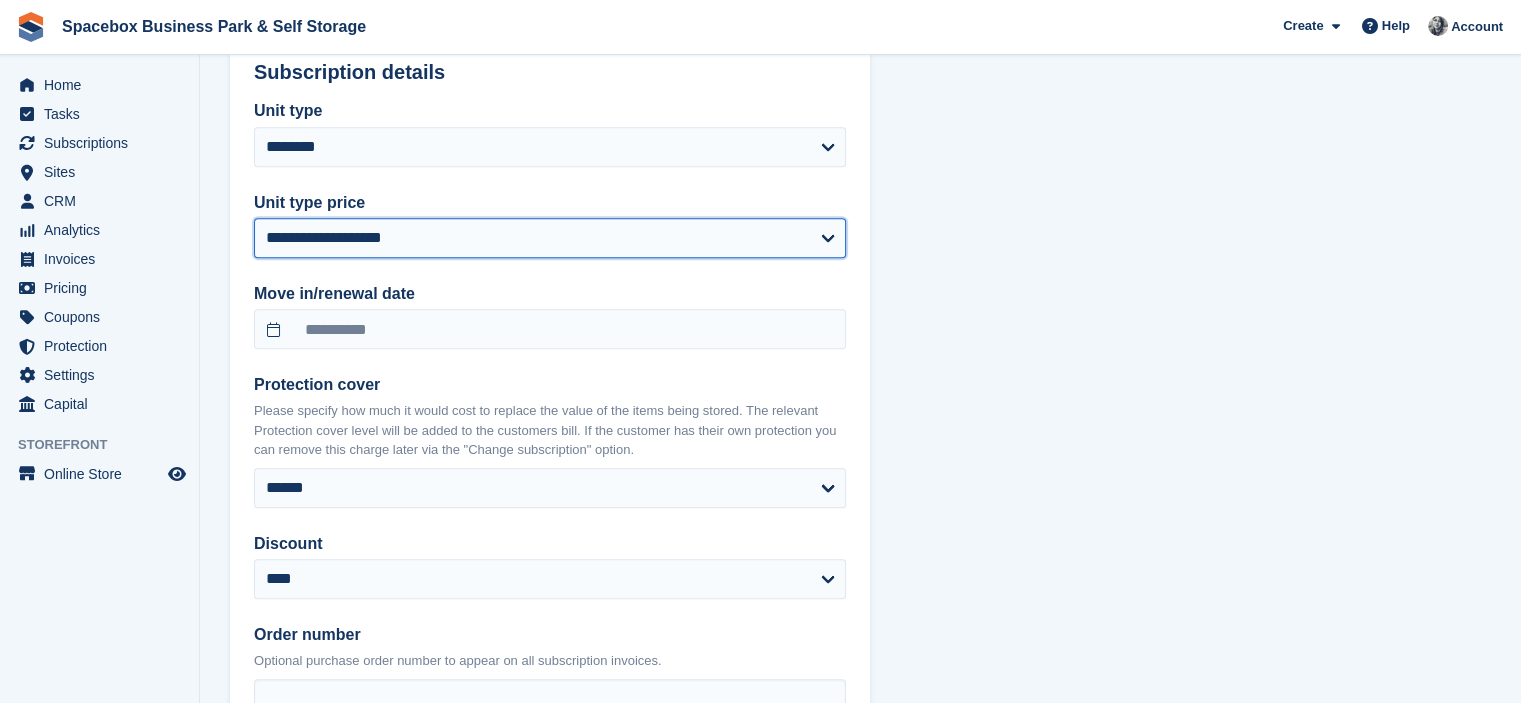 click on "**********" at bounding box center (550, 238) 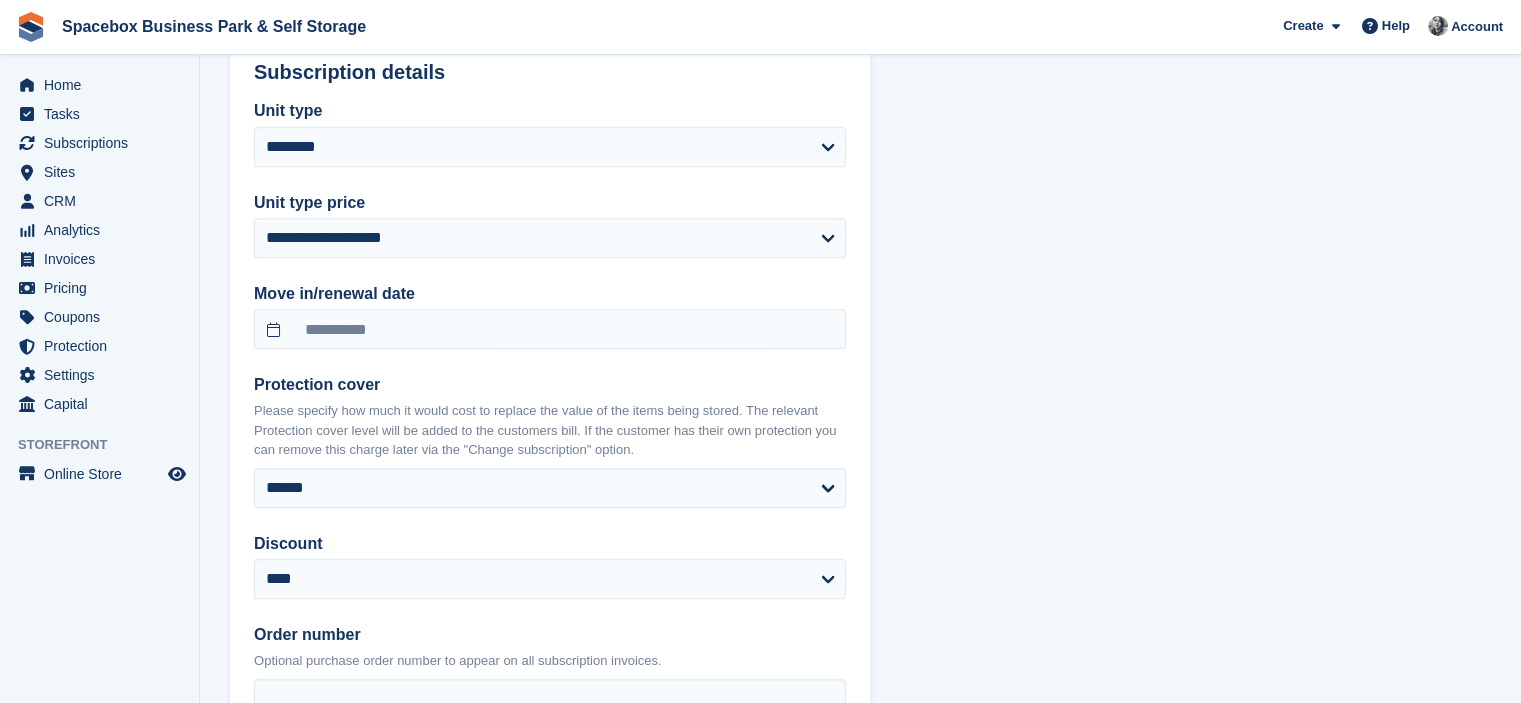 click on "**********" at bounding box center (860, 480) 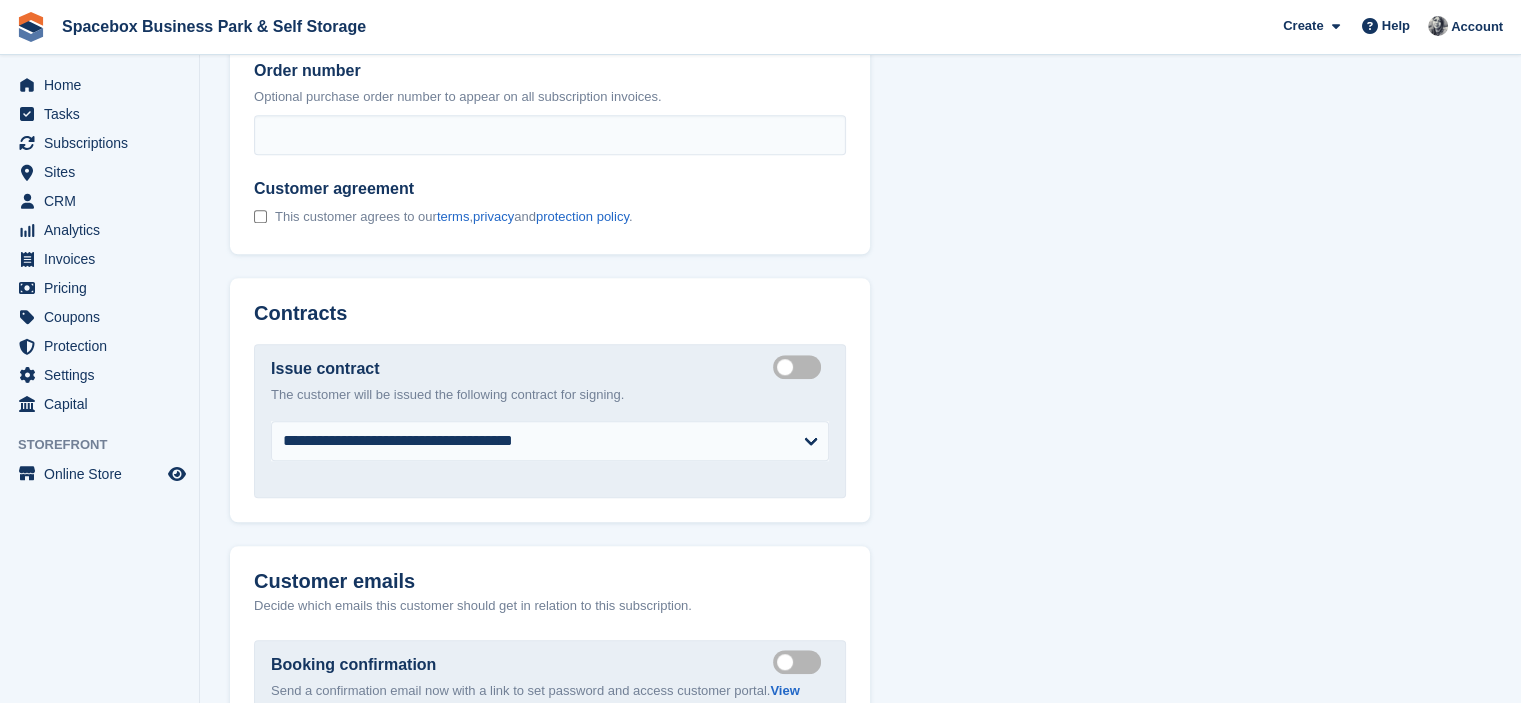 scroll, scrollTop: 1550, scrollLeft: 0, axis: vertical 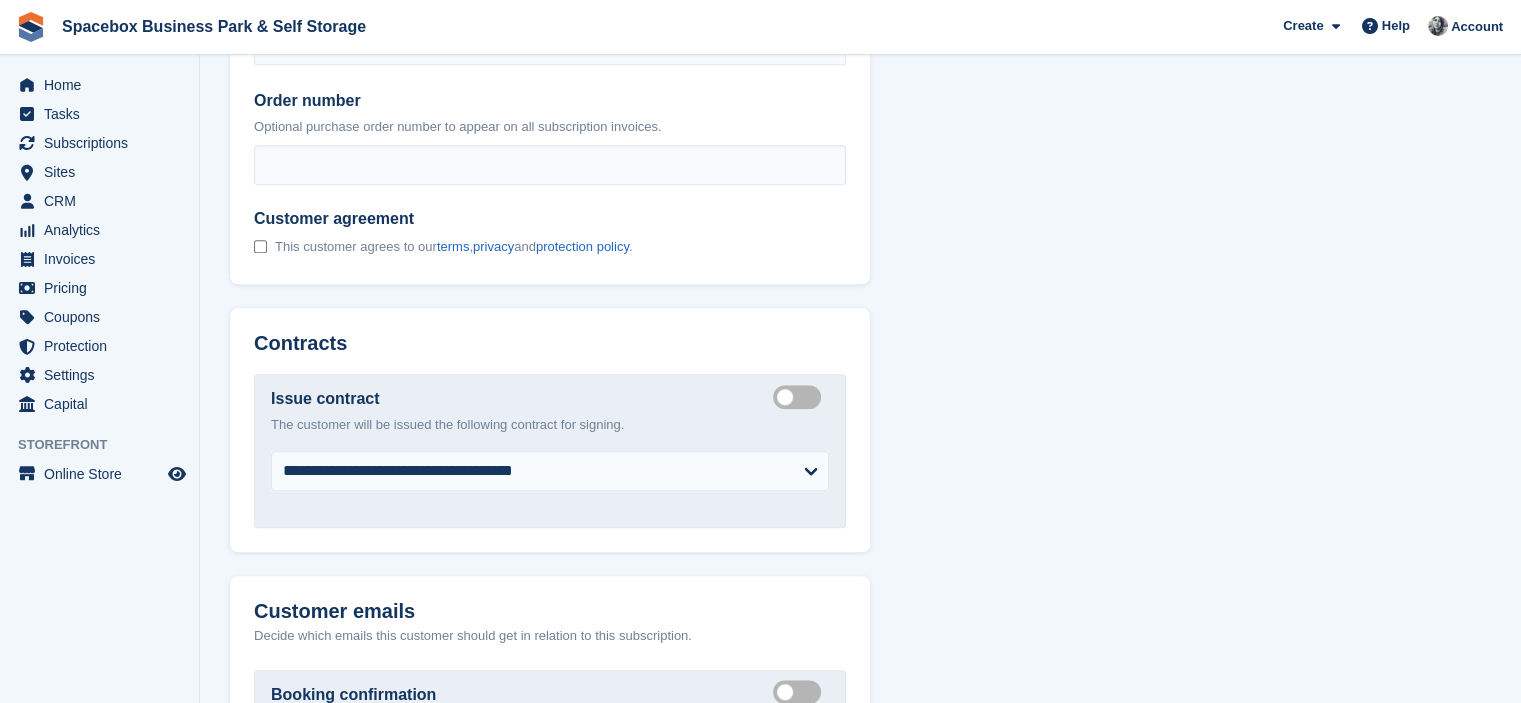 click on "**********" at bounding box center [860, -54] 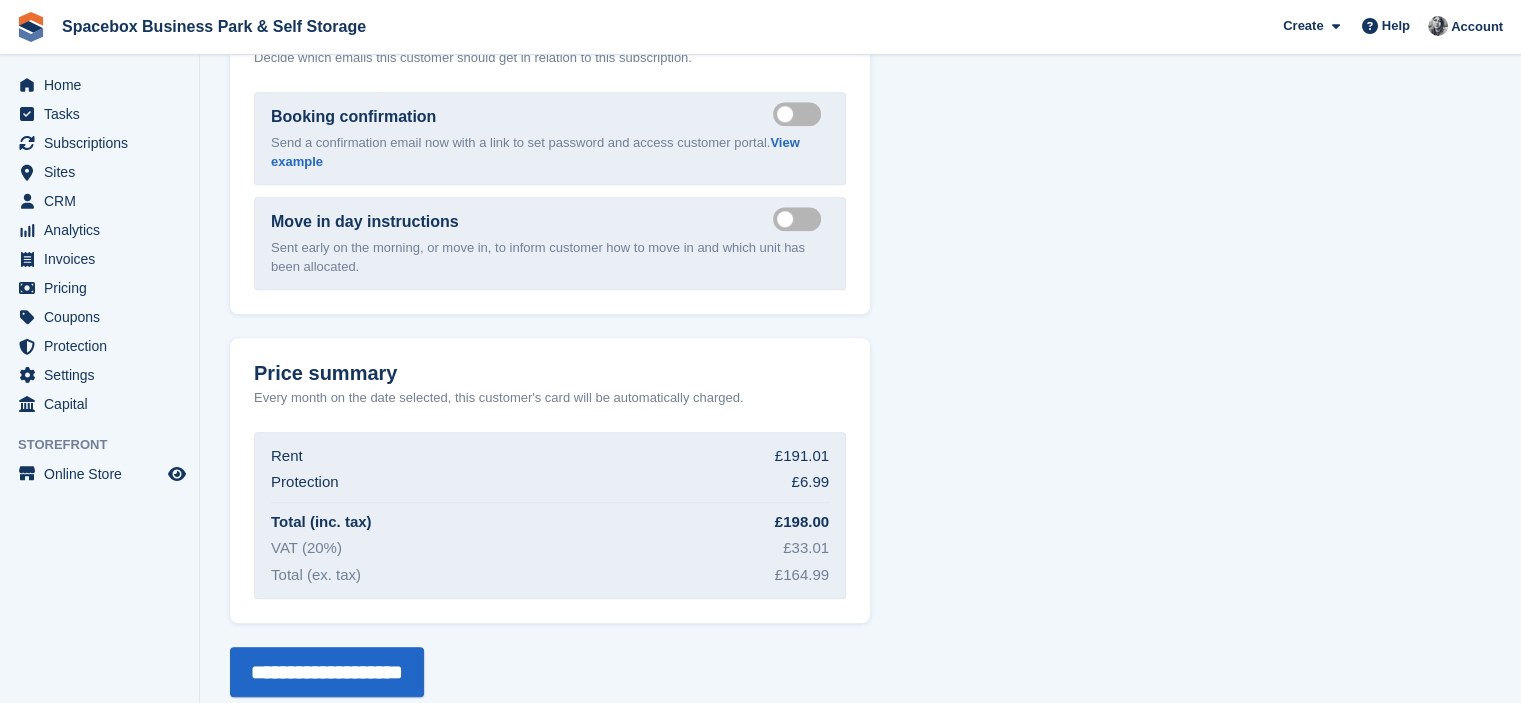 scroll, scrollTop: 2150, scrollLeft: 0, axis: vertical 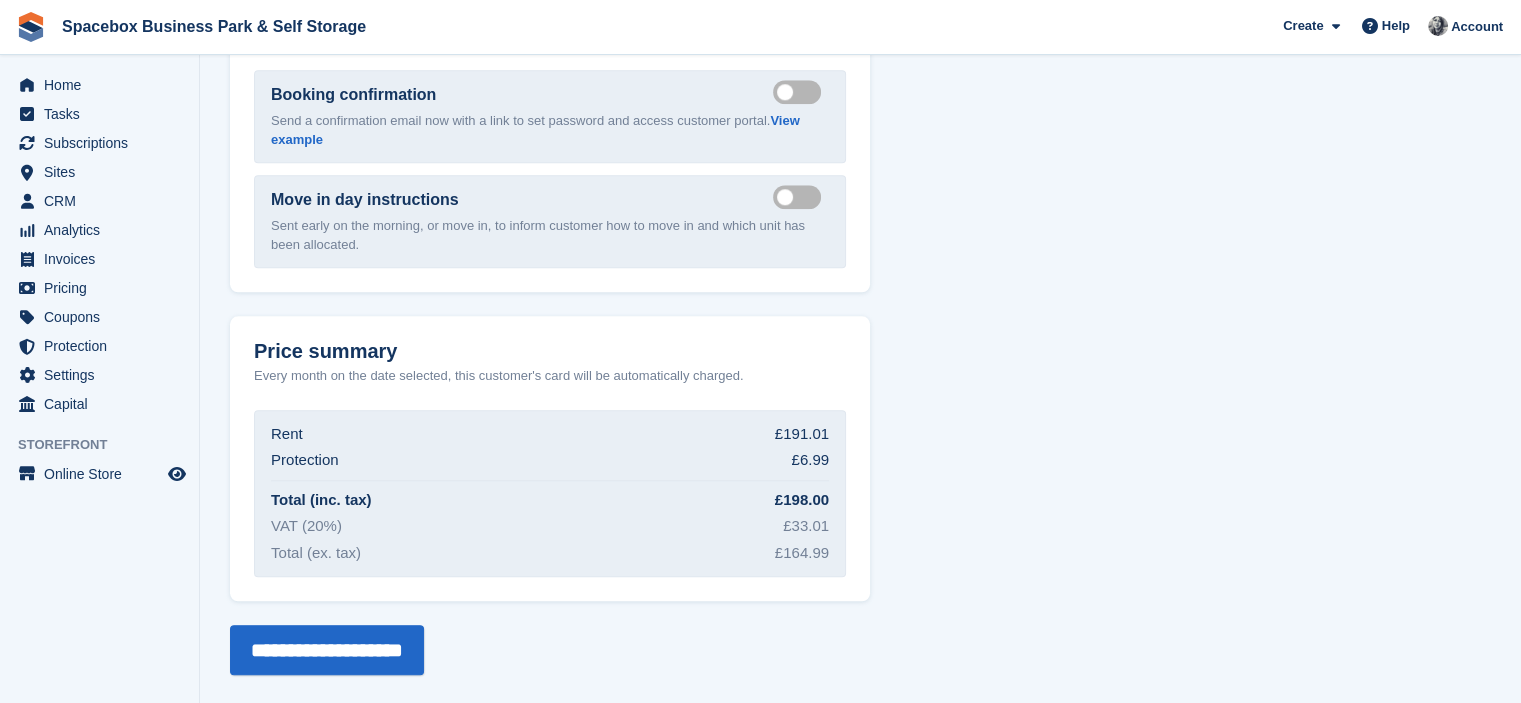 click on "**********" at bounding box center (860, -654) 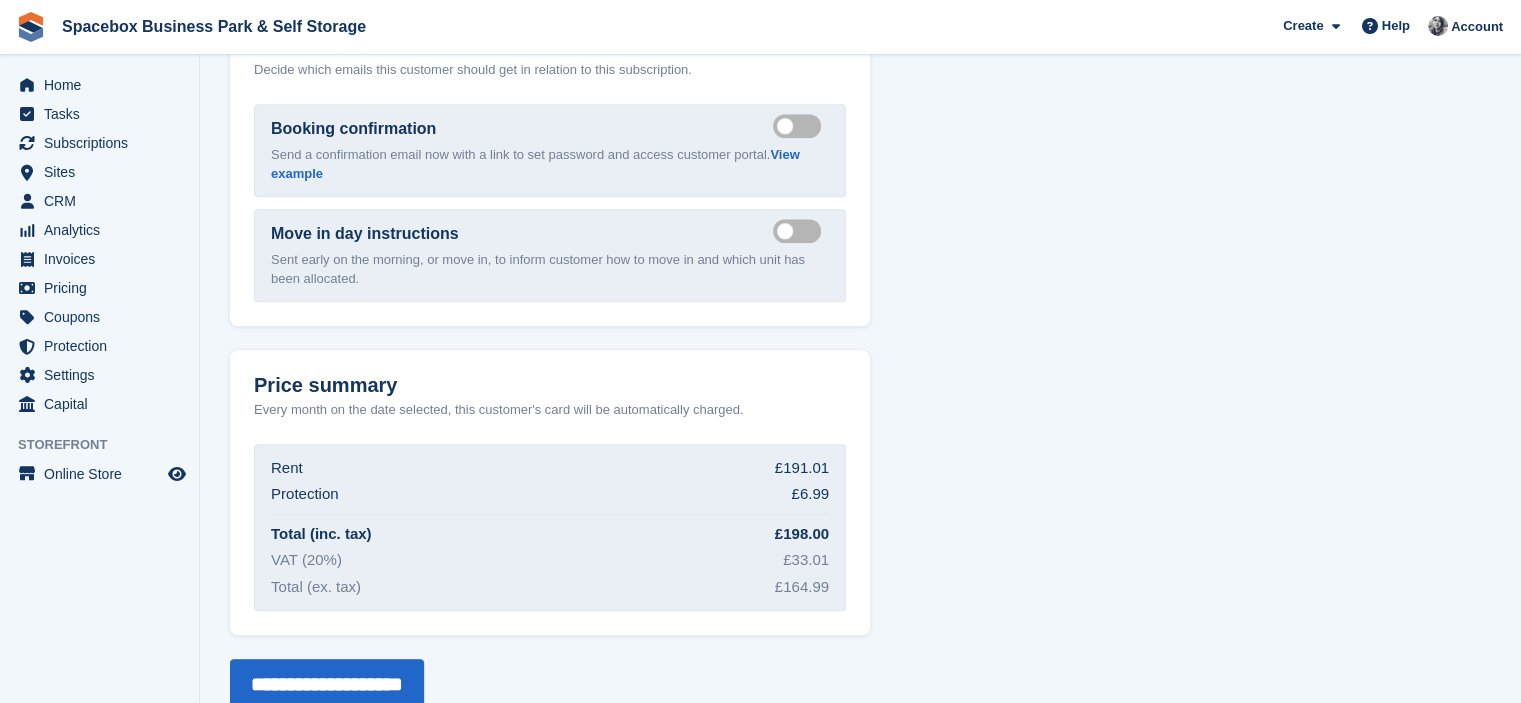 scroll, scrollTop: 2150, scrollLeft: 0, axis: vertical 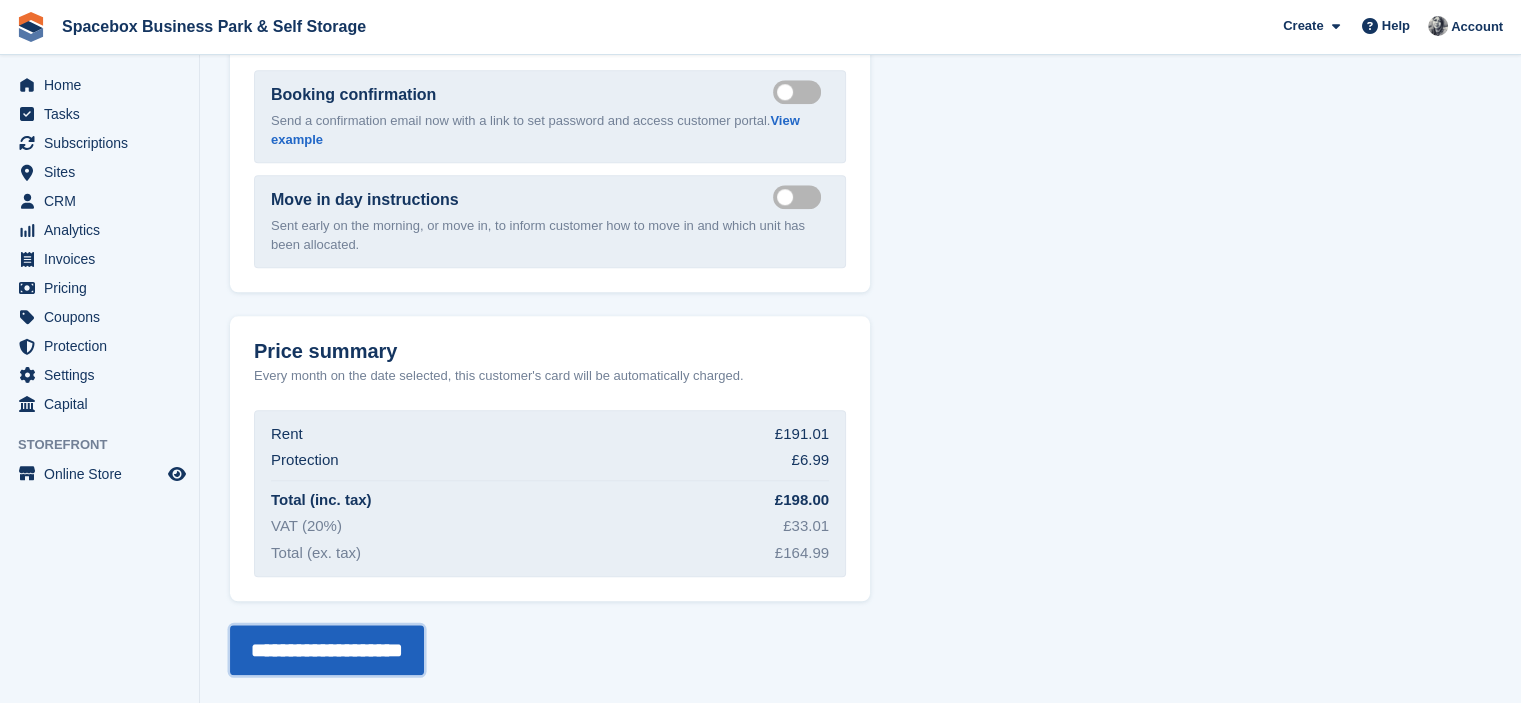 click on "**********" at bounding box center (327, 650) 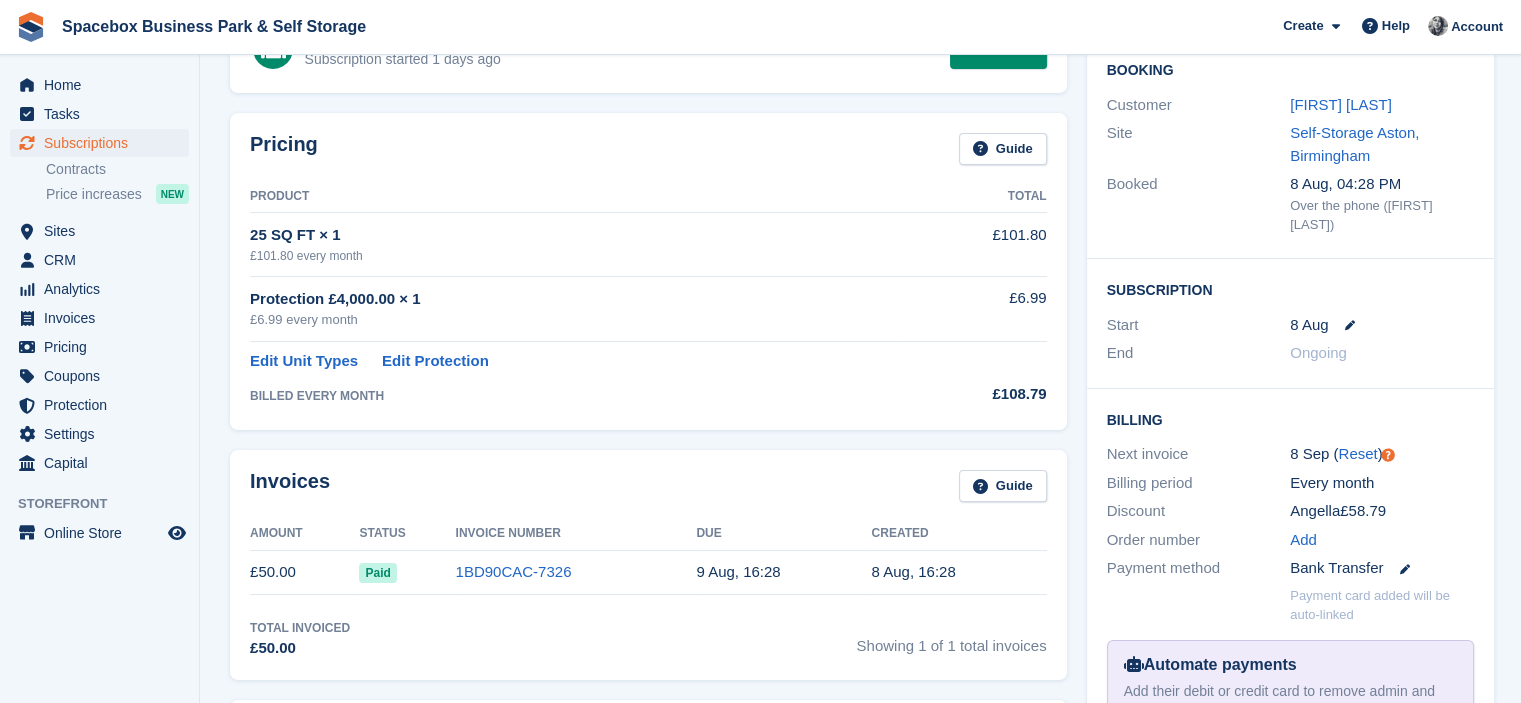 scroll, scrollTop: 0, scrollLeft: 0, axis: both 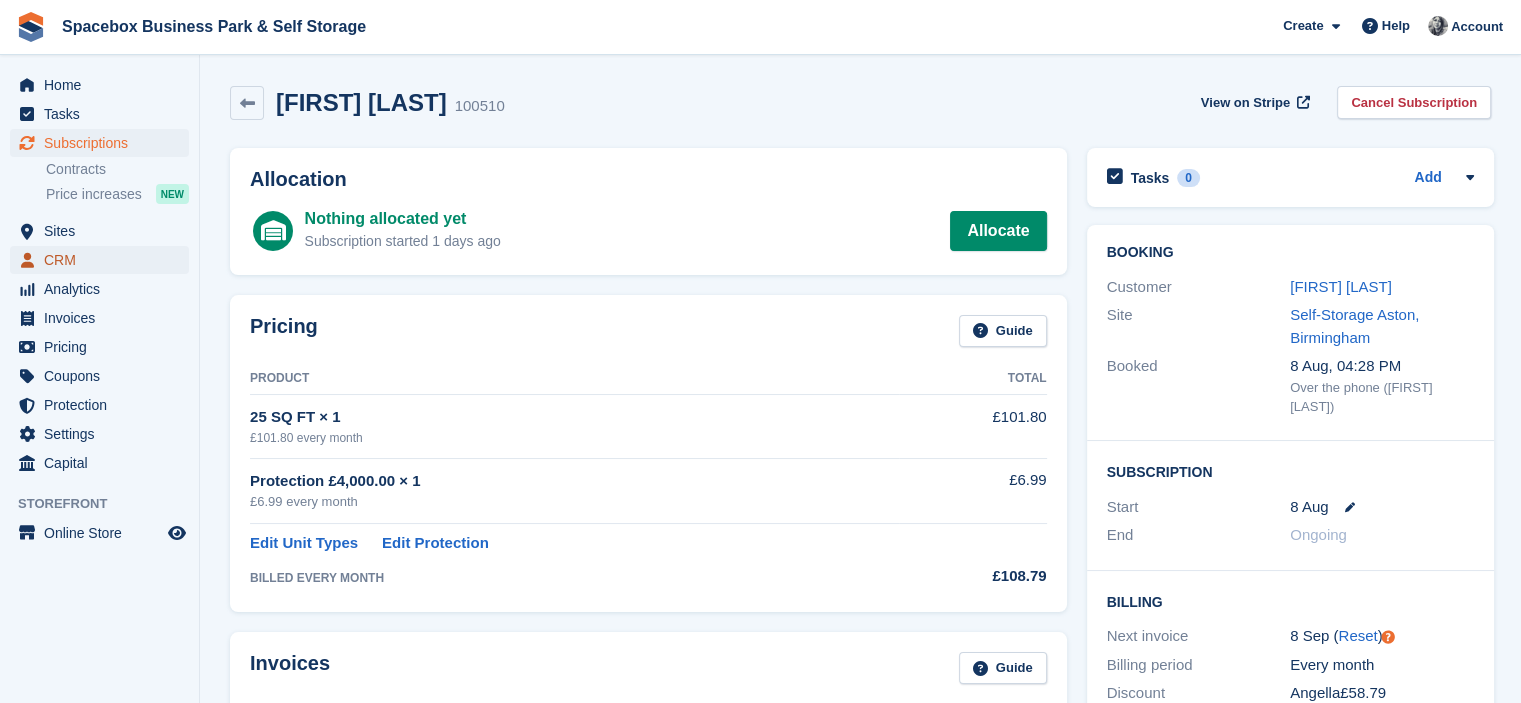 click on "CRM" at bounding box center (104, 260) 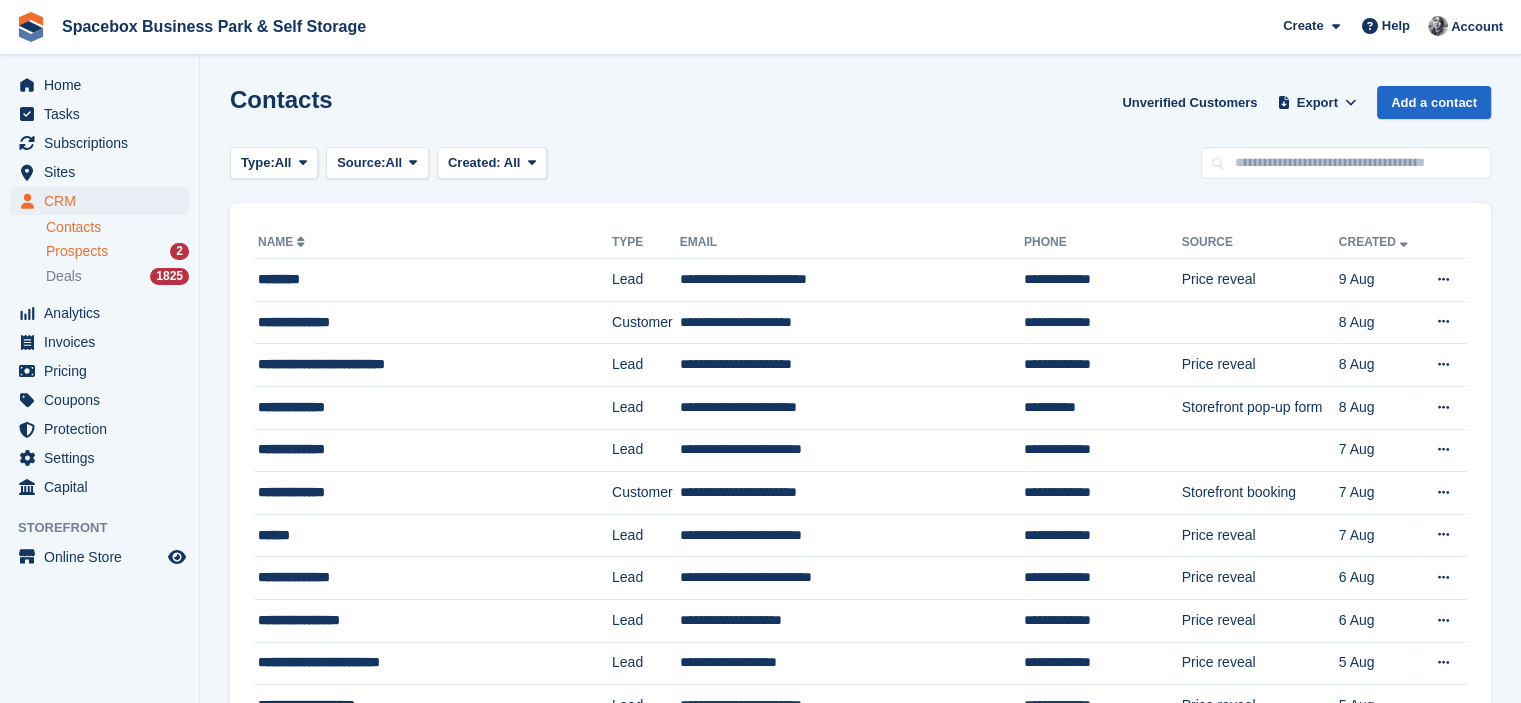 click on "Prospects" at bounding box center (77, 251) 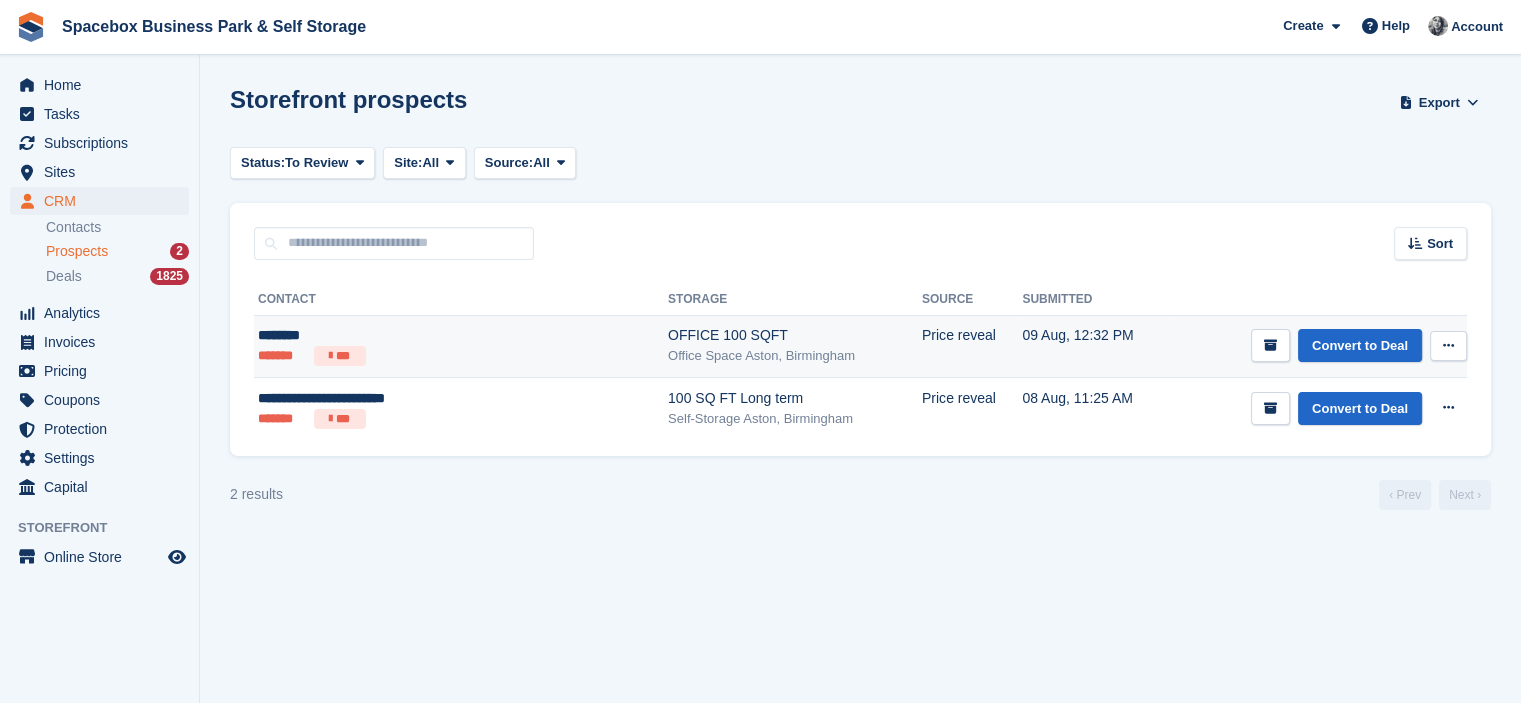 click on "OFFICE 100 SQFT" at bounding box center [795, 335] 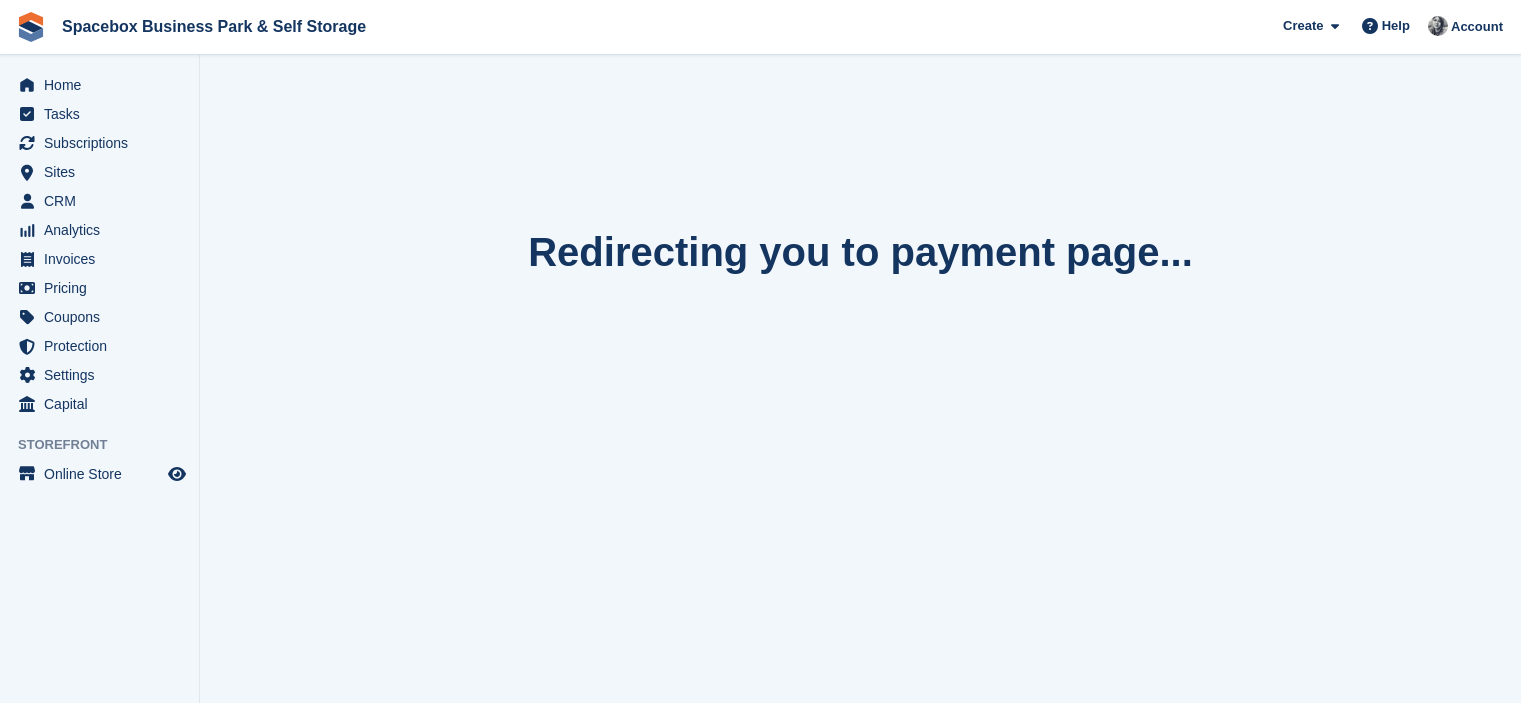scroll, scrollTop: 0, scrollLeft: 0, axis: both 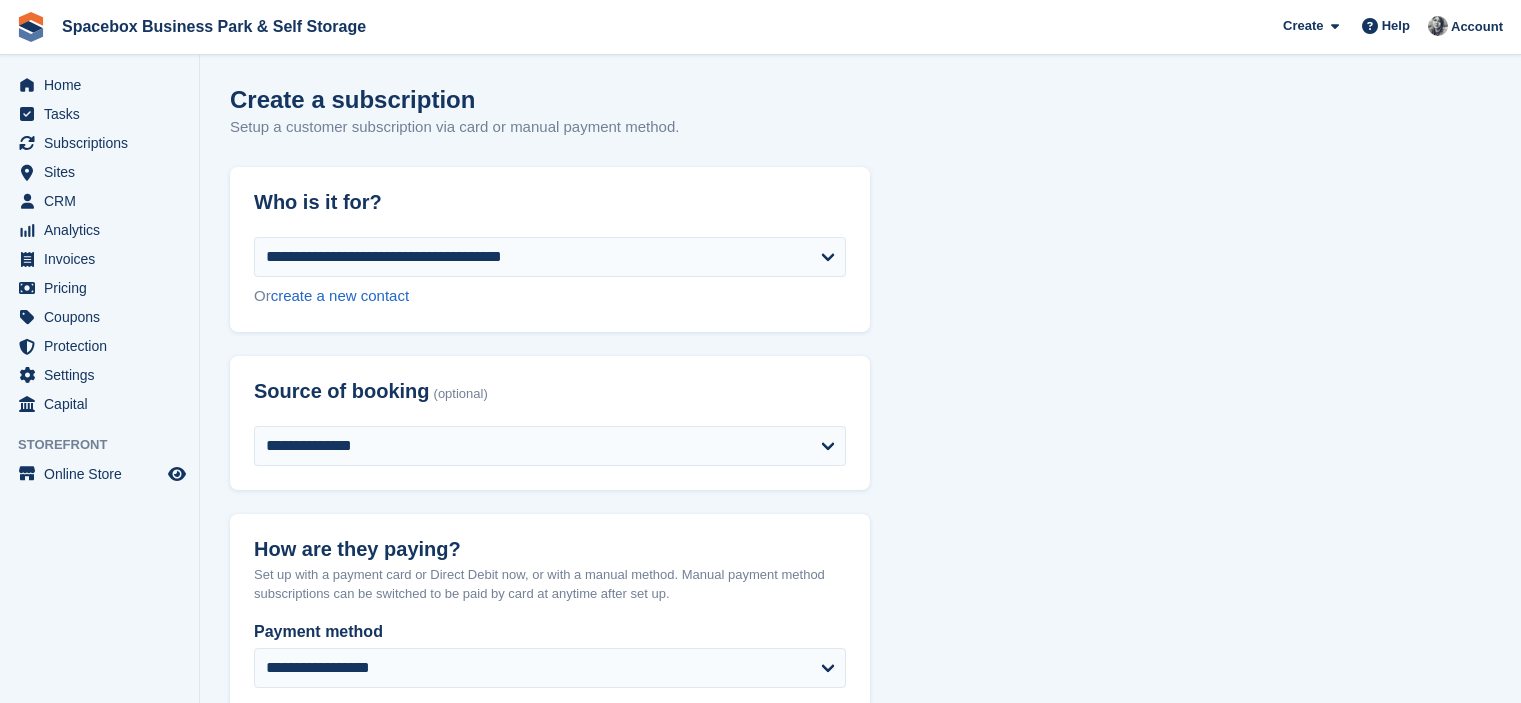 select on "*****" 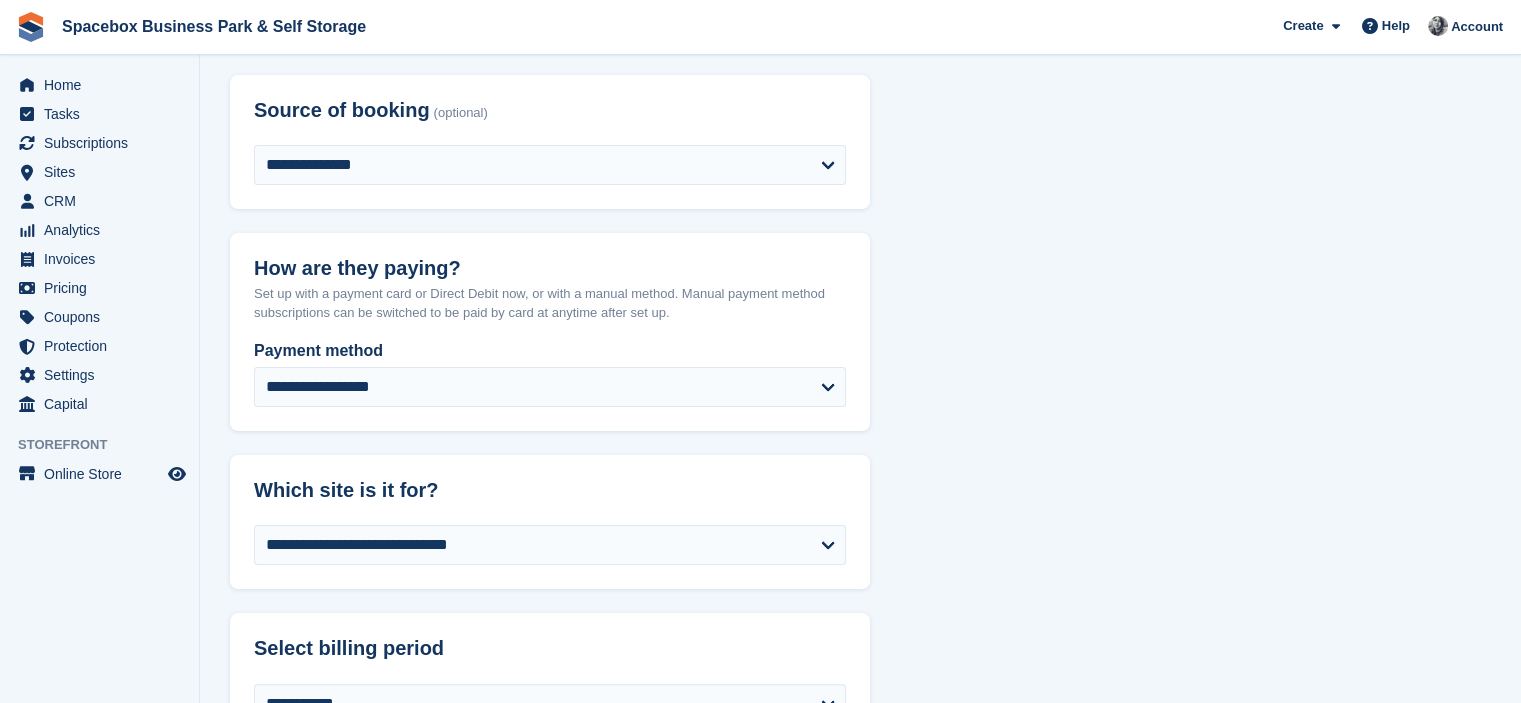 scroll, scrollTop: 0, scrollLeft: 0, axis: both 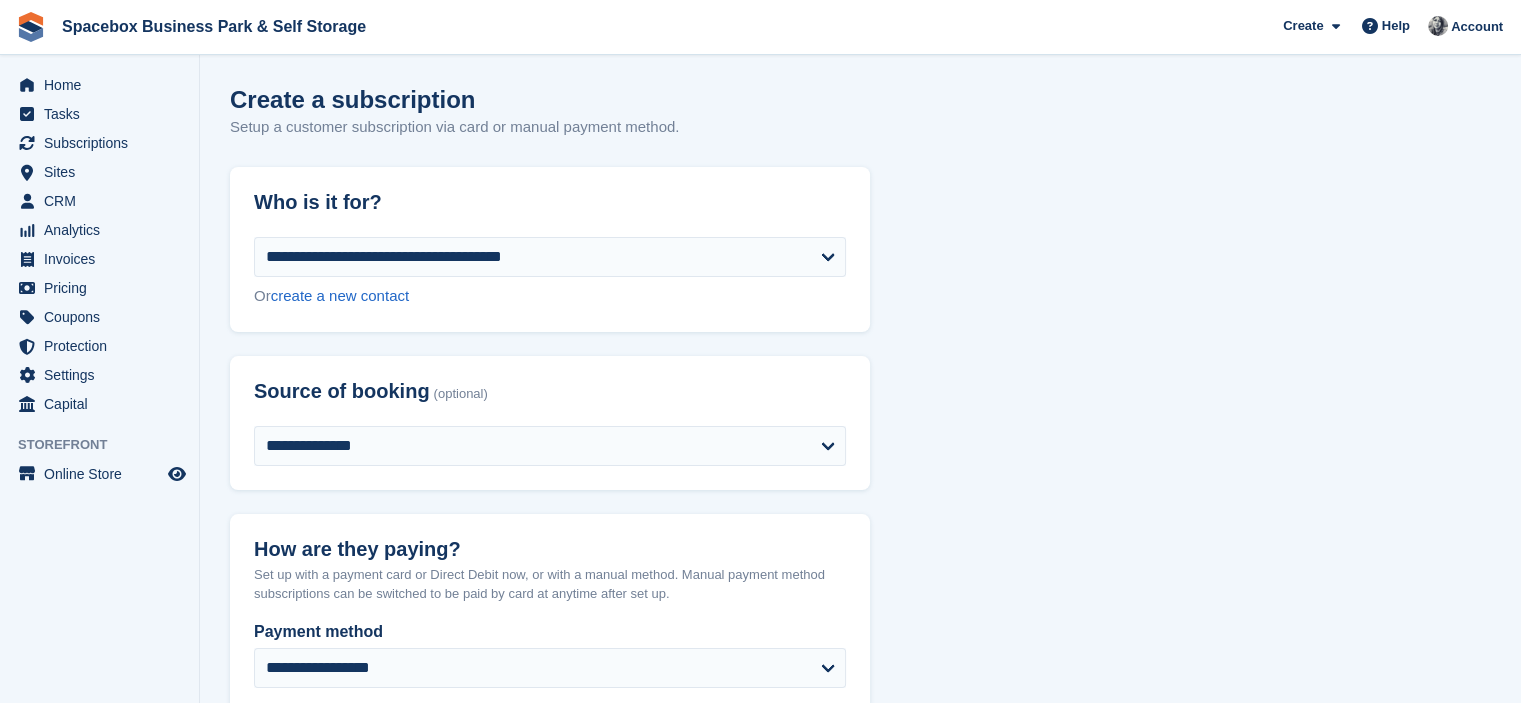 click on "Source of booking   (optional)" at bounding box center (550, 391) 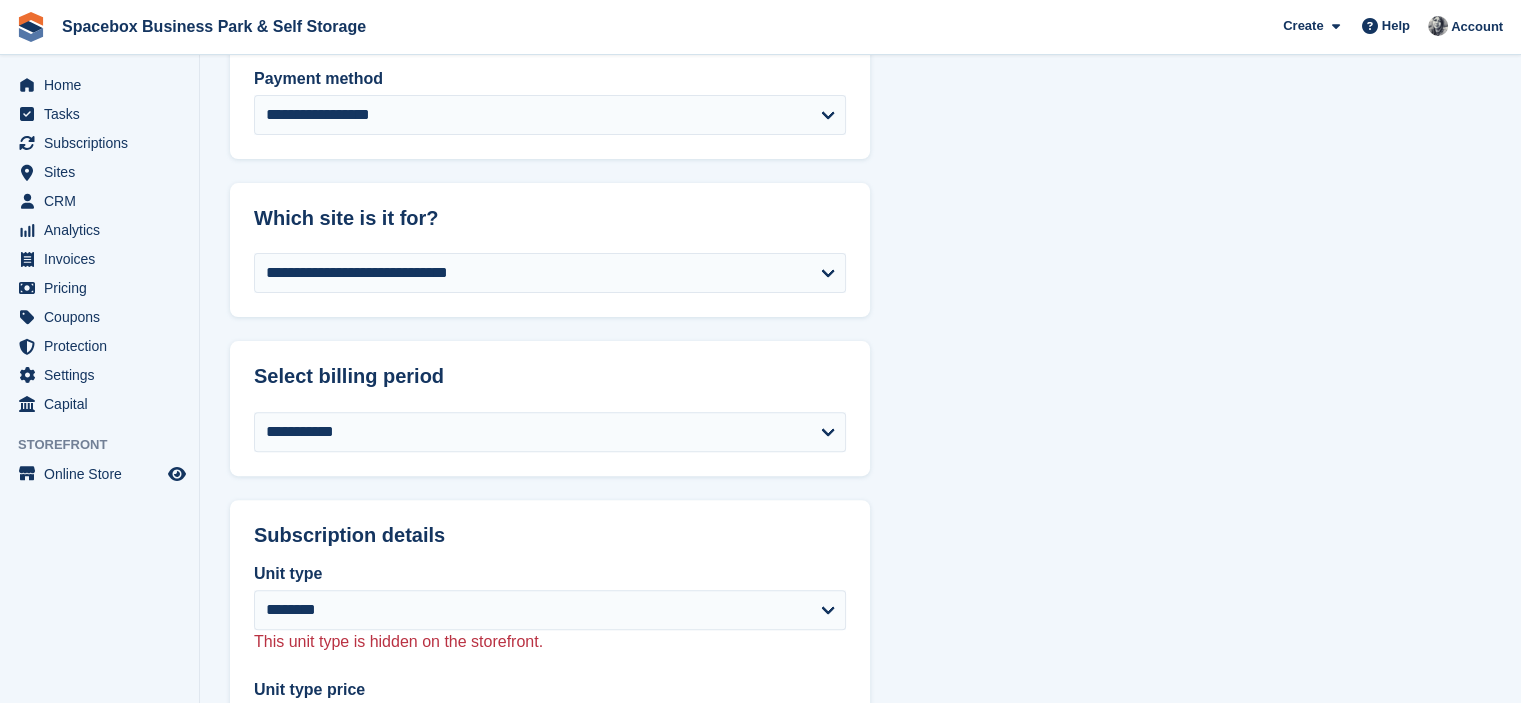 scroll, scrollTop: 560, scrollLeft: 0, axis: vertical 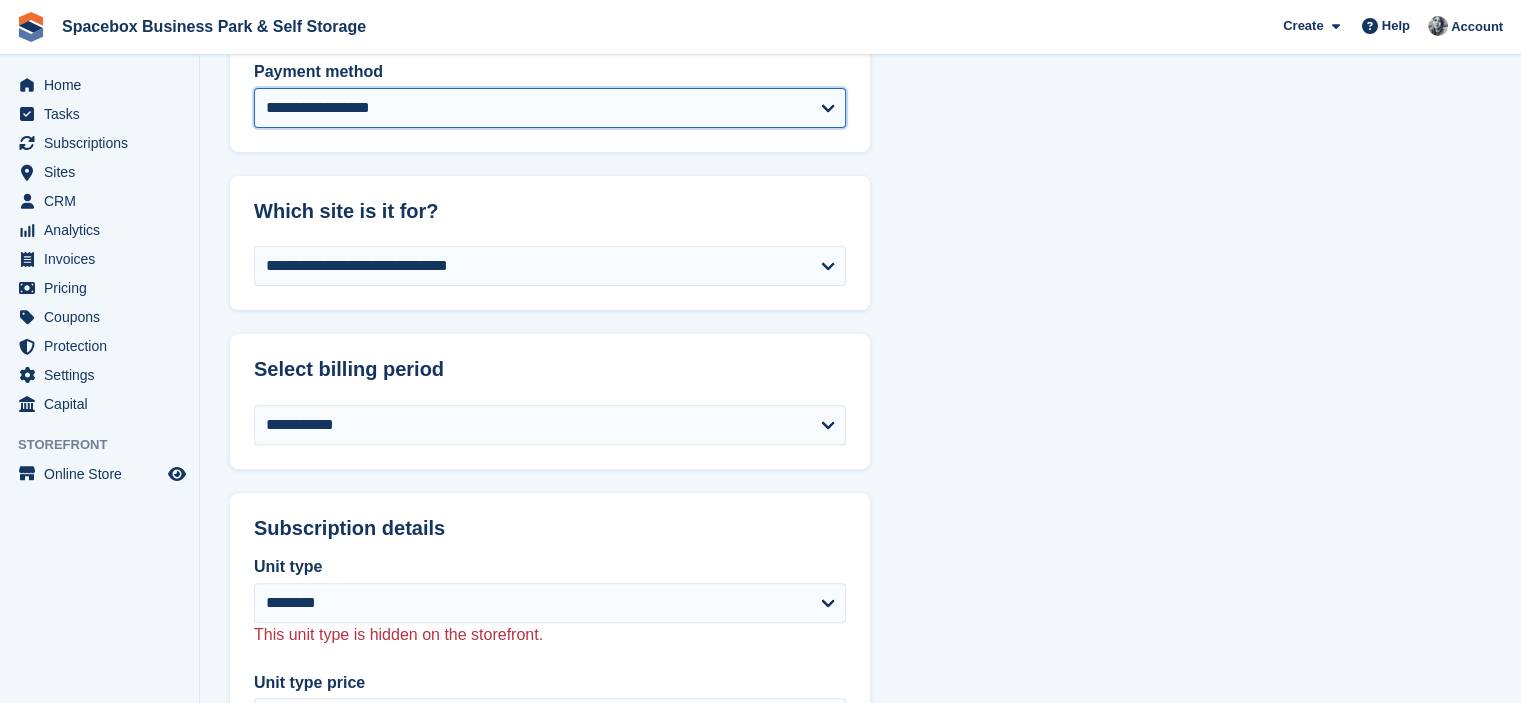 click on "**********" at bounding box center [550, 108] 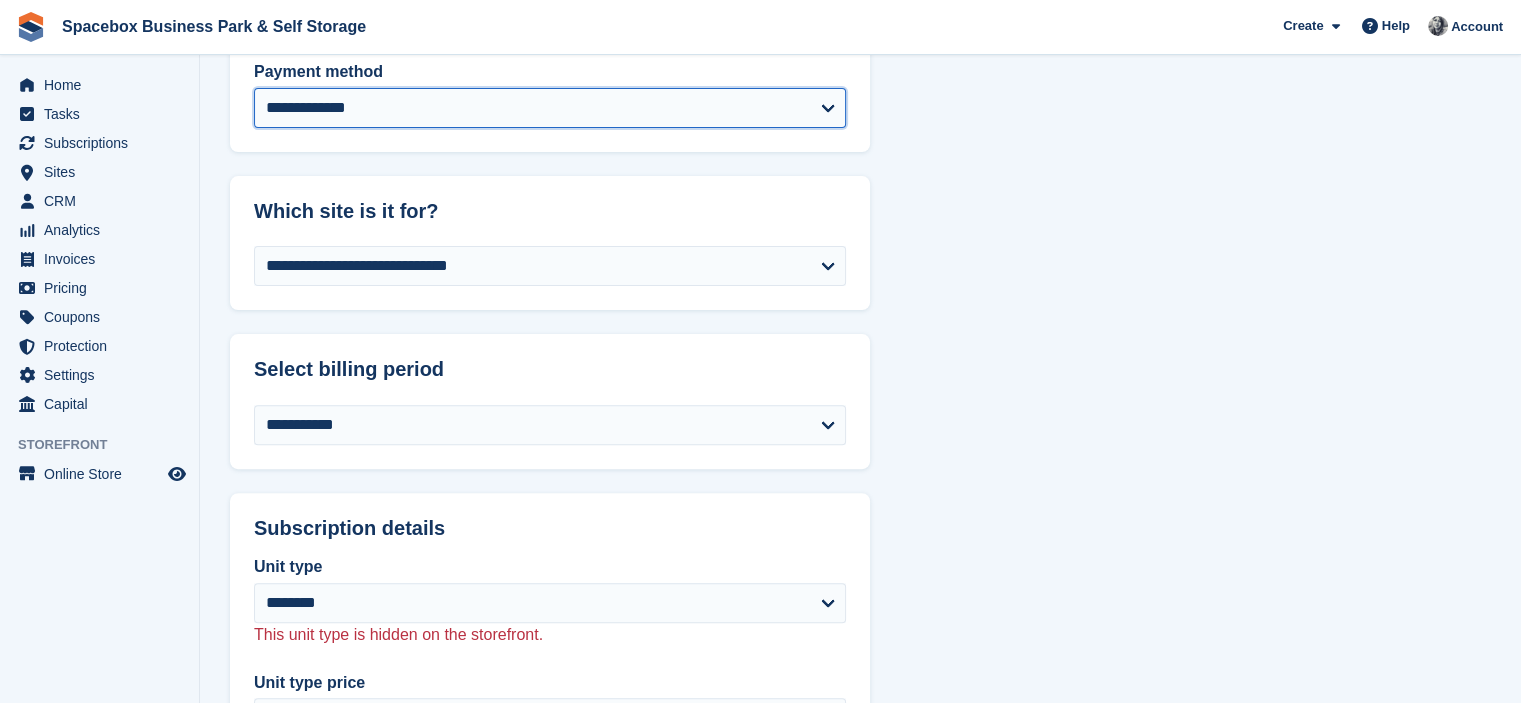 click on "**********" at bounding box center [550, 108] 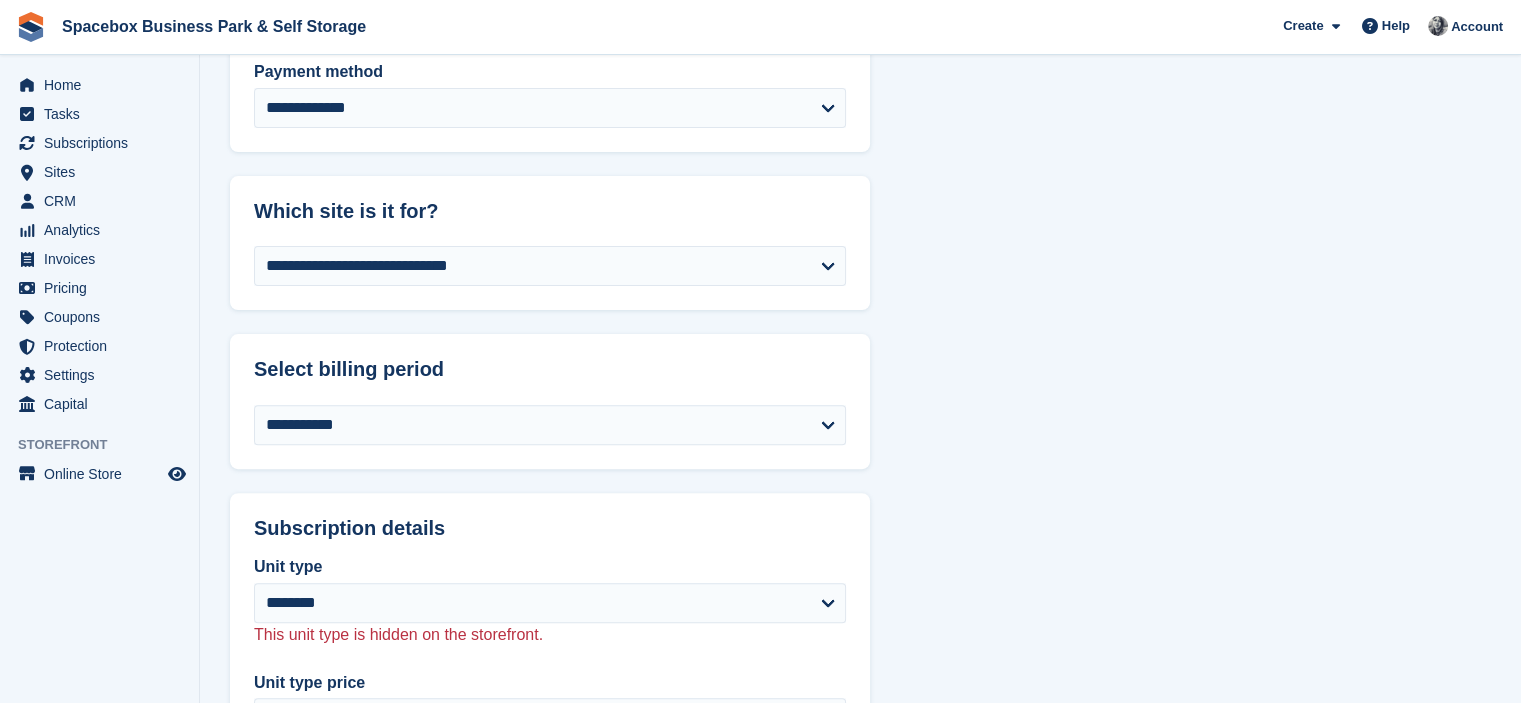click on "Which site is it for?" at bounding box center [550, 211] 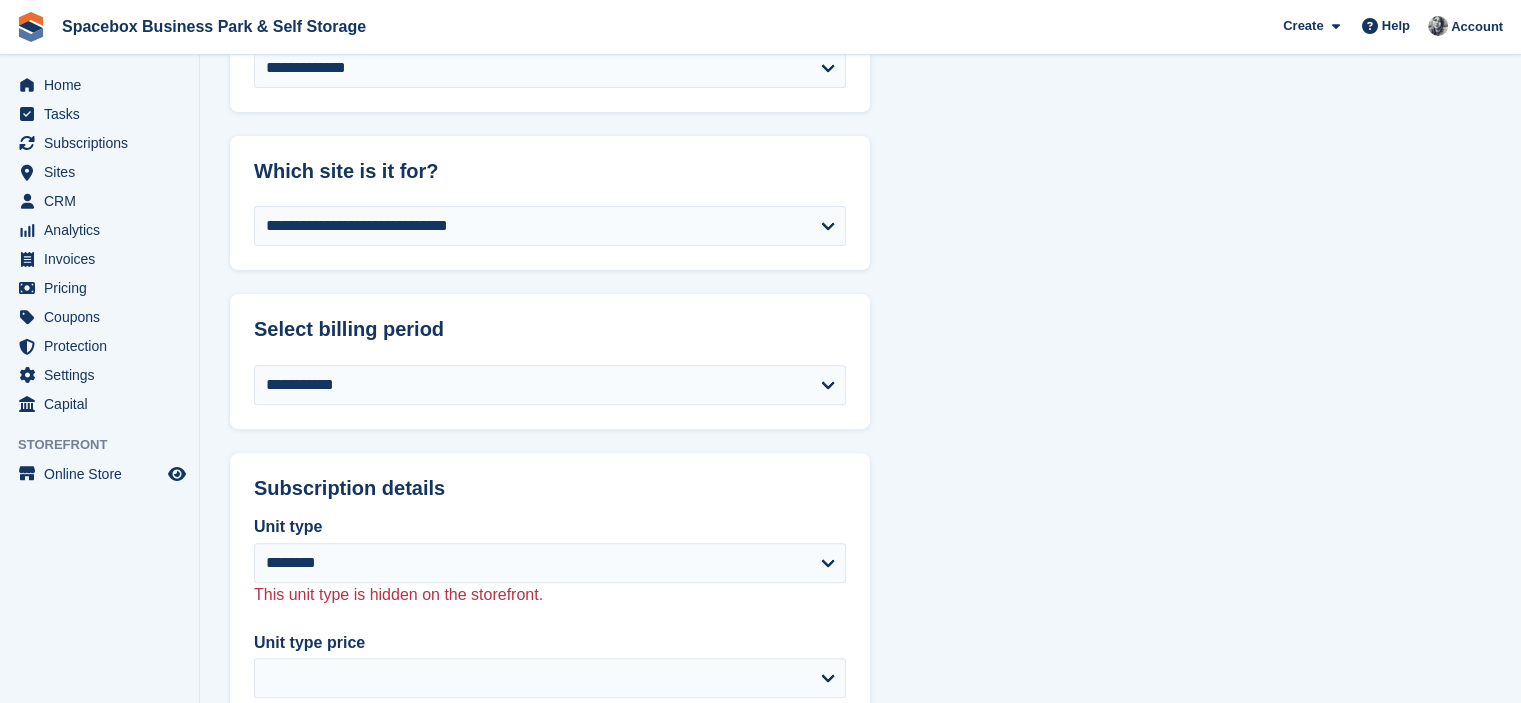 select on "******" 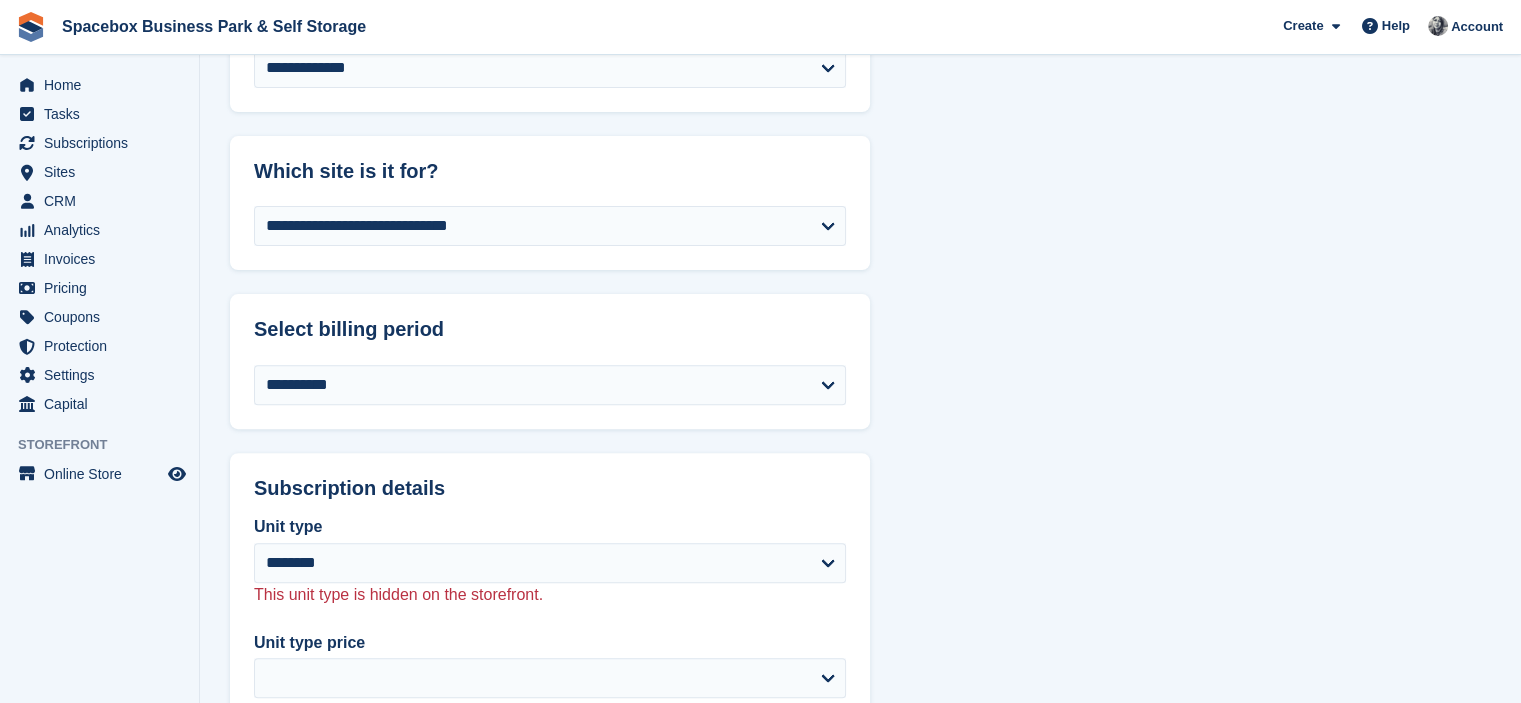 select on "*****" 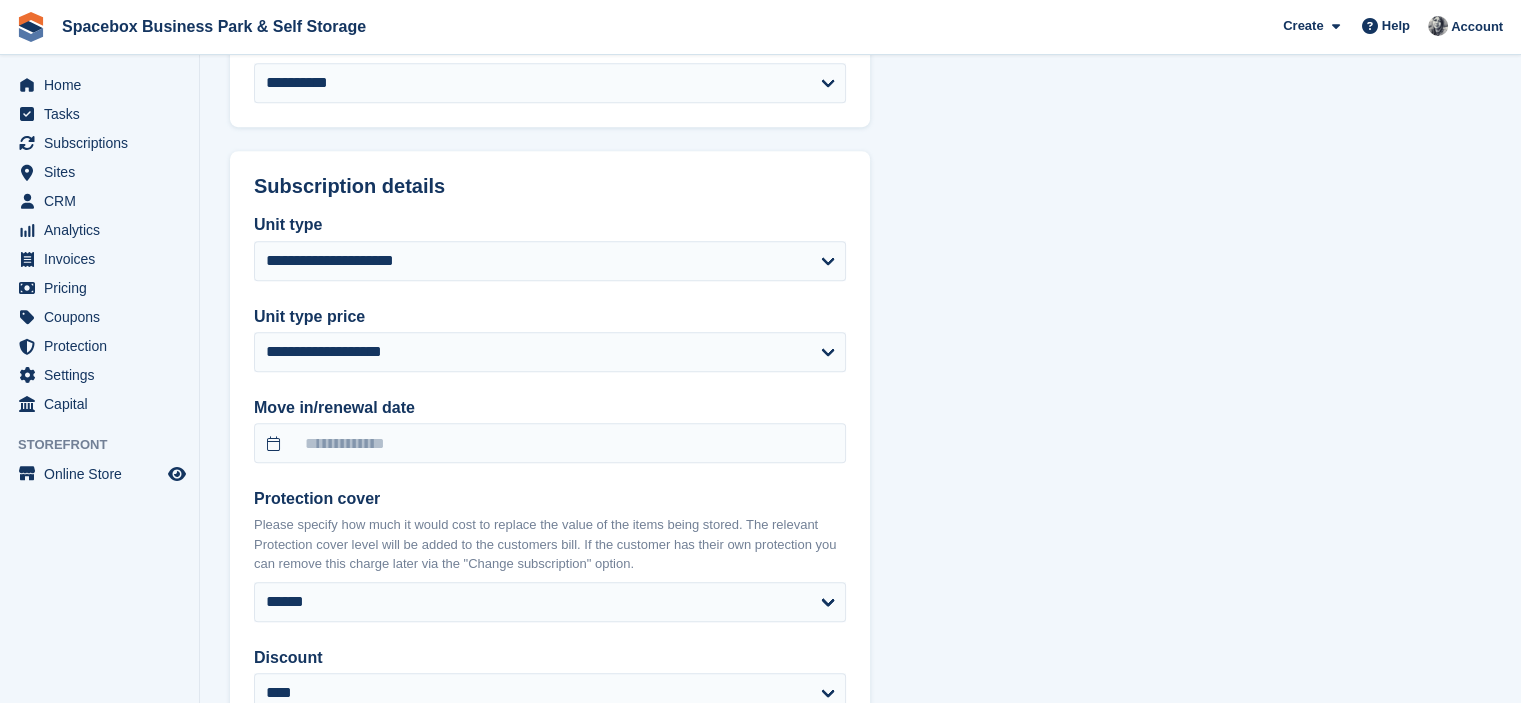 scroll, scrollTop: 1240, scrollLeft: 0, axis: vertical 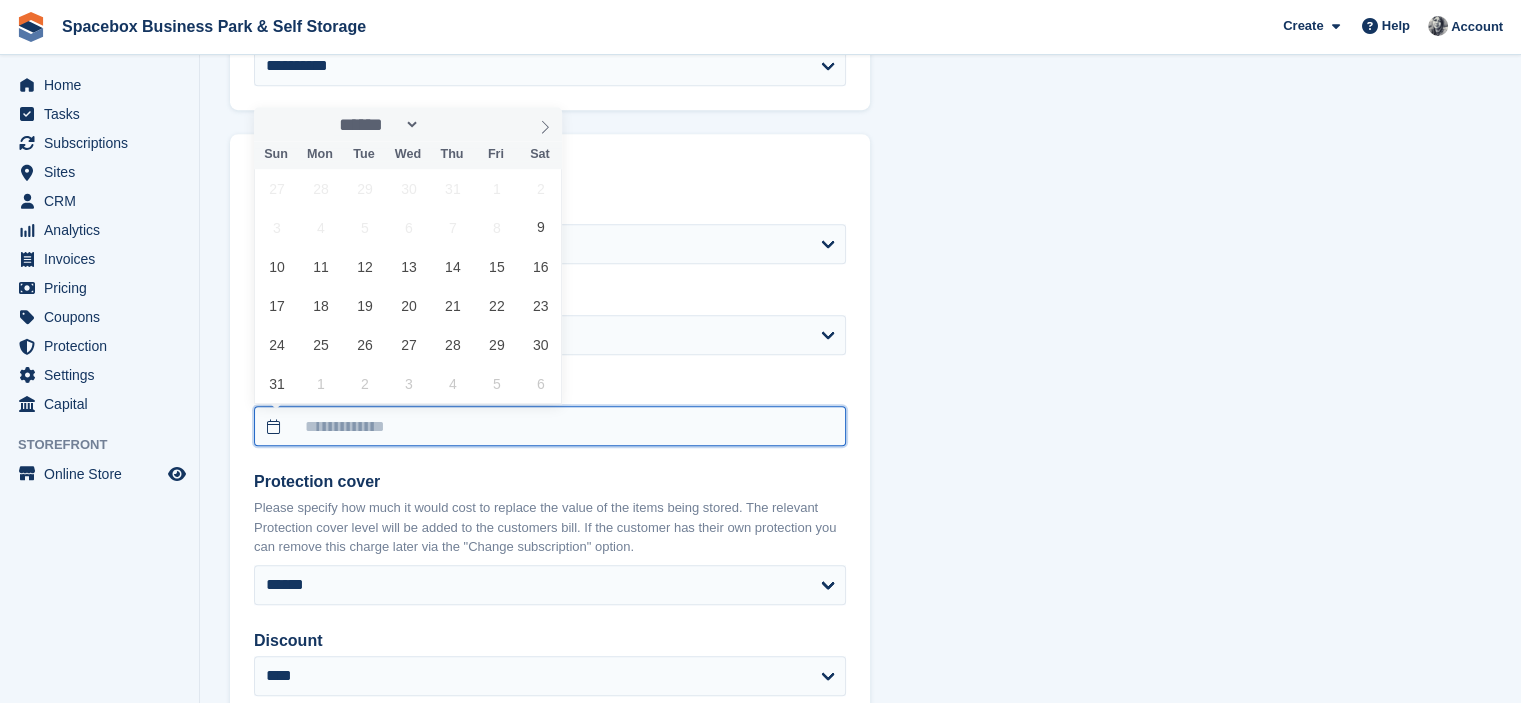 click at bounding box center [550, 426] 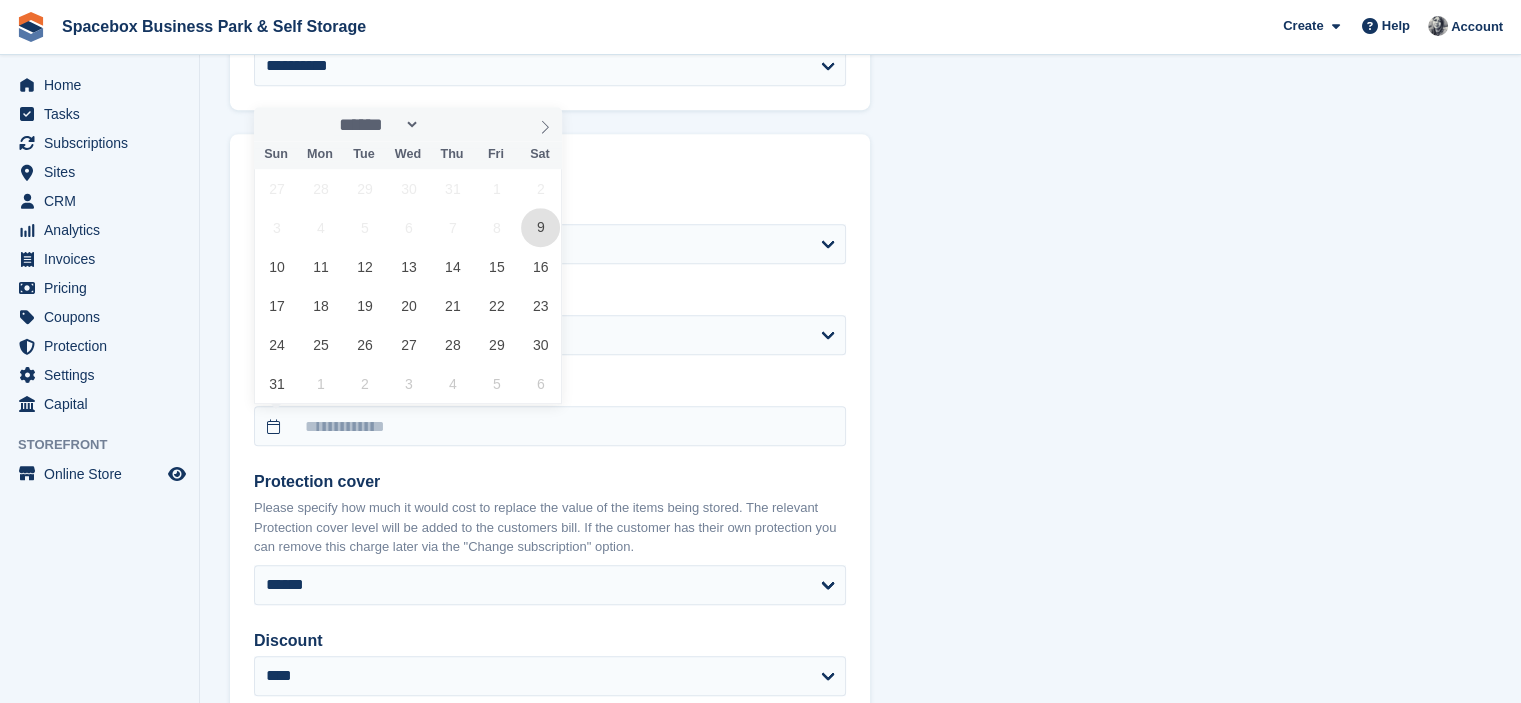 click on "9" at bounding box center (540, 227) 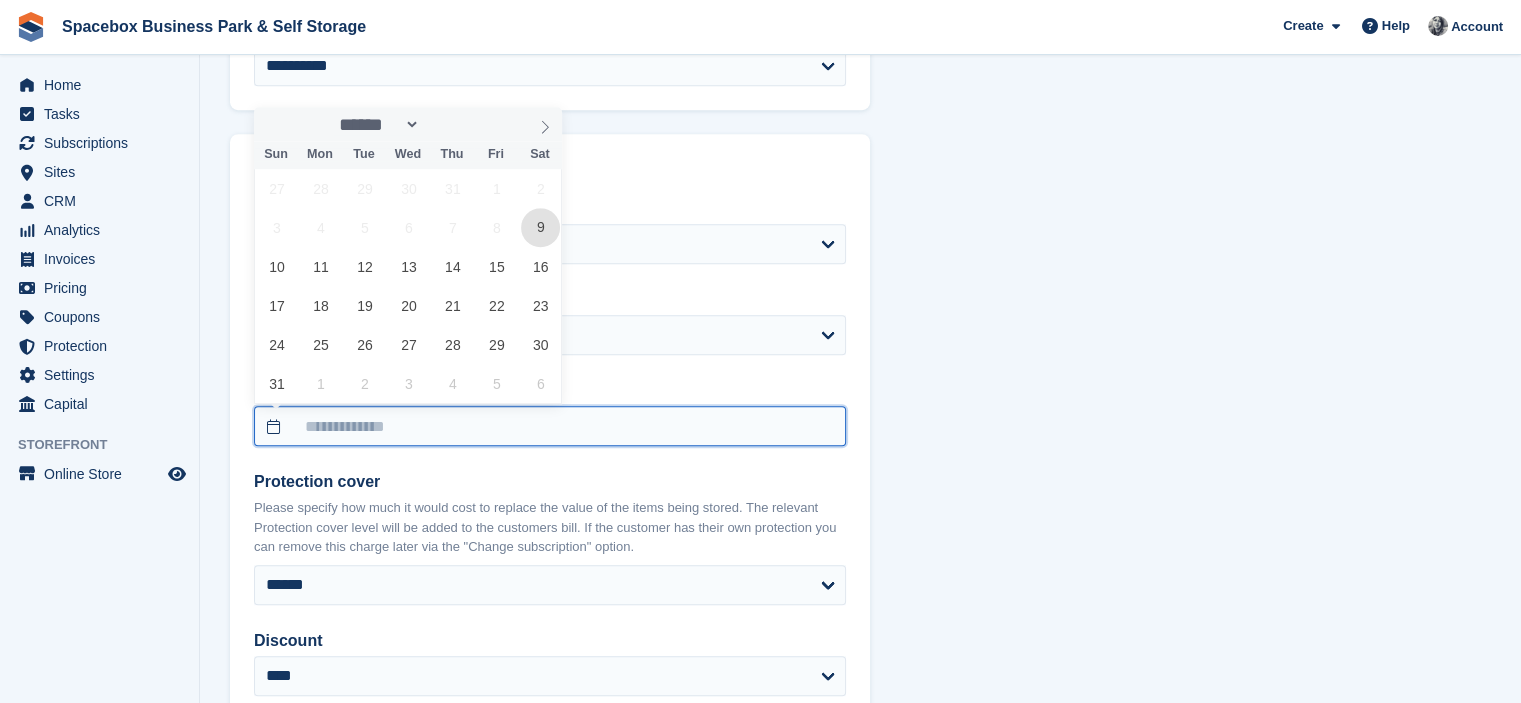 type on "**********" 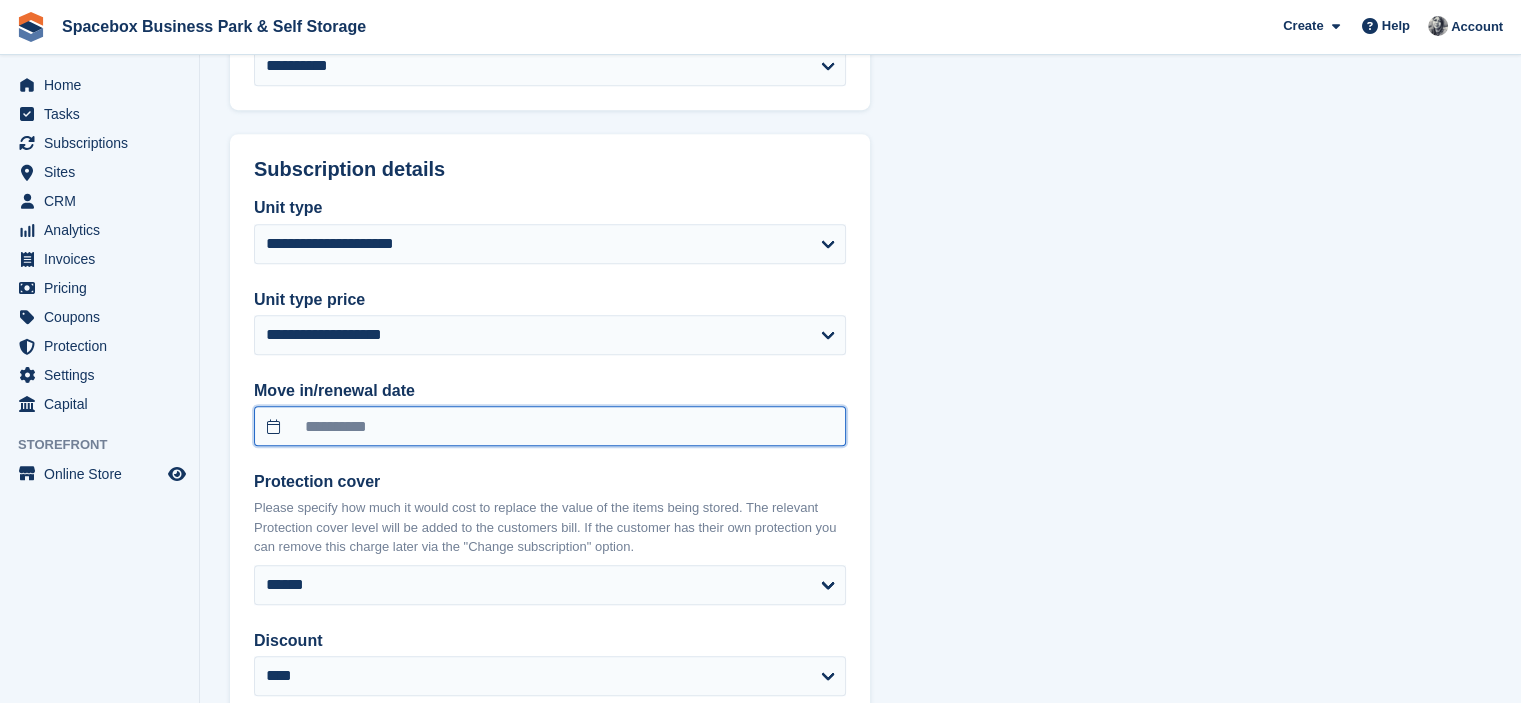 click on "**********" at bounding box center (550, 426) 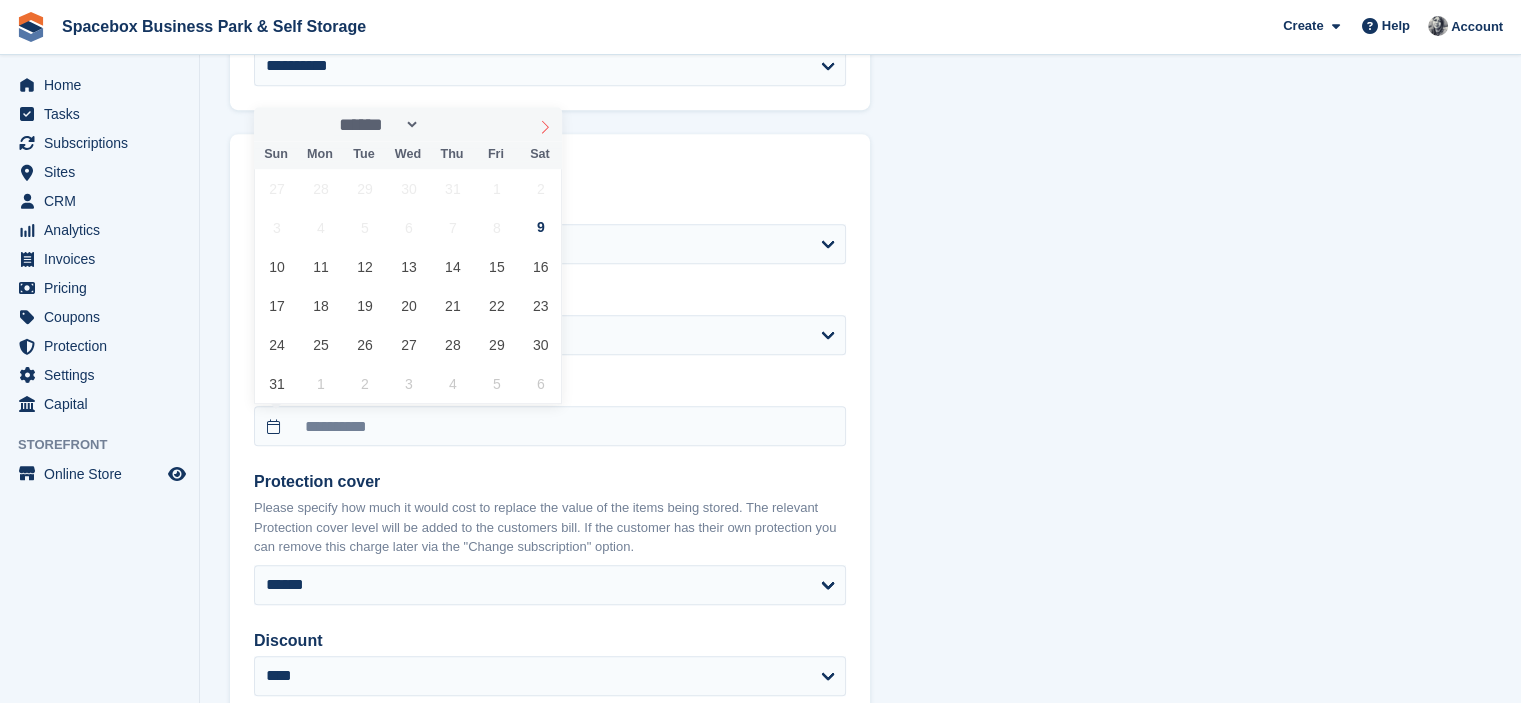 click at bounding box center [545, 124] 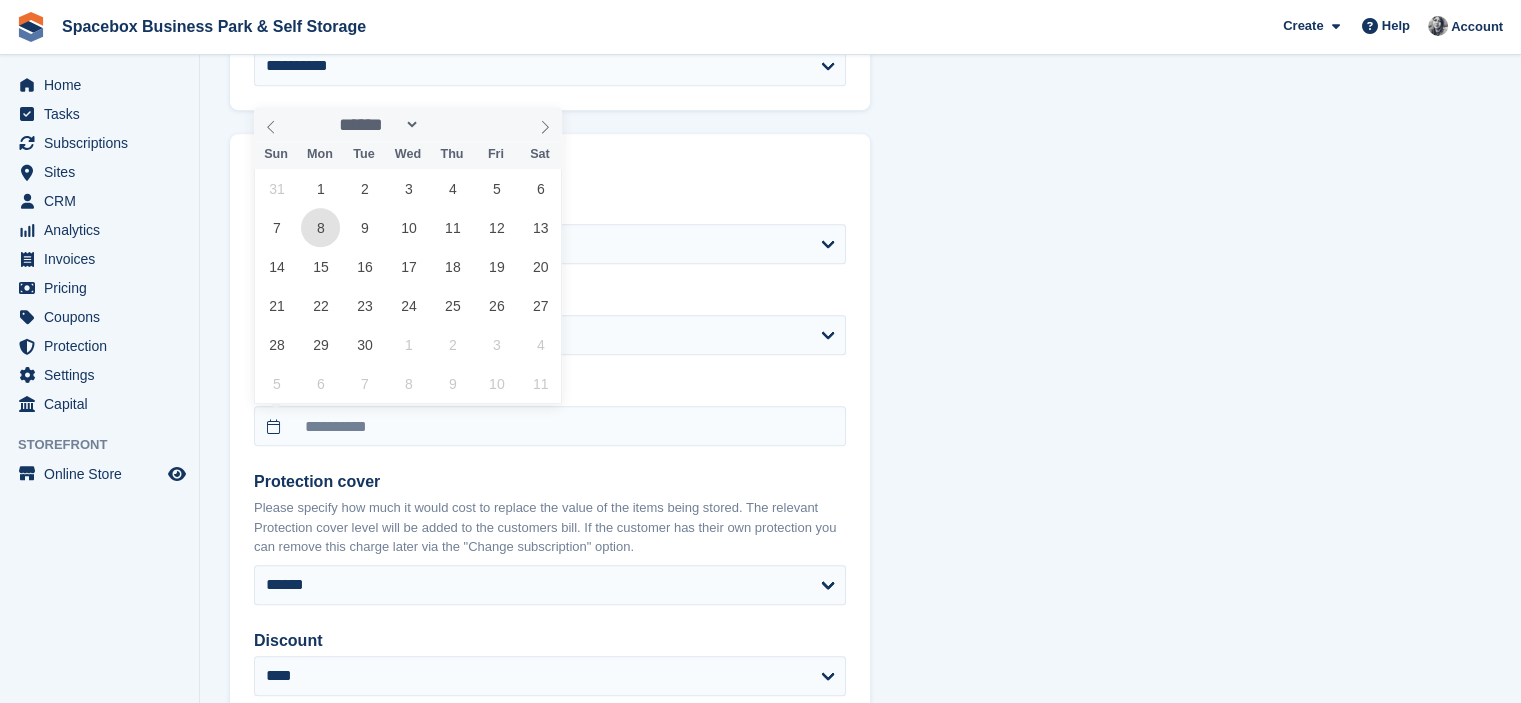 click on "8" at bounding box center [320, 227] 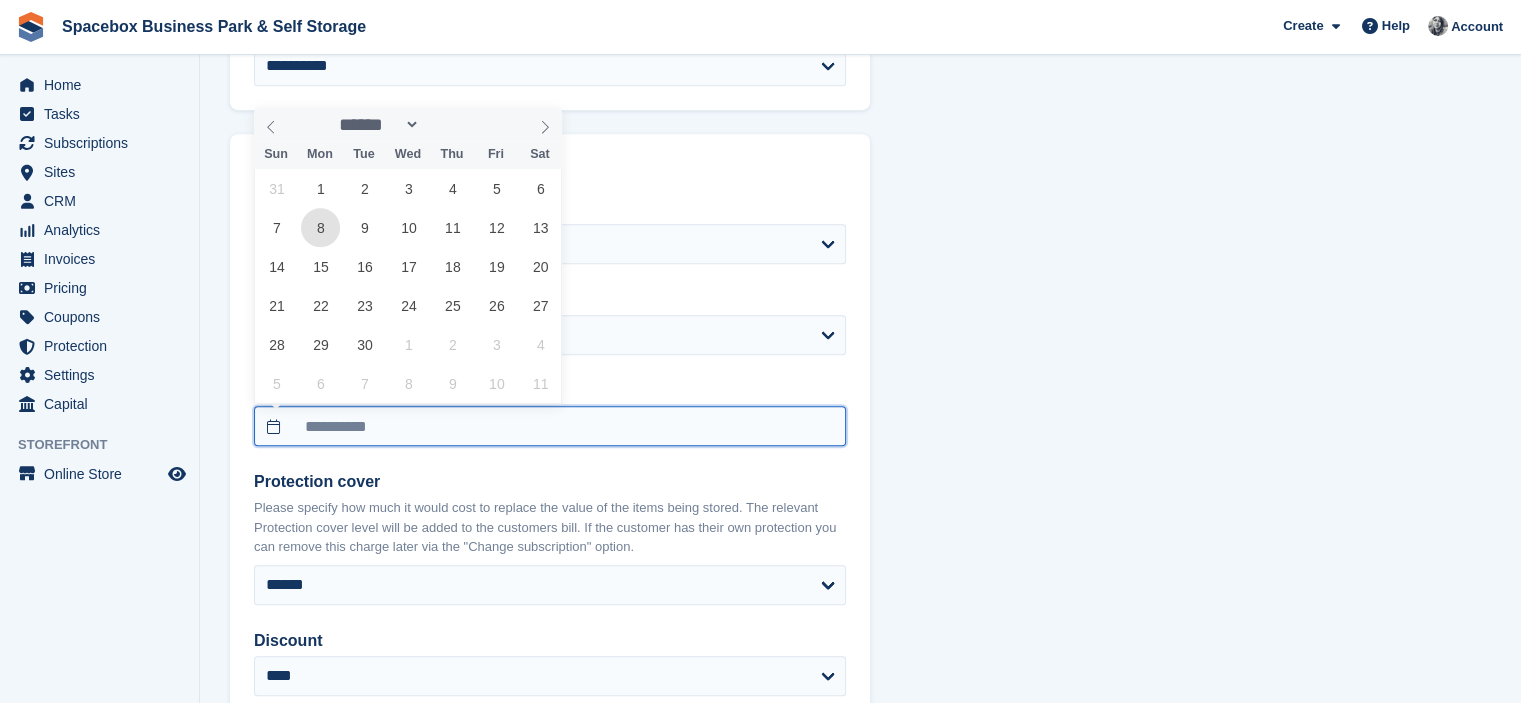 type on "**********" 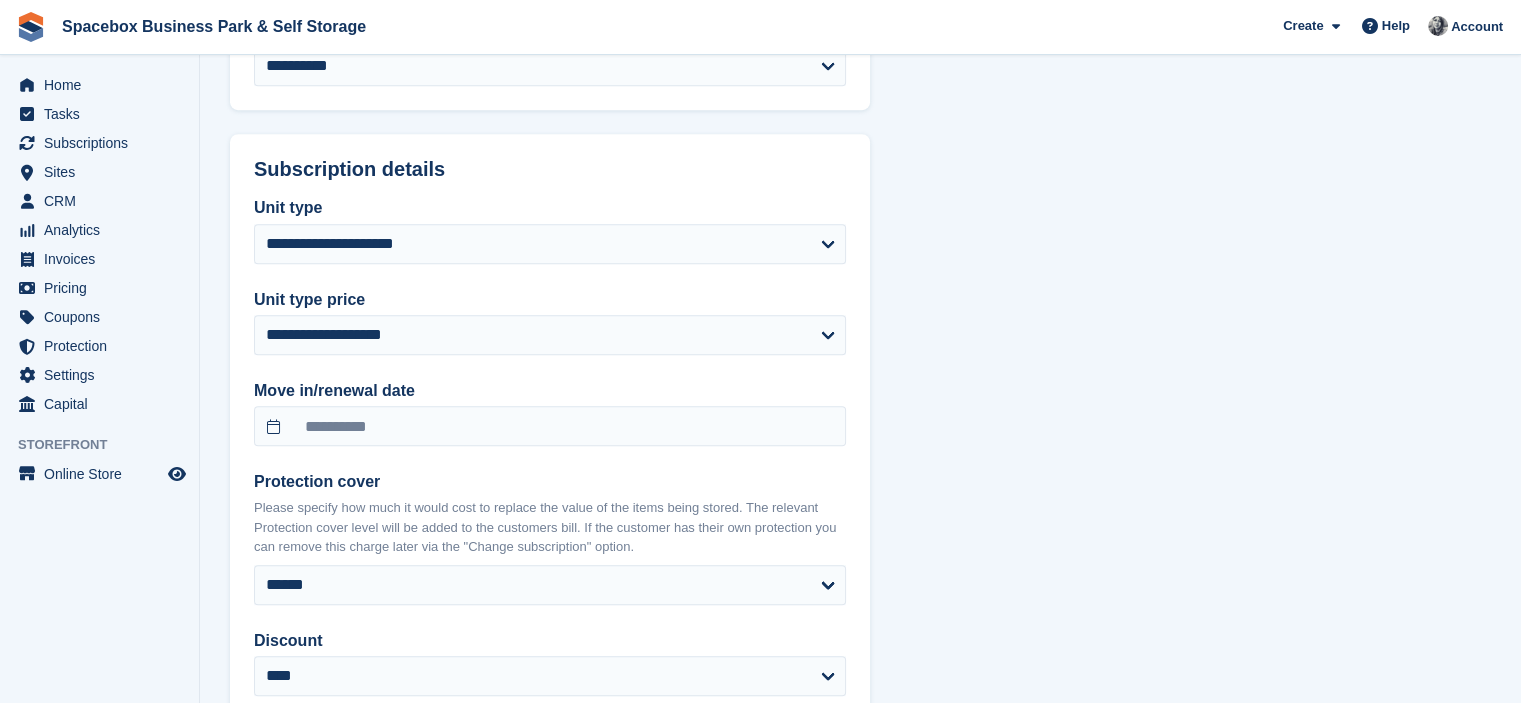 click on "**********" at bounding box center [860, 531] 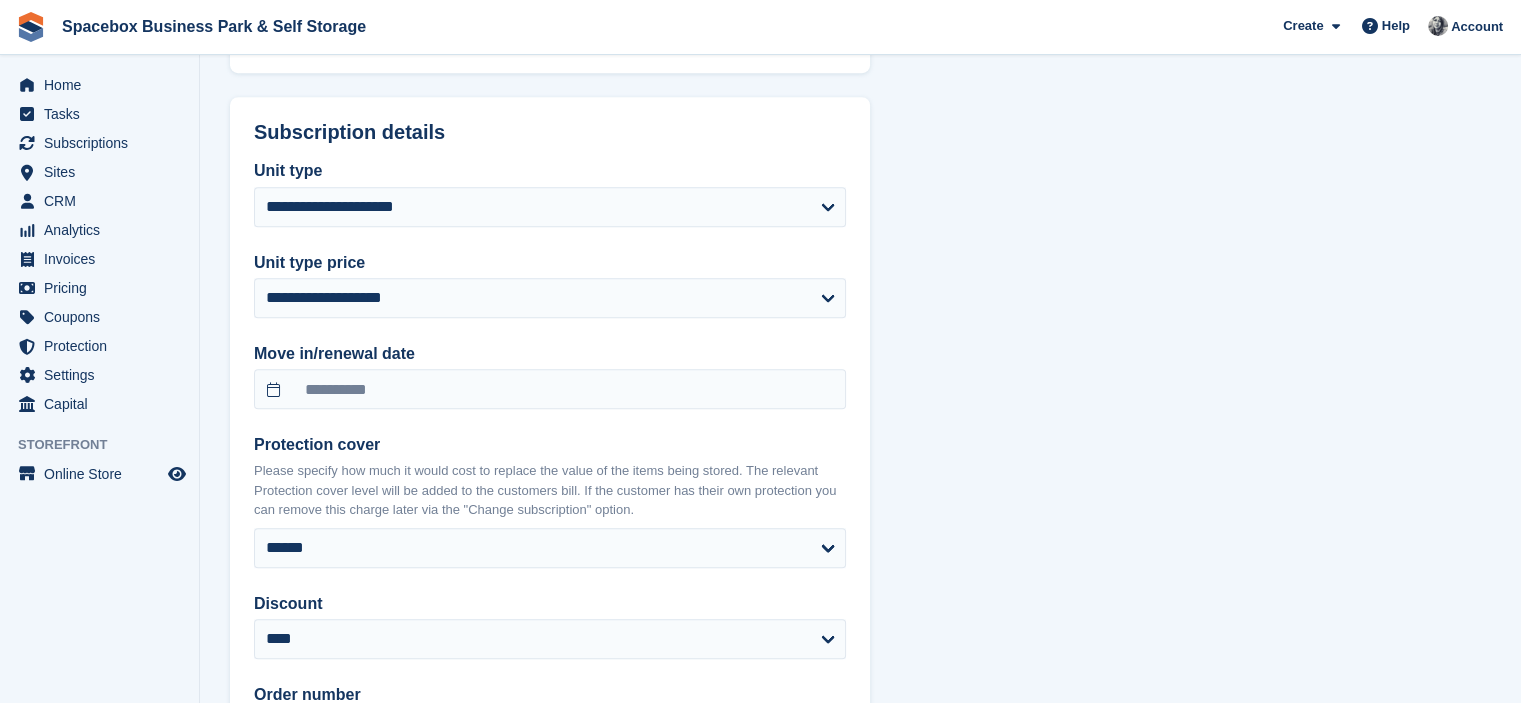 scroll, scrollTop: 1280, scrollLeft: 0, axis: vertical 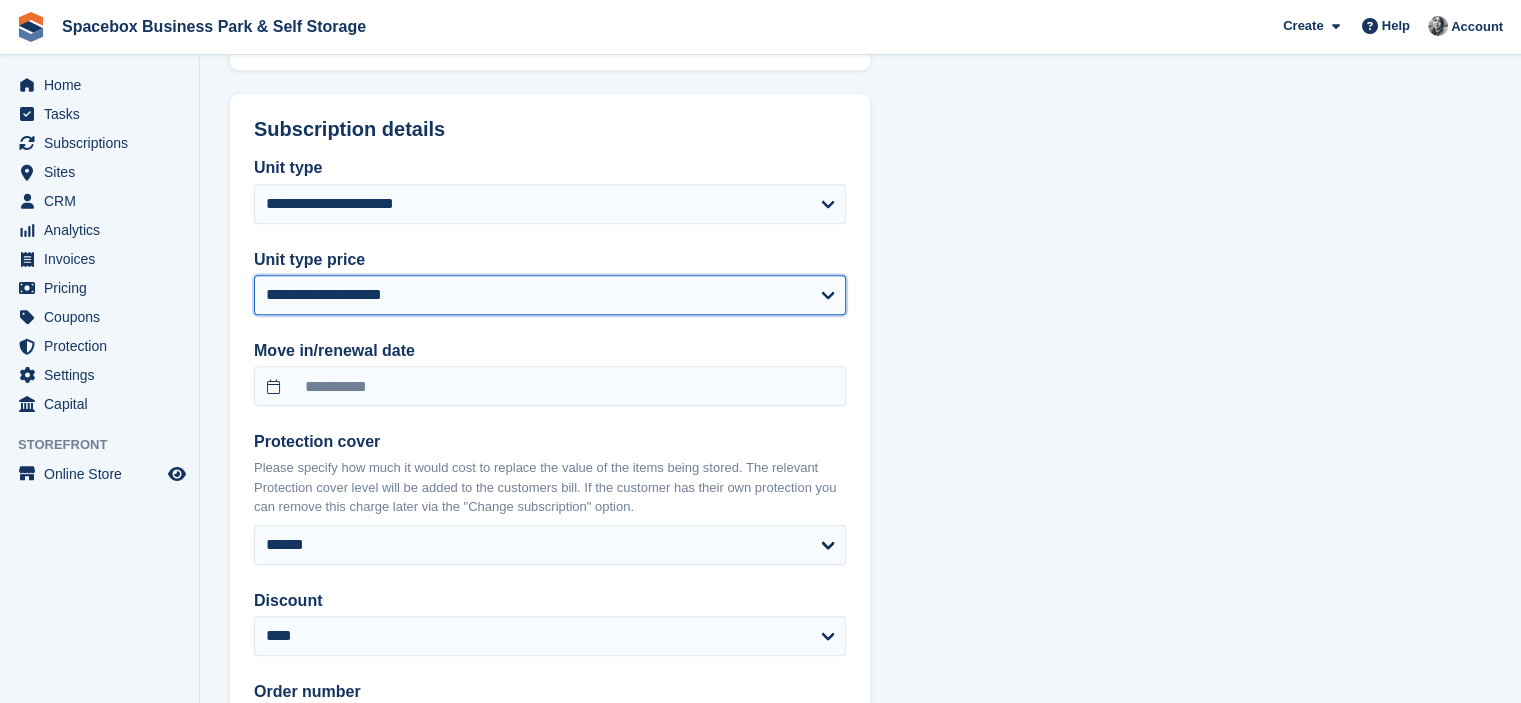 click on "**********" at bounding box center (550, 295) 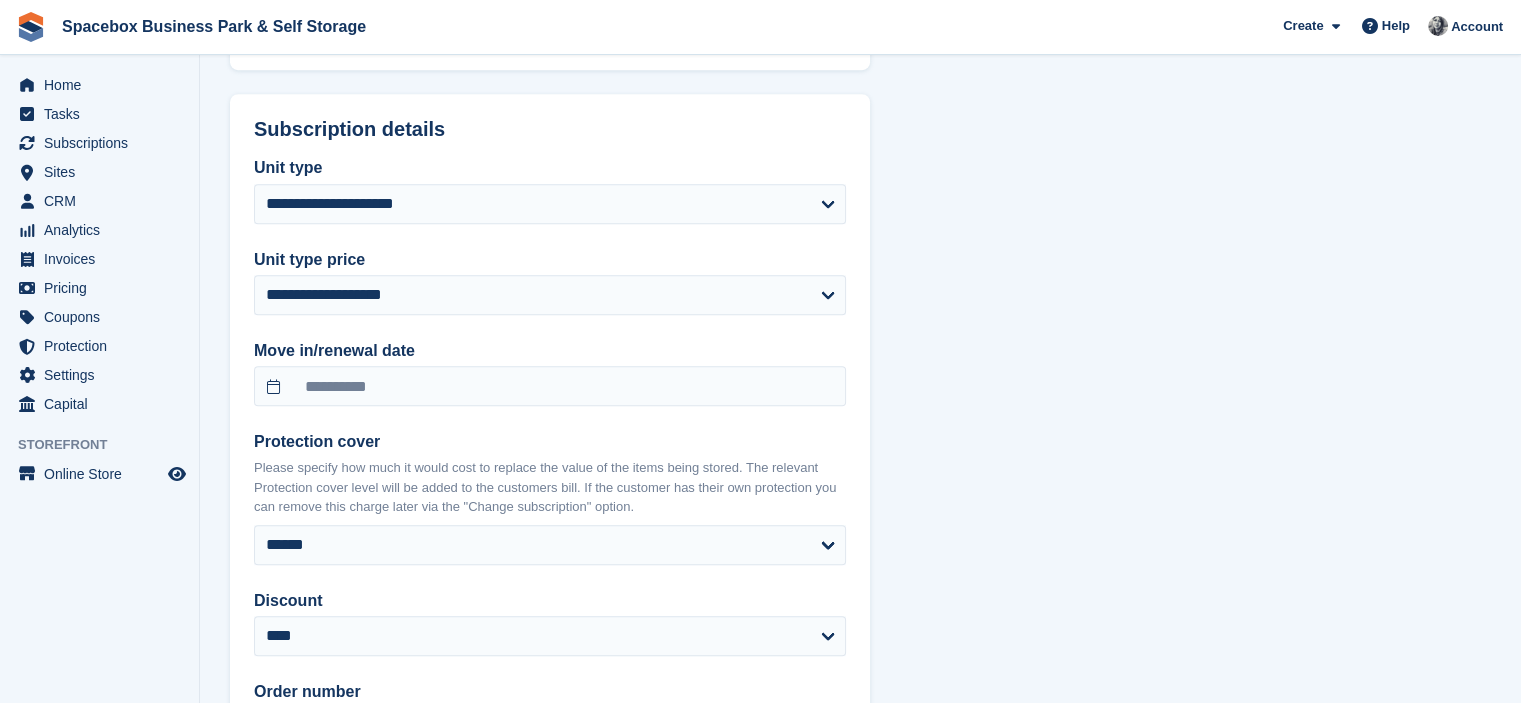 click on "**********" at bounding box center (860, 491) 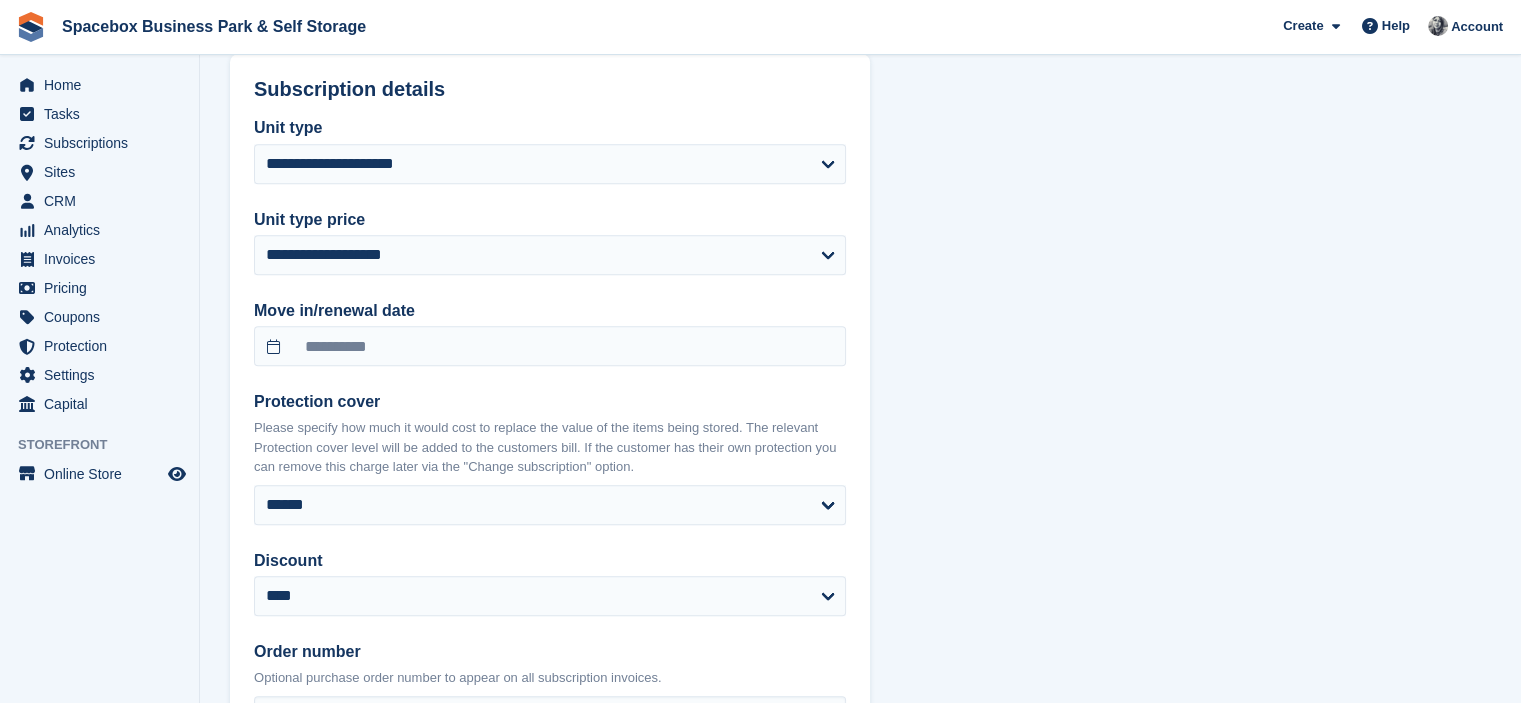 select on "******" 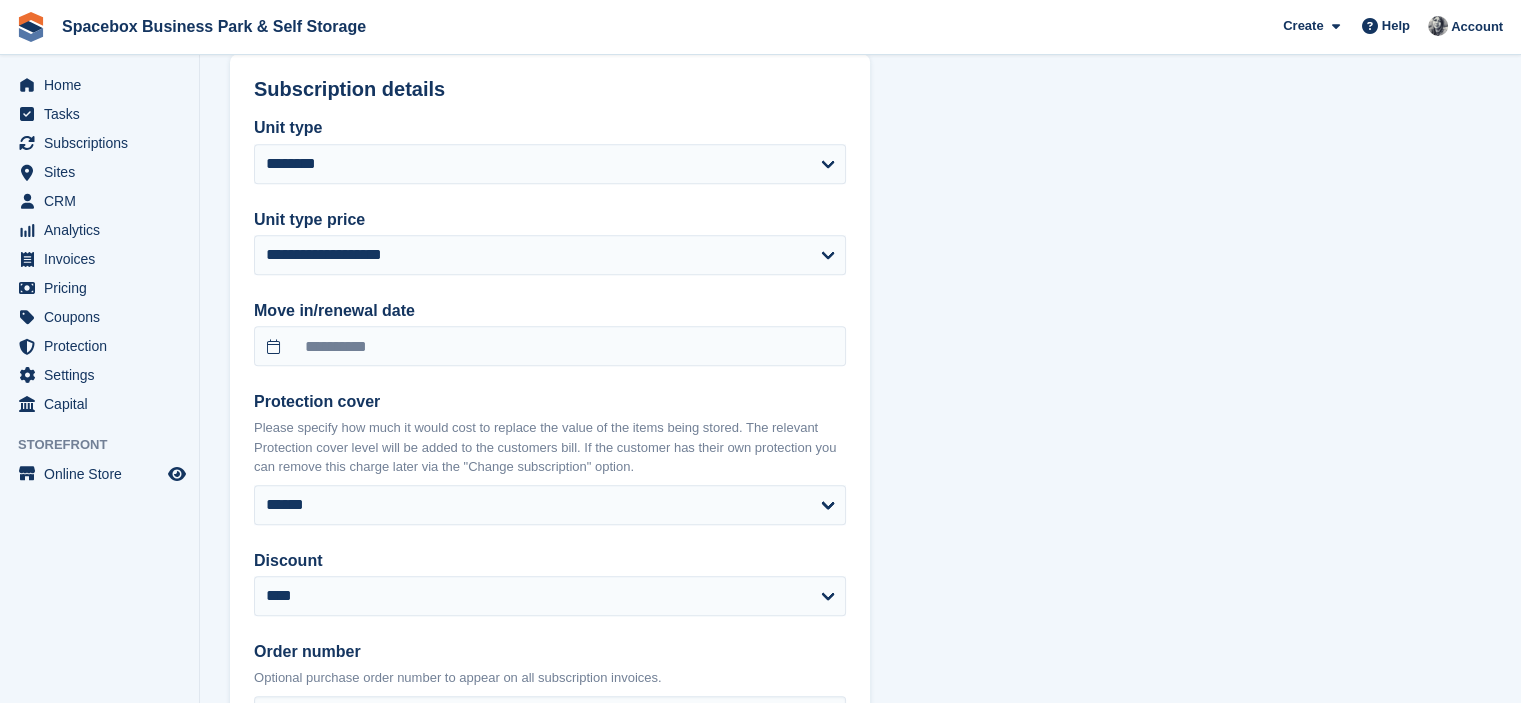 select 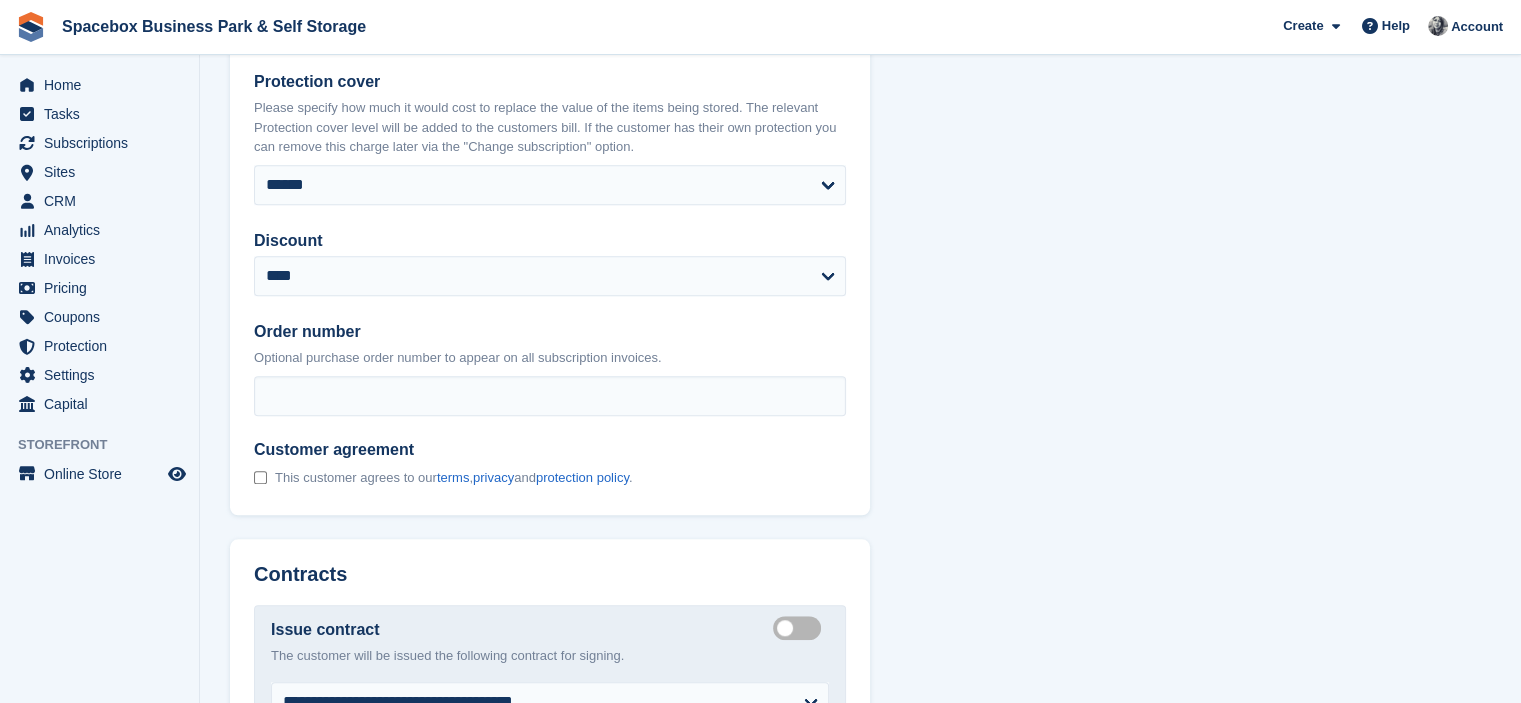 click on "**********" at bounding box center [860, 131] 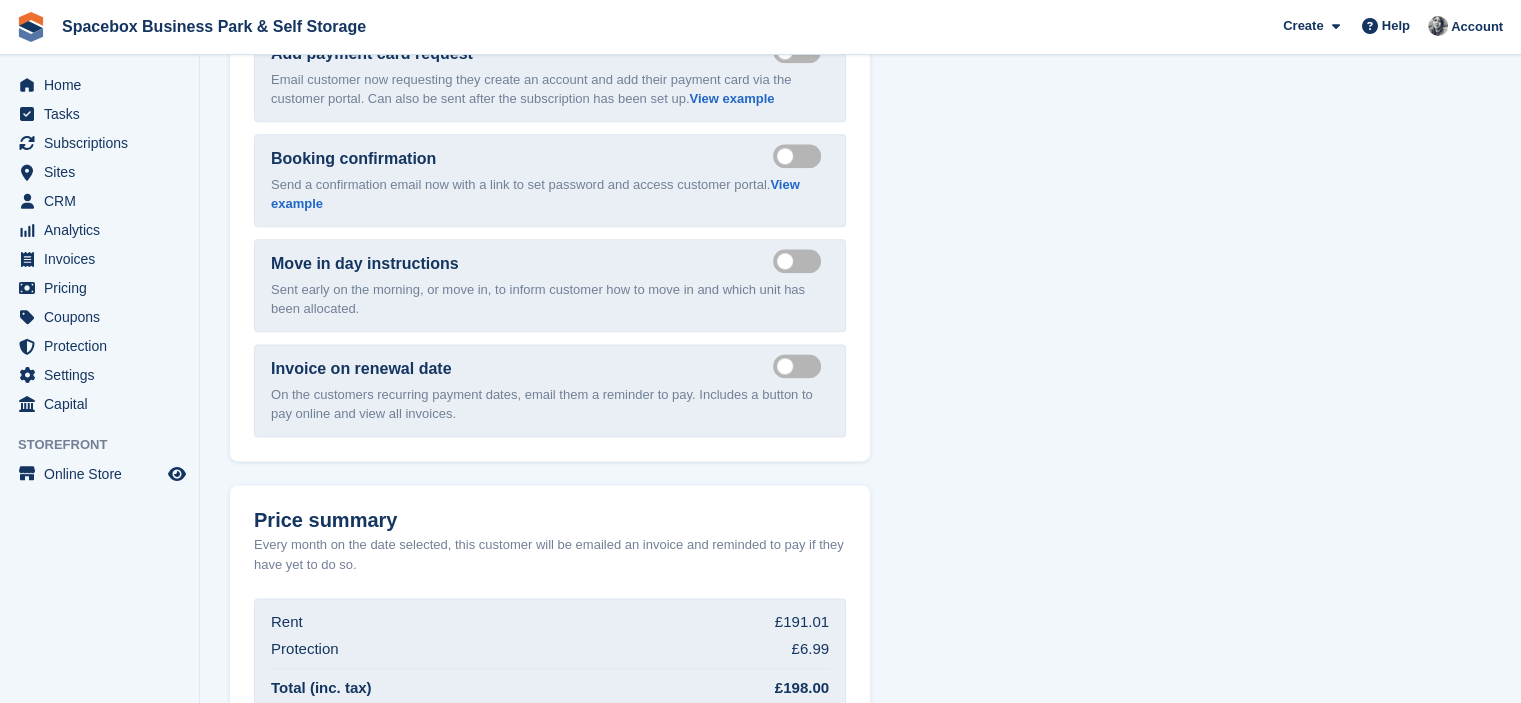 scroll, scrollTop: 2699, scrollLeft: 0, axis: vertical 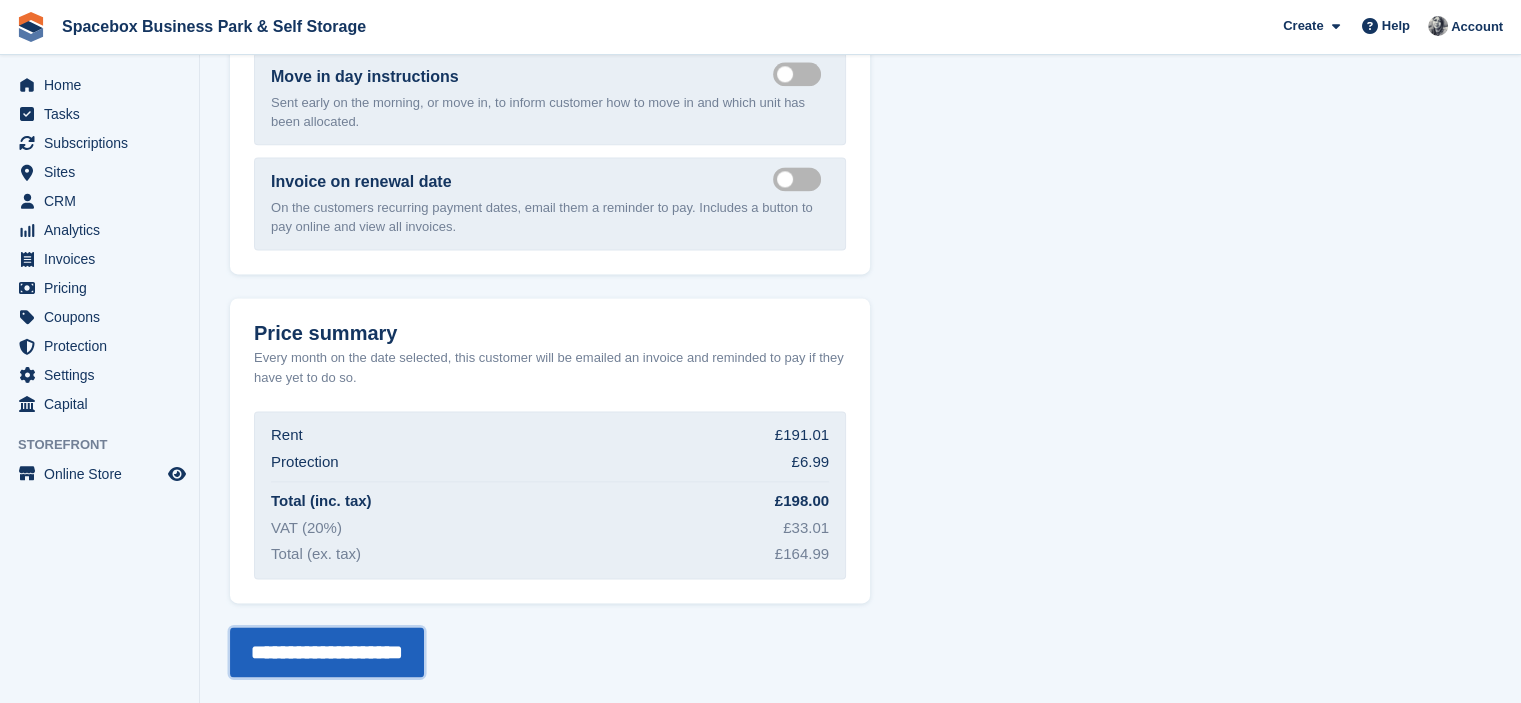 click on "**********" at bounding box center (327, 652) 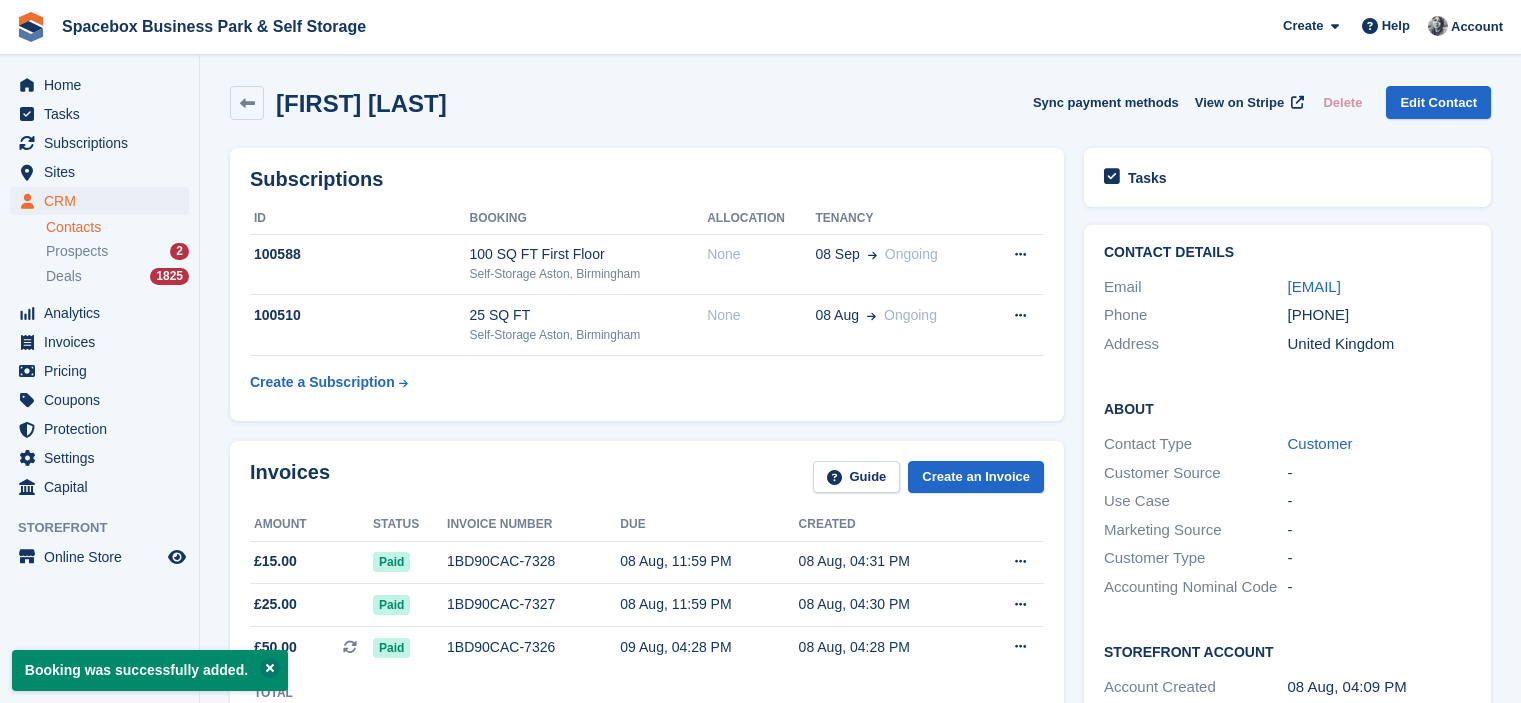 scroll, scrollTop: 0, scrollLeft: 0, axis: both 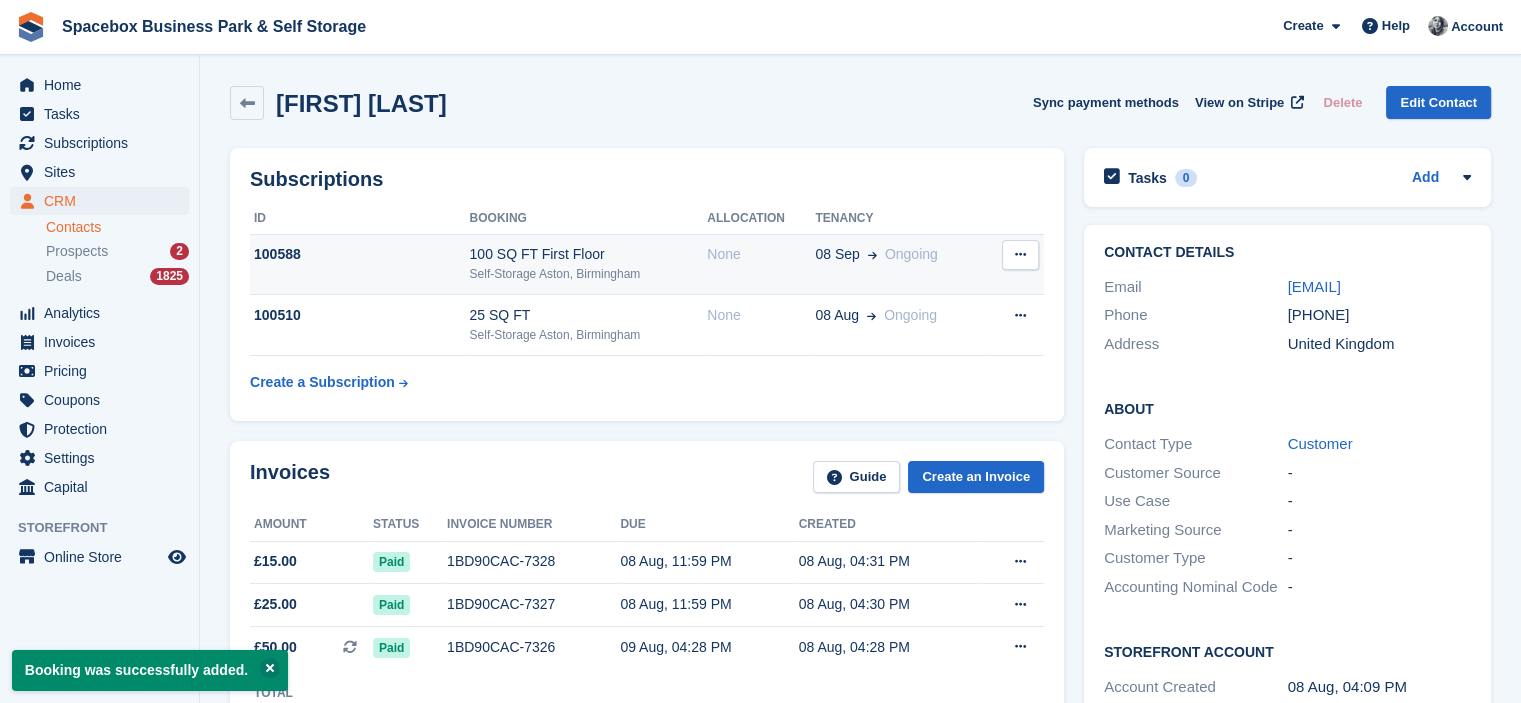 click on "100 SQ FT First Floor" at bounding box center [589, 254] 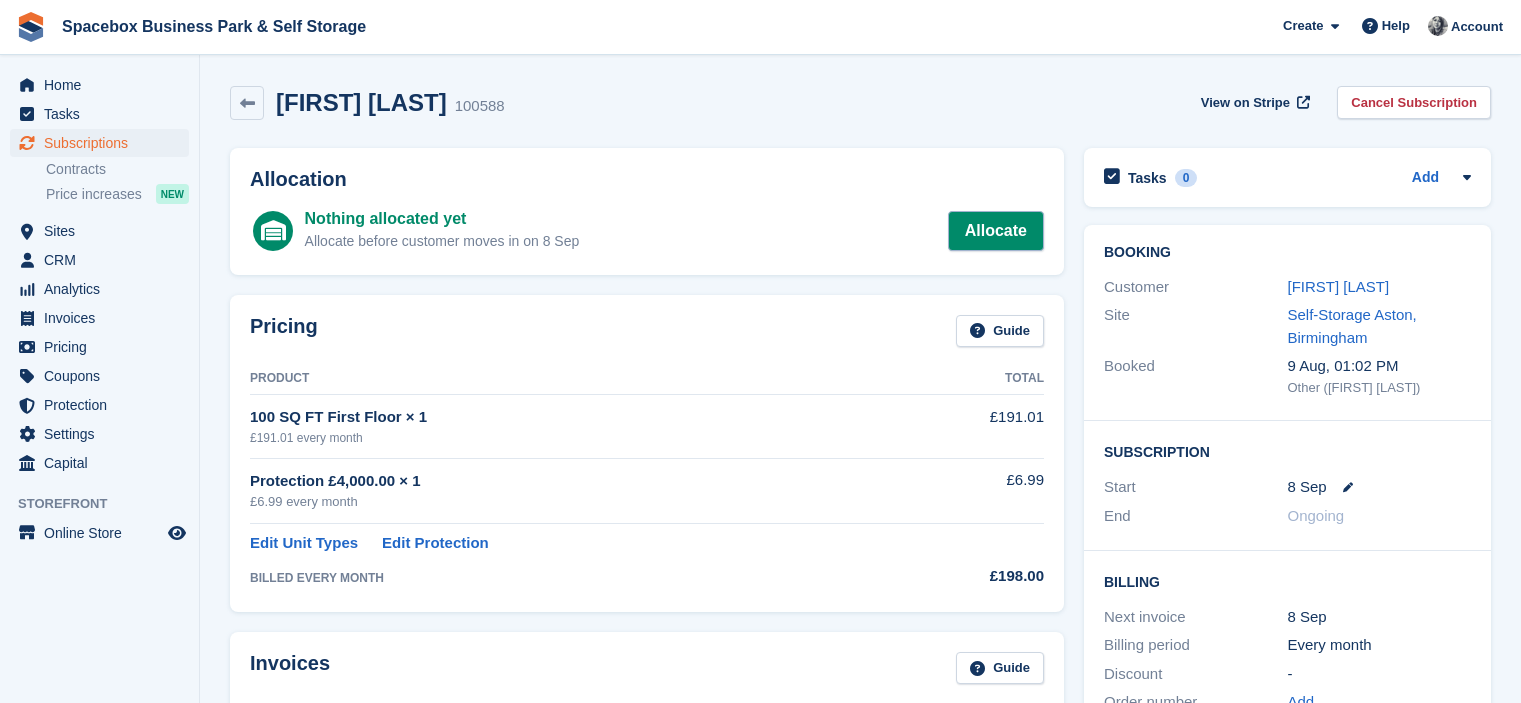 scroll, scrollTop: 0, scrollLeft: 0, axis: both 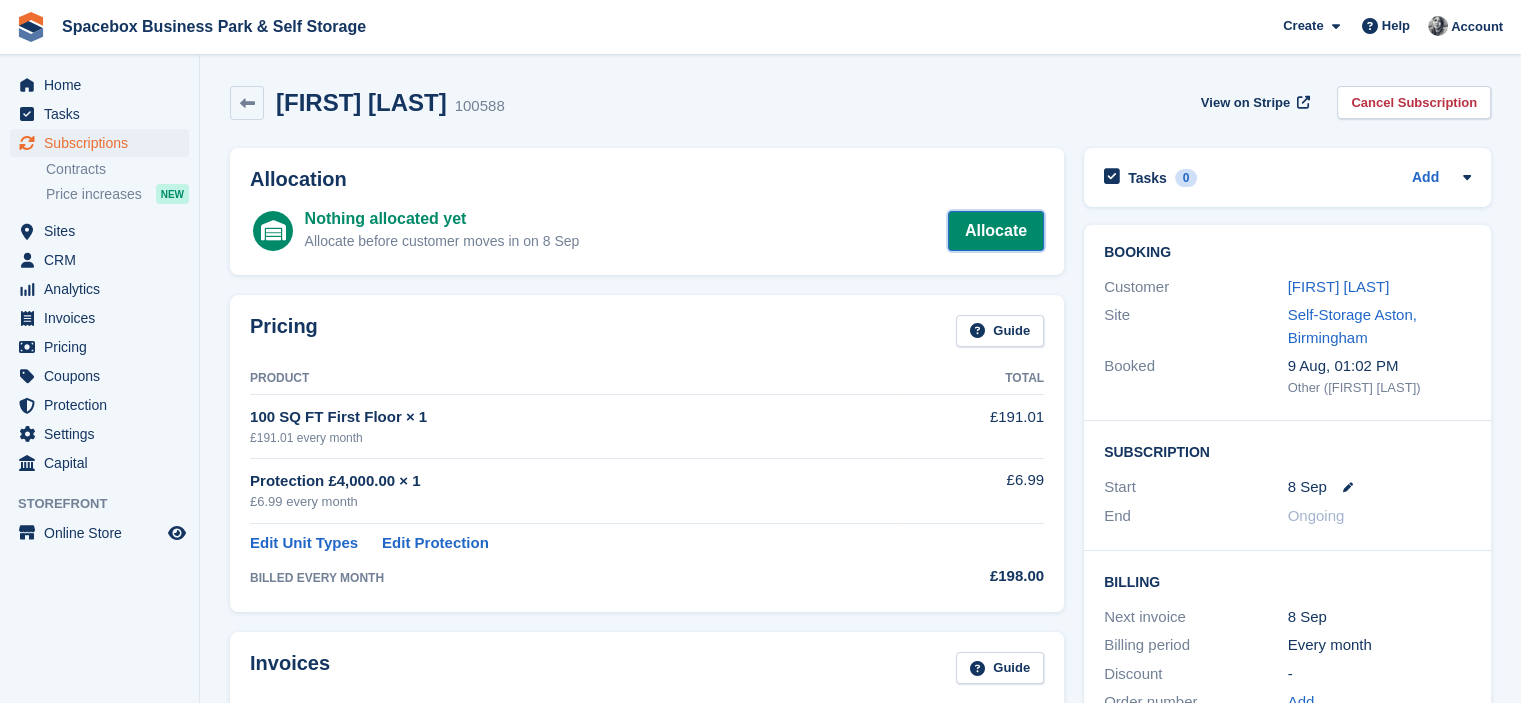click on "Allocate" at bounding box center (996, 231) 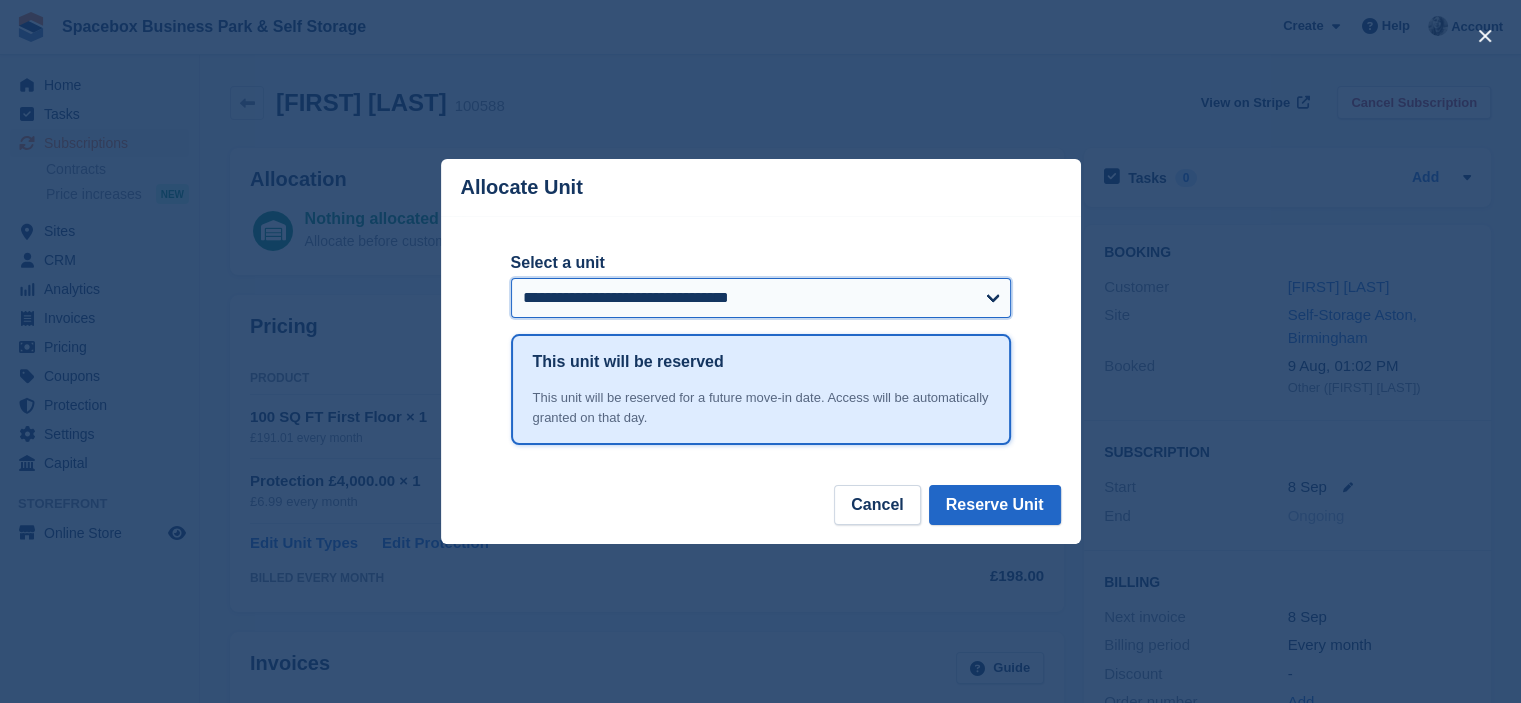 click on "**********" at bounding box center (761, 298) 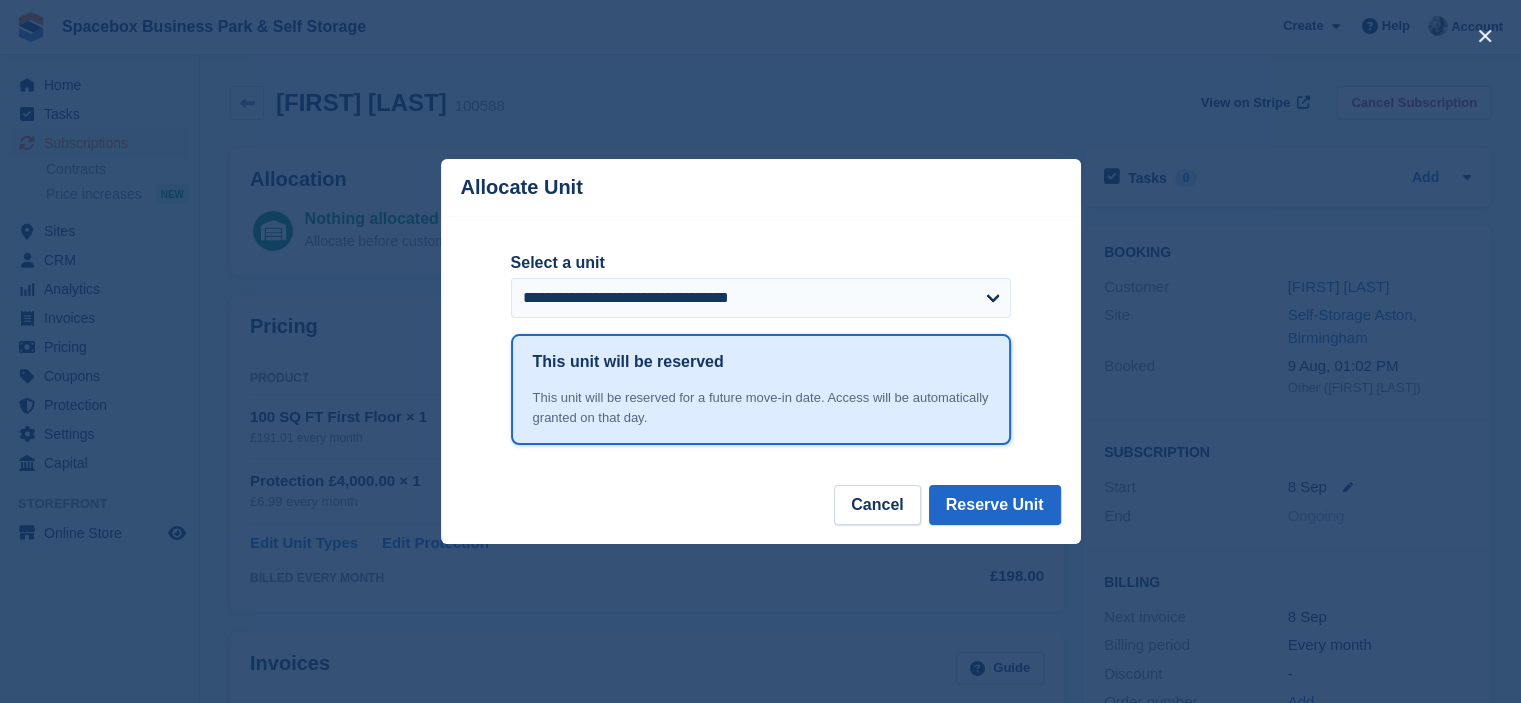 click on "Allocate Unit" at bounding box center [761, 187] 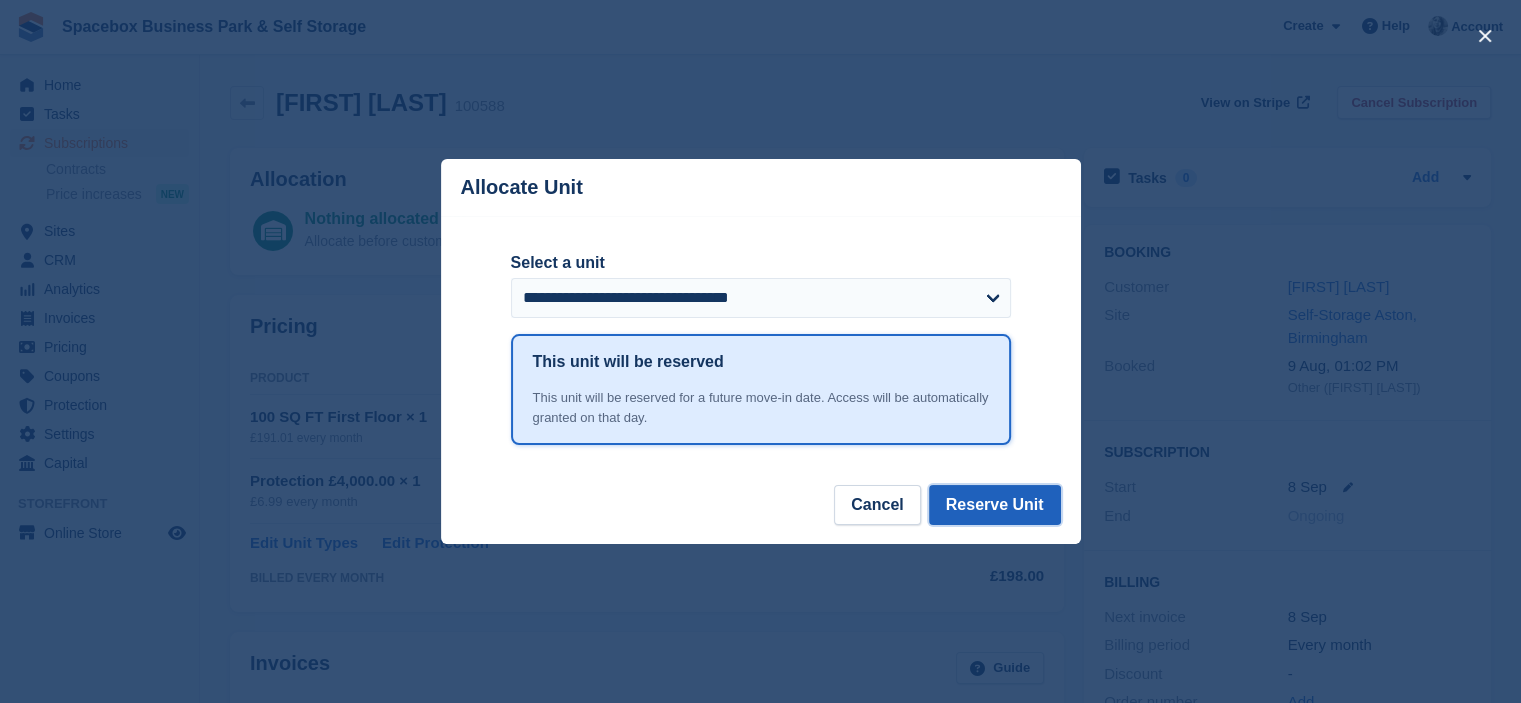 click on "Reserve Unit" at bounding box center (995, 505) 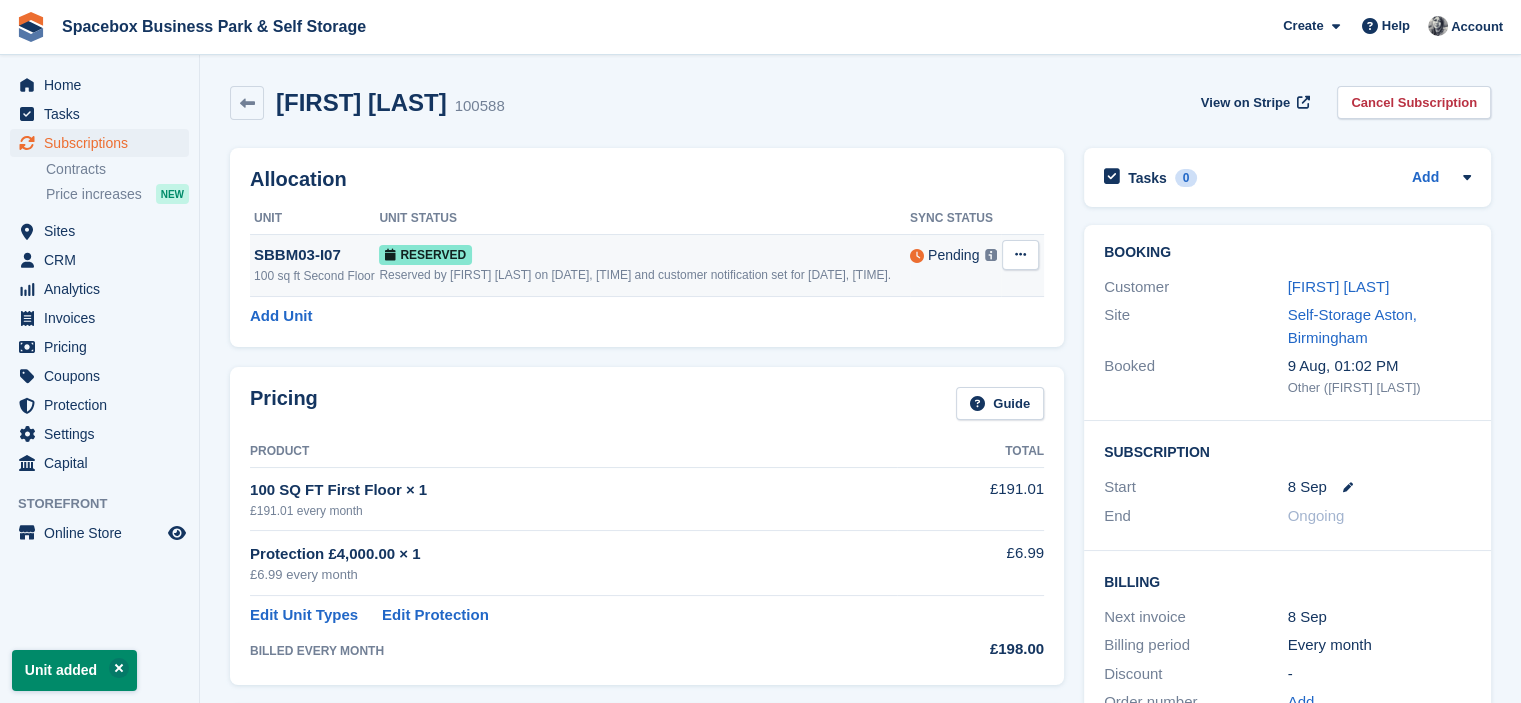 click at bounding box center [1020, 255] 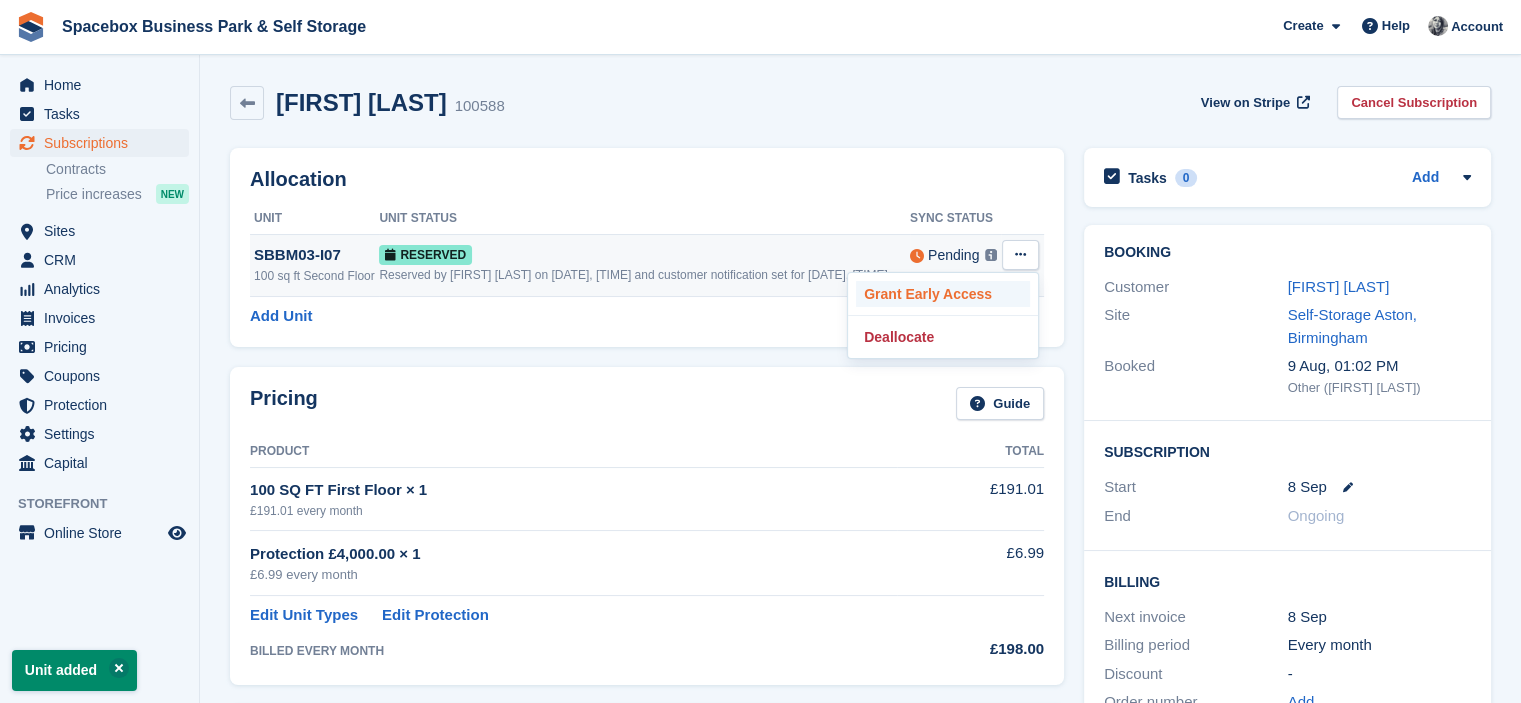 click on "Grant Early Access" at bounding box center [943, 294] 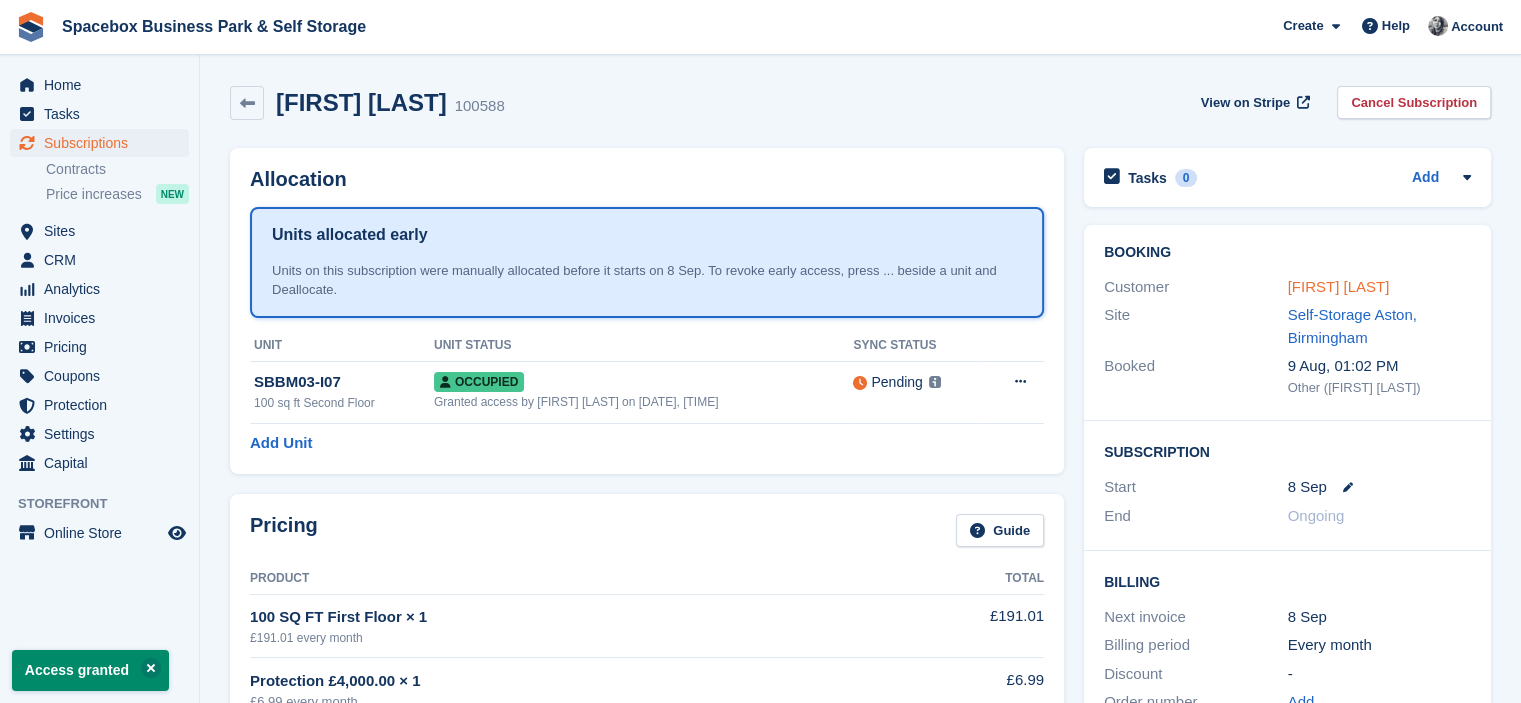 click on "[FIRST] [LAST]" at bounding box center (1339, 286) 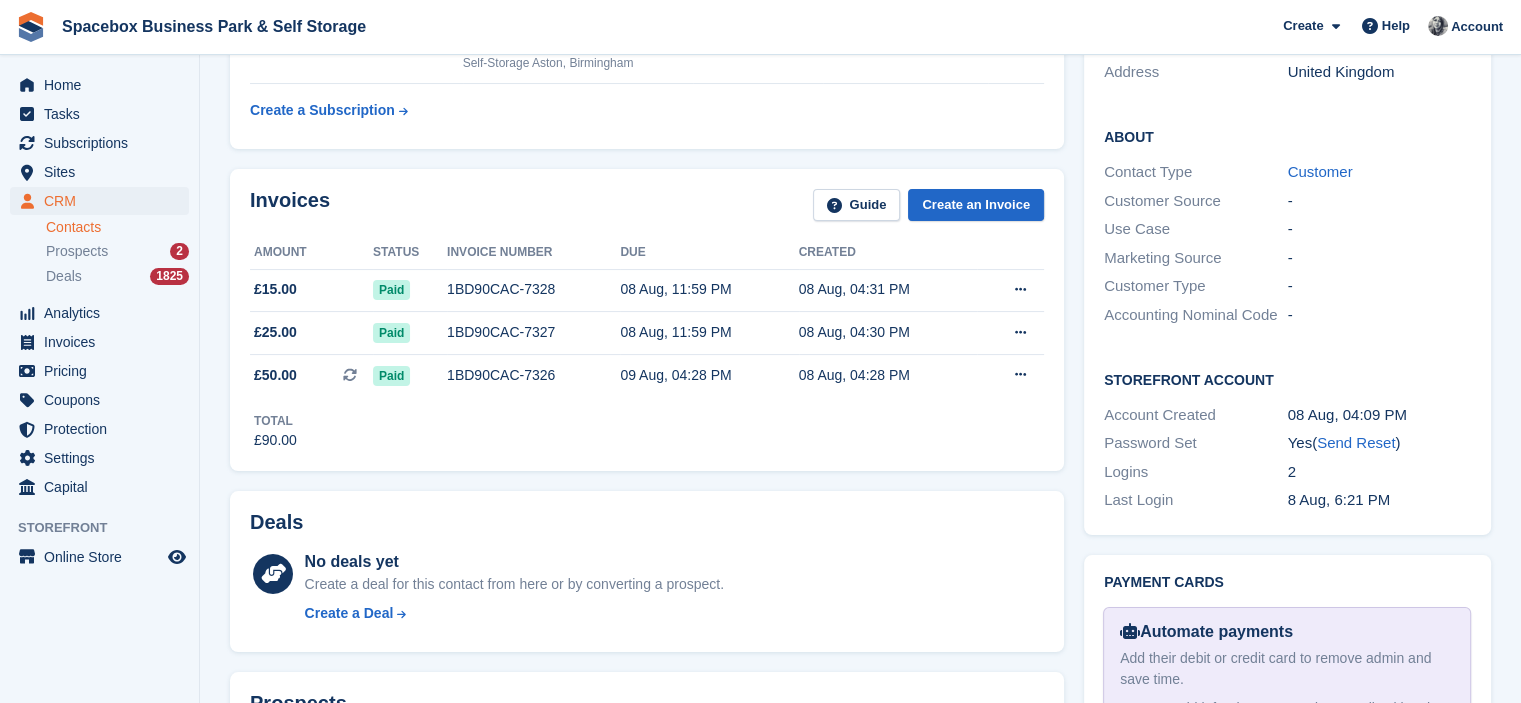 scroll, scrollTop: 0, scrollLeft: 0, axis: both 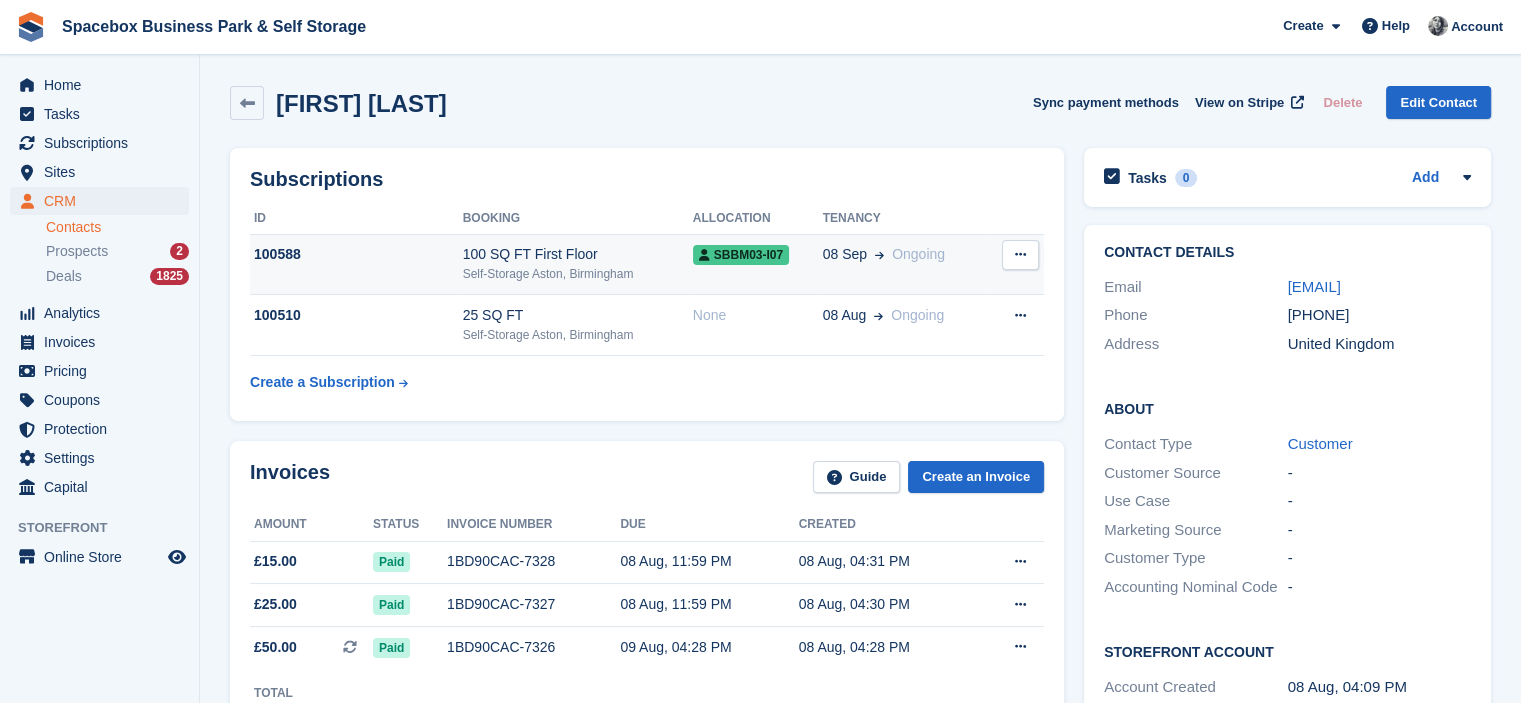 click on "100 SQ FT First Floor" at bounding box center [578, 254] 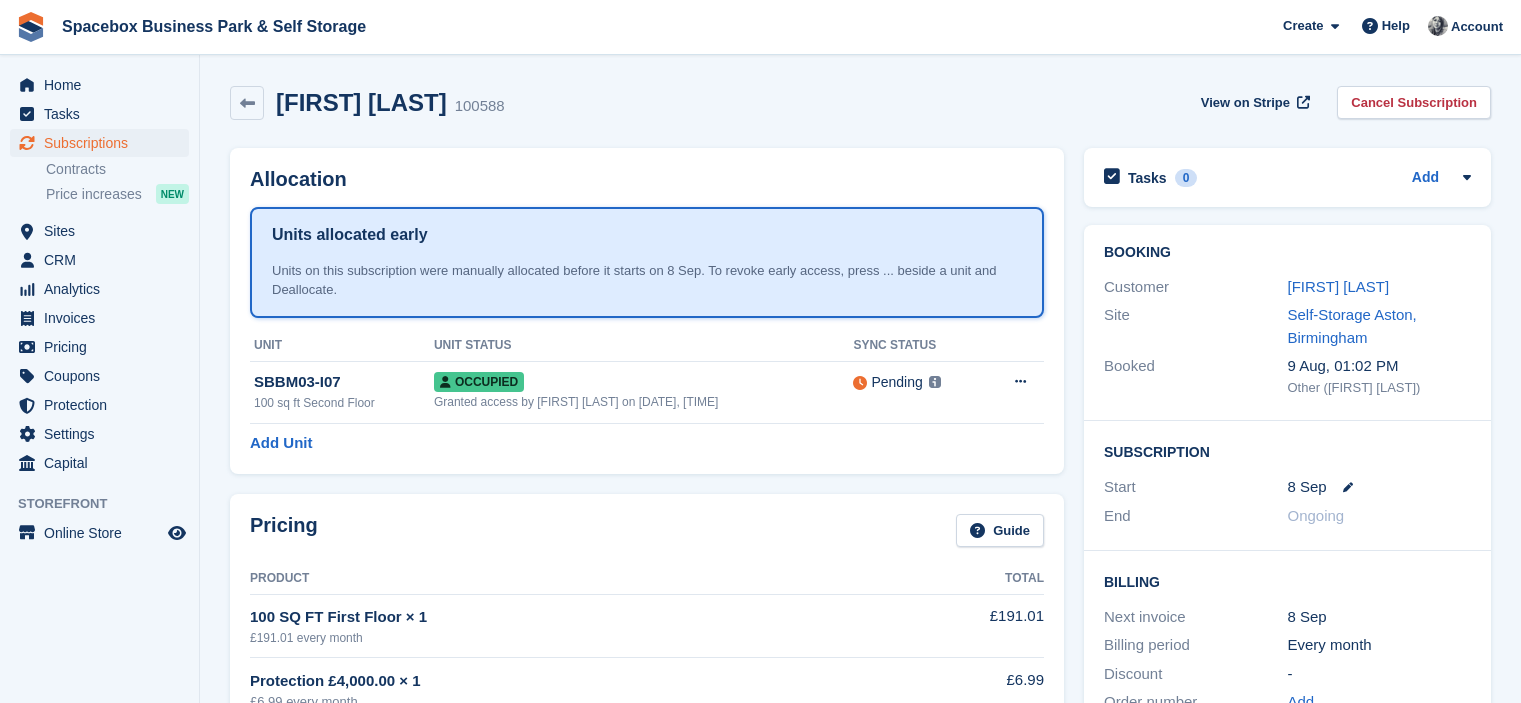 scroll, scrollTop: 984, scrollLeft: 0, axis: vertical 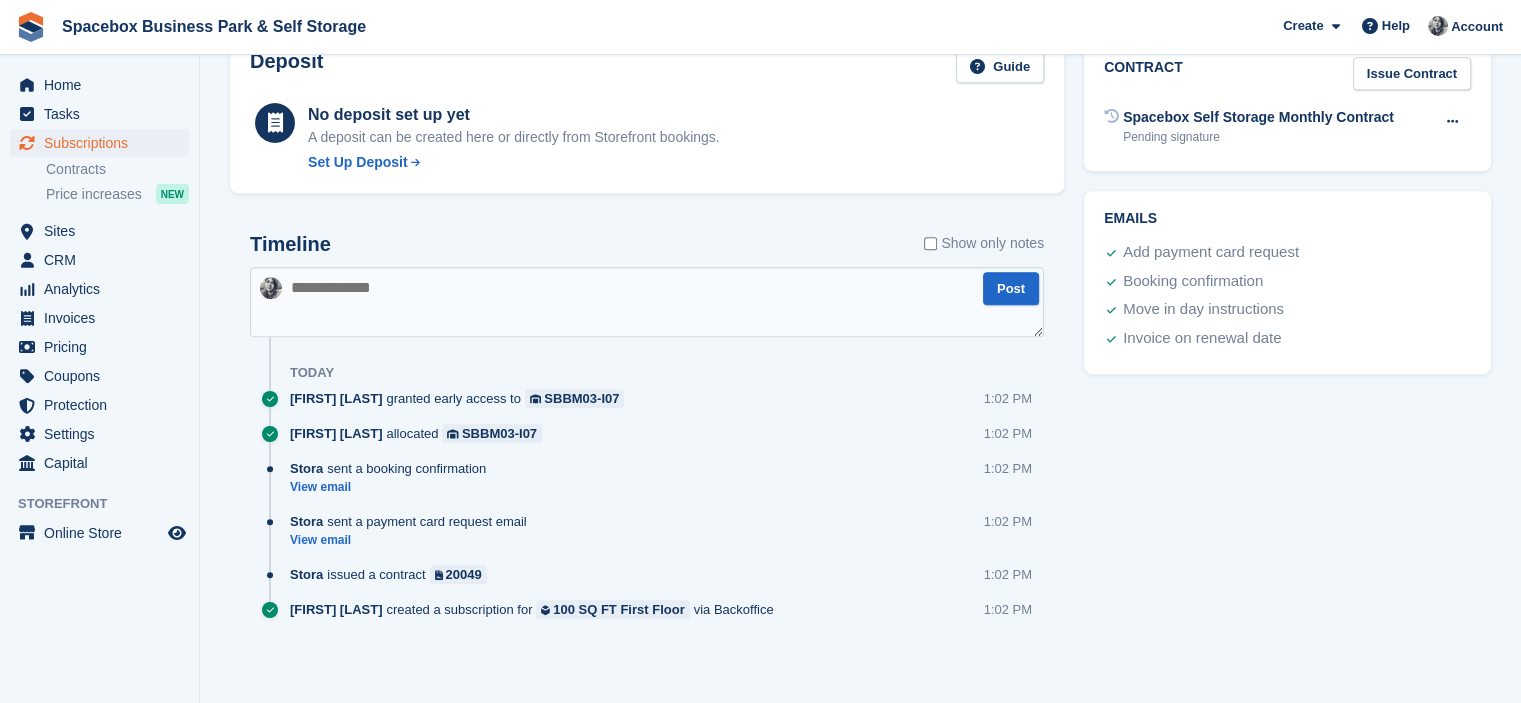 click on "Timeline
Show only notes" at bounding box center (647, 250) 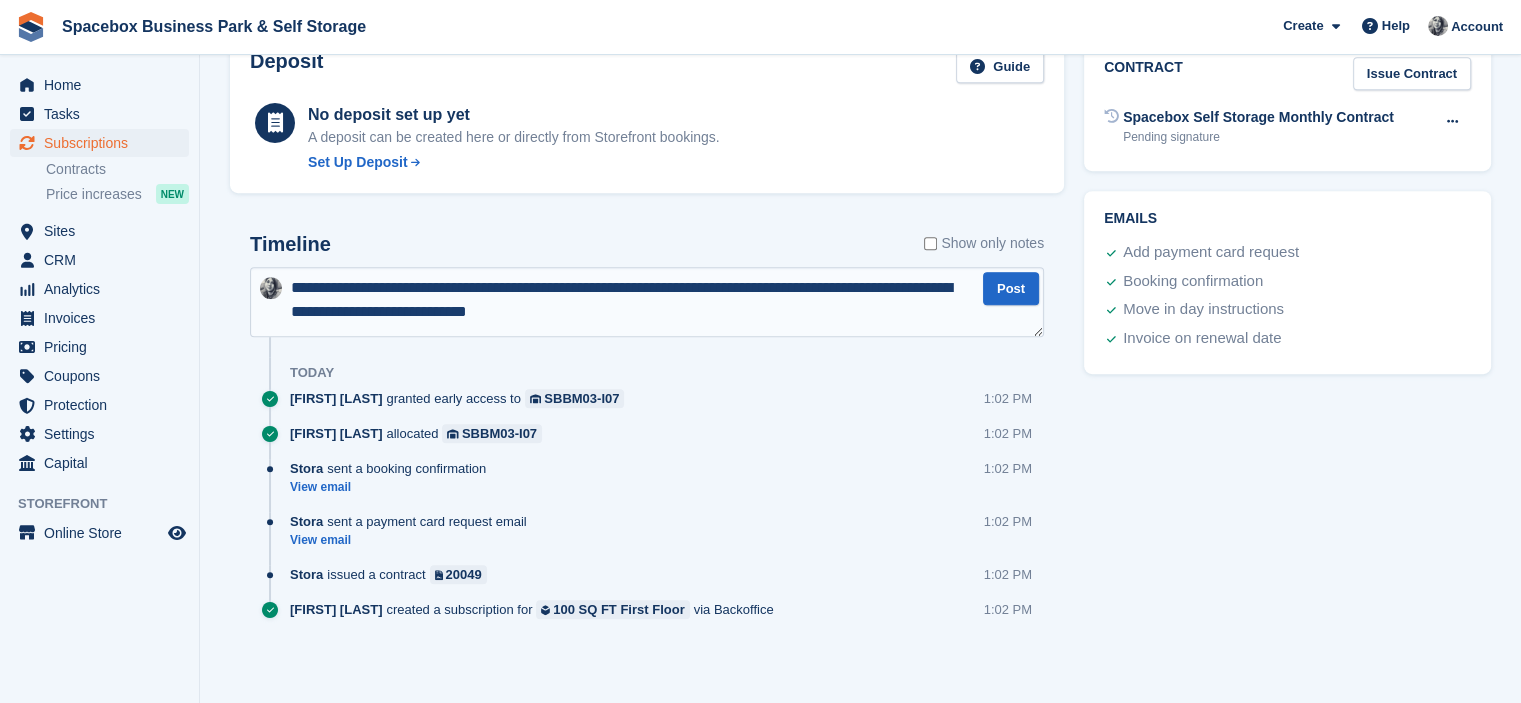 click on "**********" at bounding box center [647, 302] 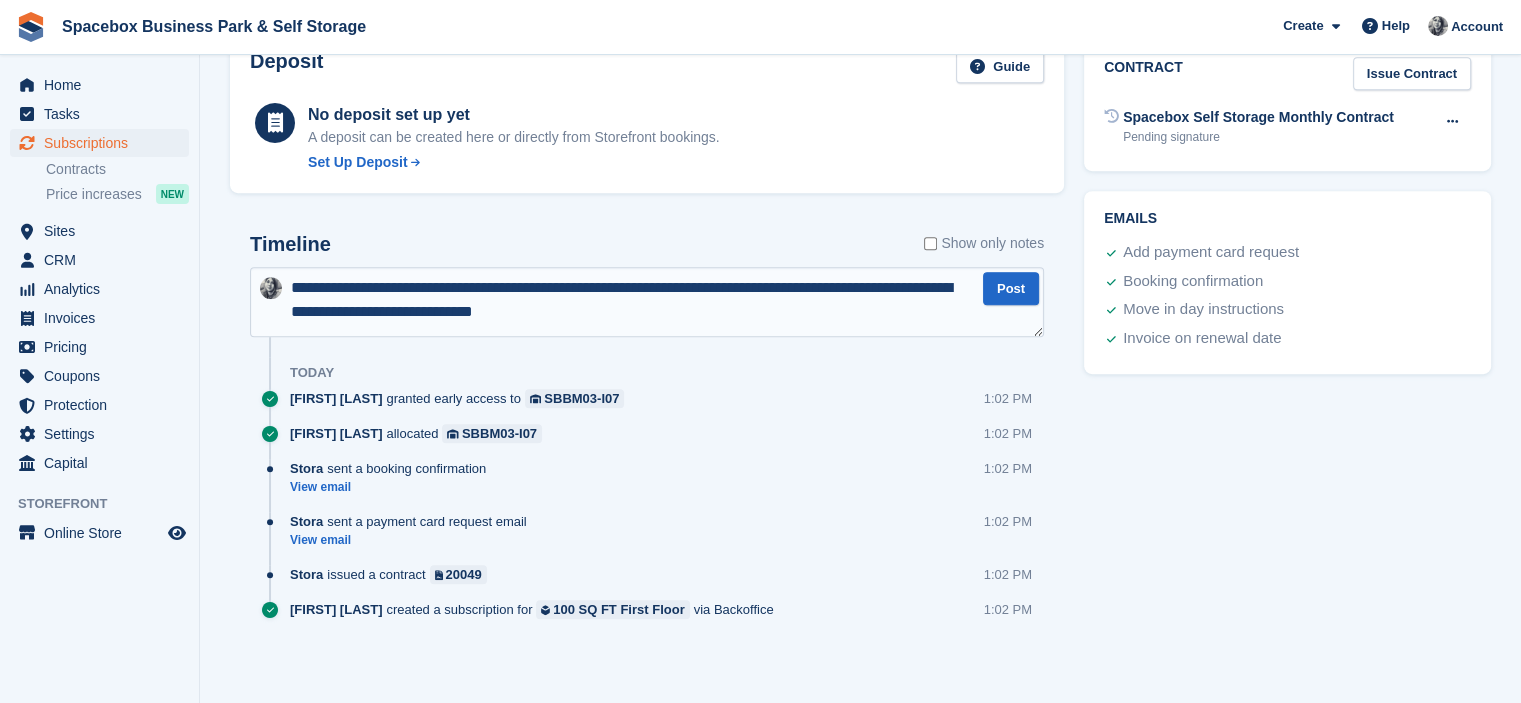type 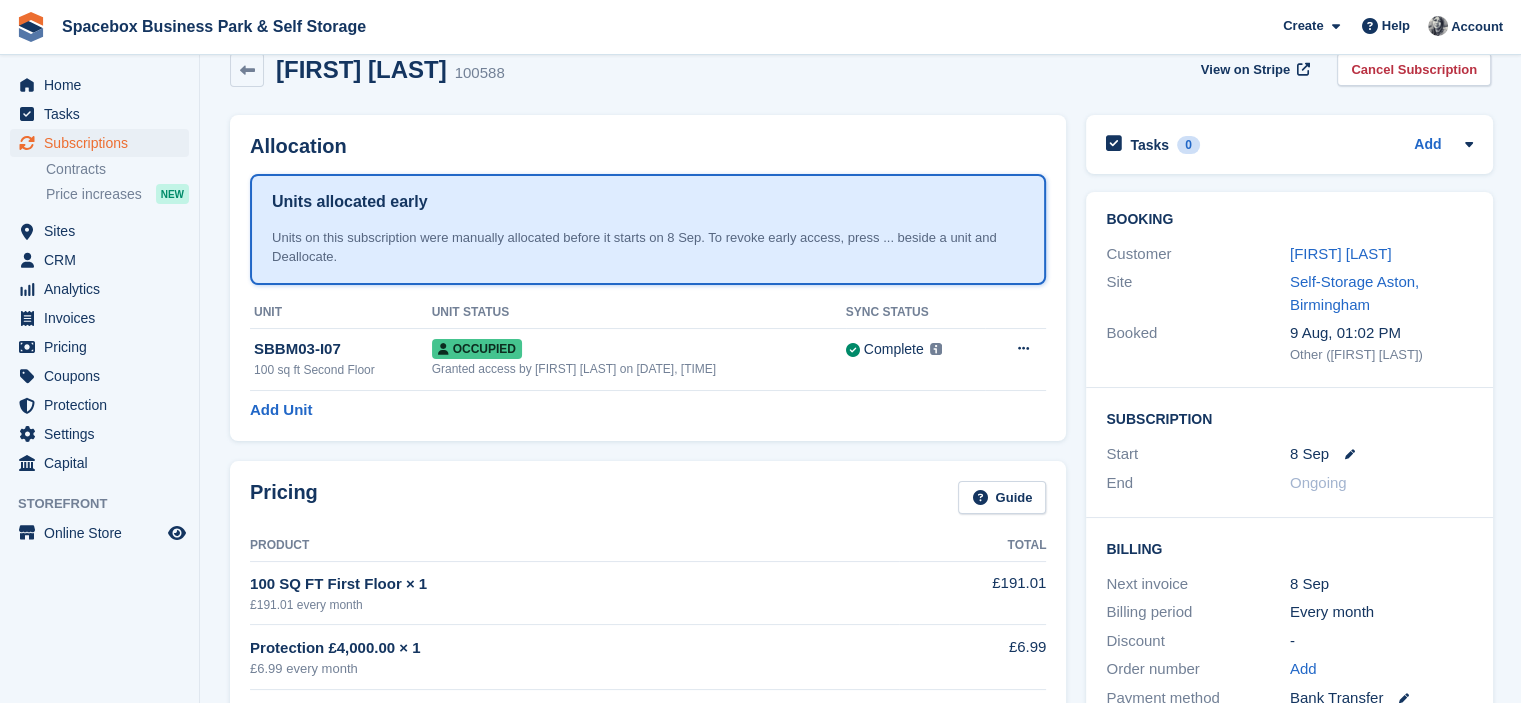 scroll, scrollTop: 0, scrollLeft: 0, axis: both 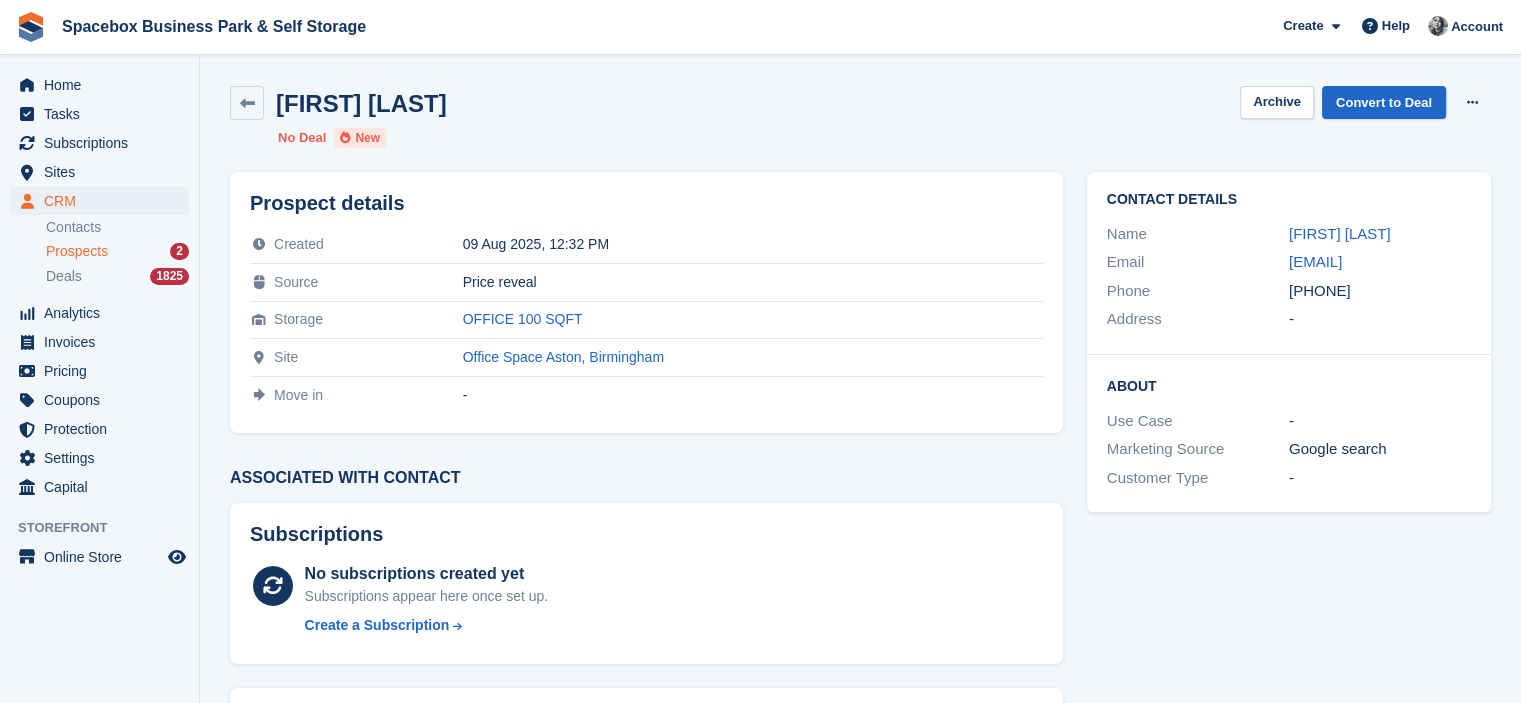 drag, startPoint x: 1313, startPoint y: 314, endPoint x: 1397, endPoint y: 313, distance: 84.00595 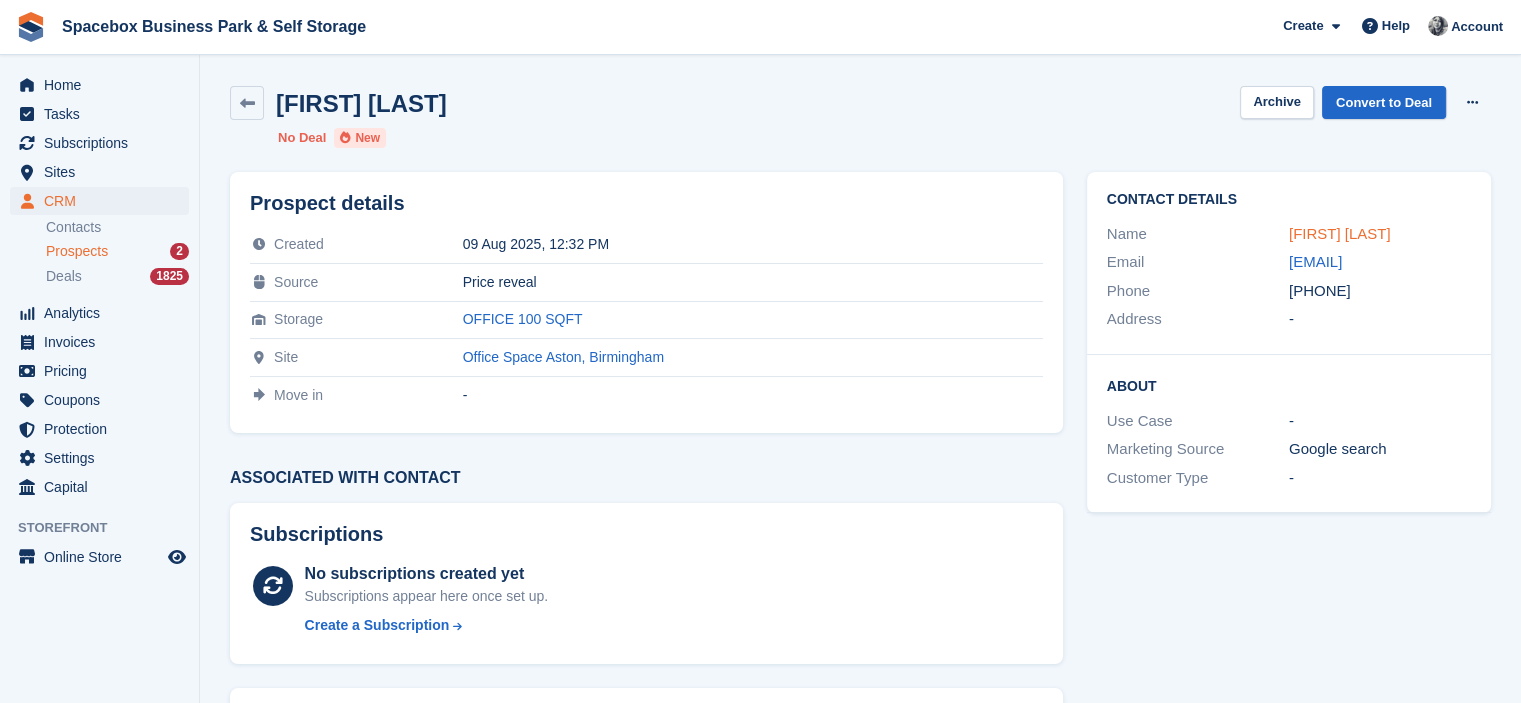 click on "[FIRST] [LAST]" at bounding box center [1340, 233] 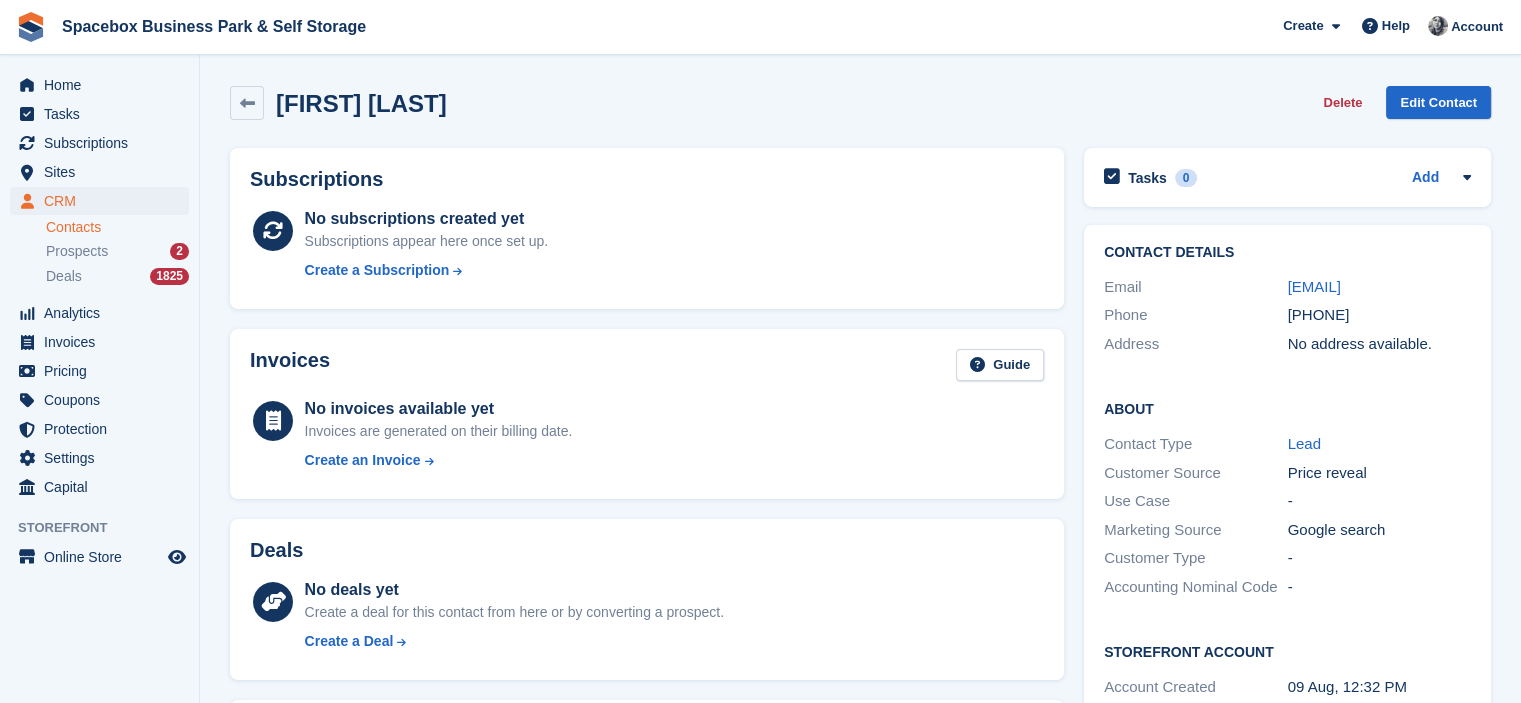 scroll, scrollTop: 567, scrollLeft: 0, axis: vertical 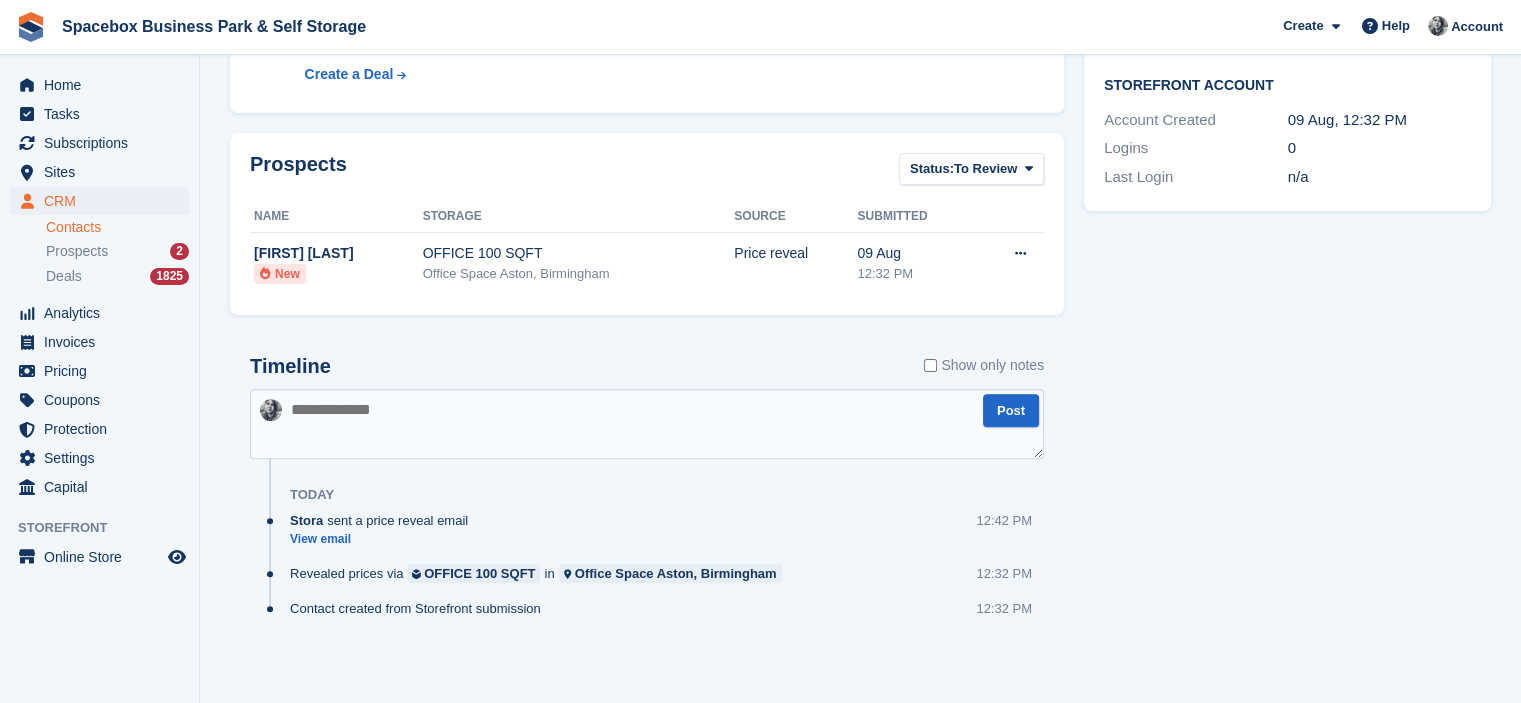 click at bounding box center (647, 424) 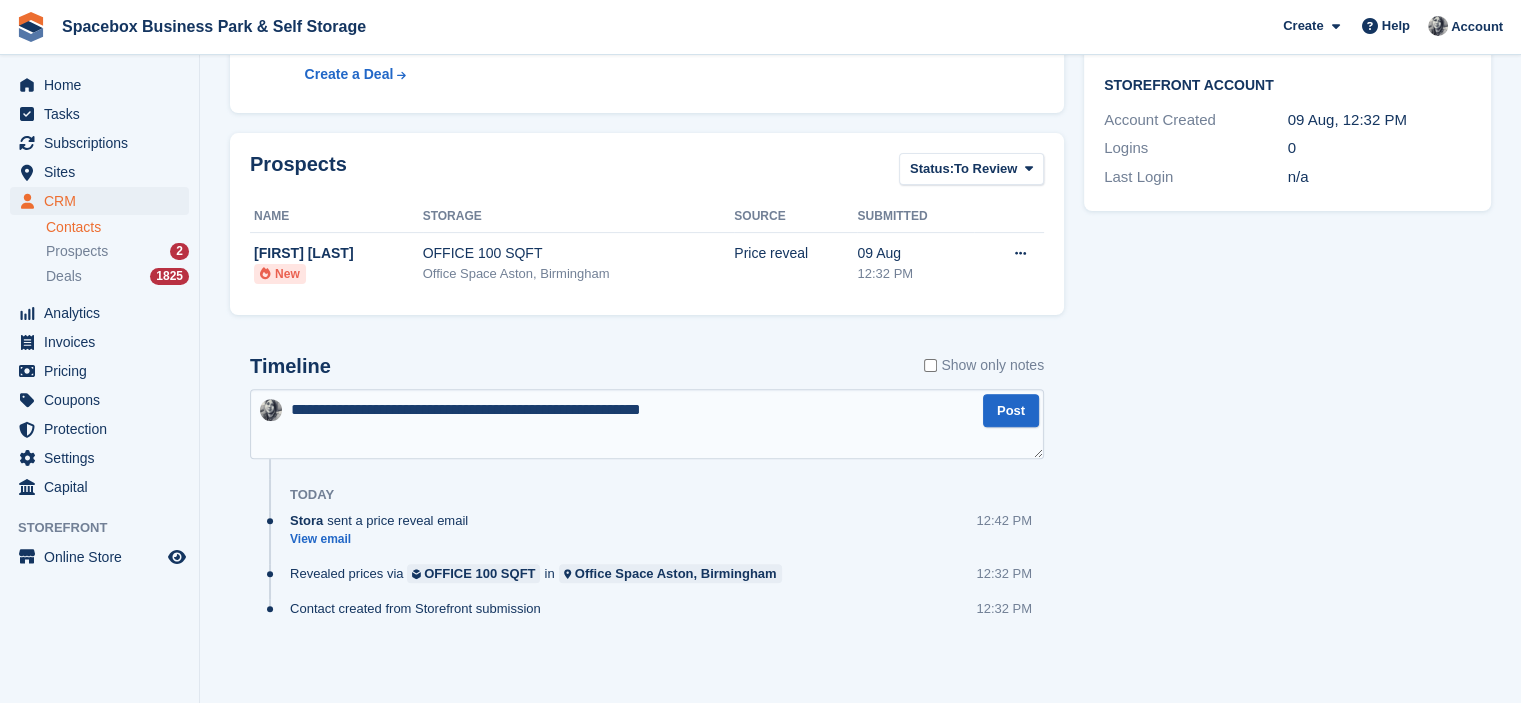 scroll, scrollTop: 0, scrollLeft: 0, axis: both 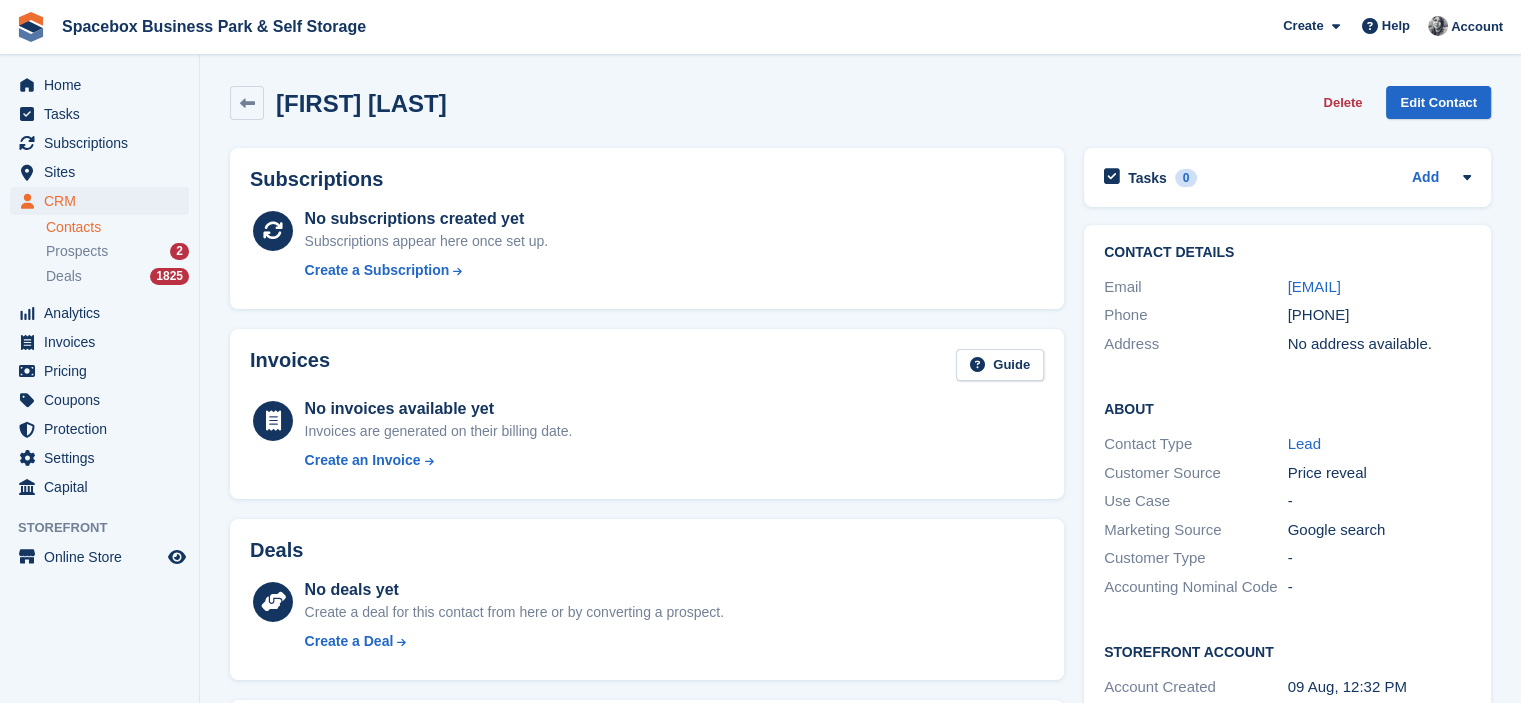 drag, startPoint x: 1316, startPoint y: 337, endPoint x: 1388, endPoint y: 322, distance: 73.545906 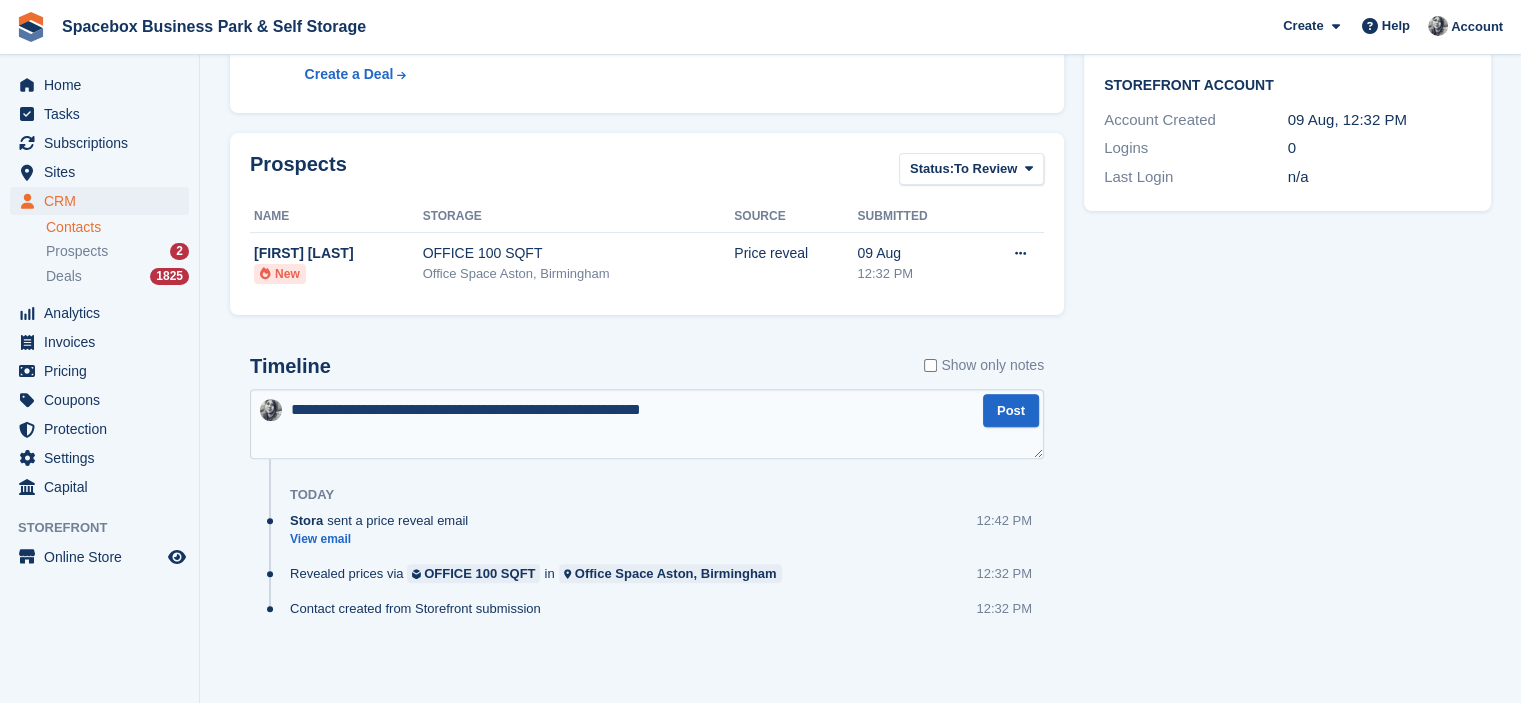 click on "**********" at bounding box center [647, 424] 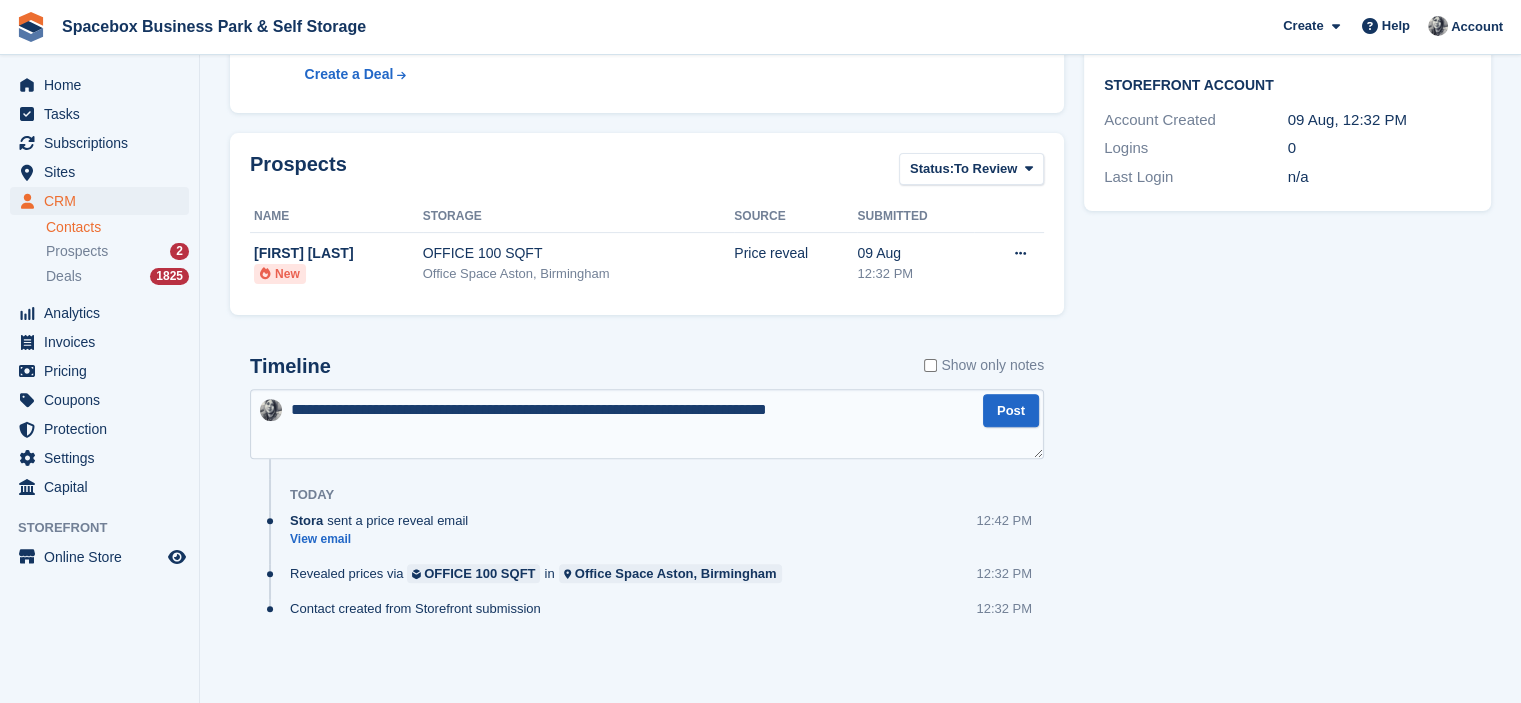 type on "**********" 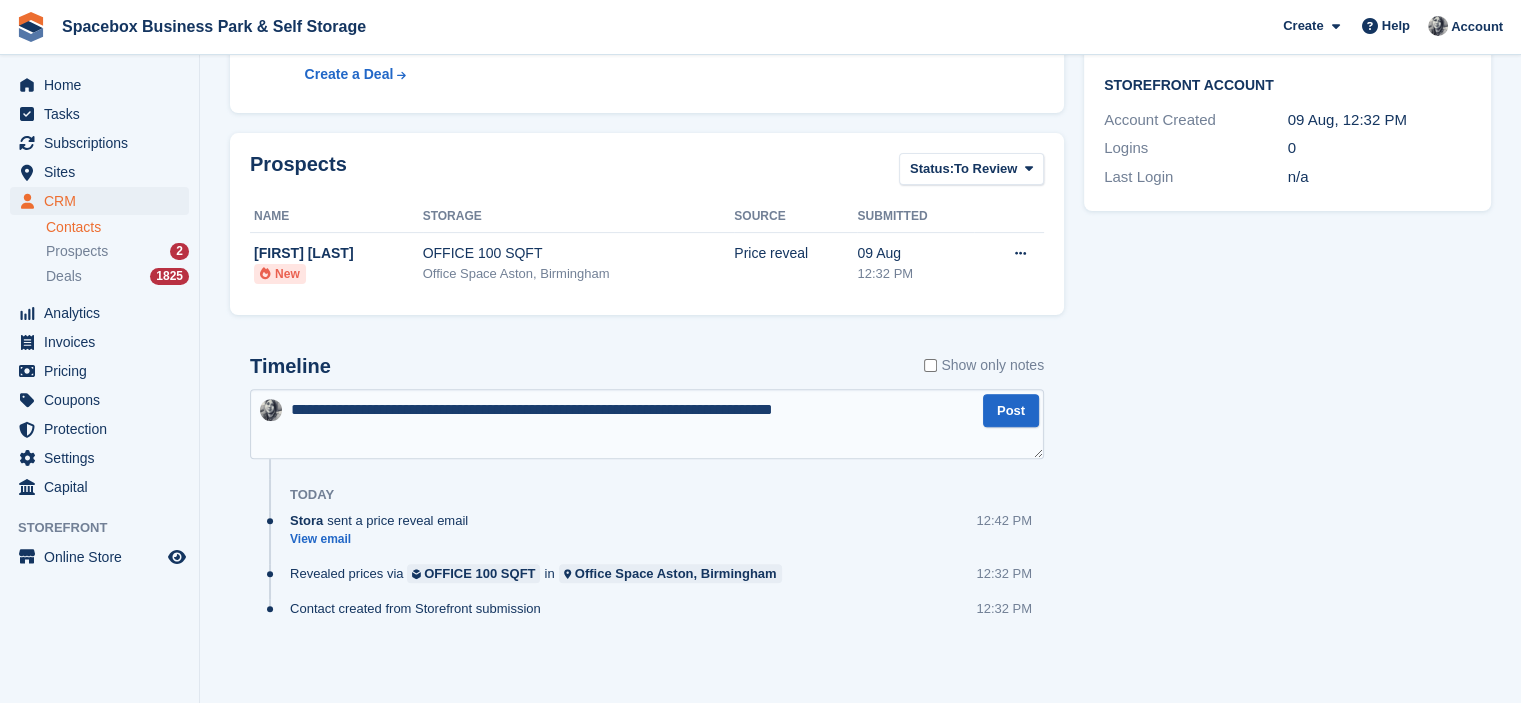 type 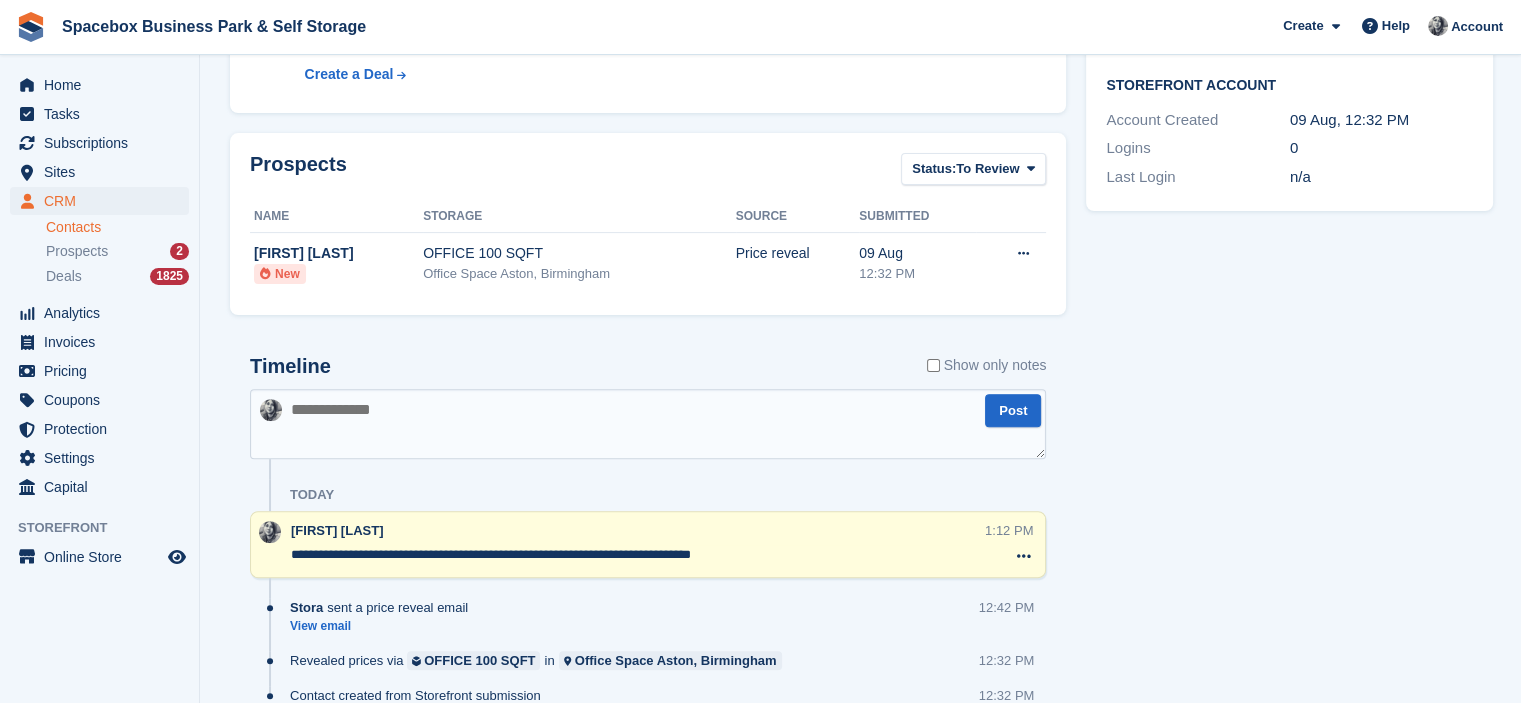 scroll, scrollTop: 0, scrollLeft: 0, axis: both 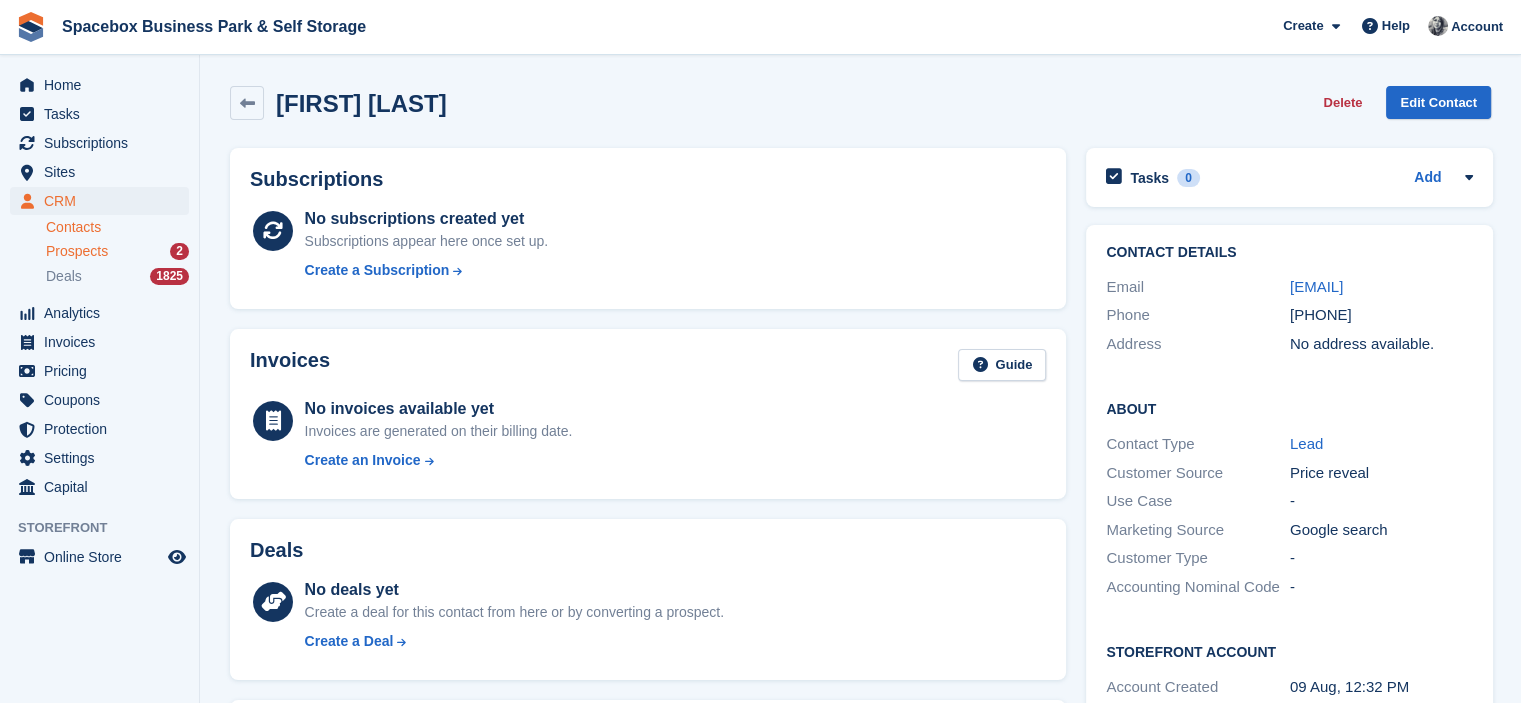 click on "Prospects
2" at bounding box center (117, 251) 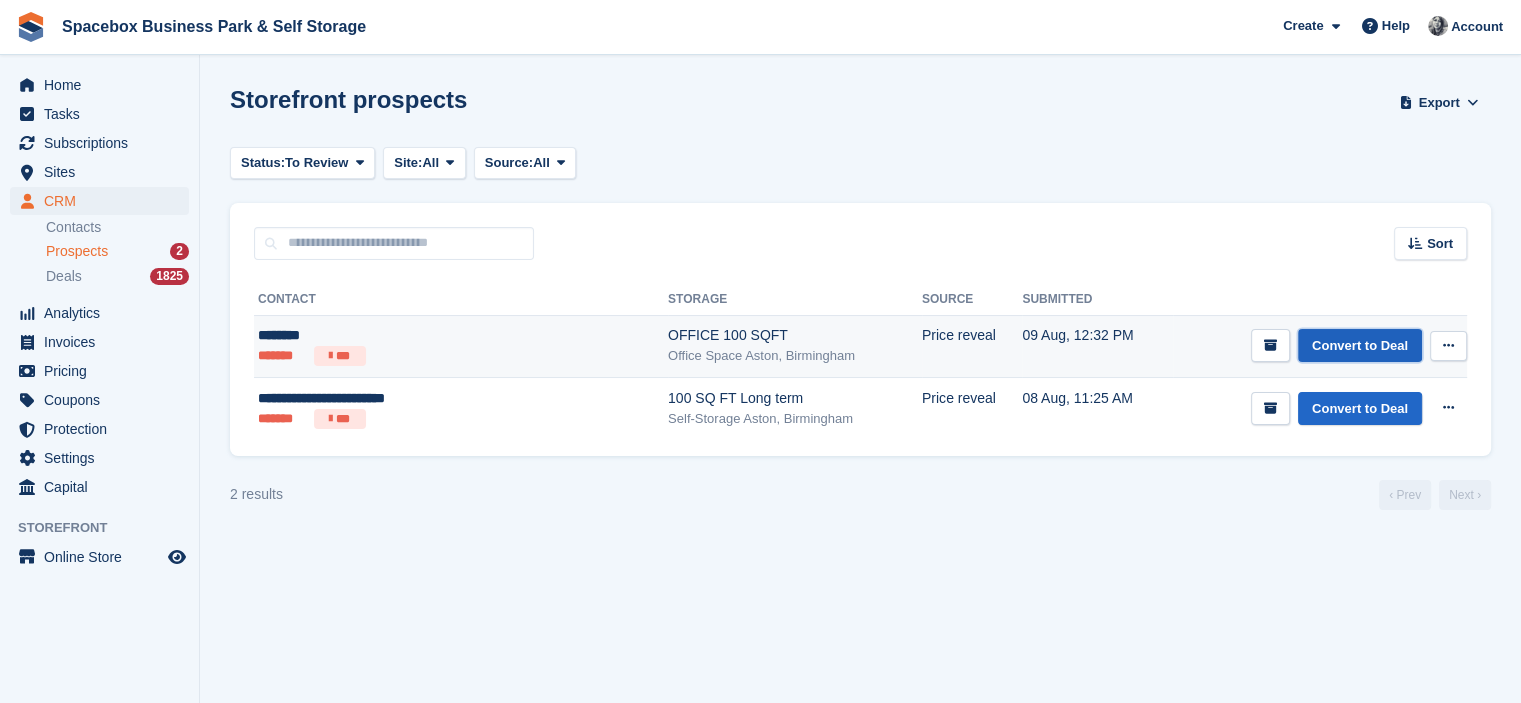 click on "Convert to Deal" at bounding box center [1360, 345] 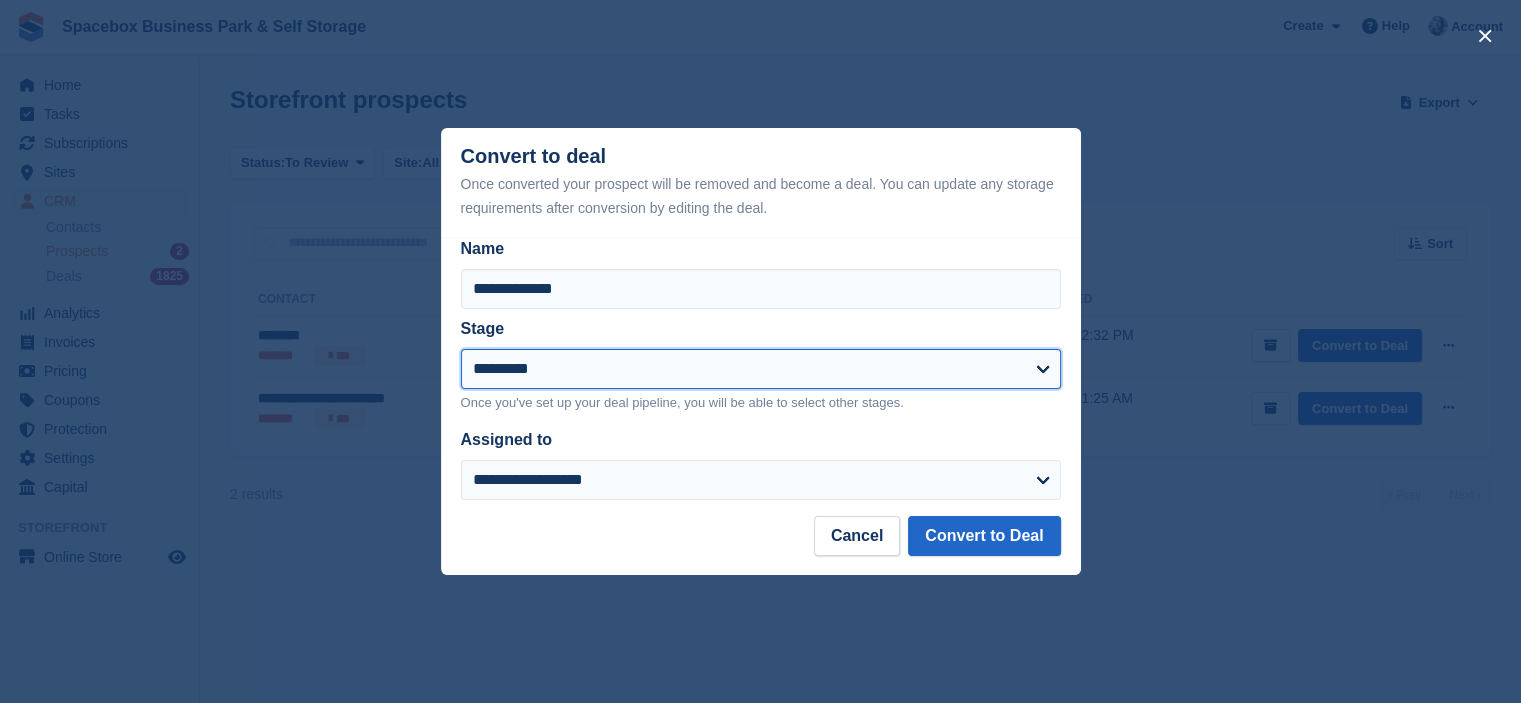 click on "**********" at bounding box center (761, 369) 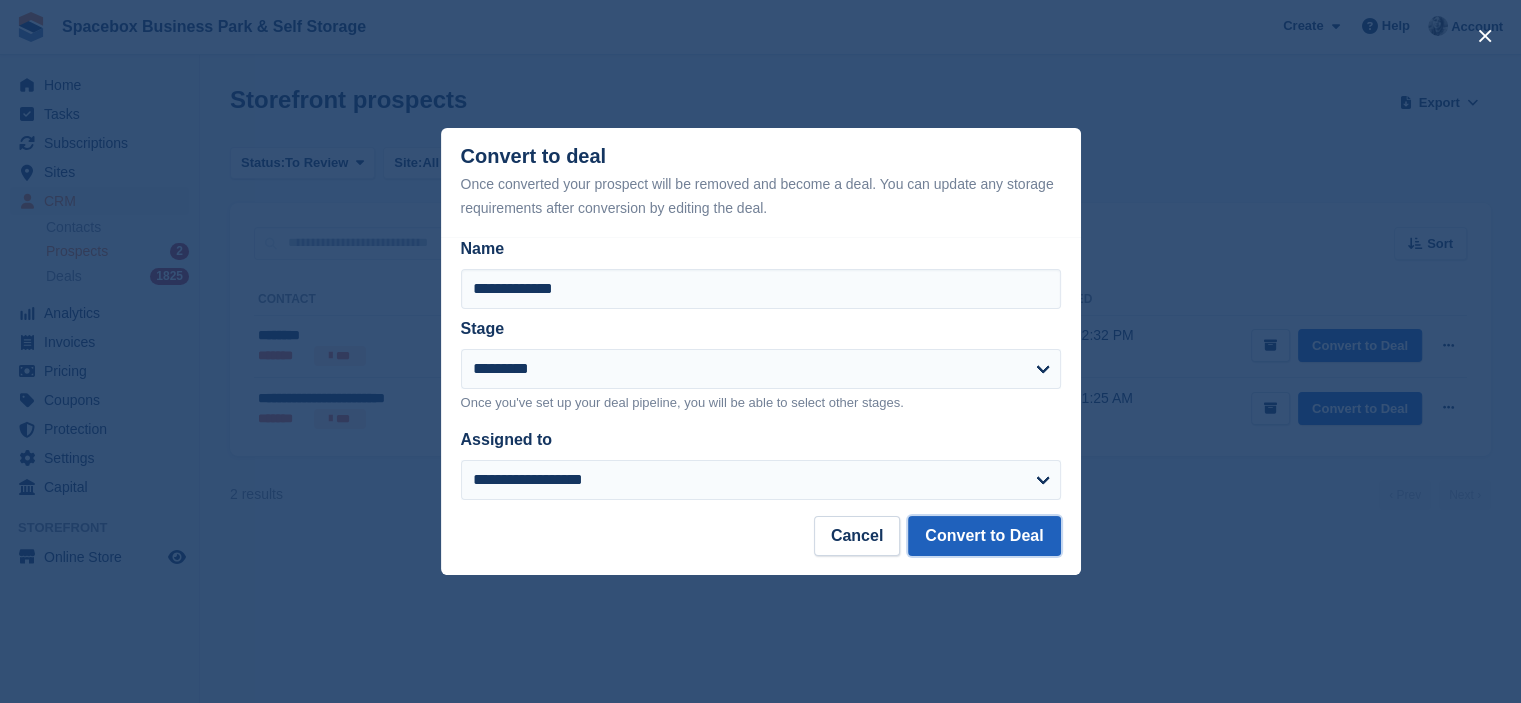 click on "Convert to Deal" at bounding box center (984, 536) 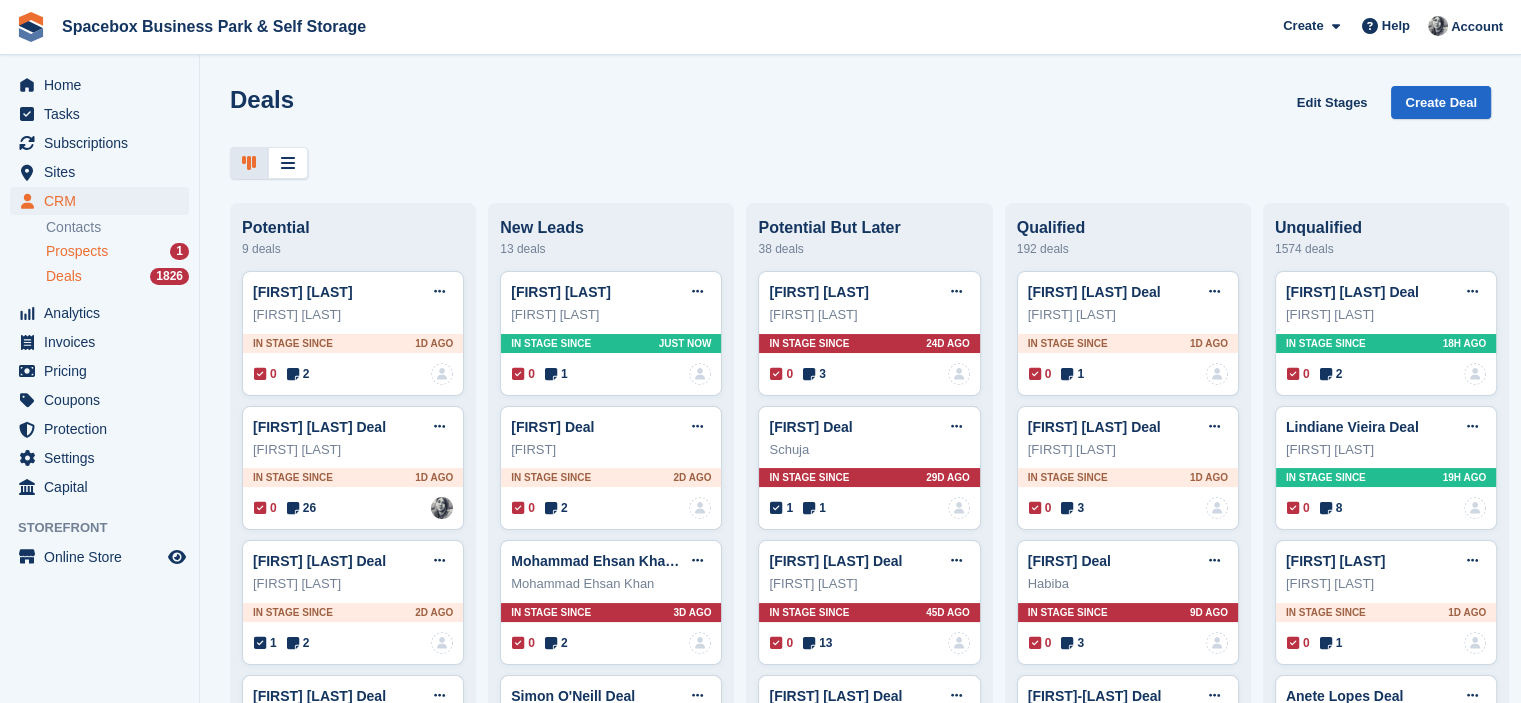 click on "Prospects" at bounding box center [77, 251] 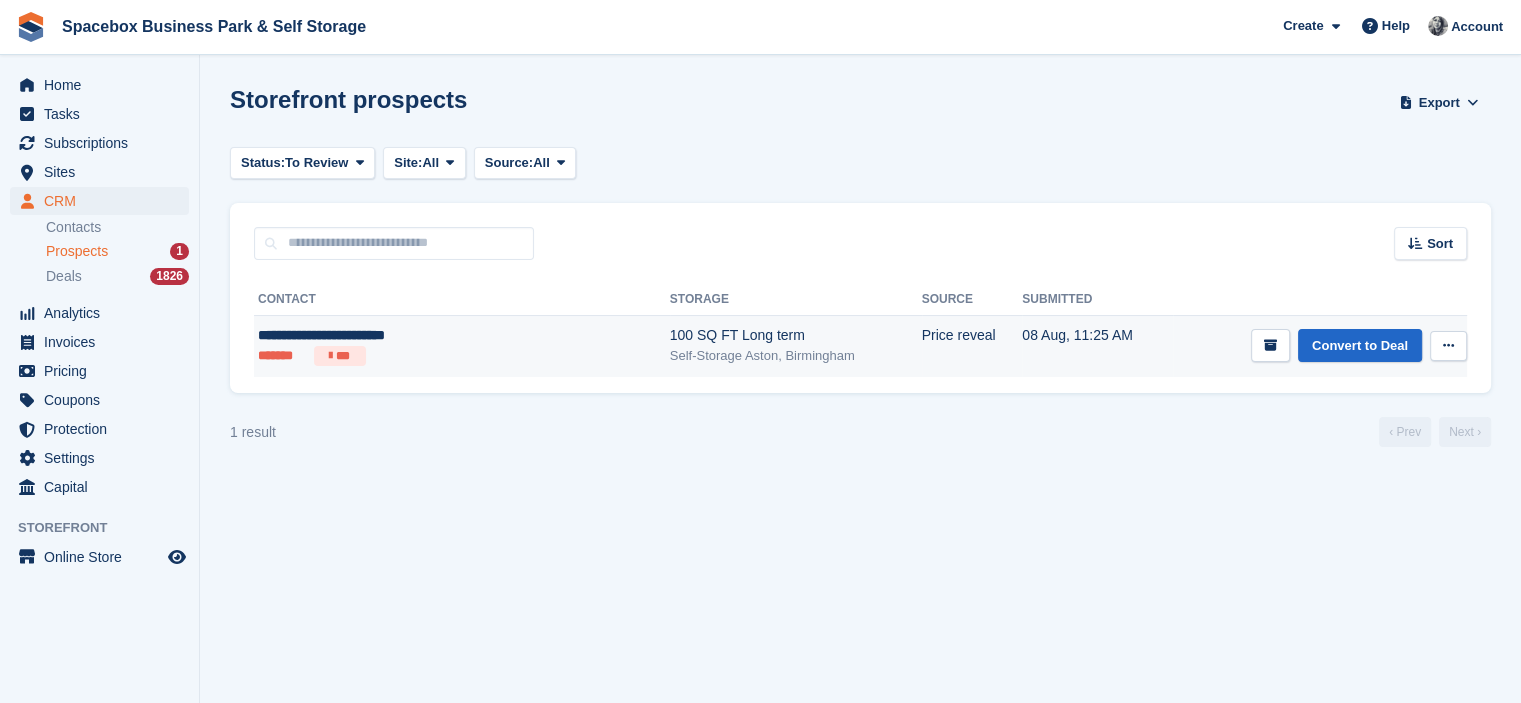 click on "**********" at bounding box center [408, 335] 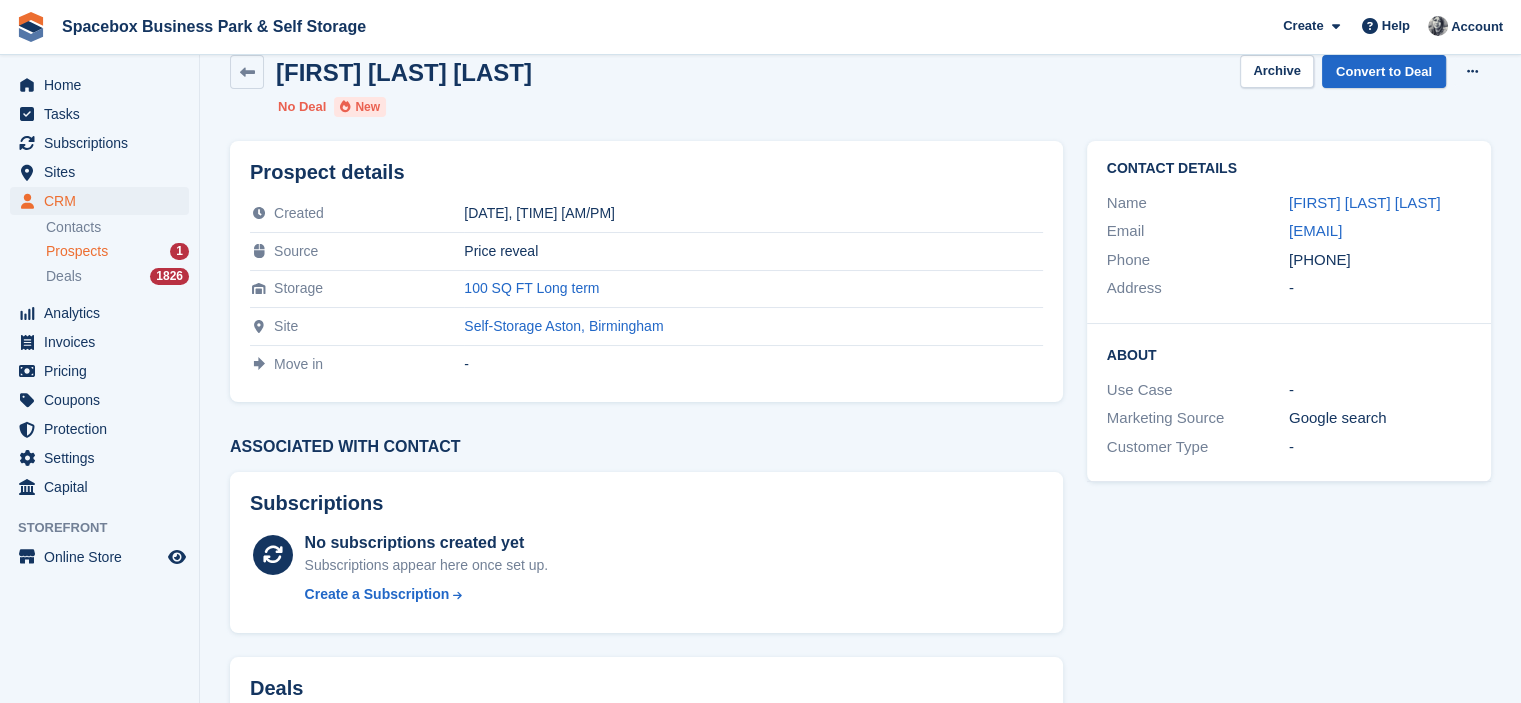 scroll, scrollTop: 0, scrollLeft: 0, axis: both 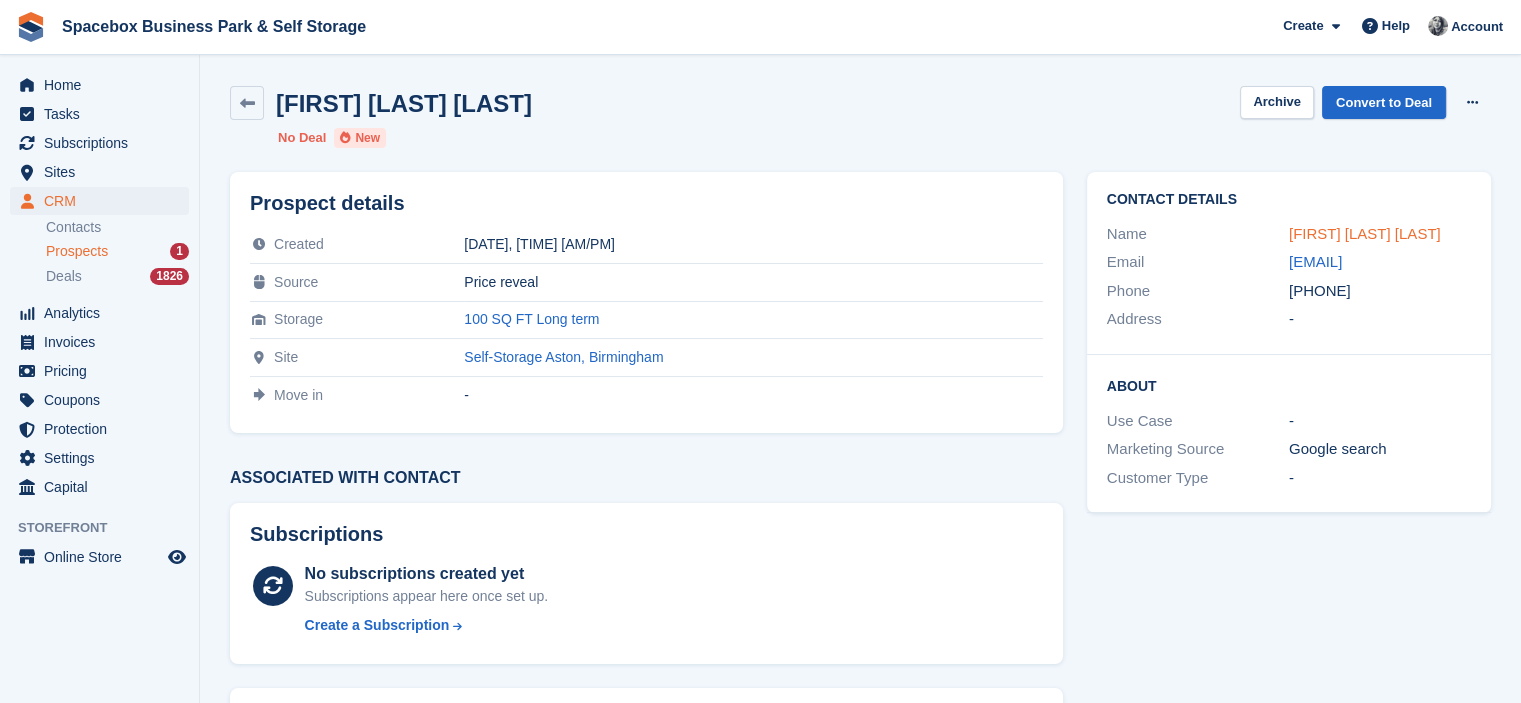 click on "[FIRST] [LAST] [LAST]" at bounding box center (1365, 233) 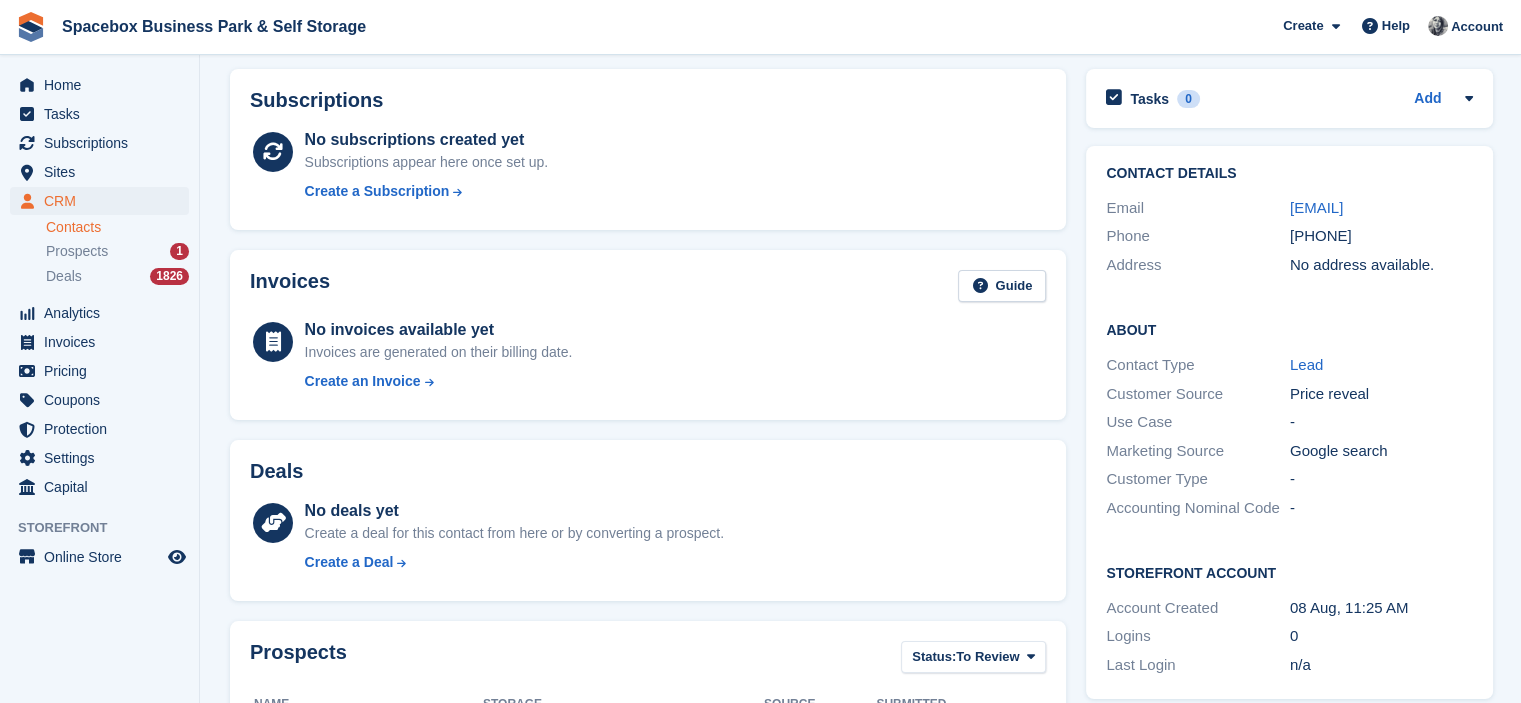 scroll, scrollTop: 0, scrollLeft: 0, axis: both 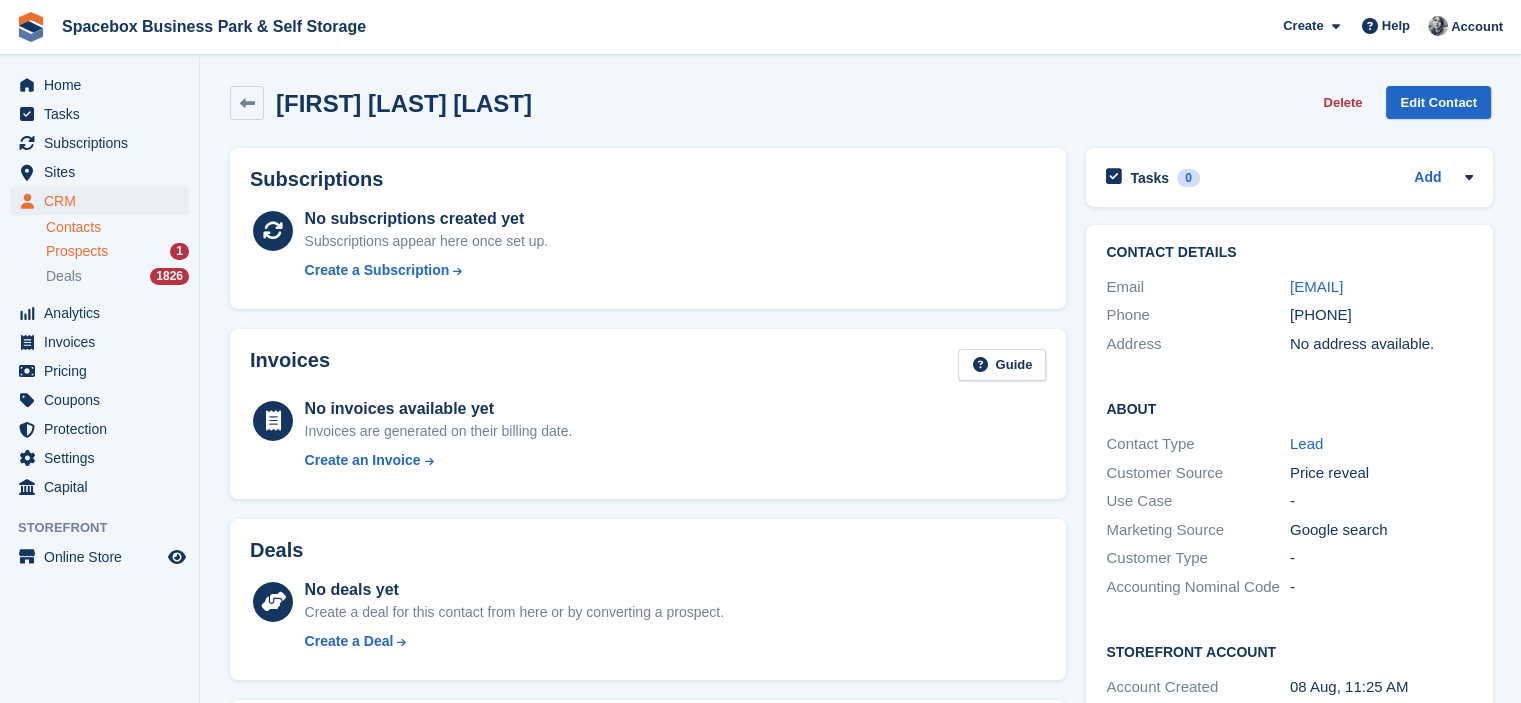click on "Prospects" at bounding box center (77, 251) 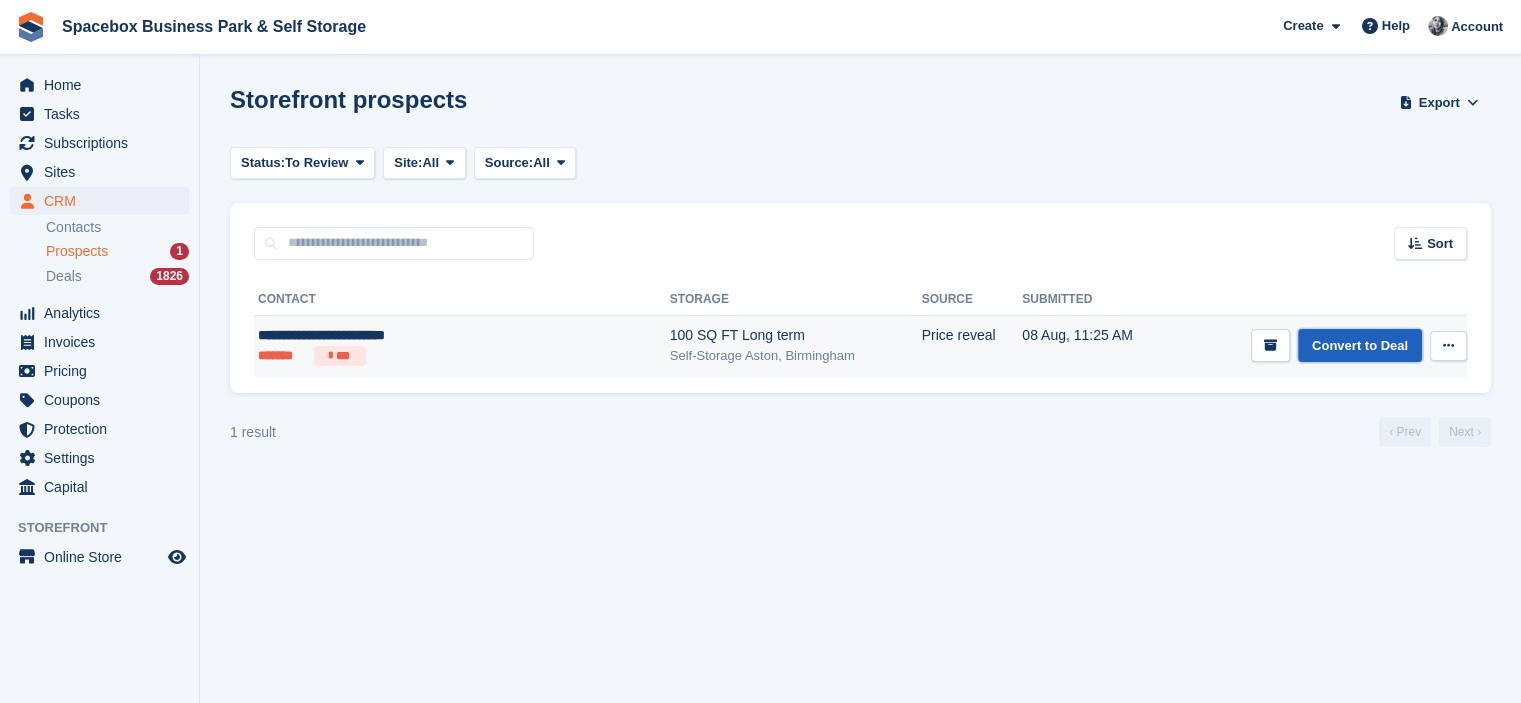 click on "Convert to Deal" at bounding box center [1360, 345] 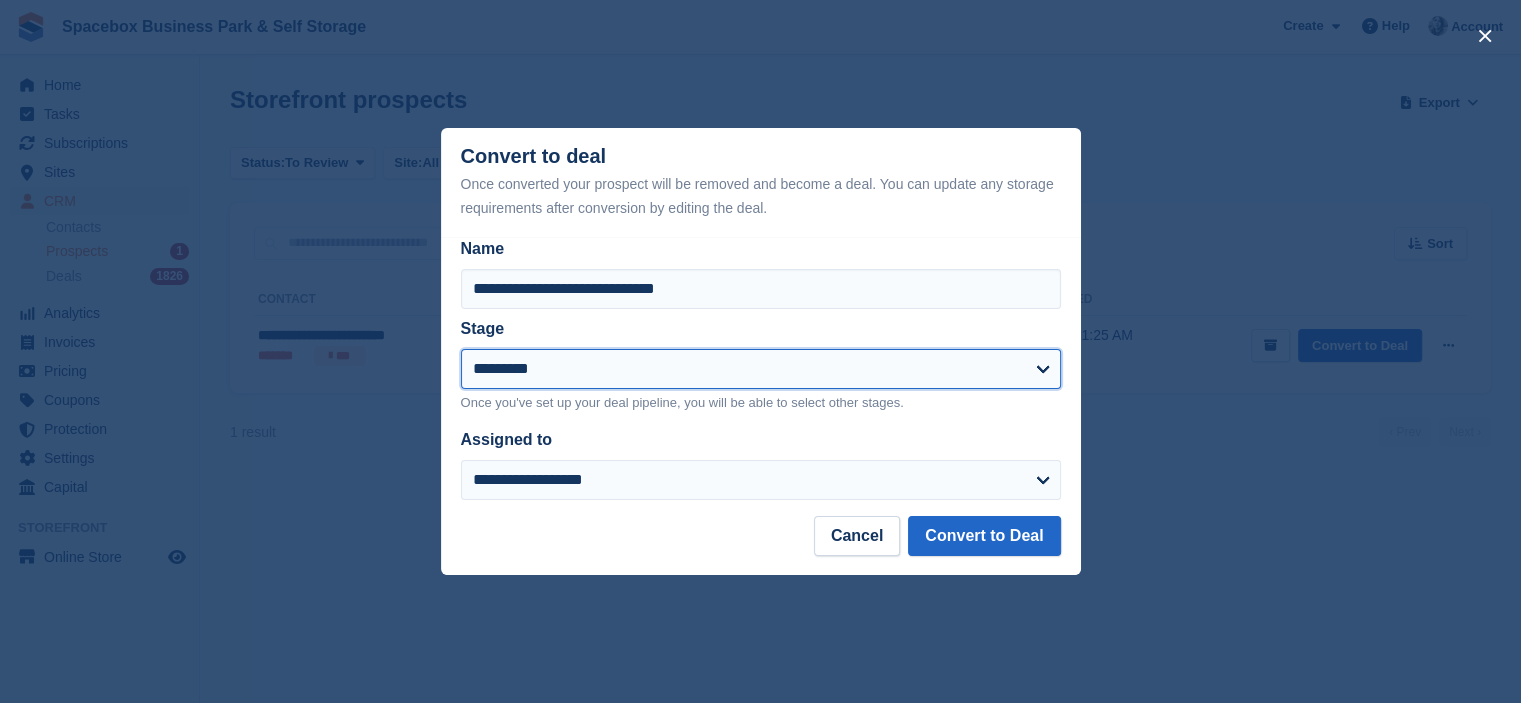click on "**********" at bounding box center [761, 369] 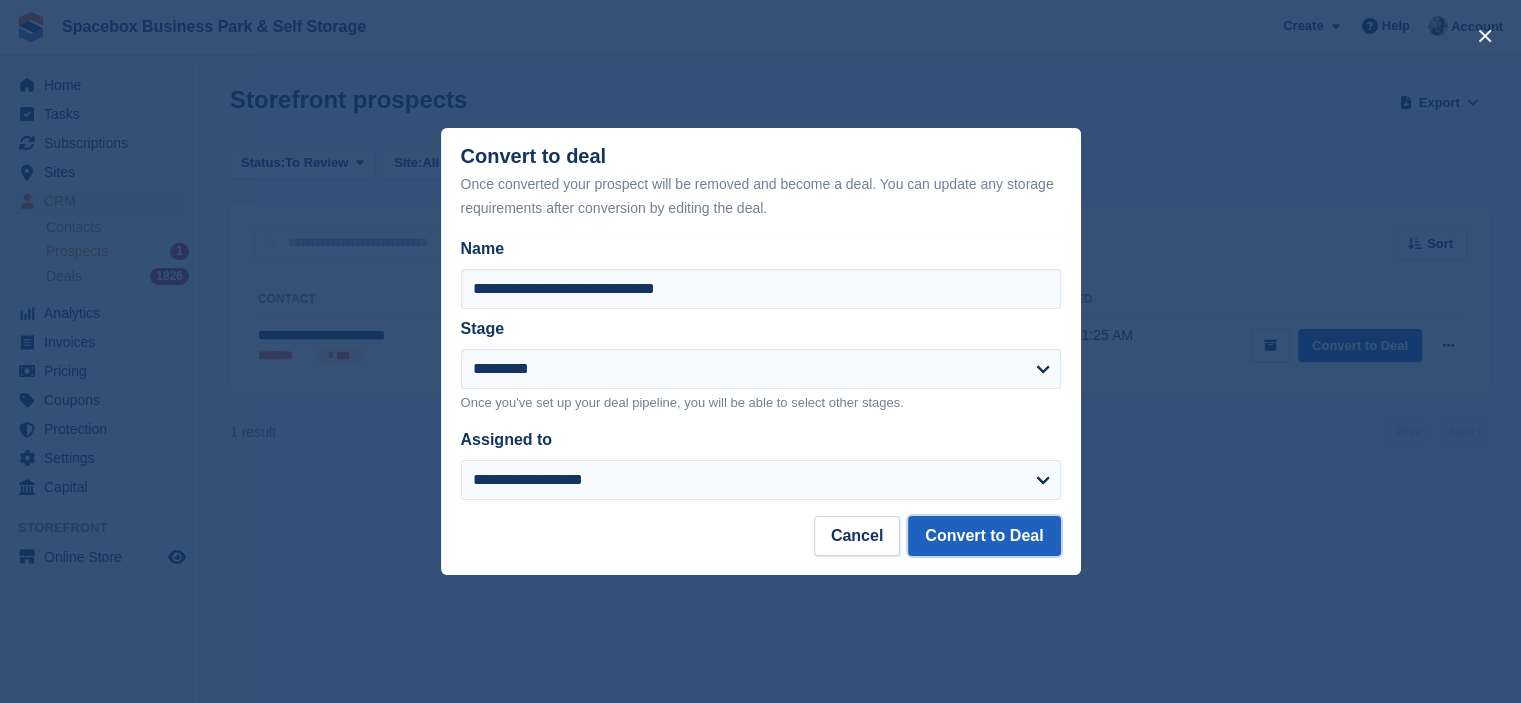 click on "Convert to Deal" at bounding box center (984, 536) 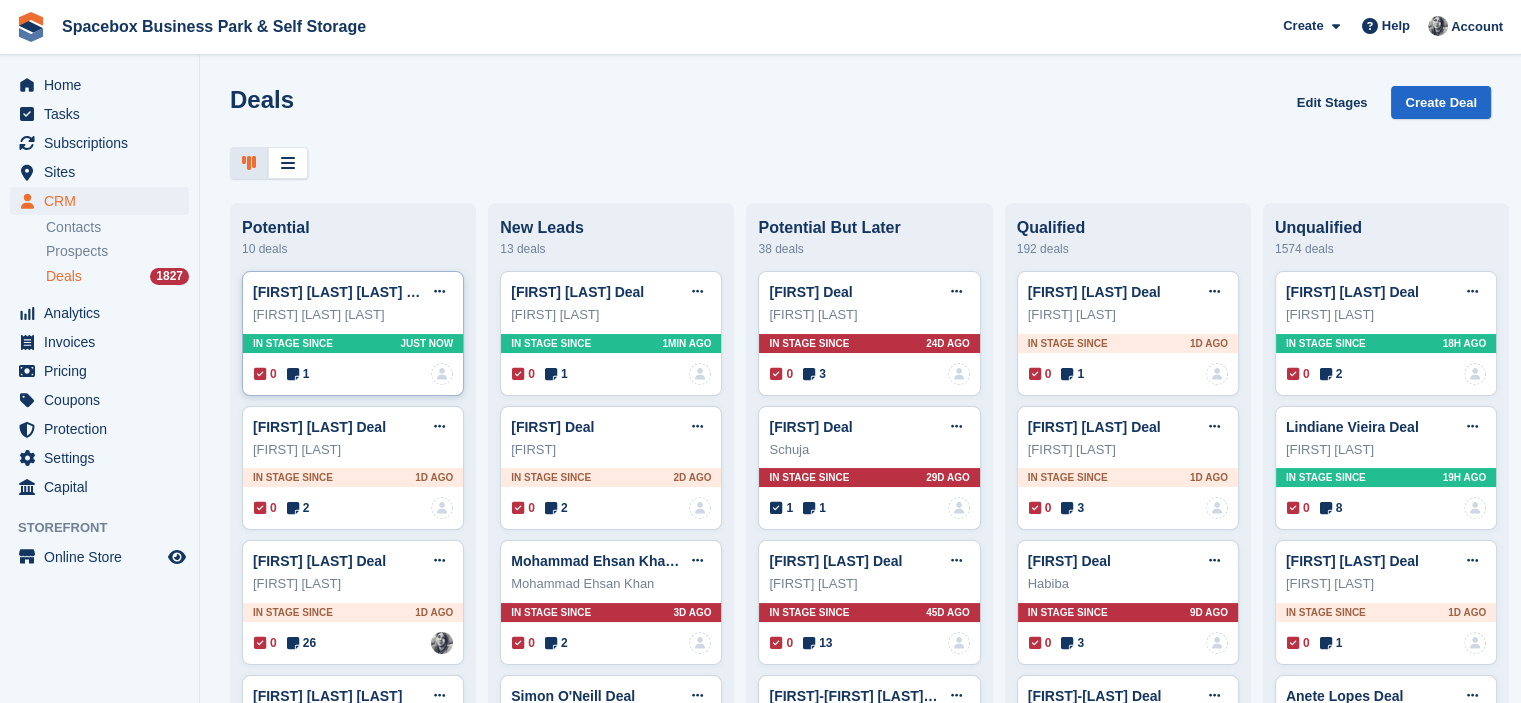 click at bounding box center (293, 374) 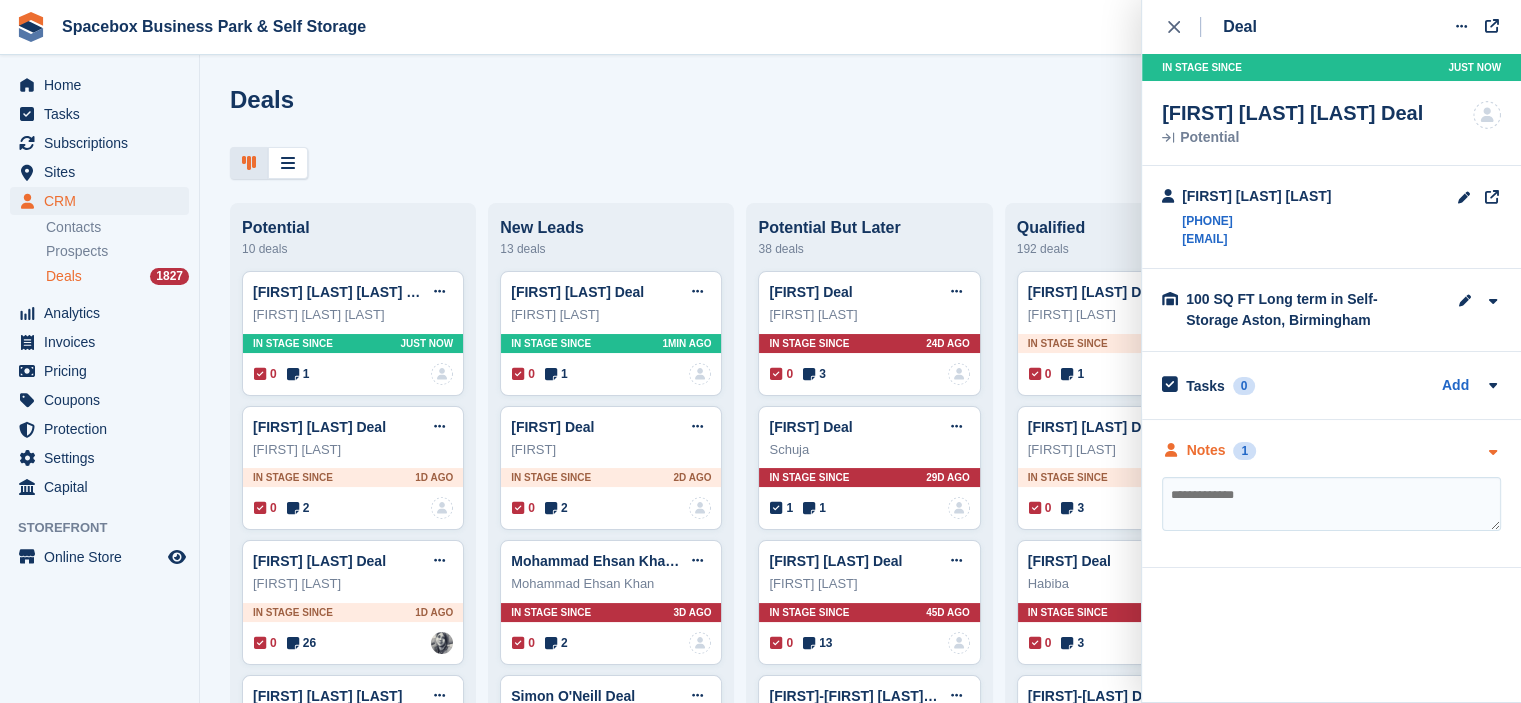 click on "Notes
1" at bounding box center [1331, 450] 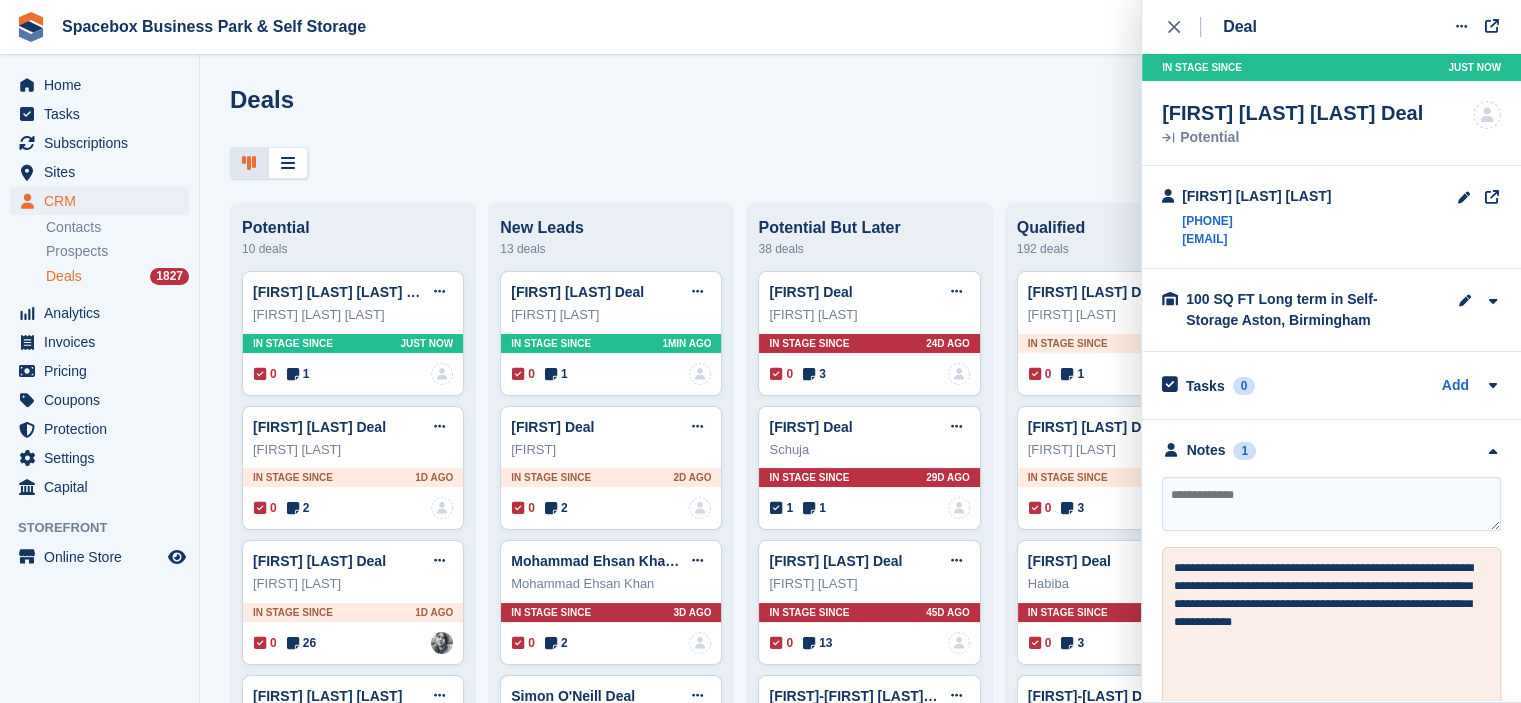 click at bounding box center (1331, 504) 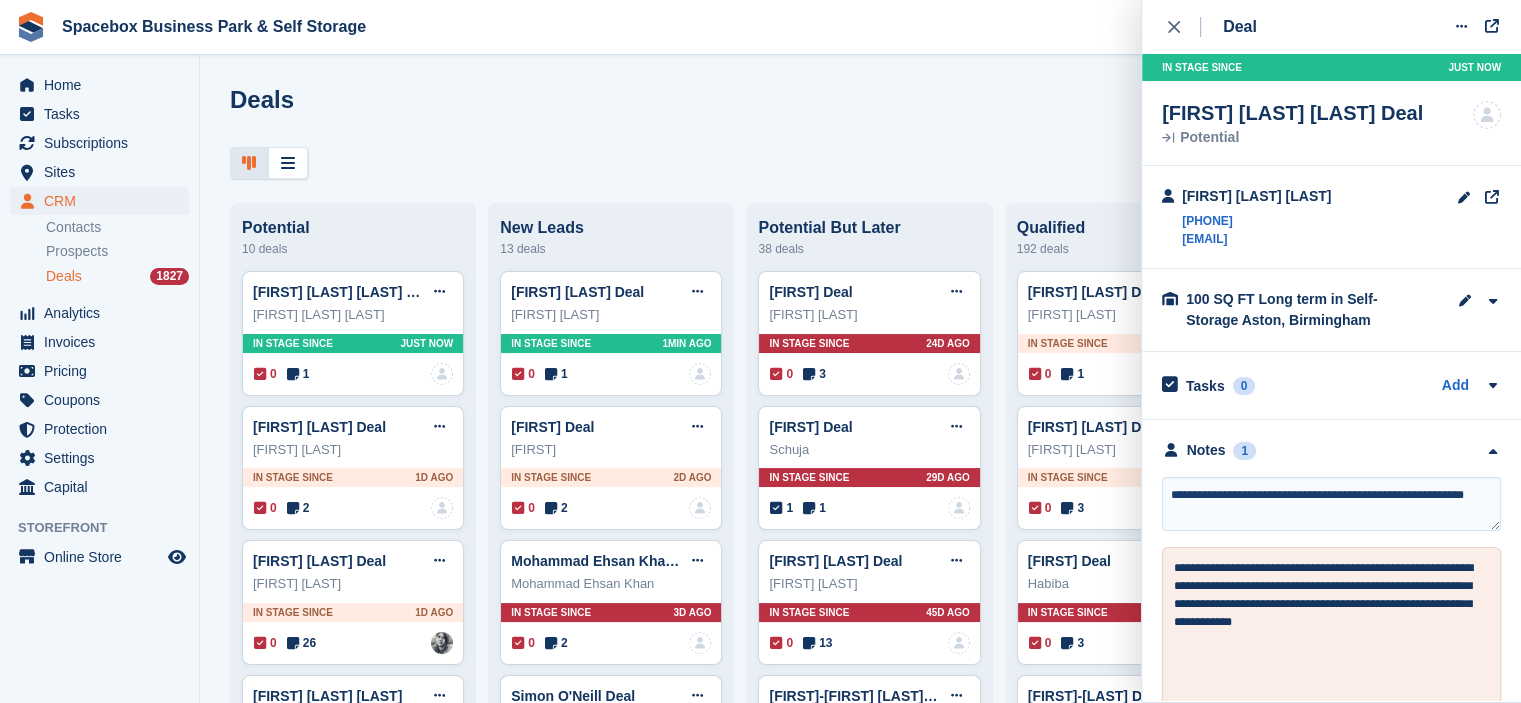 type on "**********" 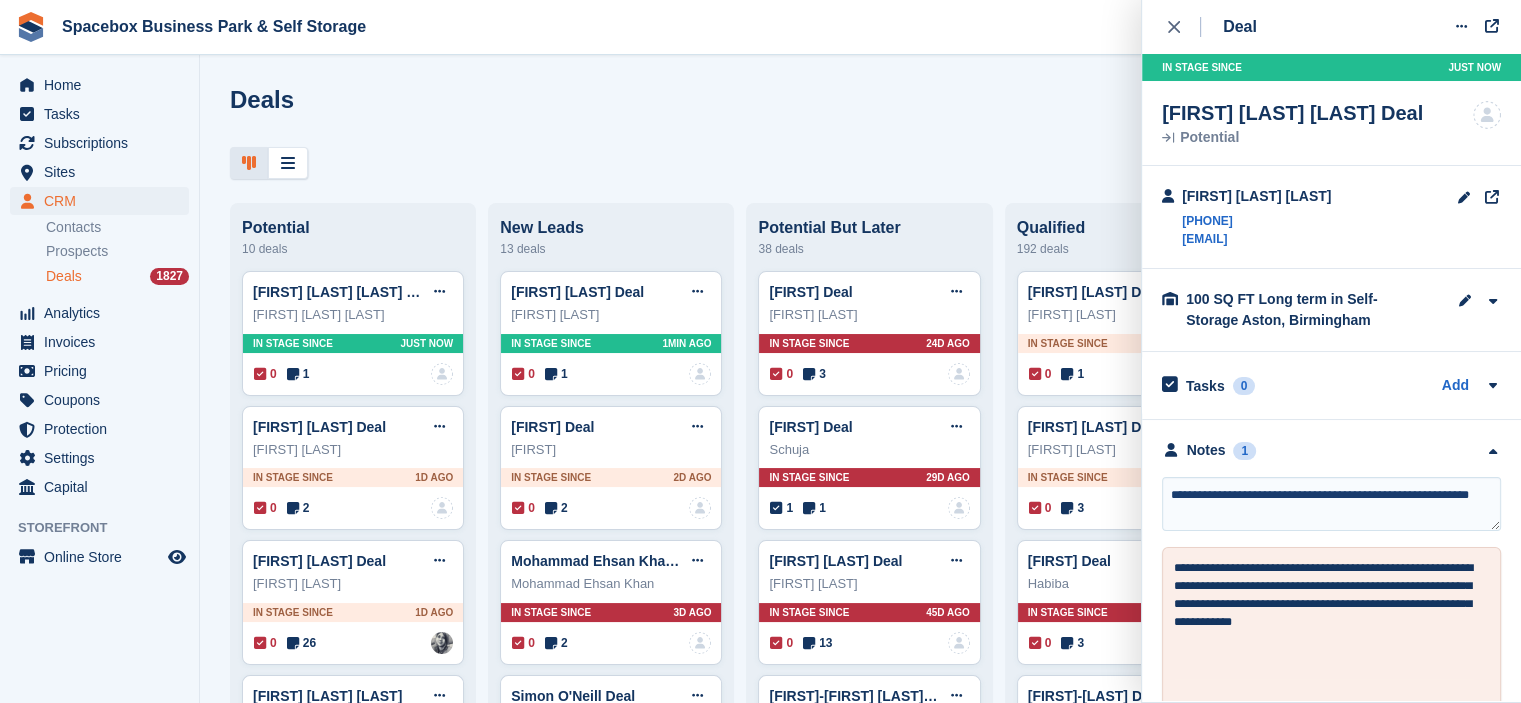 type 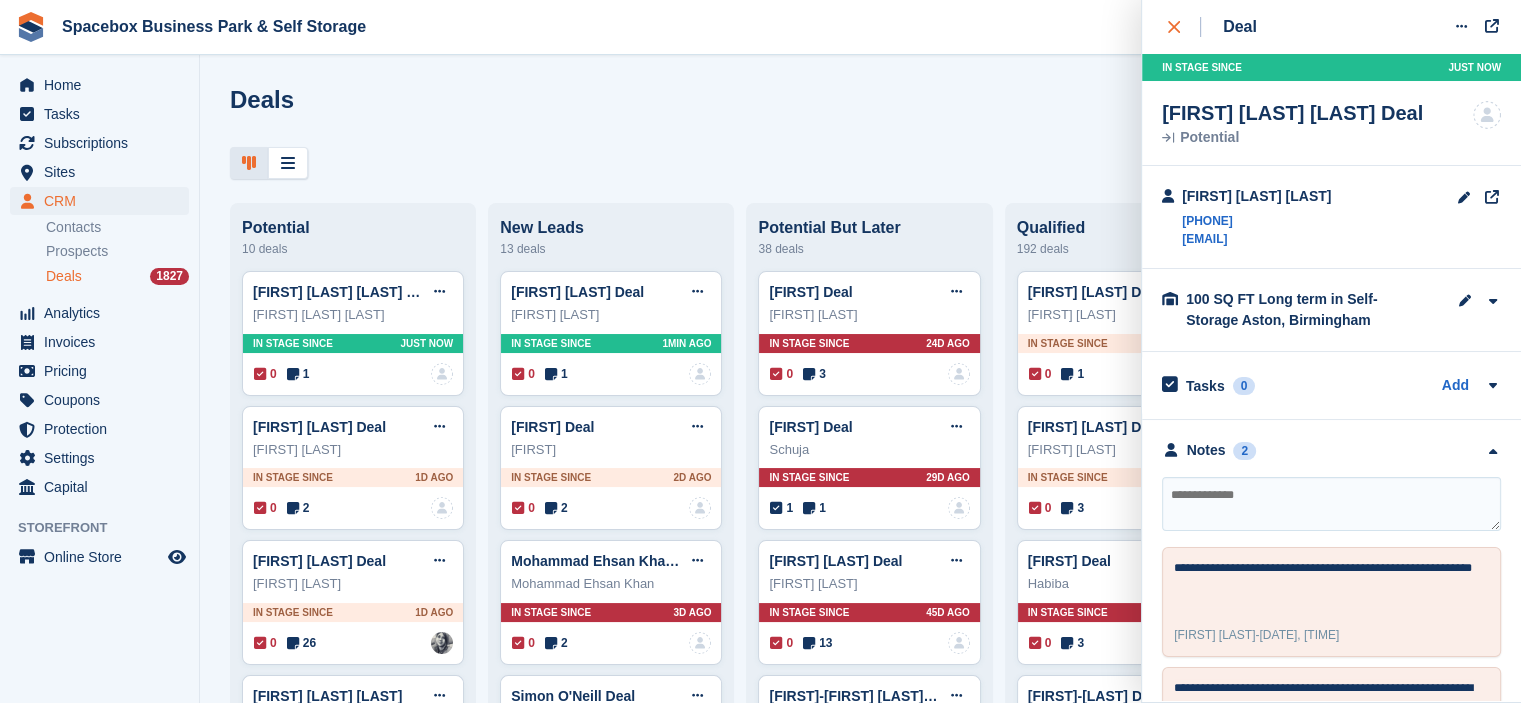 click 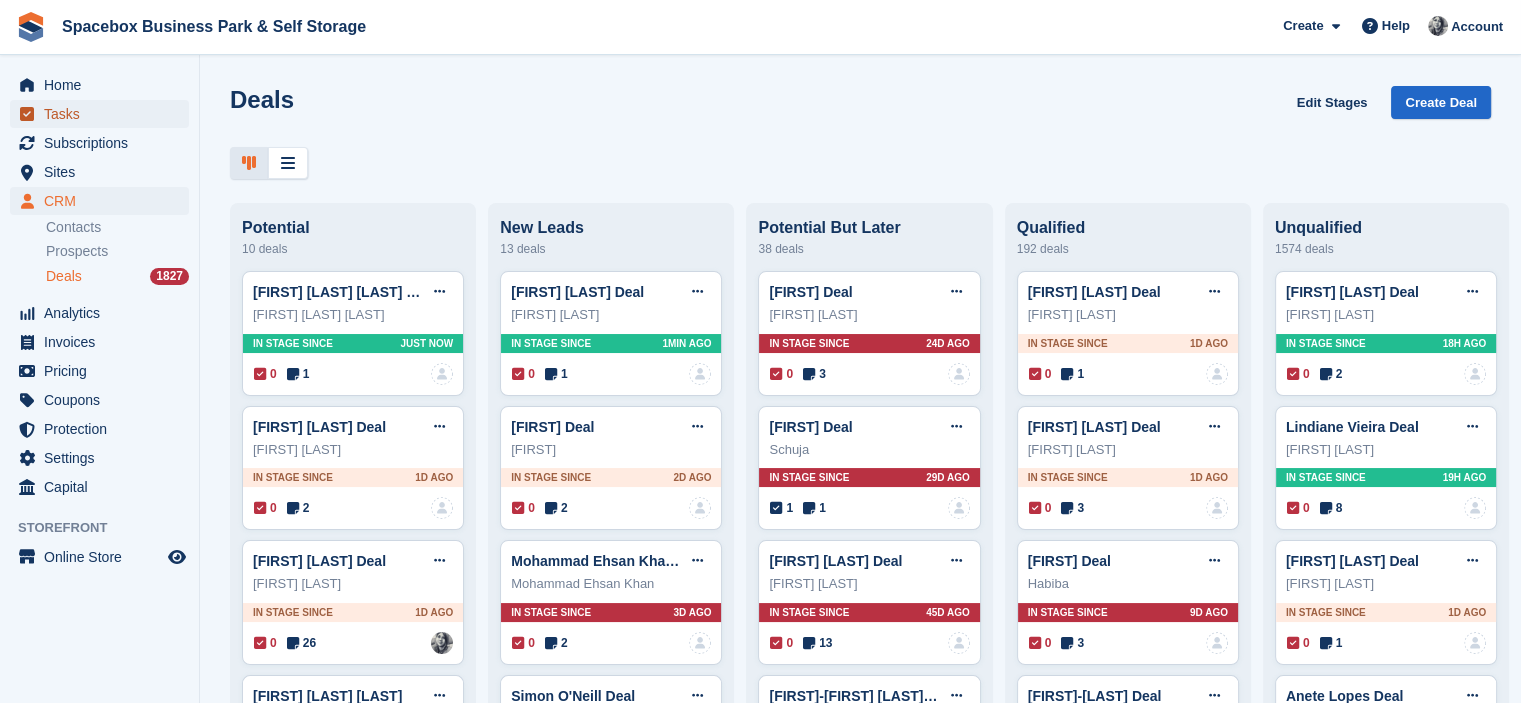 click on "Tasks" at bounding box center [104, 114] 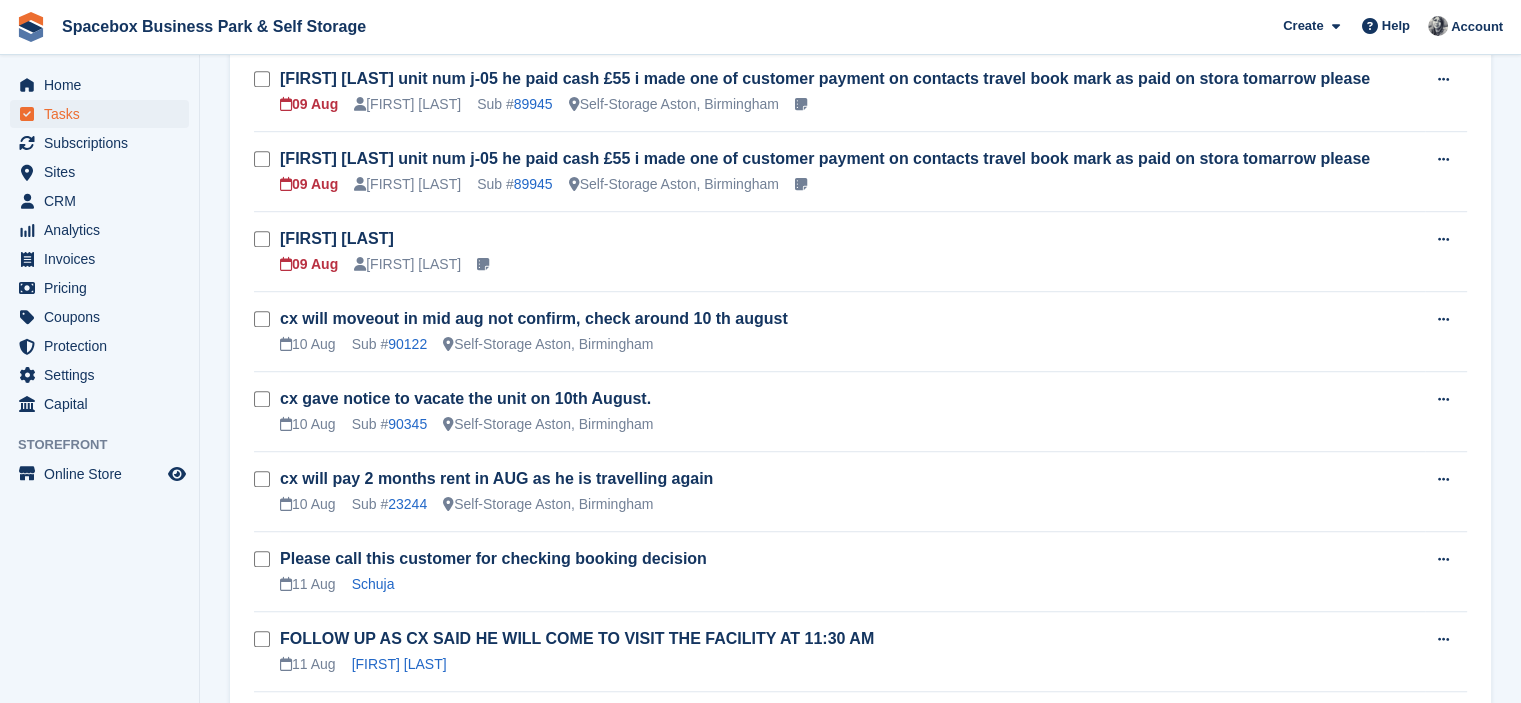 scroll, scrollTop: 1261, scrollLeft: 0, axis: vertical 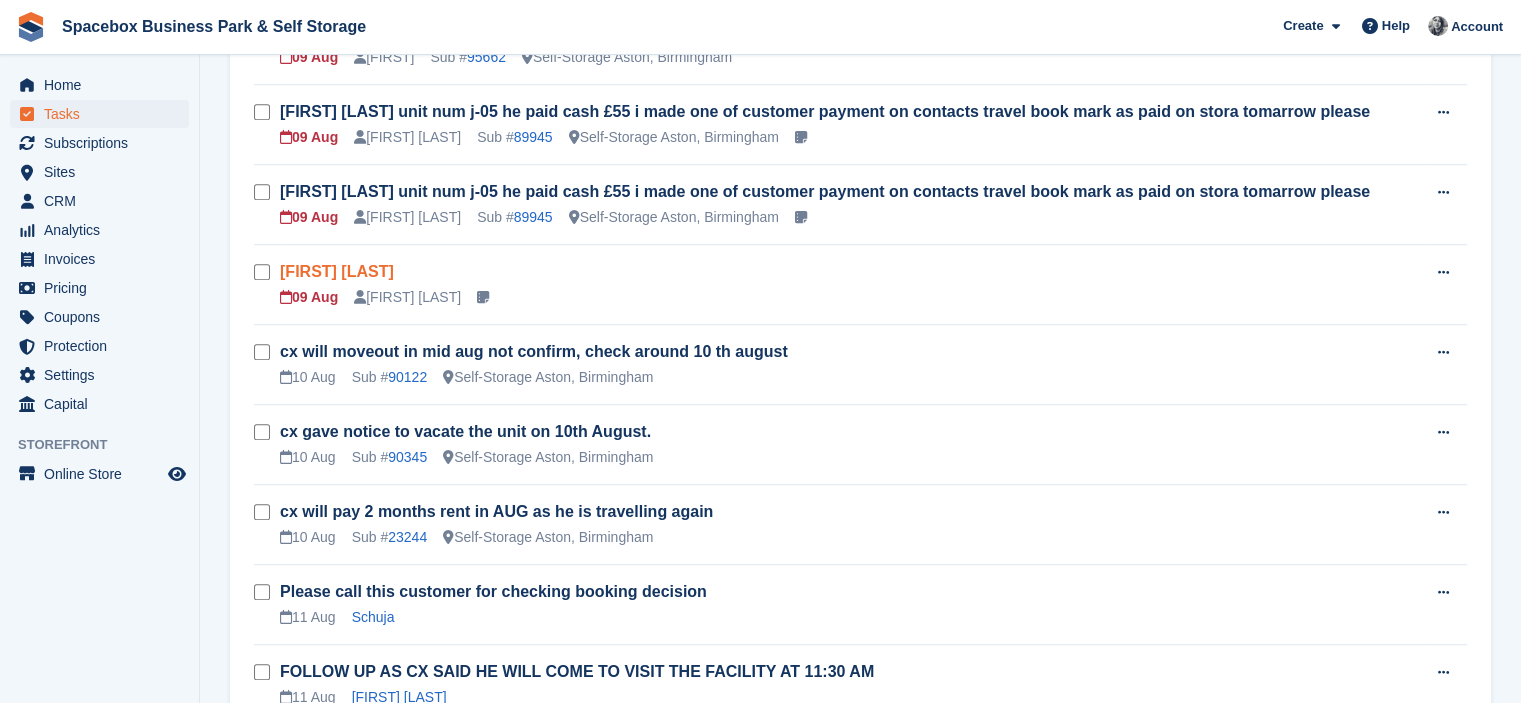 click on "Stuart Lott" at bounding box center [337, 271] 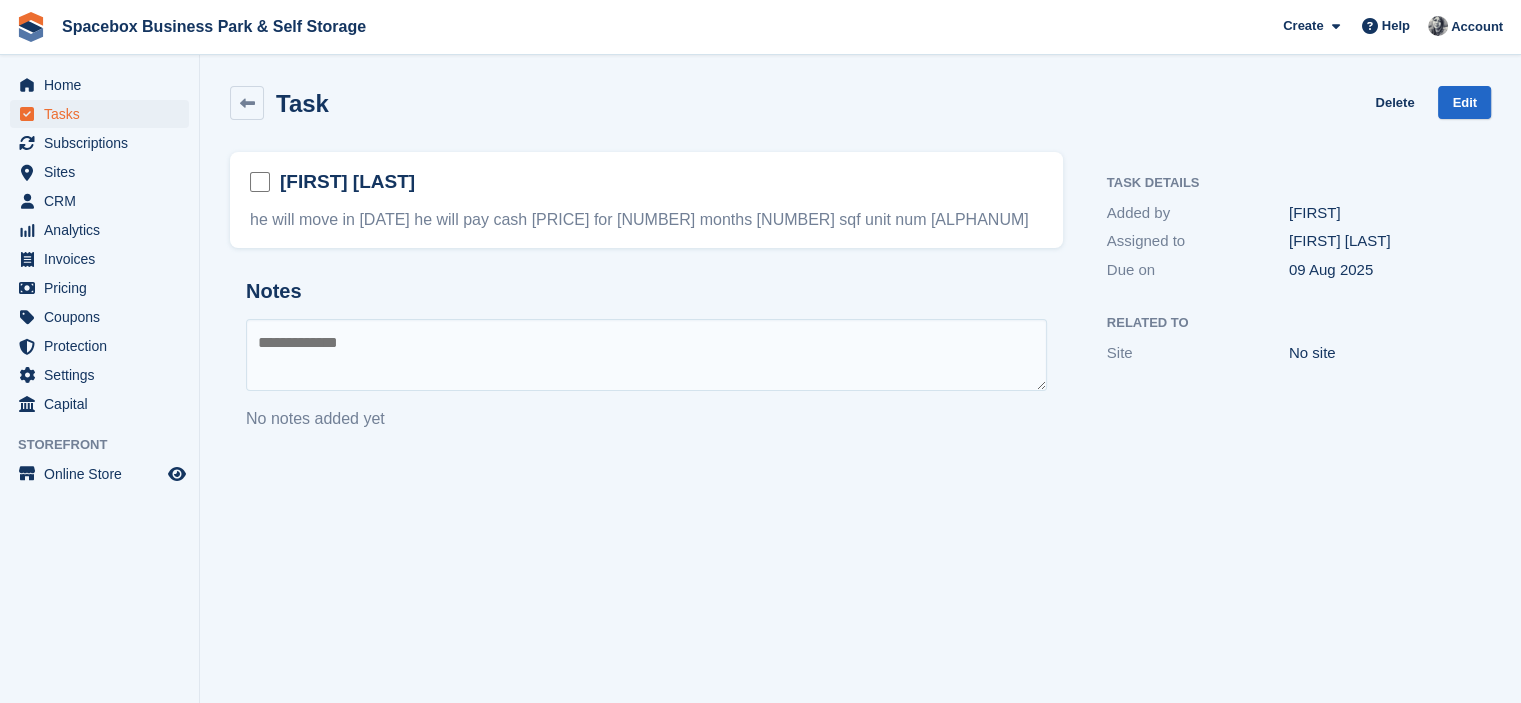 scroll, scrollTop: 0, scrollLeft: 0, axis: both 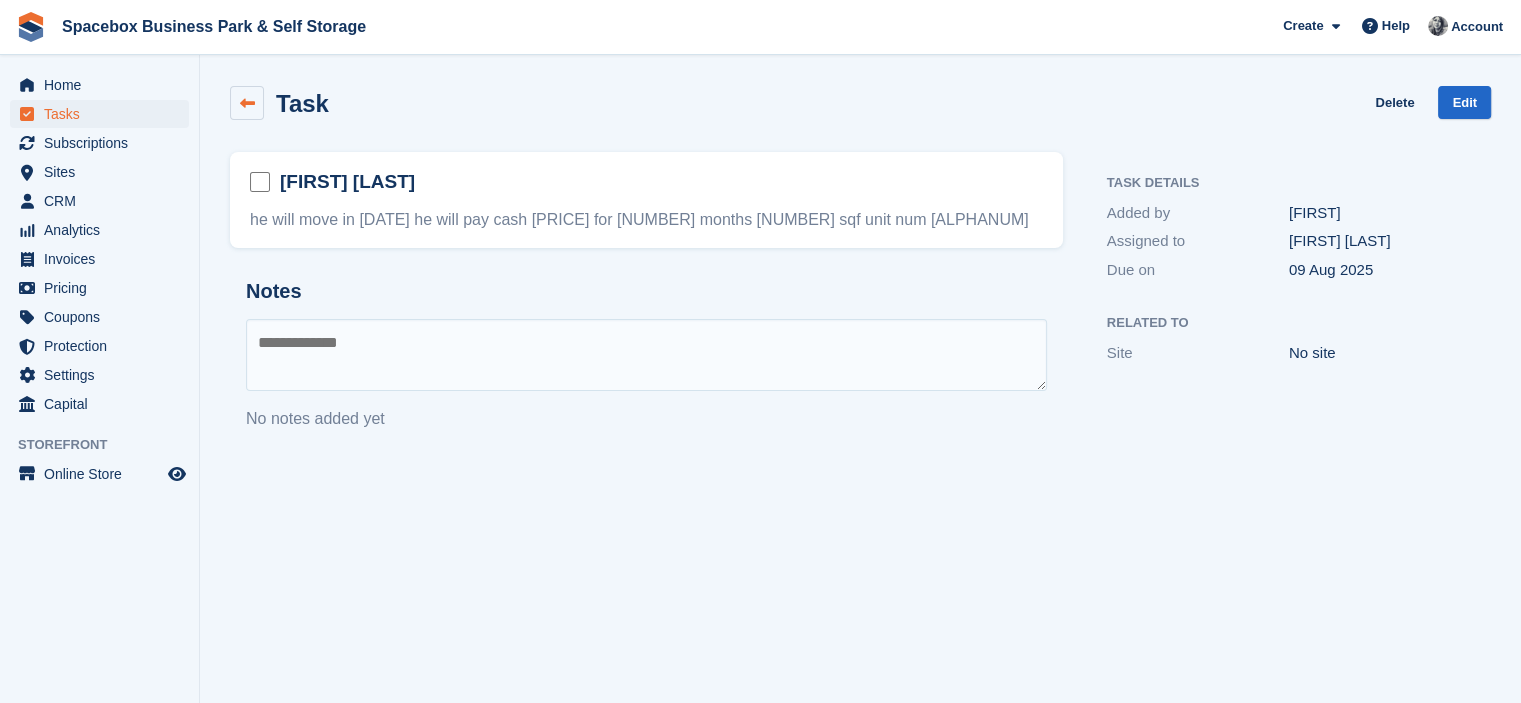 click at bounding box center (247, 103) 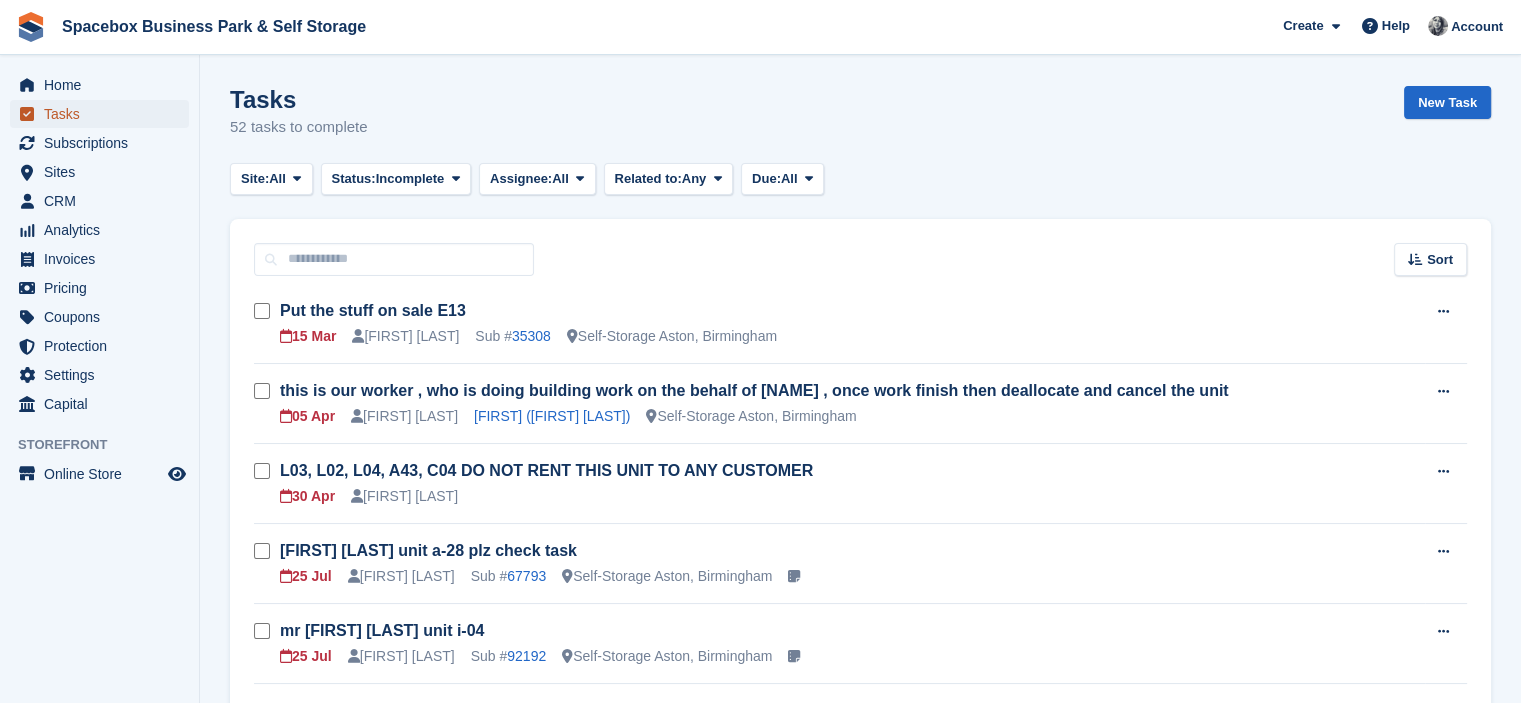 click on "Tasks" at bounding box center [104, 114] 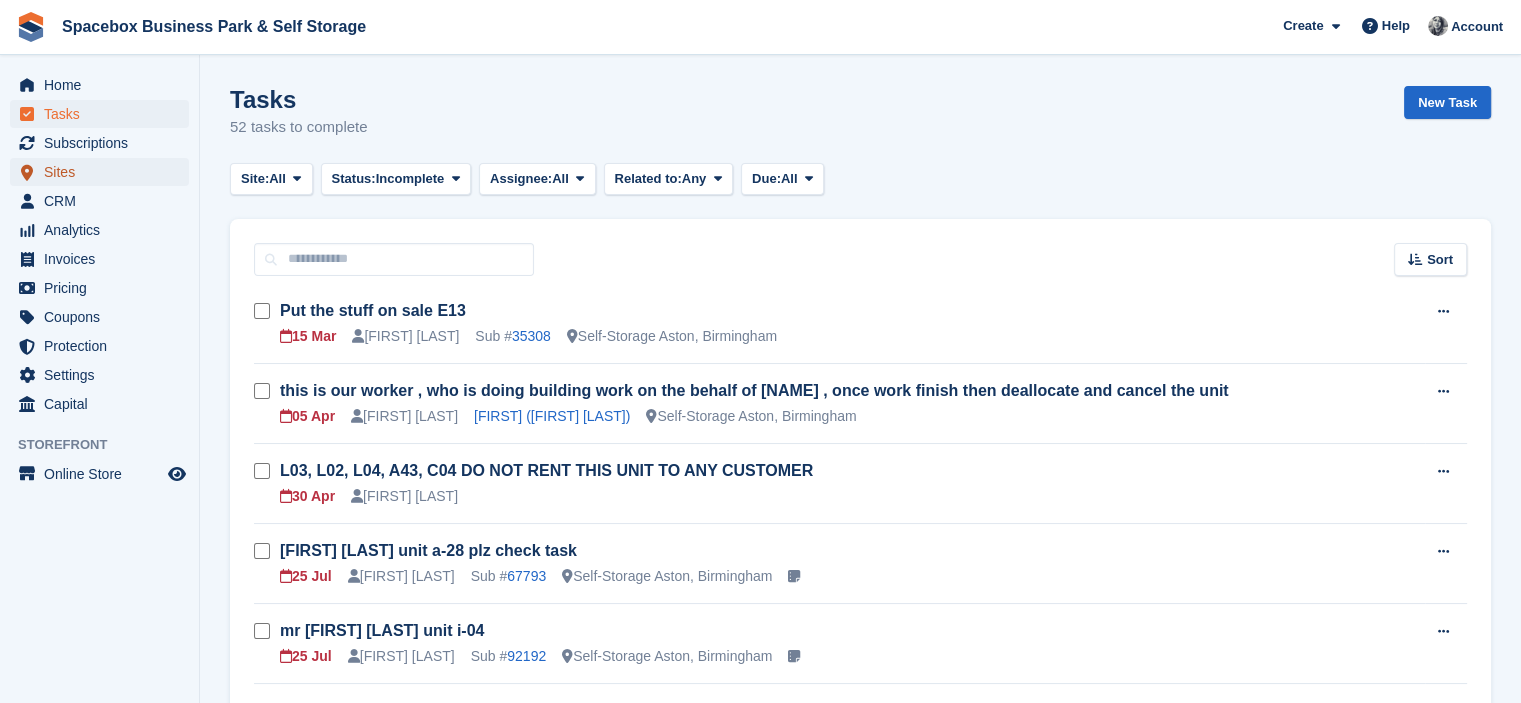 click on "Sites" at bounding box center [104, 172] 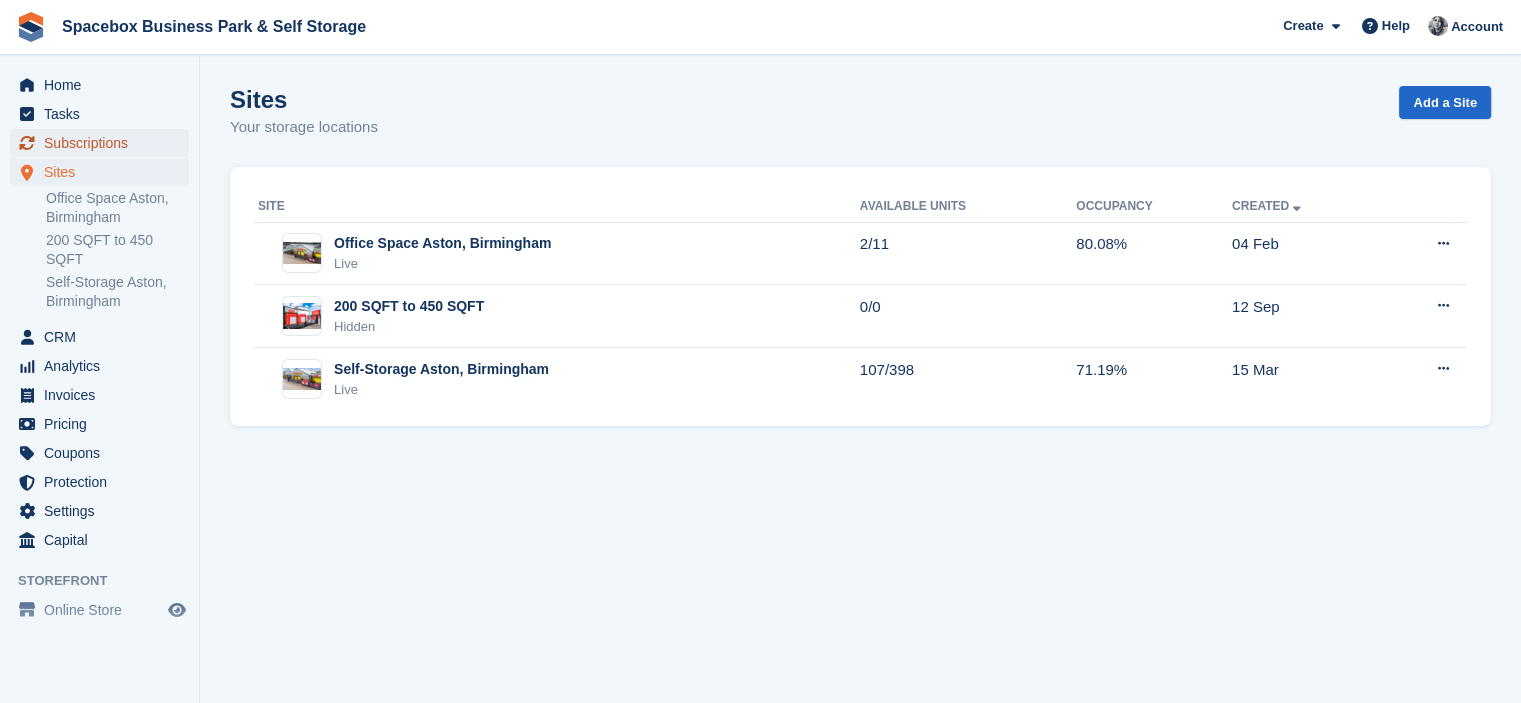 click on "Subscriptions" at bounding box center (104, 143) 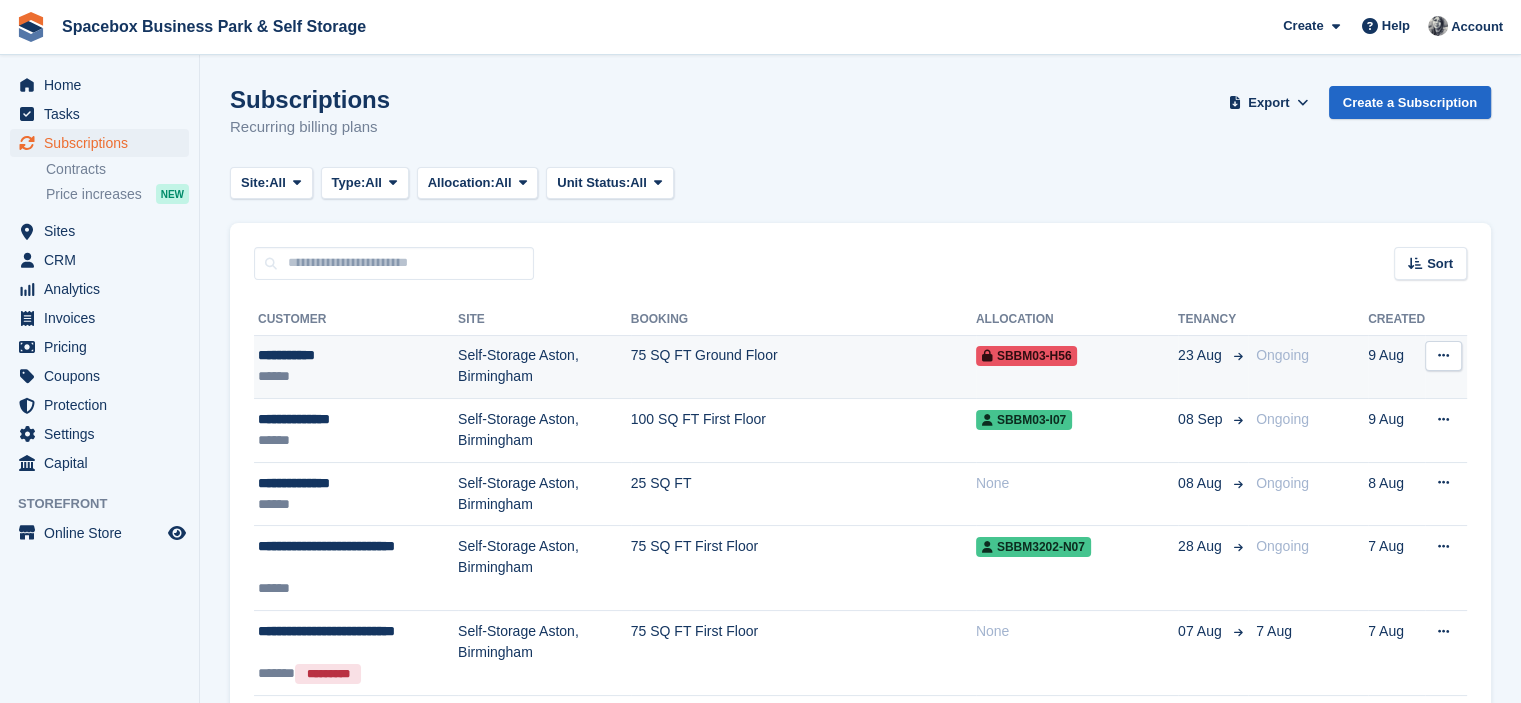 click on "Self-Storage Aston, Birmingham" at bounding box center (544, 367) 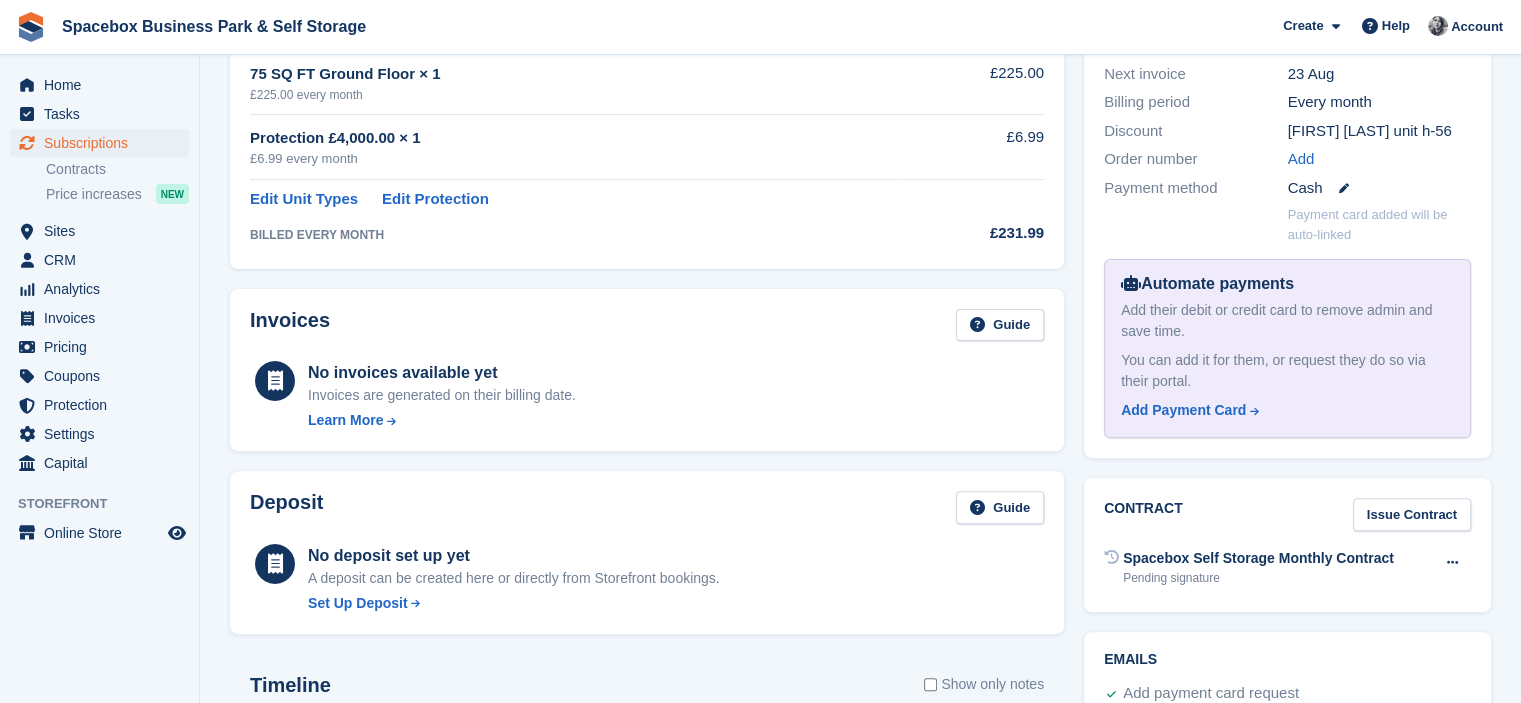 scroll, scrollTop: 600, scrollLeft: 0, axis: vertical 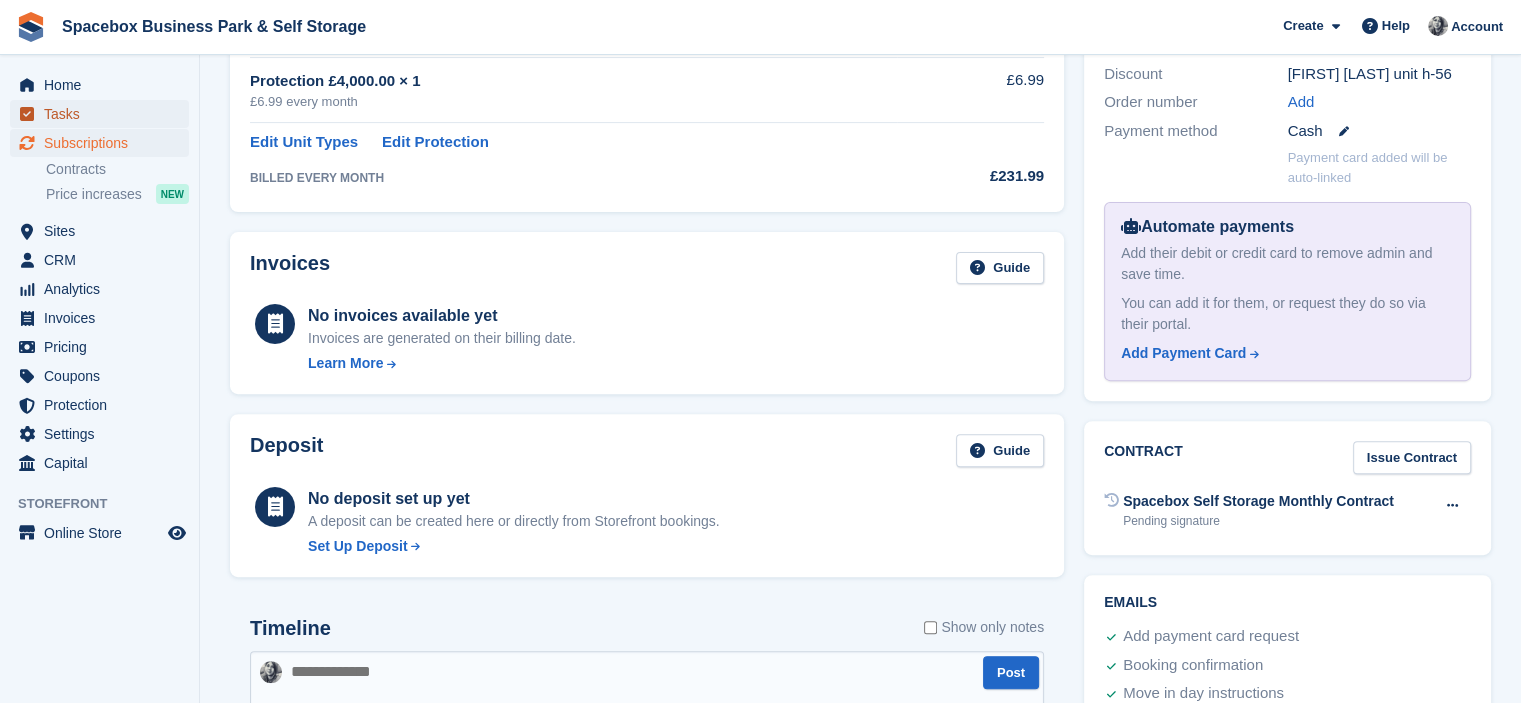 click on "Tasks" at bounding box center [104, 114] 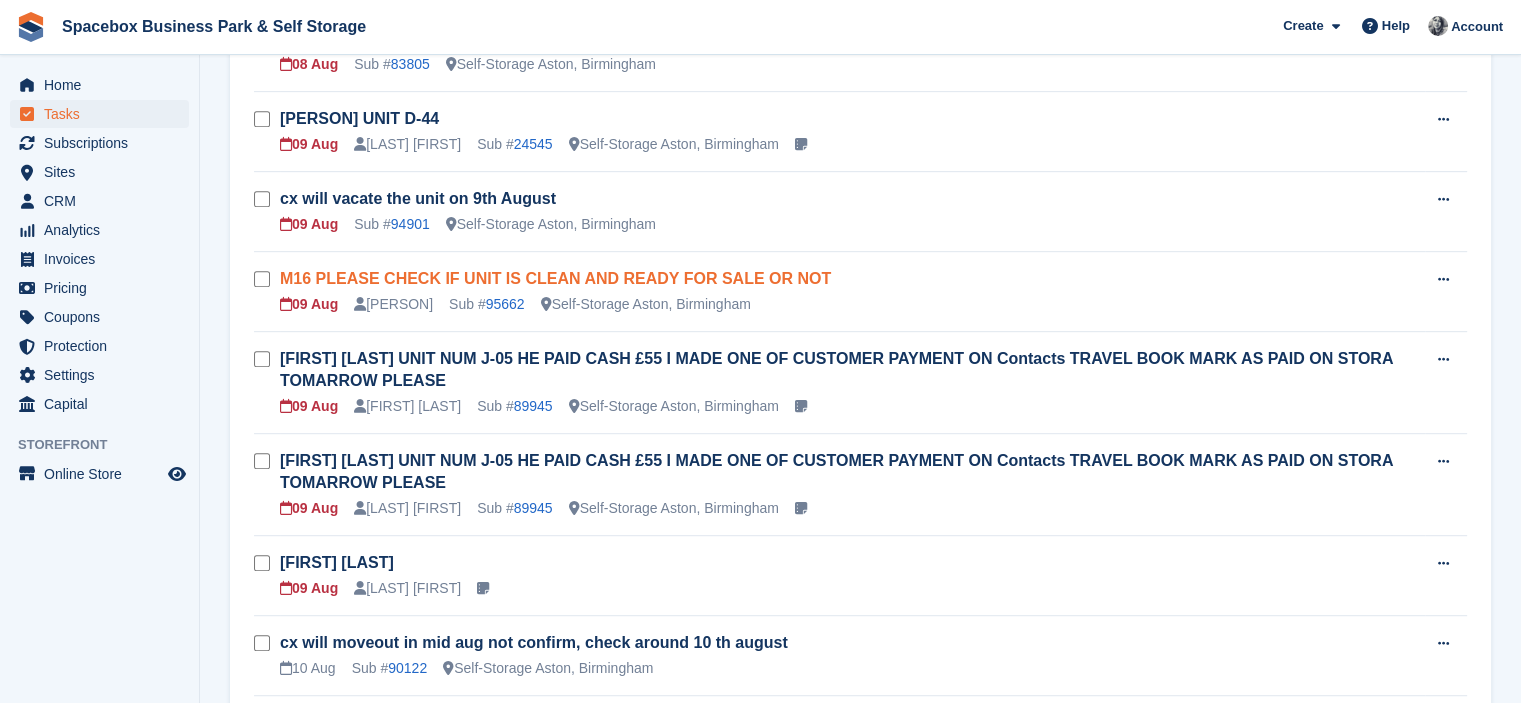 scroll, scrollTop: 974, scrollLeft: 0, axis: vertical 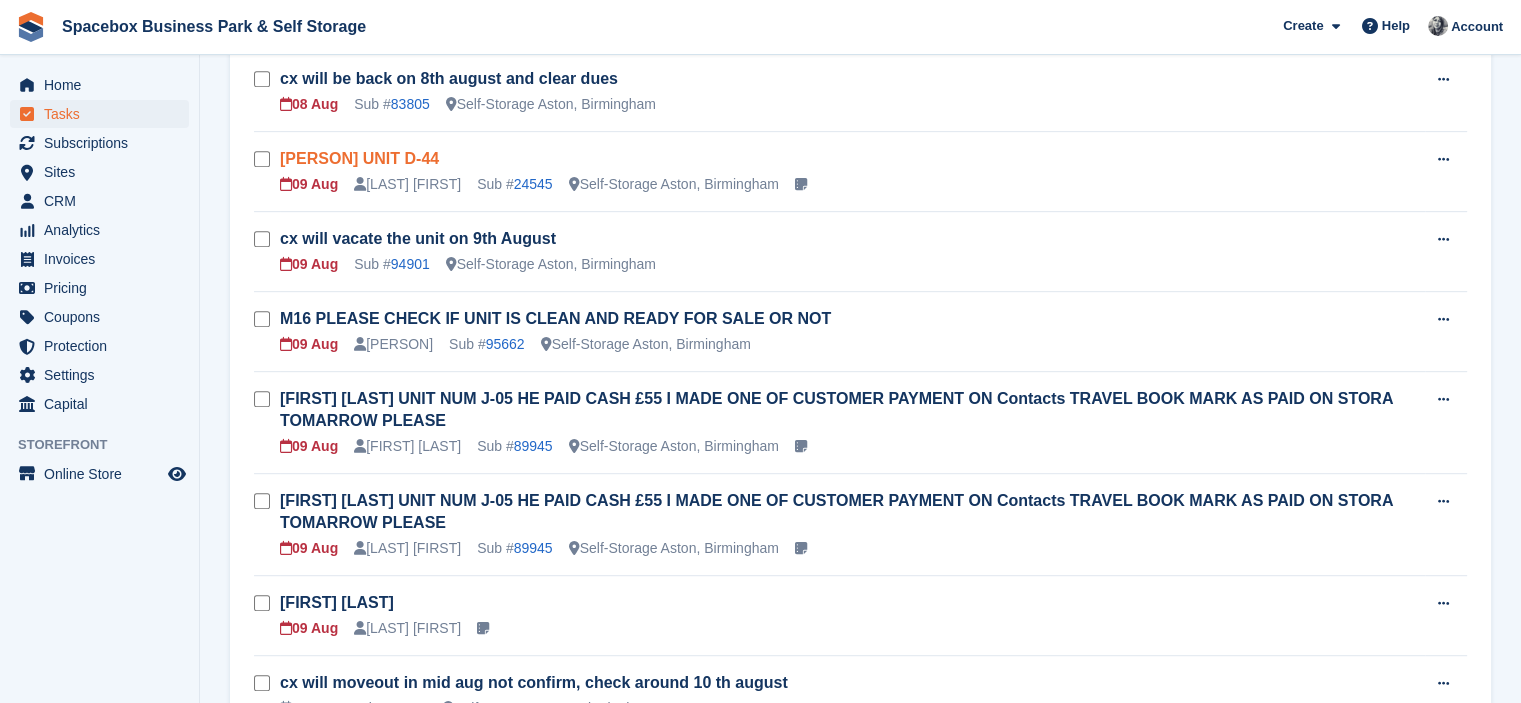 click on "[PERSON] UNIT D-44" at bounding box center (359, 158) 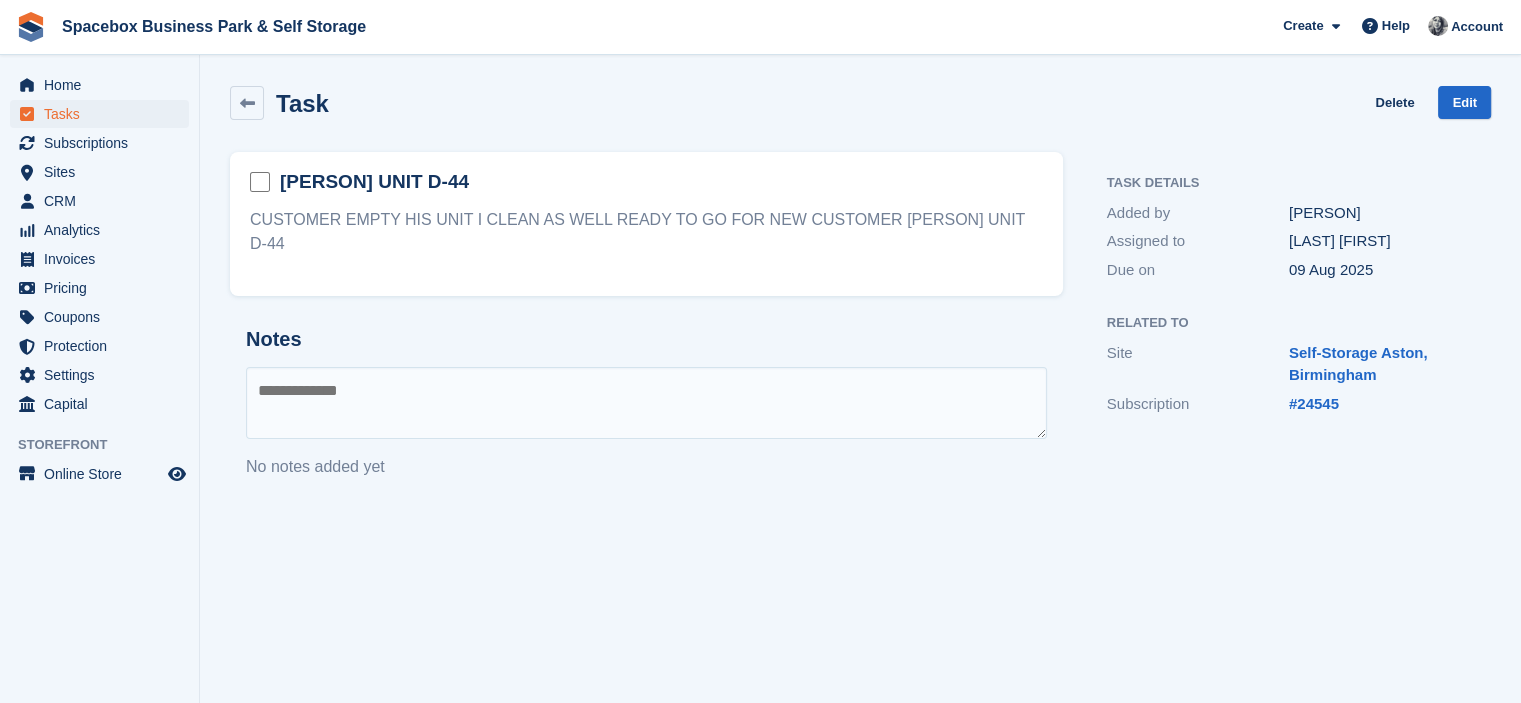 scroll, scrollTop: 0, scrollLeft: 0, axis: both 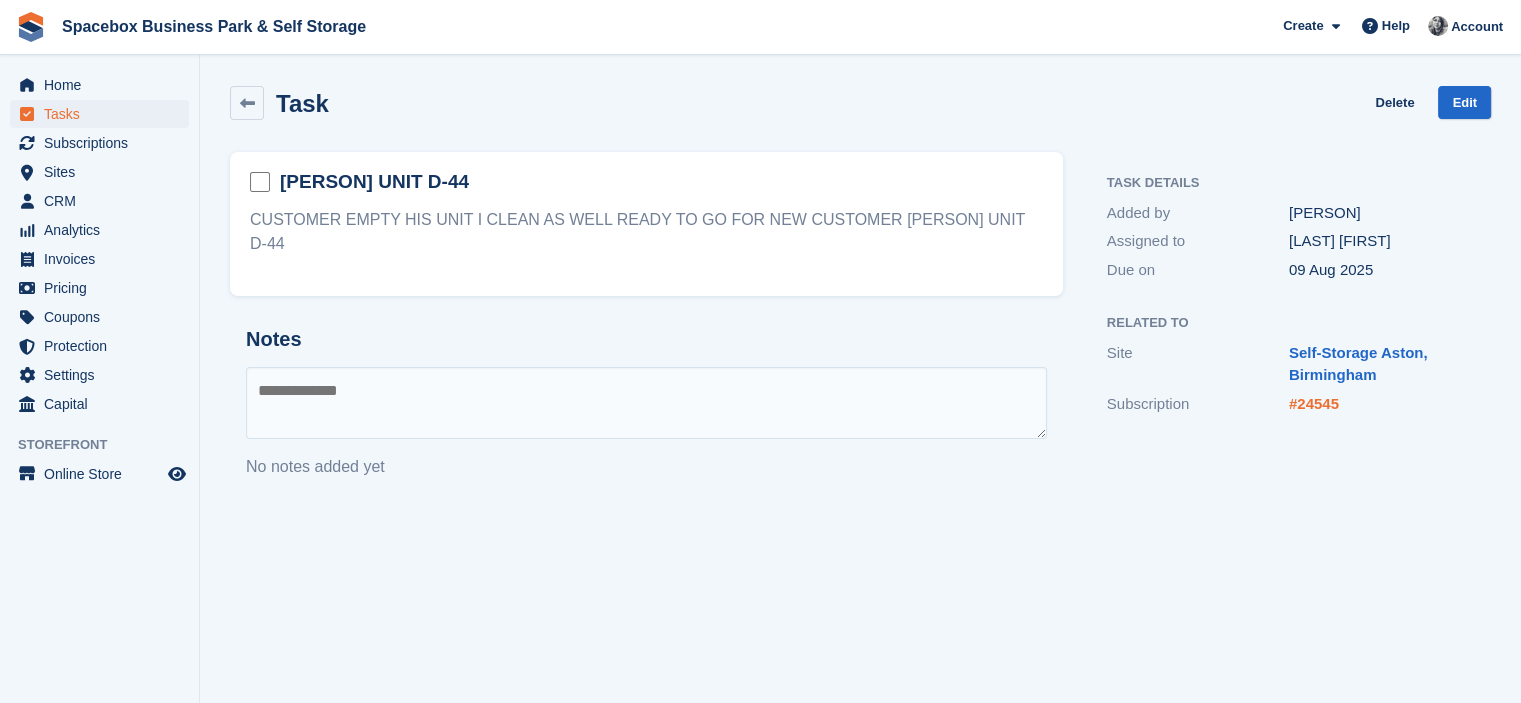 click on "#24545" at bounding box center [1314, 403] 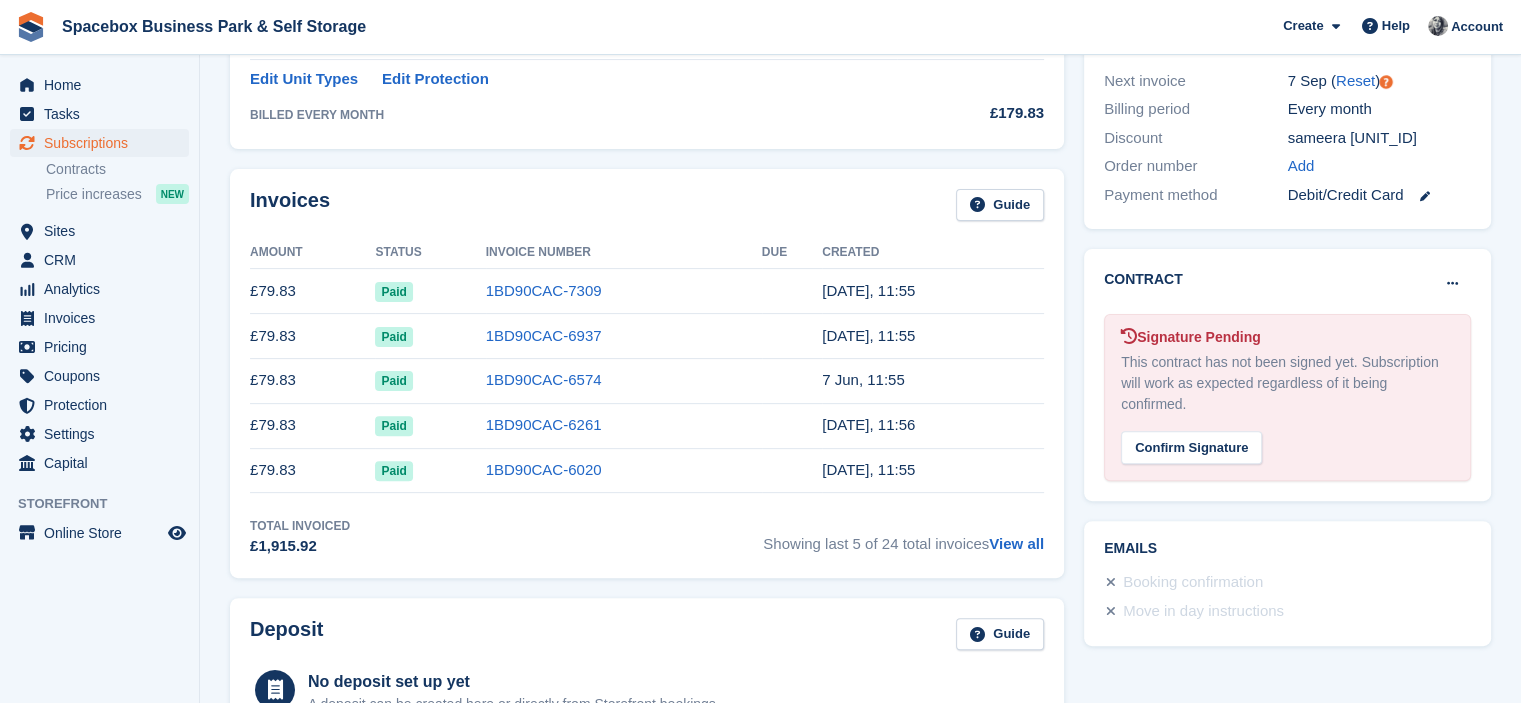 scroll, scrollTop: 567, scrollLeft: 0, axis: vertical 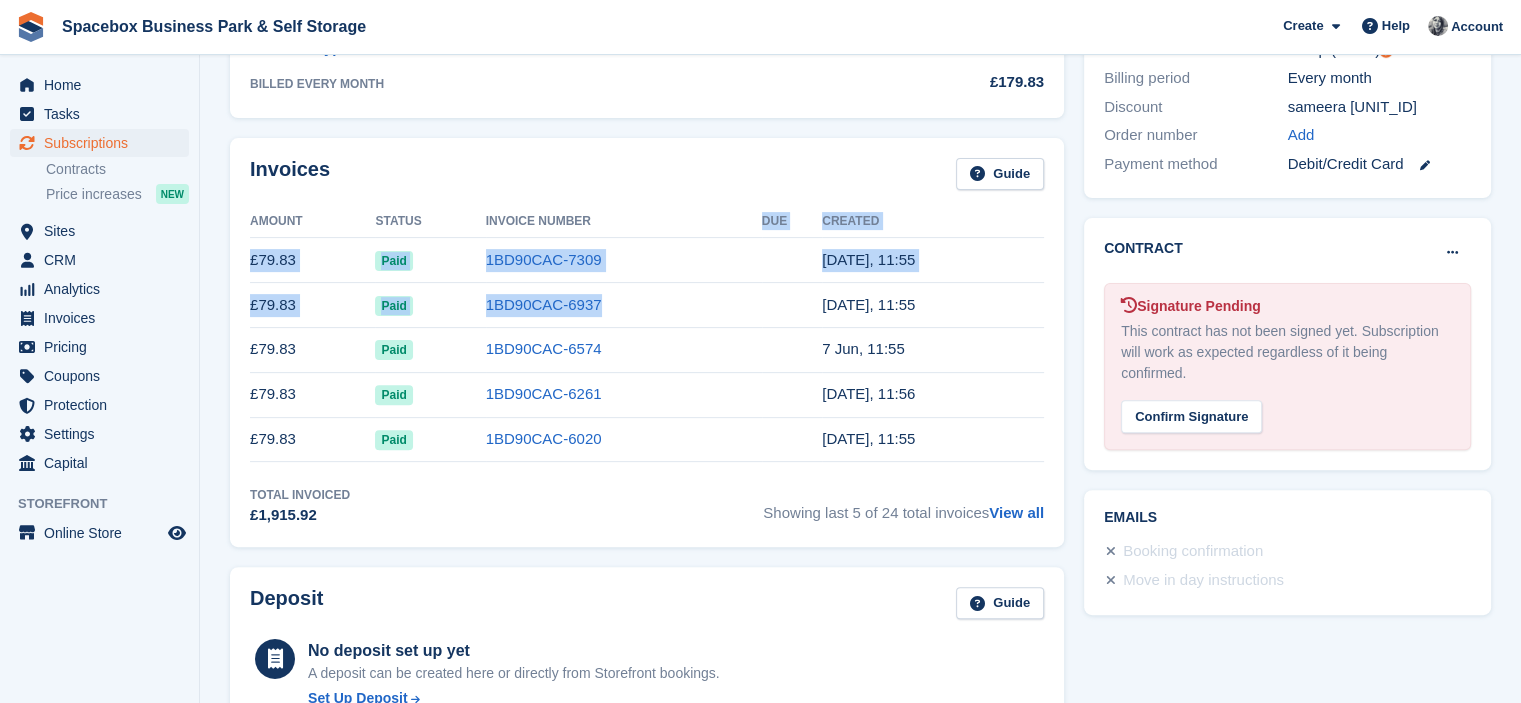 drag, startPoint x: 615, startPoint y: 229, endPoint x: 610, endPoint y: 287, distance: 58.21512 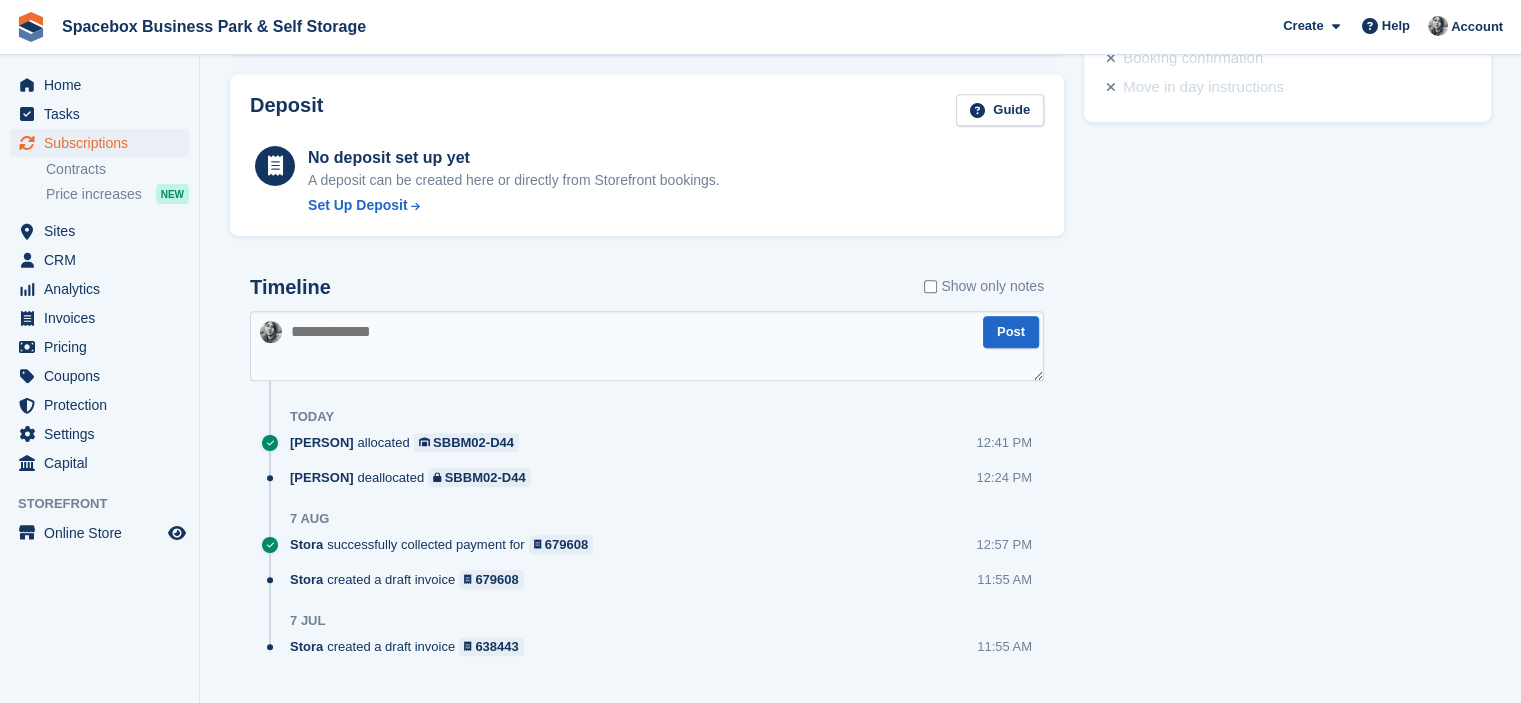 scroll, scrollTop: 1096, scrollLeft: 0, axis: vertical 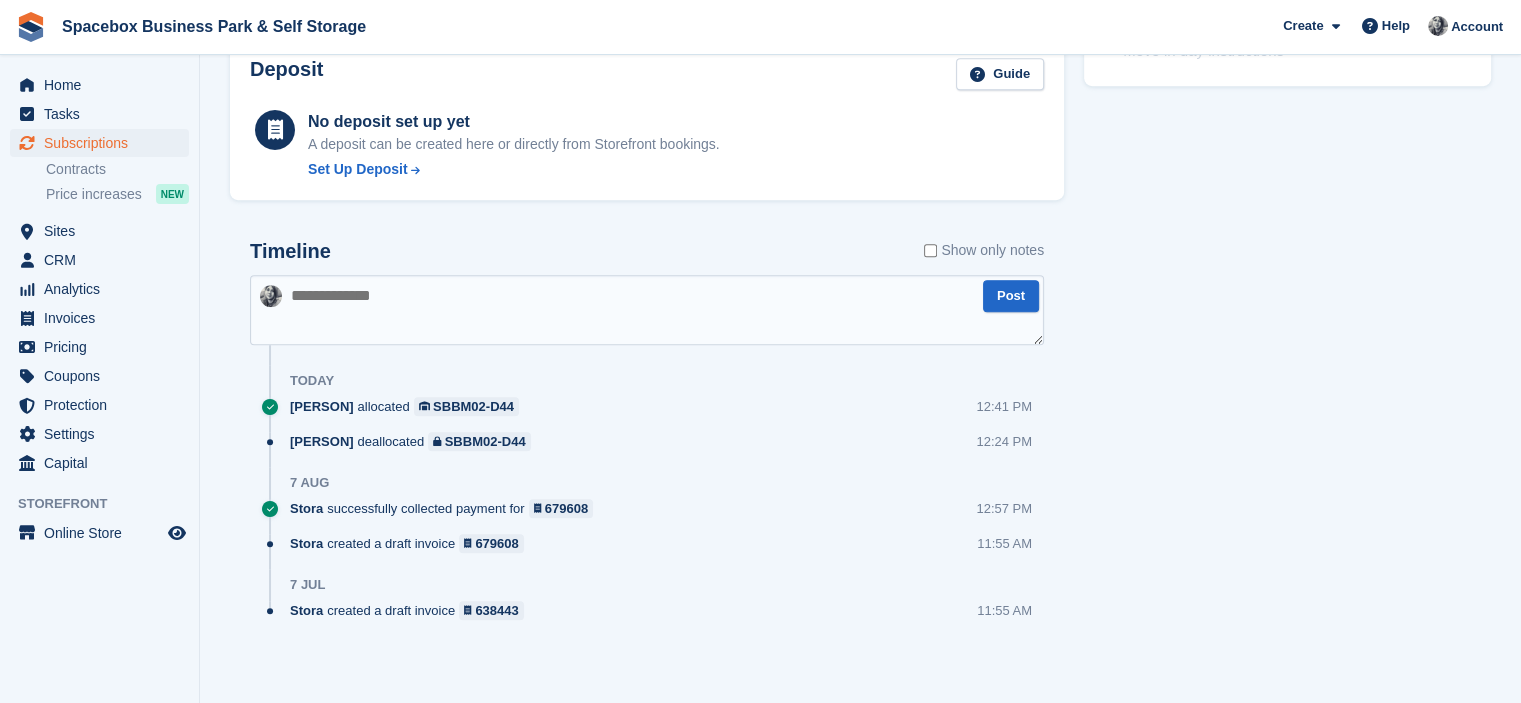 click at bounding box center [647, 310] 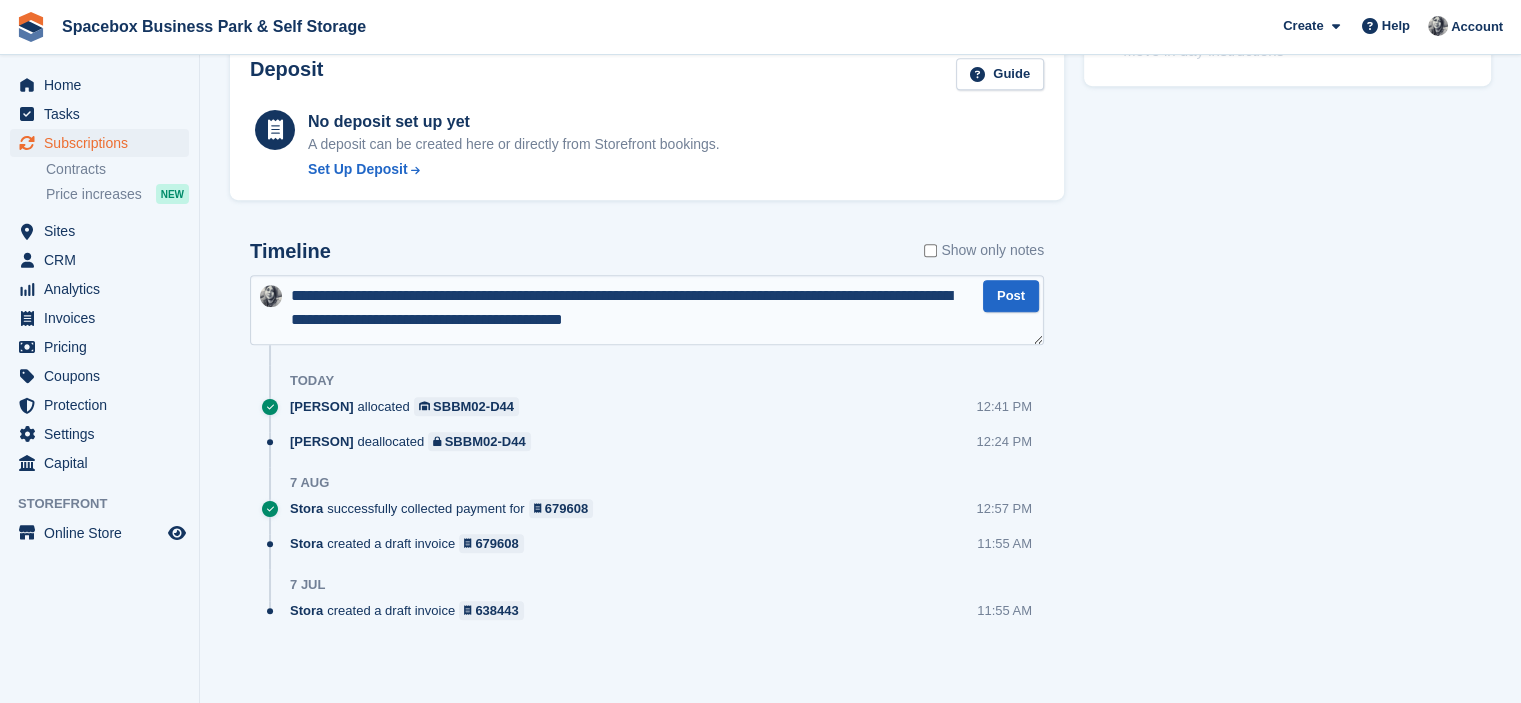type on "**********" 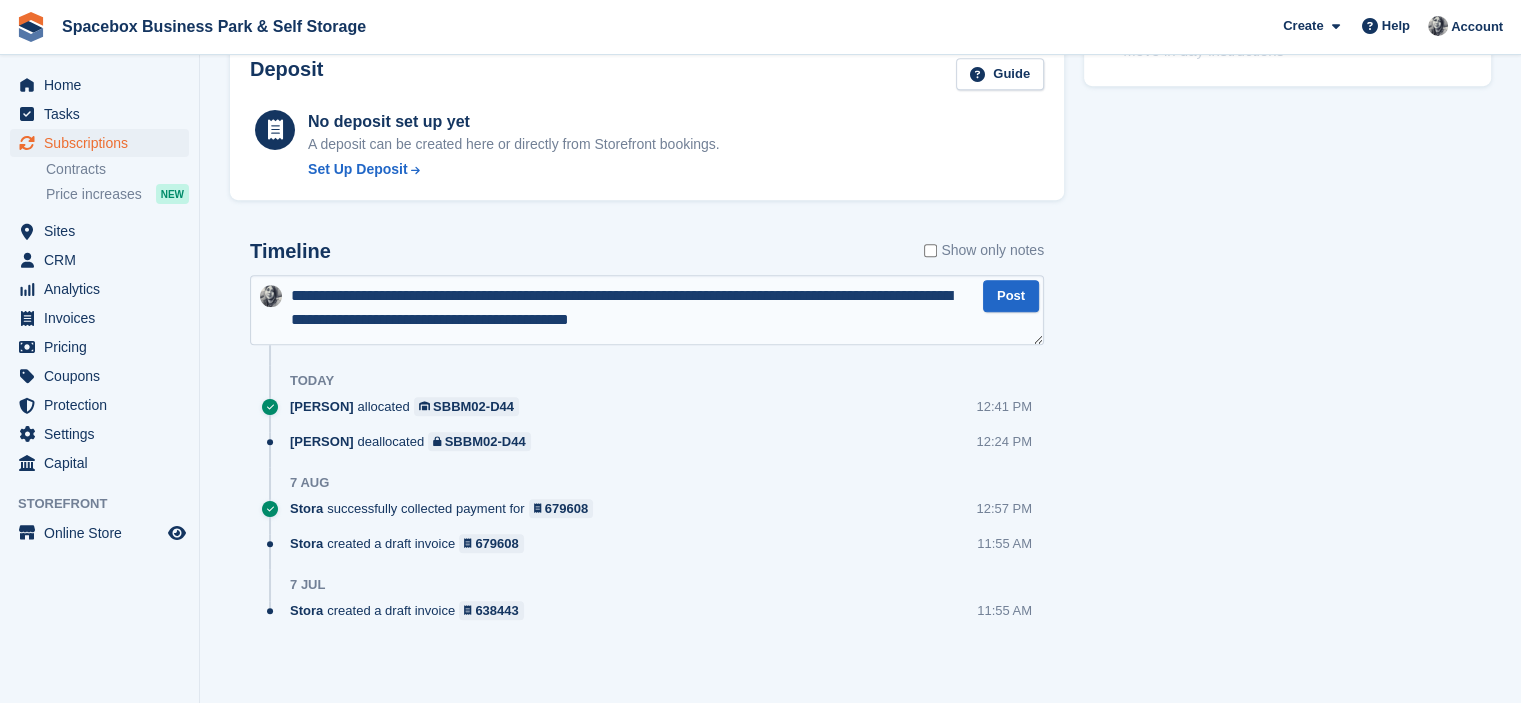type 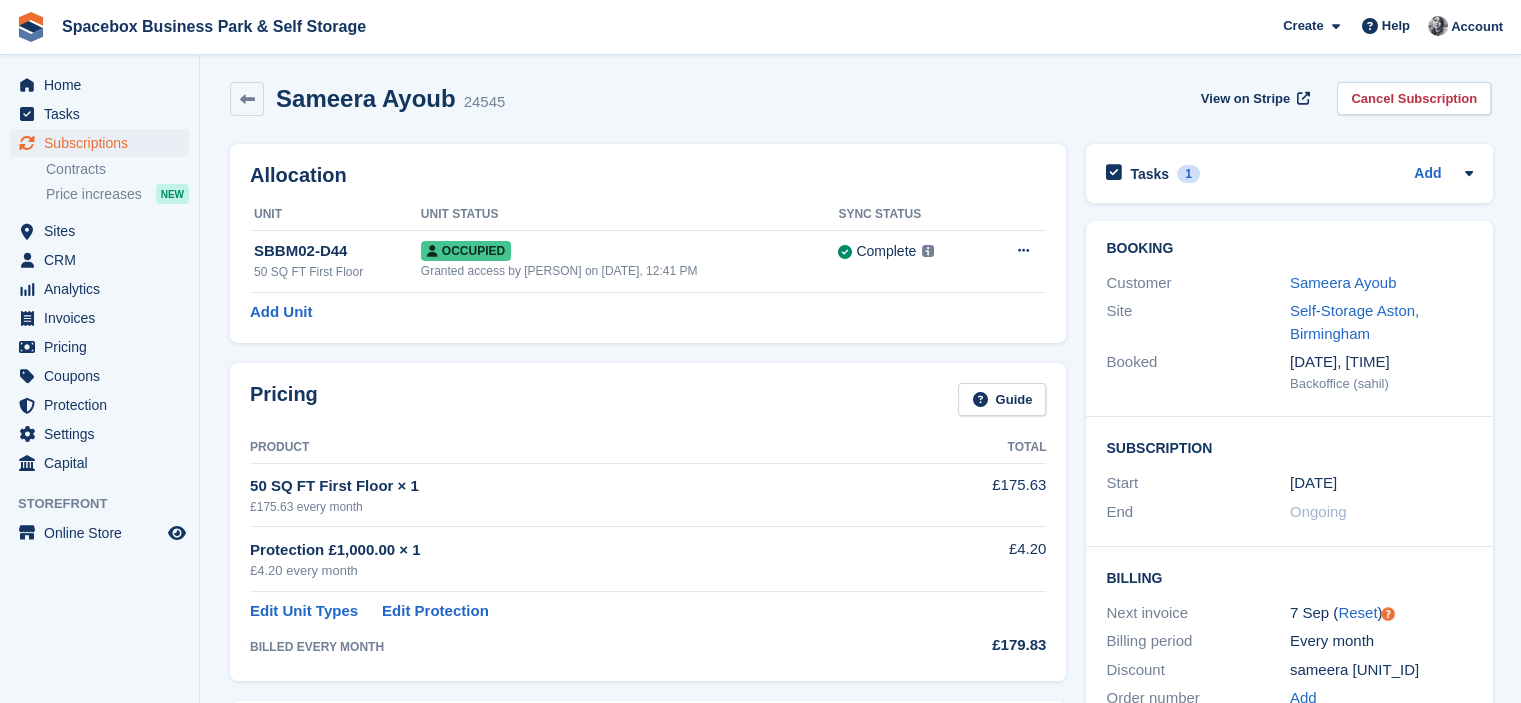 scroll, scrollTop: 0, scrollLeft: 0, axis: both 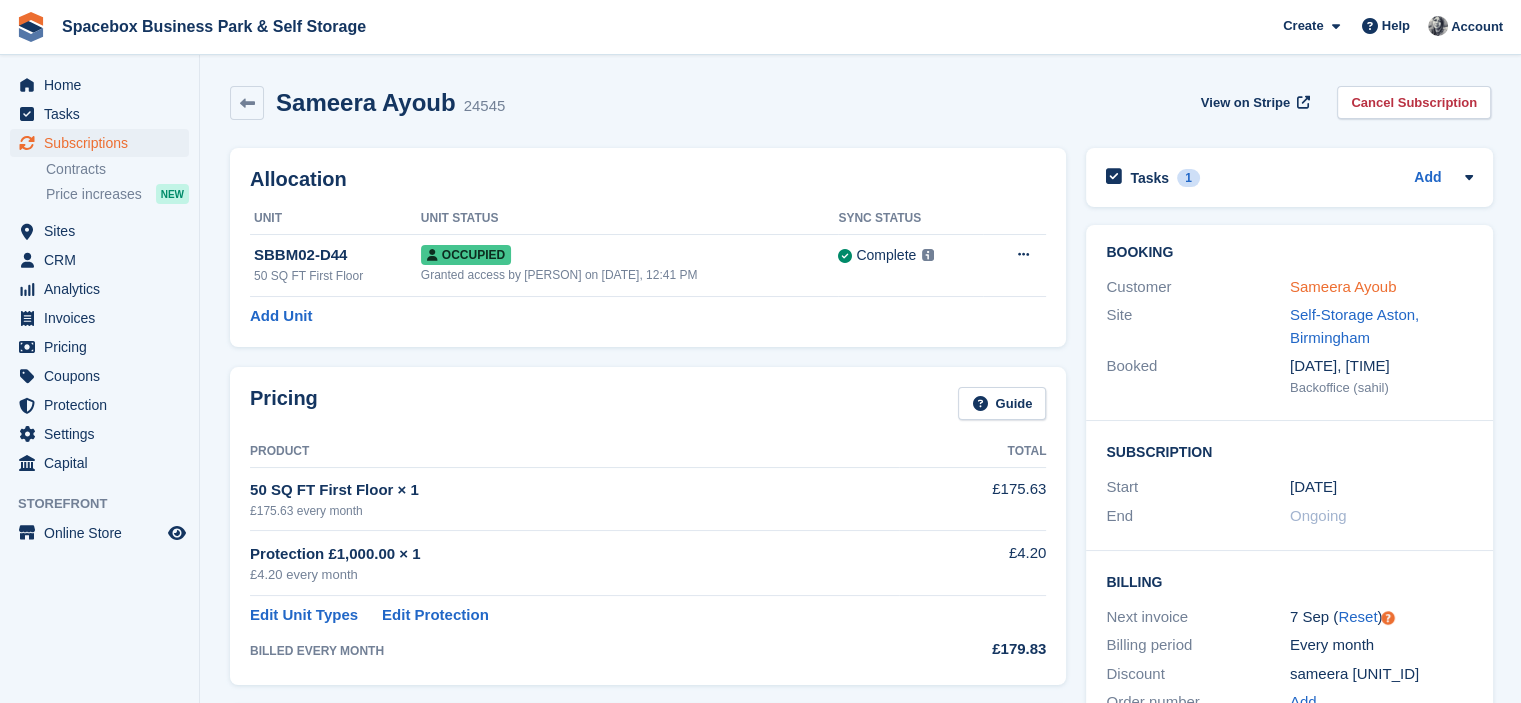 click on "Sameera Ayoub" at bounding box center (1343, 286) 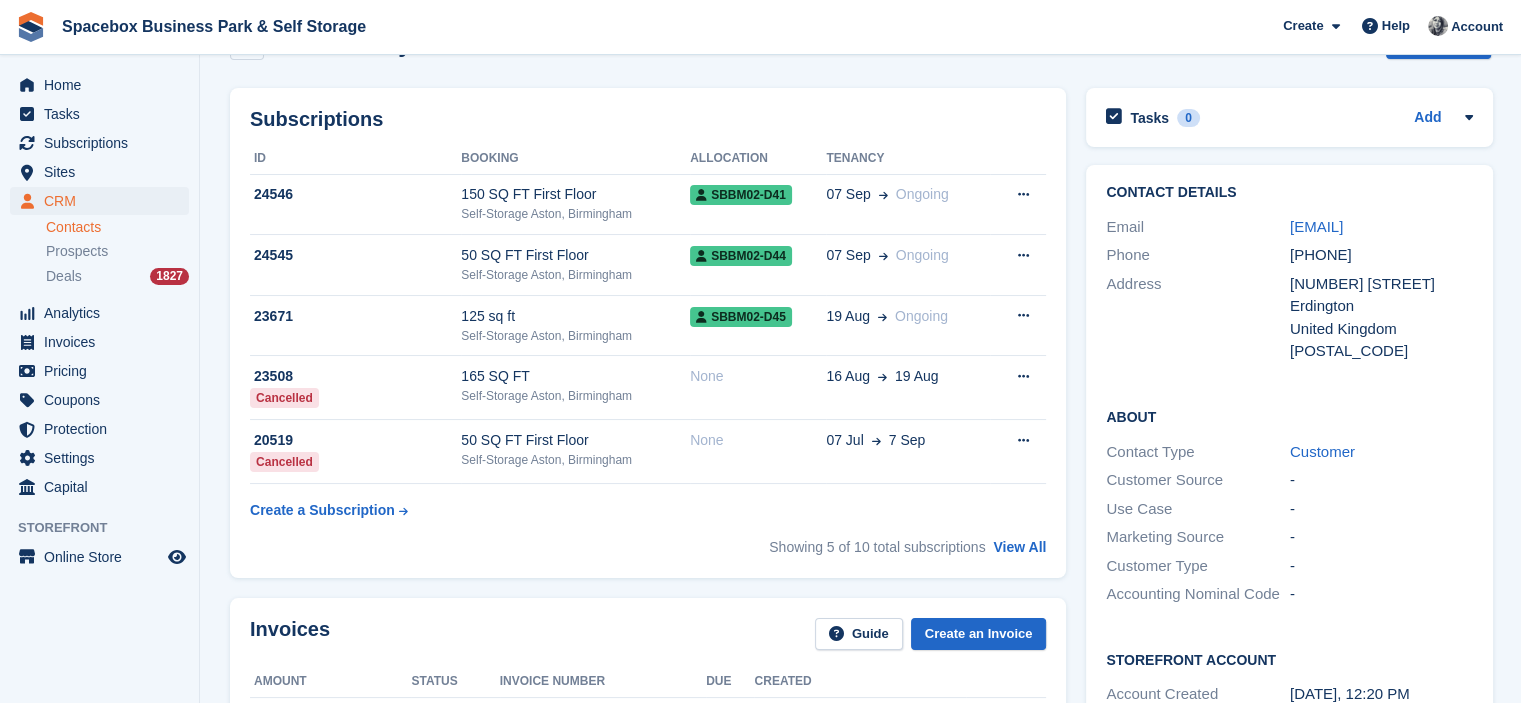 scroll, scrollTop: 0, scrollLeft: 0, axis: both 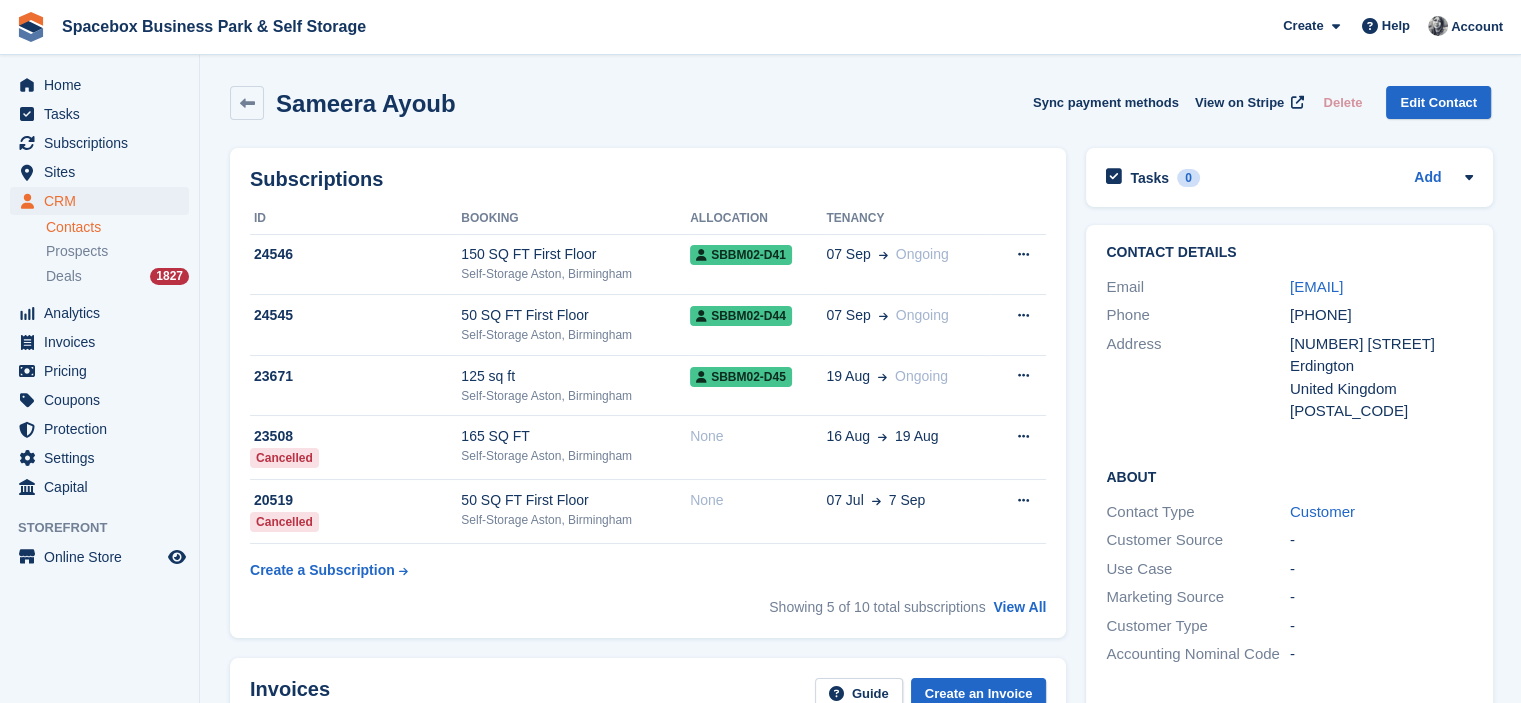 click on "SBBM02-D44" at bounding box center (758, 315) 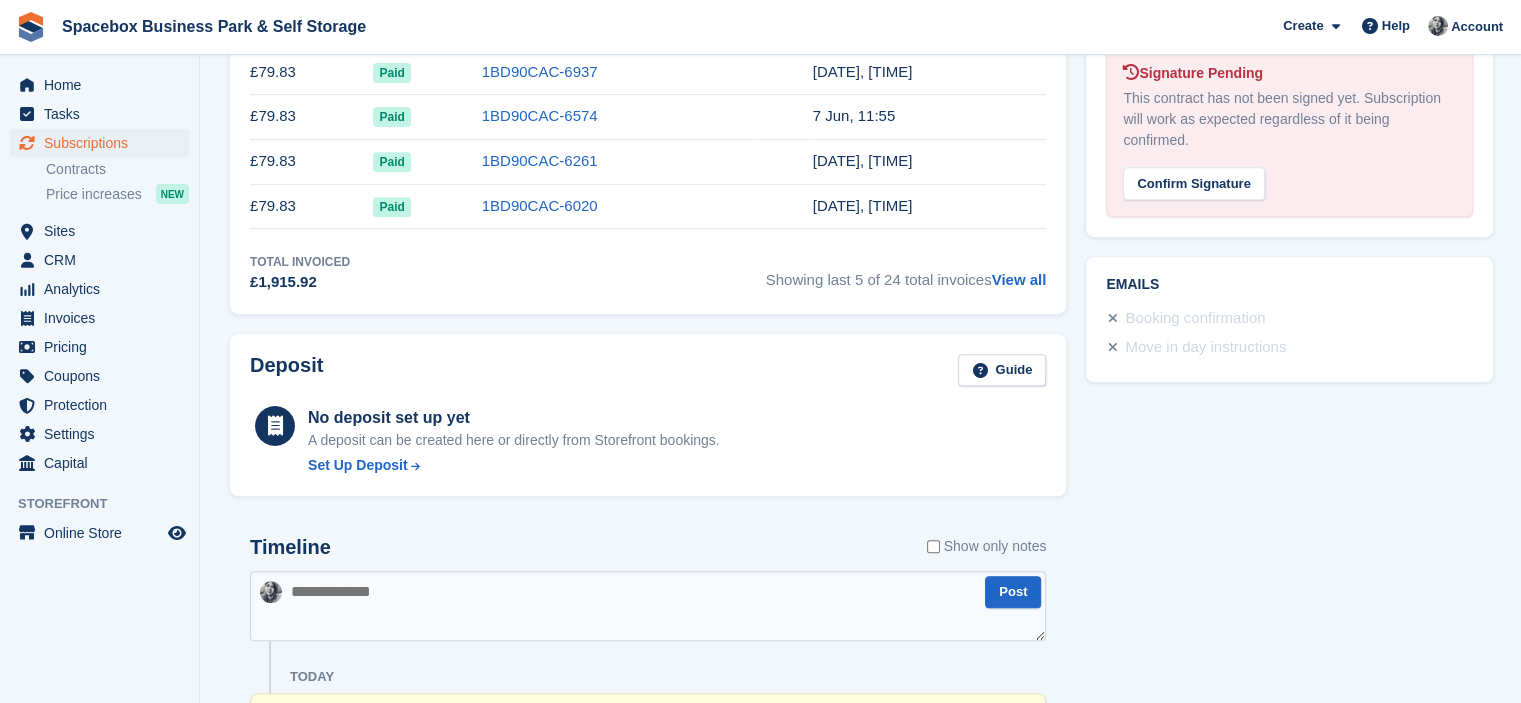 scroll, scrollTop: 640, scrollLeft: 0, axis: vertical 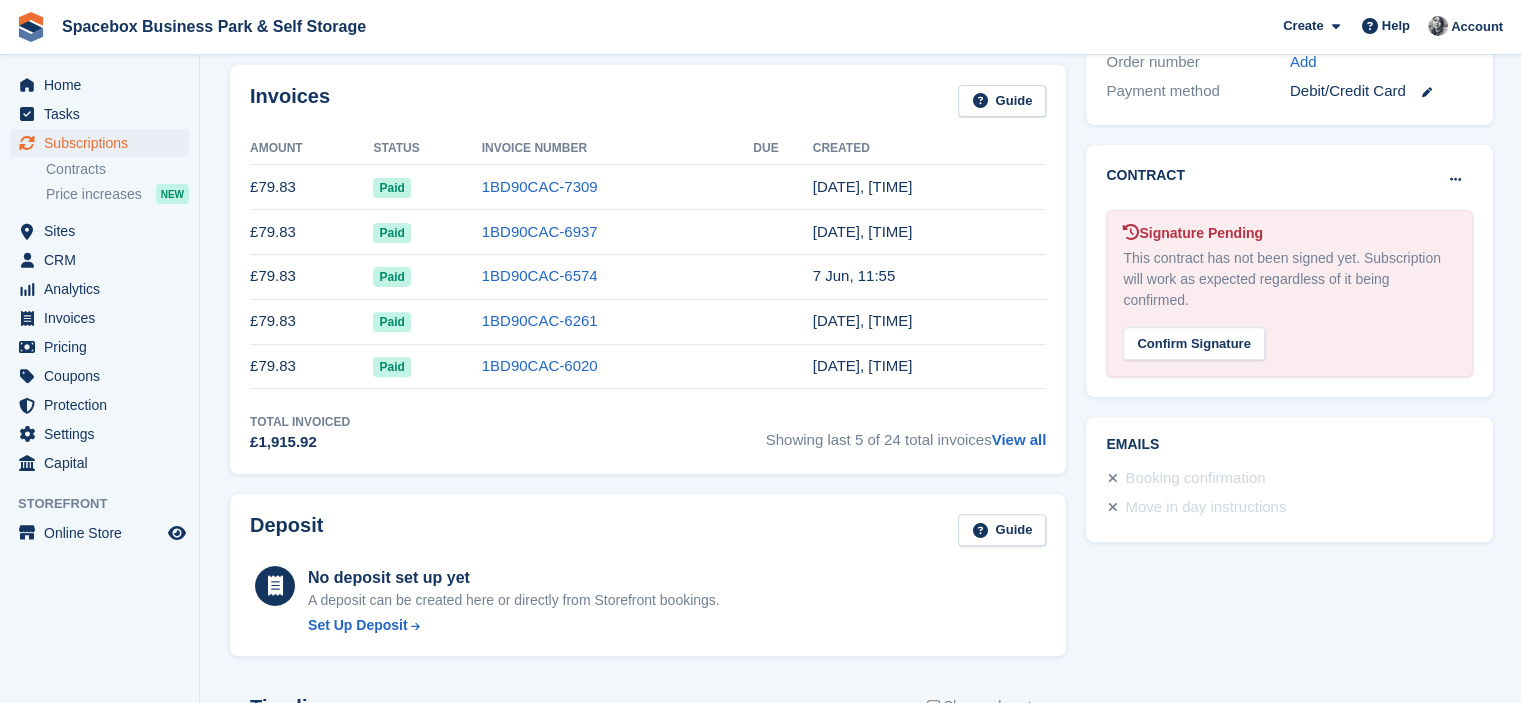 click on "Allocation
Unit
Unit Status
Sync Status
SBBM02-D44
50 SQ FT First Floor
Occupied
Granted access by [PERSON] on [DATE],  [TIME]
Complete
Last synced at  [DATE],  [TIME]
Learn more →
Overlock
Repossess
Deallocate
Add Unit
Pricing
Guide" at bounding box center [648, 374] 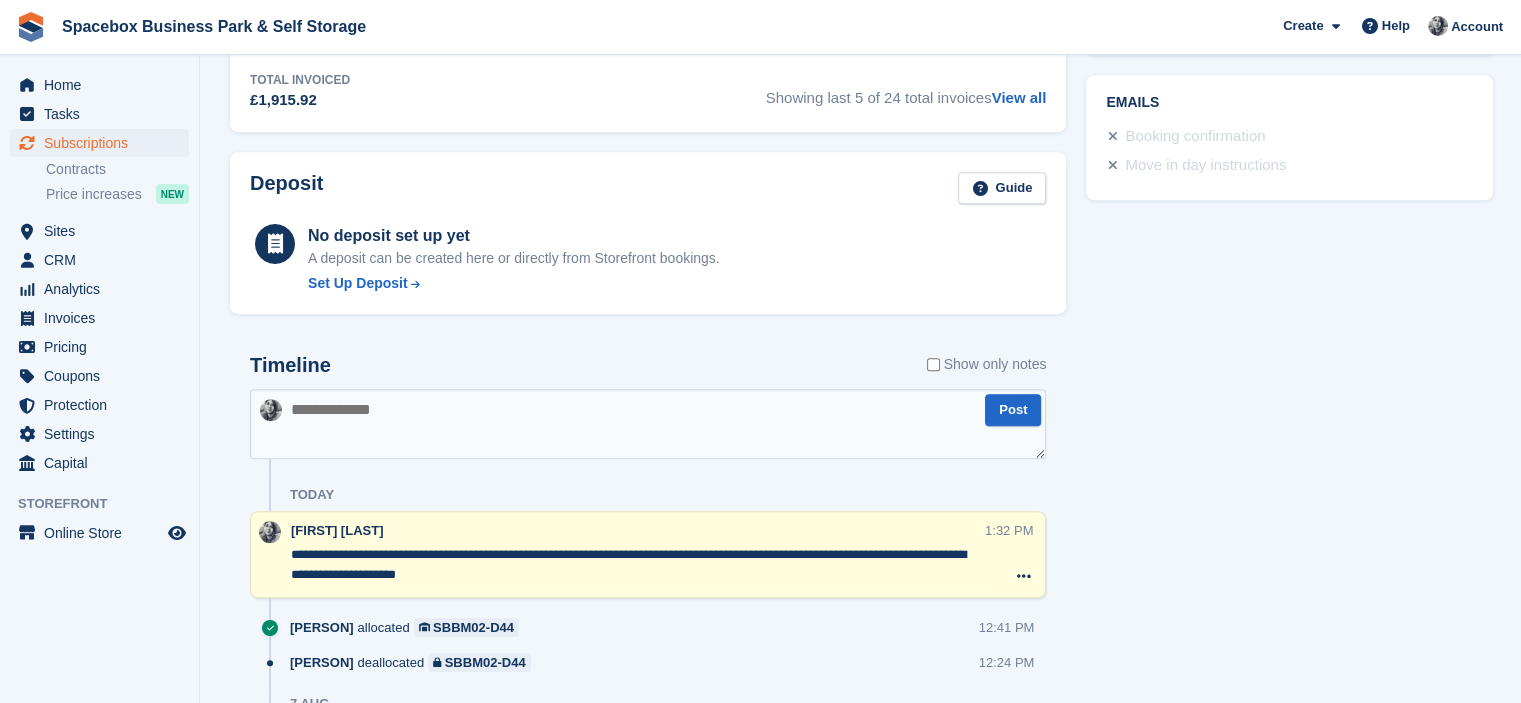 scroll, scrollTop: 1202, scrollLeft: 0, axis: vertical 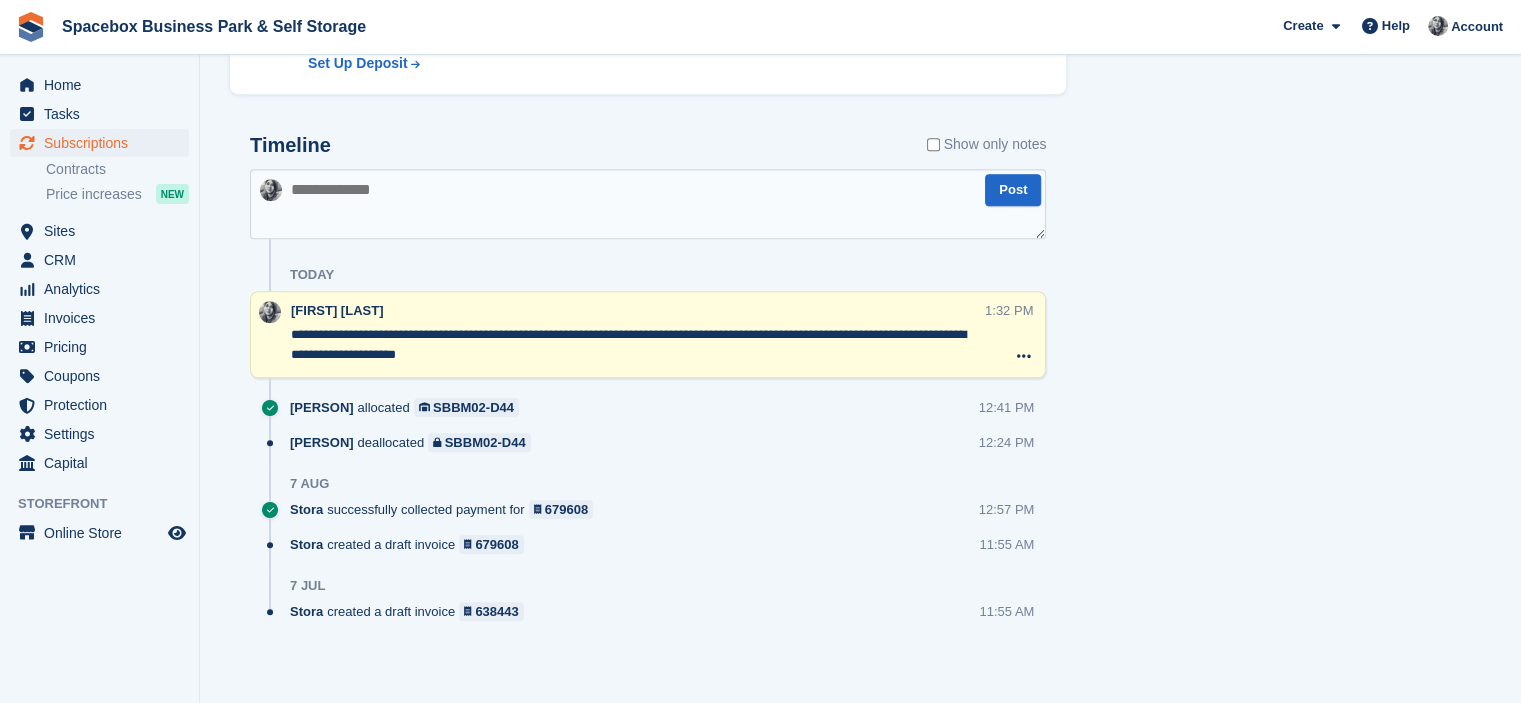 click at bounding box center [648, 204] 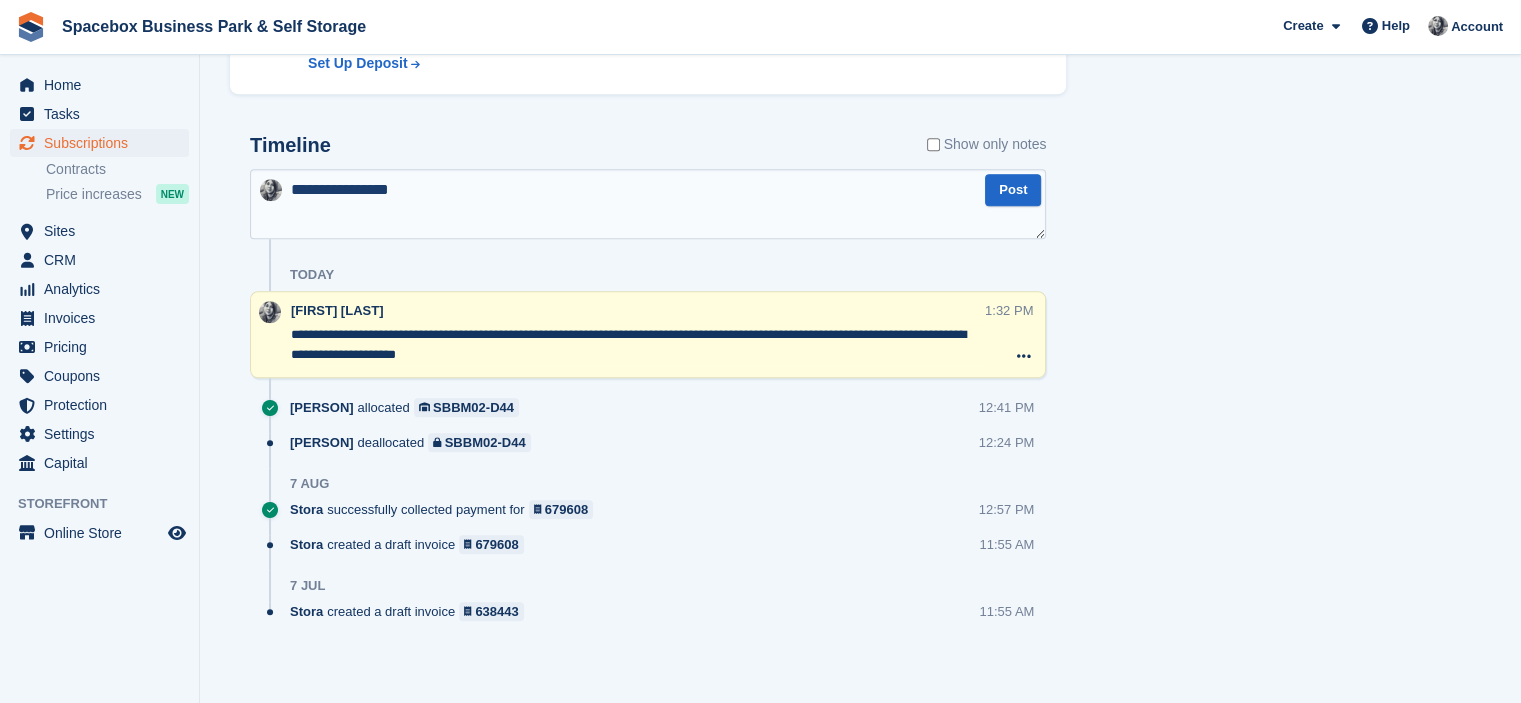 paste on "*****" 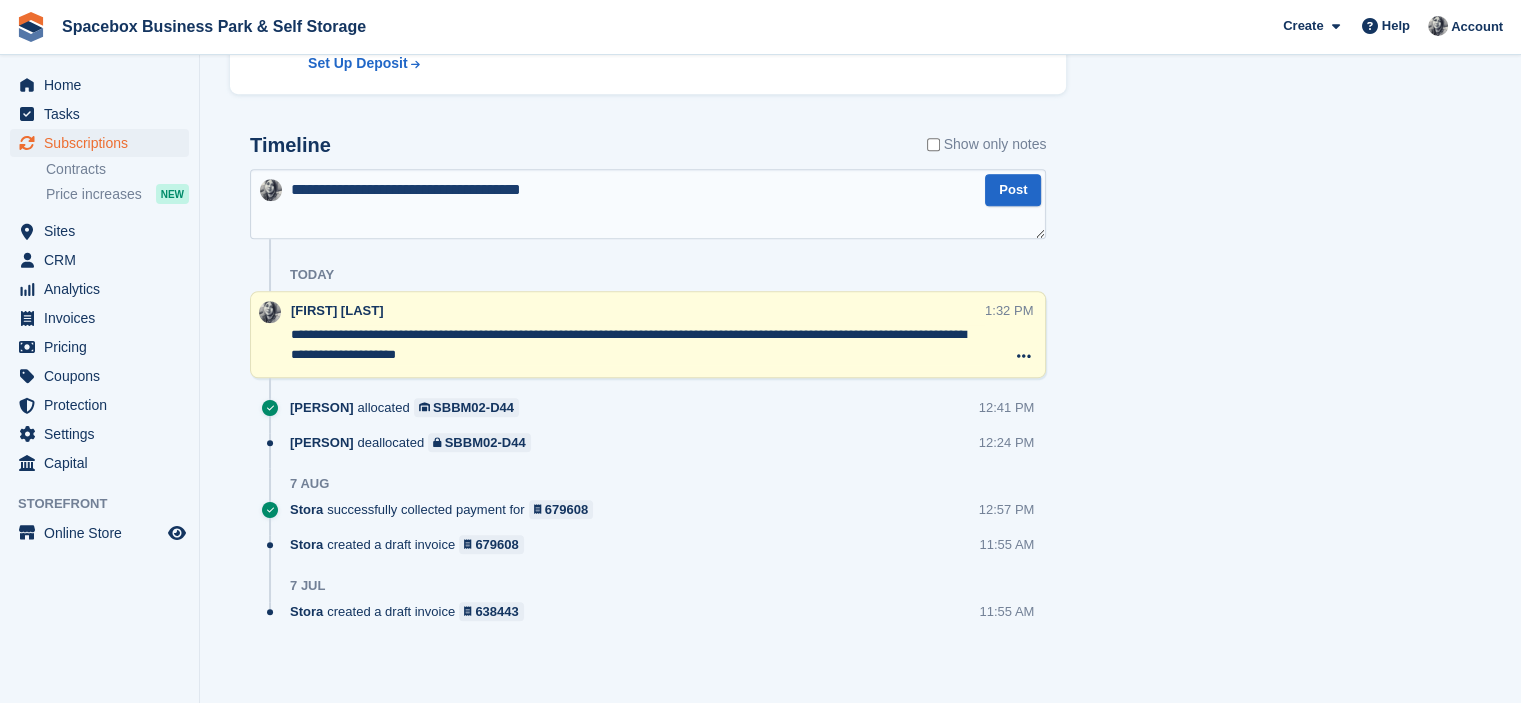 type on "**********" 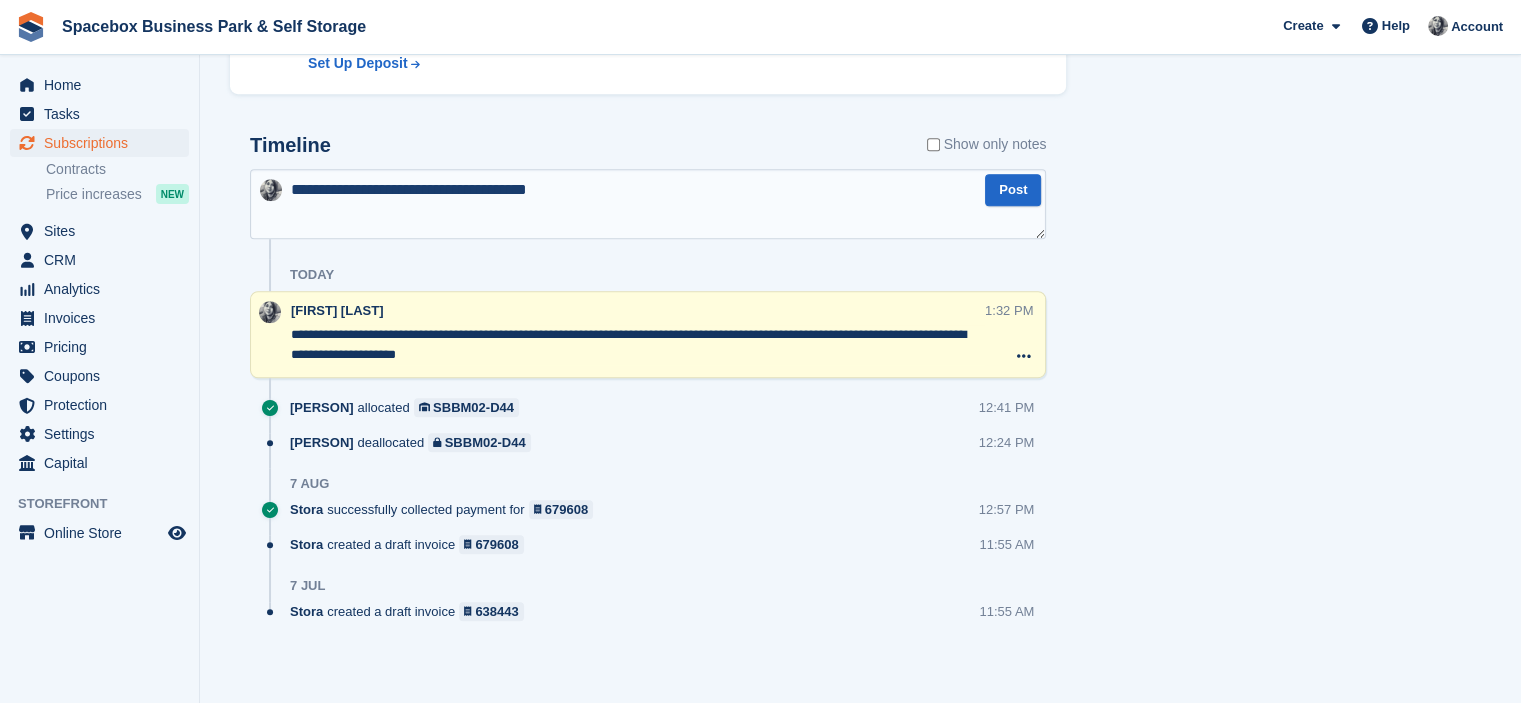 type 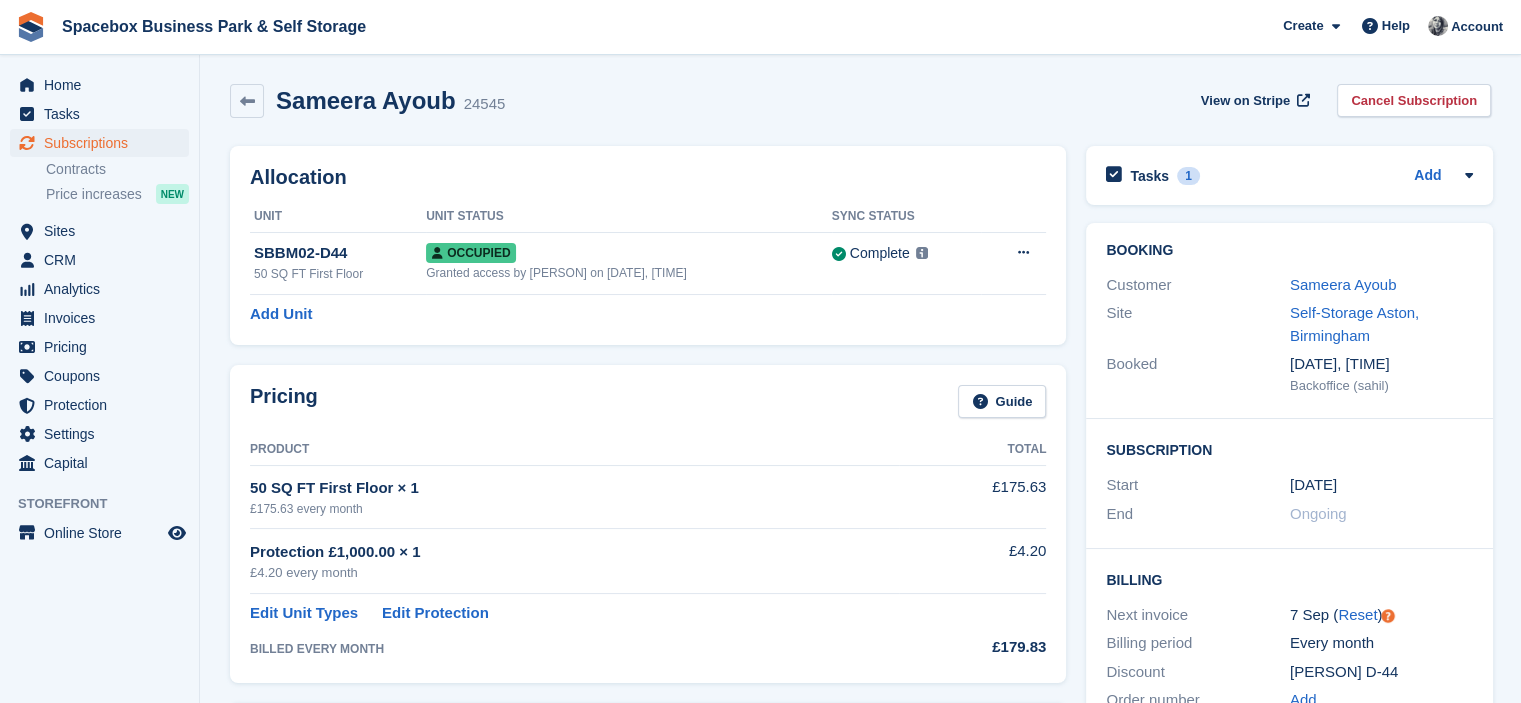 scroll, scrollTop: 0, scrollLeft: 0, axis: both 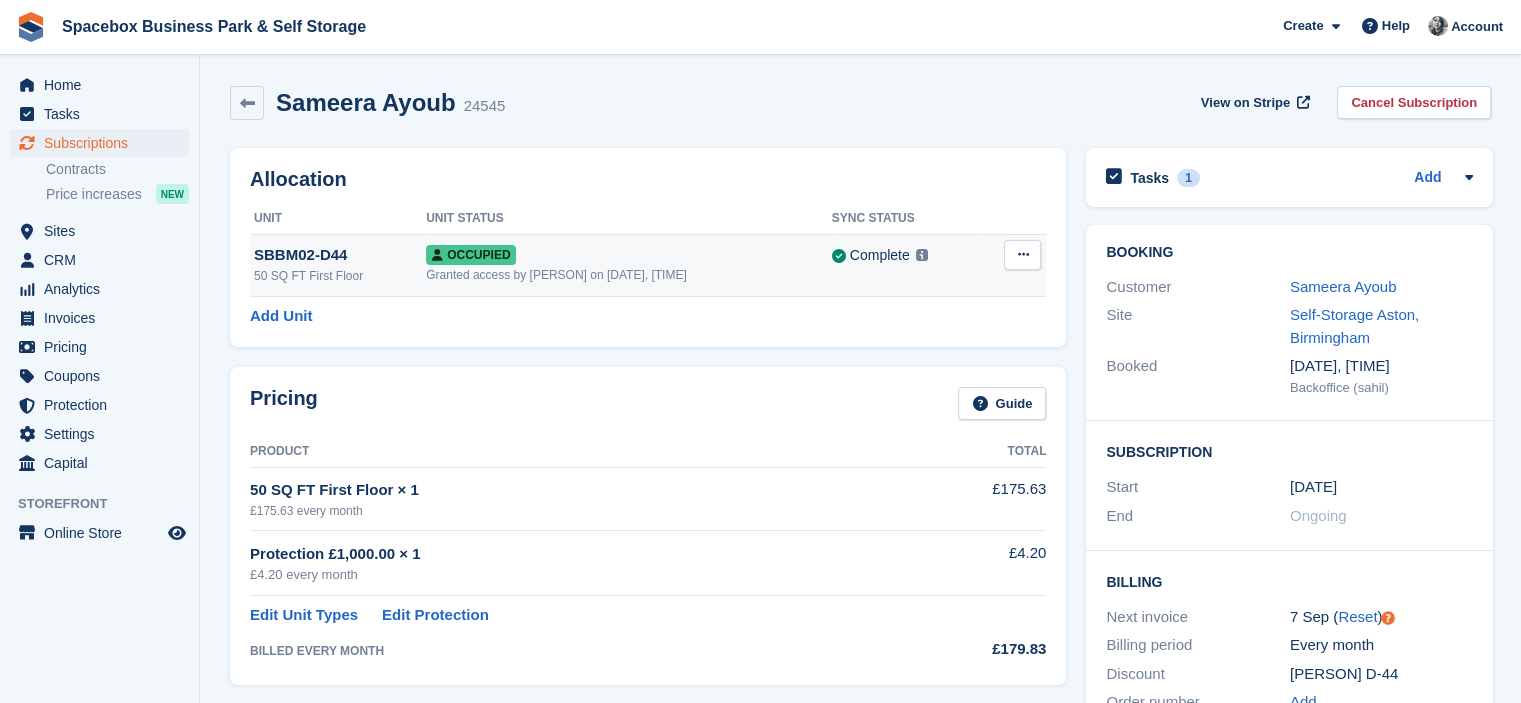 click at bounding box center (1022, 254) 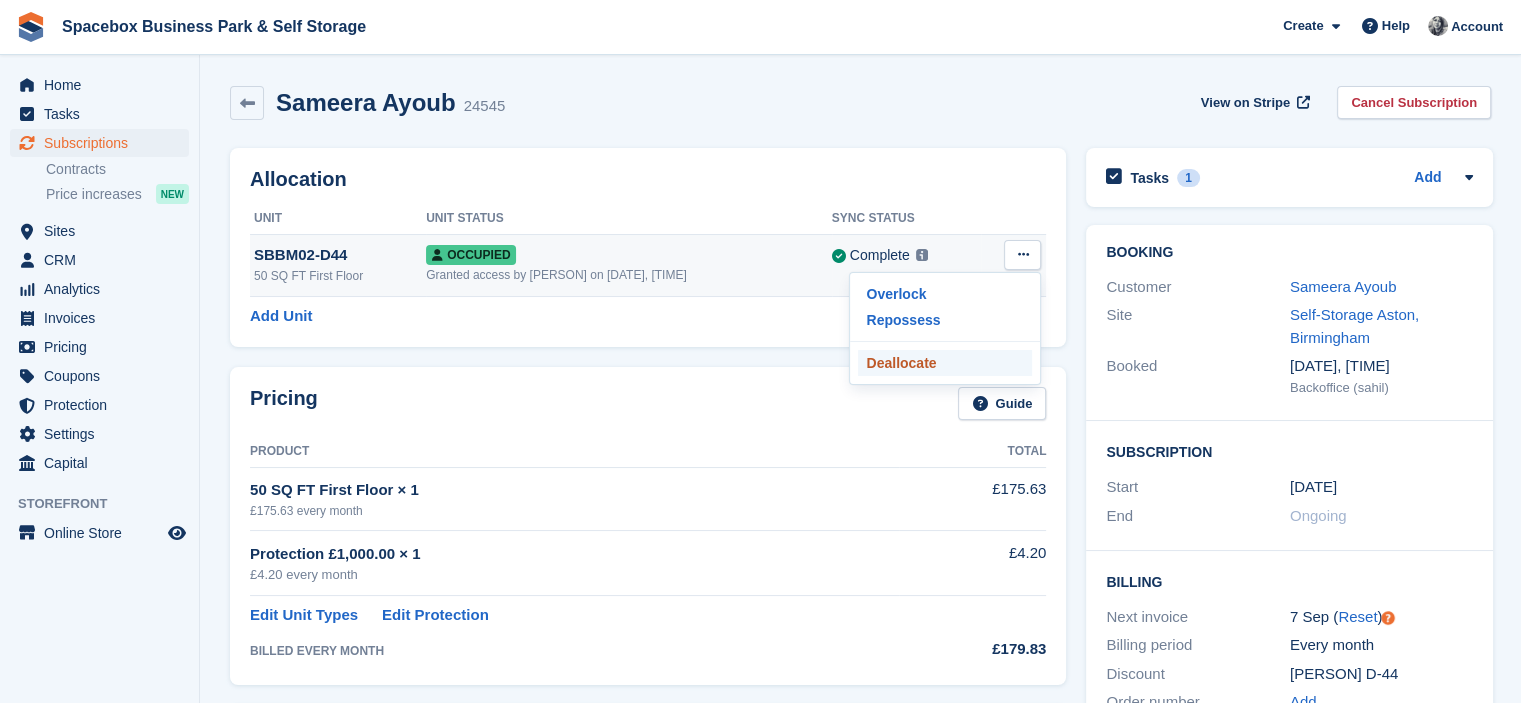 click on "Deallocate" at bounding box center (945, 363) 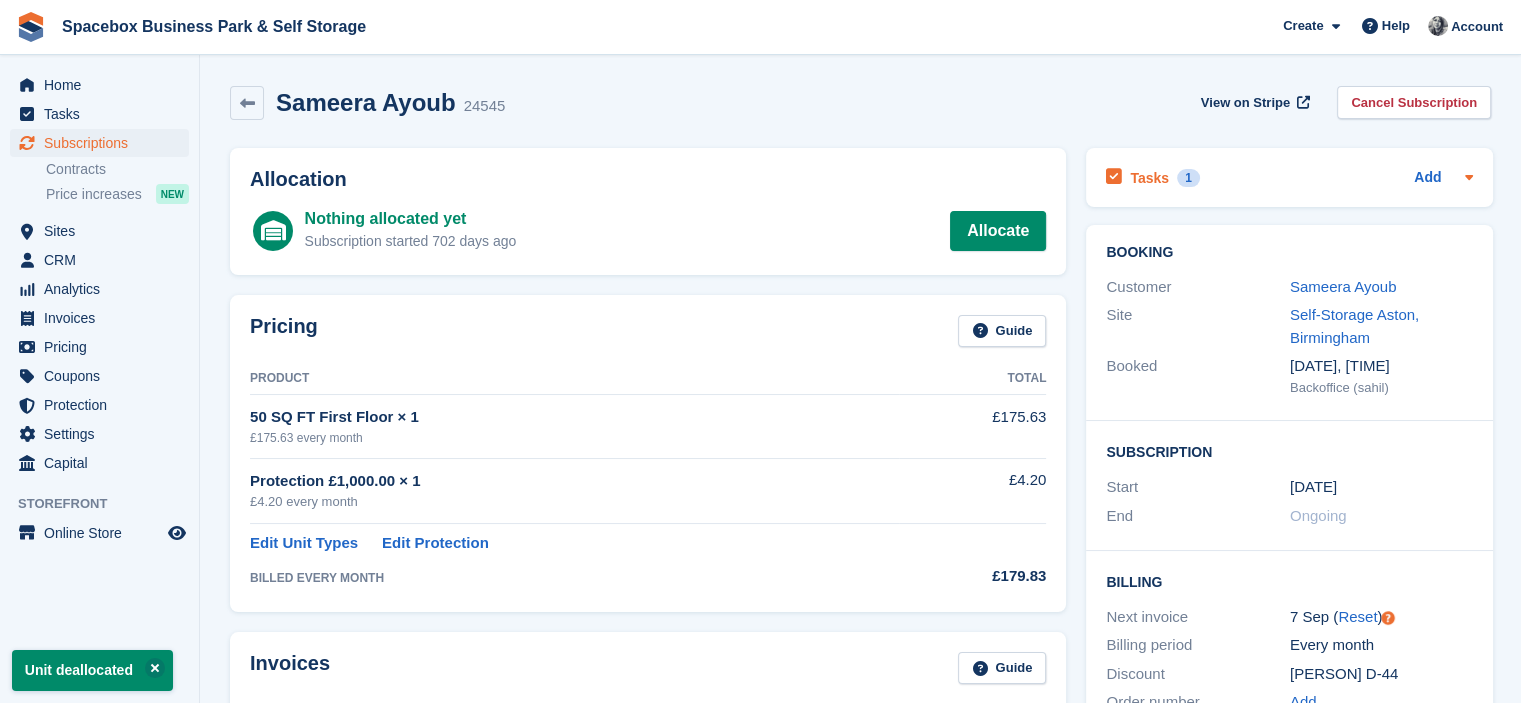 click on "Tasks
1
Add" at bounding box center [1289, 177] 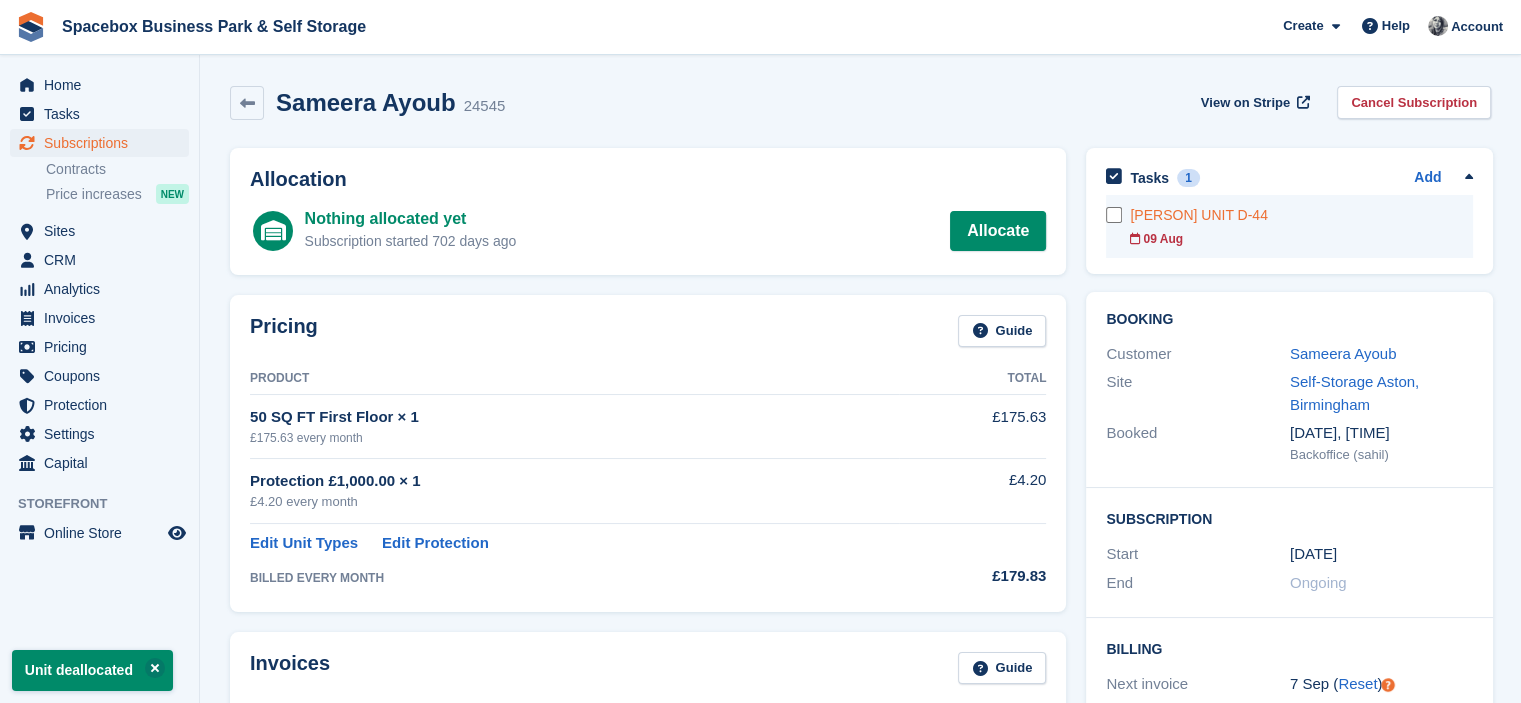 click on "Sameera Ayoub UNIT D-44
09 Aug" at bounding box center [1301, 226] 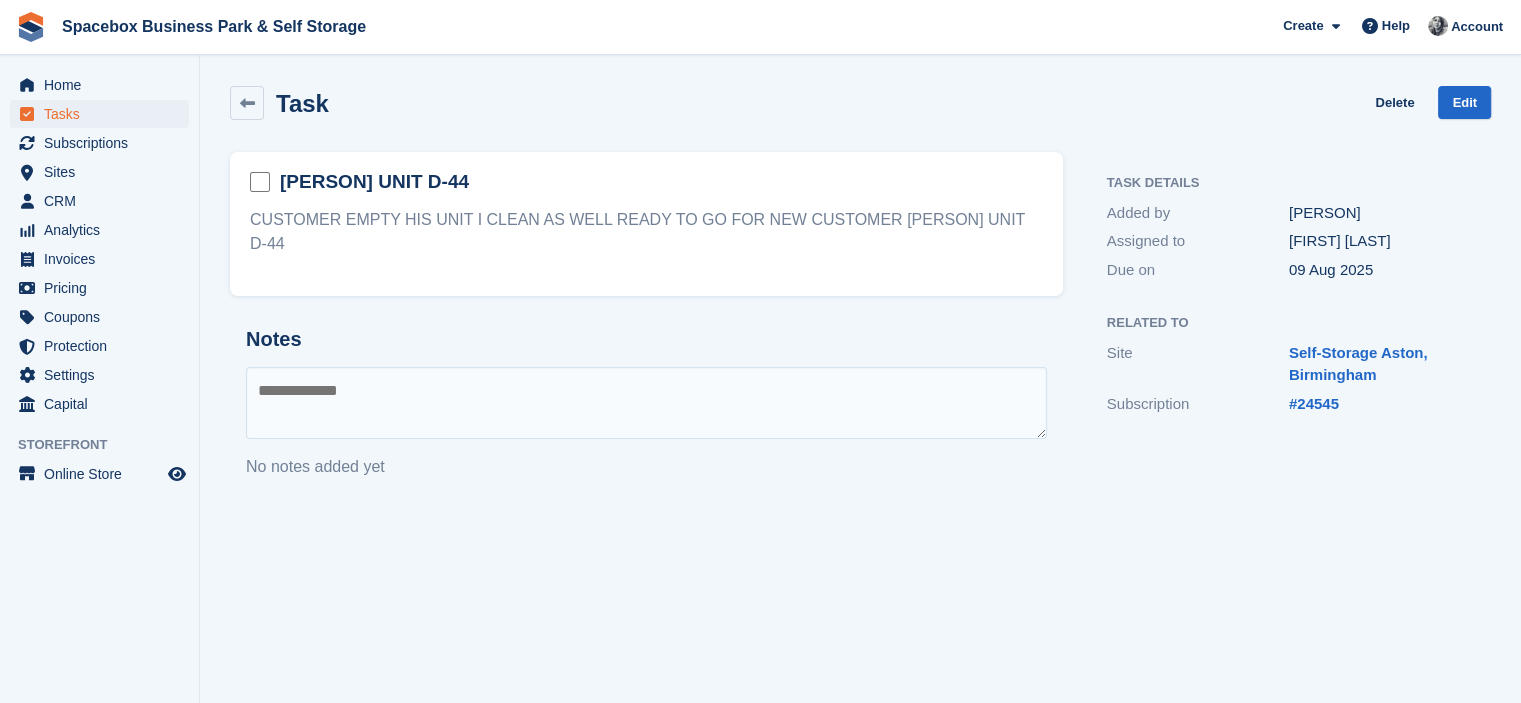 click at bounding box center (646, 403) 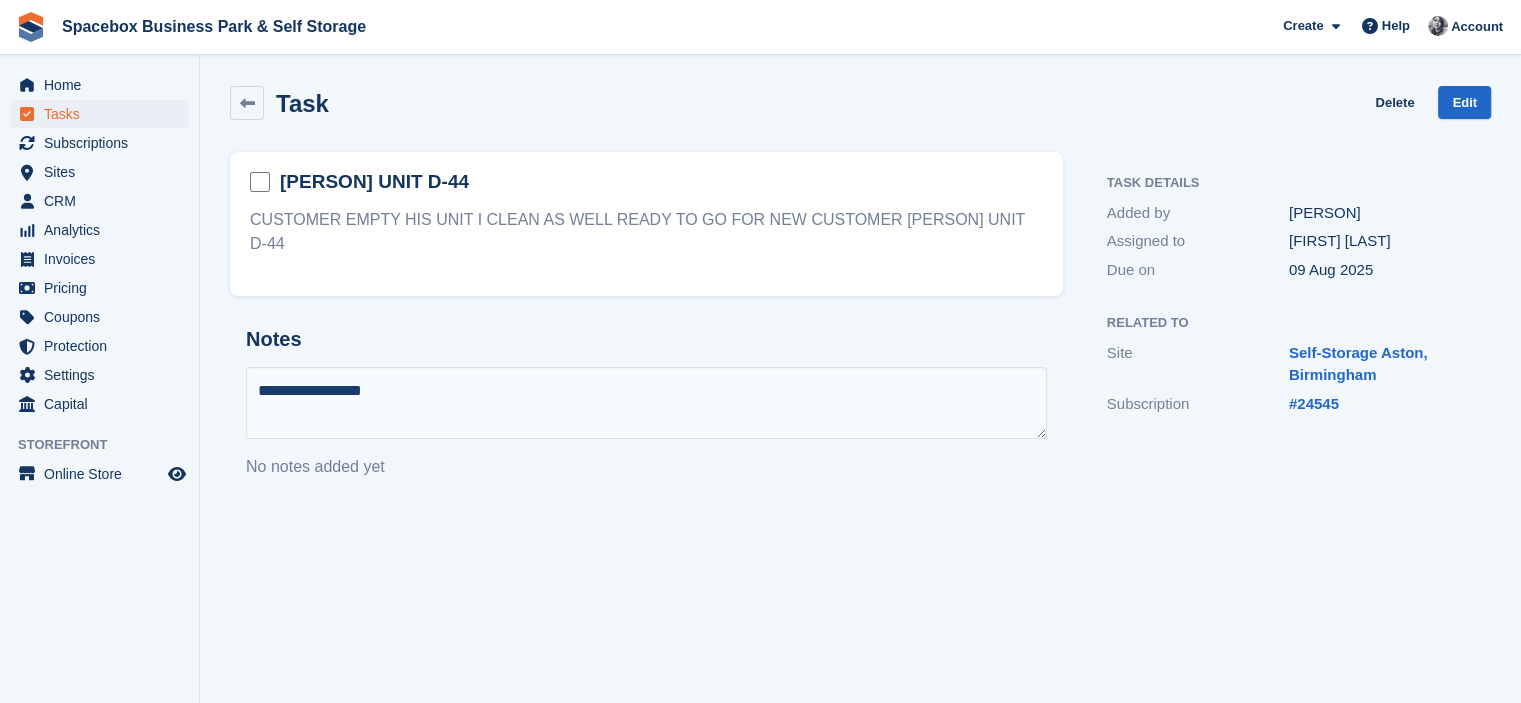 type on "**********" 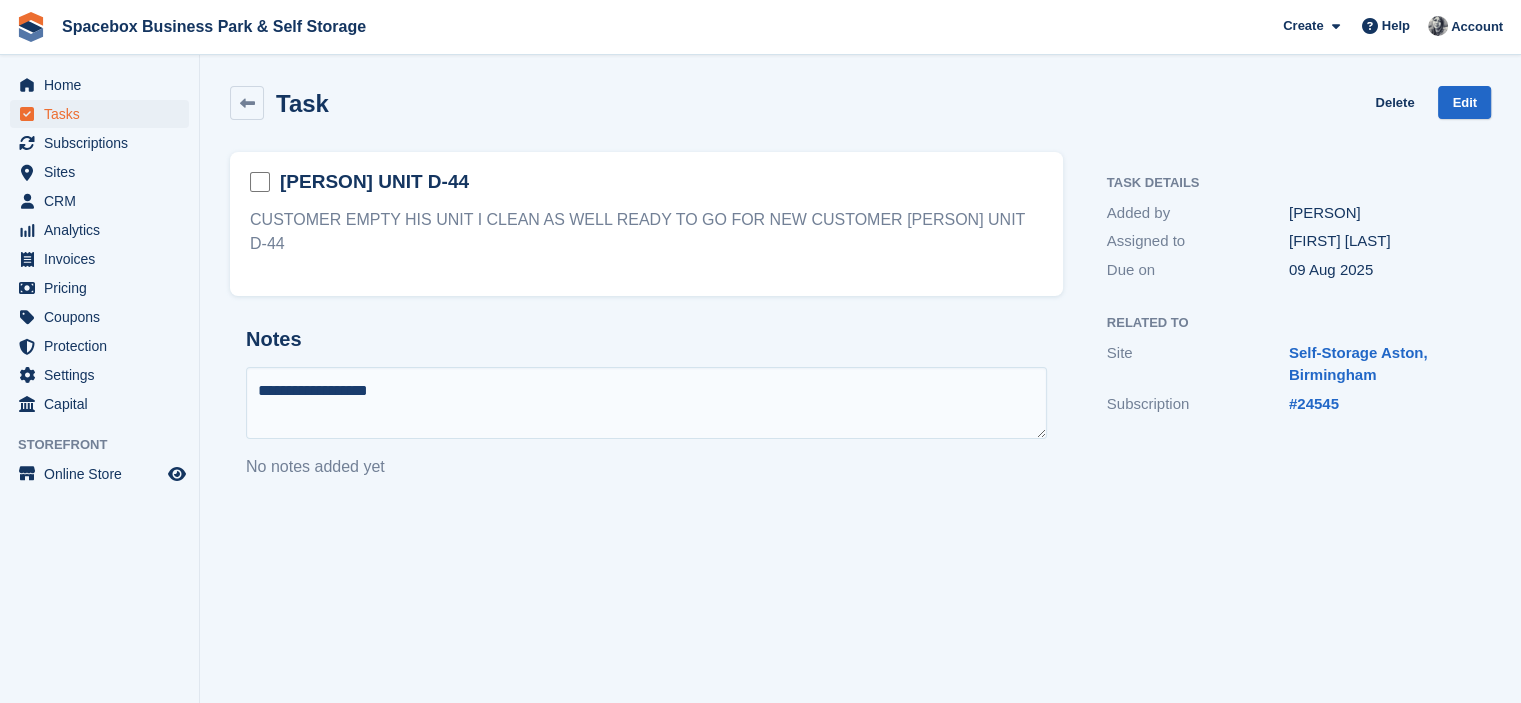 type 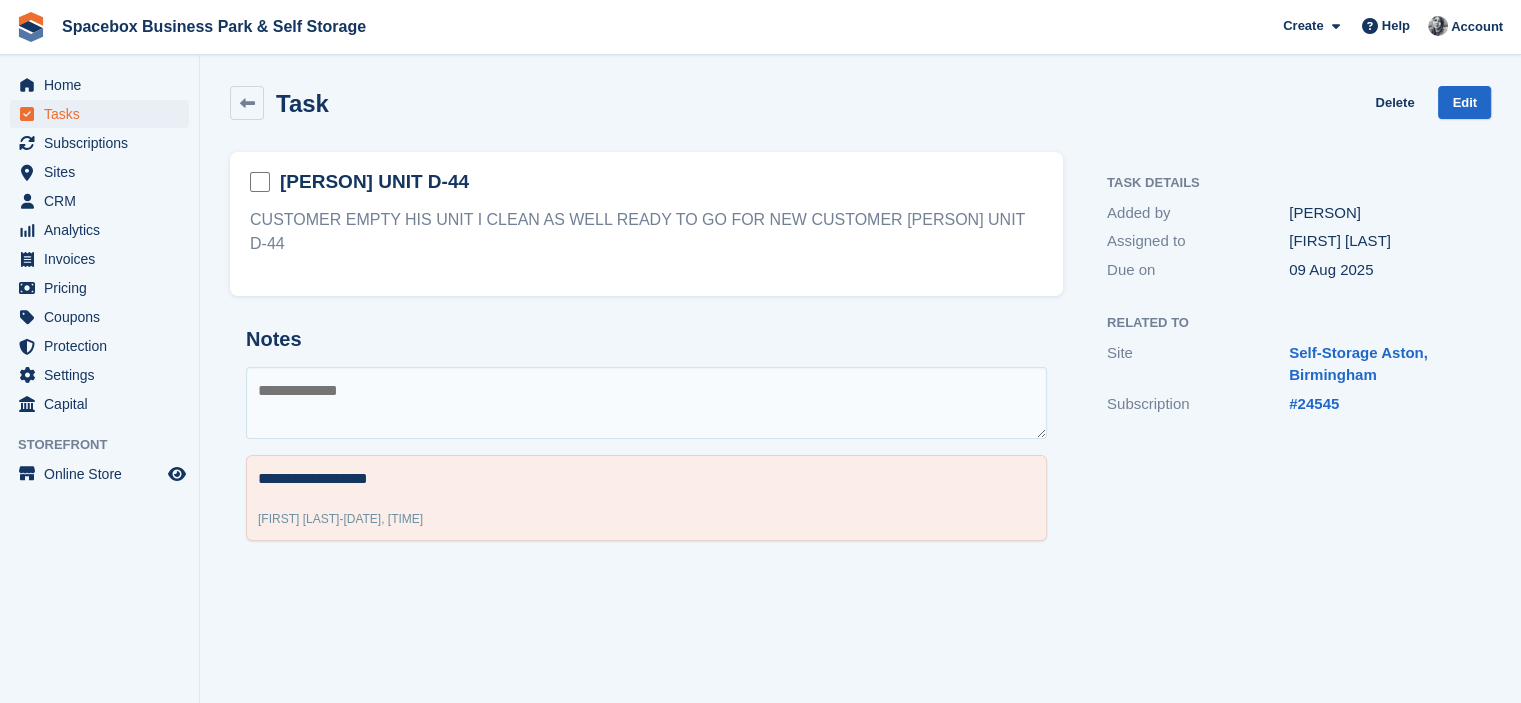 click at bounding box center [265, 183] 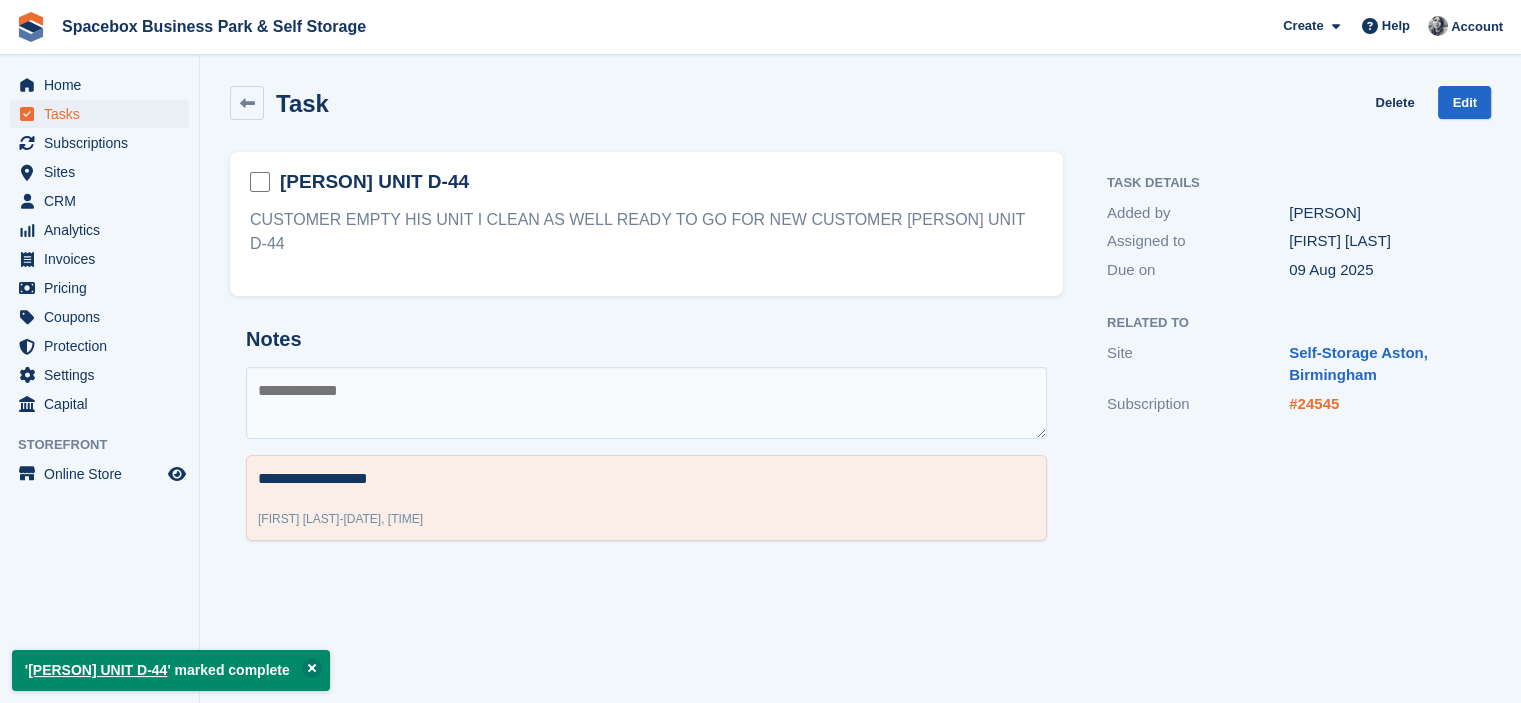 click on "#24545" at bounding box center (1314, 403) 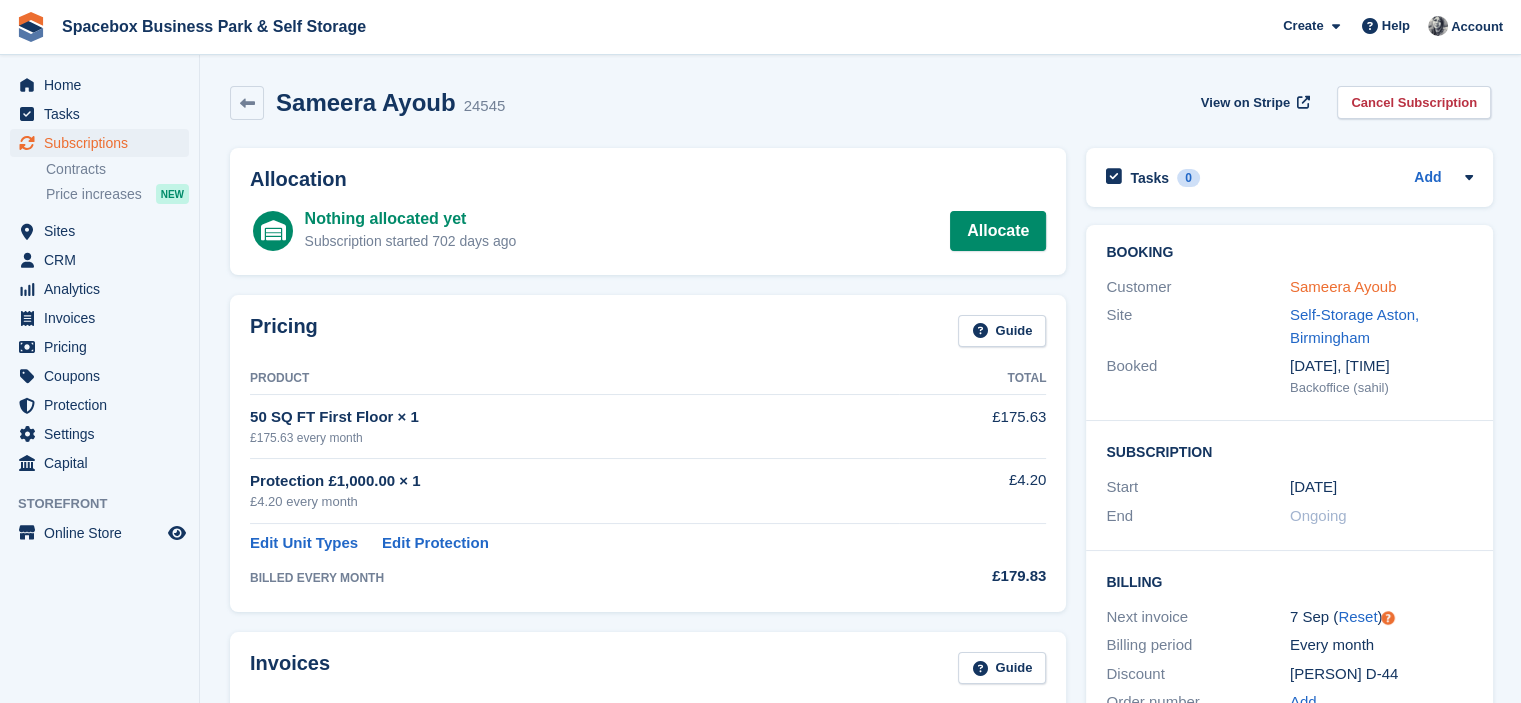 click on "Sameera Ayoub" at bounding box center (1343, 286) 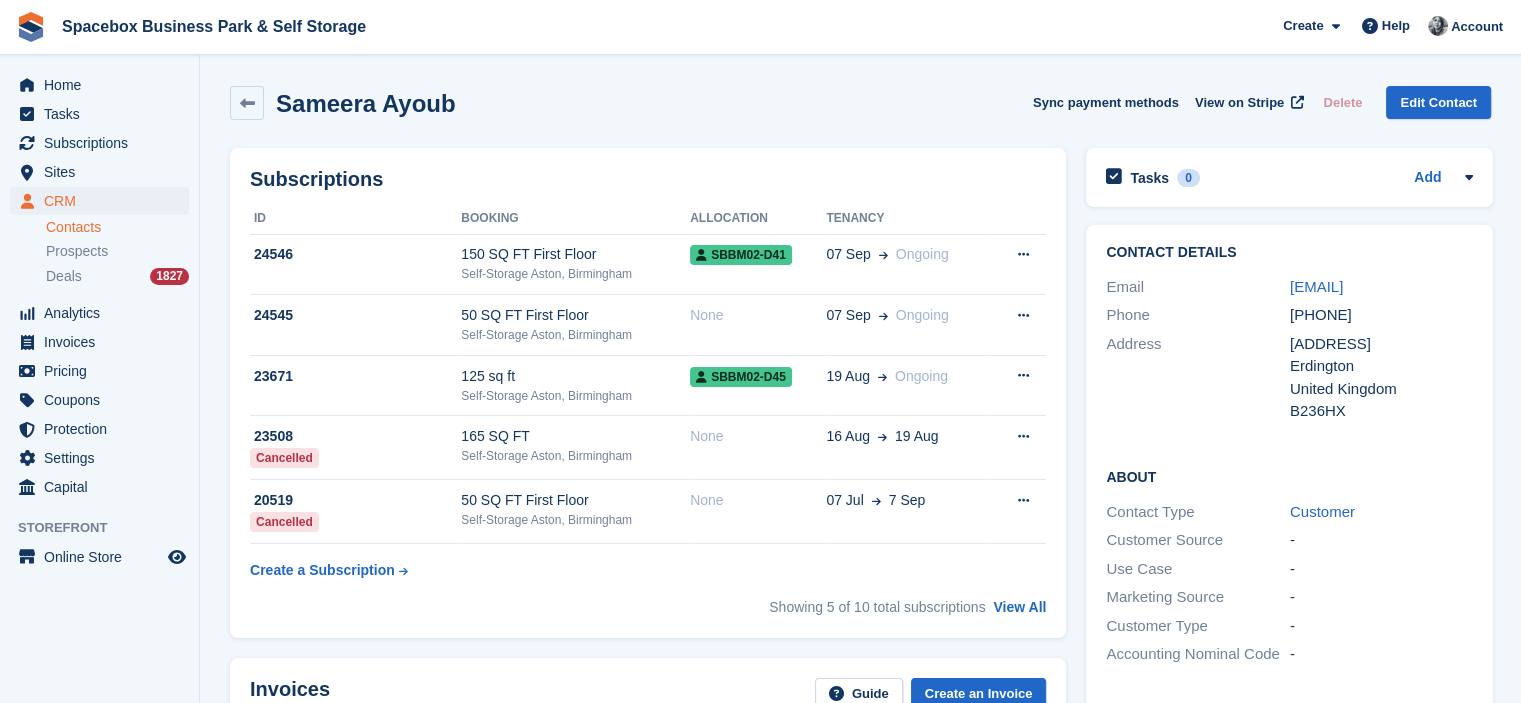drag, startPoint x: 1312, startPoint y: 310, endPoint x: 1280, endPoint y: 284, distance: 41.231056 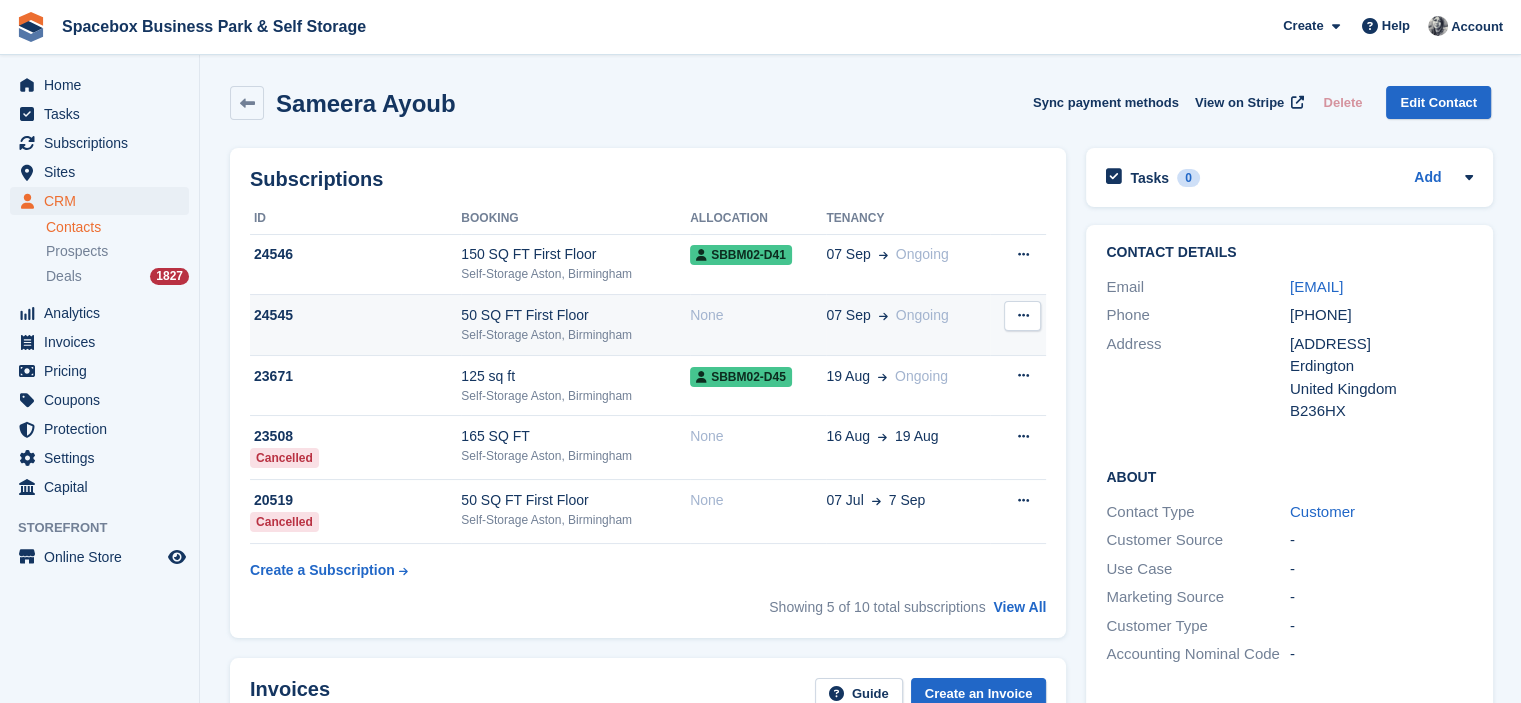 click on "None" at bounding box center [758, 315] 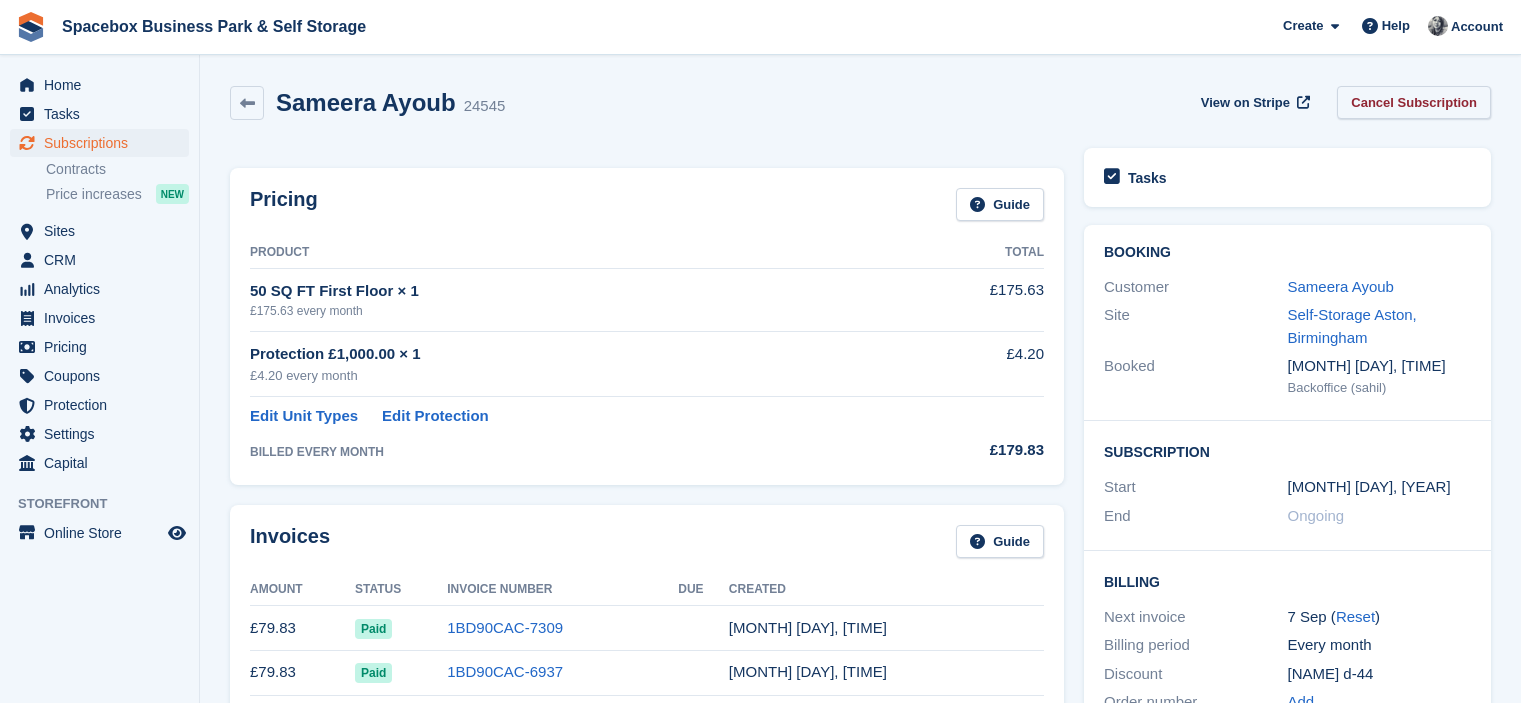 scroll, scrollTop: 0, scrollLeft: 0, axis: both 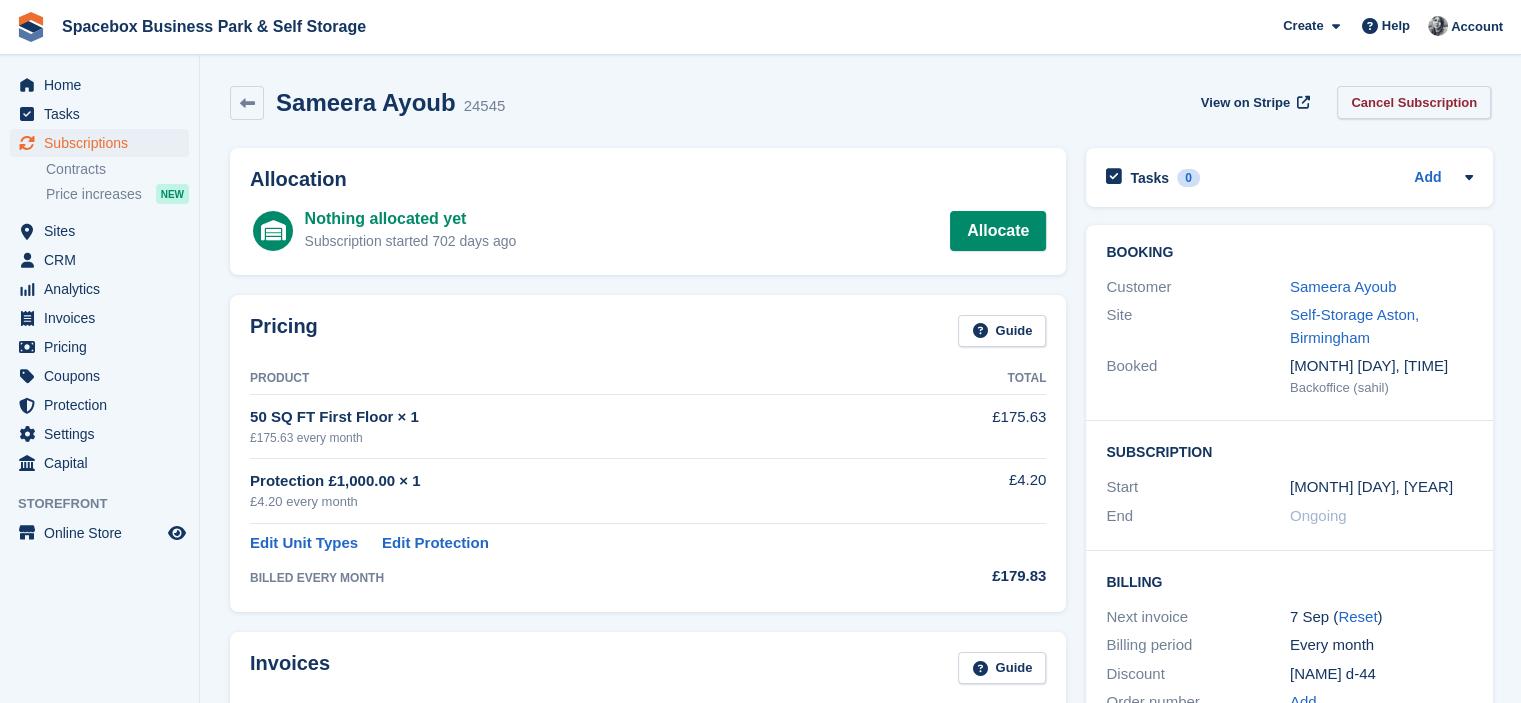 click on "Cancel Subscription" at bounding box center [1414, 102] 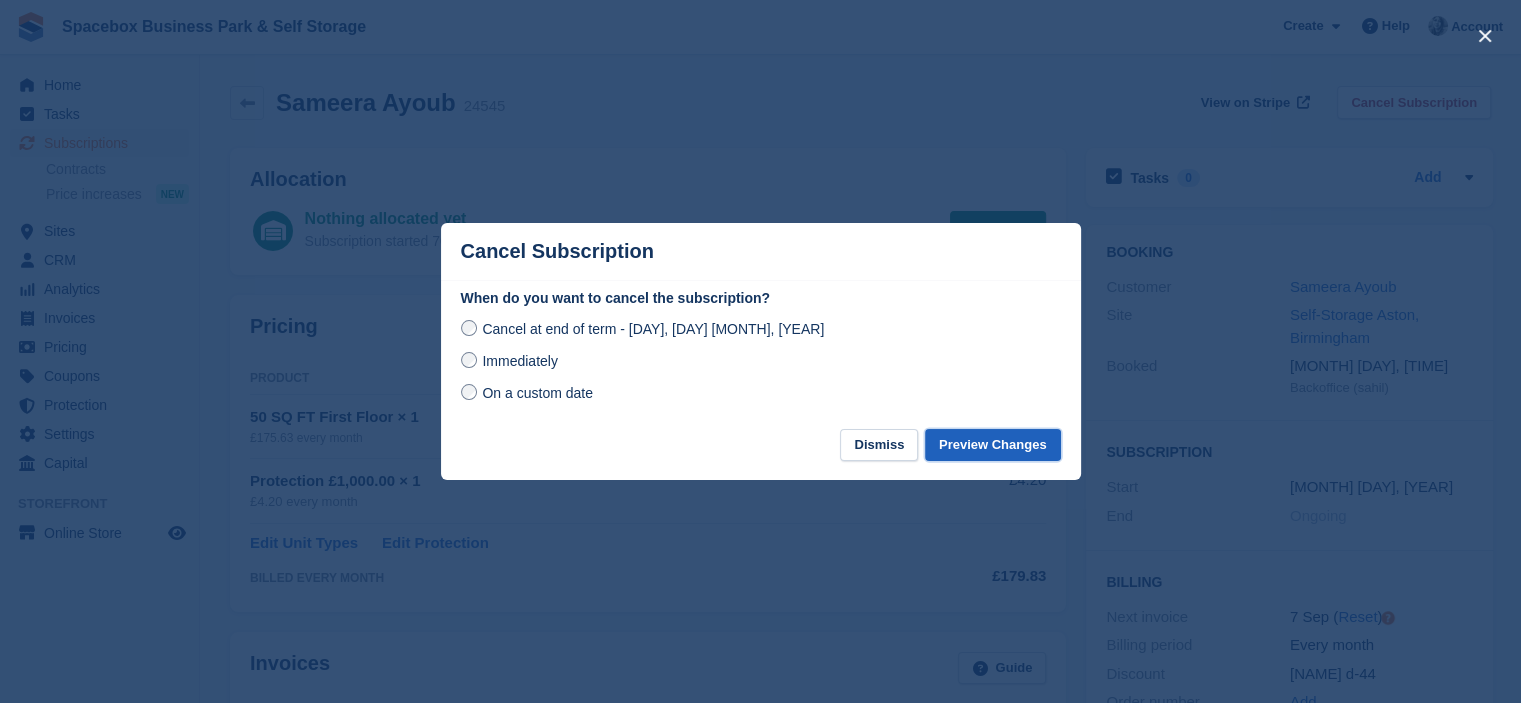 click on "Preview Changes" at bounding box center [993, 445] 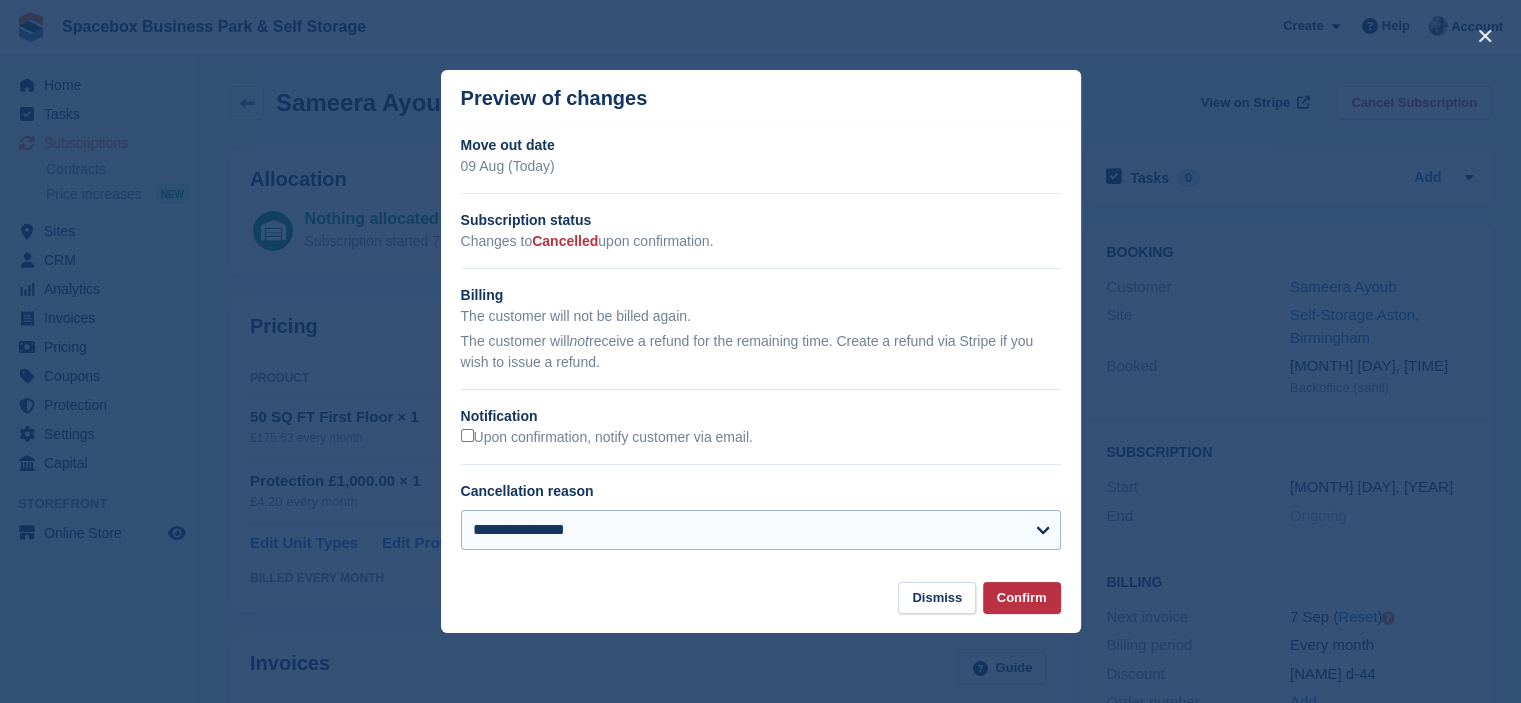 click on "**********" at bounding box center (761, 350) 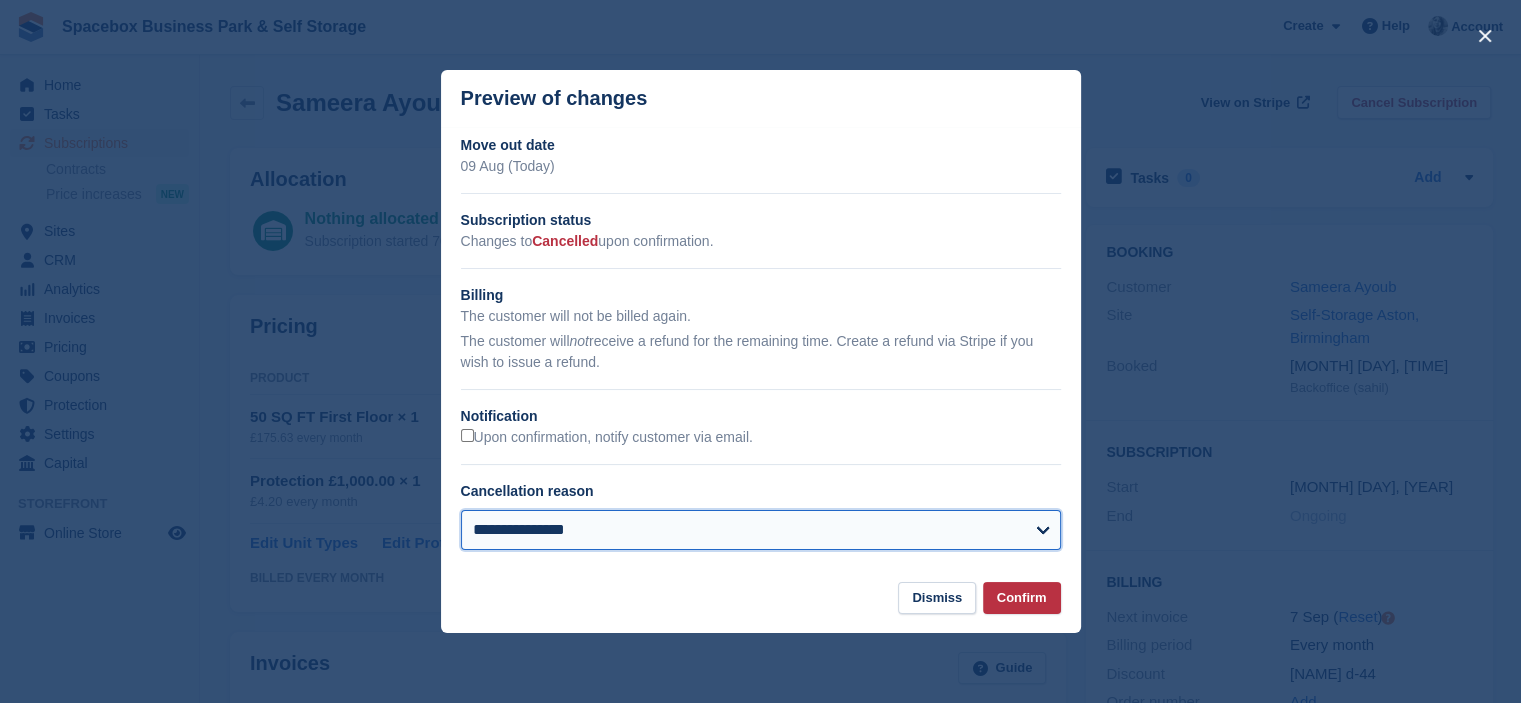 click on "**********" at bounding box center [761, 530] 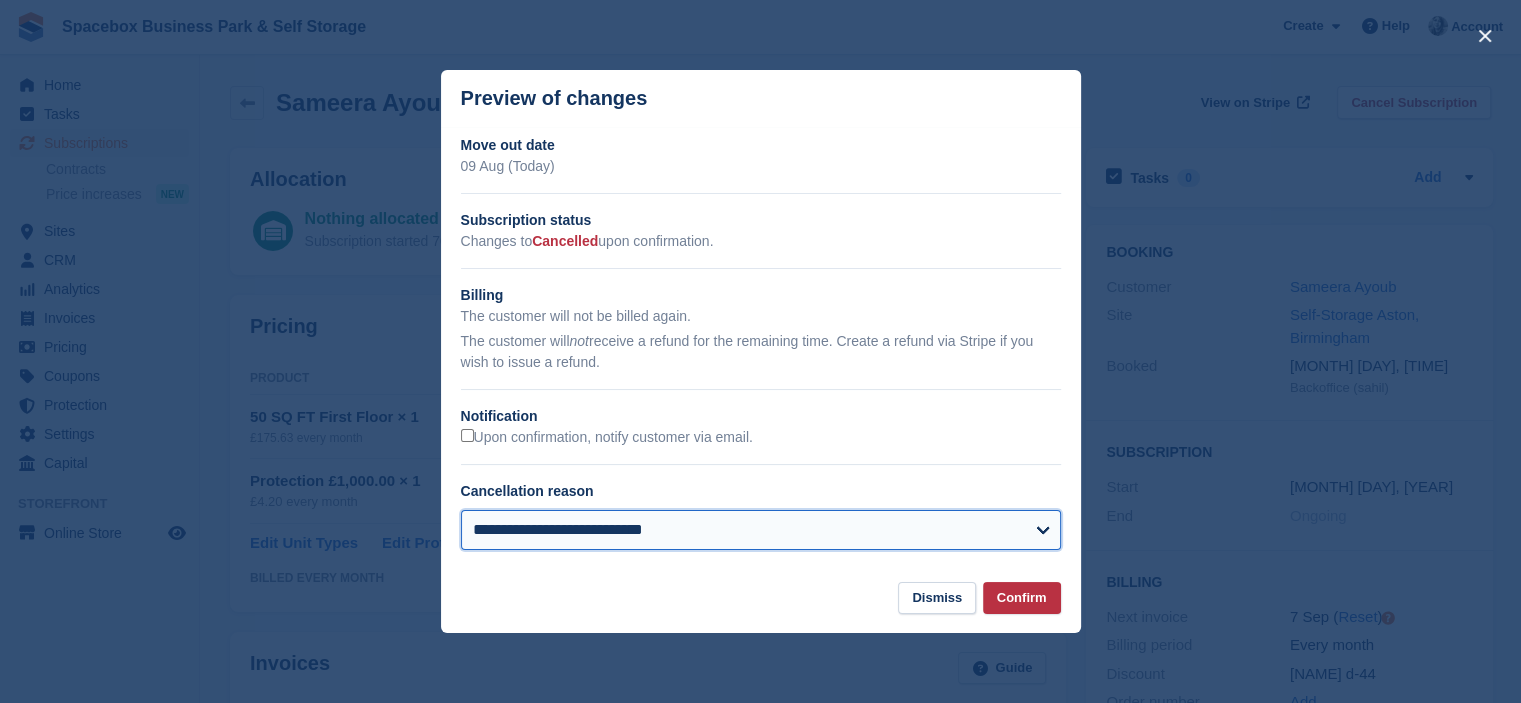 click on "**********" at bounding box center (761, 530) 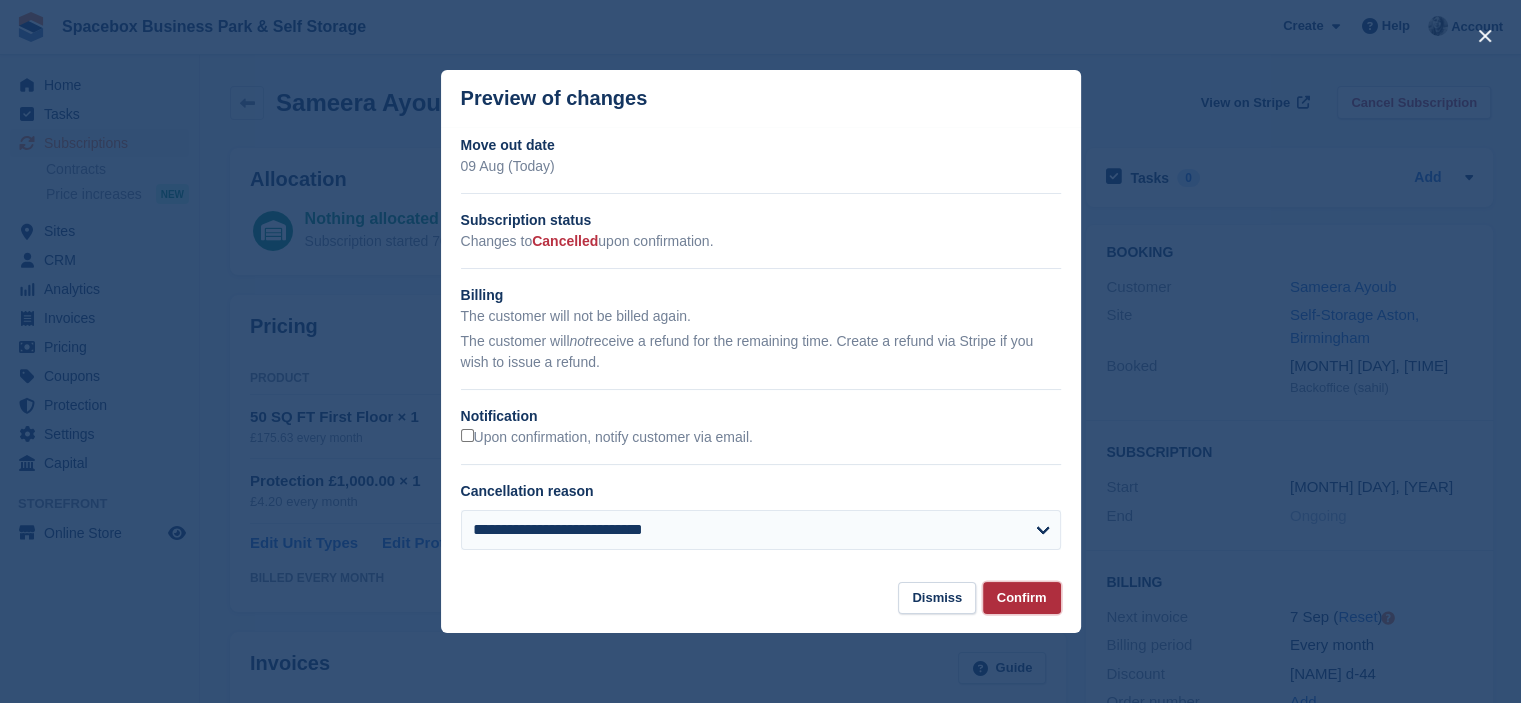 click on "Confirm" at bounding box center (1022, 598) 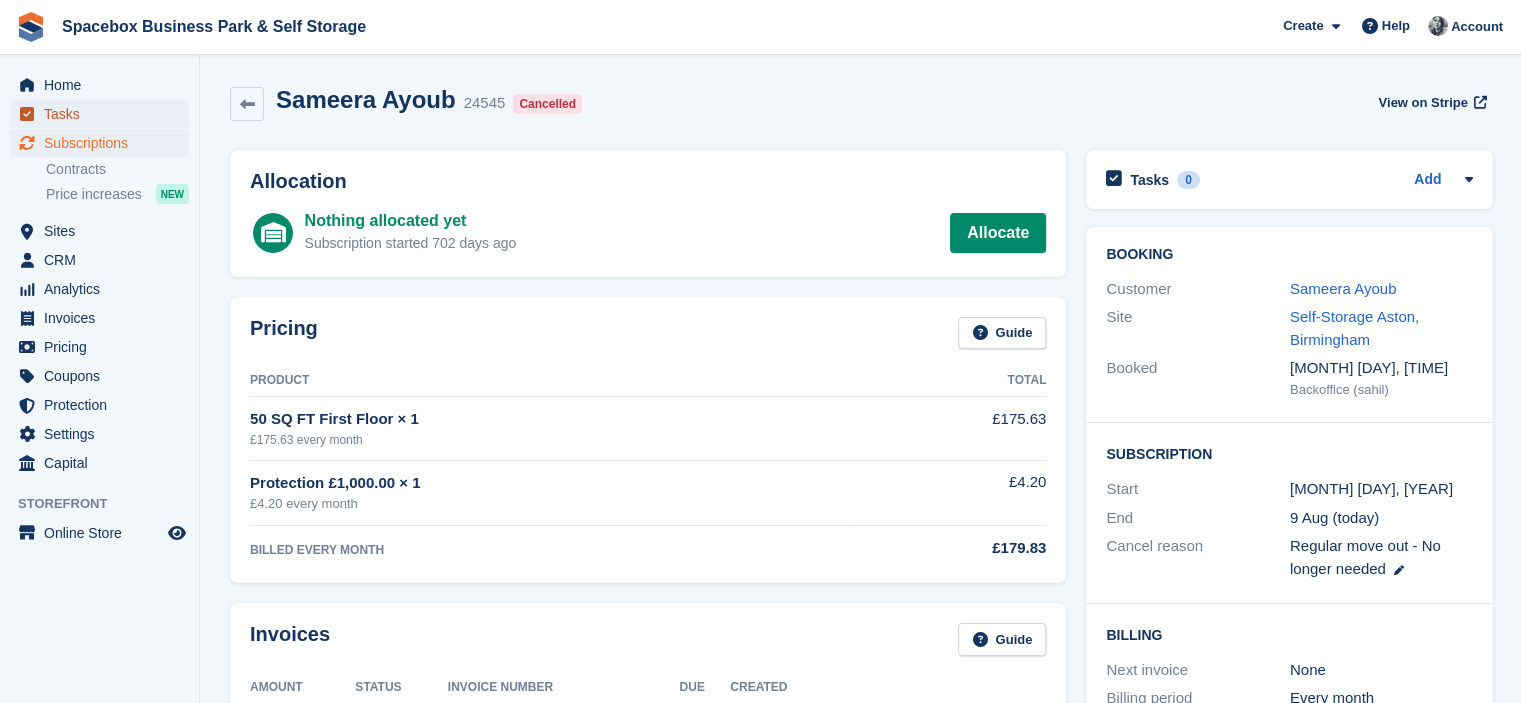click on "Tasks" at bounding box center [104, 114] 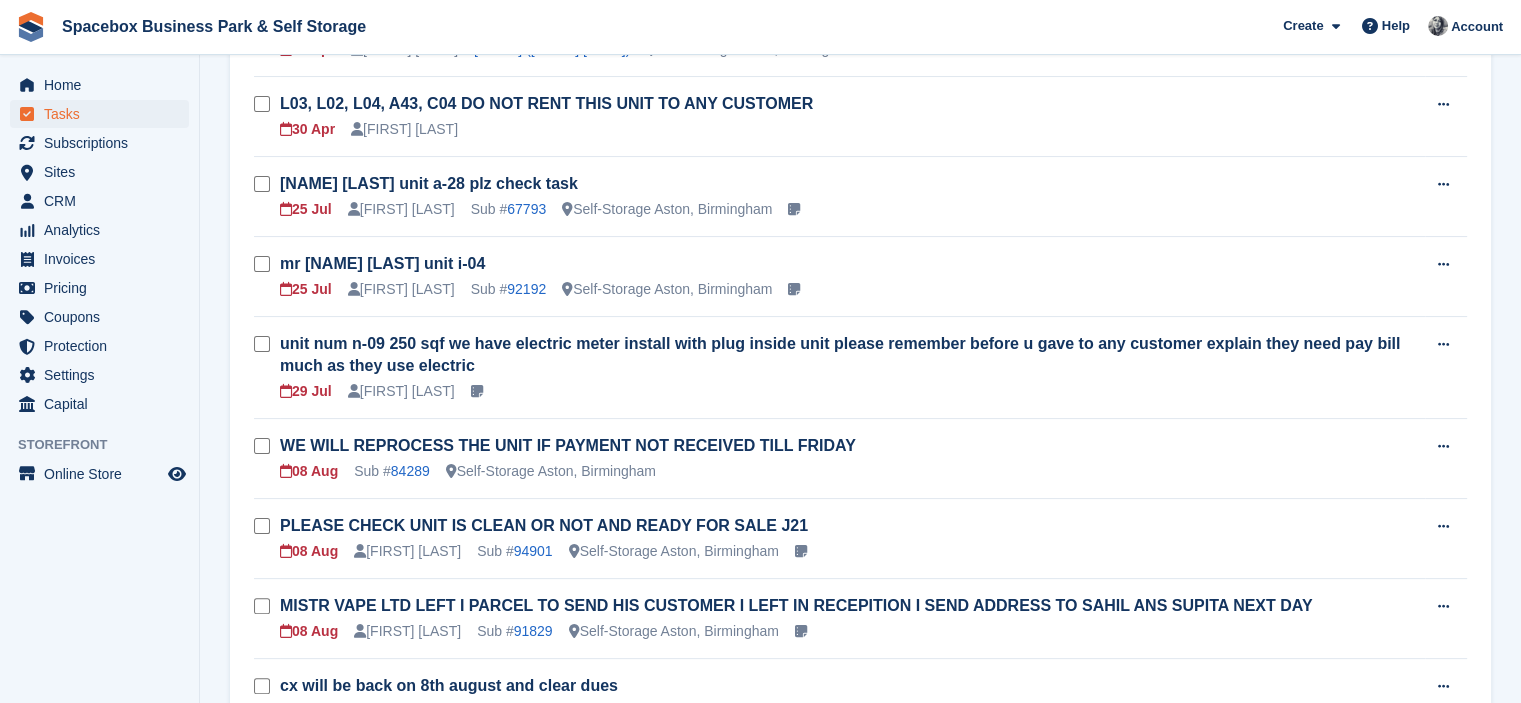 scroll, scrollTop: 407, scrollLeft: 0, axis: vertical 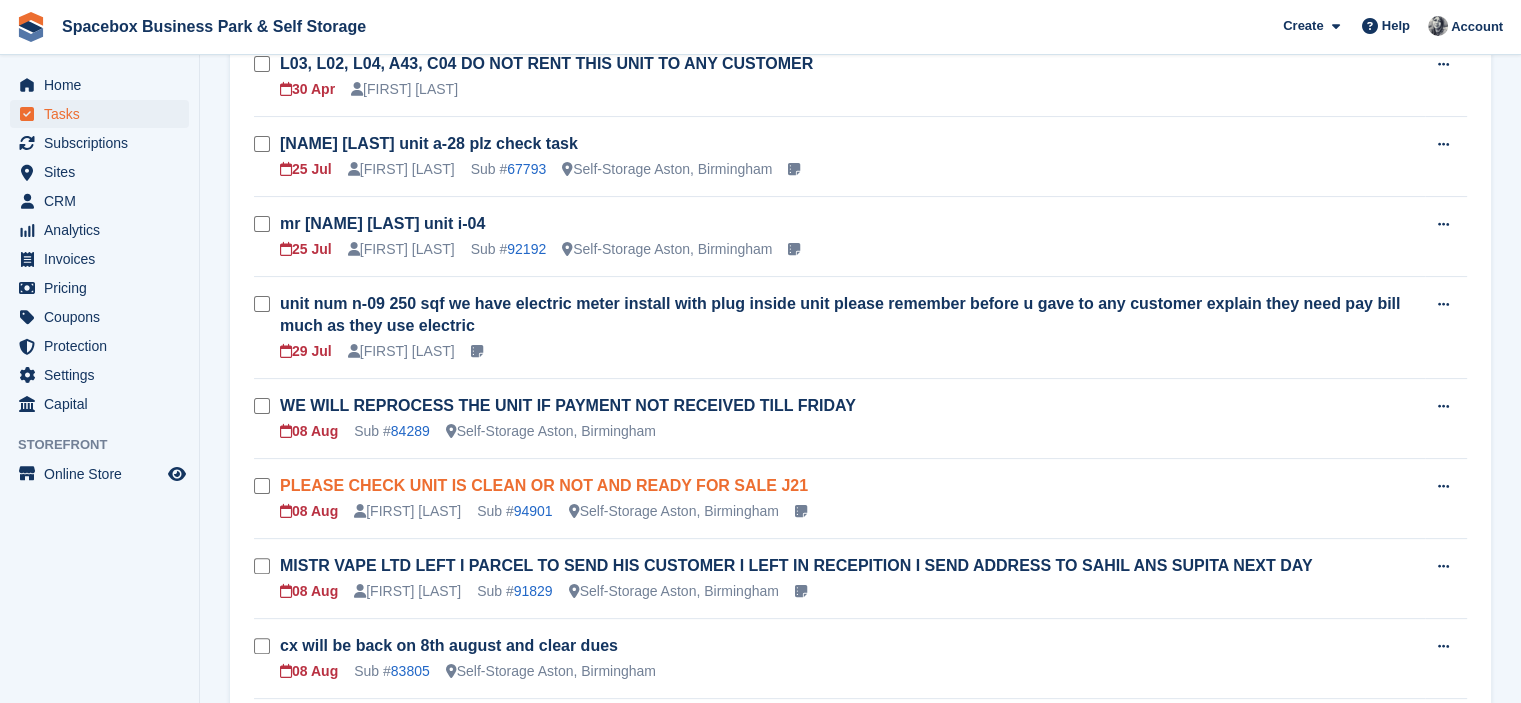 click on "PLEASE CHECK UNIT IS CLEAN OR NOT AND READY FOR SALE J21" at bounding box center (544, 485) 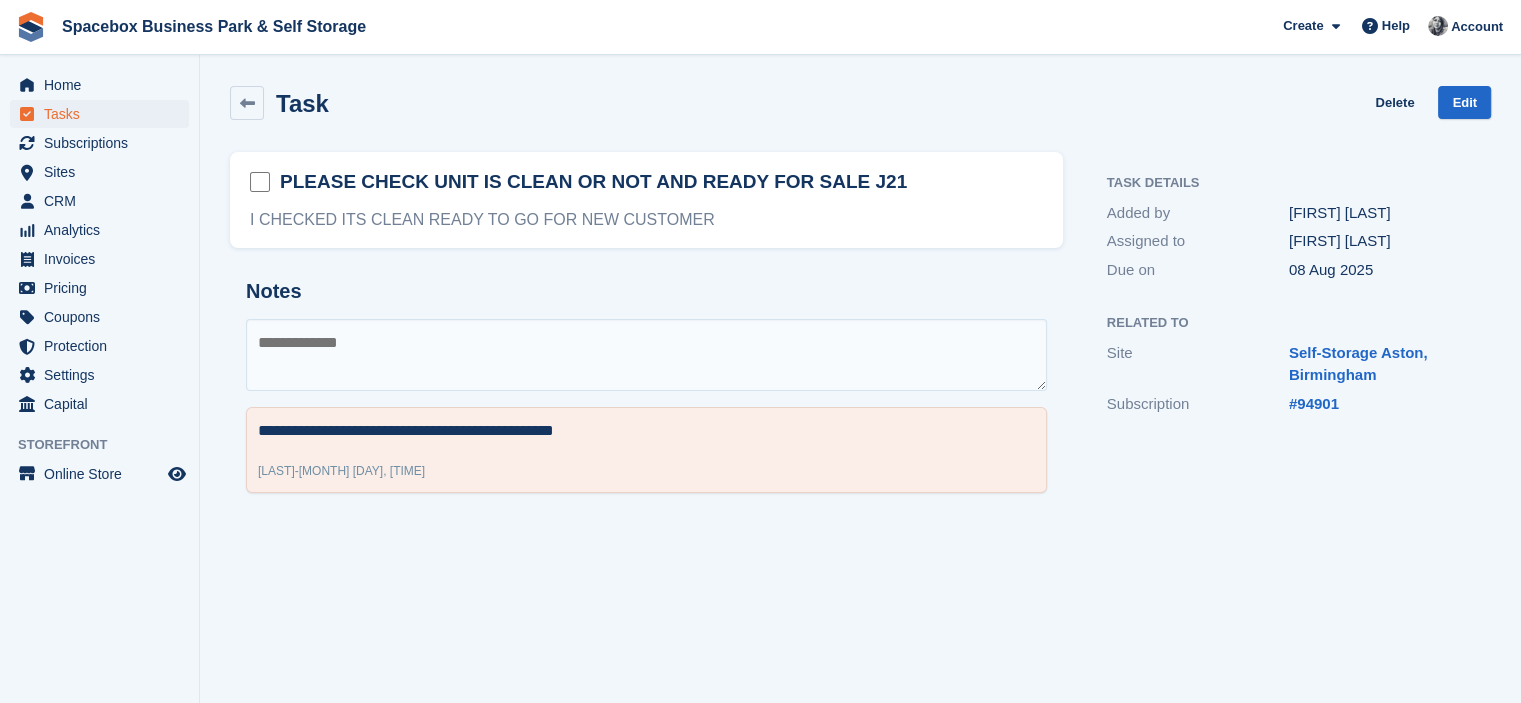 scroll, scrollTop: 0, scrollLeft: 0, axis: both 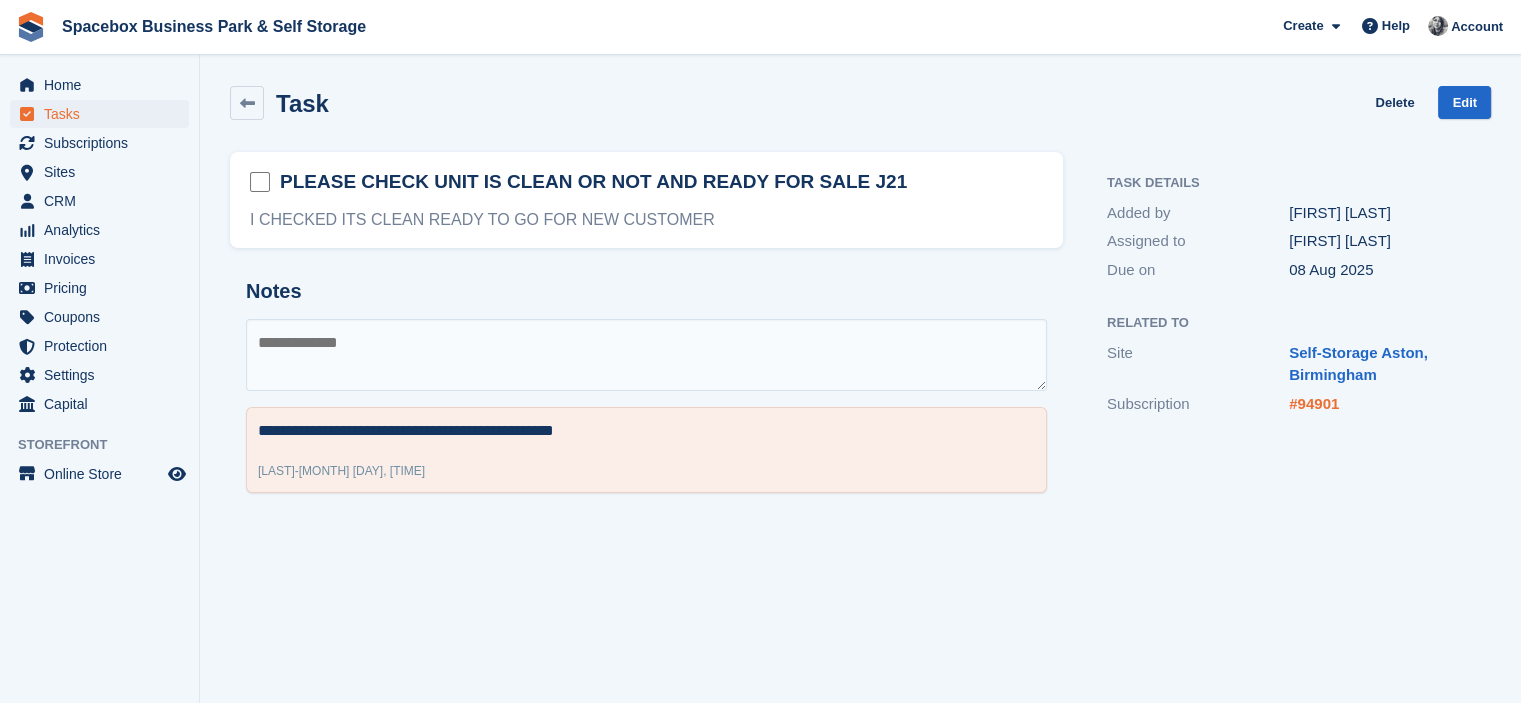 click on "#94901" at bounding box center [1314, 403] 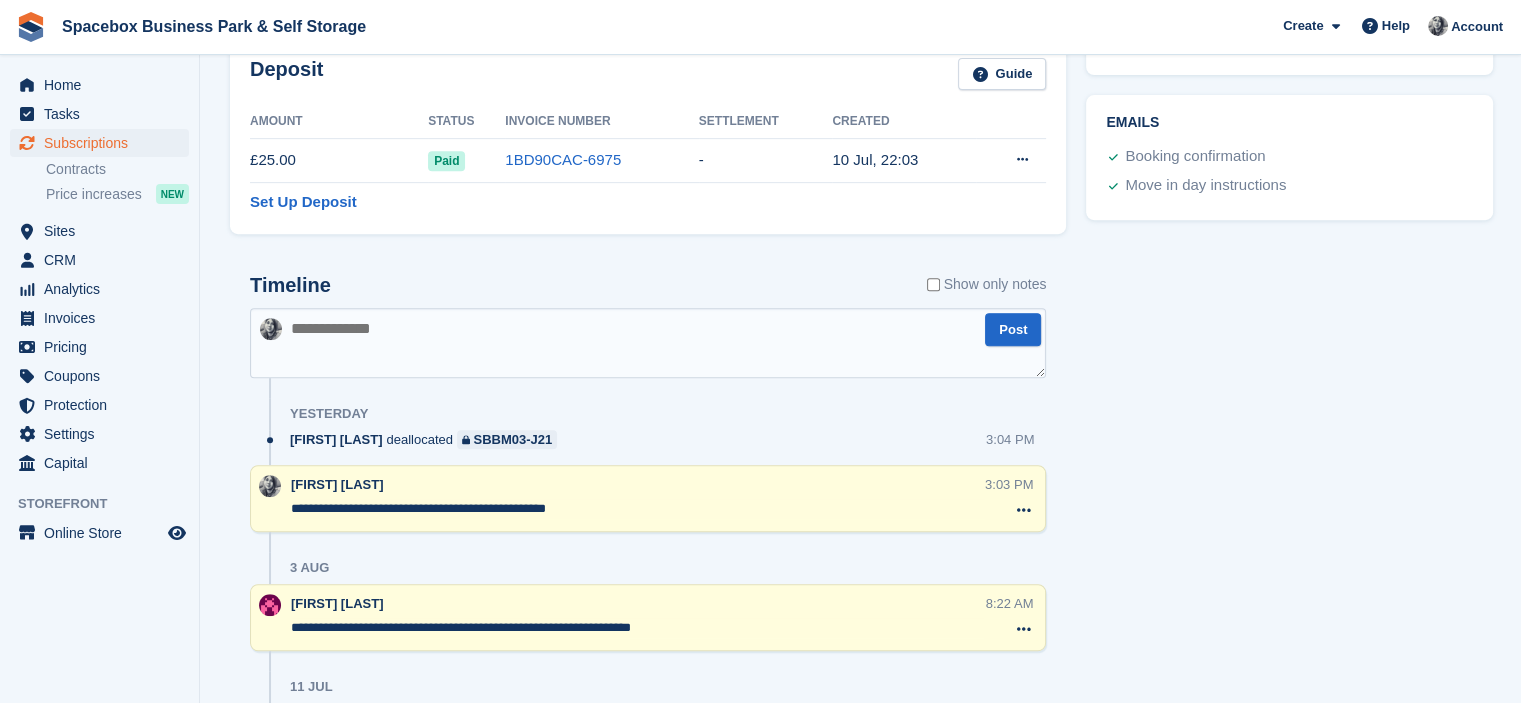 scroll, scrollTop: 734, scrollLeft: 0, axis: vertical 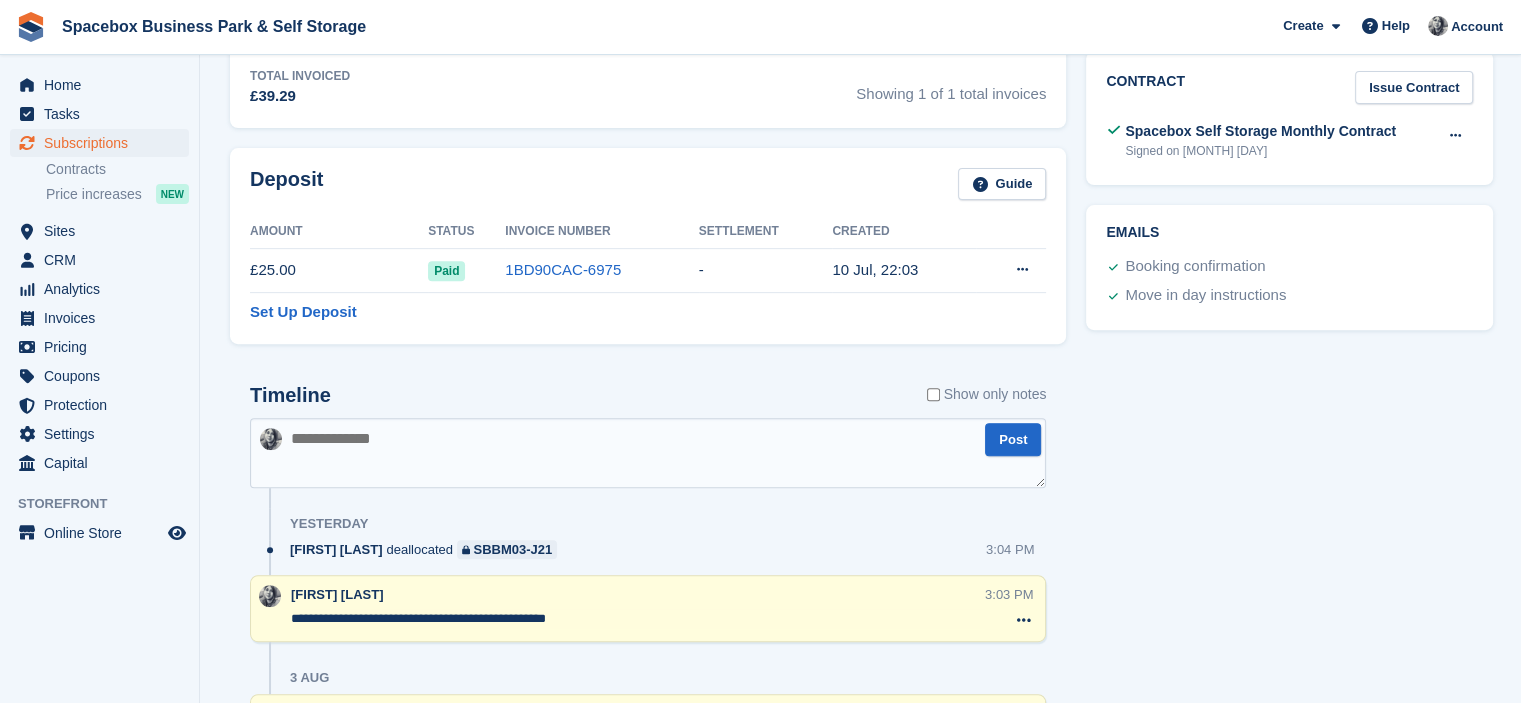 click at bounding box center (648, 453) 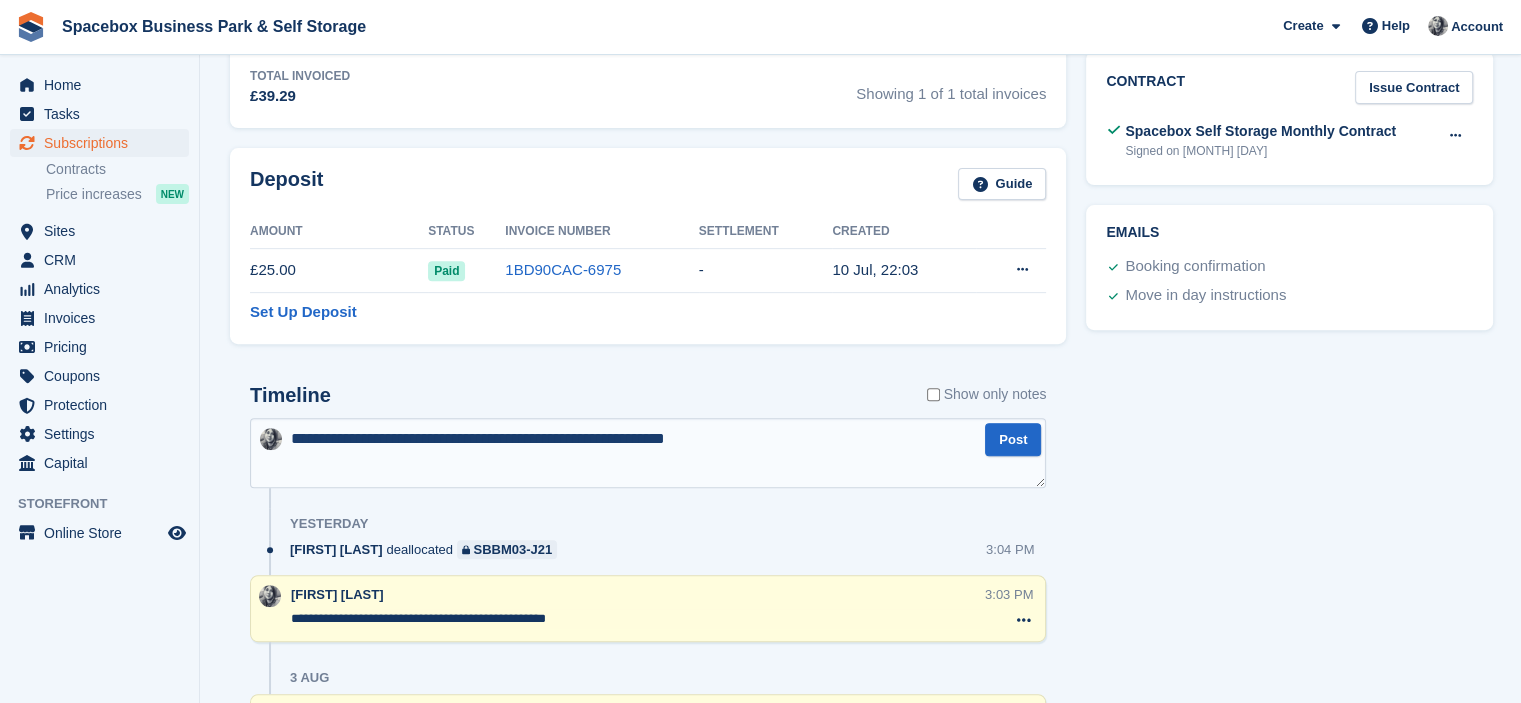 type on "**********" 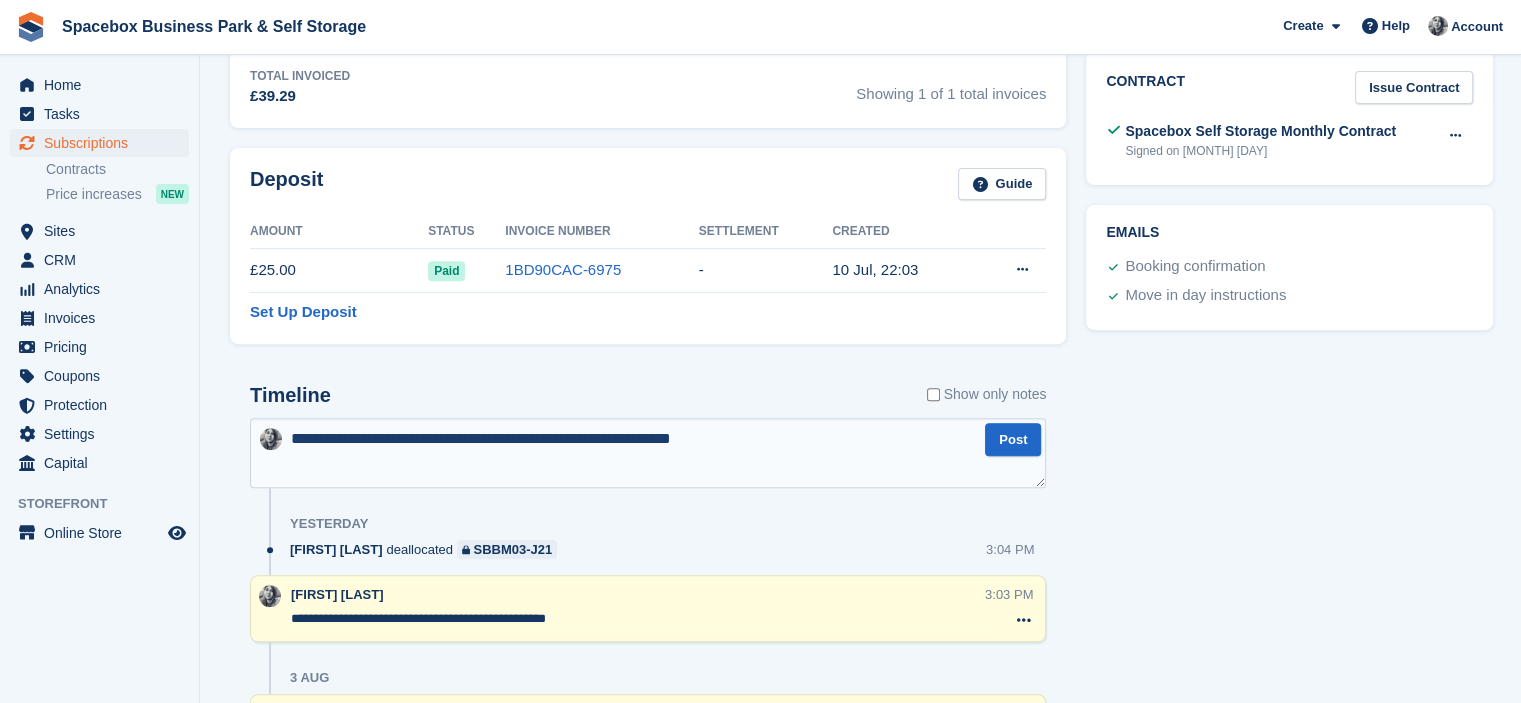 type 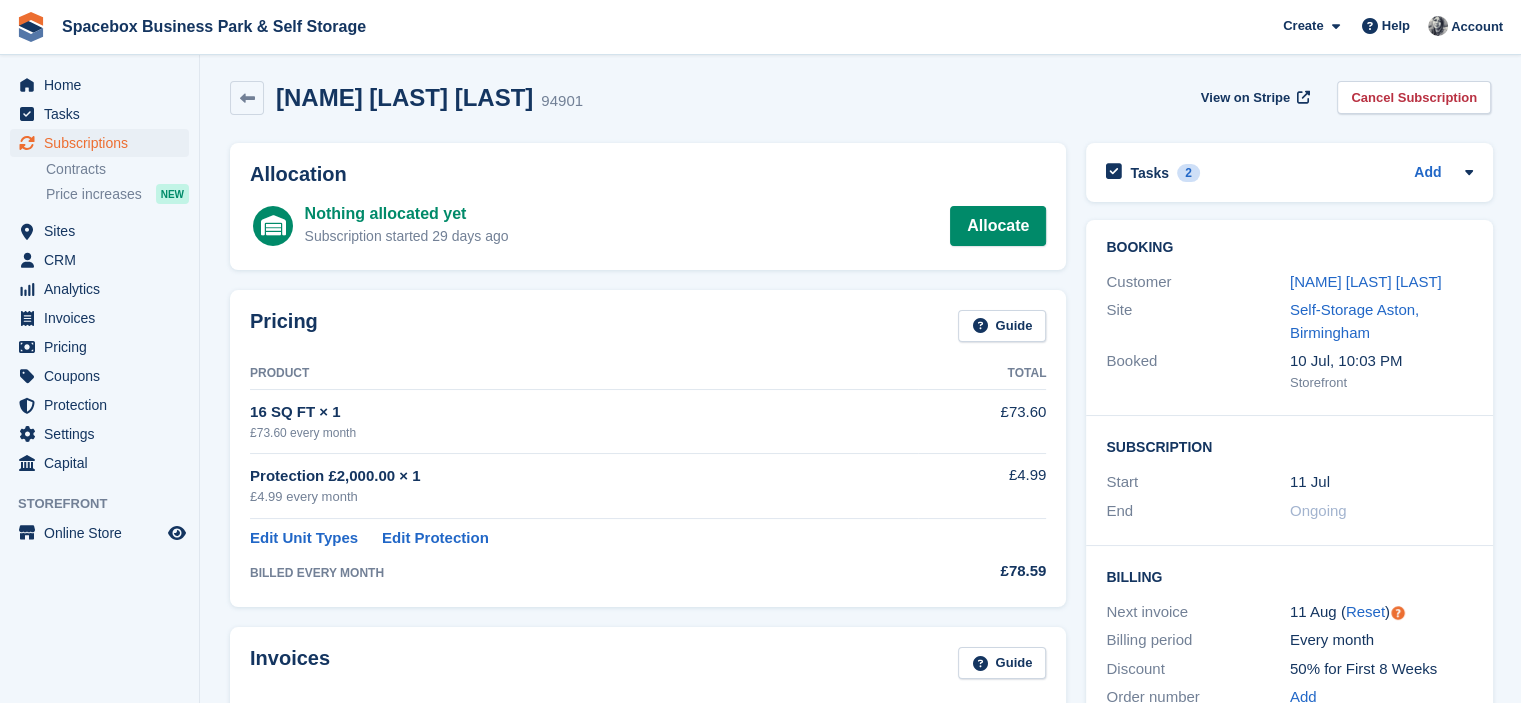 scroll, scrollTop: 0, scrollLeft: 0, axis: both 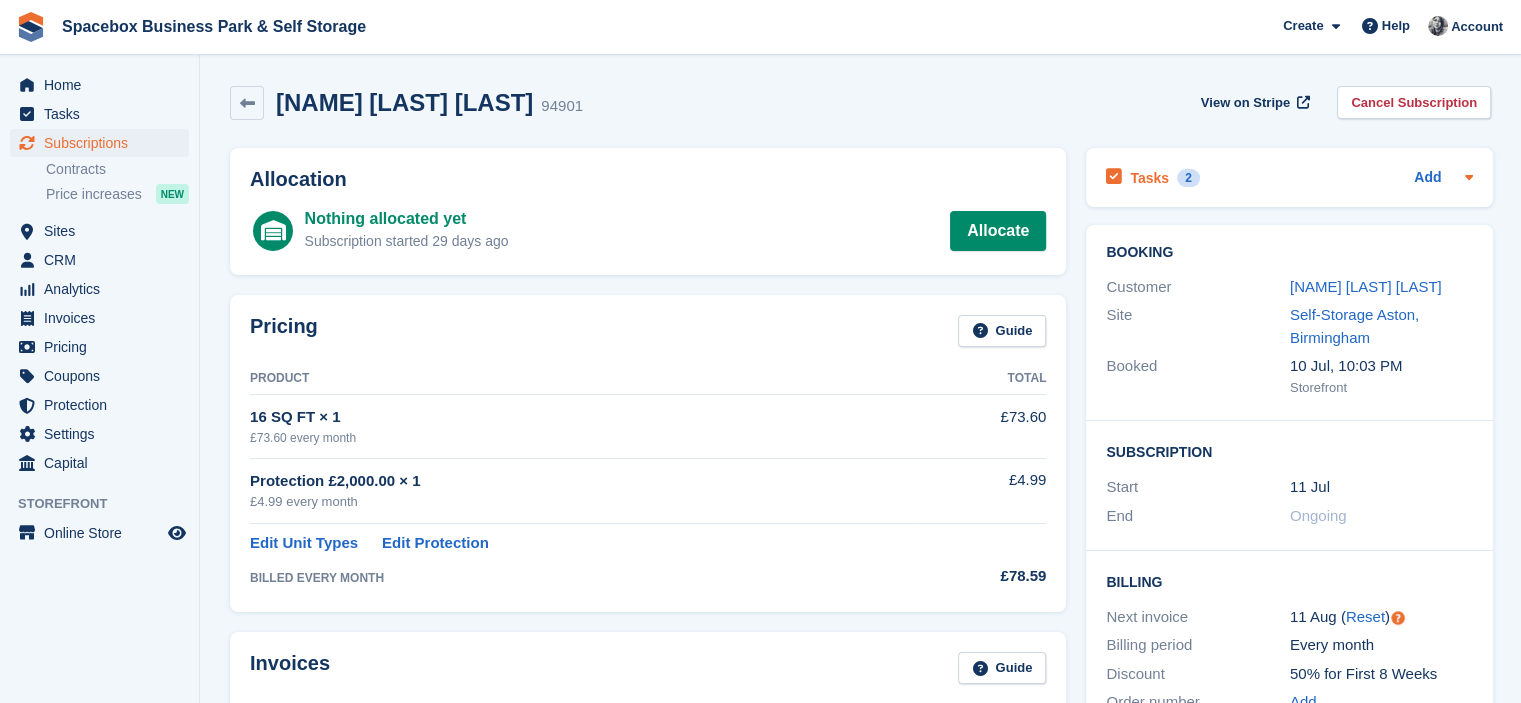 click on "Tasks
2
Add" at bounding box center [1289, 177] 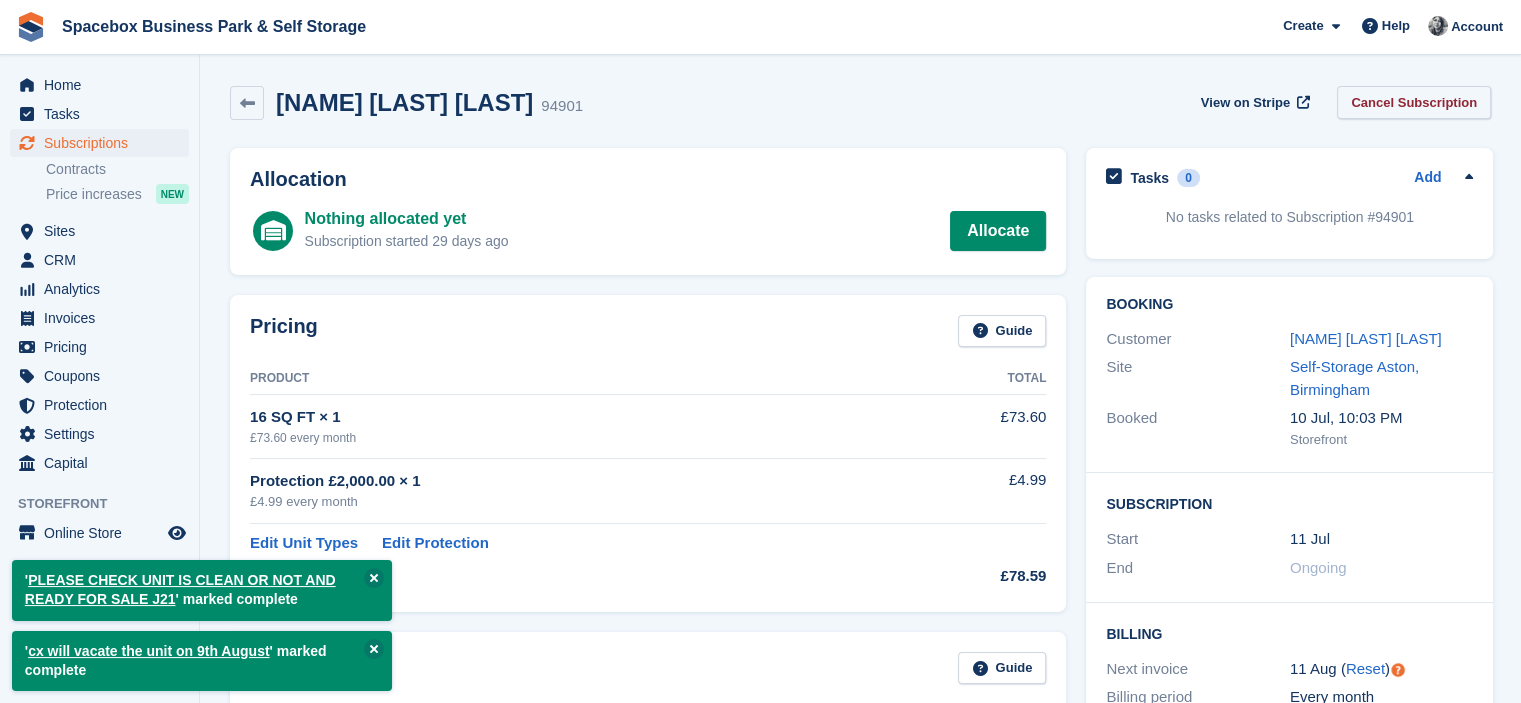 click on "Cancel Subscription" at bounding box center [1414, 102] 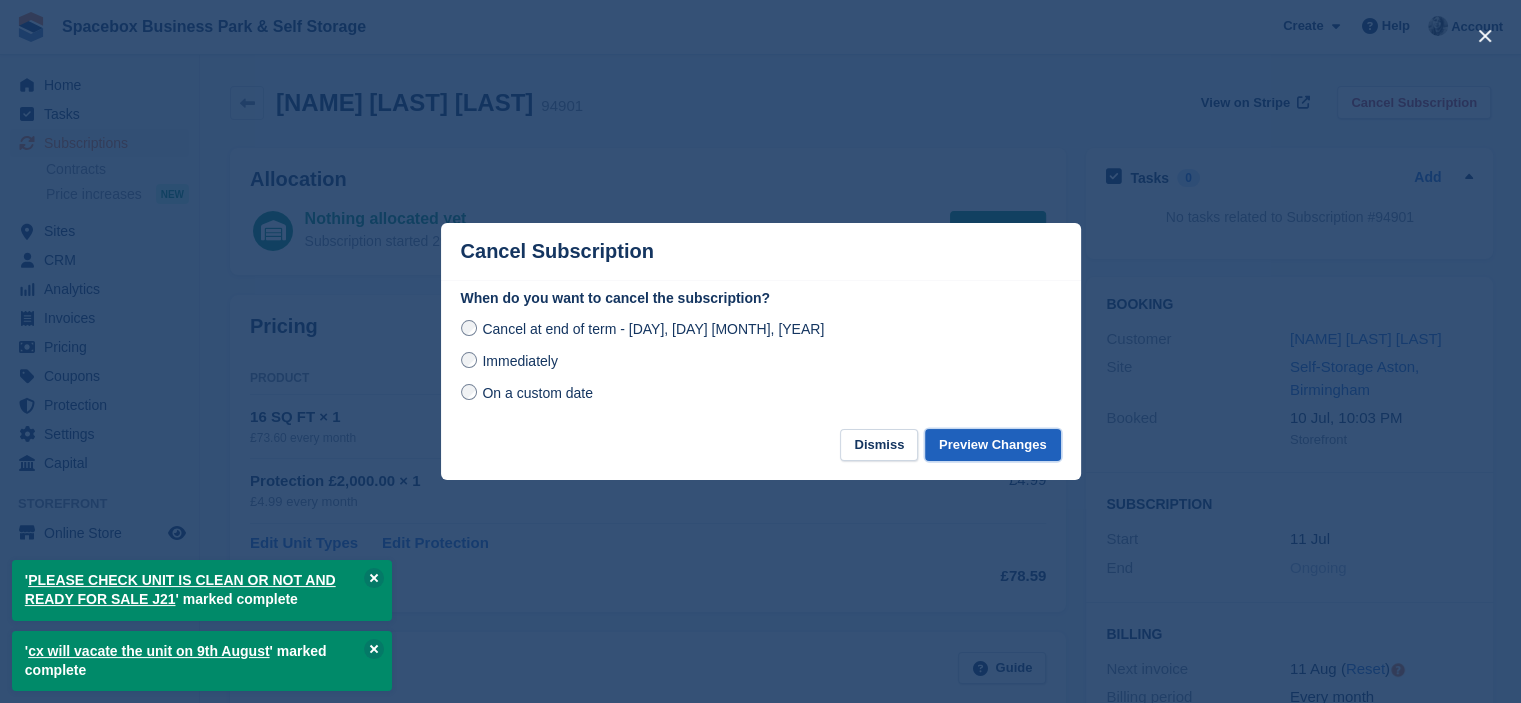 click on "Preview Changes" at bounding box center (993, 445) 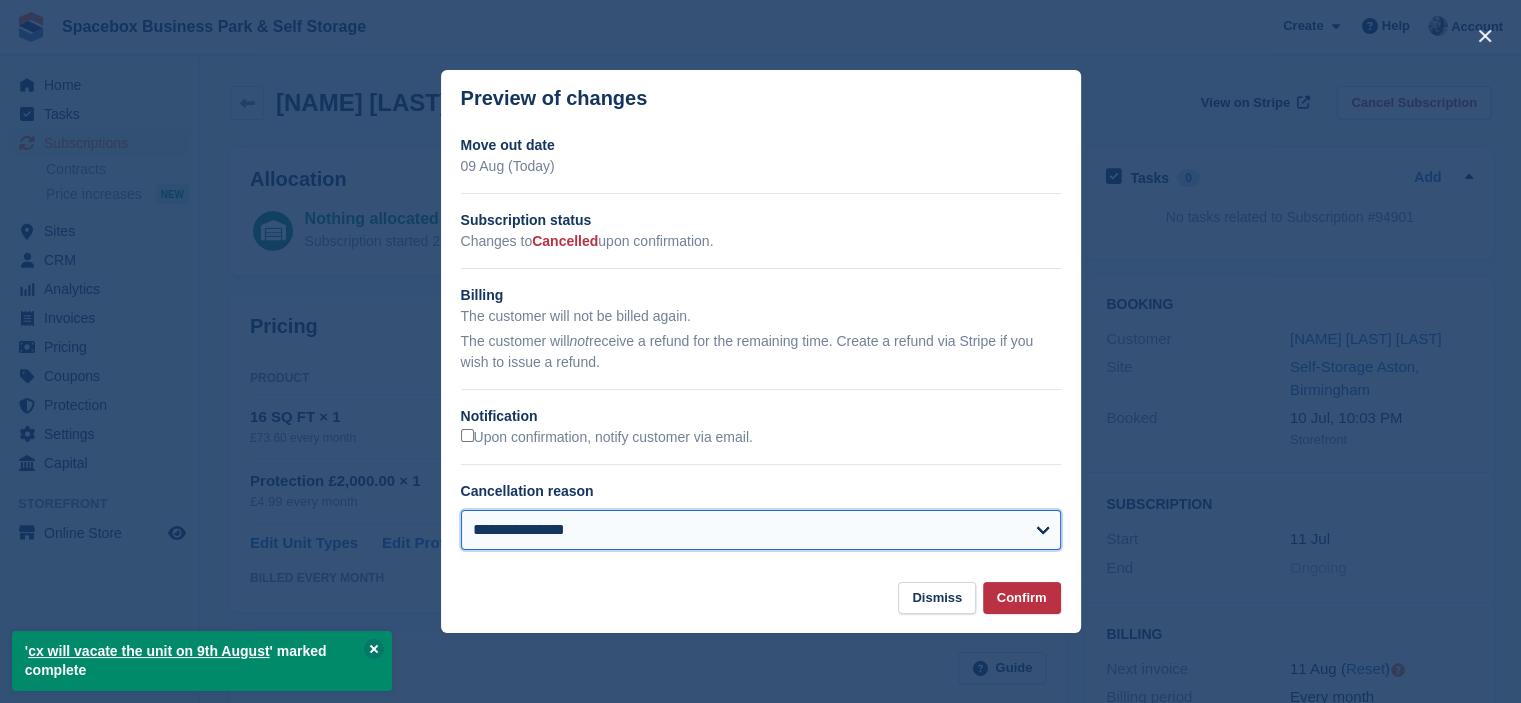 click on "**********" at bounding box center [761, 530] 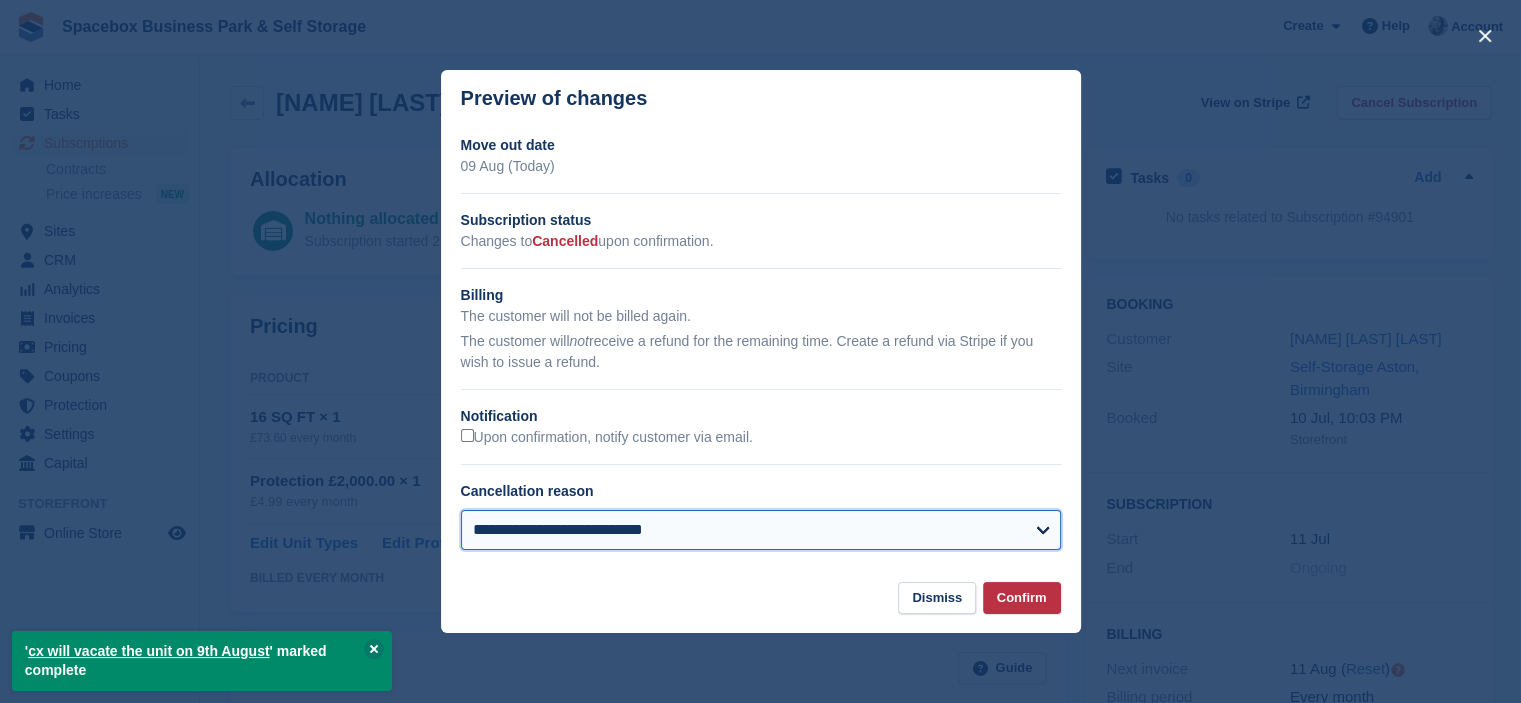 click on "**********" at bounding box center [761, 530] 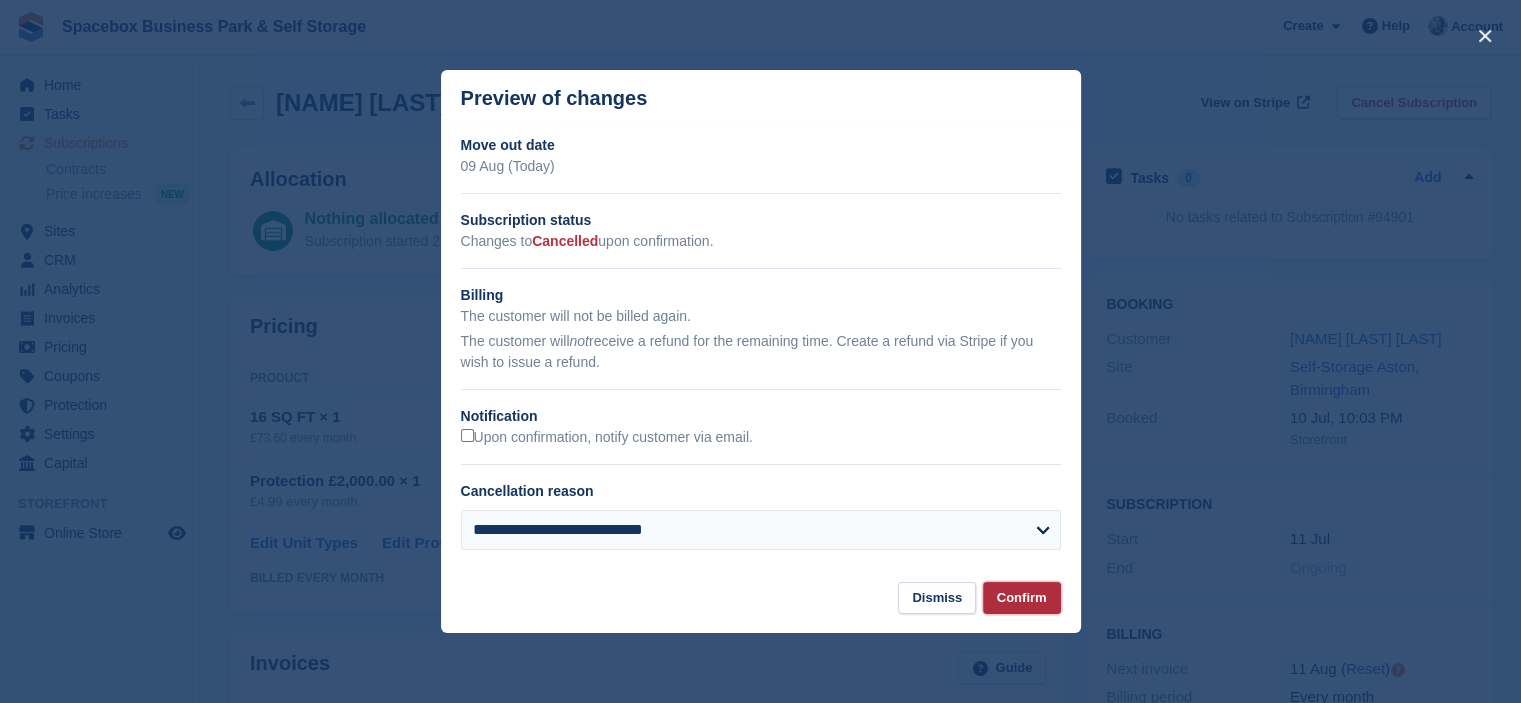 click on "Confirm" at bounding box center [1022, 598] 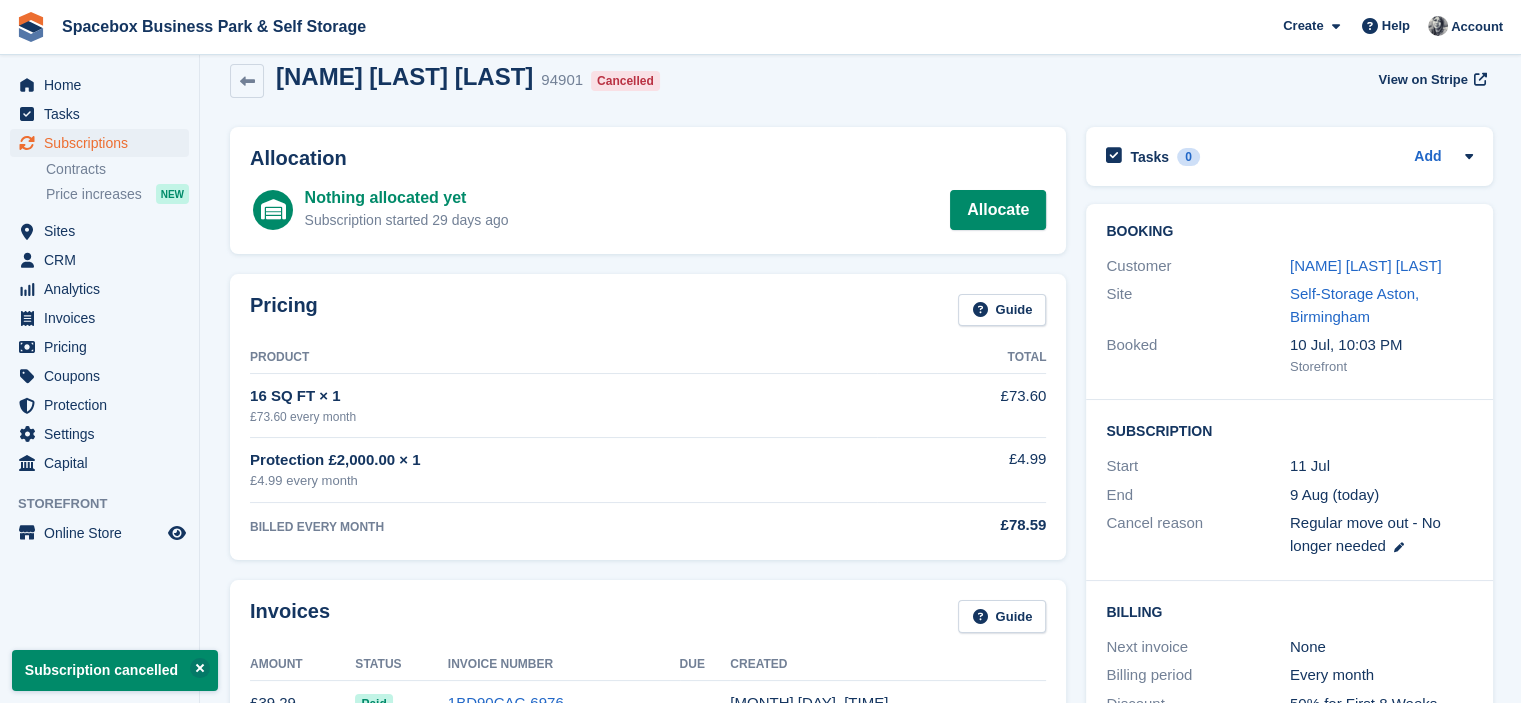 scroll, scrollTop: 0, scrollLeft: 0, axis: both 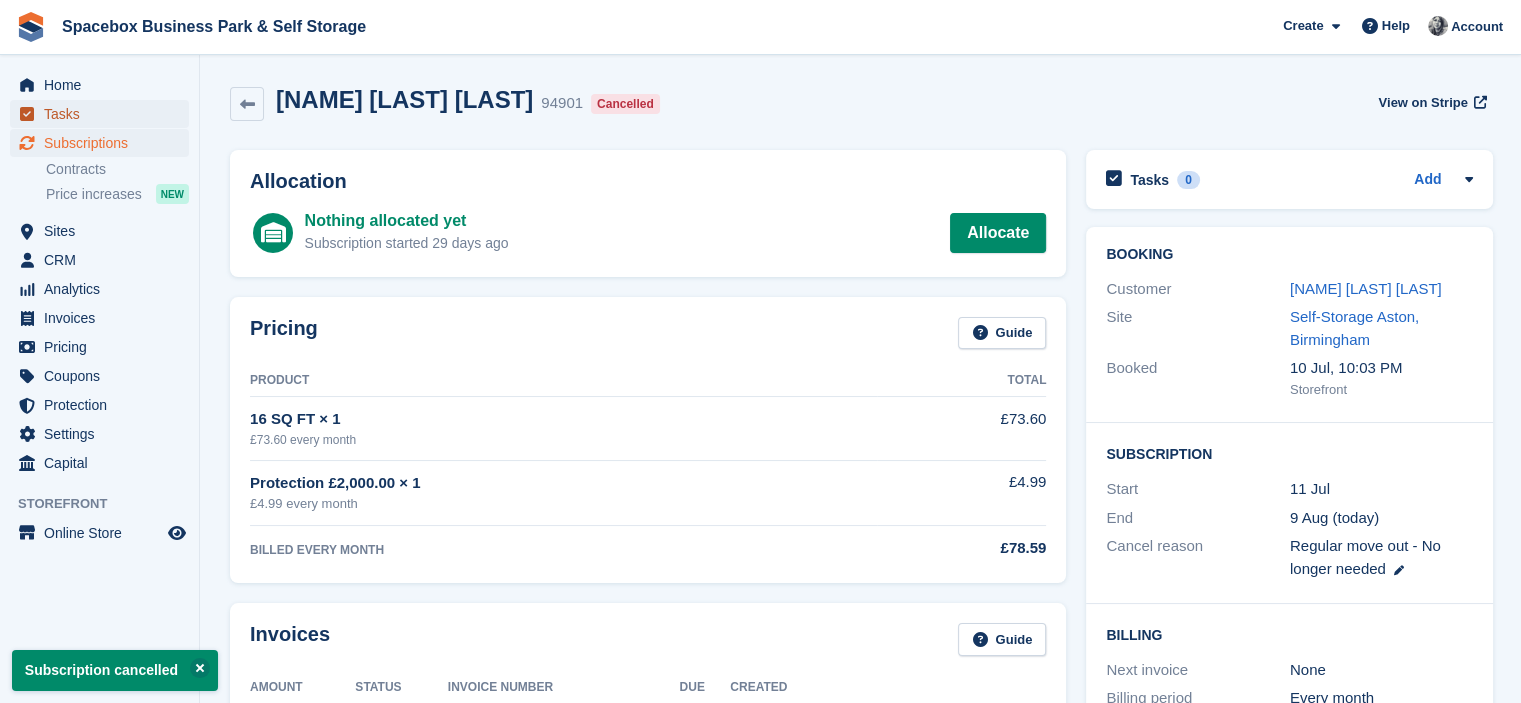 click on "Tasks" at bounding box center (104, 114) 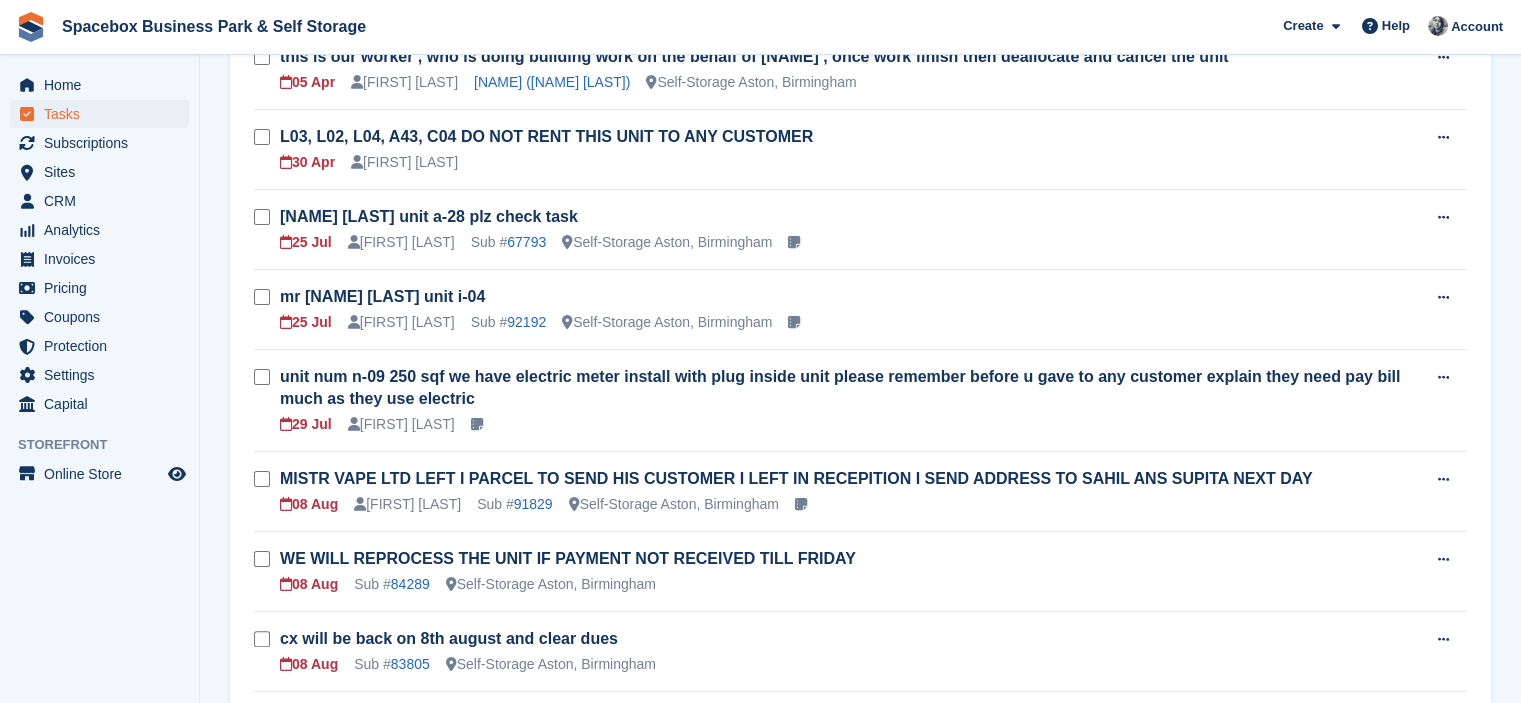 scroll, scrollTop: 374, scrollLeft: 0, axis: vertical 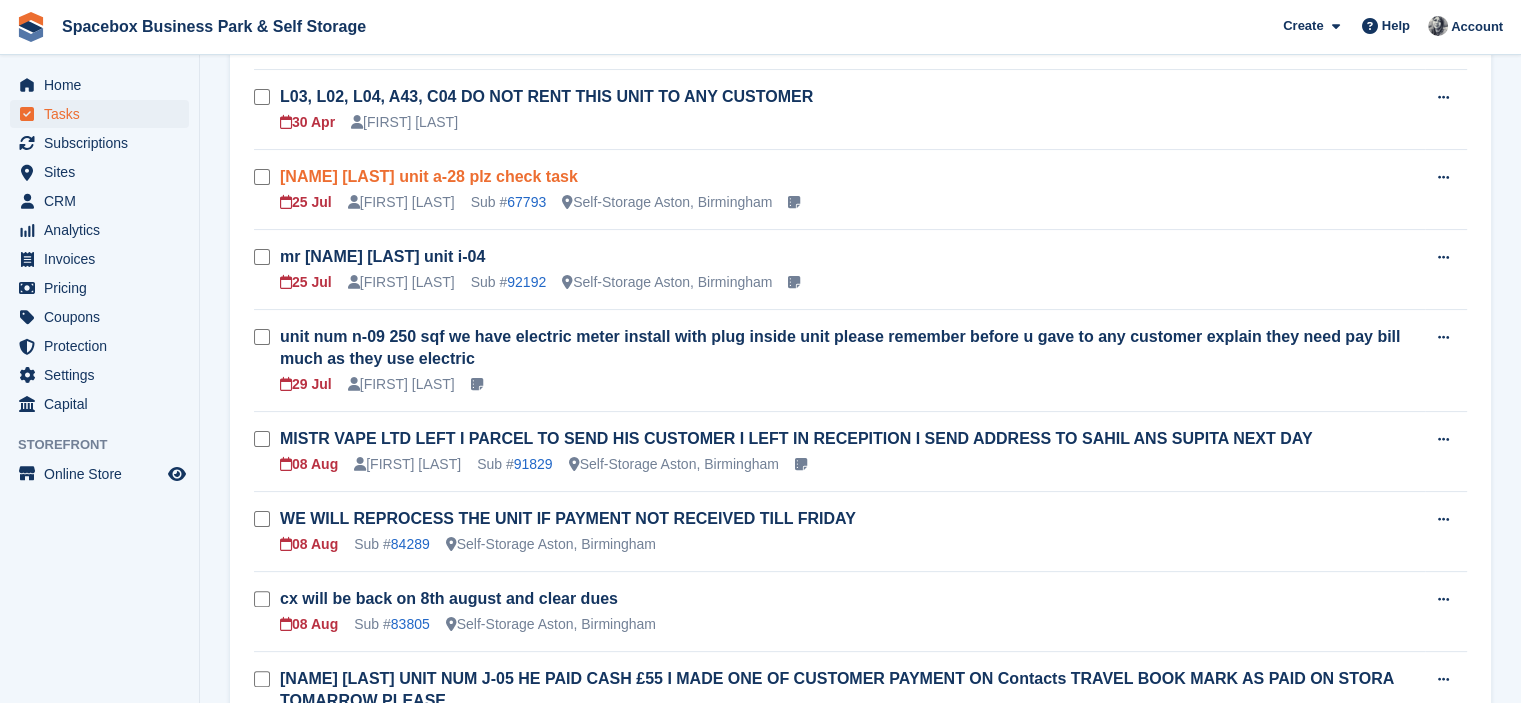 click on "Leonardo Ristic unit a-28 plz check task" at bounding box center [429, 176] 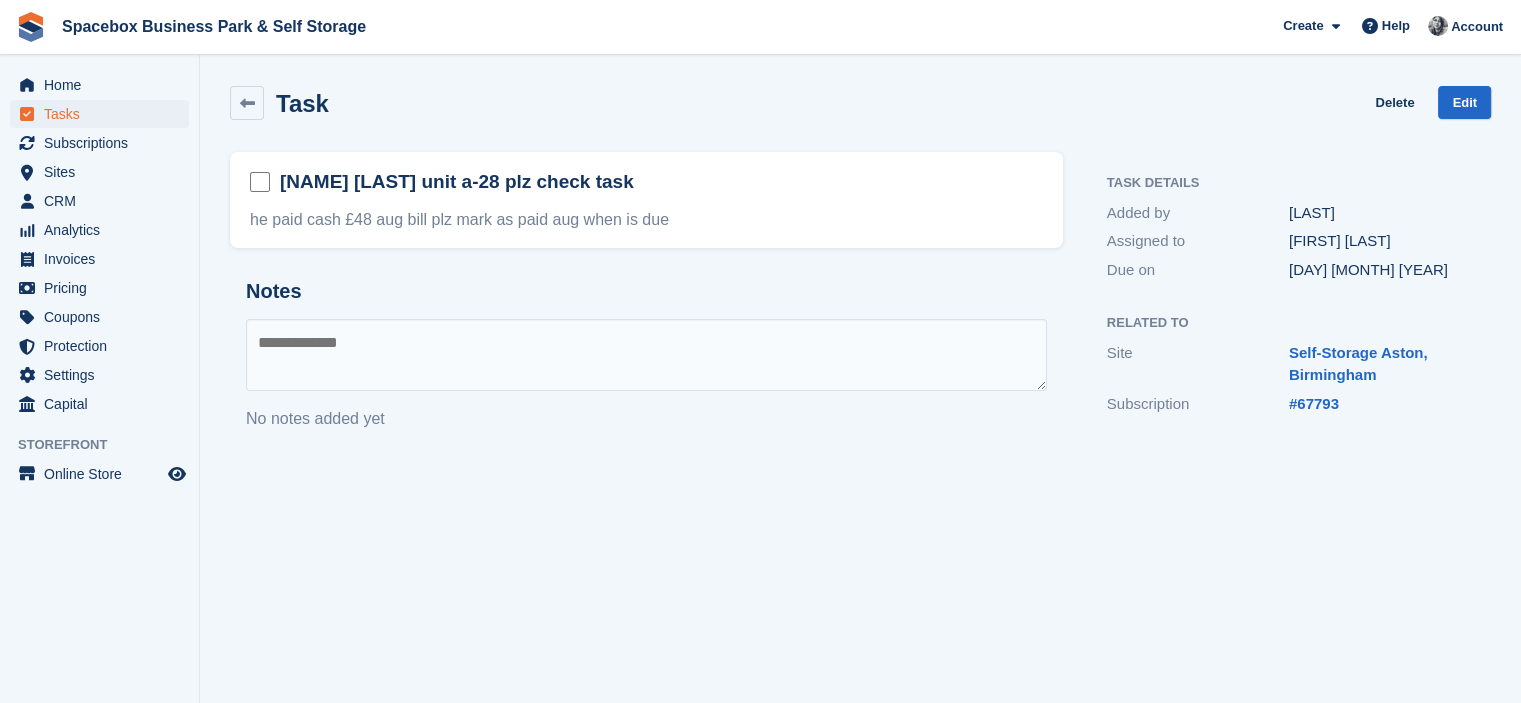 scroll, scrollTop: 0, scrollLeft: 0, axis: both 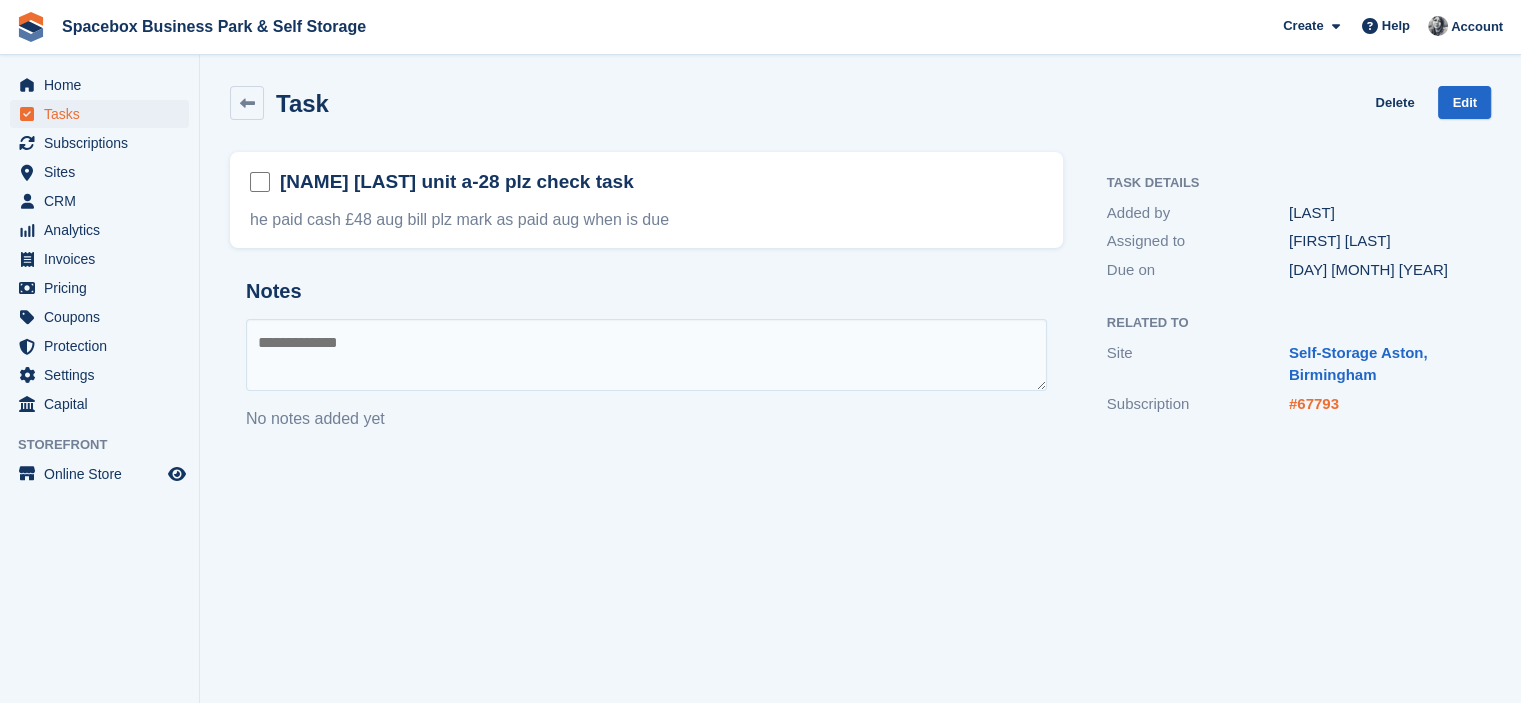 click on "#67793" at bounding box center (1314, 403) 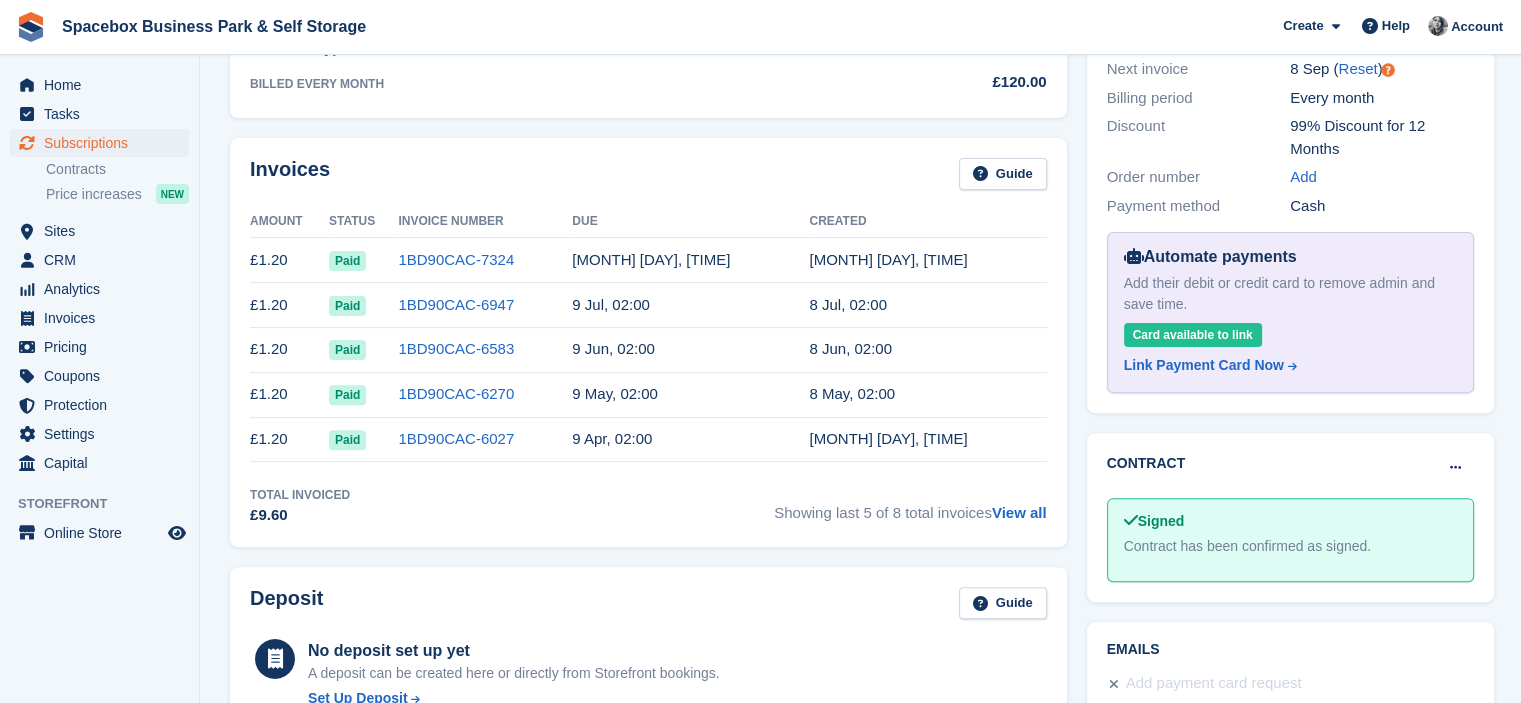 scroll, scrollTop: 0, scrollLeft: 0, axis: both 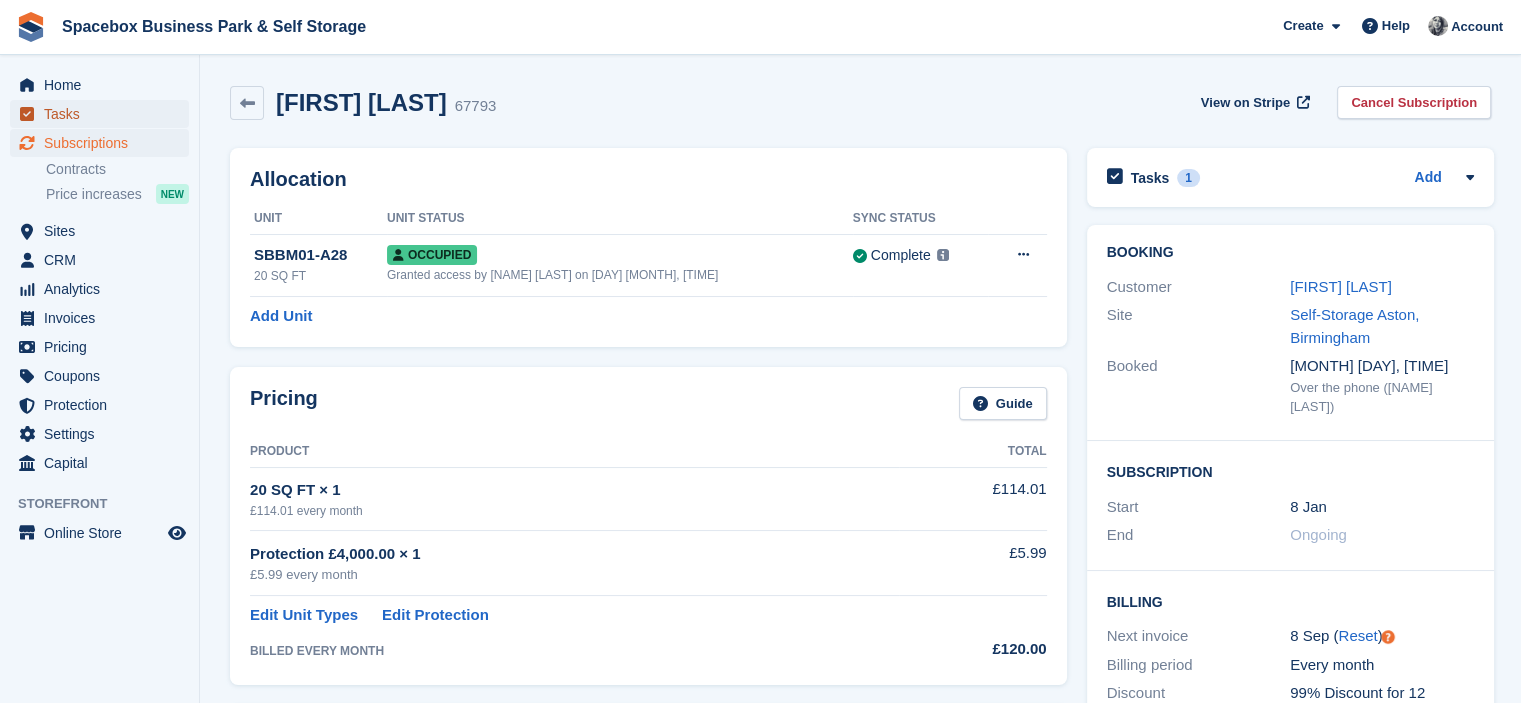 click on "Tasks" at bounding box center [104, 114] 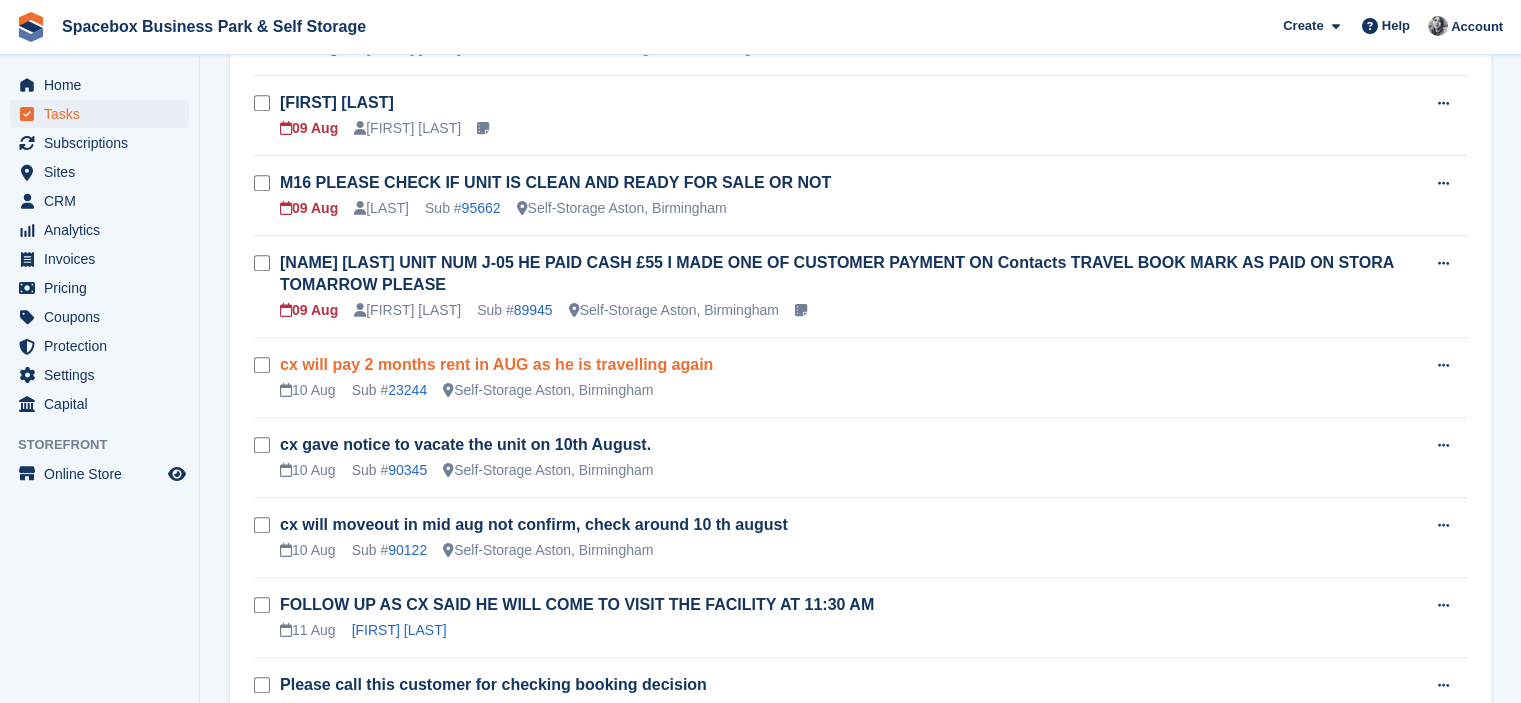 scroll, scrollTop: 1054, scrollLeft: 0, axis: vertical 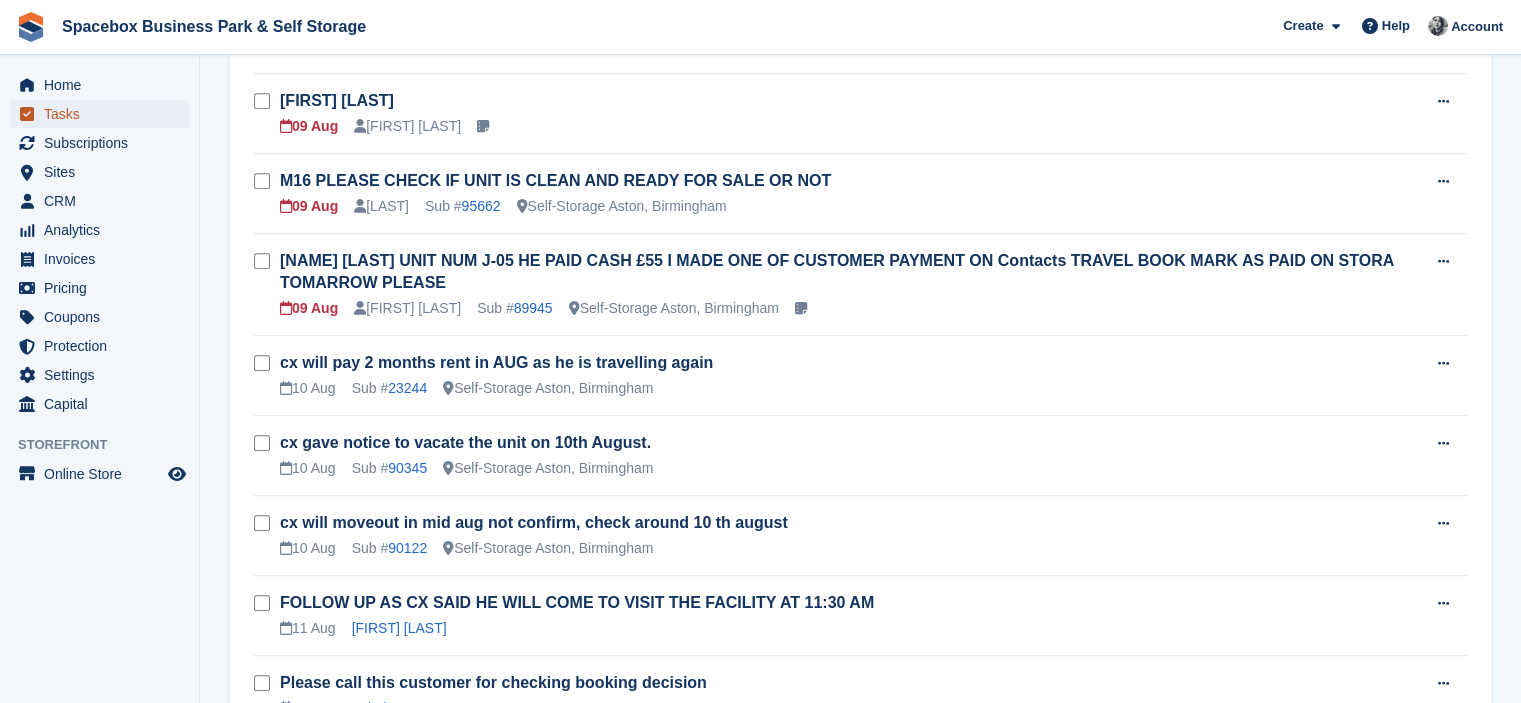 click on "Tasks" at bounding box center [104, 114] 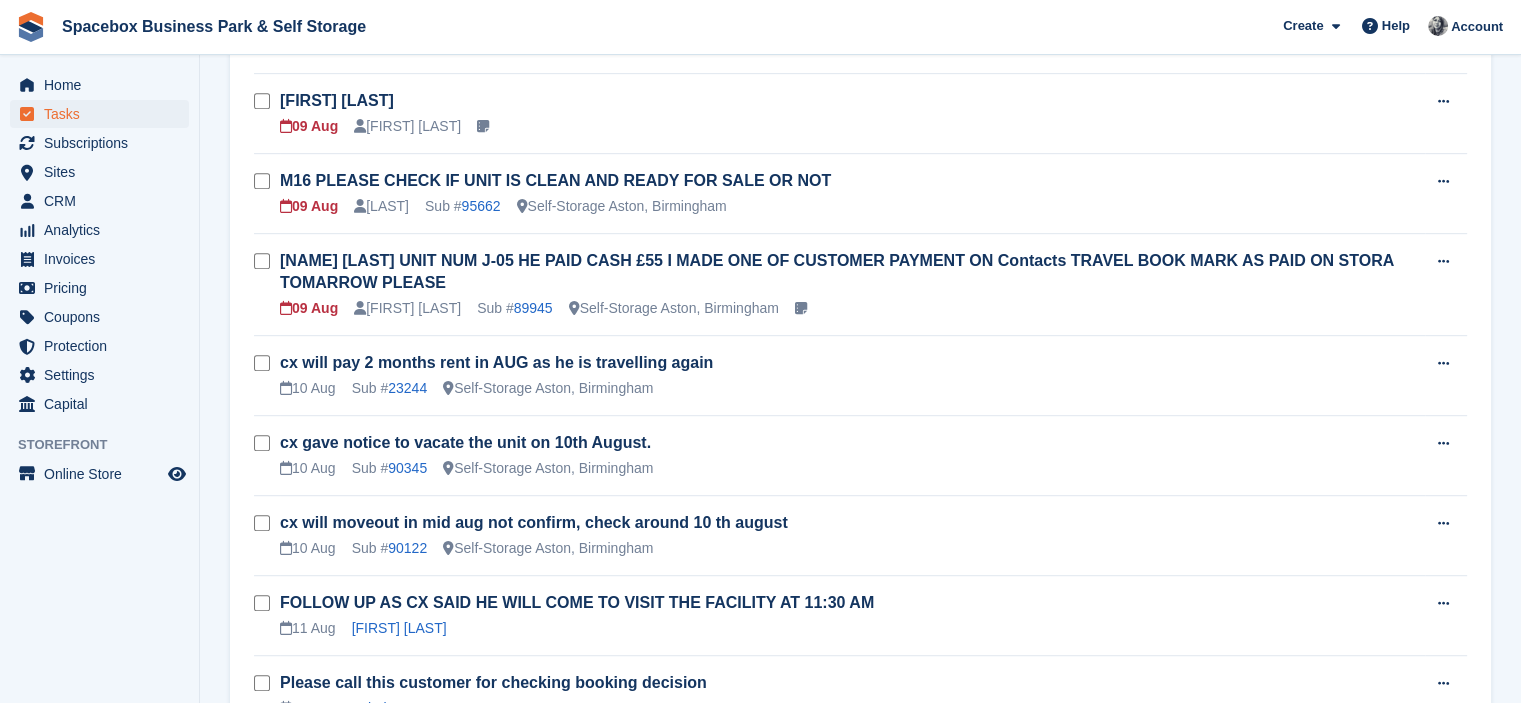 scroll, scrollTop: 0, scrollLeft: 0, axis: both 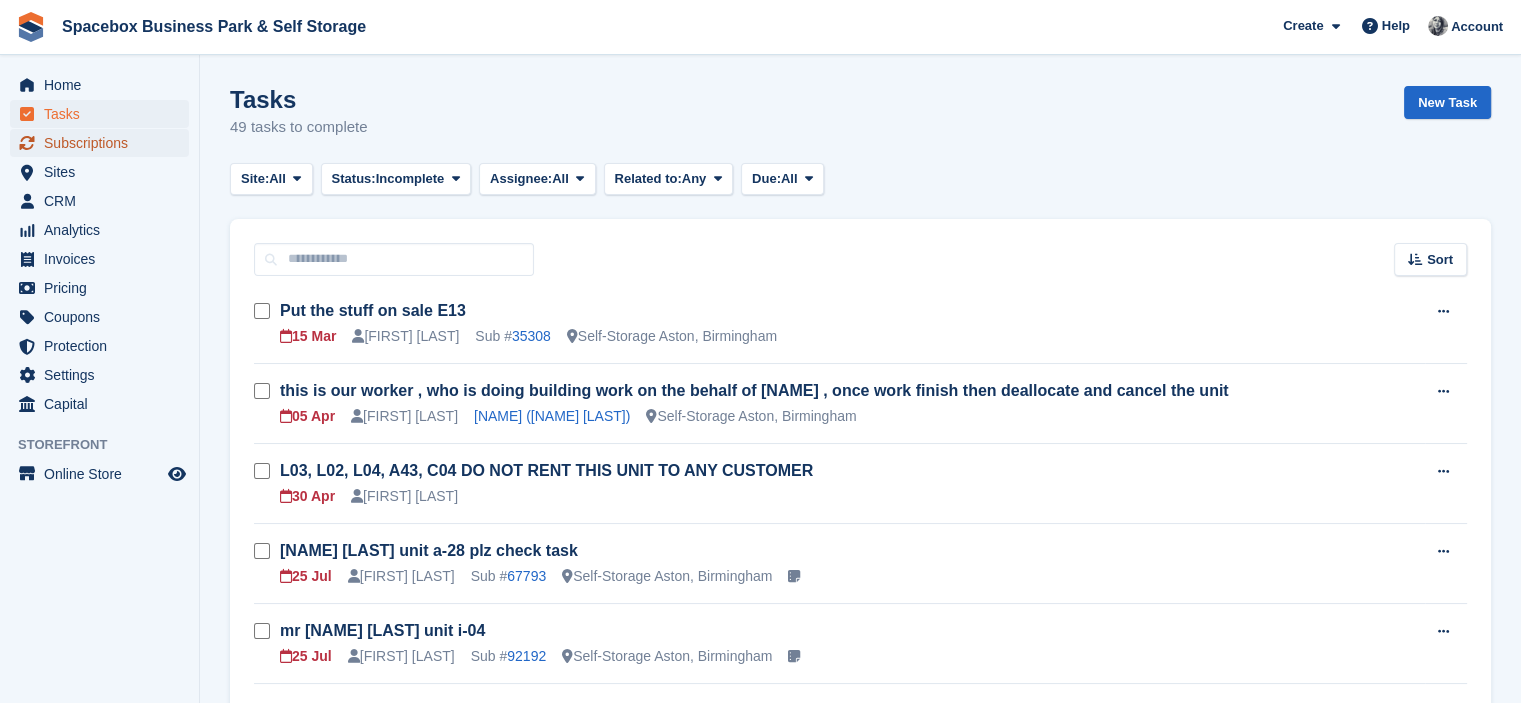 click on "Subscriptions" at bounding box center [104, 143] 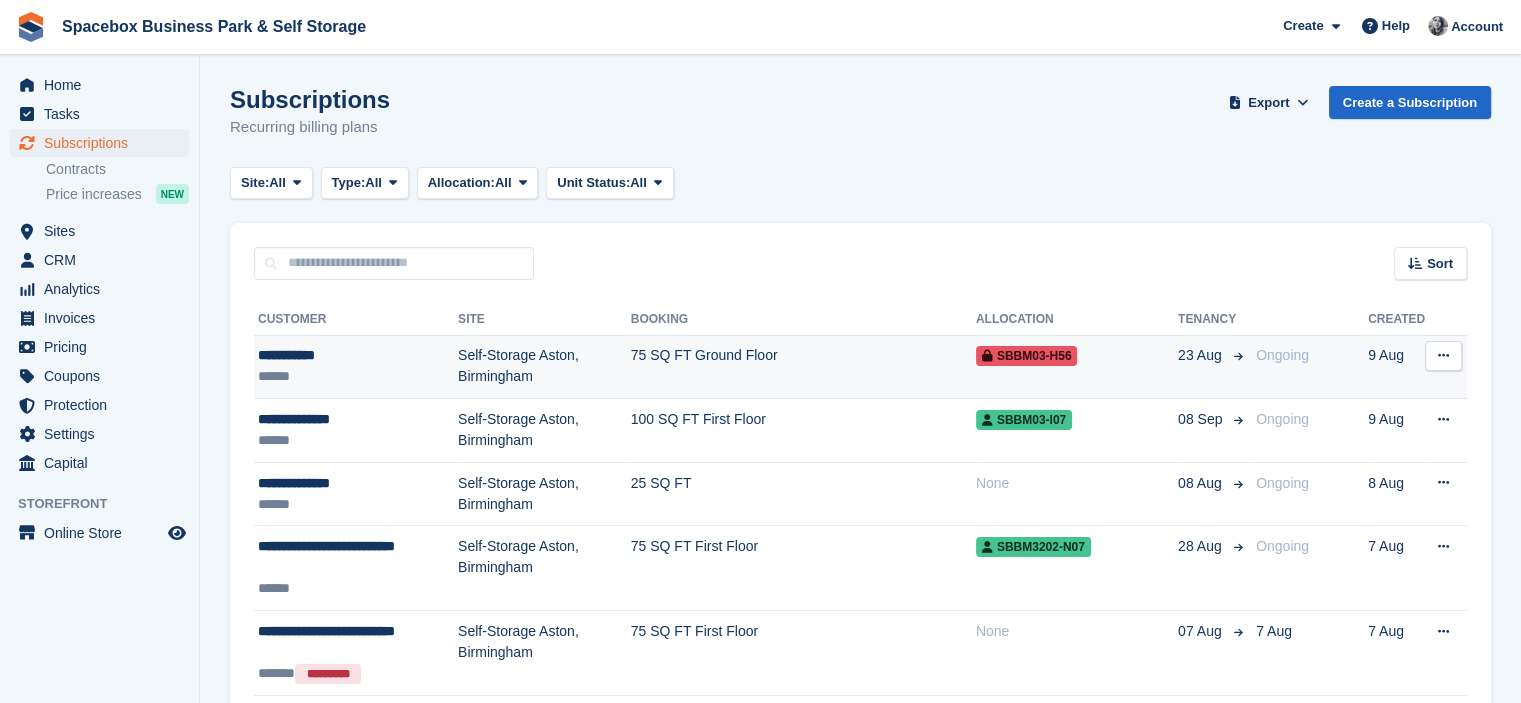 click on "******" at bounding box center [358, 376] 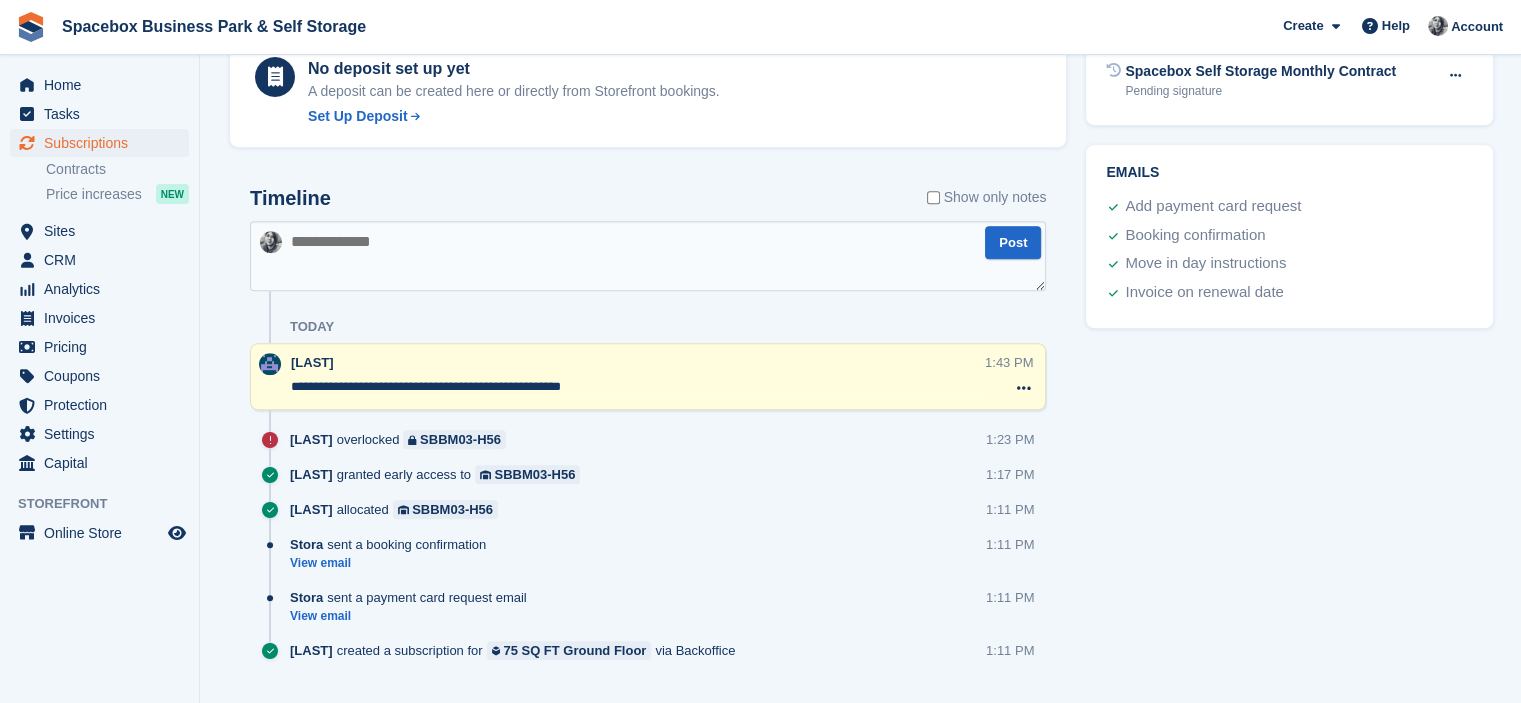 scroll, scrollTop: 990, scrollLeft: 0, axis: vertical 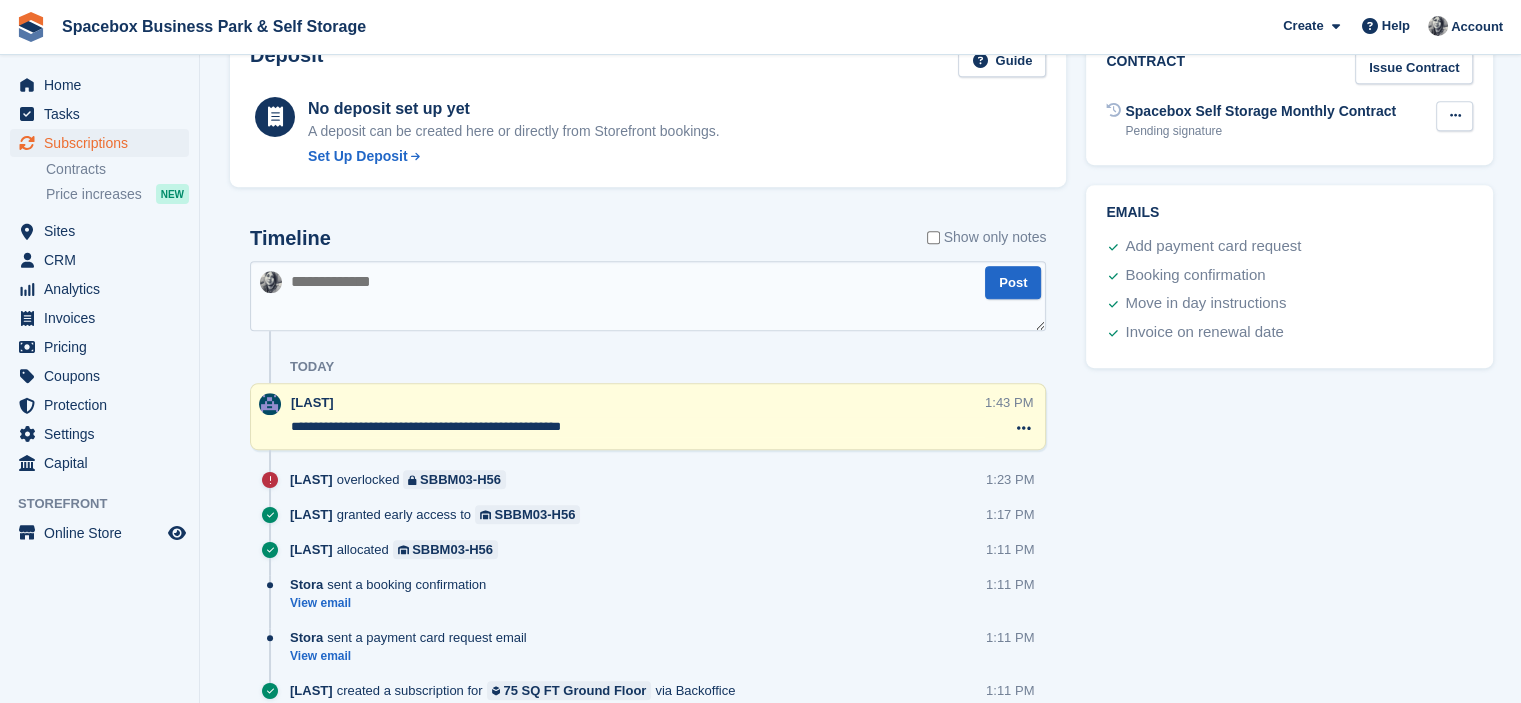 click at bounding box center [1454, 115] 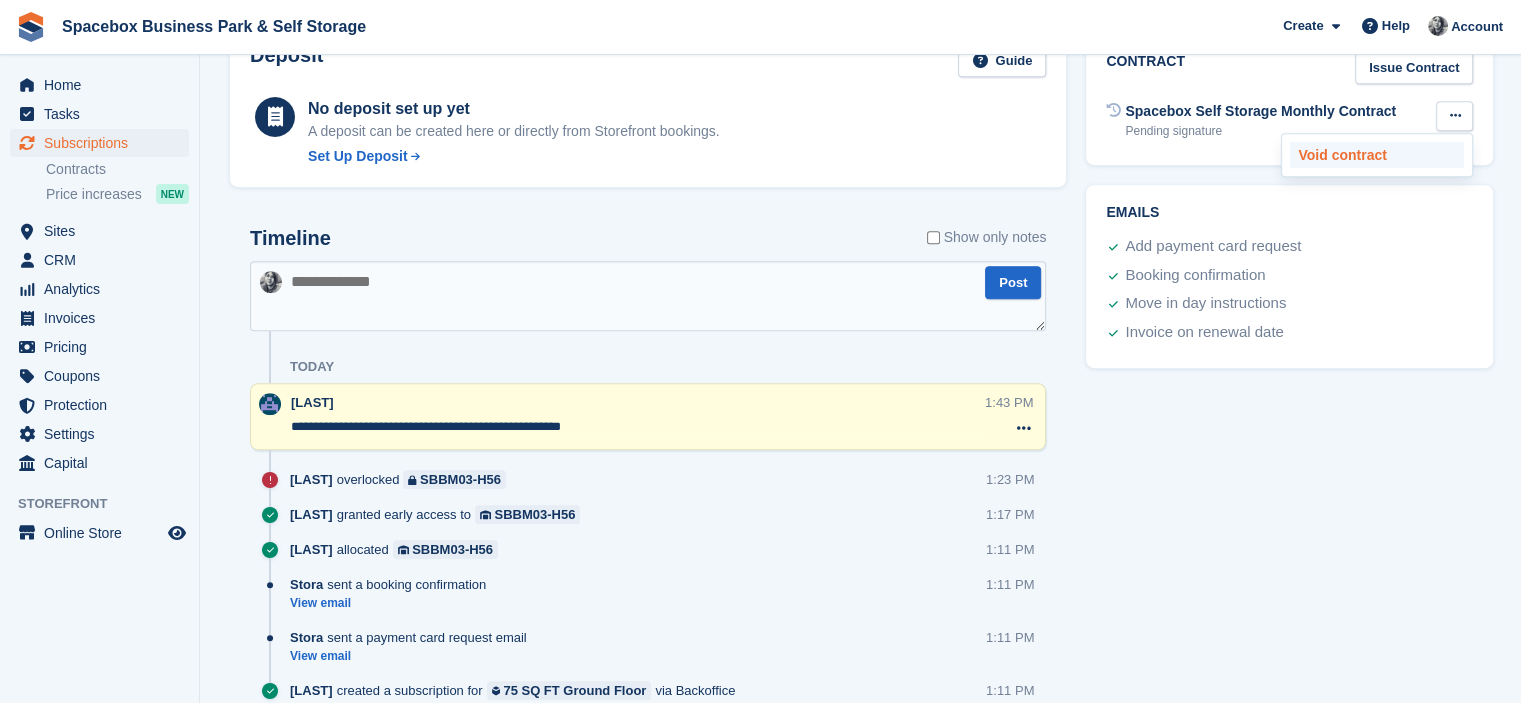 click on "Void contract" at bounding box center (1377, 155) 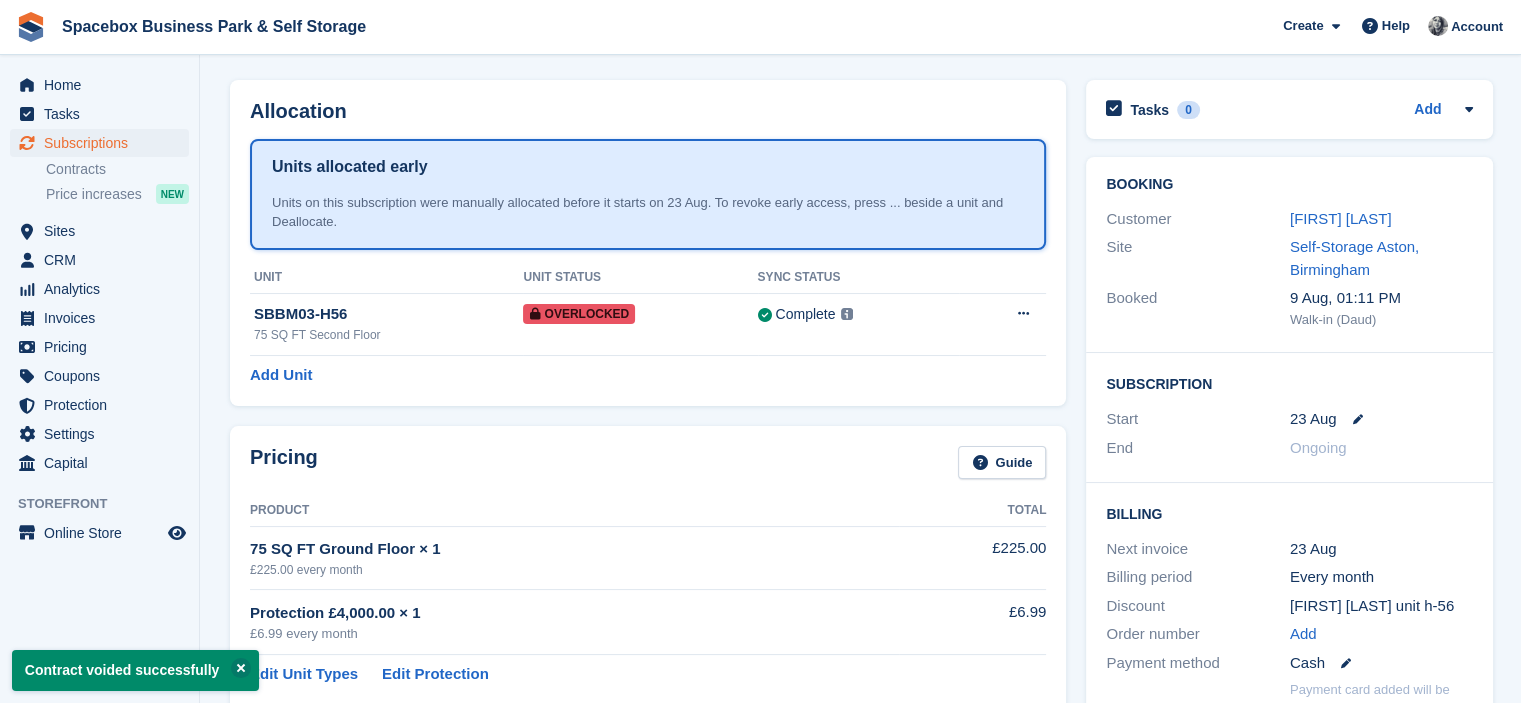 scroll, scrollTop: 0, scrollLeft: 0, axis: both 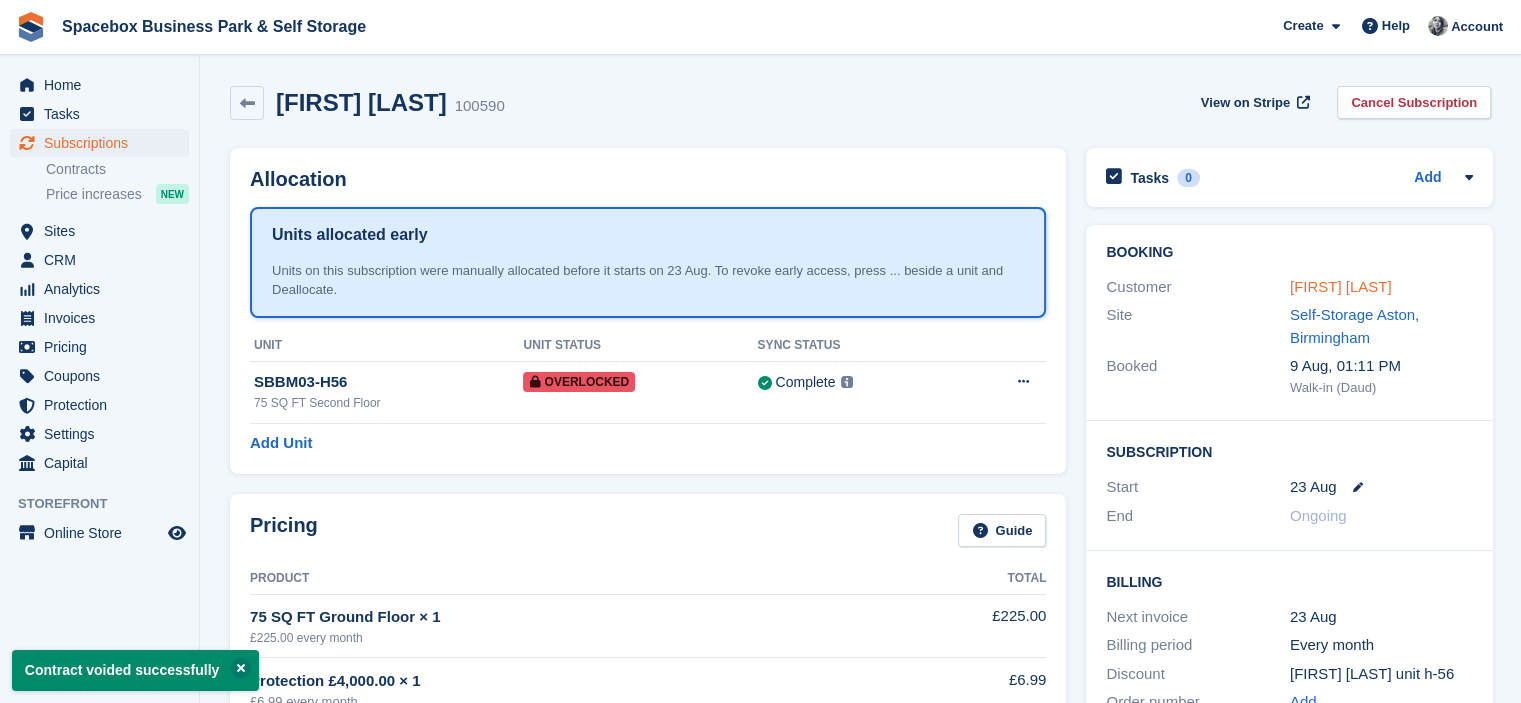 click on "[FIRST] [LAST]" at bounding box center [1341, 286] 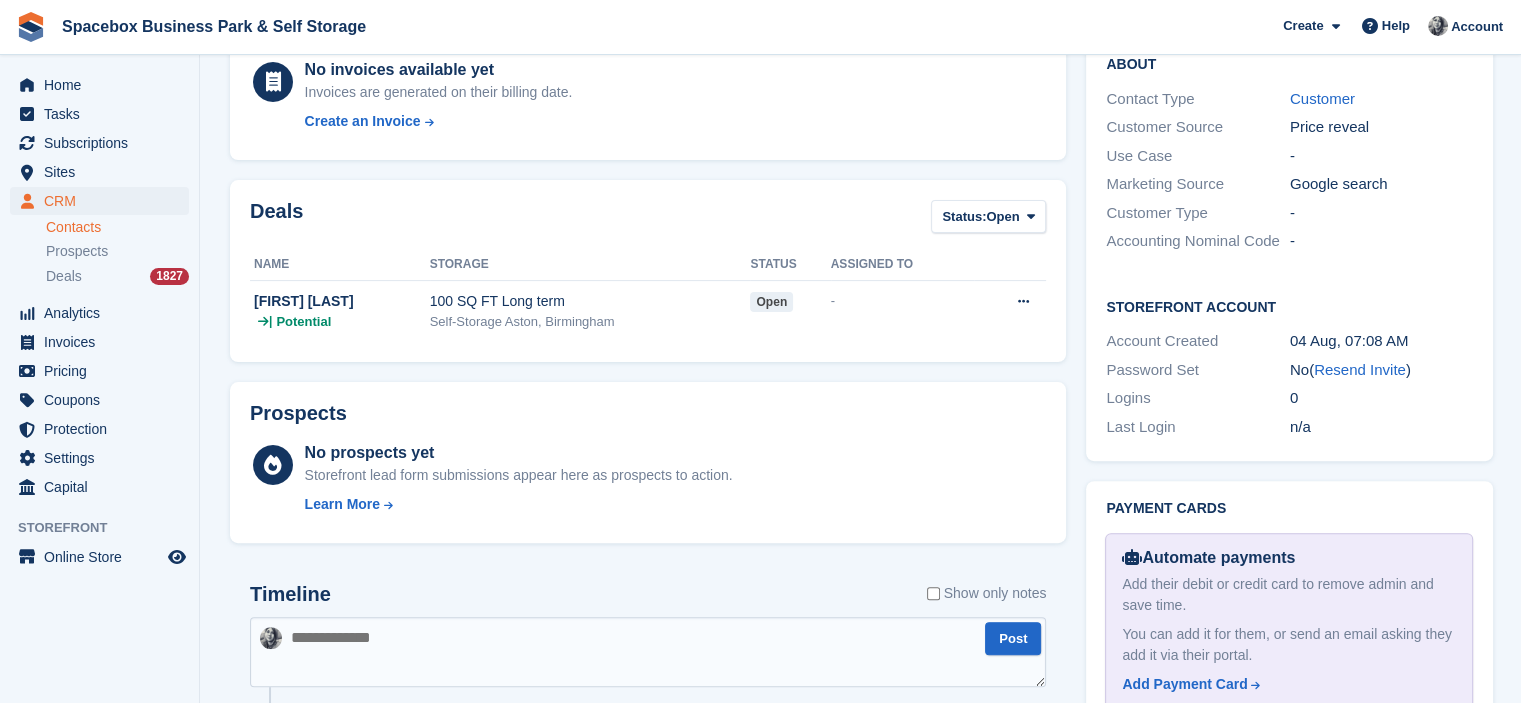 scroll, scrollTop: 1134, scrollLeft: 0, axis: vertical 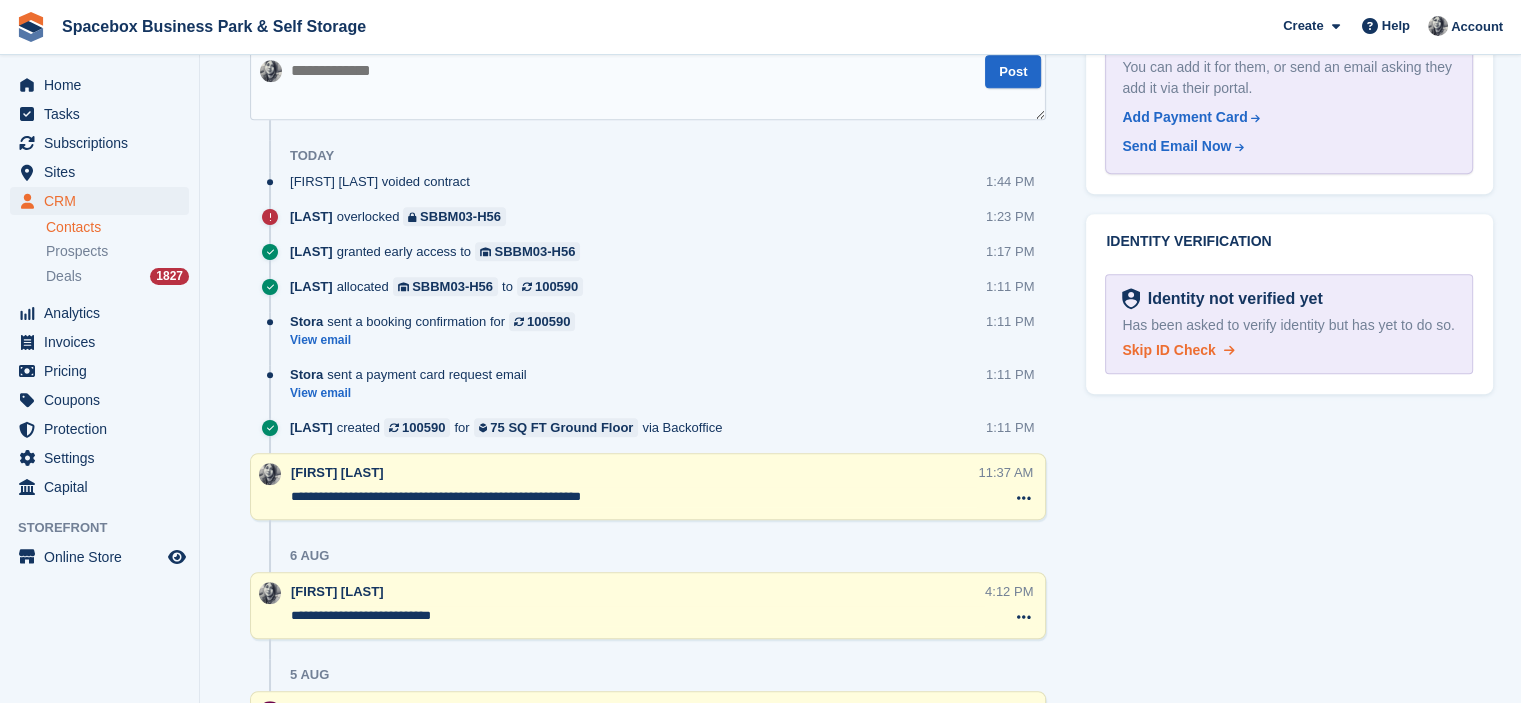 click on "Skip ID Check" at bounding box center (1168, 350) 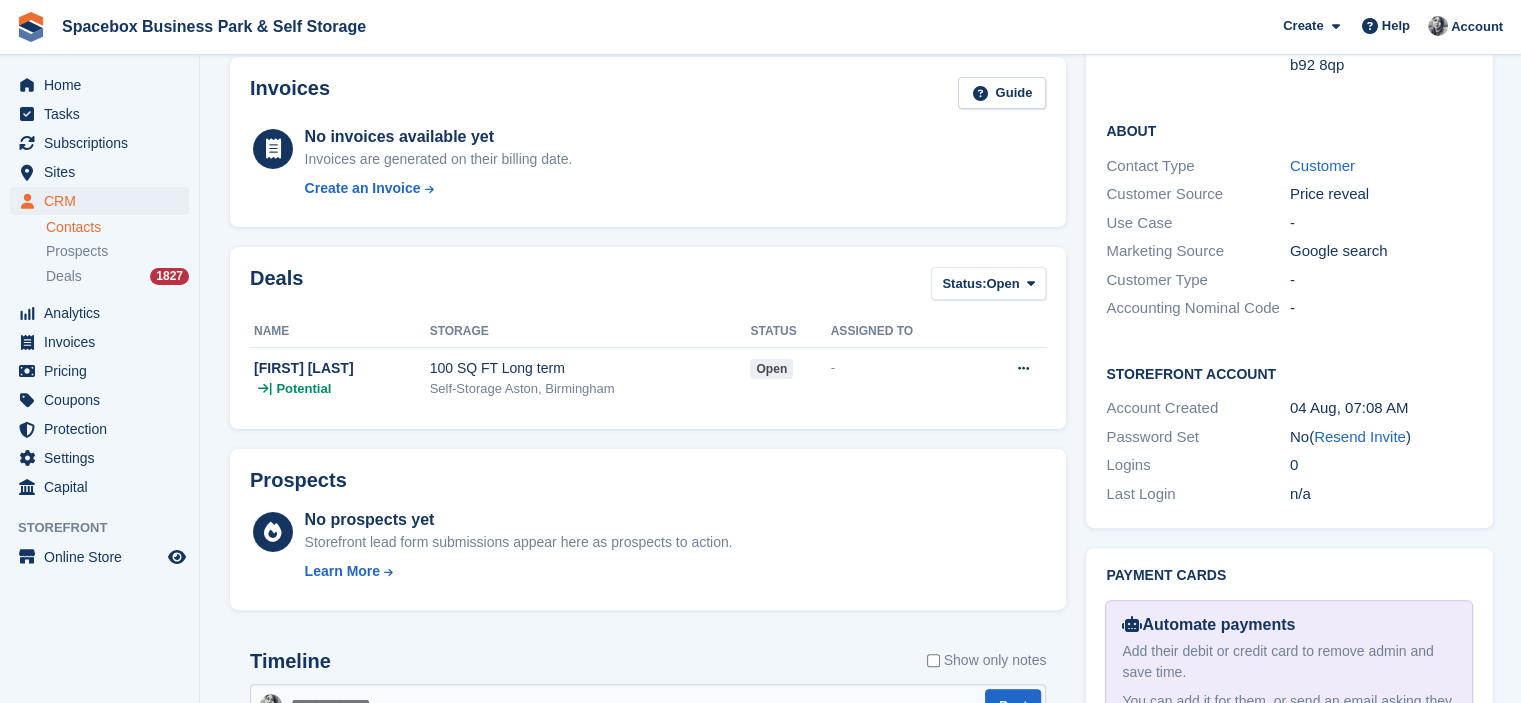 scroll, scrollTop: 0, scrollLeft: 0, axis: both 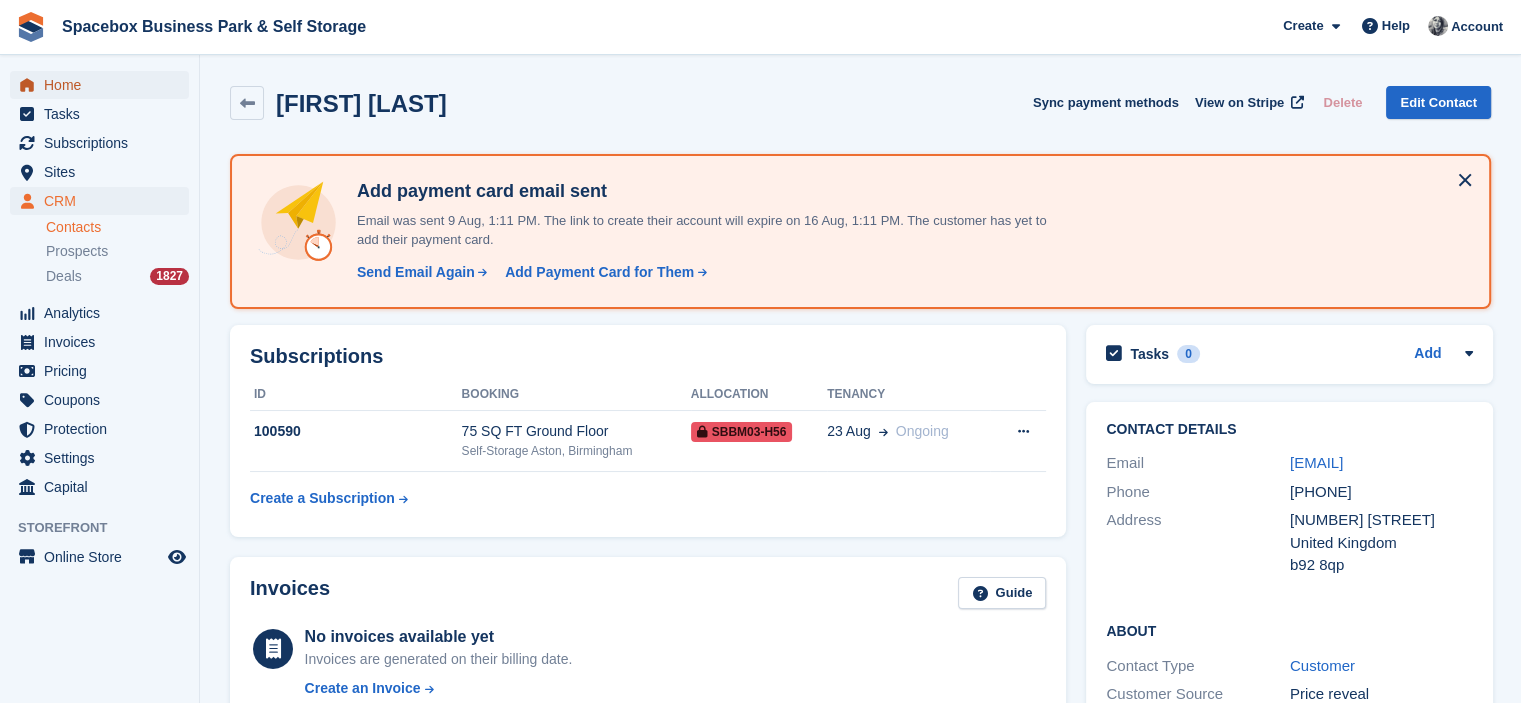 click on "Home" at bounding box center (104, 85) 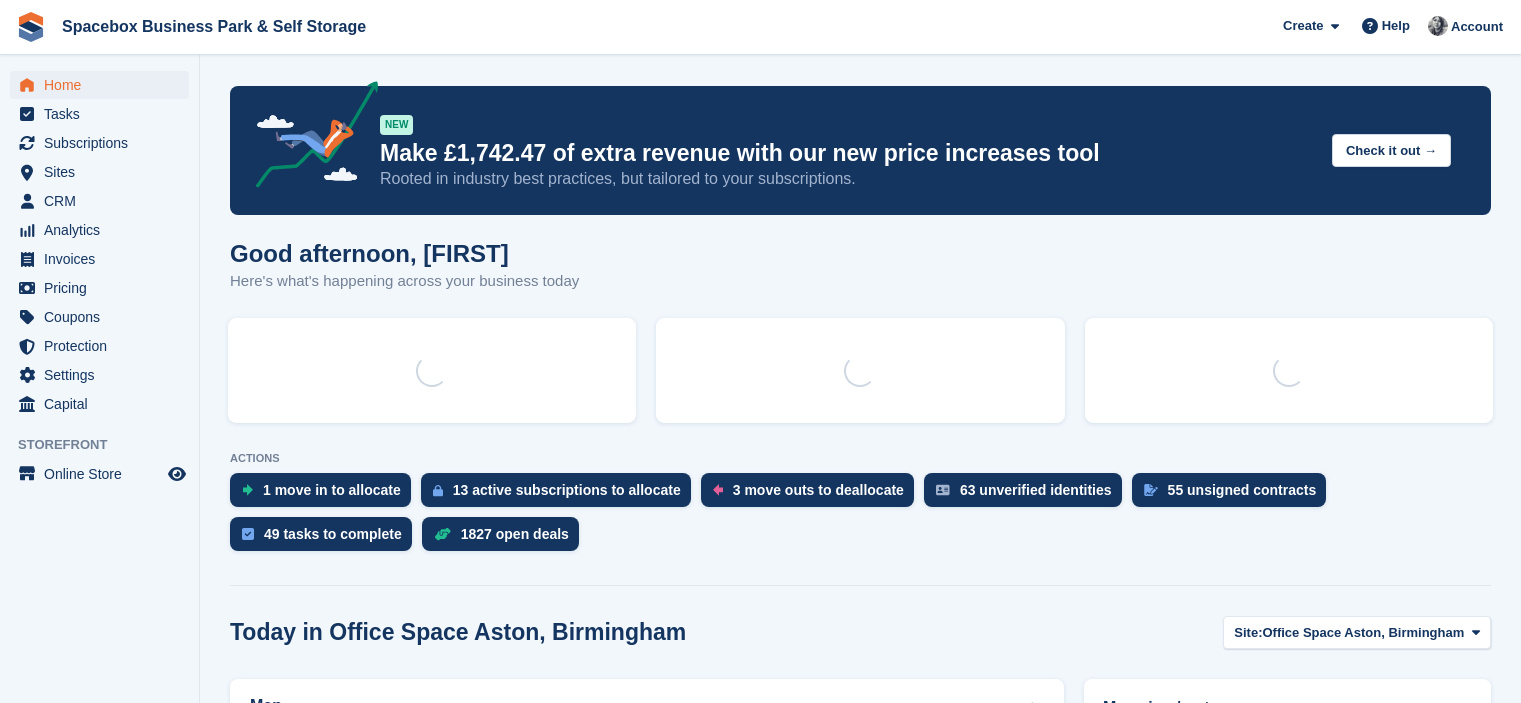 scroll, scrollTop: 0, scrollLeft: 0, axis: both 